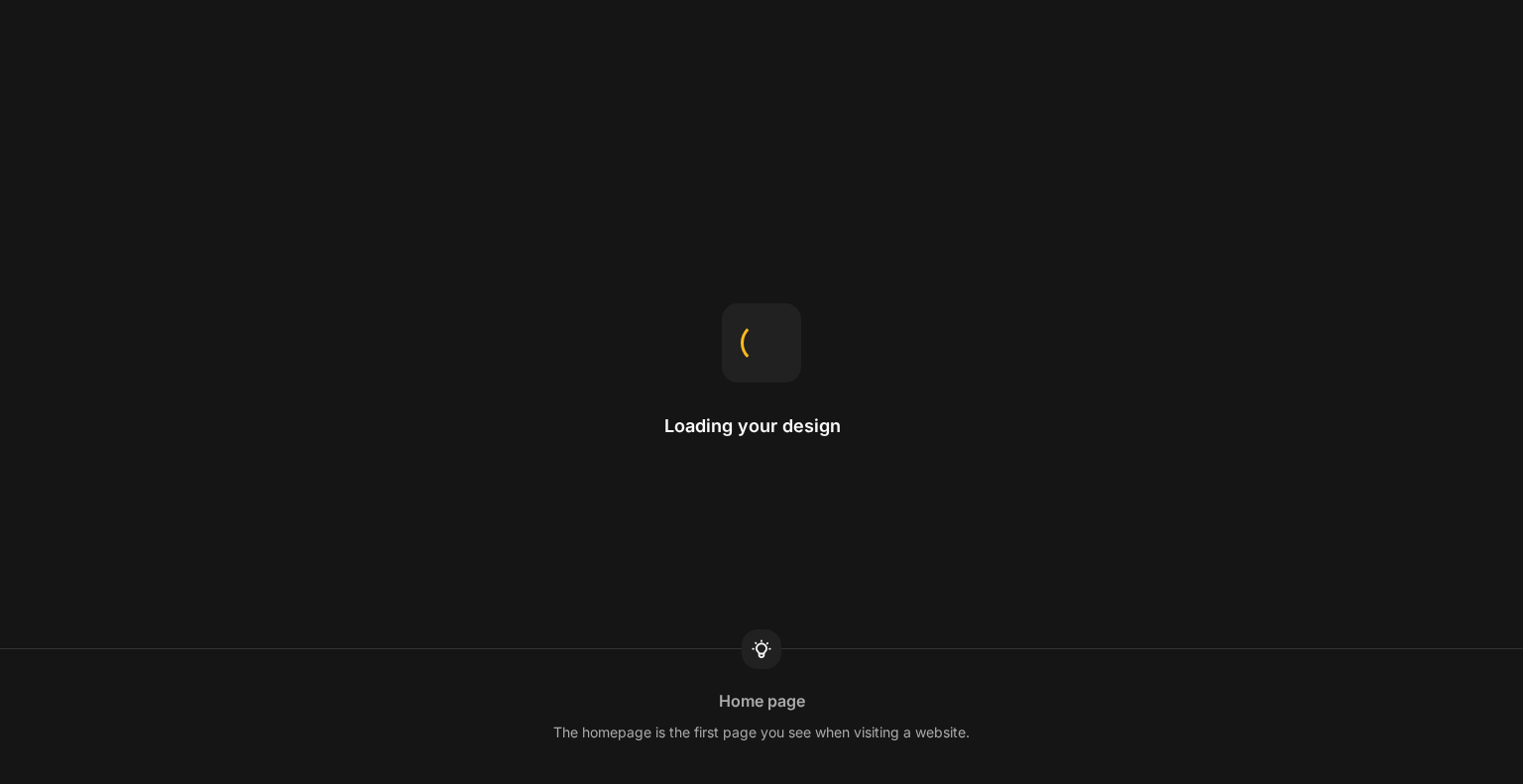 scroll, scrollTop: 0, scrollLeft: 0, axis: both 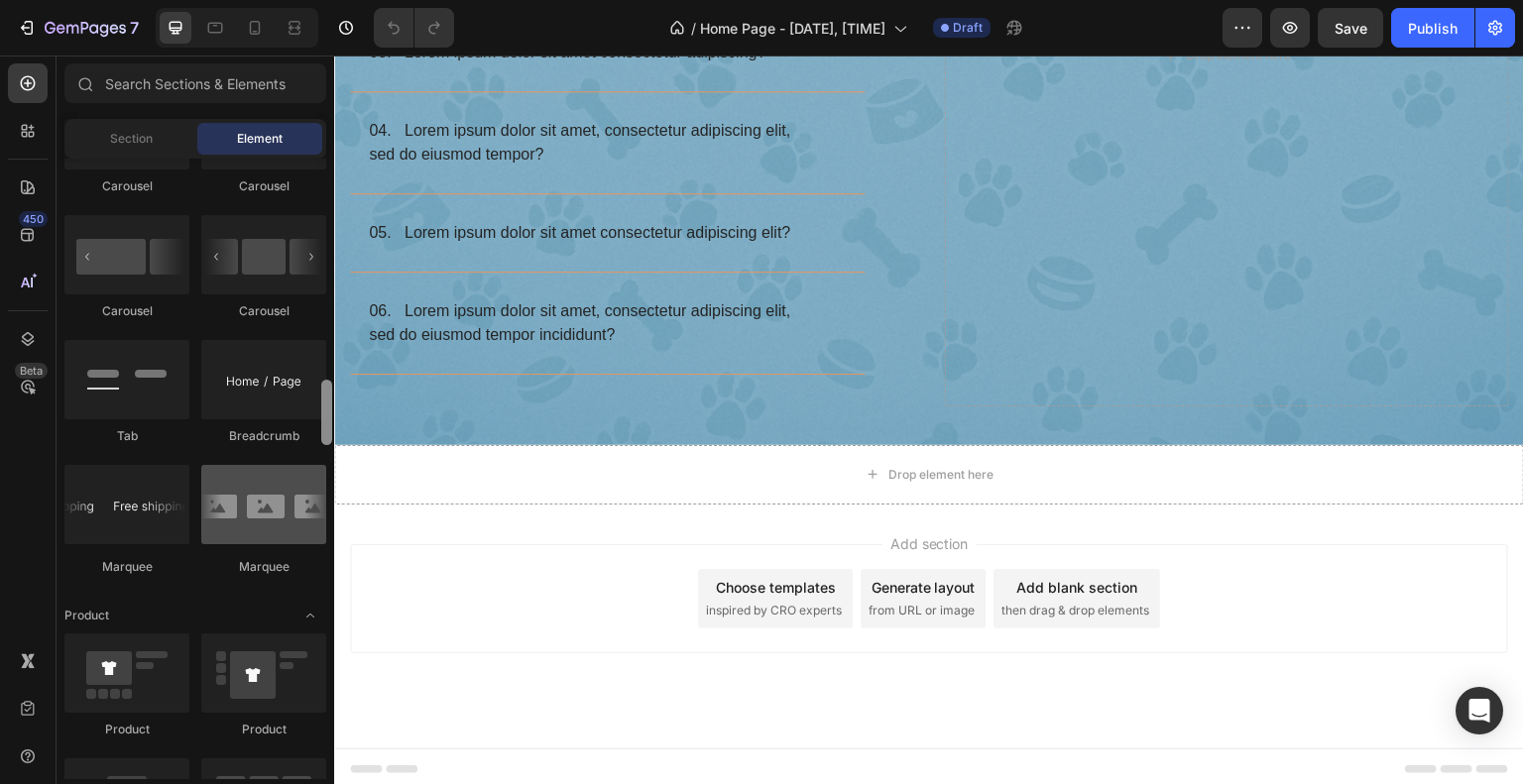 drag, startPoint x: 323, startPoint y: 202, endPoint x: 302, endPoint y: 427, distance: 225.9779 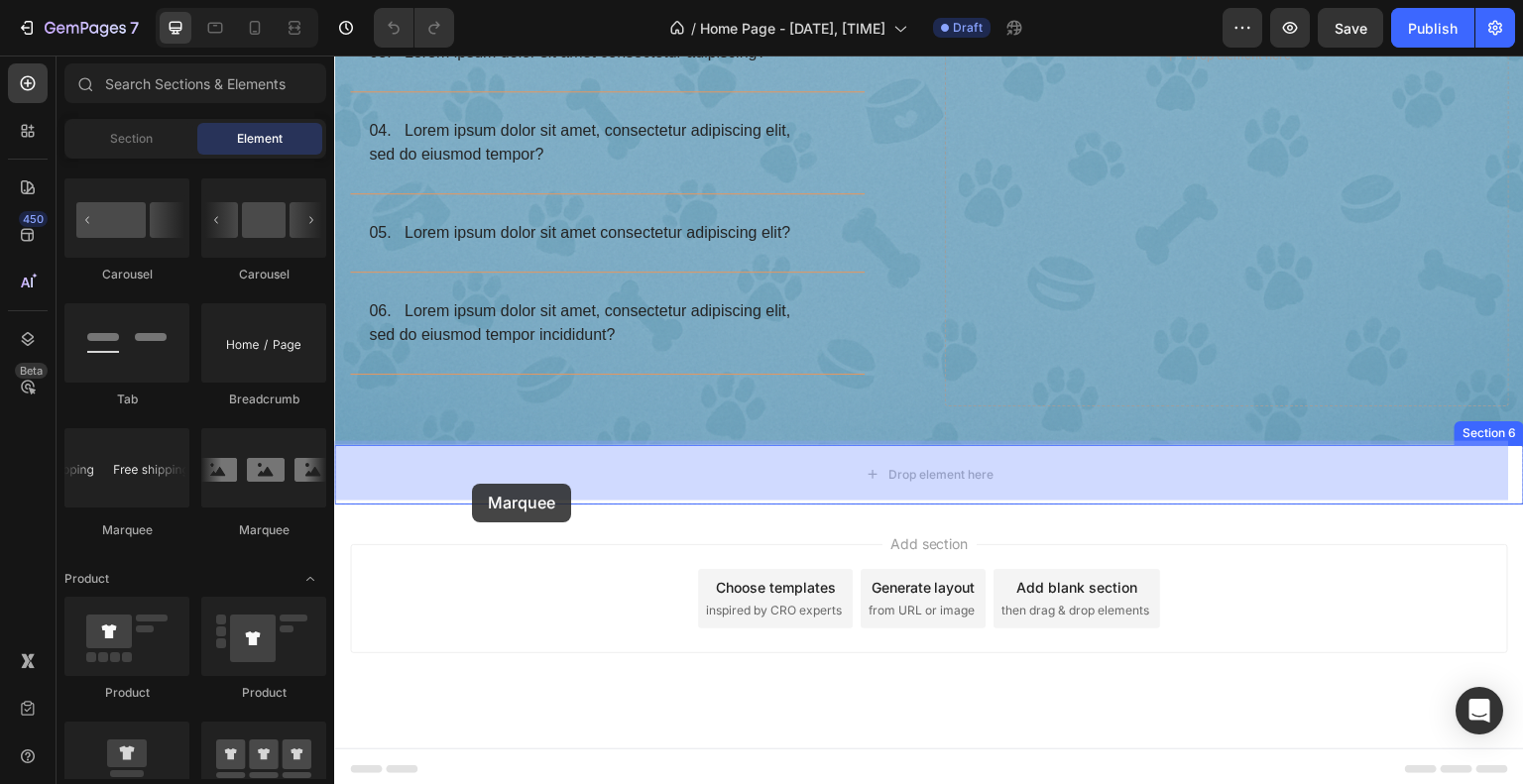drag, startPoint x: 484, startPoint y: 532, endPoint x: 472, endPoint y: 484, distance: 49.477268 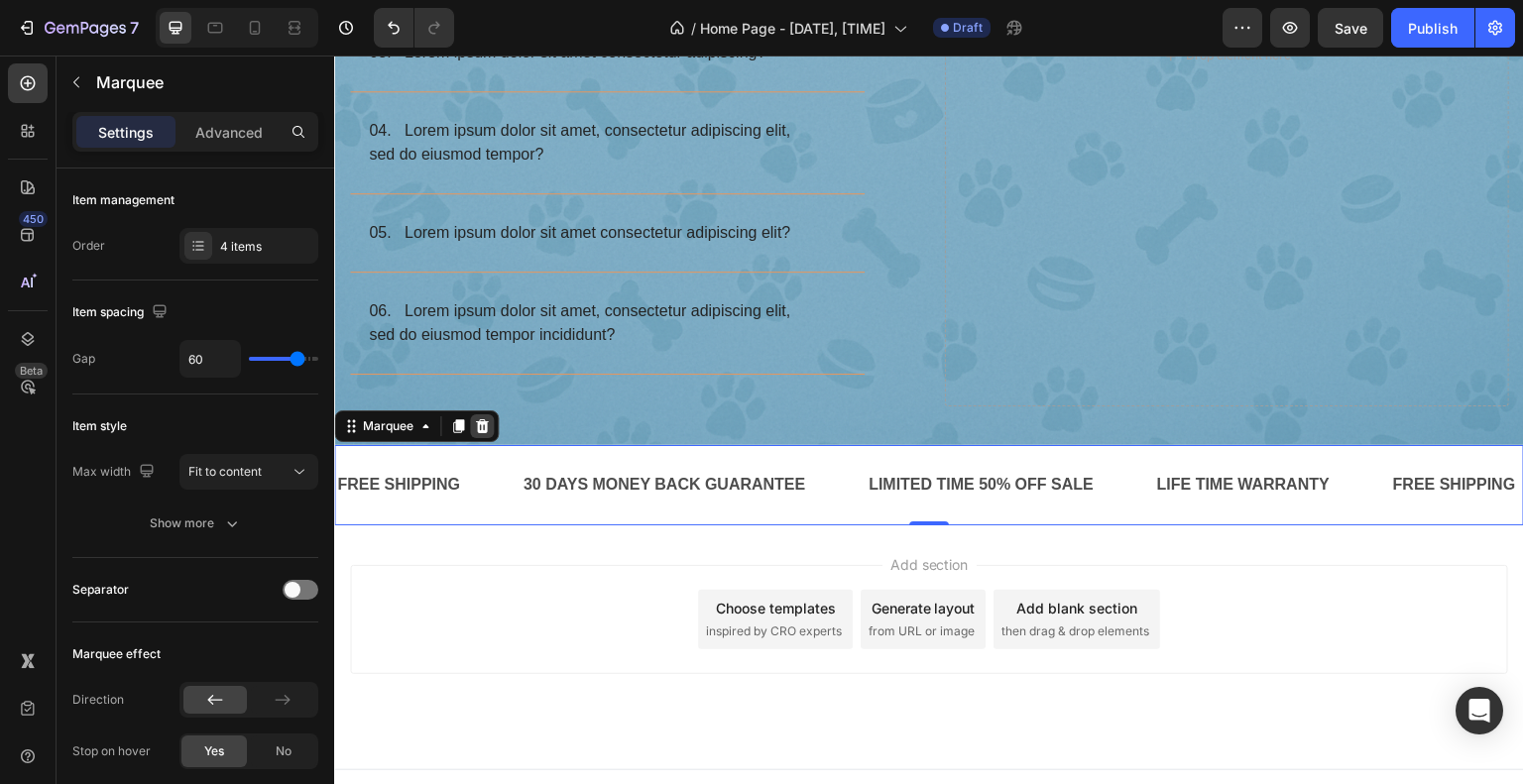 click at bounding box center [482, 426] 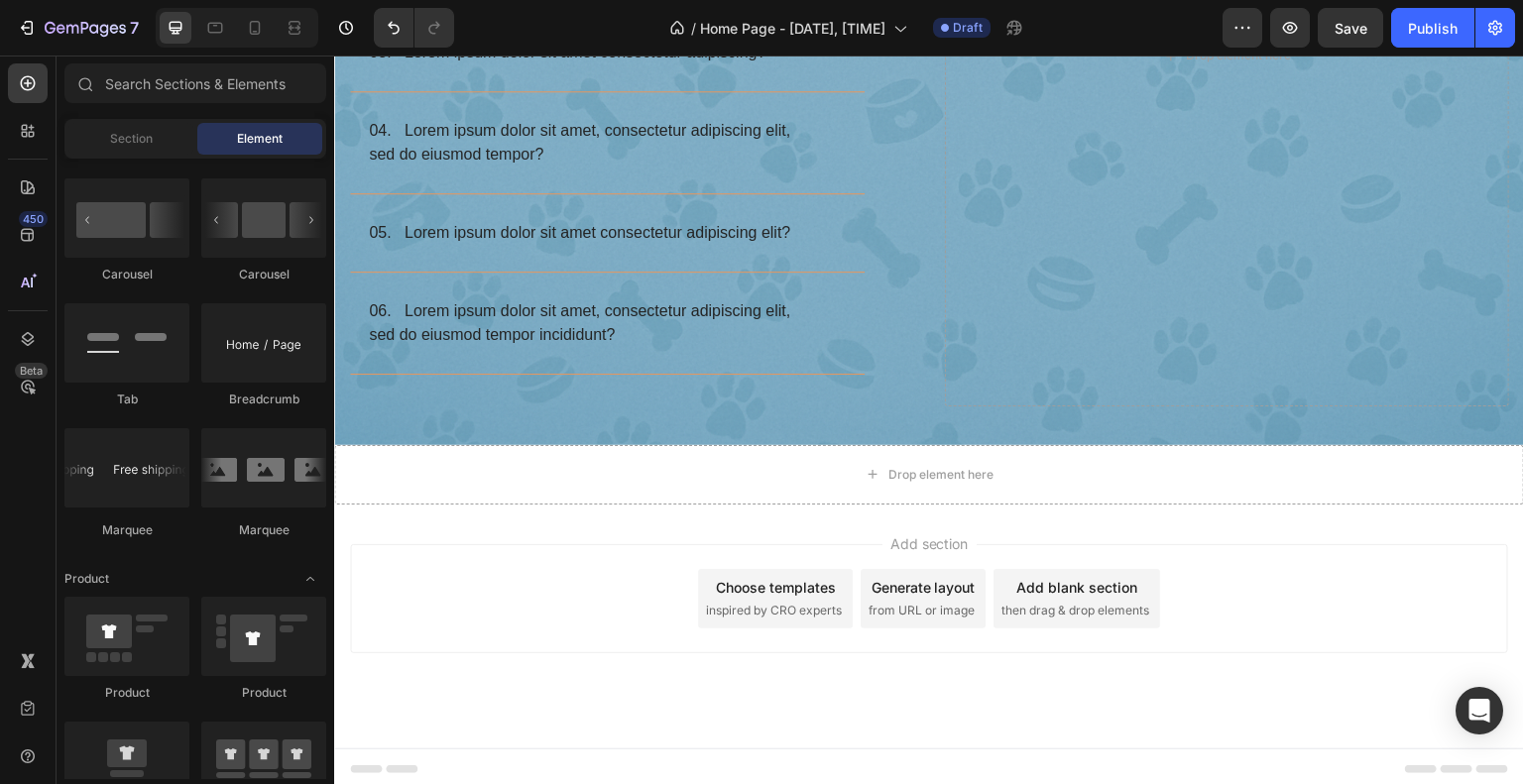 click on "Carousel
Carousel
Carousel
Carousel
Tab
Breadcrumb
Marquee" 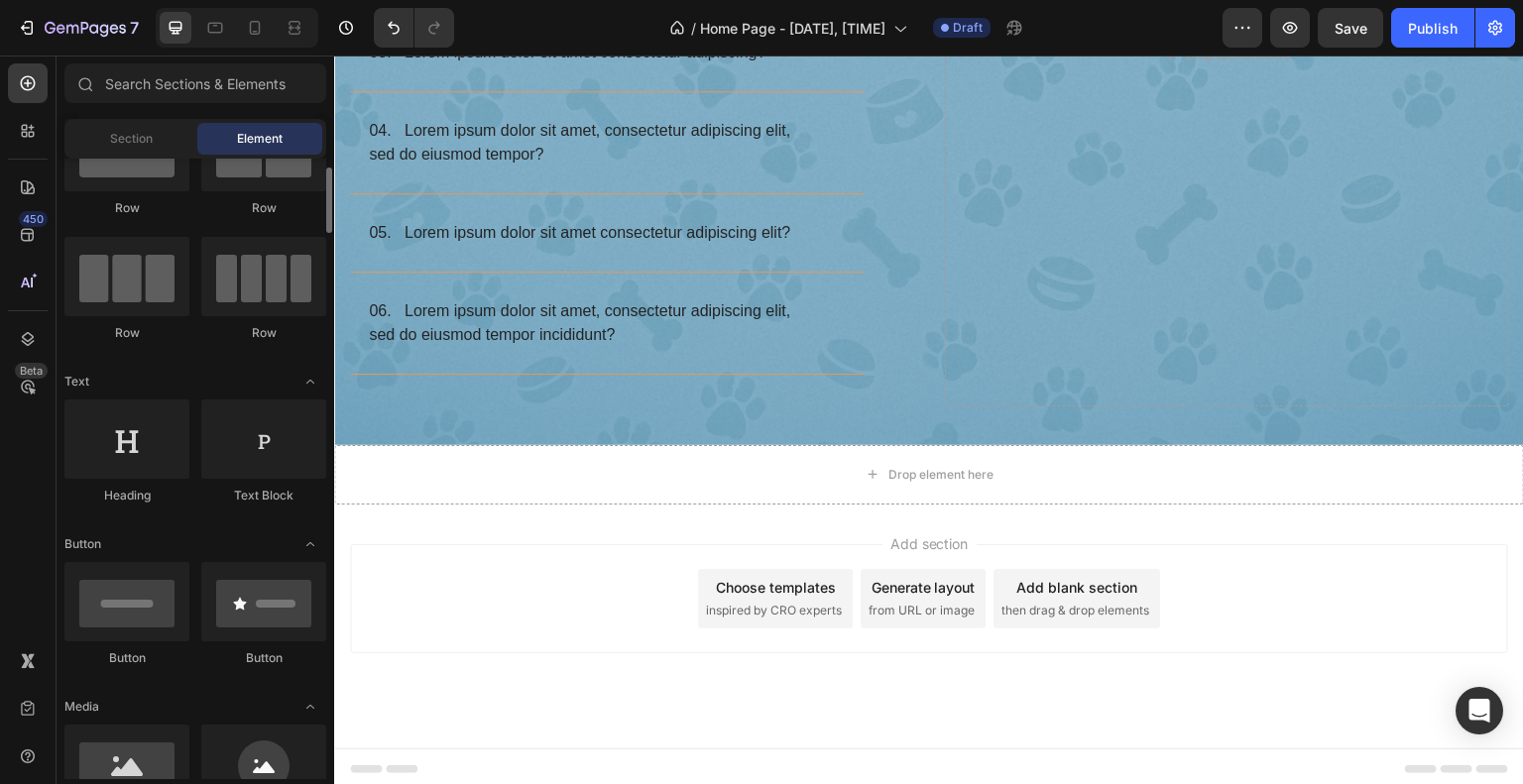 scroll, scrollTop: 0, scrollLeft: 0, axis: both 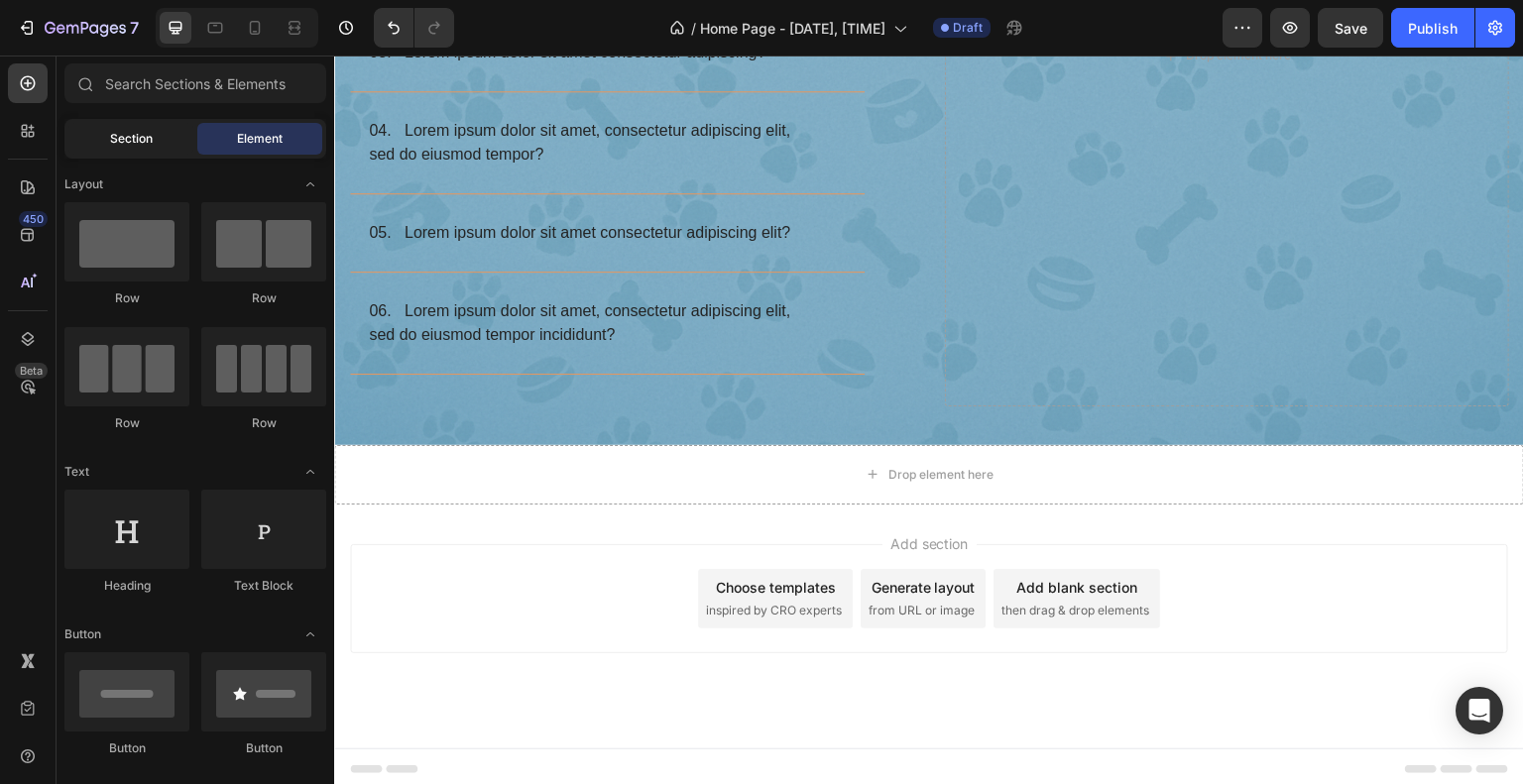 click on "Section" at bounding box center [131, 139] 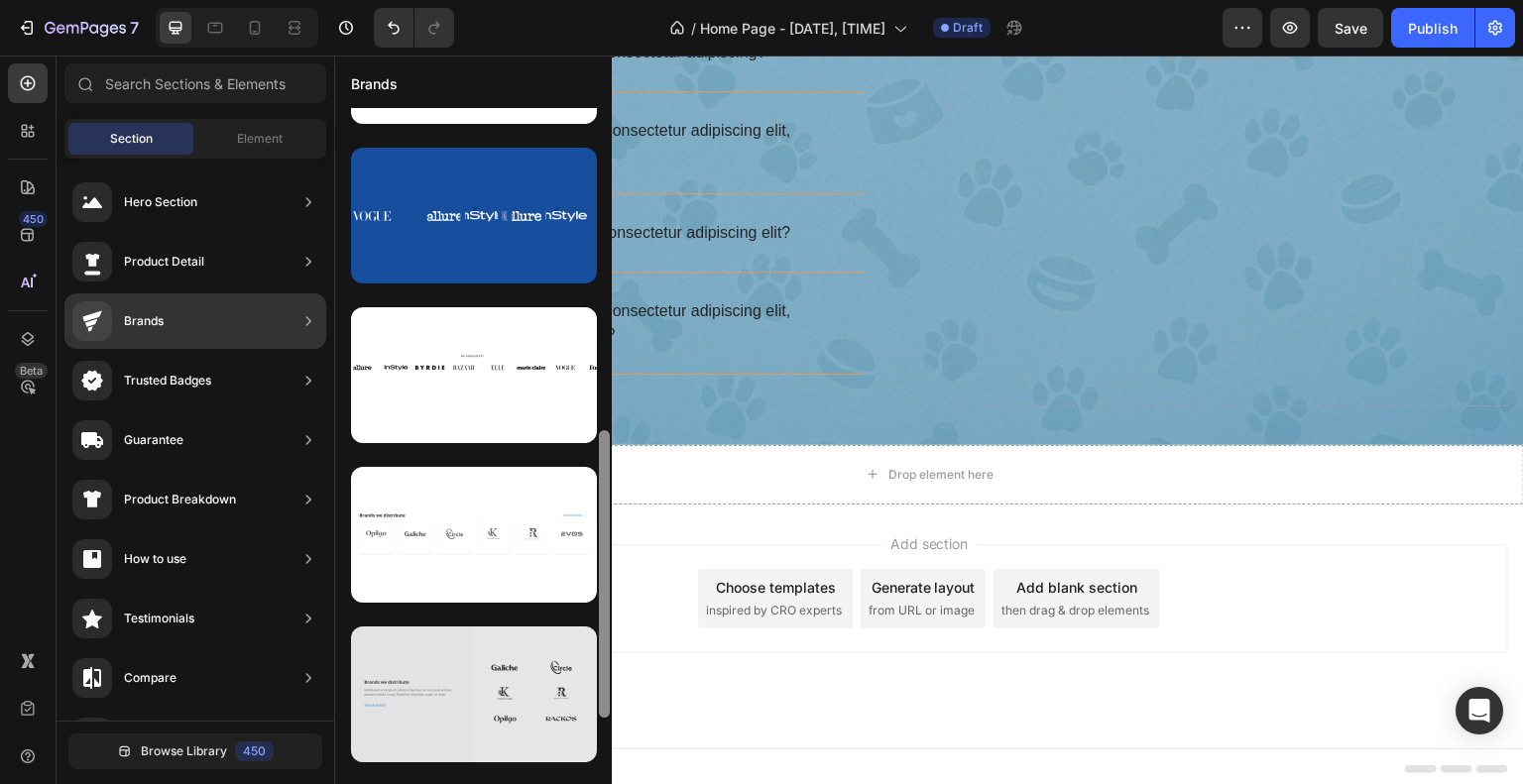 scroll, scrollTop: 771, scrollLeft: 0, axis: vertical 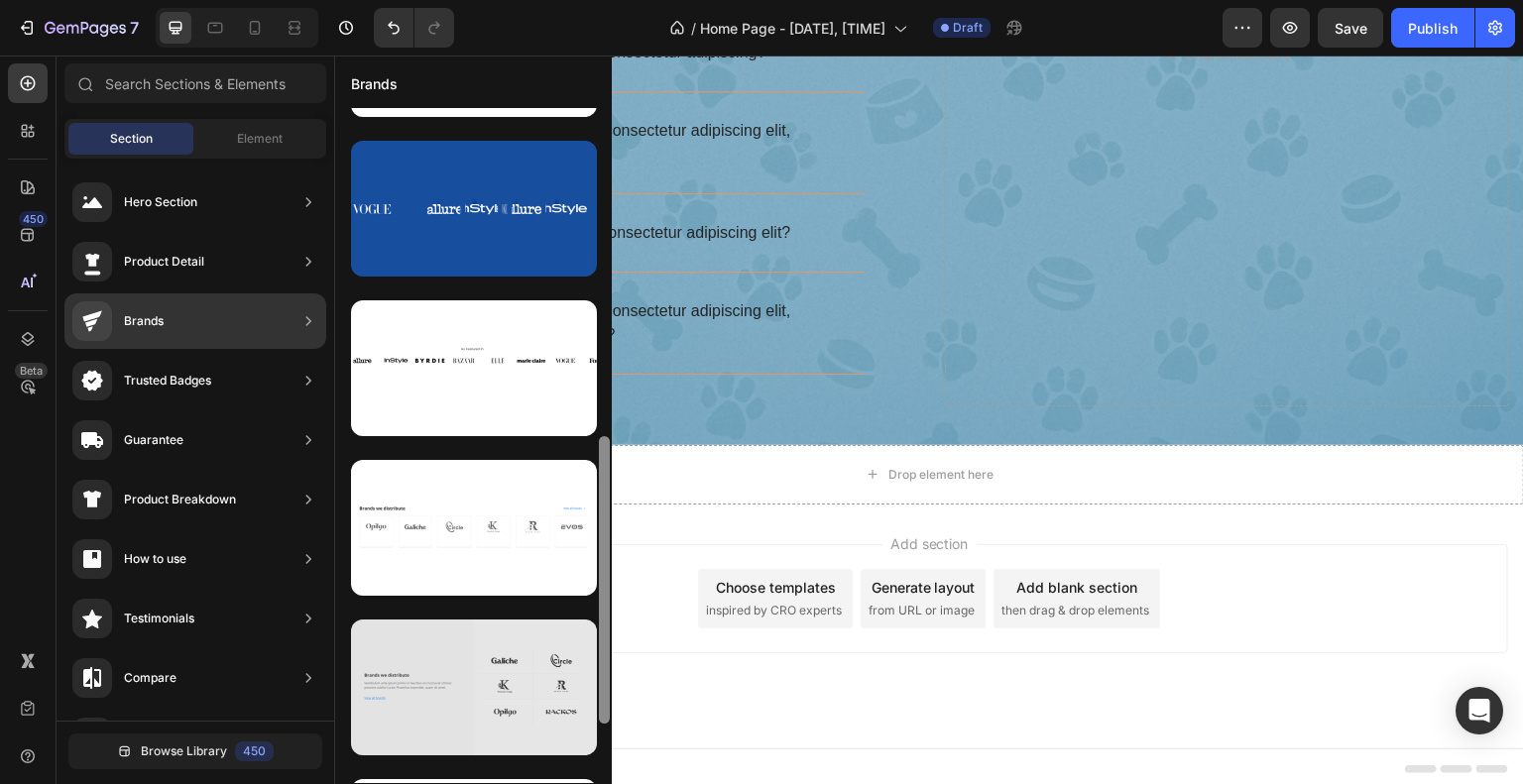 drag, startPoint x: 603, startPoint y: 379, endPoint x: 555, endPoint y: 708, distance: 332.48308 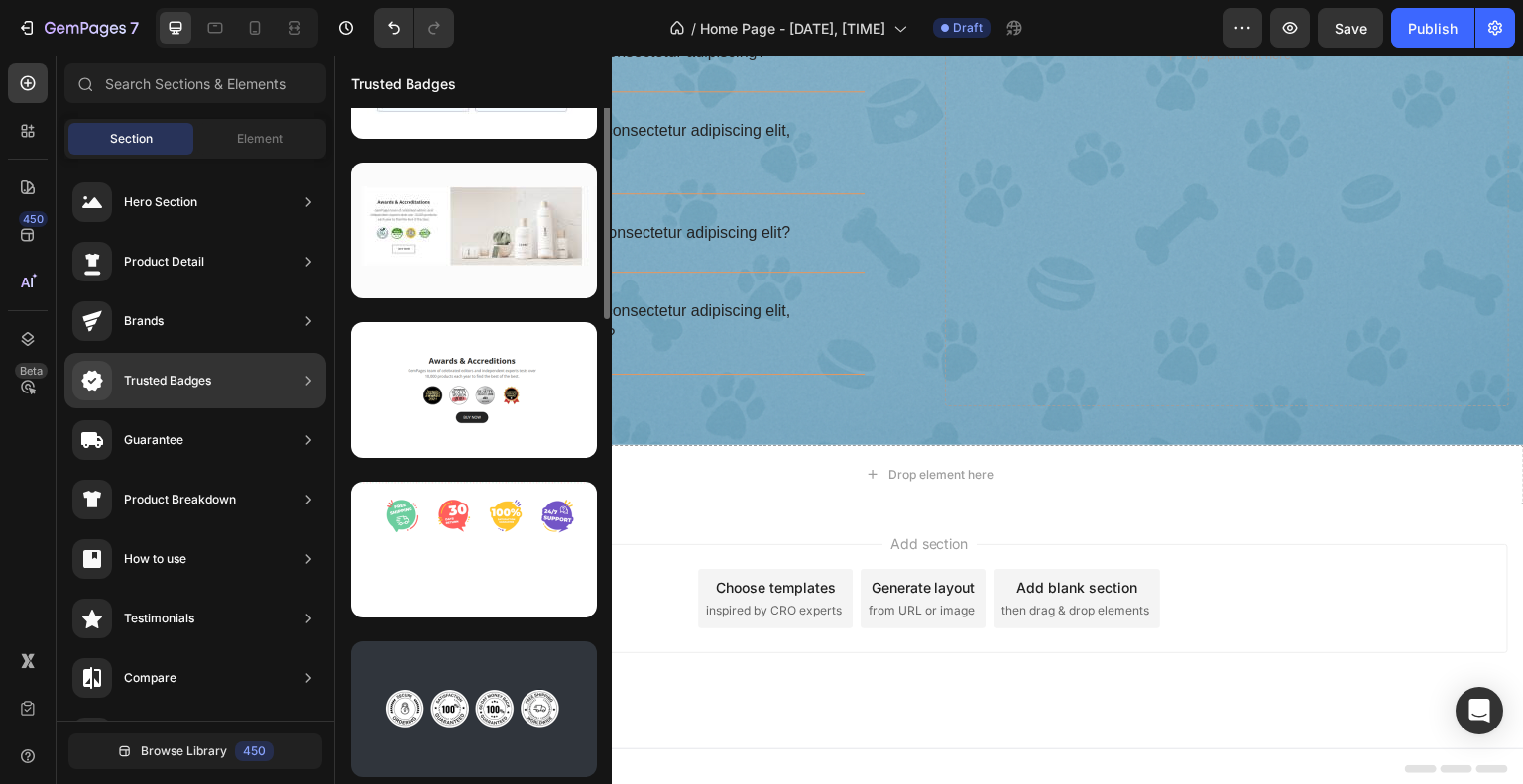 scroll, scrollTop: 0, scrollLeft: 0, axis: both 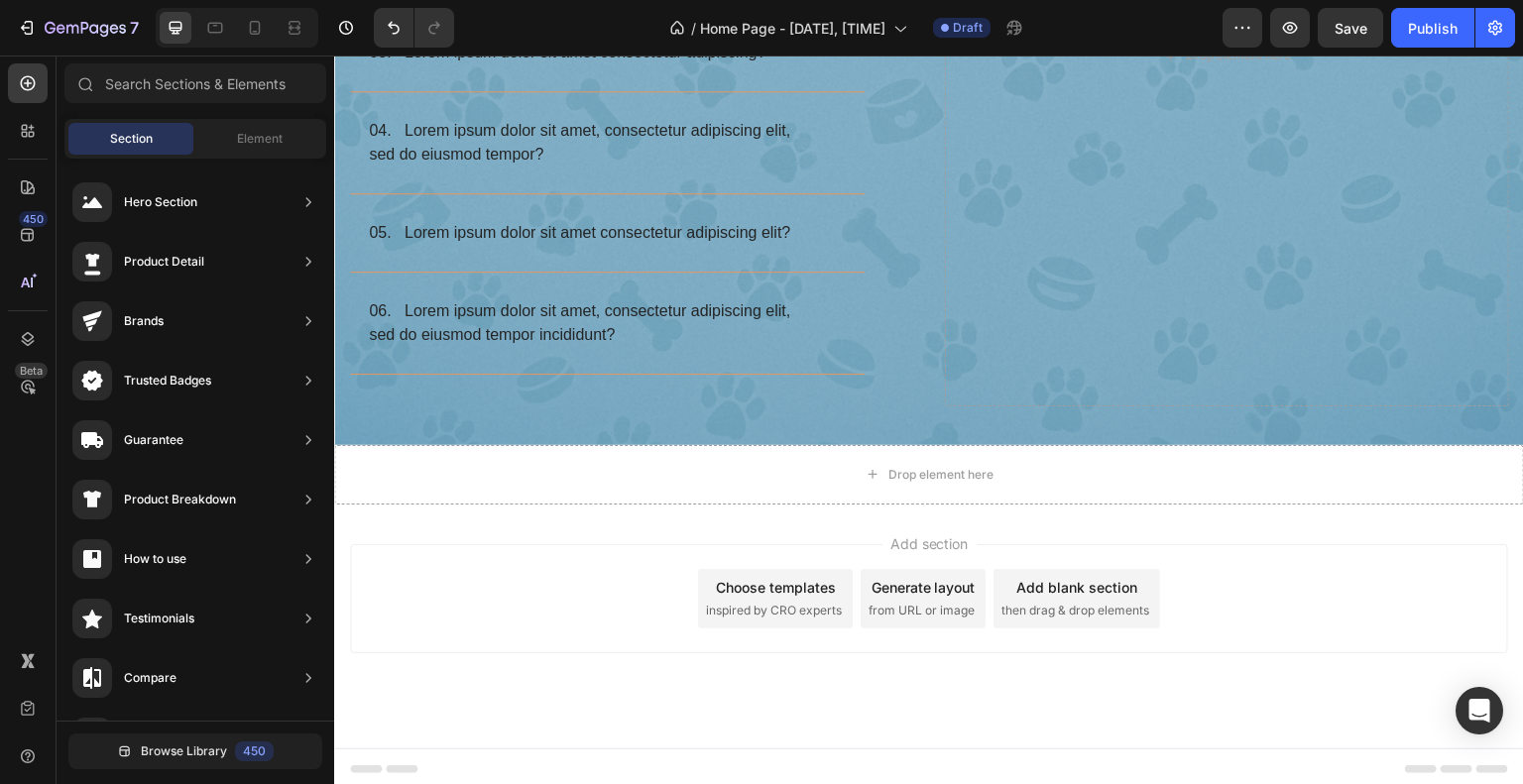 drag, startPoint x: 603, startPoint y: 390, endPoint x: 567, endPoint y: 786, distance: 397.633 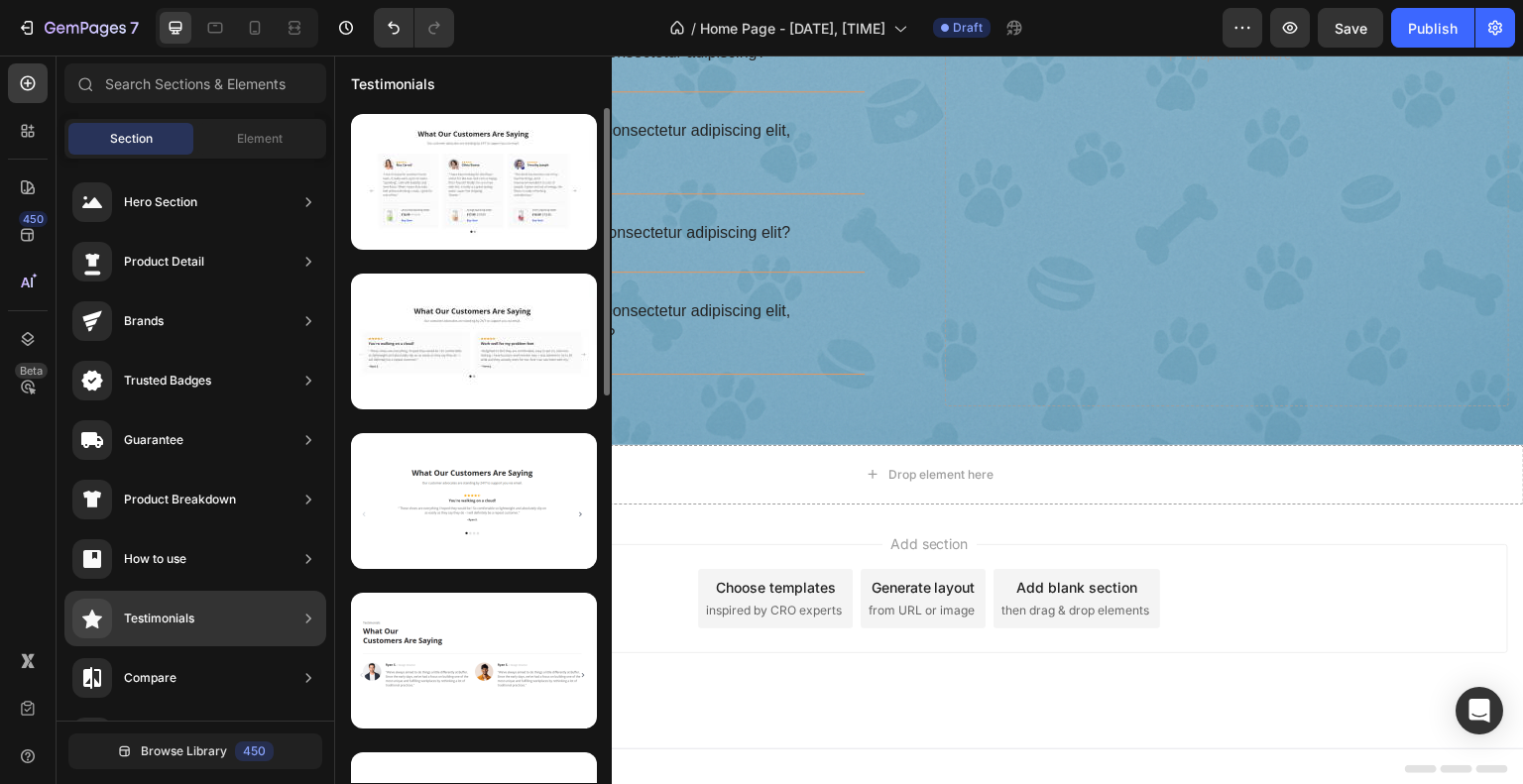 scroll, scrollTop: 0, scrollLeft: 0, axis: both 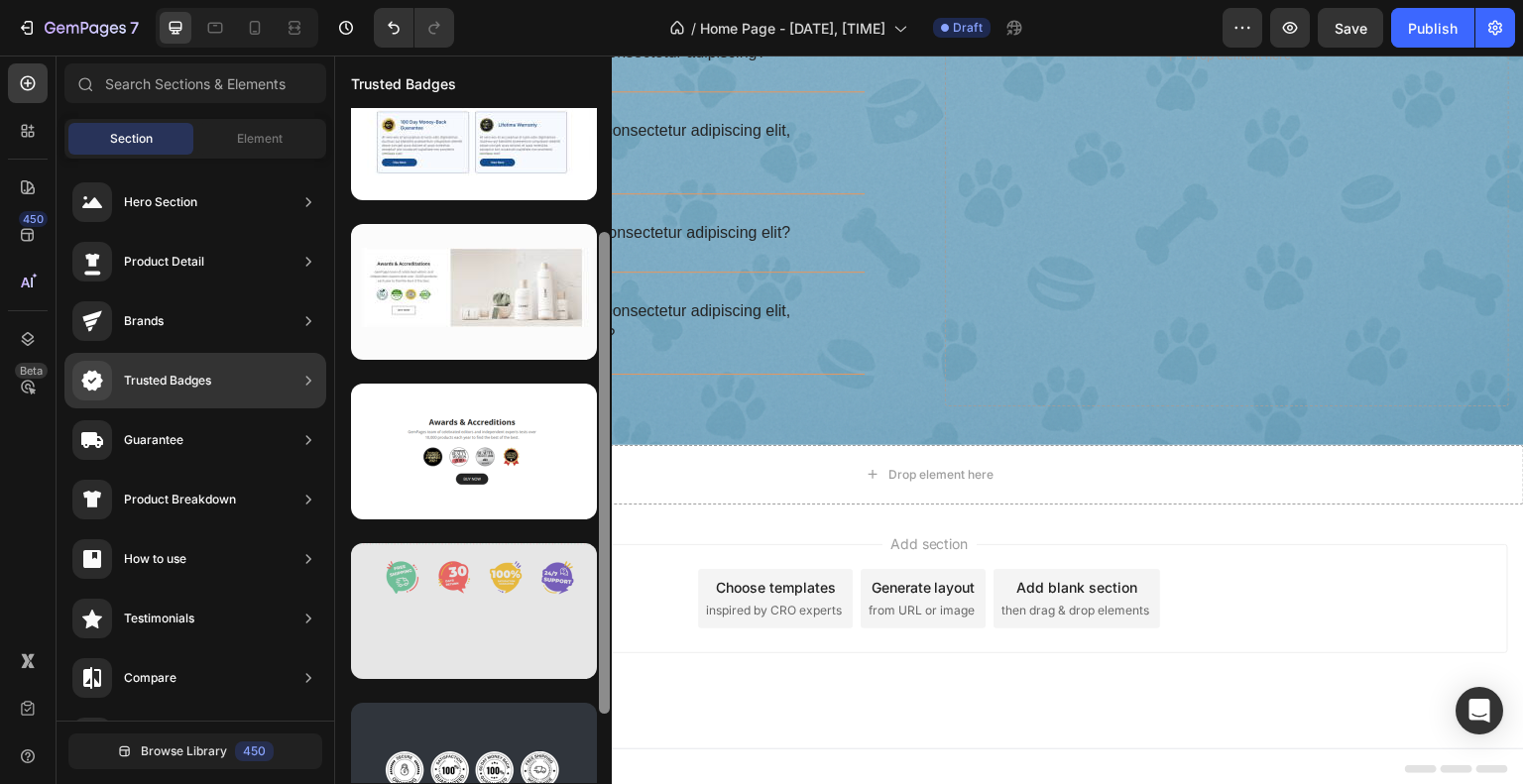 drag, startPoint x: 604, startPoint y: 510, endPoint x: 569, endPoint y: 663, distance: 156.9522 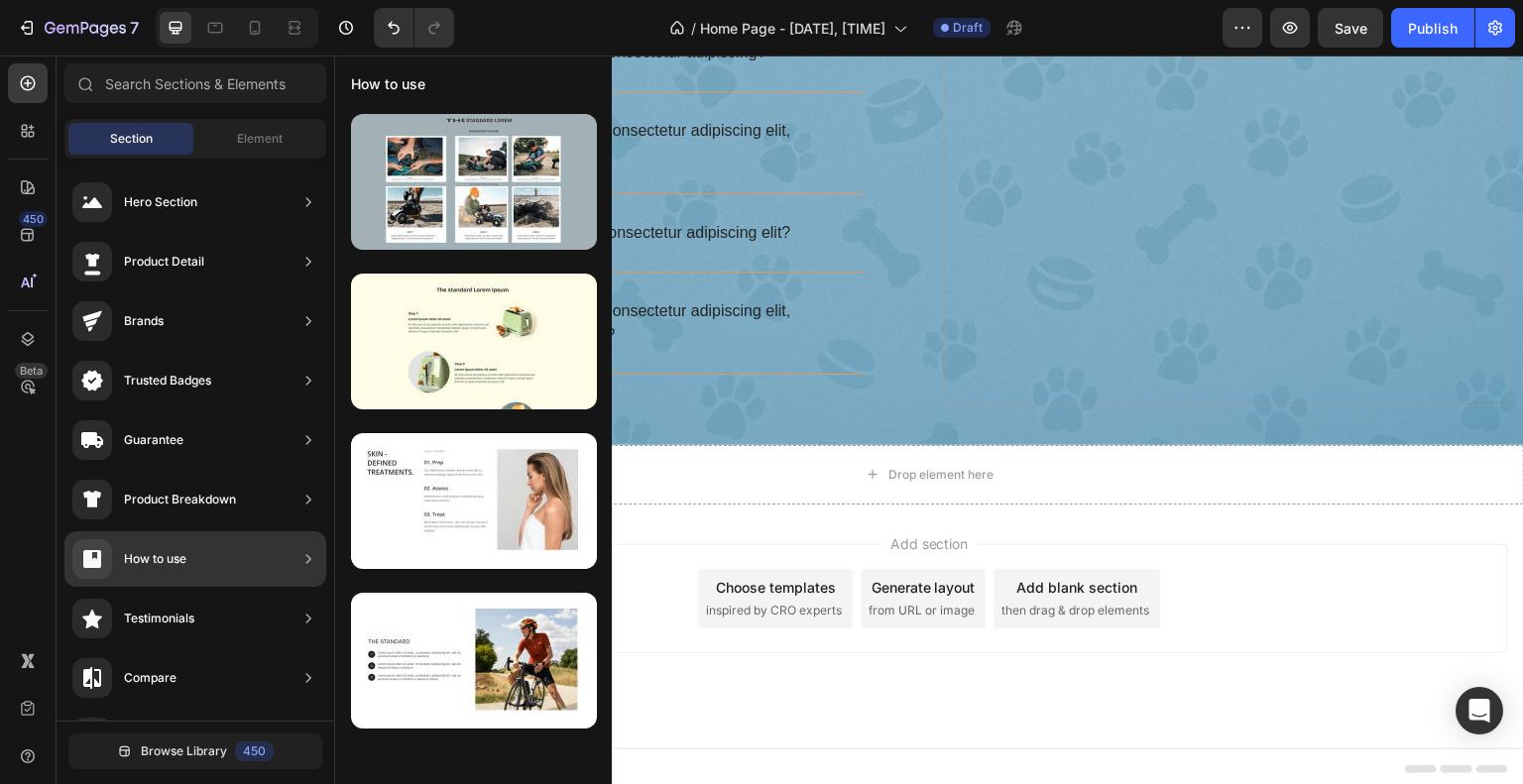 scroll, scrollTop: 0, scrollLeft: 0, axis: both 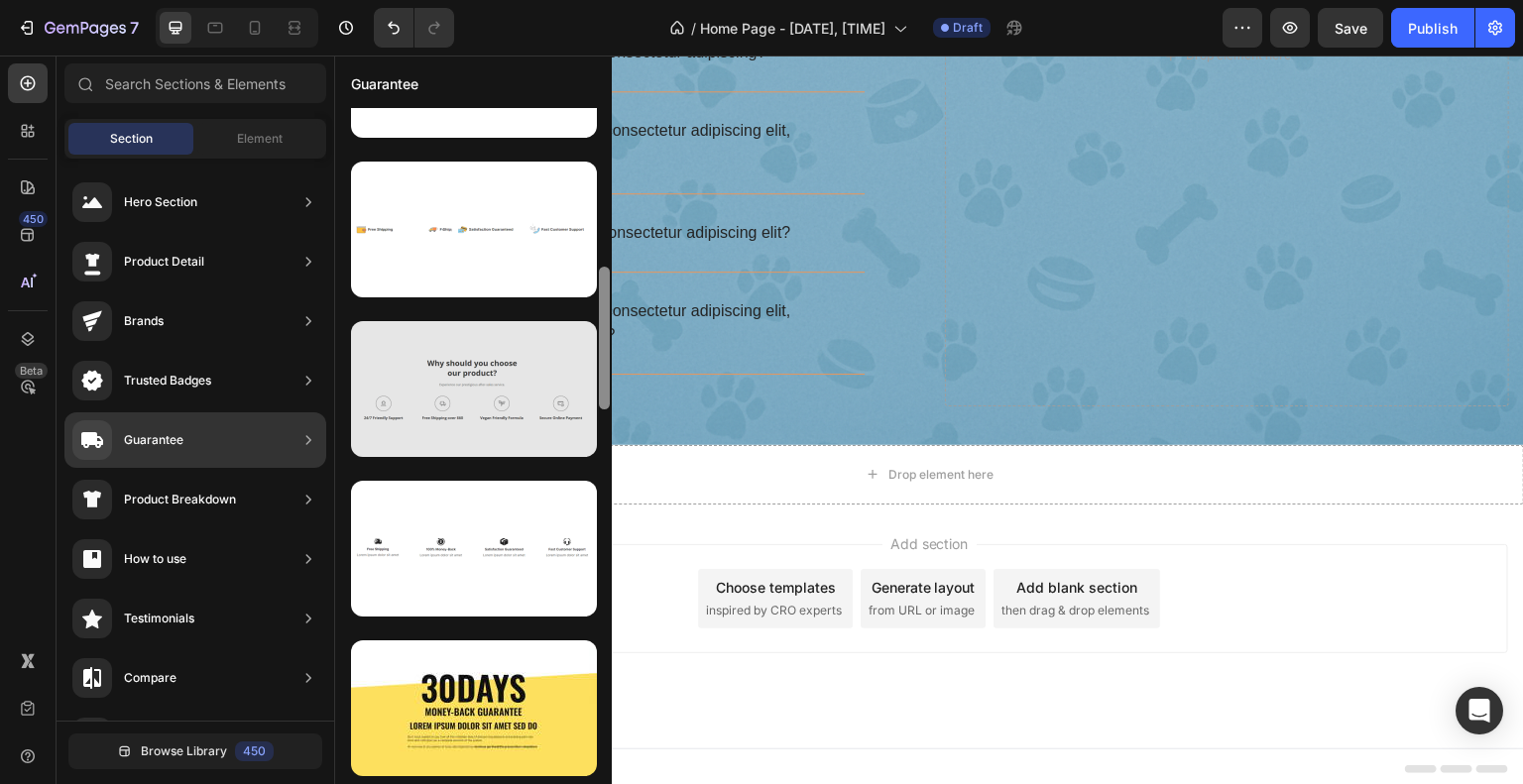 drag, startPoint x: 605, startPoint y: 226, endPoint x: 579, endPoint y: 386, distance: 162.09874 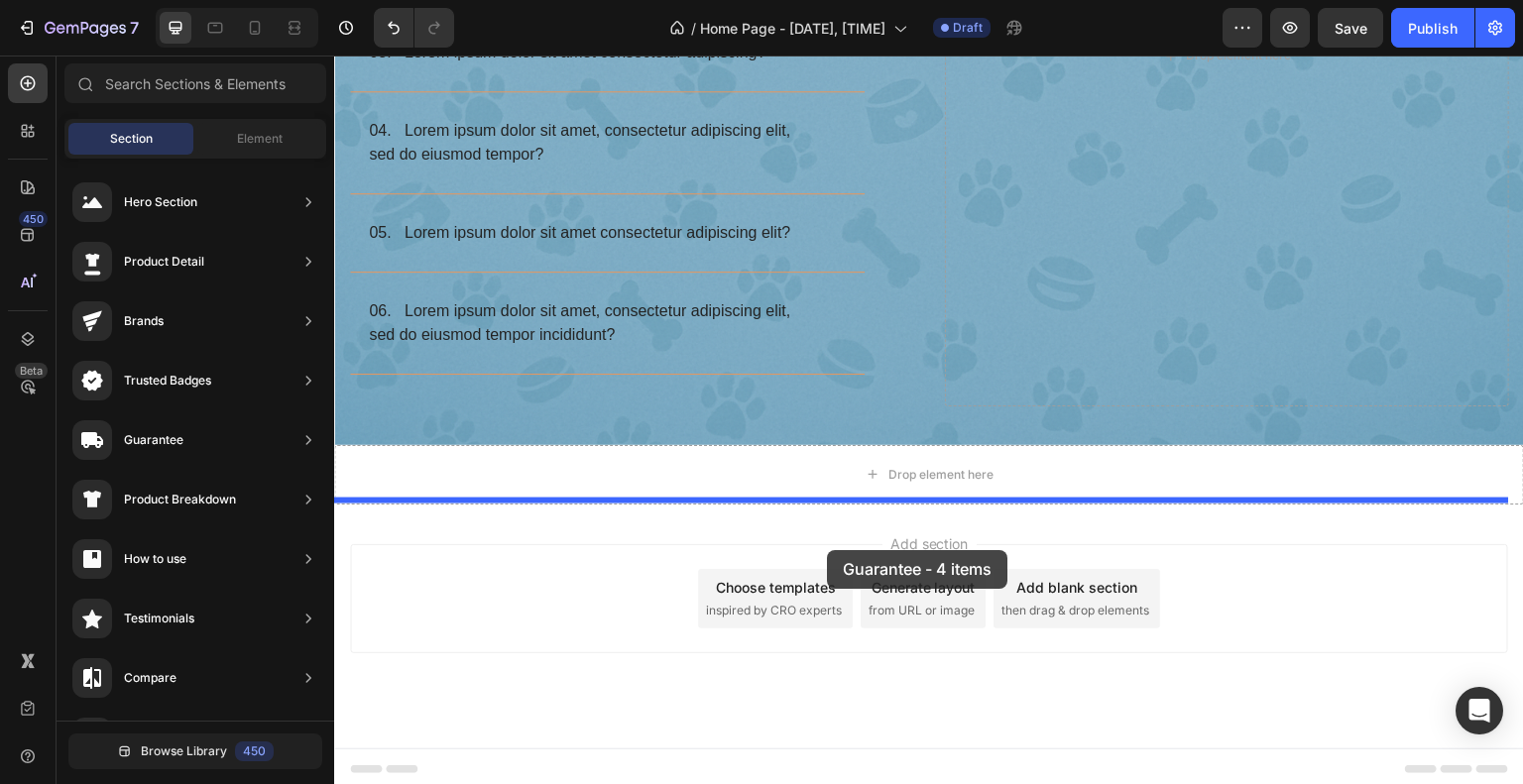 drag, startPoint x: 814, startPoint y: 625, endPoint x: 827, endPoint y: 550, distance: 76.11833 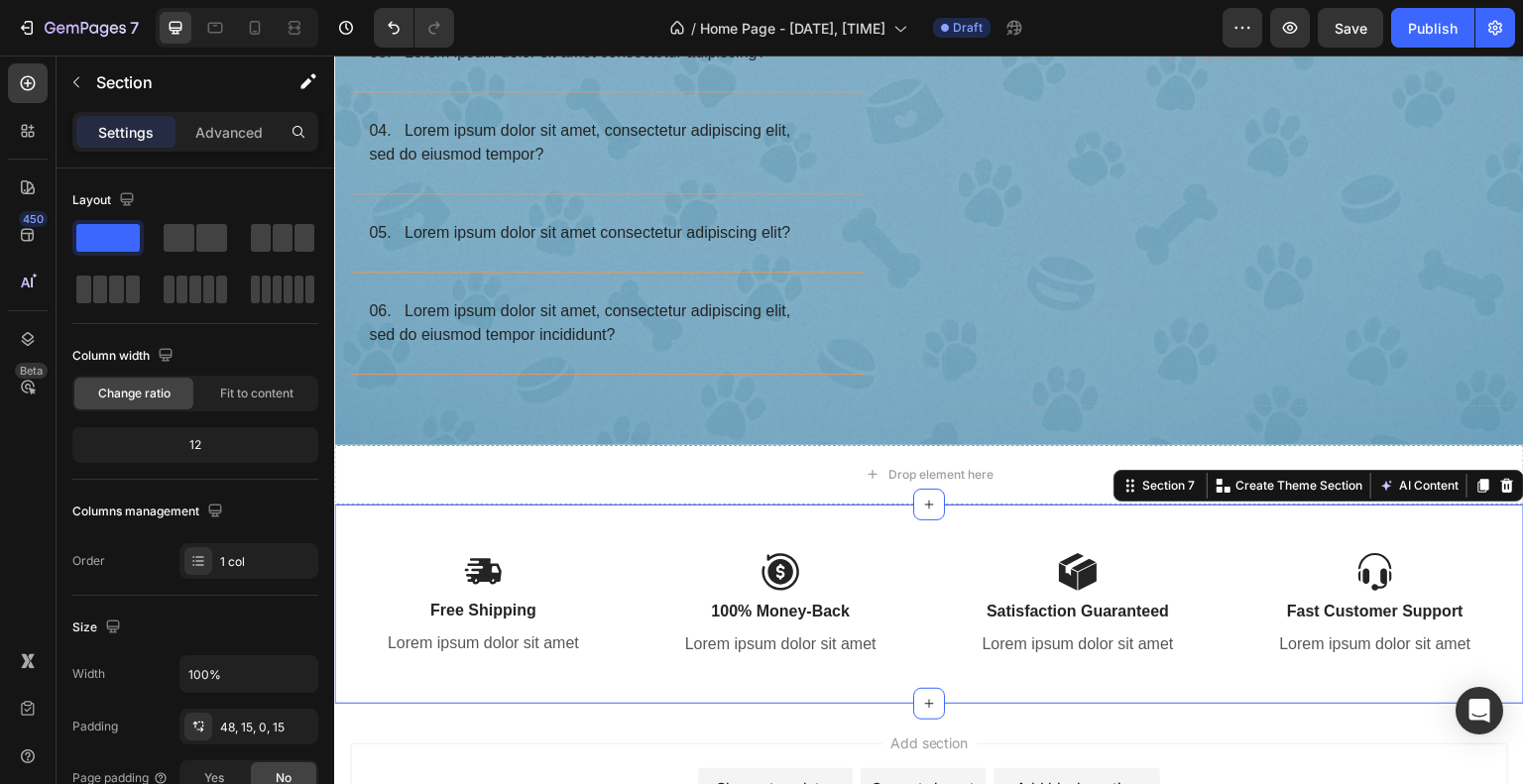 click at bounding box center [780, 572] 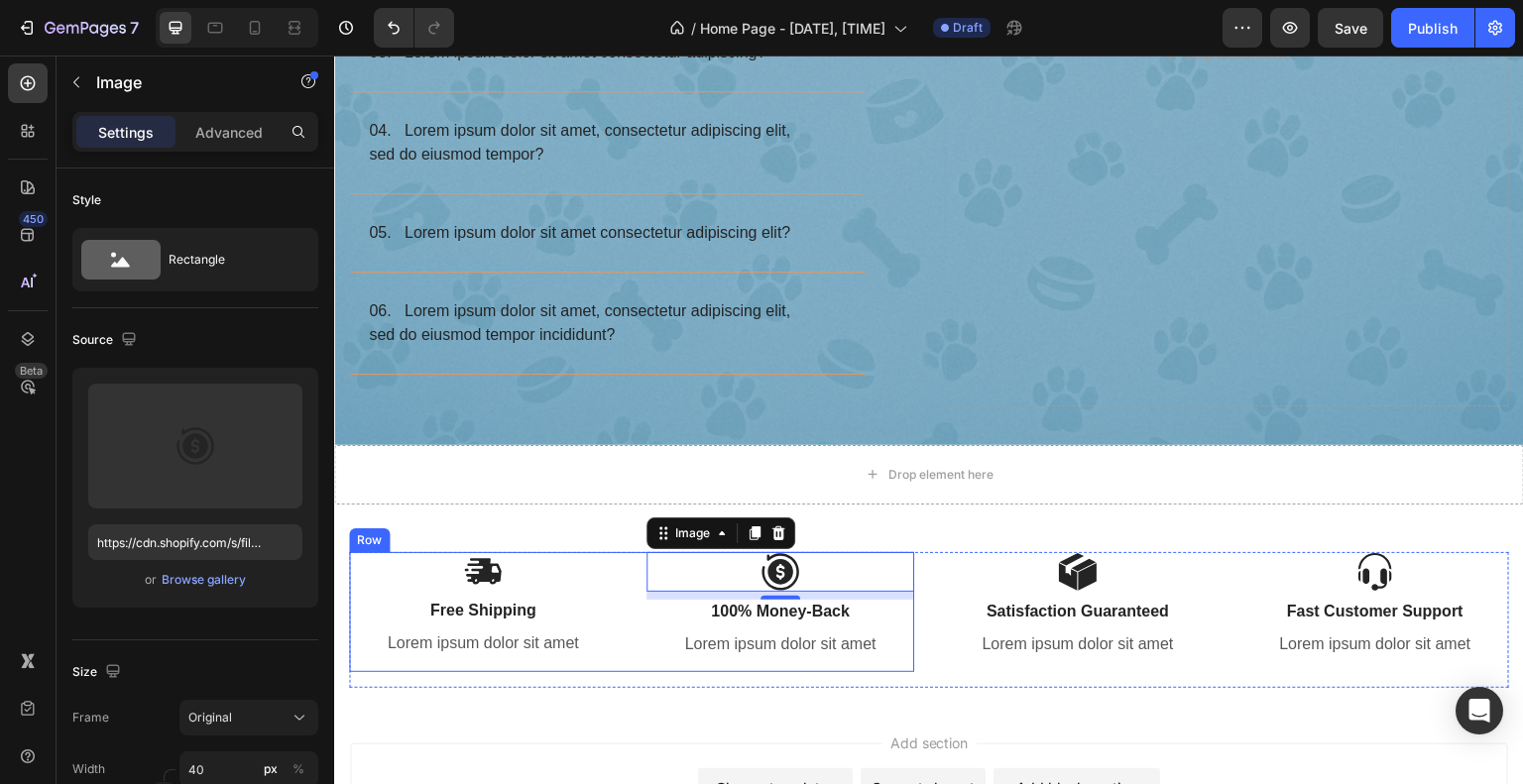 click on "Image Free Shipping Text Block Lorem ipsum dolor sit amet Text Block Image   8 100% Money-Back Text Block Lorem ipsum dolor sit amet Text Block Row" at bounding box center (632, 613) 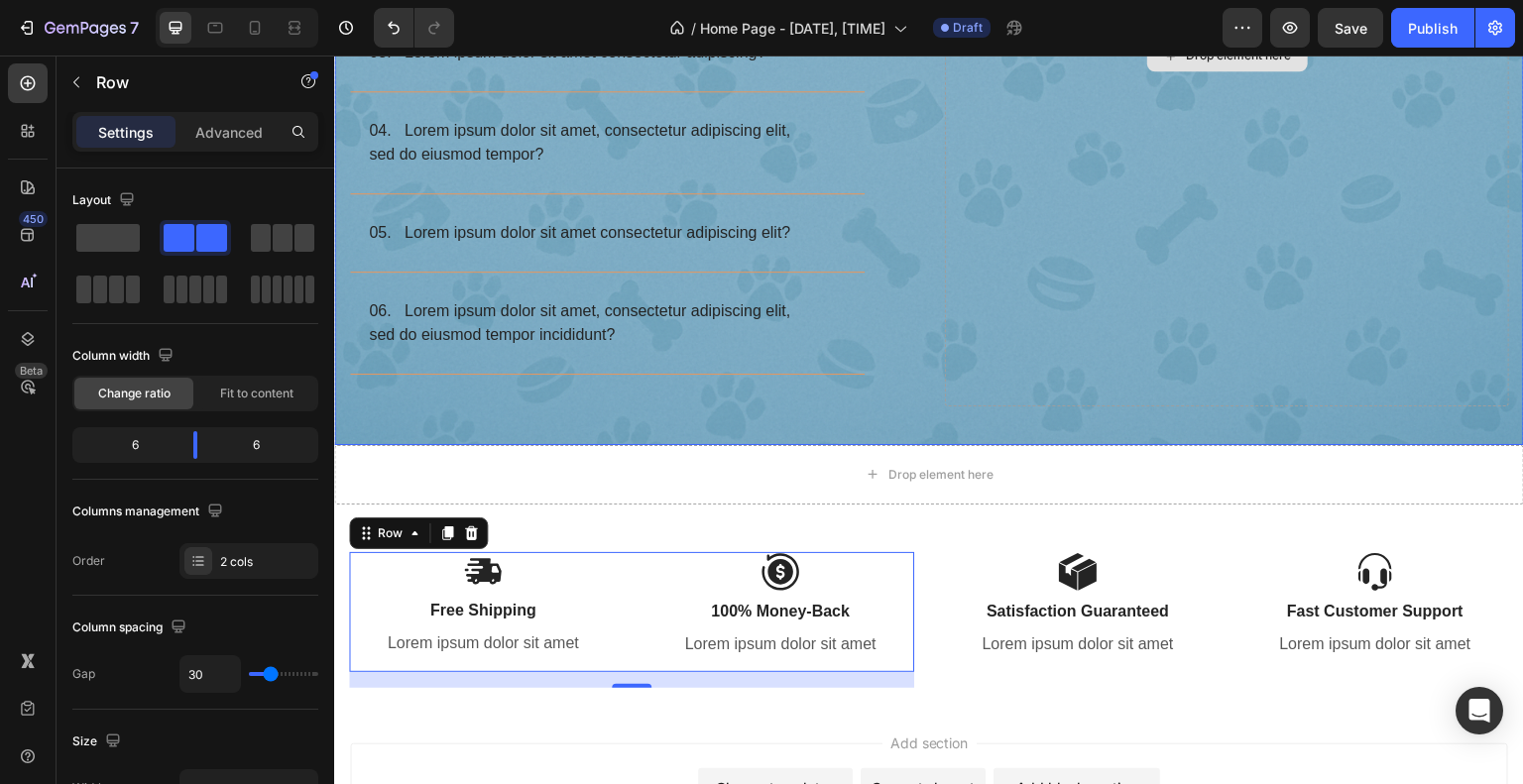 click on "Drop element here" at bounding box center [1227, 55] 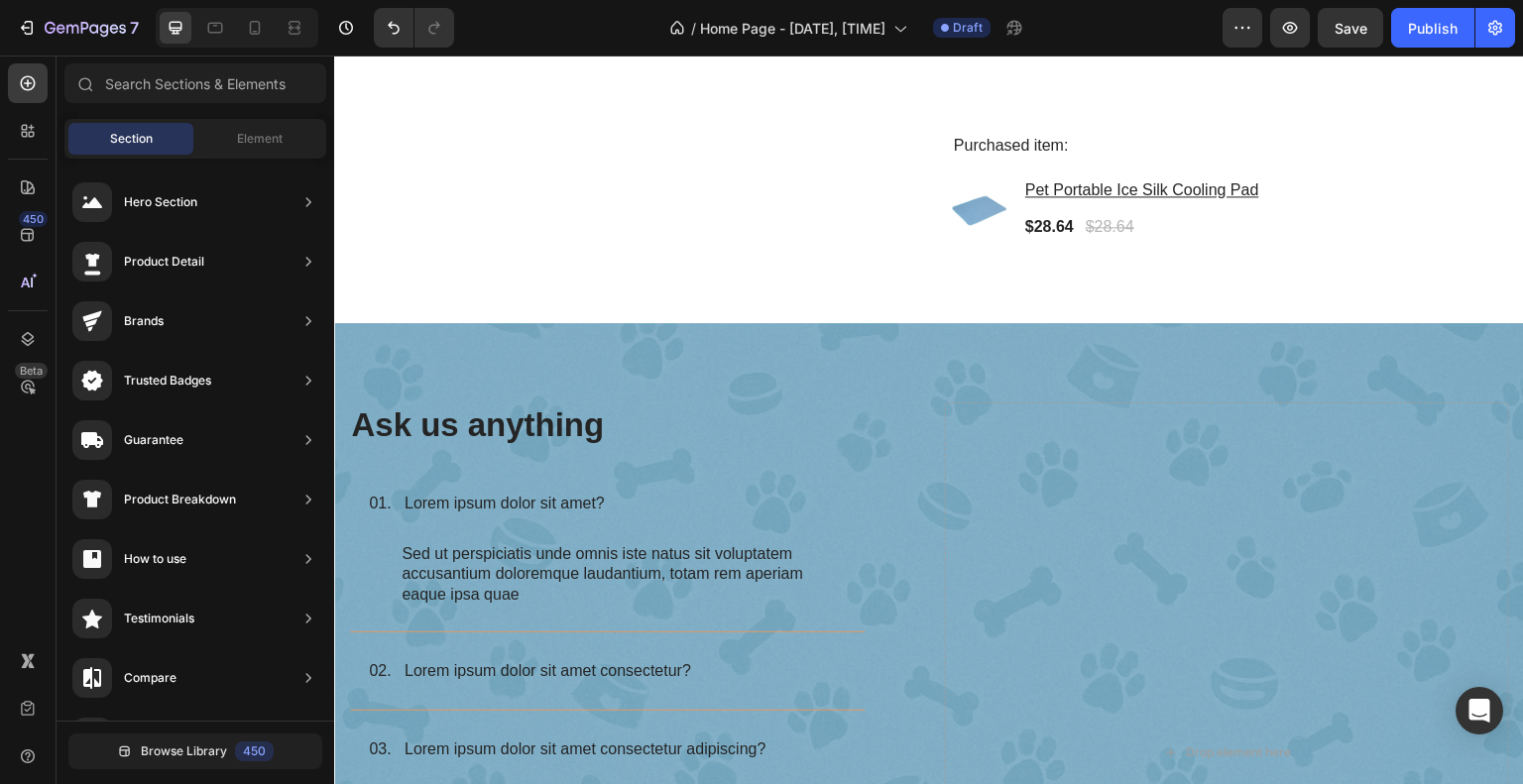 scroll, scrollTop: 2942, scrollLeft: 0, axis: vertical 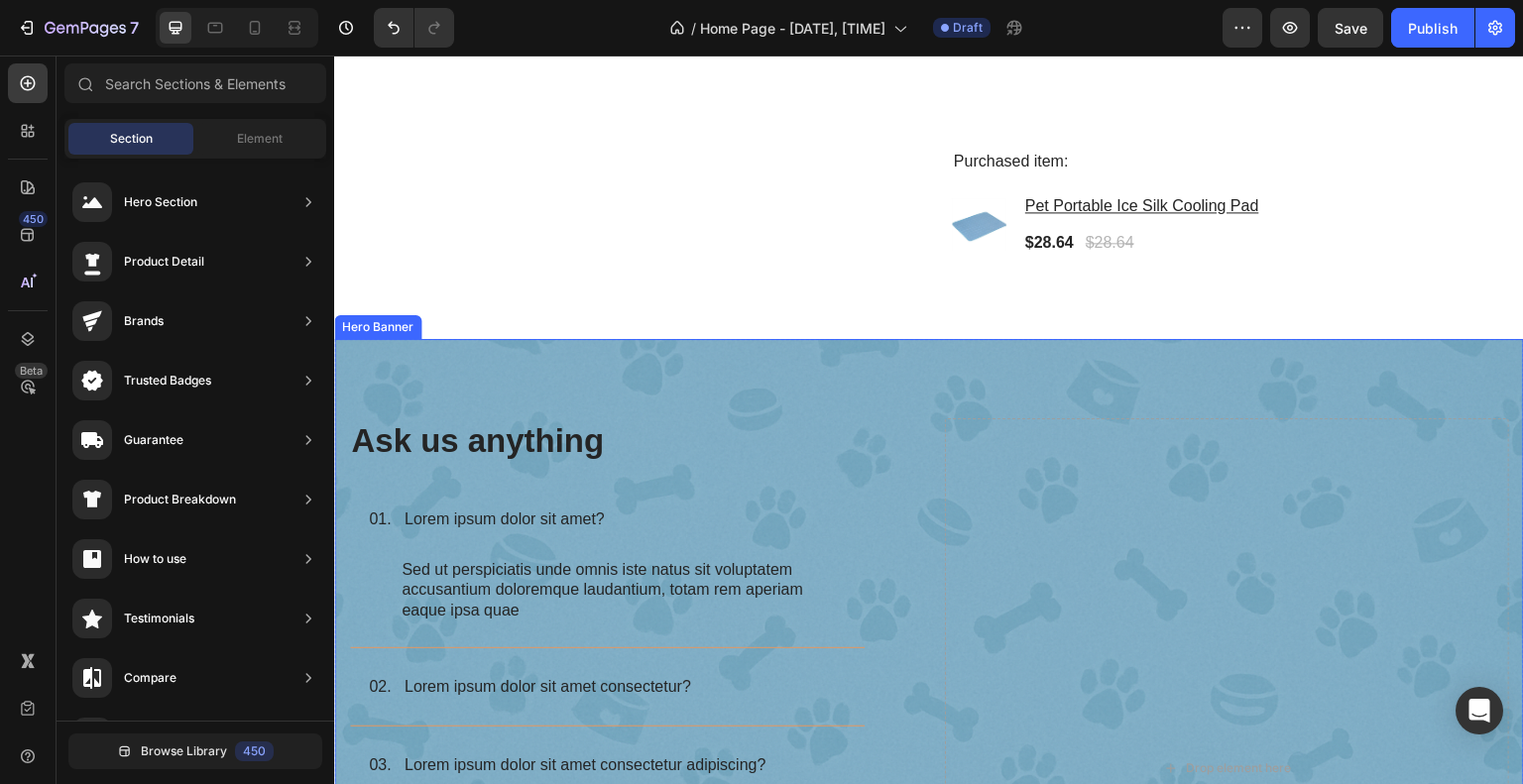 click on "Image Ask us anything Heading
01.   Lorem ipsum dolor sit amet? Sed ut perspiciatis unde omnis iste natus sit voluptatem accusantium doloremque laudantium, totam rem aperiam eaque ipsa quae  Text Block
02.   Lorem ipsum dolor sit amet consectetur?
03.   Lorem ipsum dolor sit amet consectetur adipiscing?
04.   Lorem ipsum dolor sit amet, consectetur adipiscing elit, sed do eiusmod tempor?
05.   Lorem ipsum dolor sit amet consectetur adipiscing elit?
06.   Lorem ipsum dolor sit amet, consectetur adipiscing elit, sed do eiusmod tempor incididunt? Accordion Row
Drop element here" at bounding box center [929, 748] 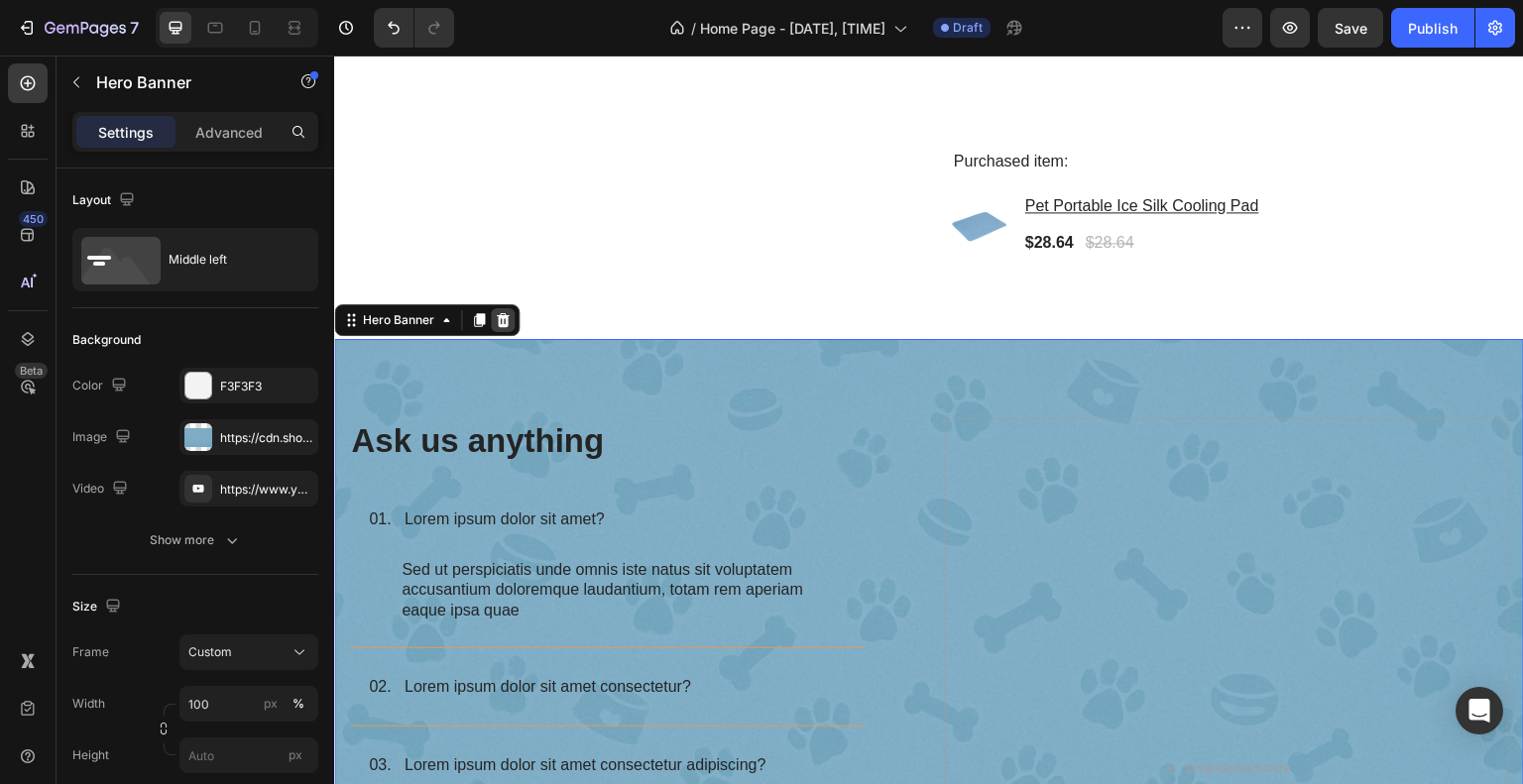 click 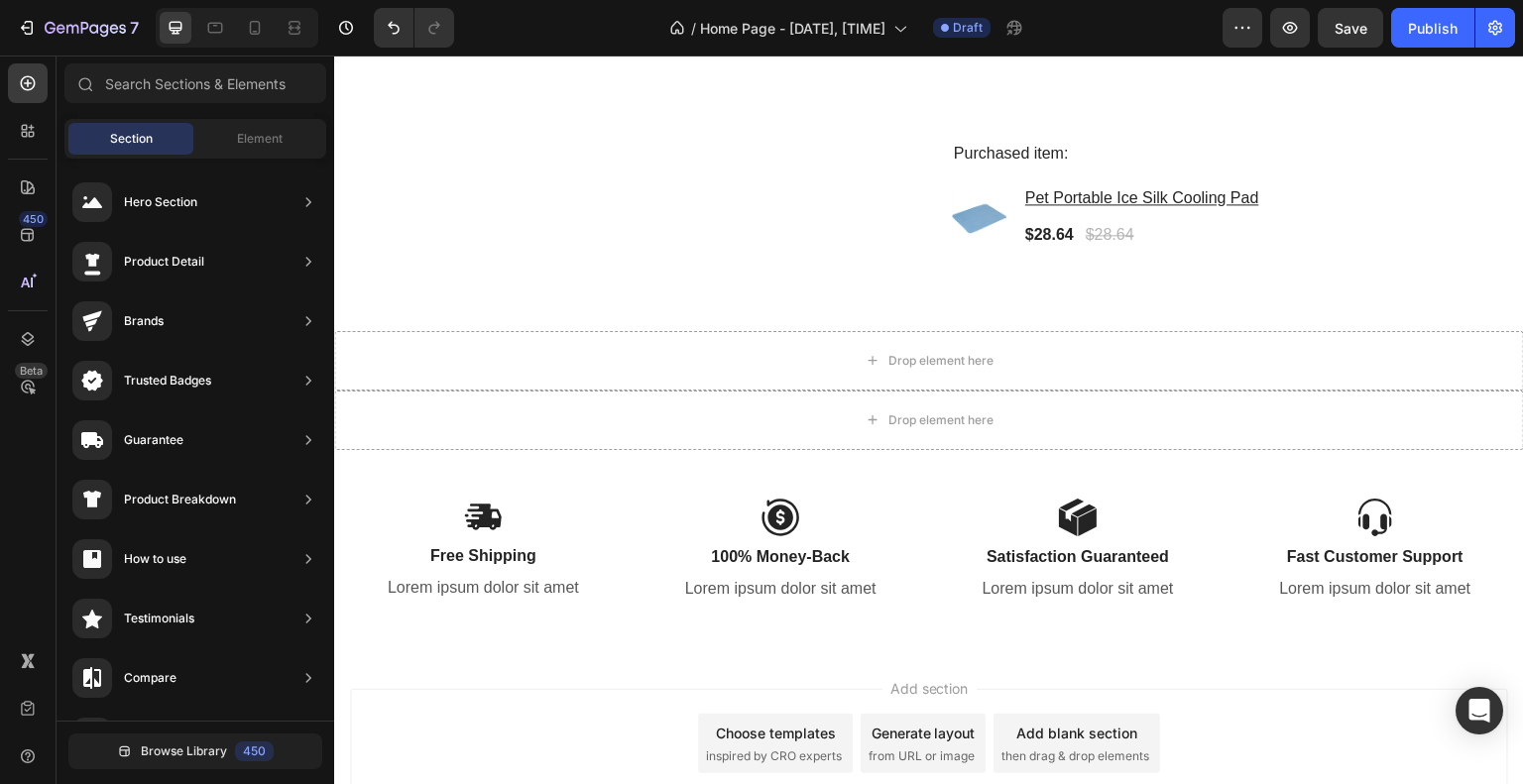 scroll, scrollTop: 2954, scrollLeft: 0, axis: vertical 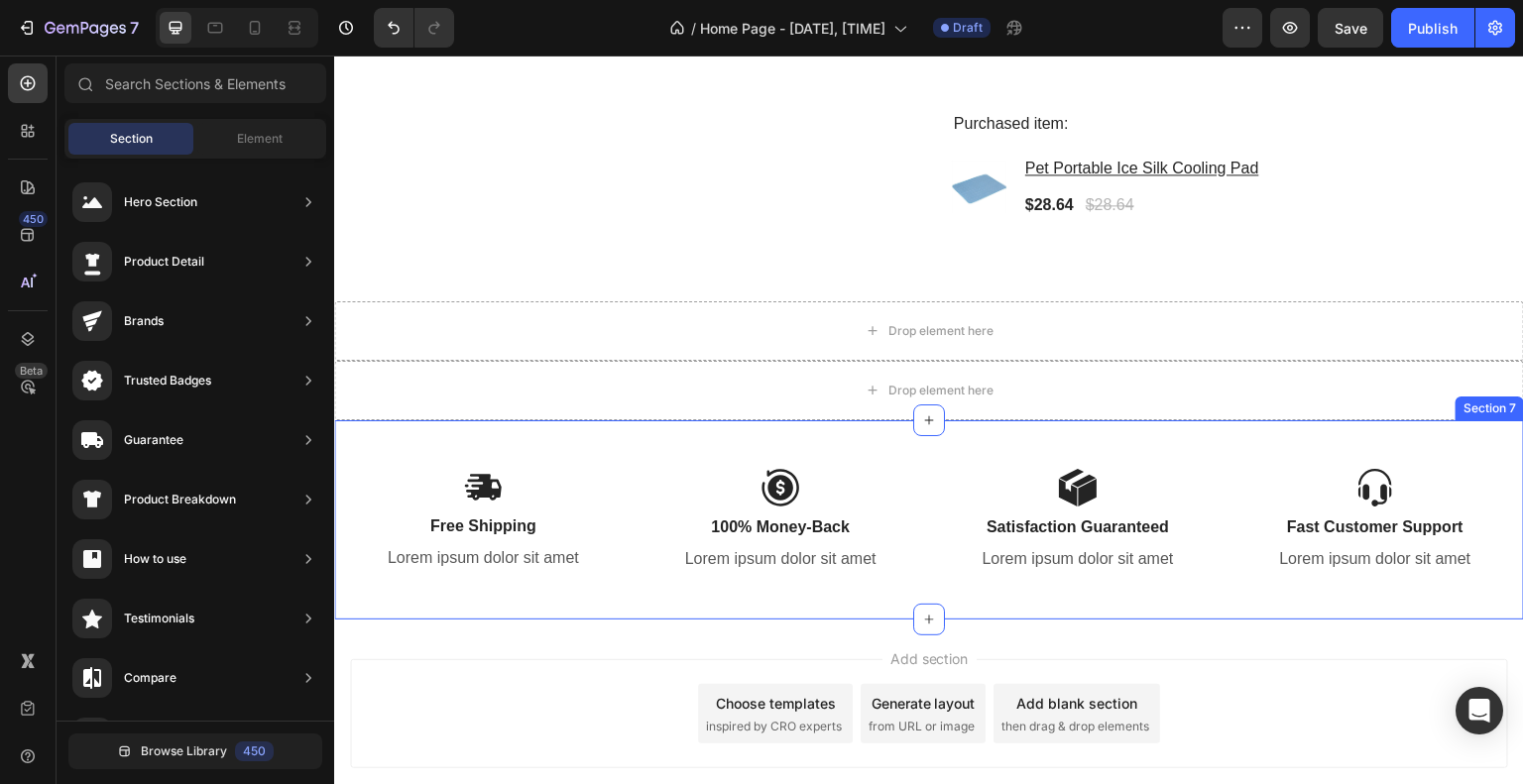 click on "Image Free Shipping Text Block Lorem ipsum dolor sit amet Text Block Image 100% Money-Back Text Block Lorem ipsum dolor sit amet Text Block Row Image Satisfaction Guaranteed Text Block Lorem ipsum dolor sit amet Text Block Image Fast Customer Support Text Block Lorem ipsum dolor sit amet Text Block Row Row Section 7" at bounding box center [929, 520] 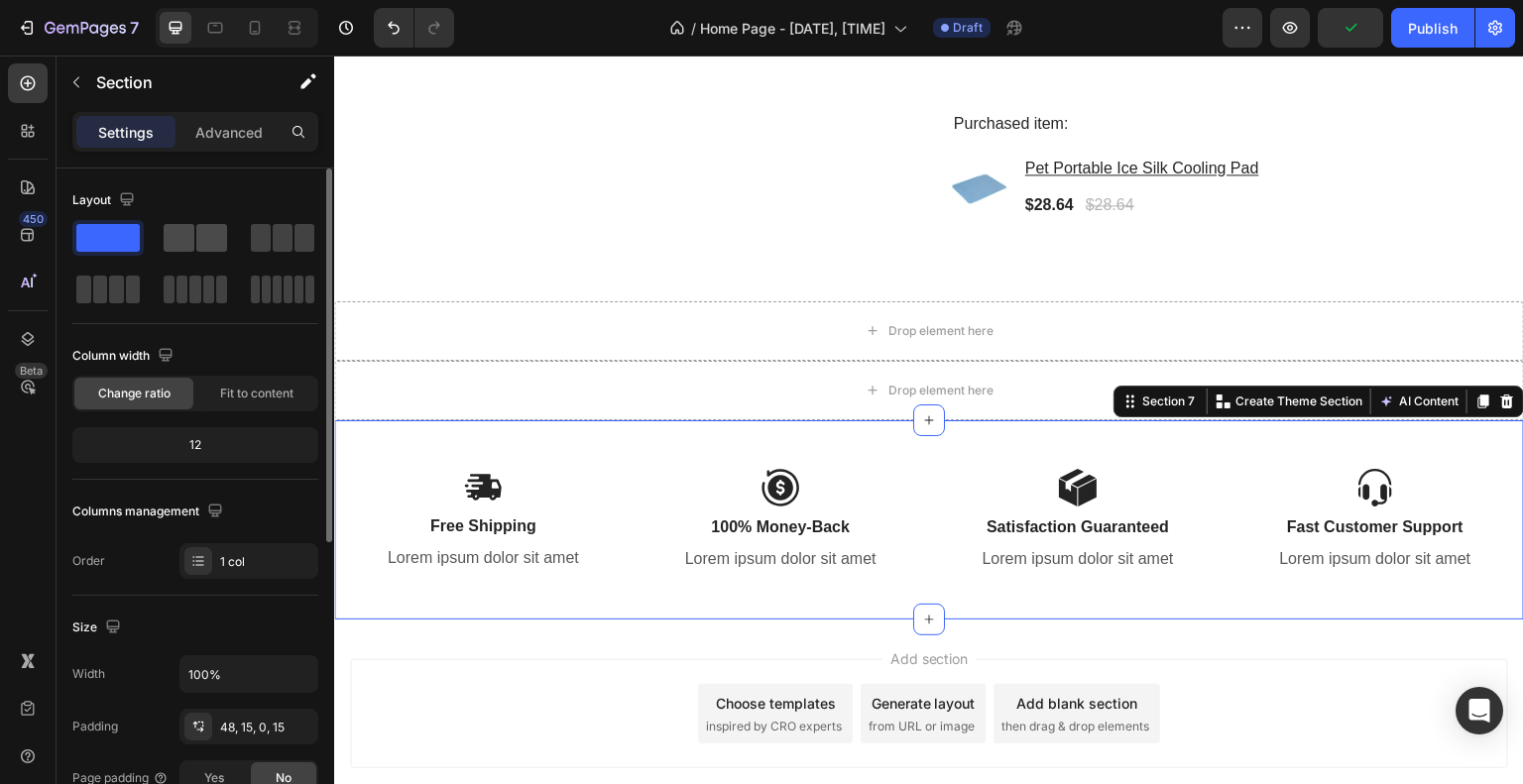 click 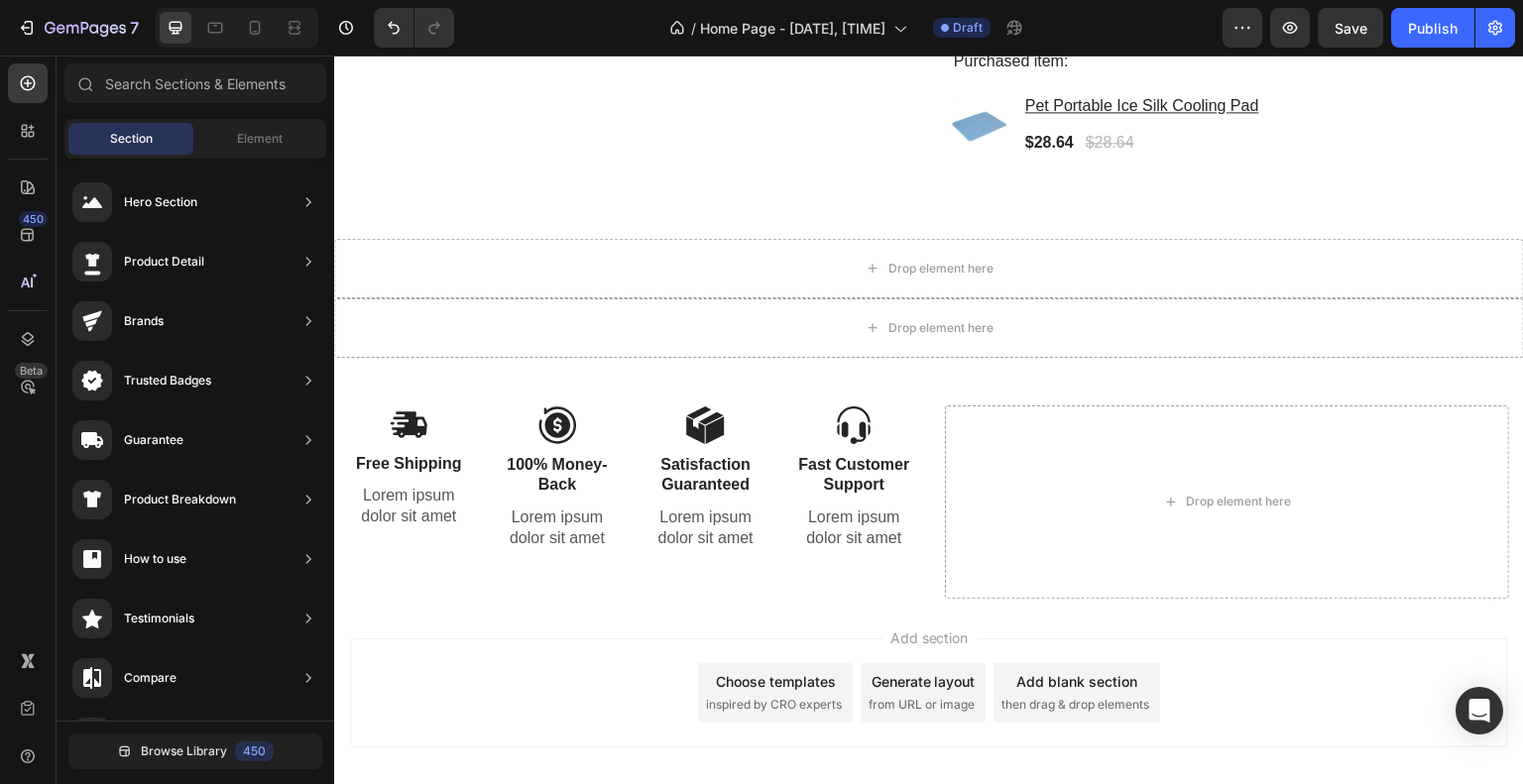 scroll, scrollTop: 3046, scrollLeft: 0, axis: vertical 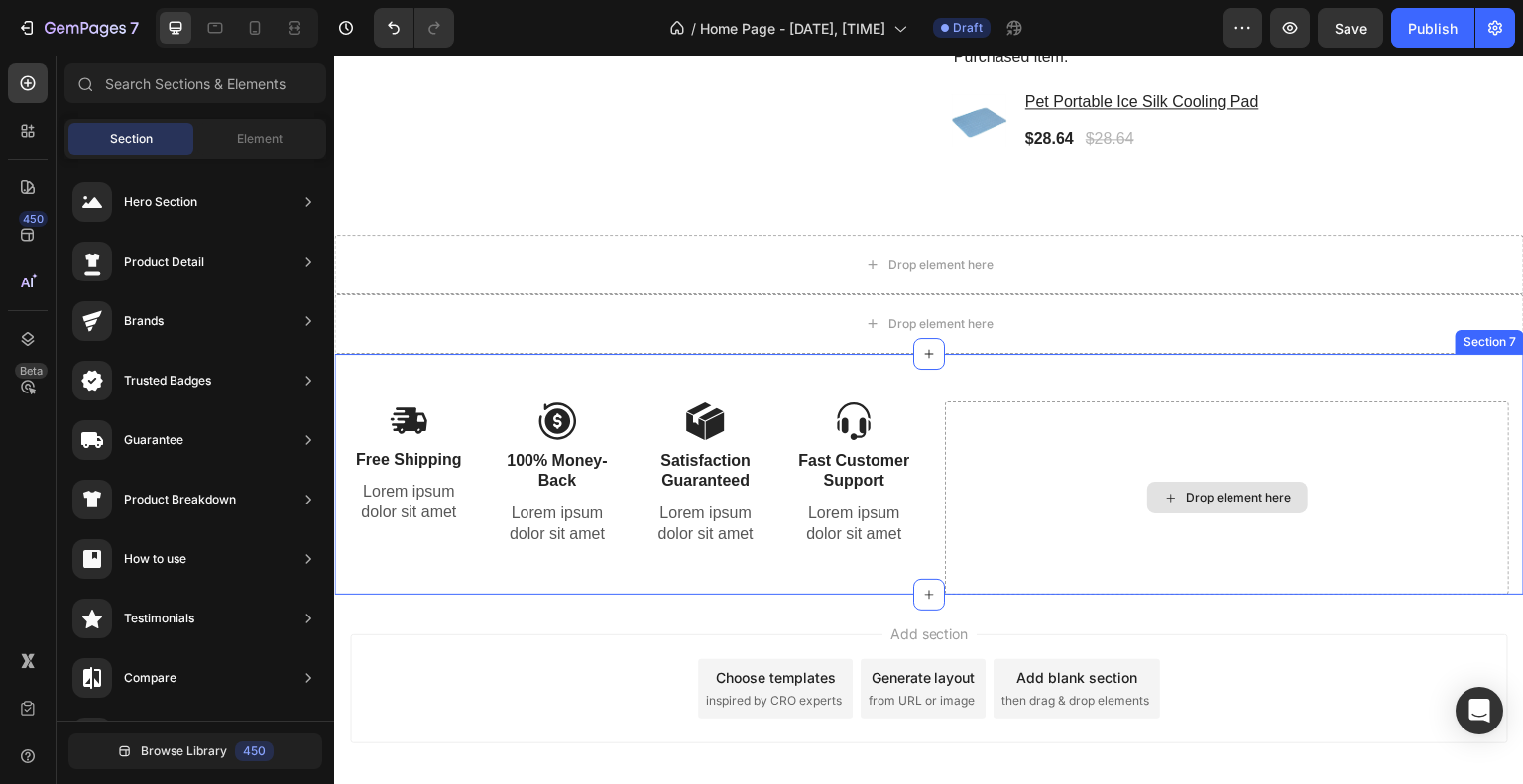 click on "Drop element here" at bounding box center (1239, 498) 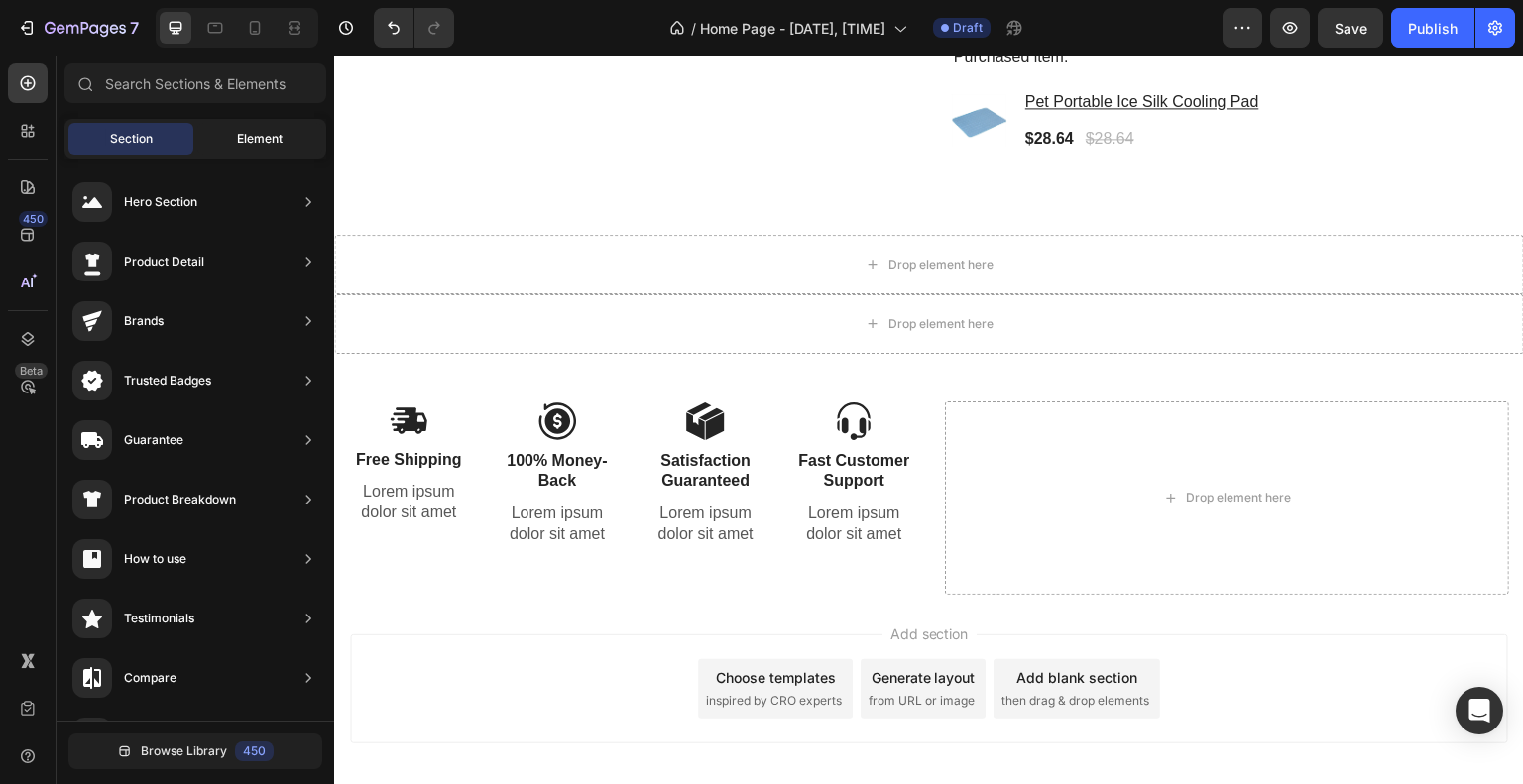 click on "Element" at bounding box center (260, 139) 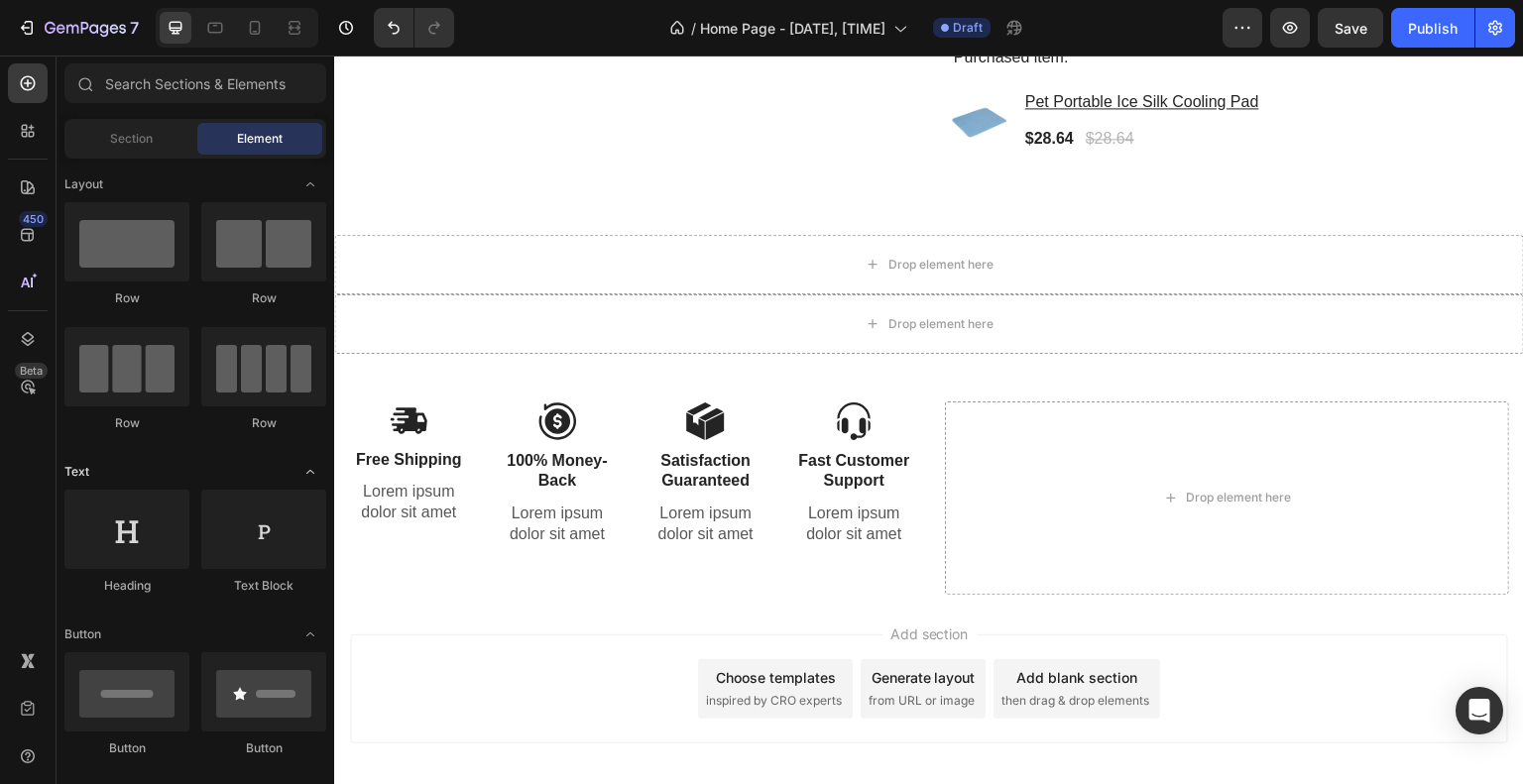 click on "Text" 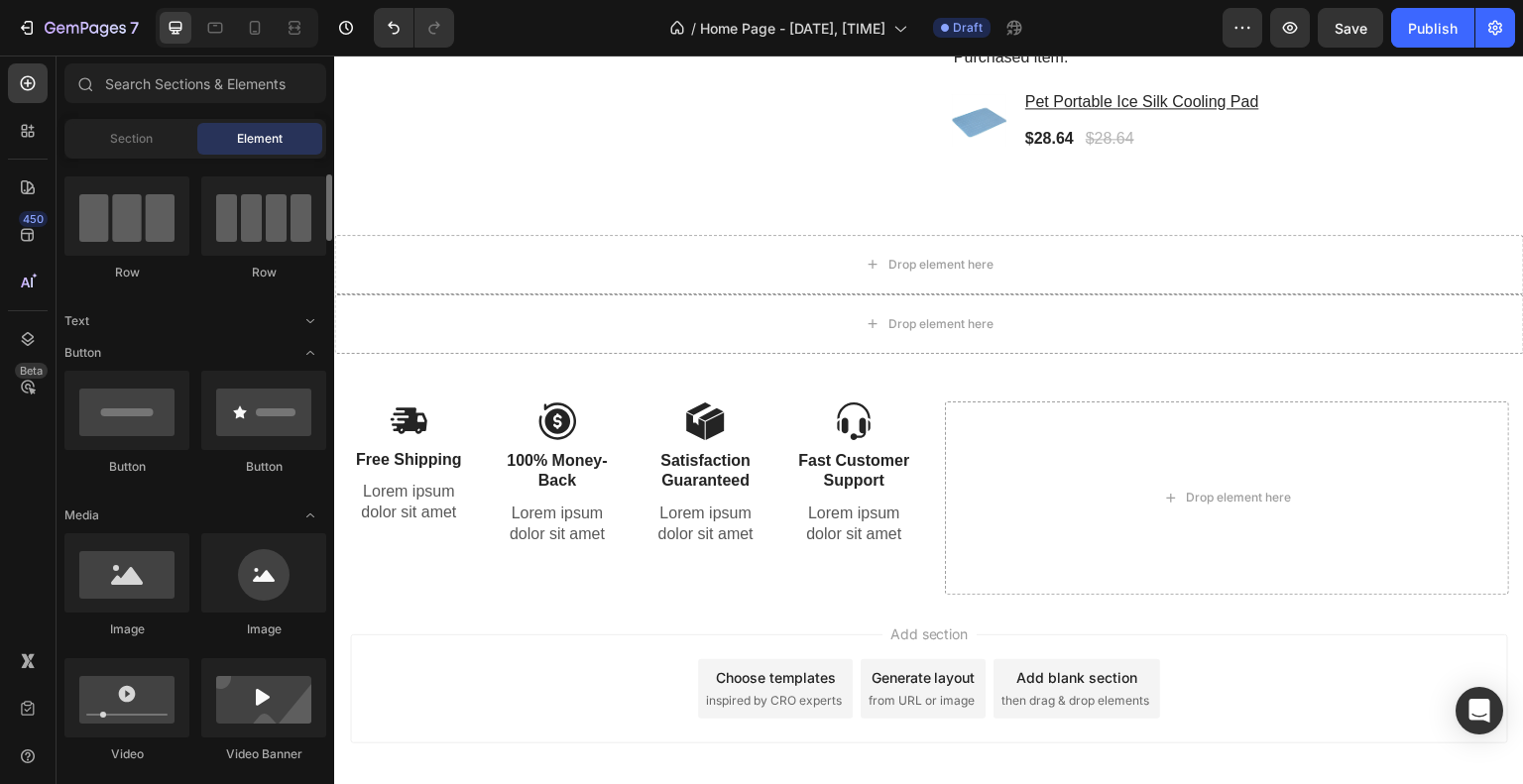 scroll, scrollTop: 271, scrollLeft: 0, axis: vertical 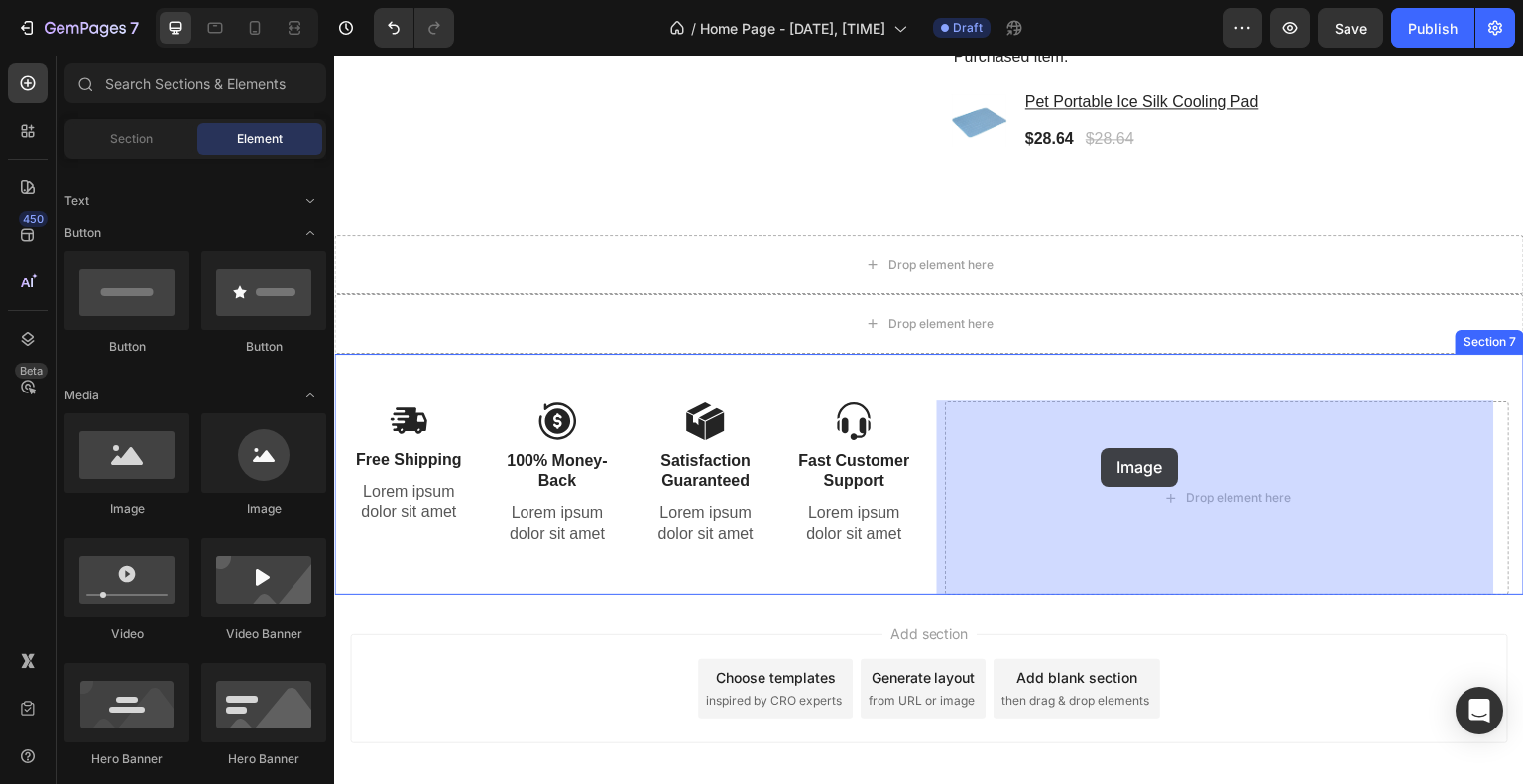 drag, startPoint x: 481, startPoint y: 511, endPoint x: 1102, endPoint y: 449, distance: 624.0873 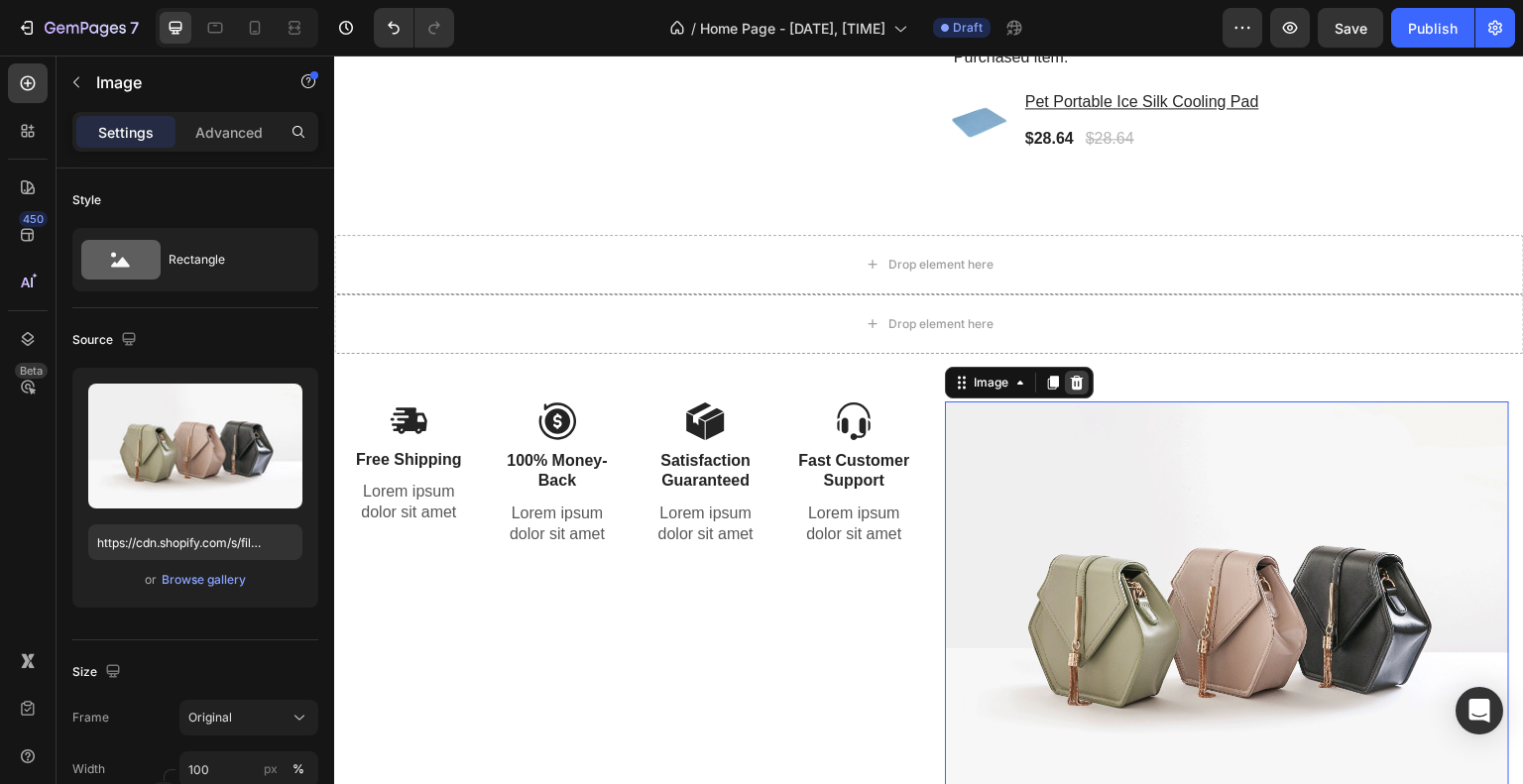 click 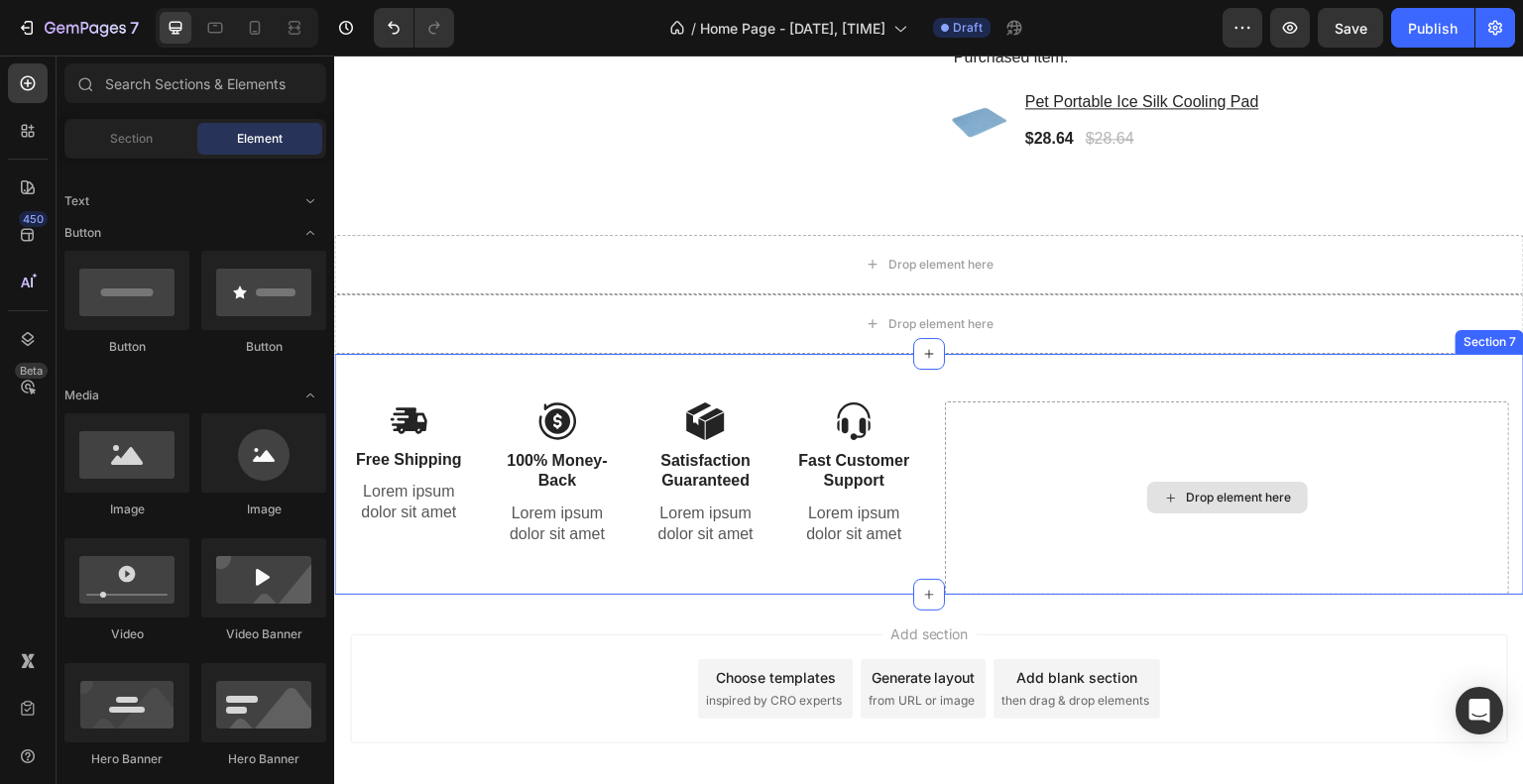 click on "Drop element here" at bounding box center [1228, 498] 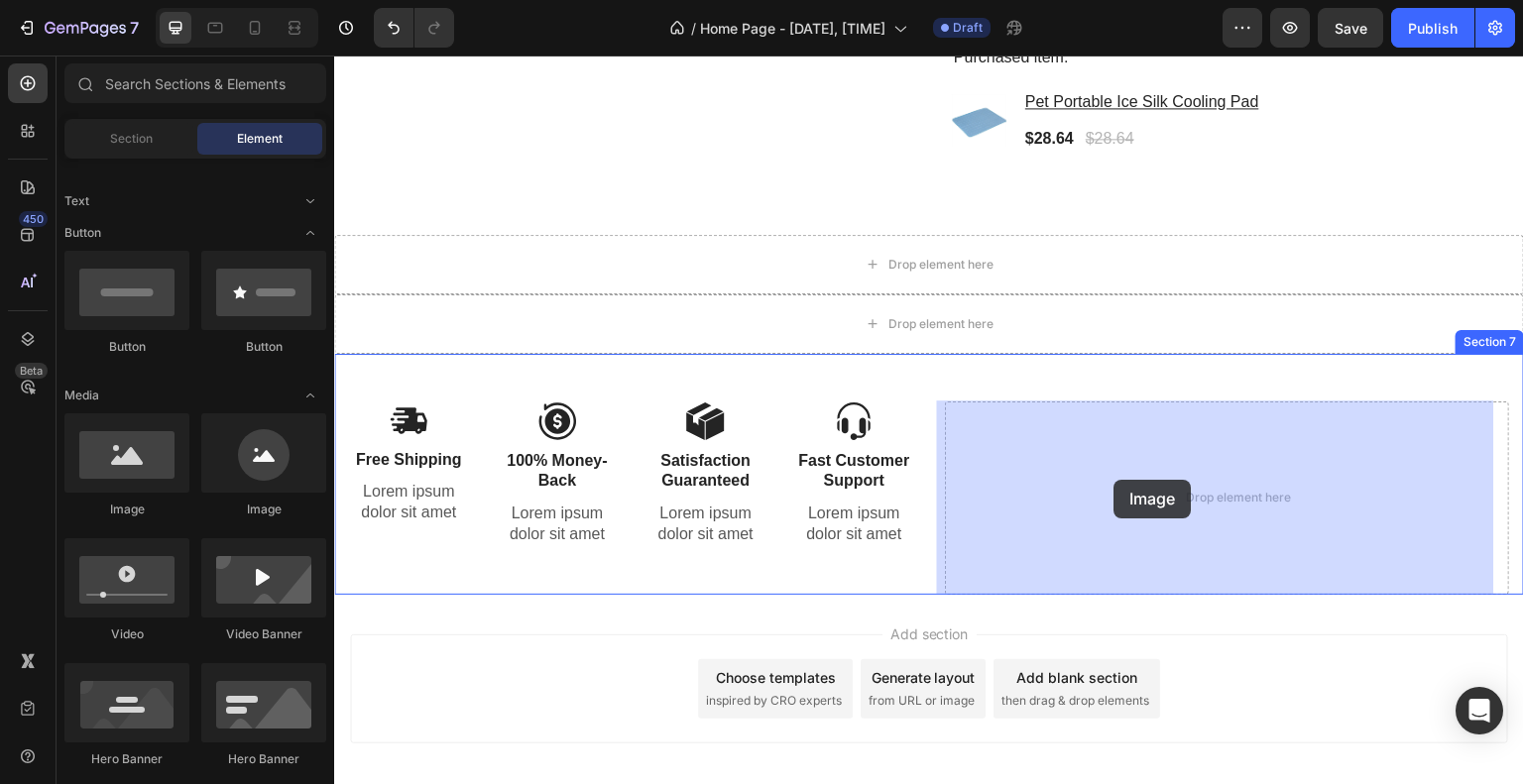 drag, startPoint x: 609, startPoint y: 530, endPoint x: 1114, endPoint y: 480, distance: 507.46921 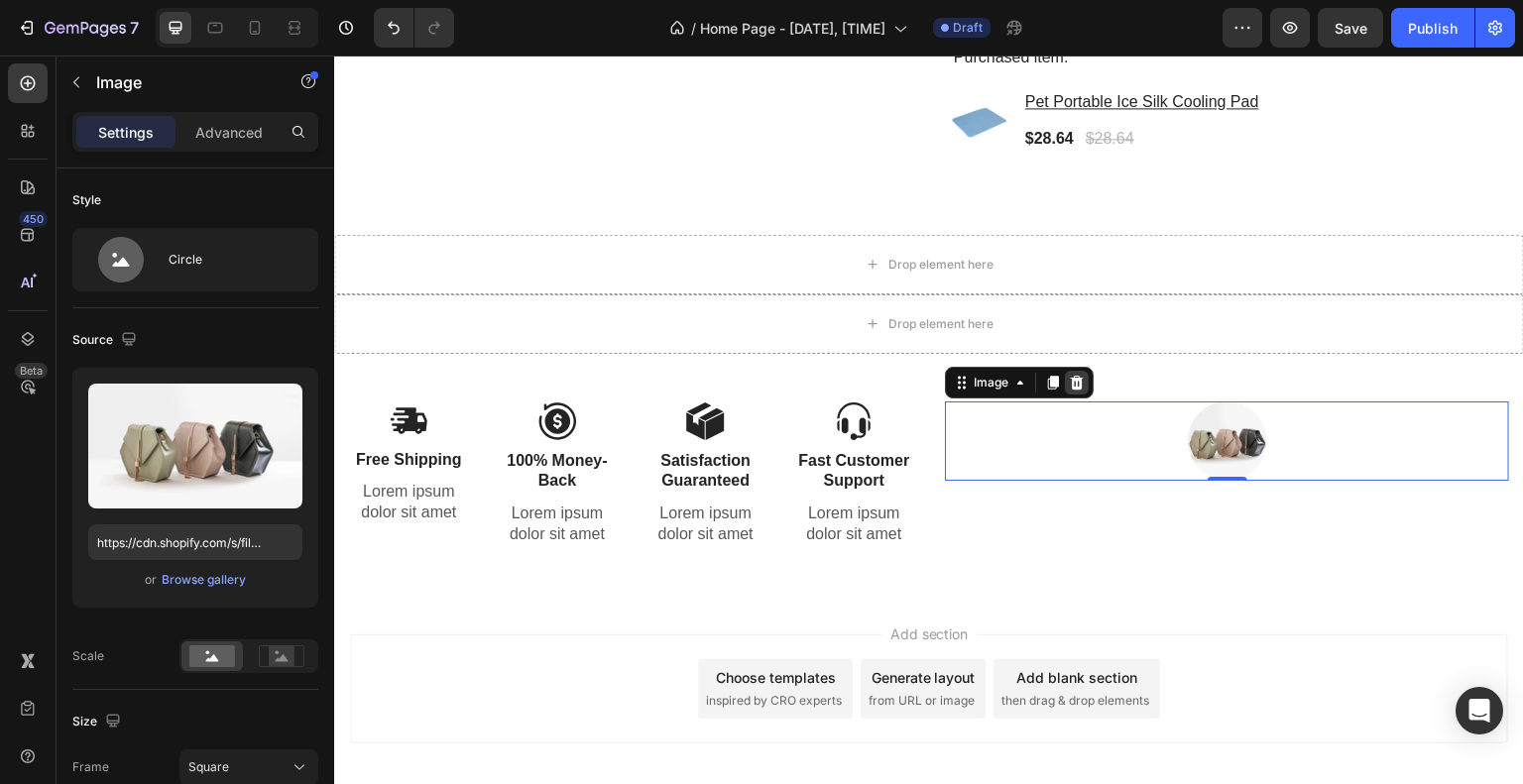 click at bounding box center (1077, 383) 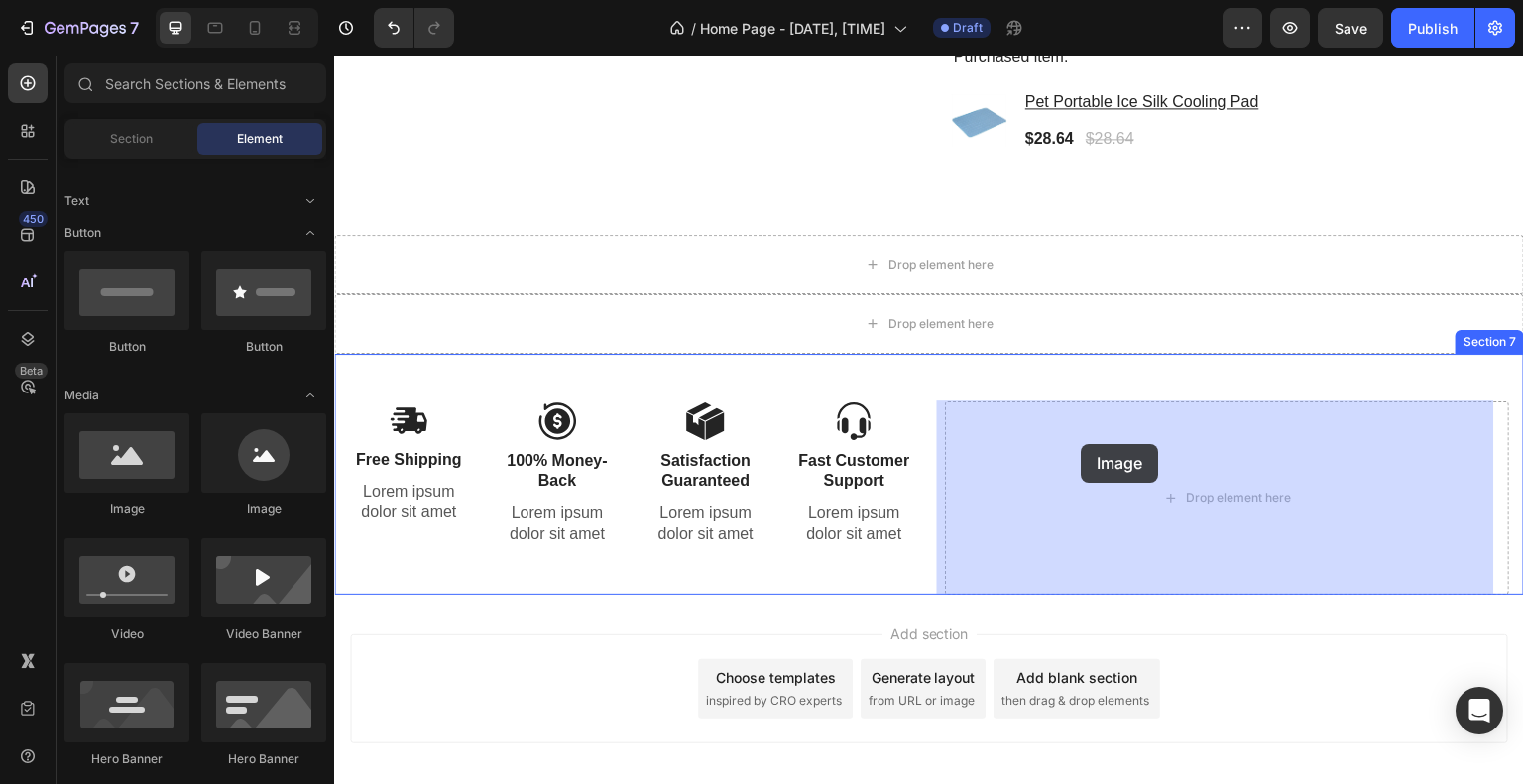 drag, startPoint x: 451, startPoint y: 522, endPoint x: 1082, endPoint y: 444, distance: 635.8026 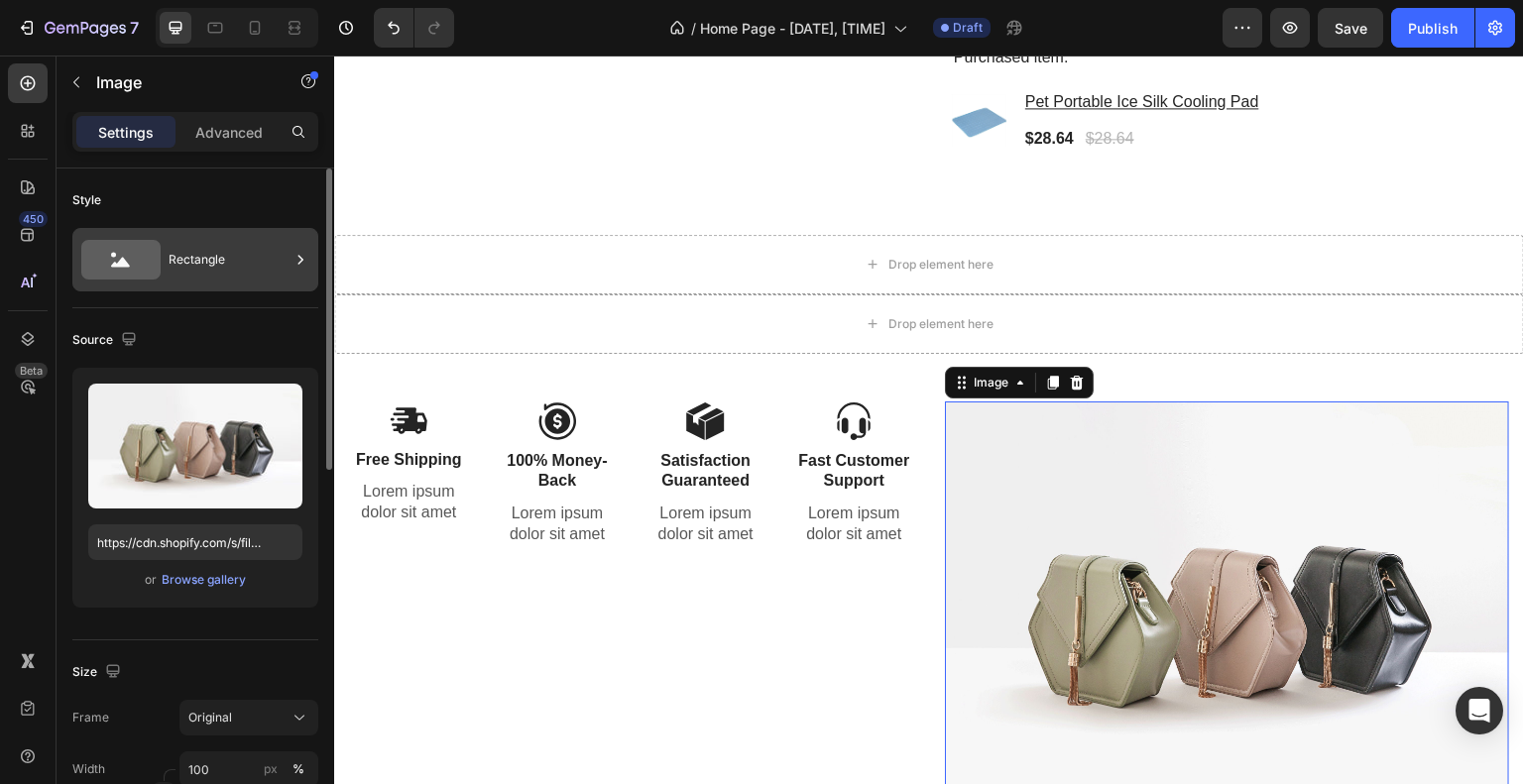 click on "Rectangle" at bounding box center [229, 260] 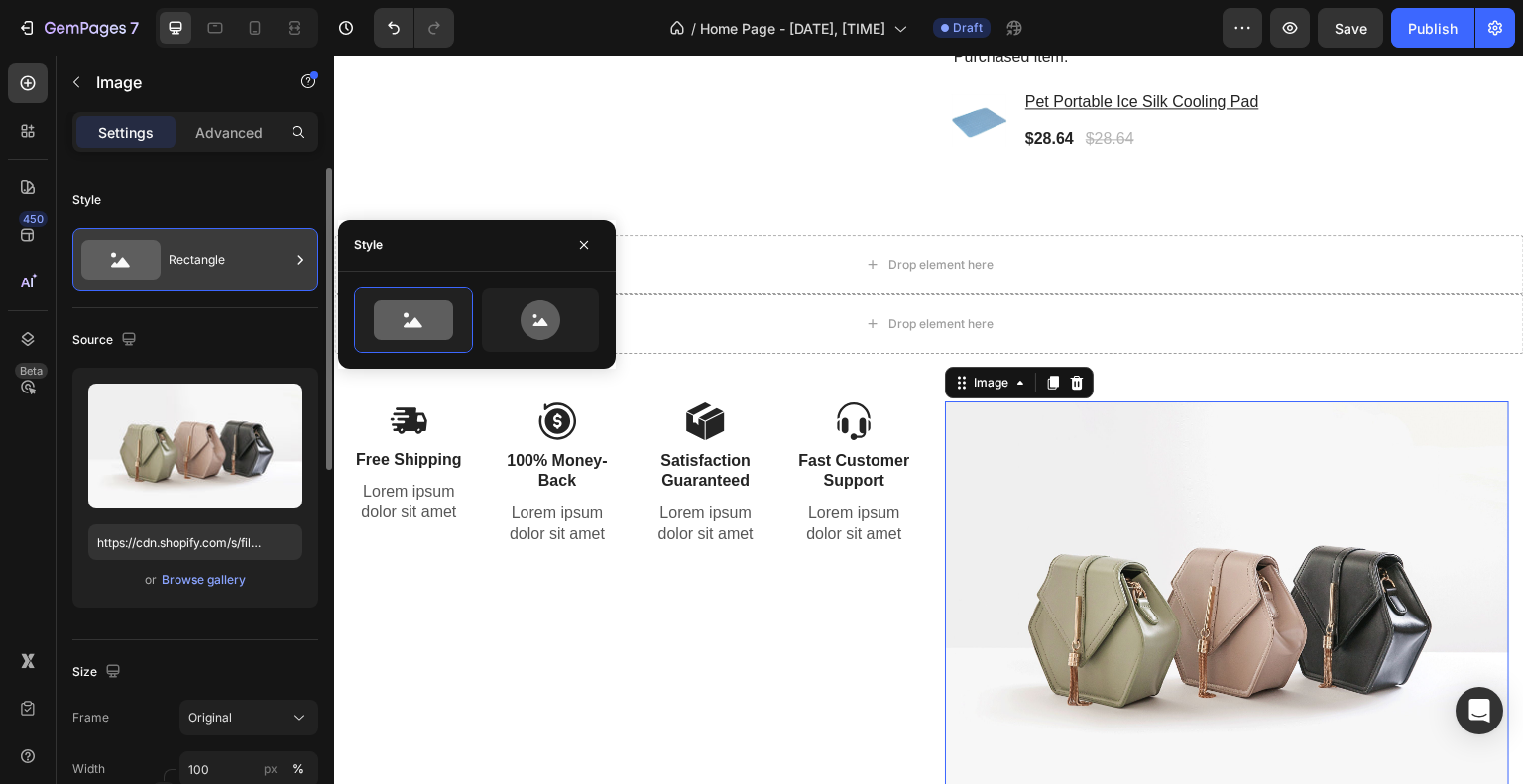 click on "Rectangle" at bounding box center (229, 260) 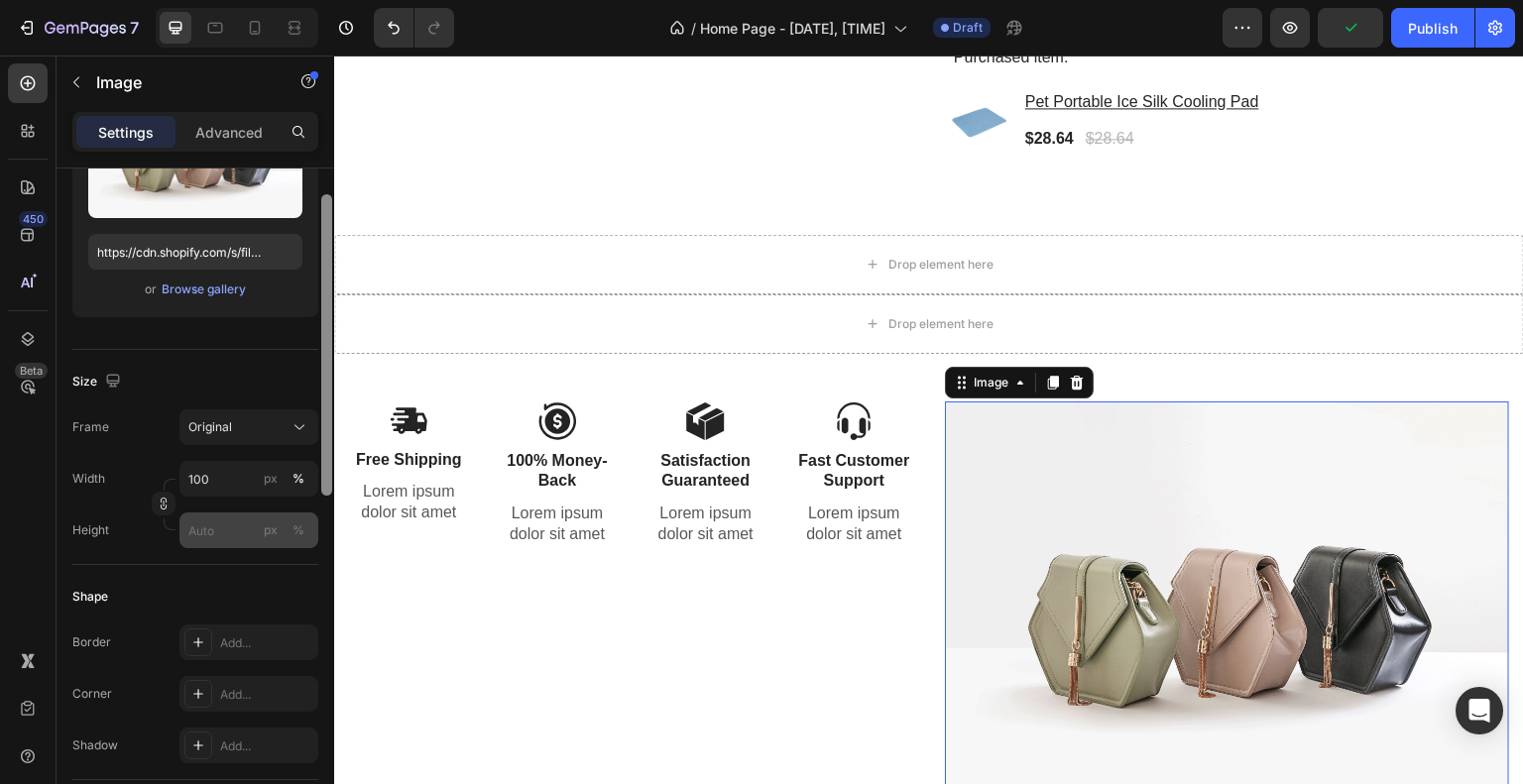 drag, startPoint x: 326, startPoint y: 365, endPoint x: 315, endPoint y: 510, distance: 145.417 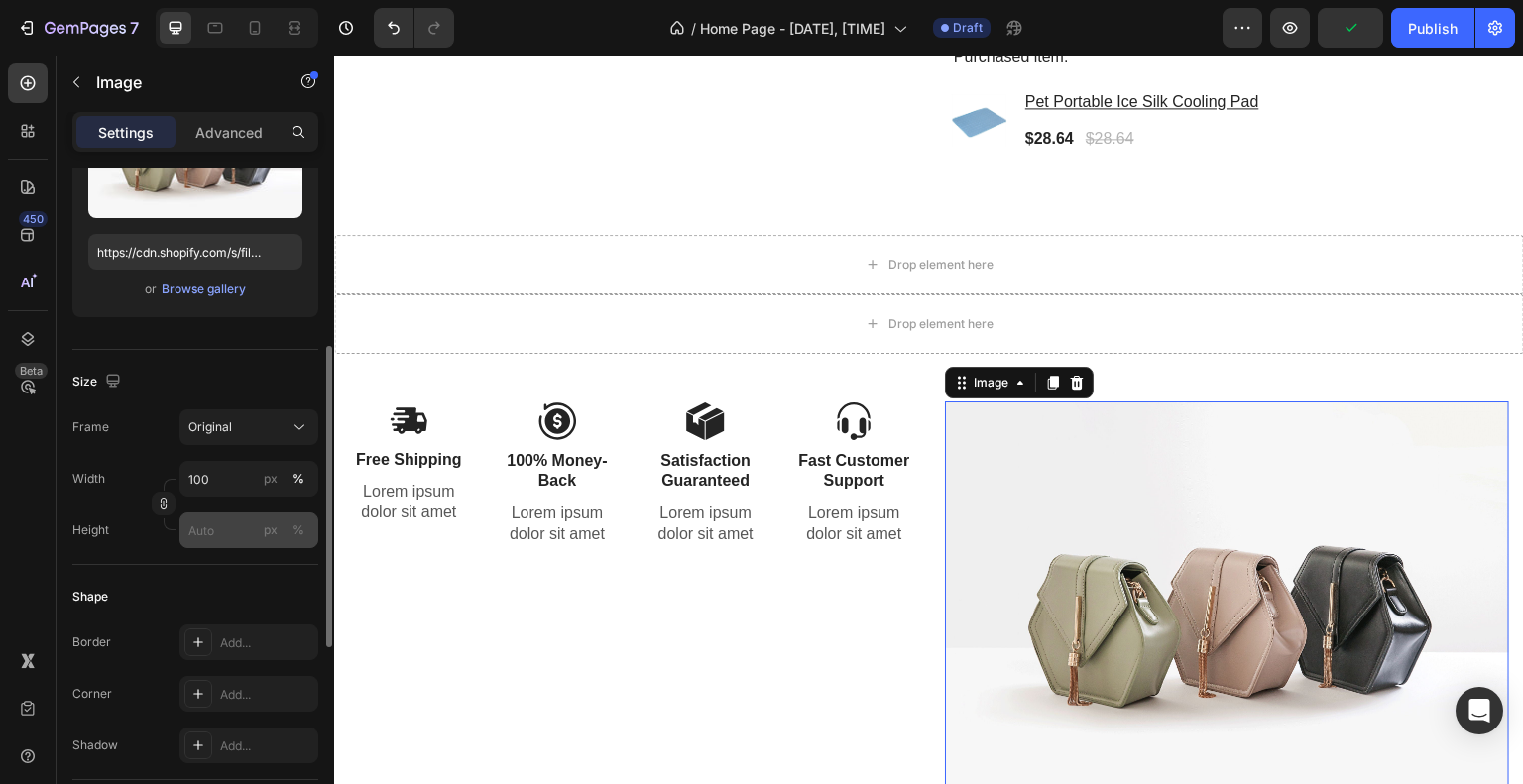scroll, scrollTop: 323, scrollLeft: 0, axis: vertical 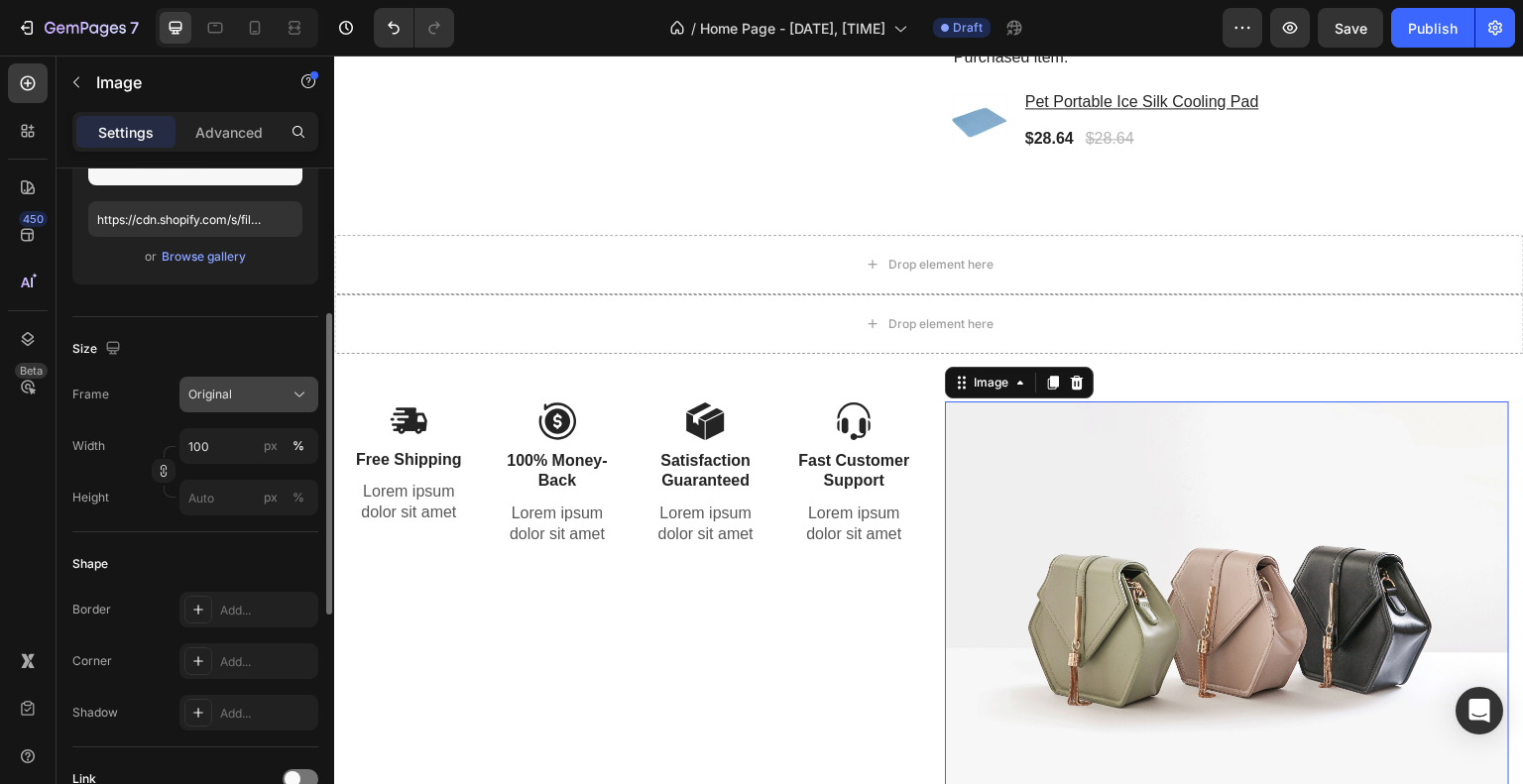click on "Original" 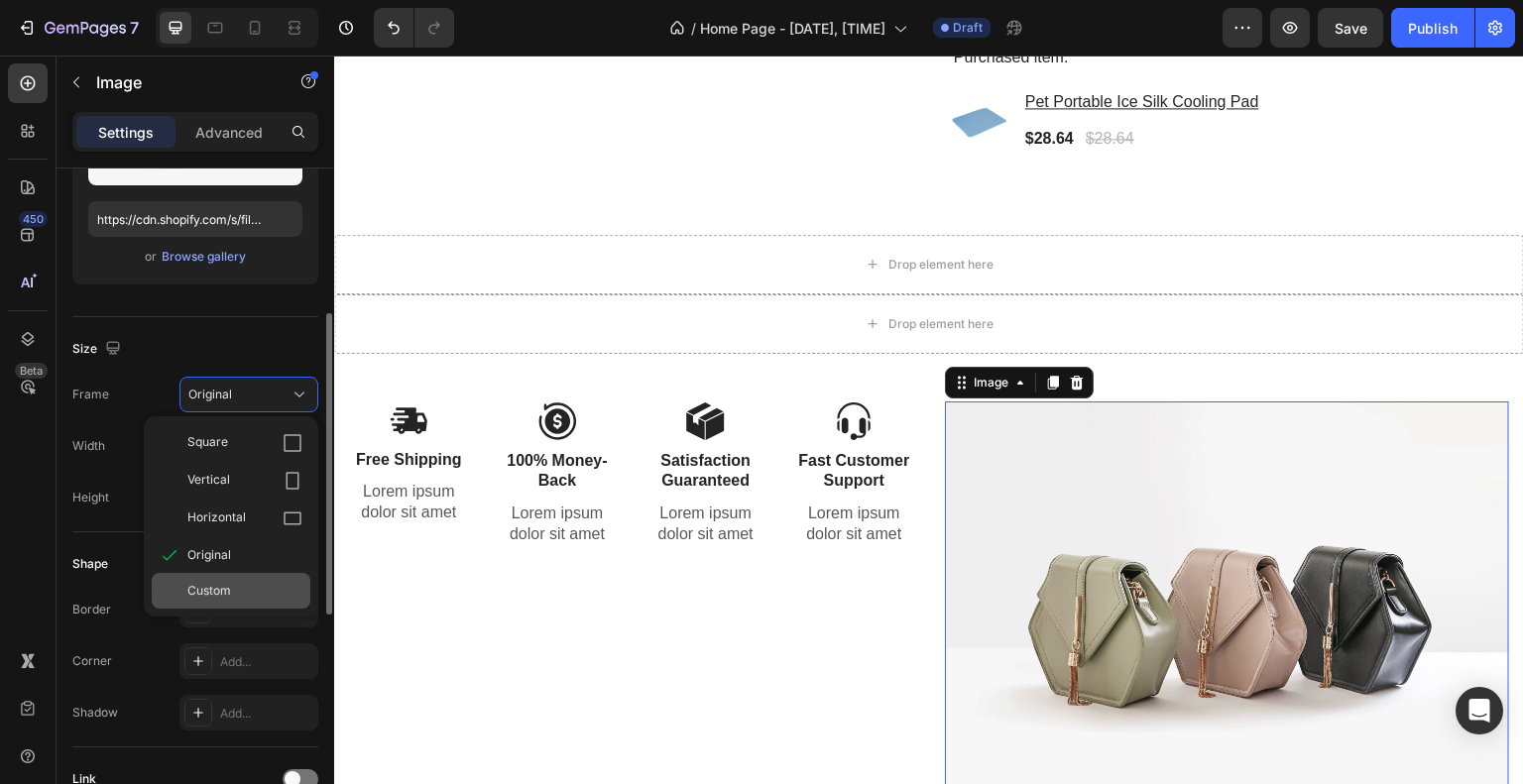 click on "Custom" at bounding box center (245, 591) 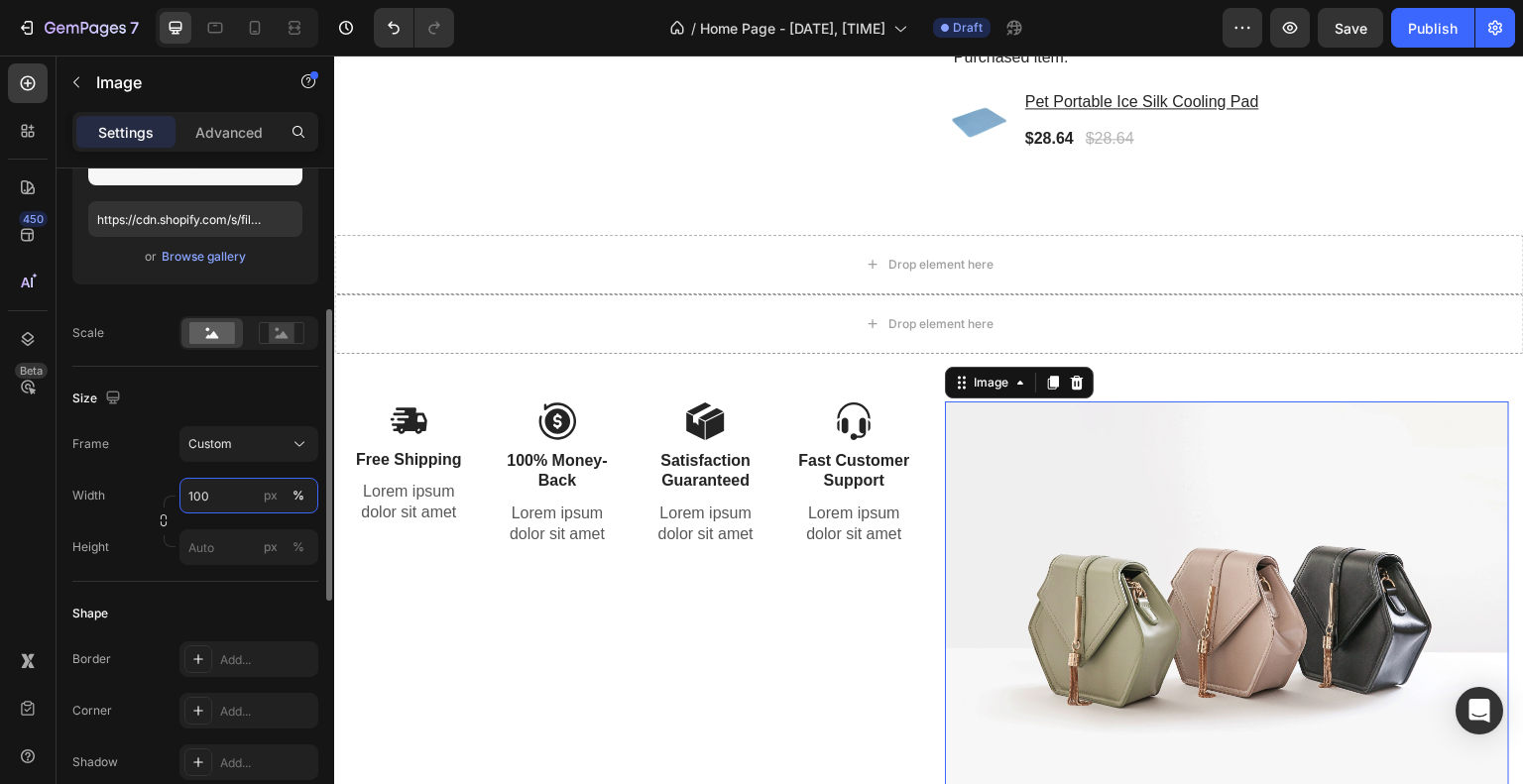 click on "100" at bounding box center (249, 496) 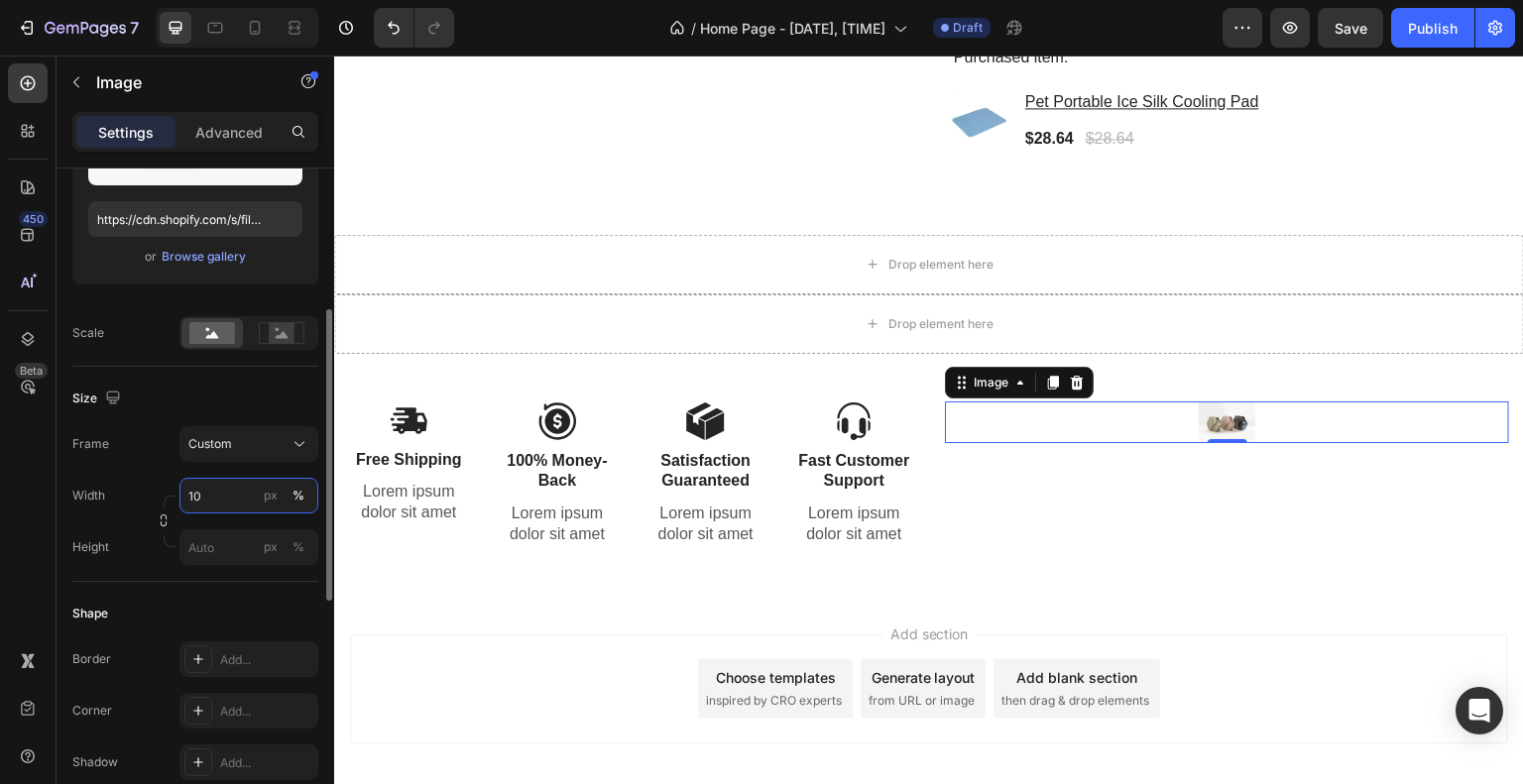 type on "1" 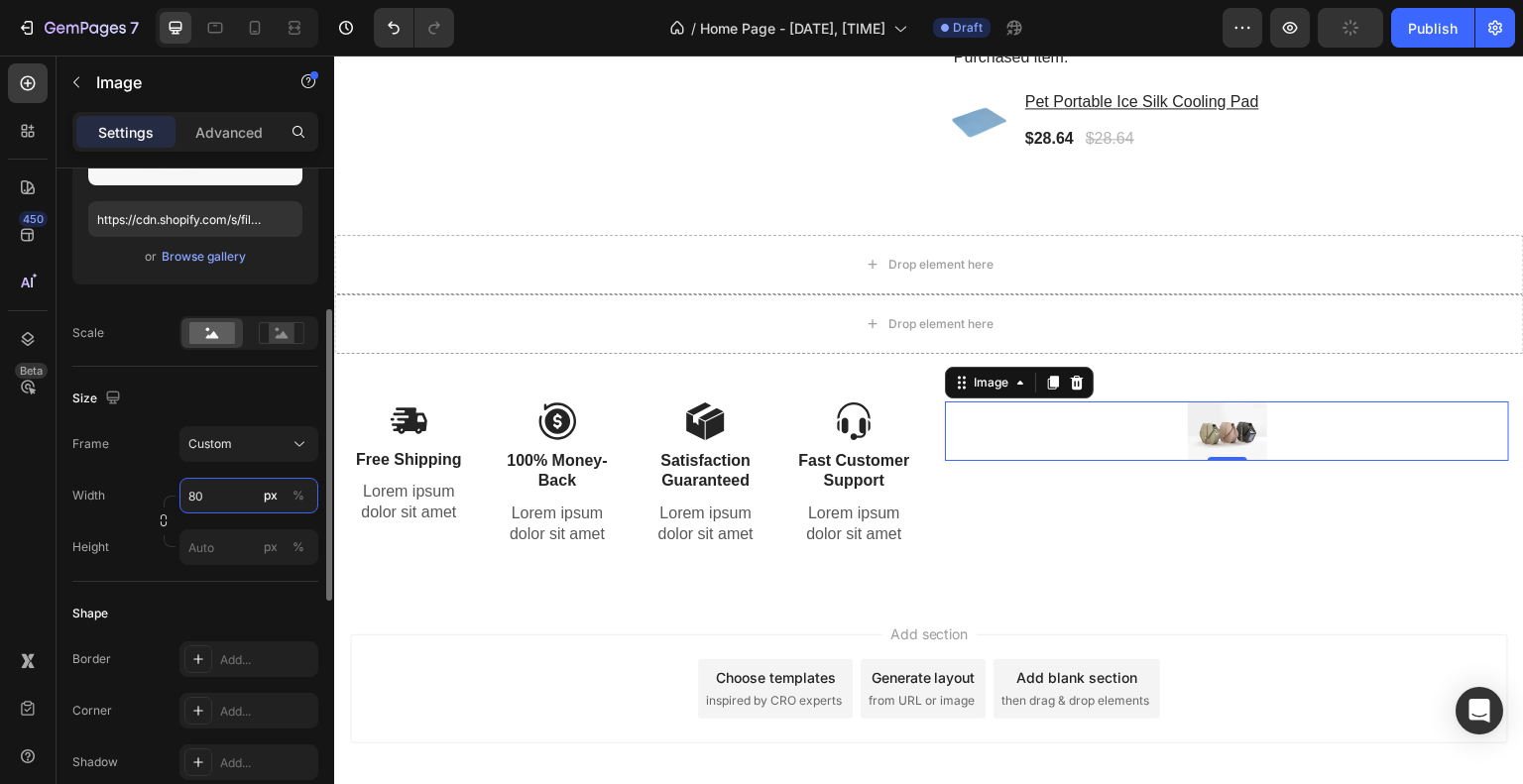 type on "8" 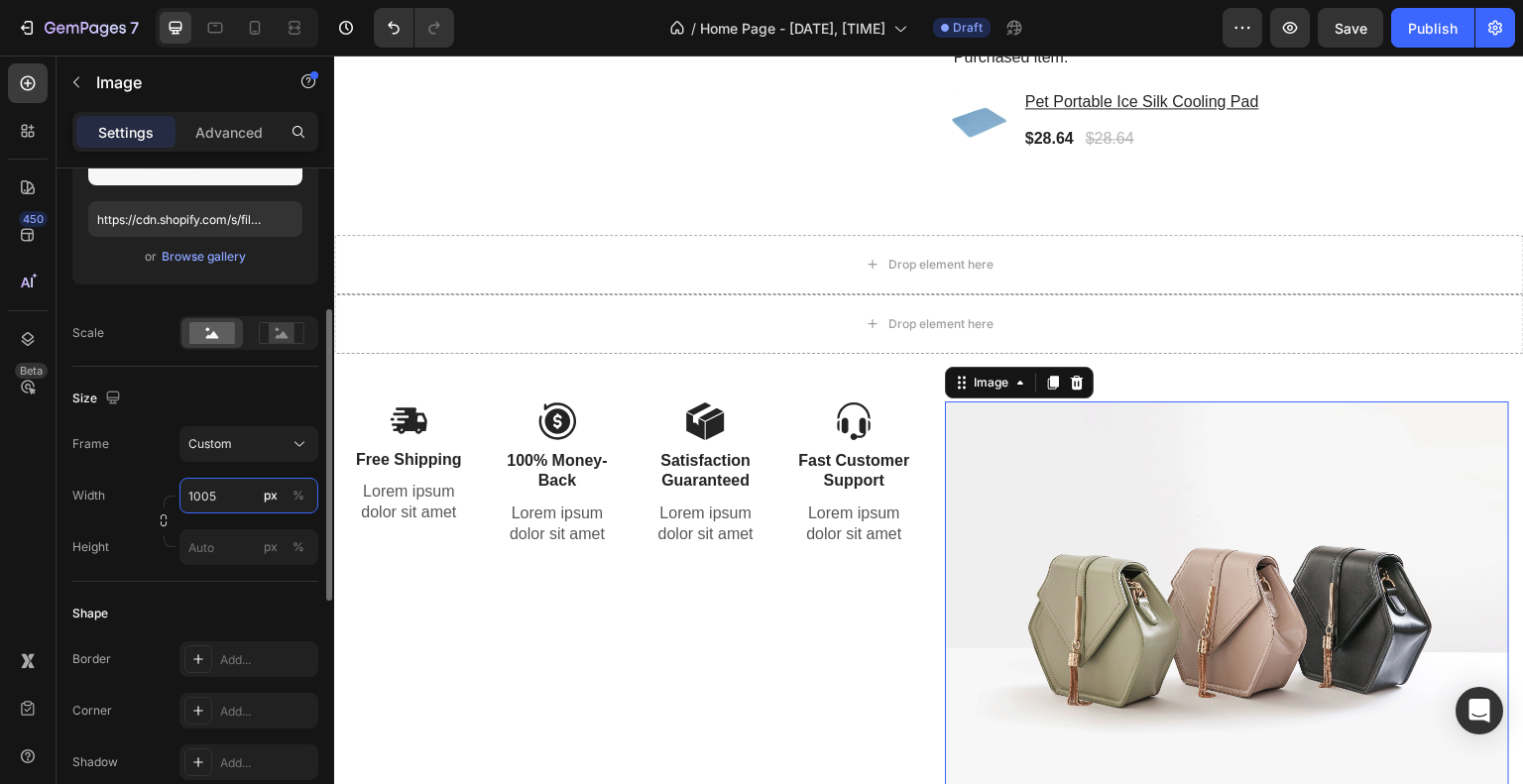 type on "100" 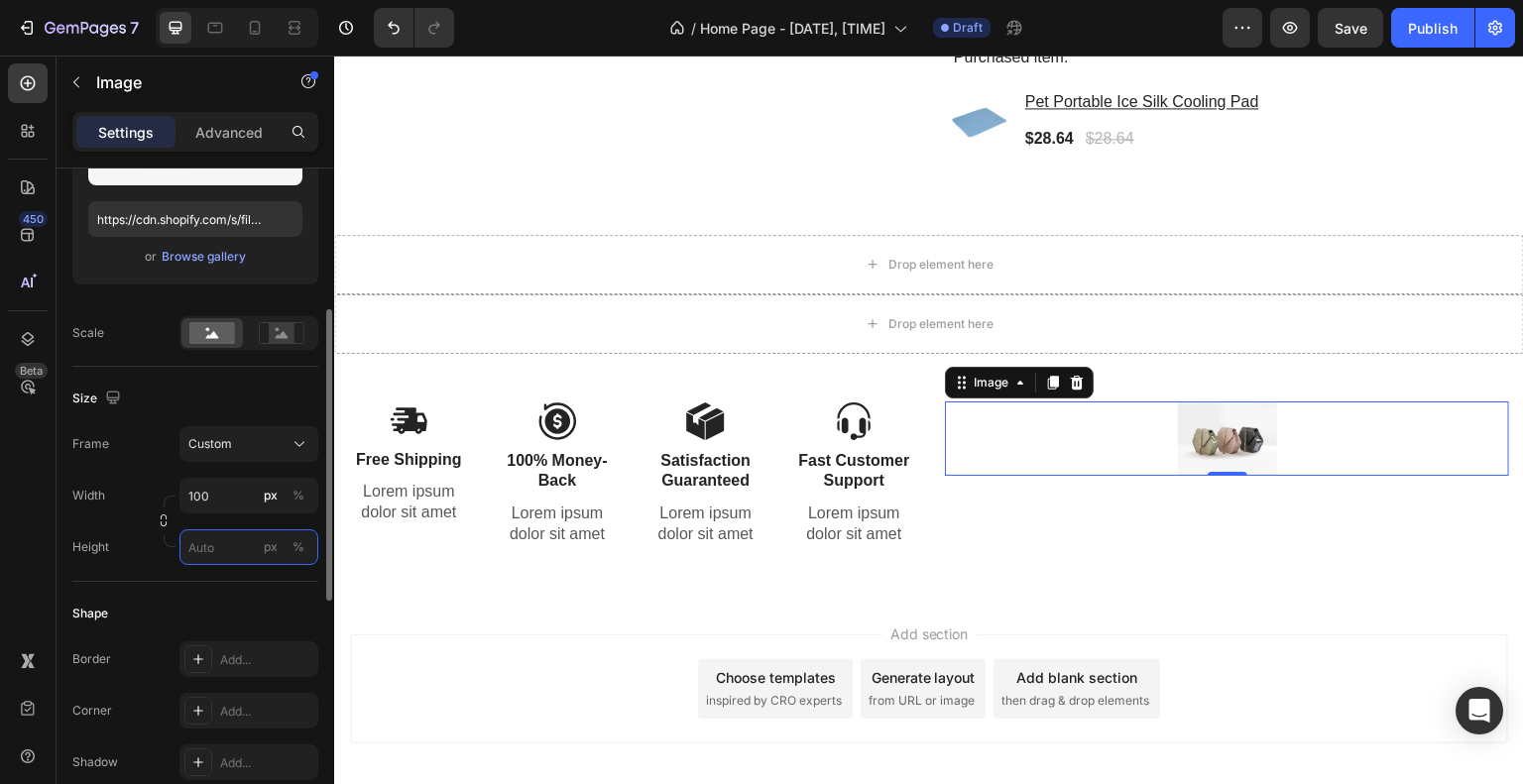 click on "px %" at bounding box center (249, 547) 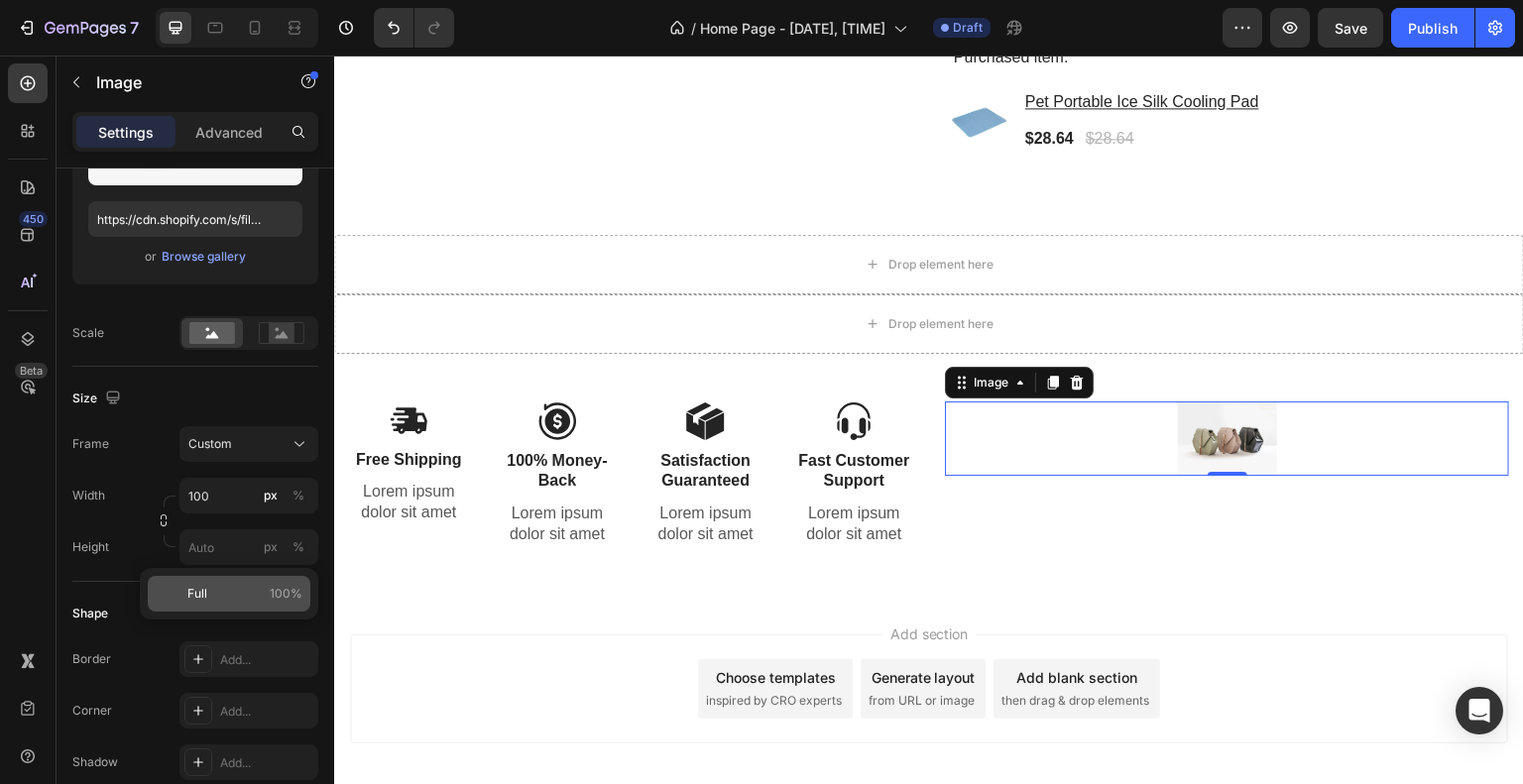 click on "Full 100%" at bounding box center [245, 594] 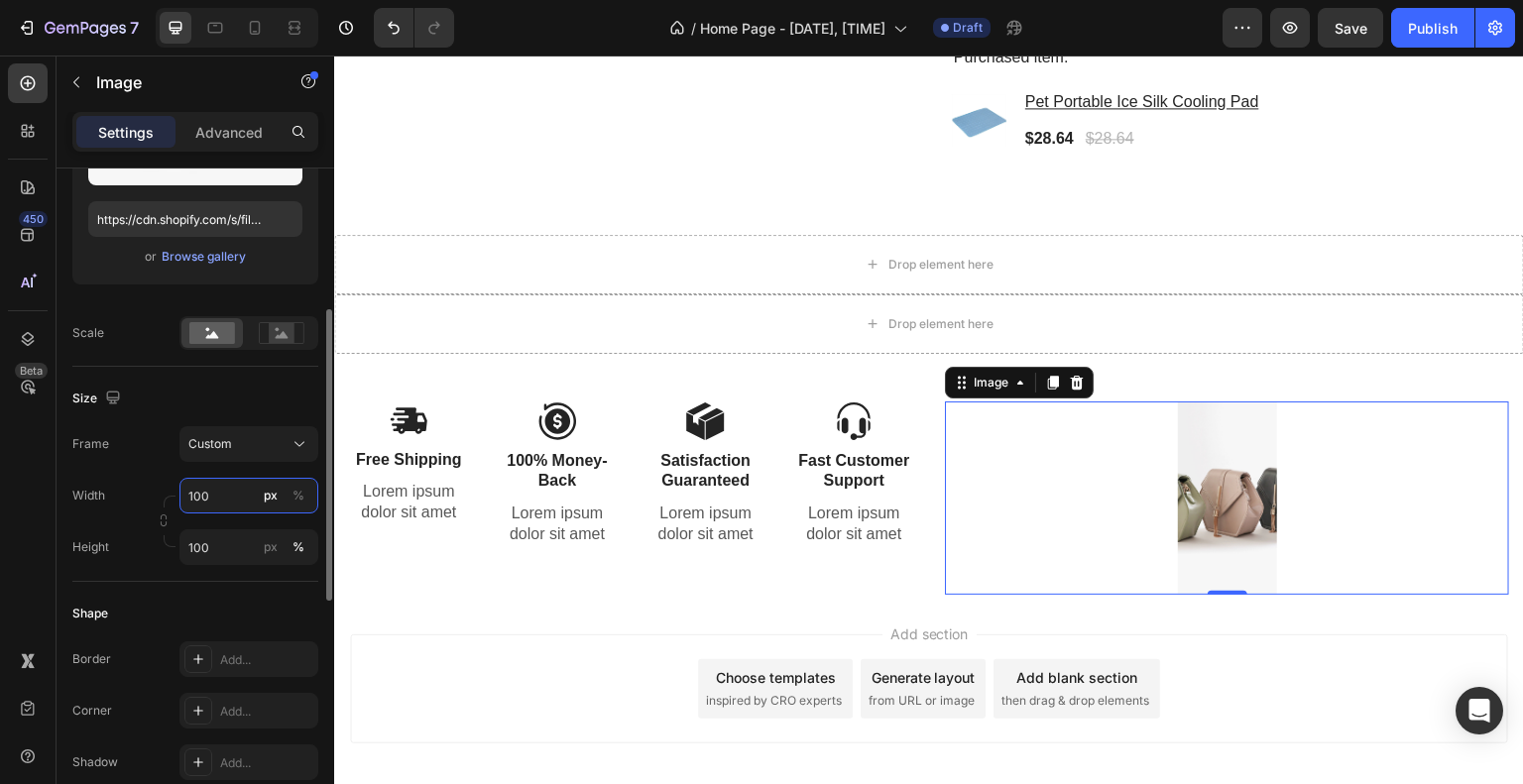 click on "100" at bounding box center (249, 496) 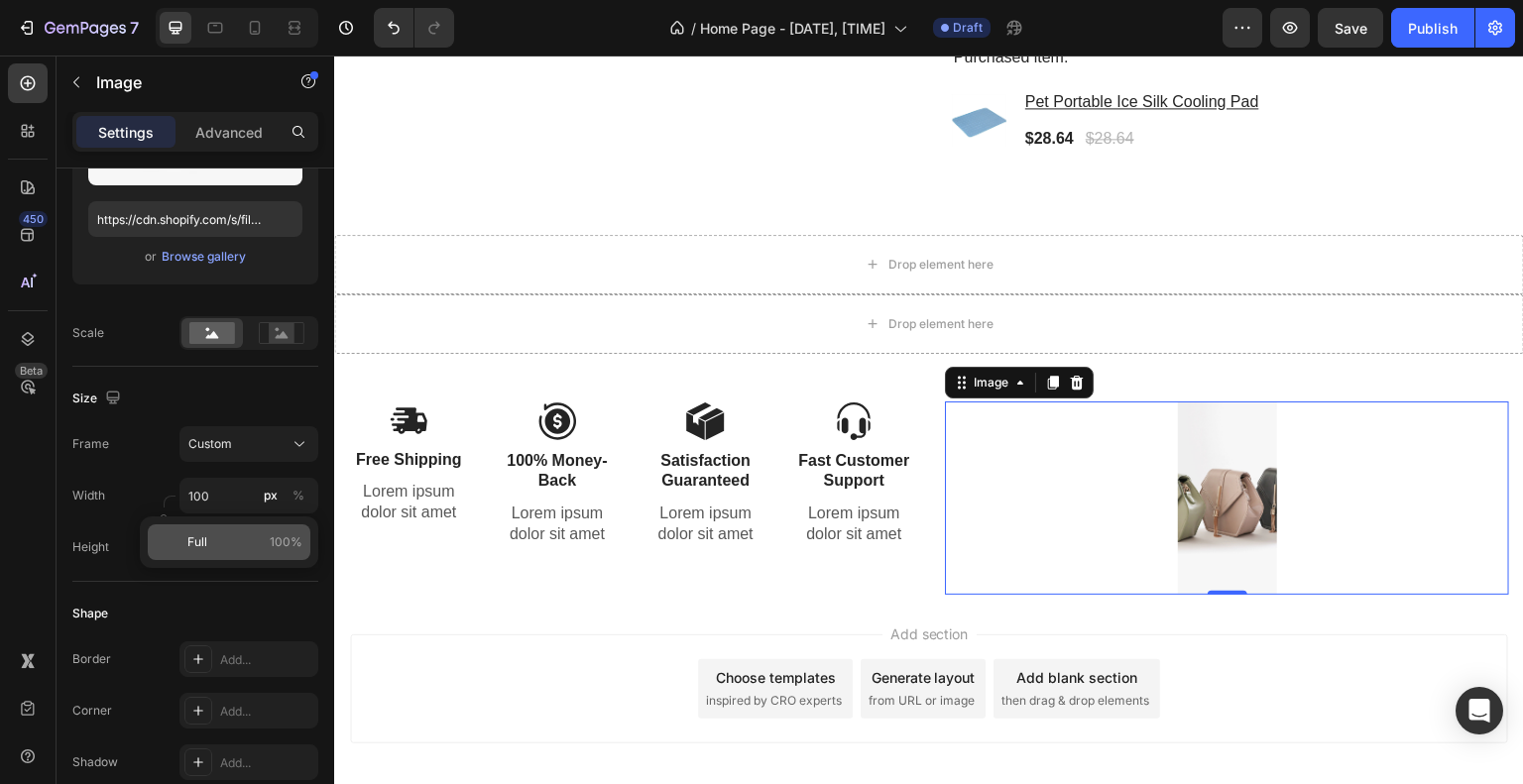 click on "Full 100%" 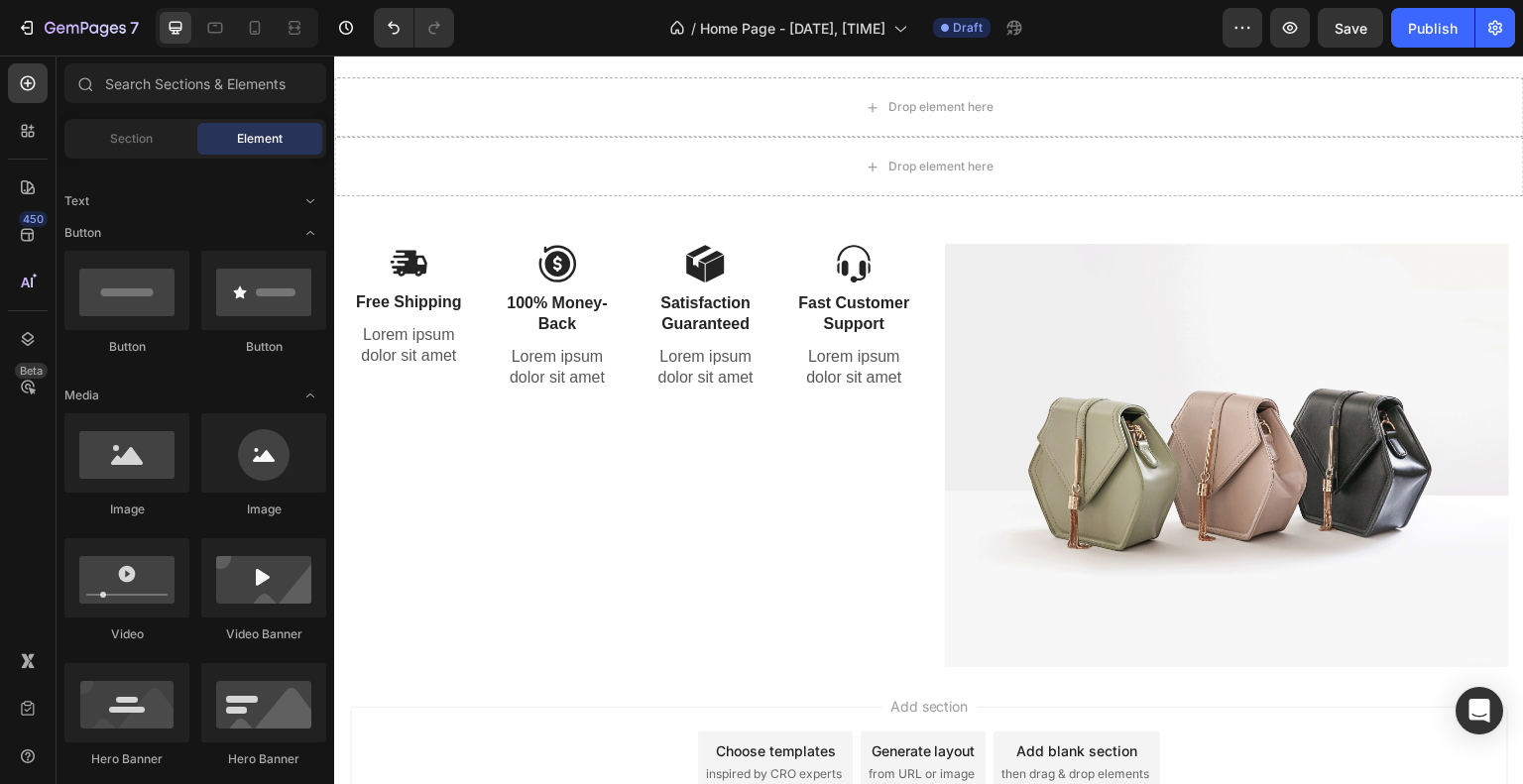 scroll, scrollTop: 3263, scrollLeft: 0, axis: vertical 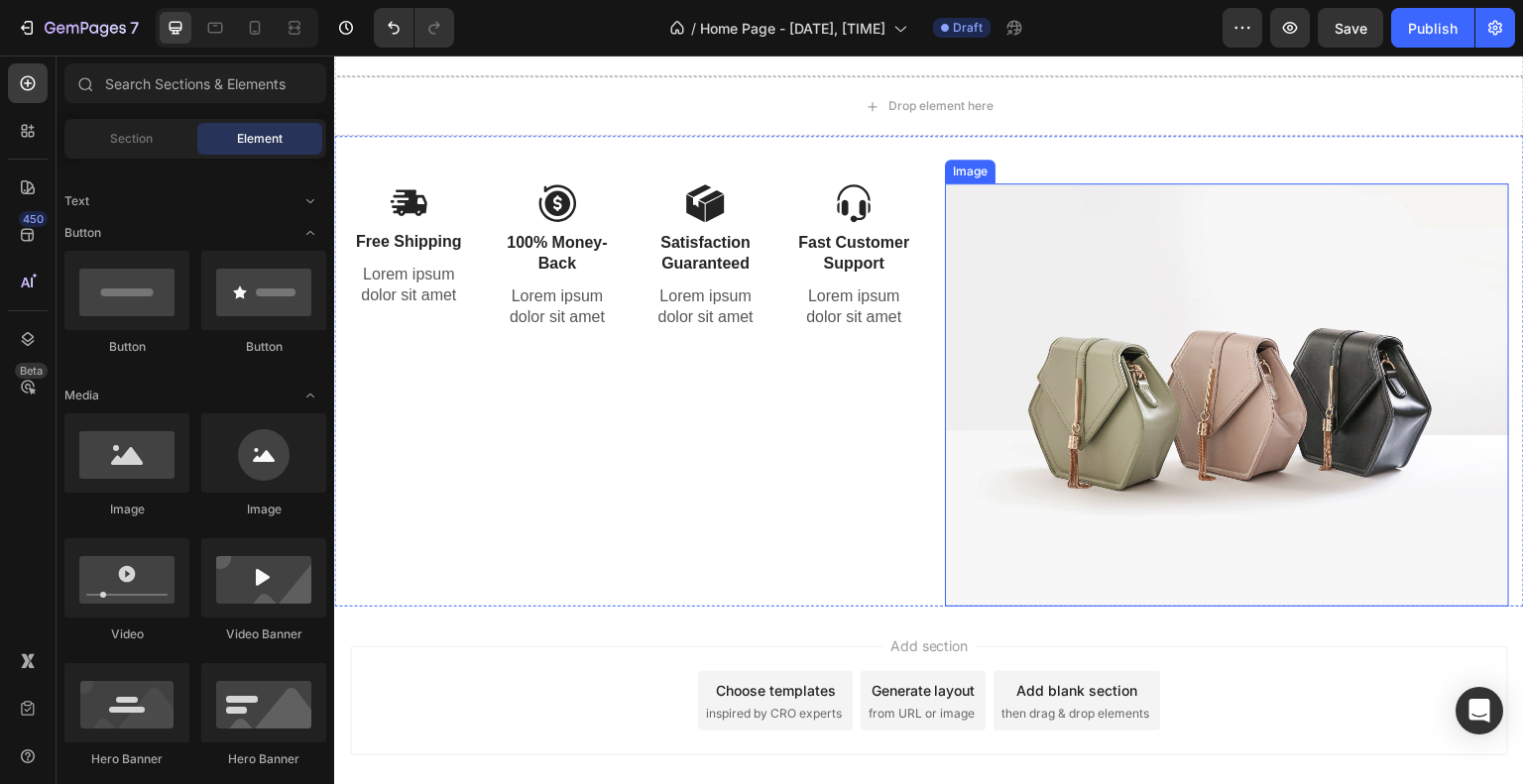 click at bounding box center [1227, 394] 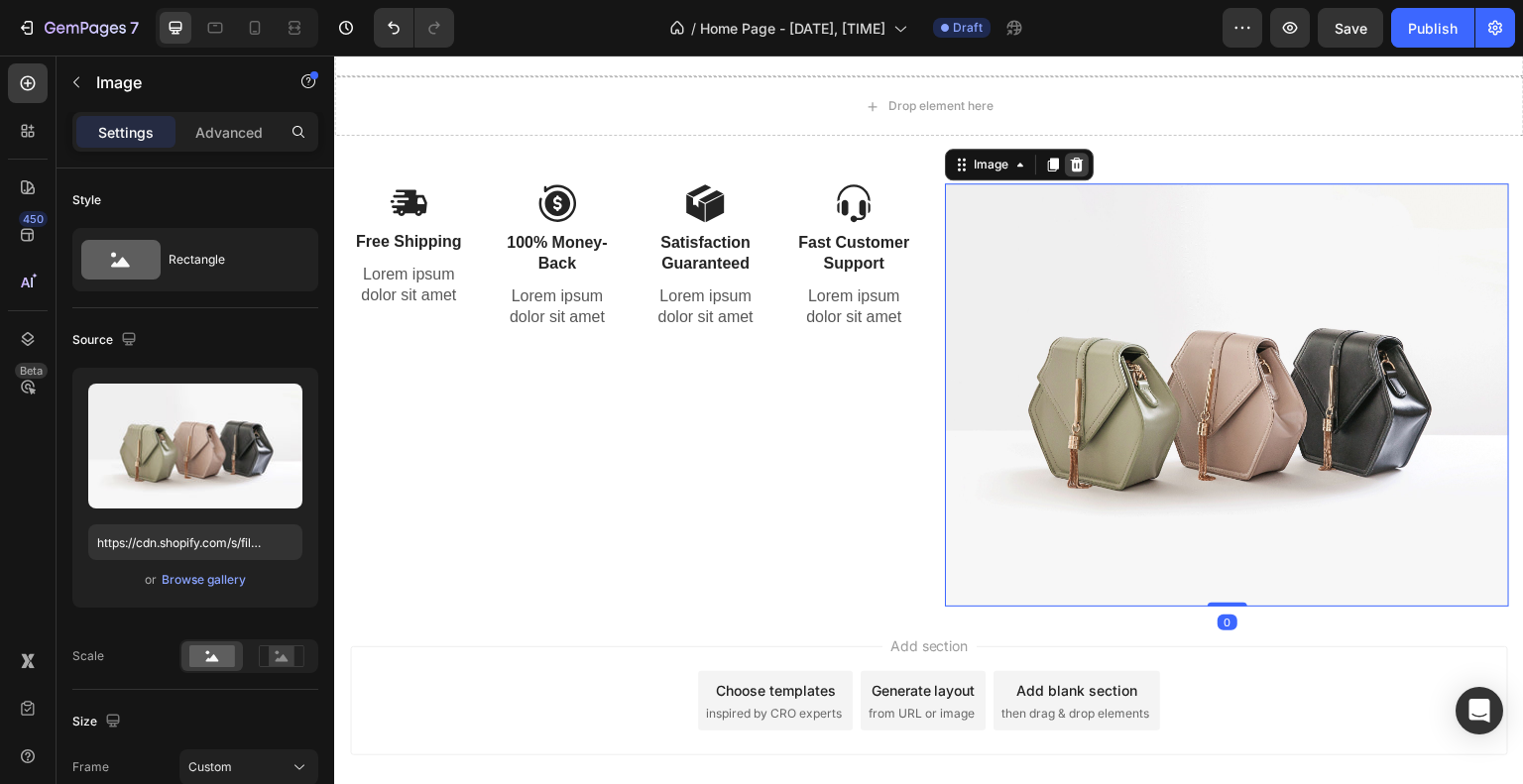 click 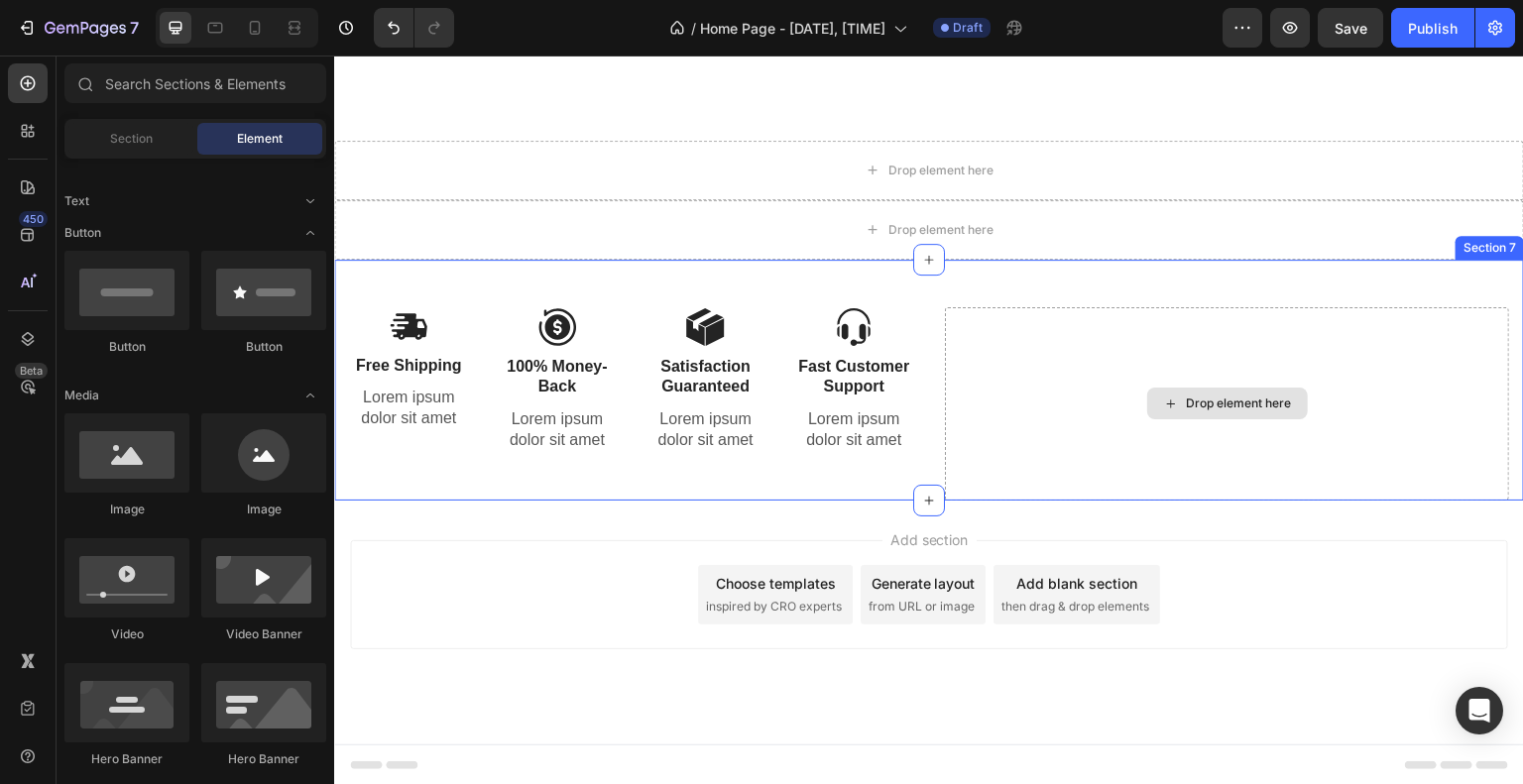 click on "Drop element here" at bounding box center (1227, 403) 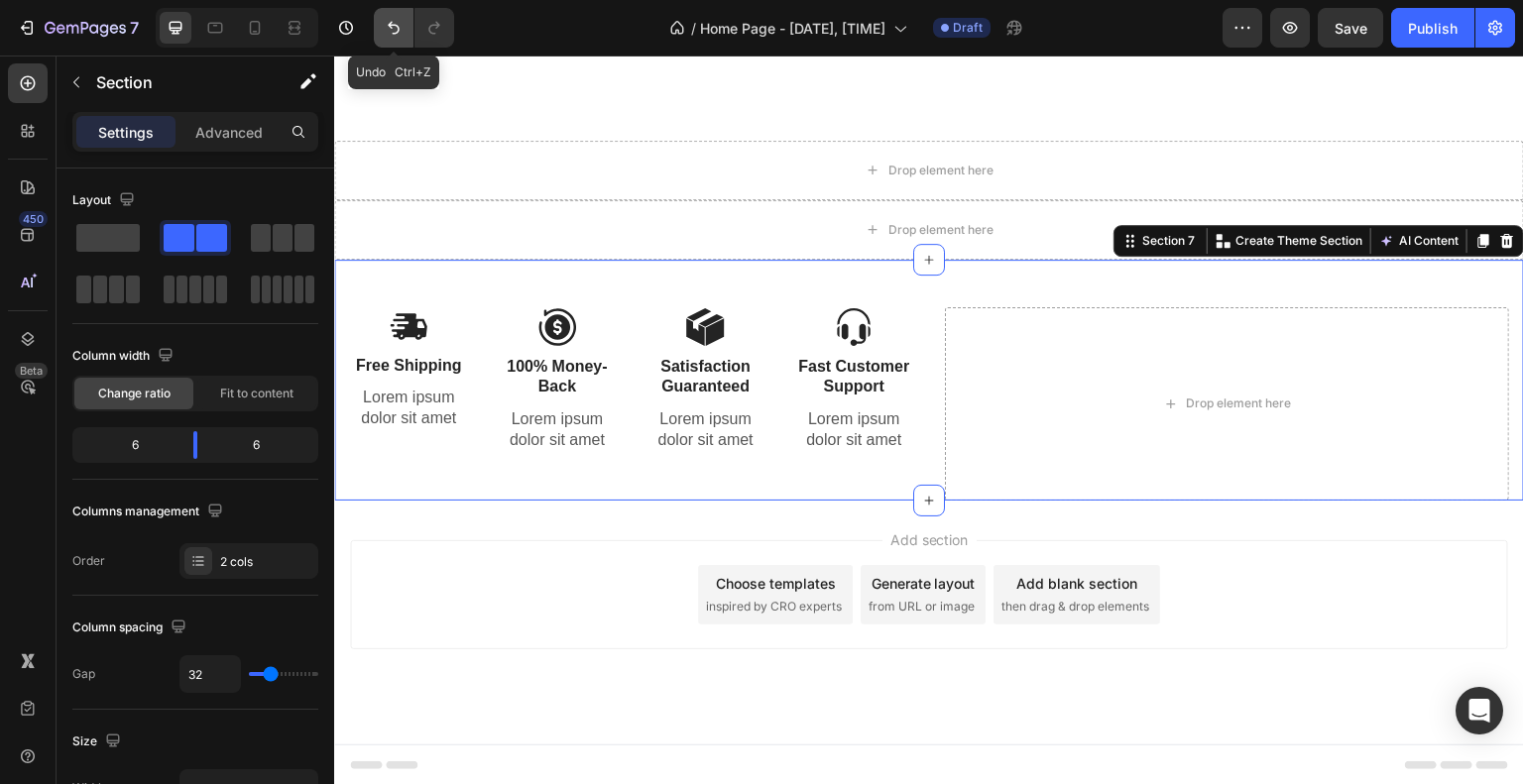 click 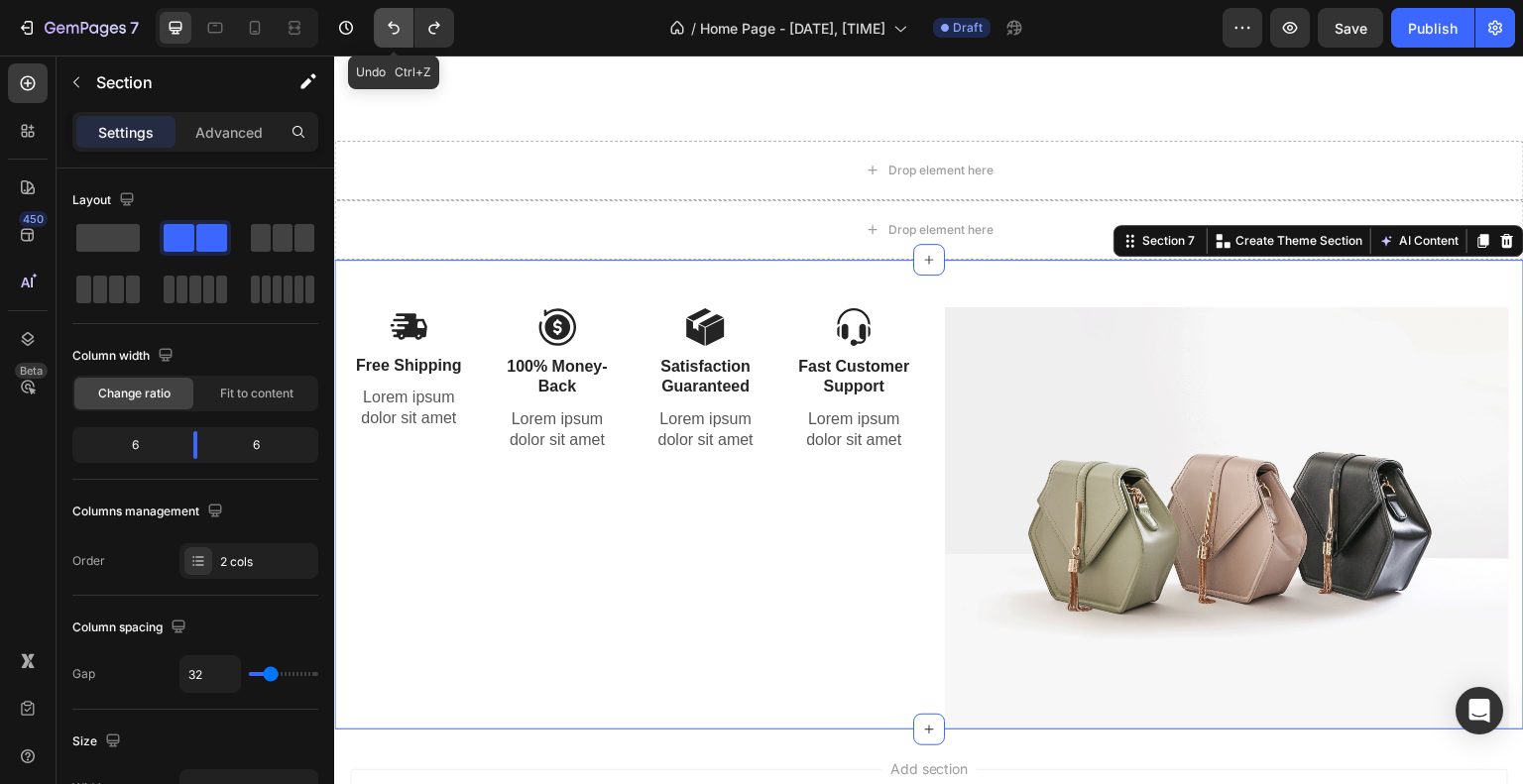 scroll, scrollTop: 3263, scrollLeft: 0, axis: vertical 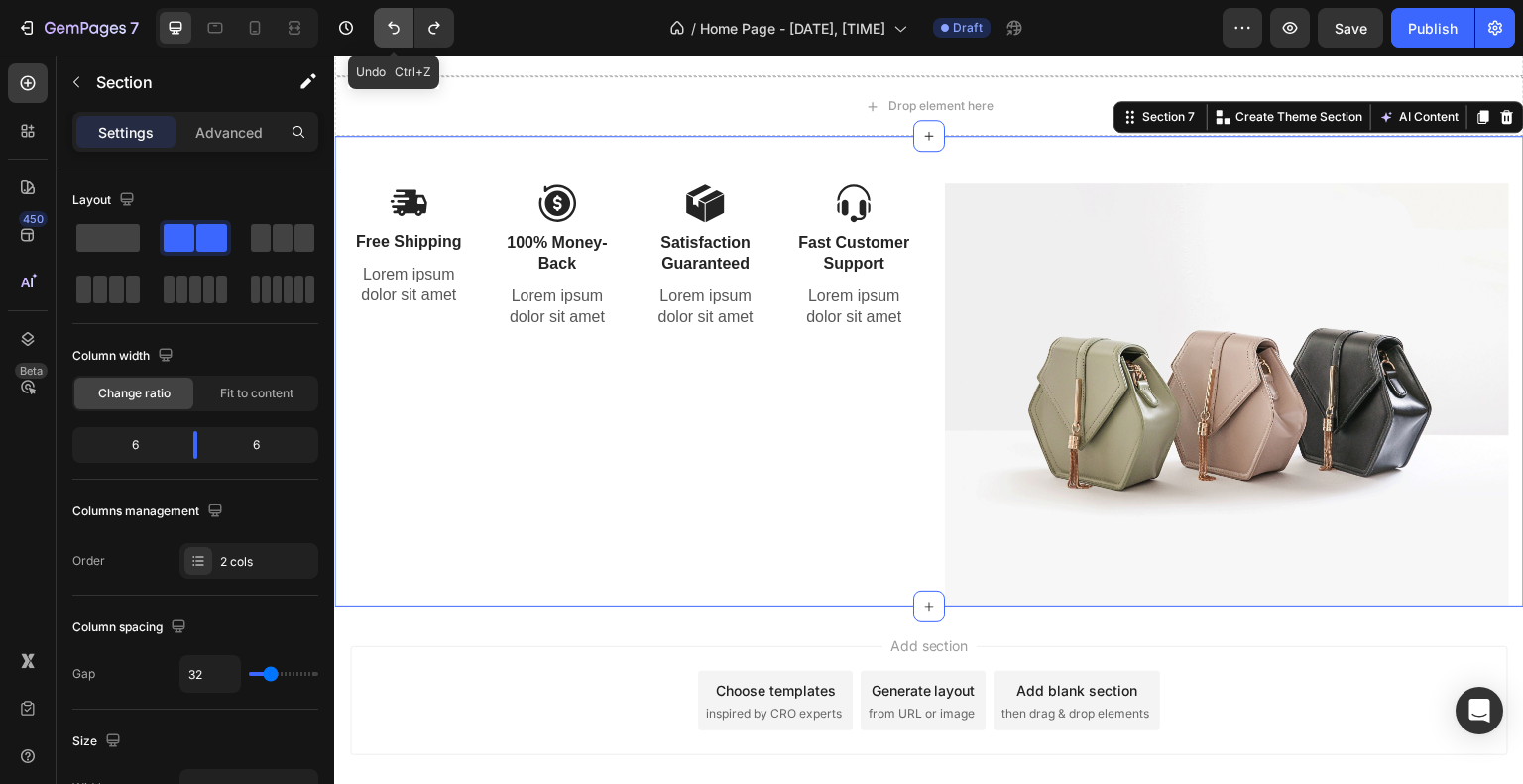 click 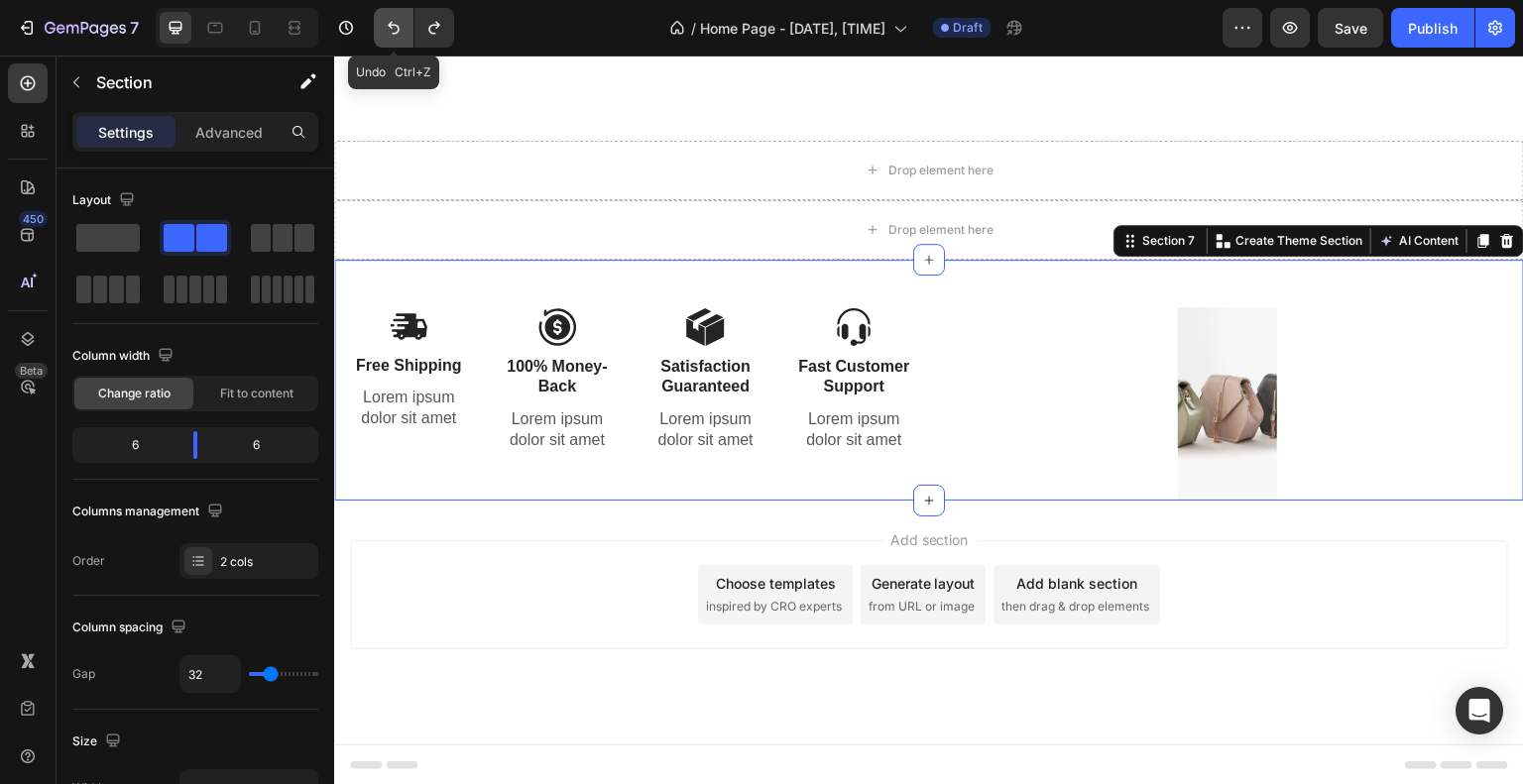 click 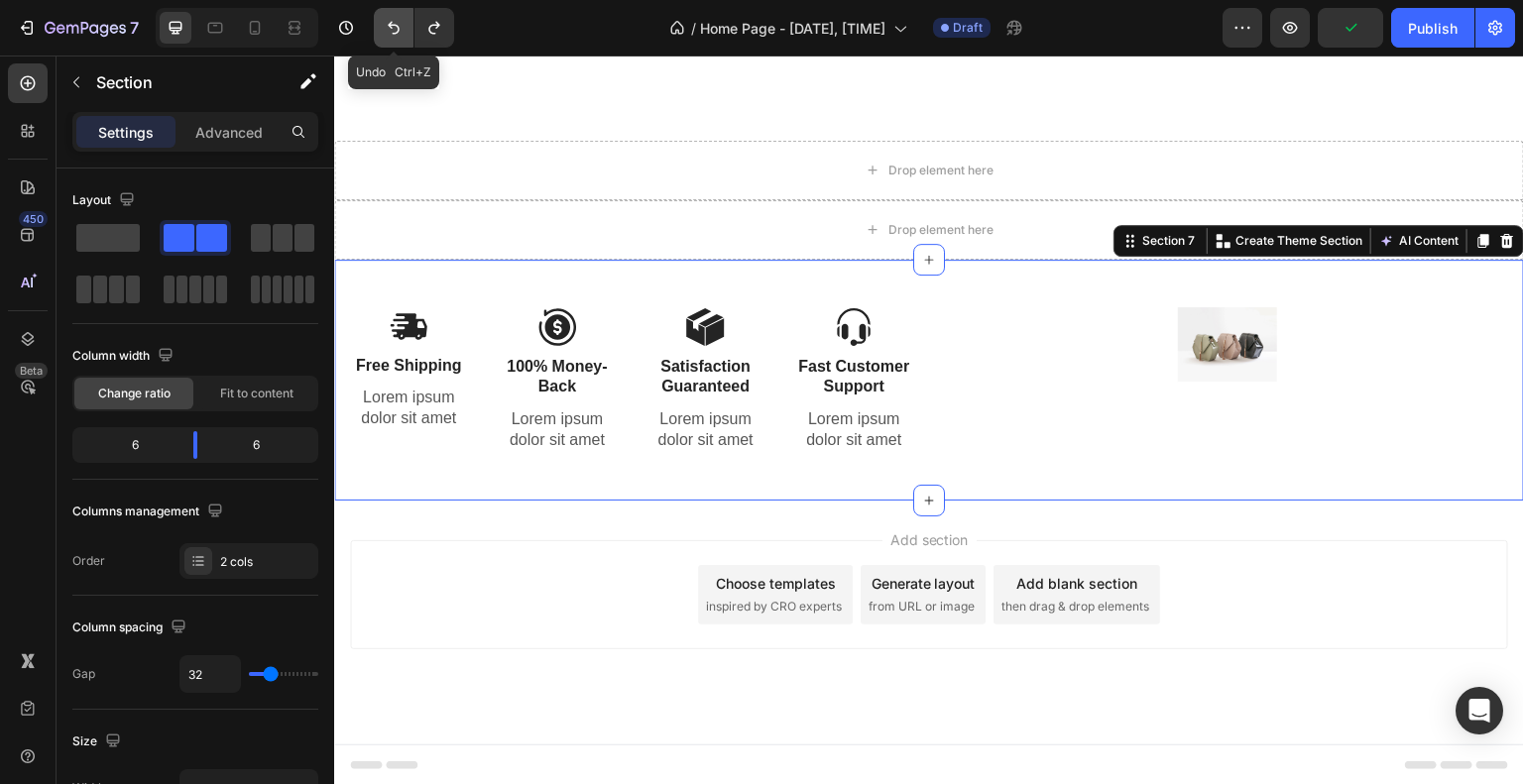 click 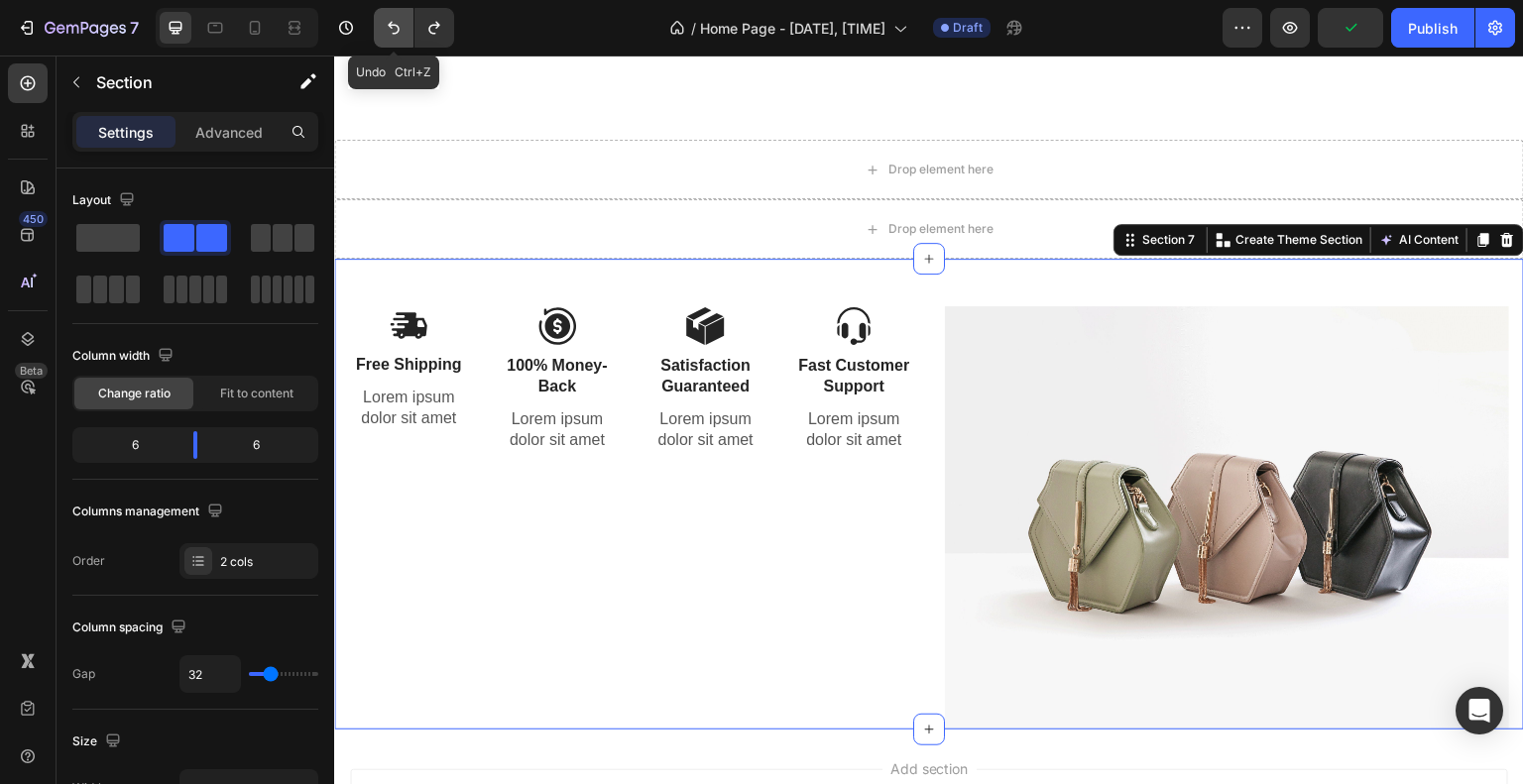scroll, scrollTop: 3263, scrollLeft: 0, axis: vertical 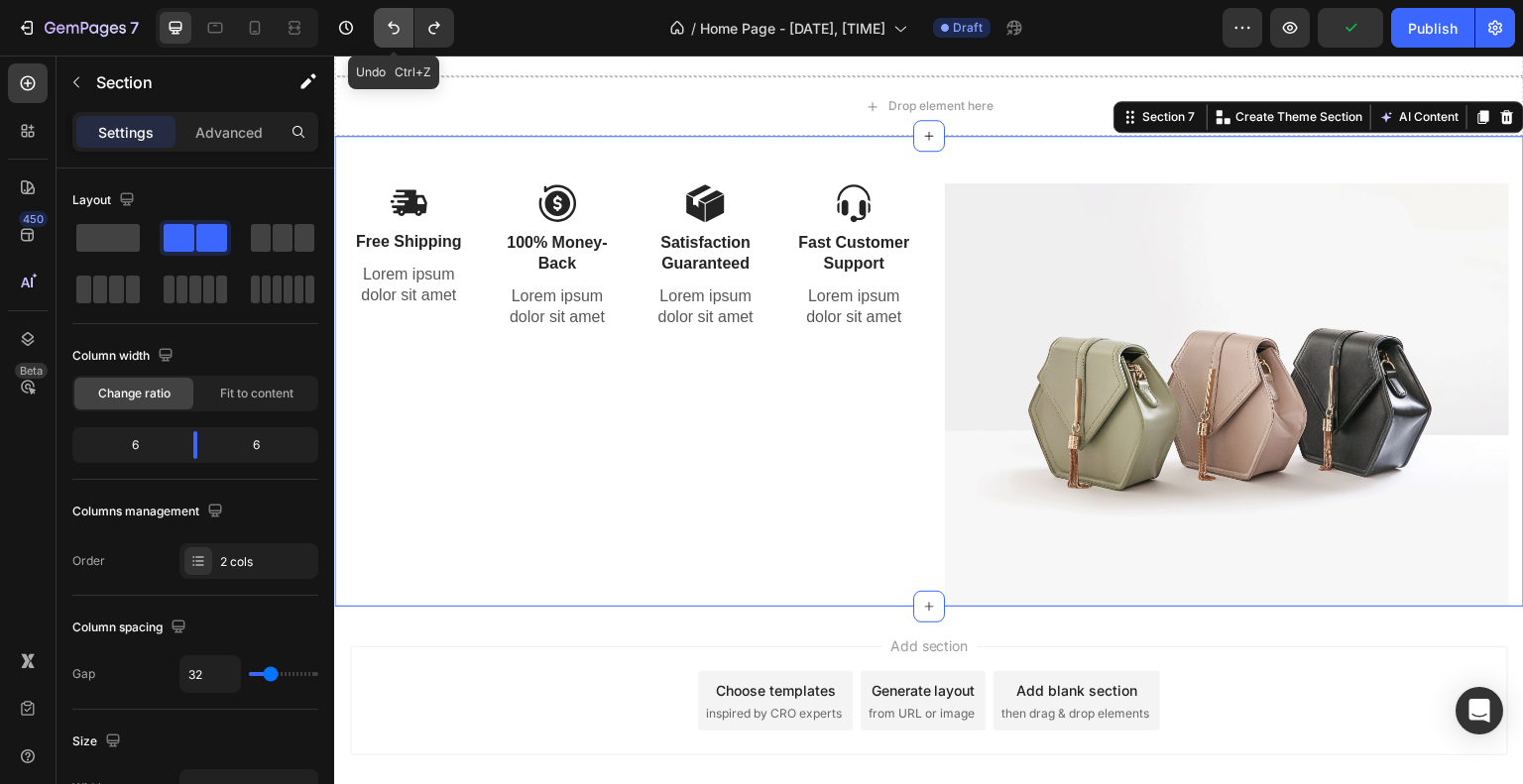 click 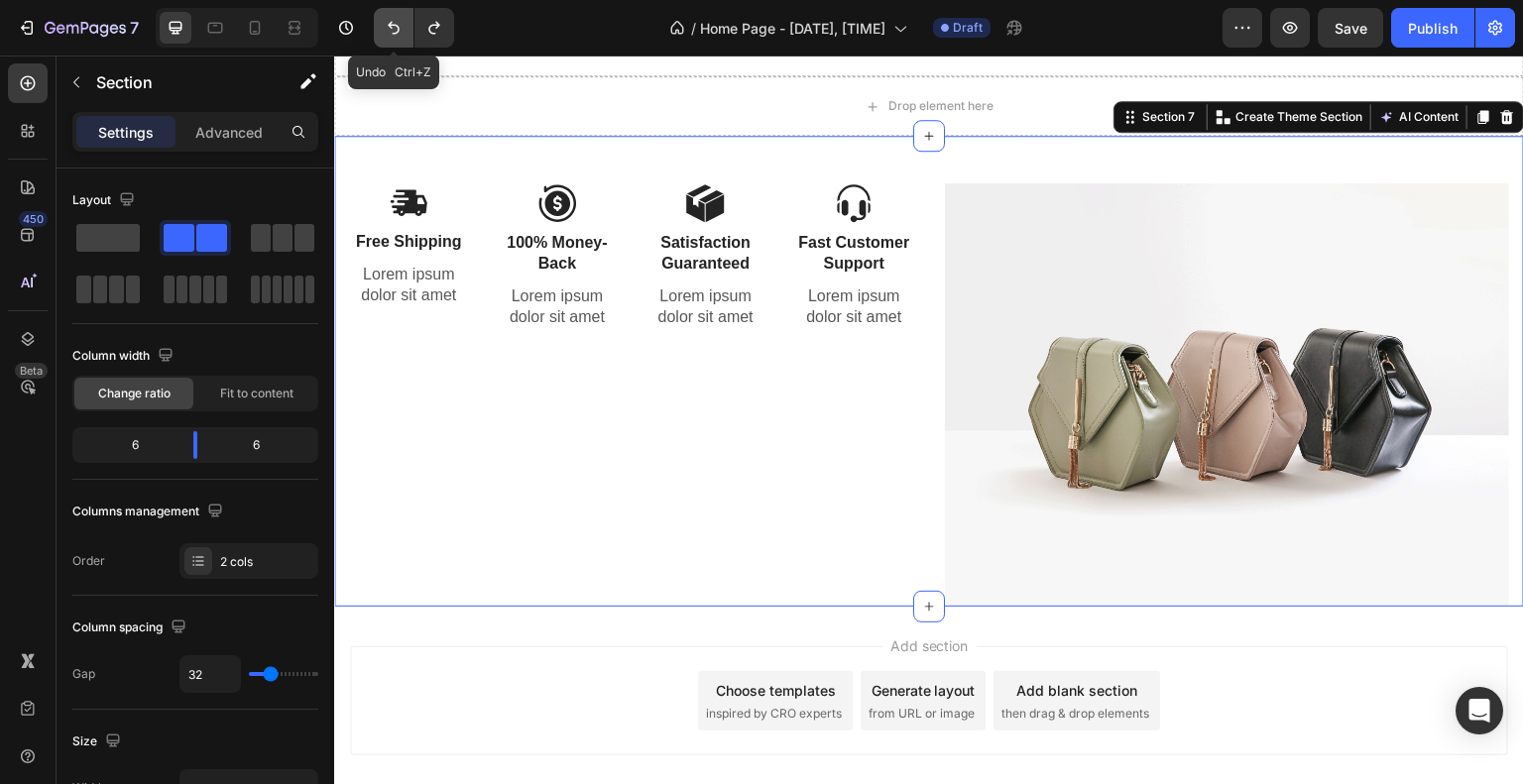 click 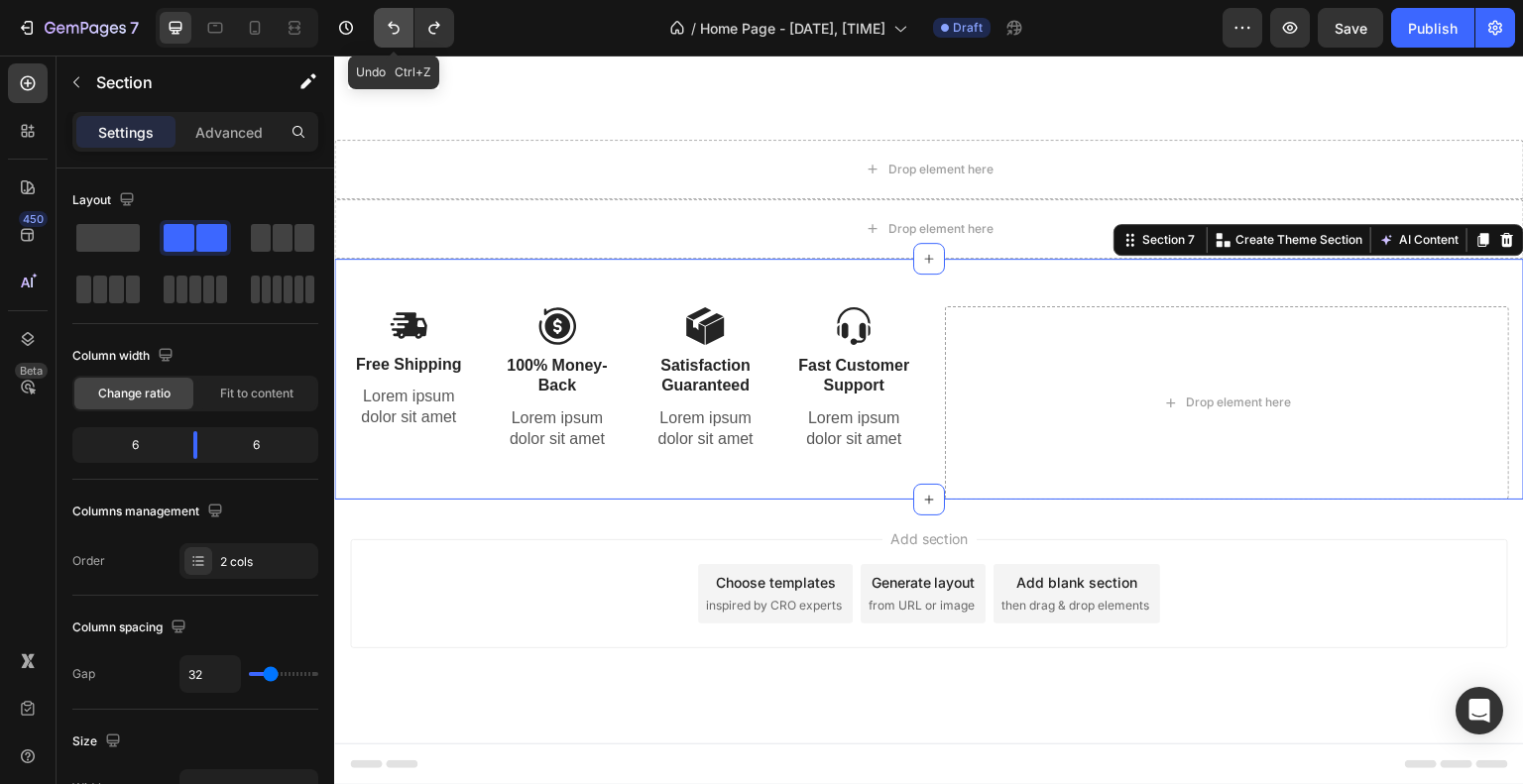 scroll, scrollTop: 3140, scrollLeft: 0, axis: vertical 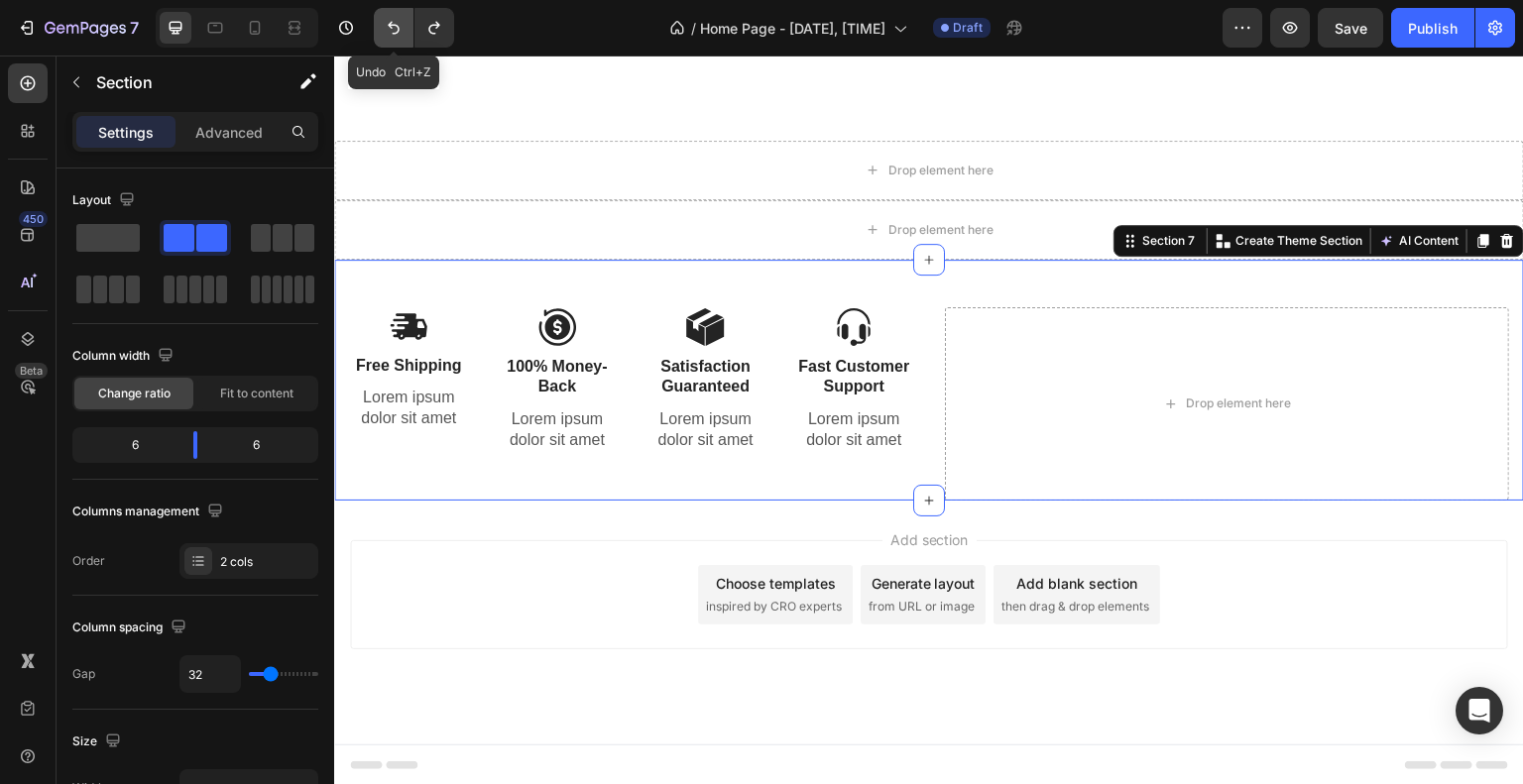 click 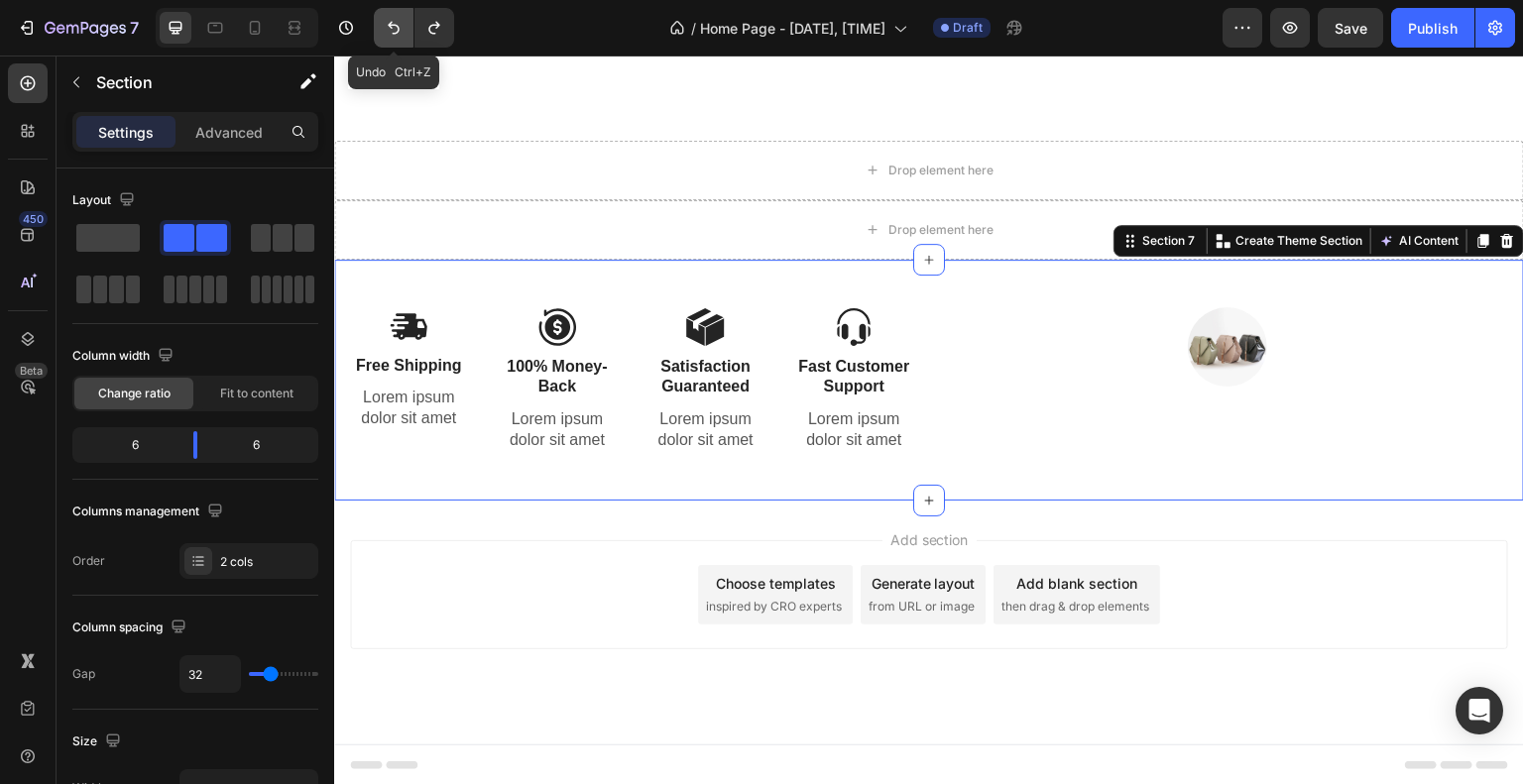 click 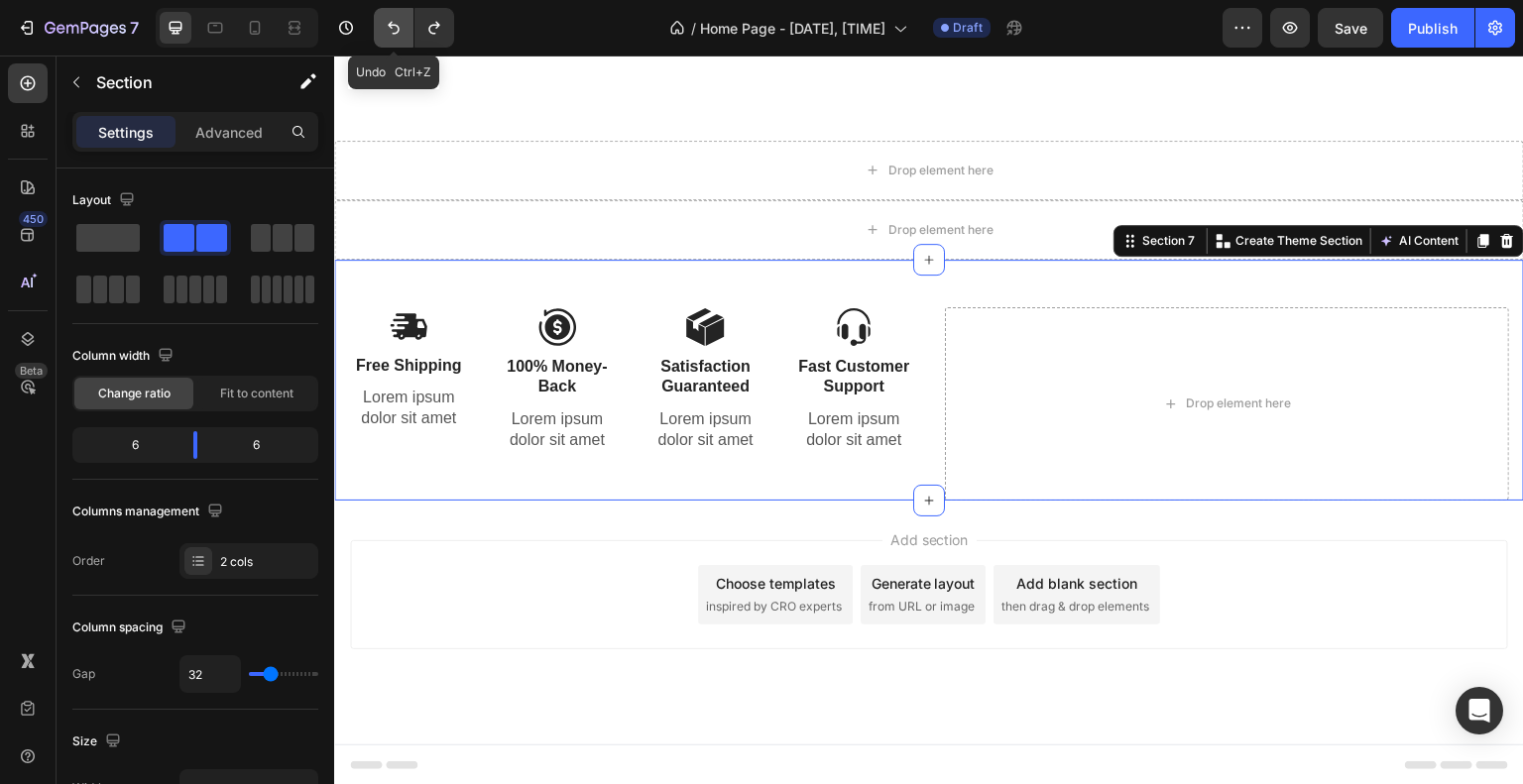 click 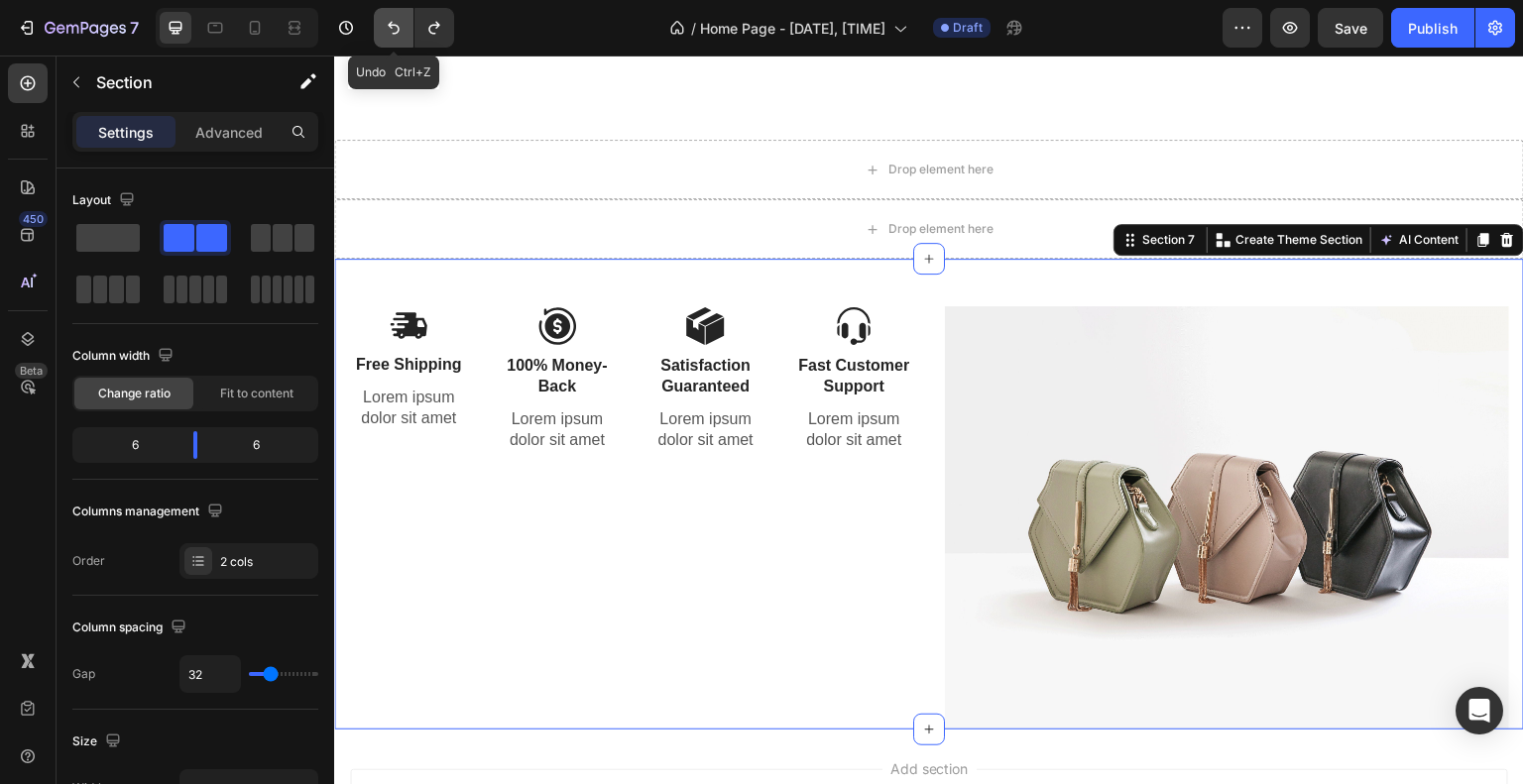 scroll, scrollTop: 3263, scrollLeft: 0, axis: vertical 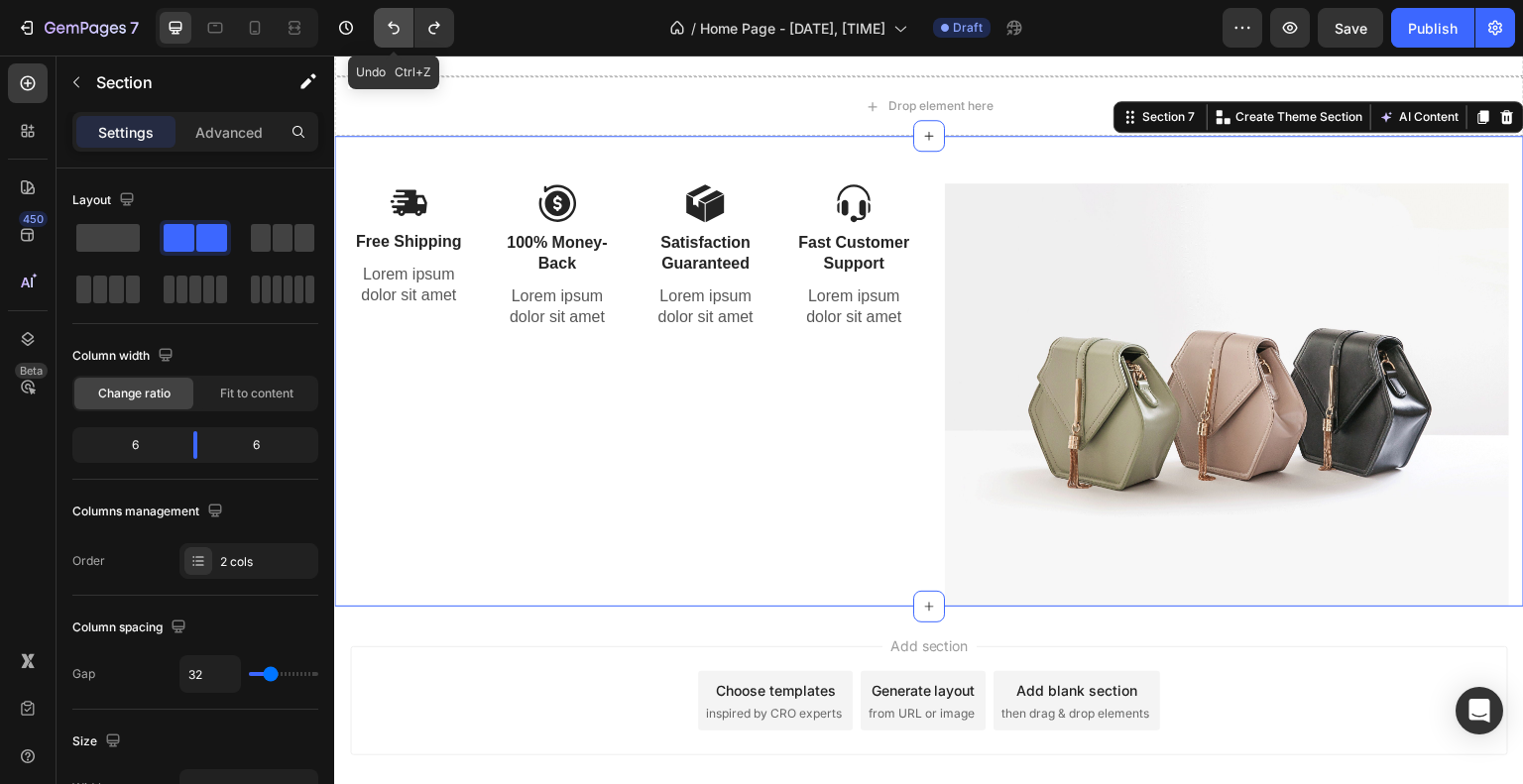 click 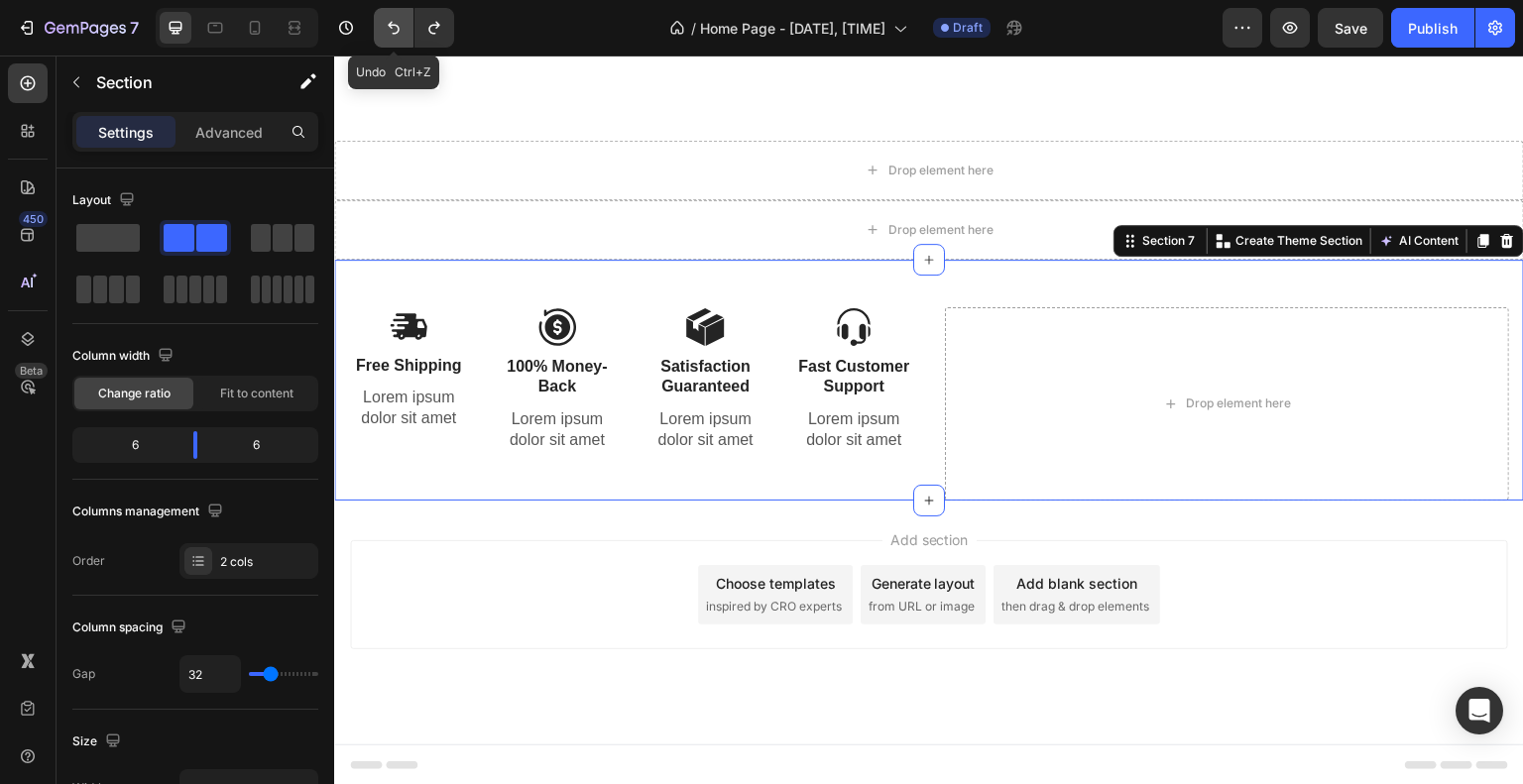 click 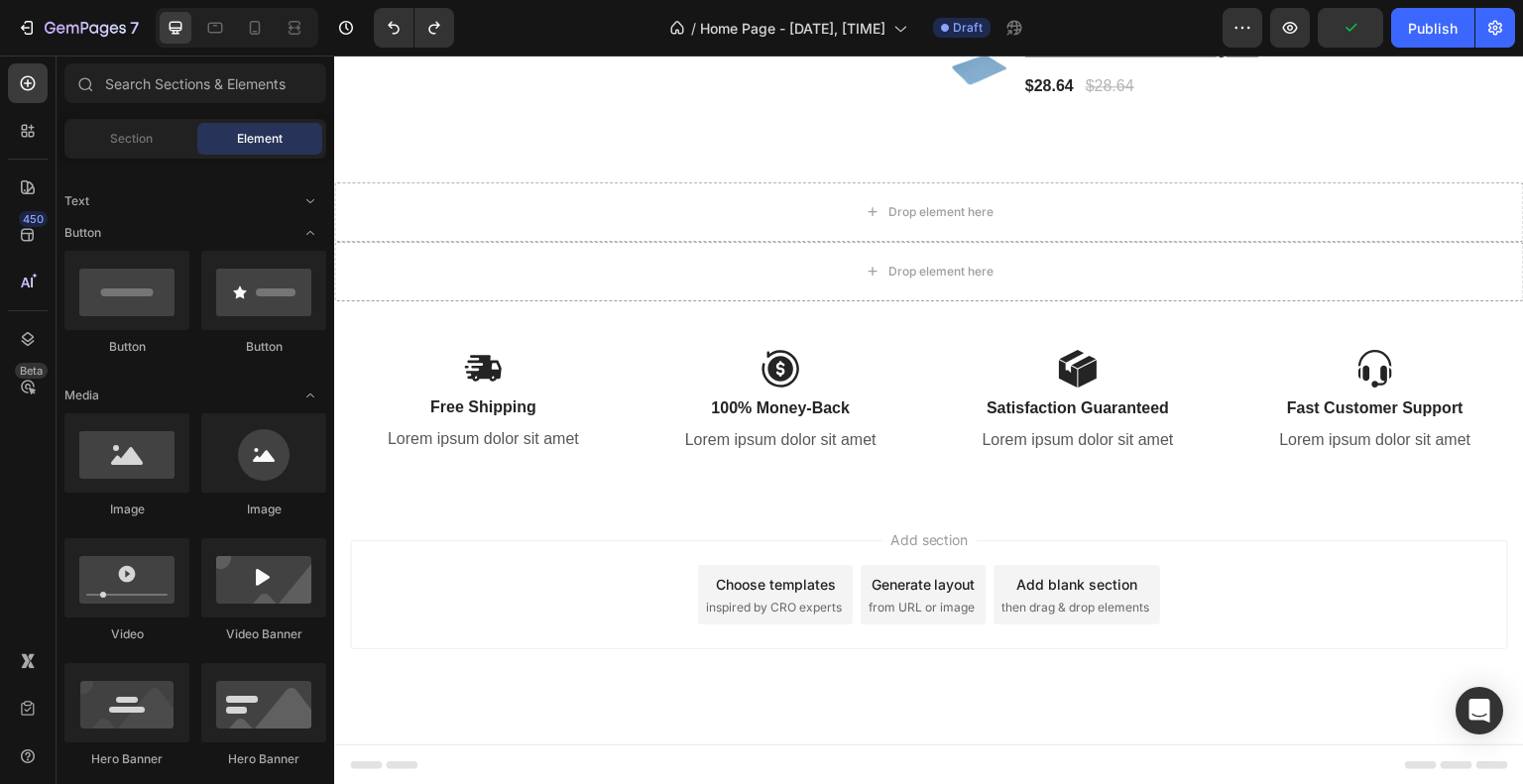 scroll, scrollTop: 3080, scrollLeft: 0, axis: vertical 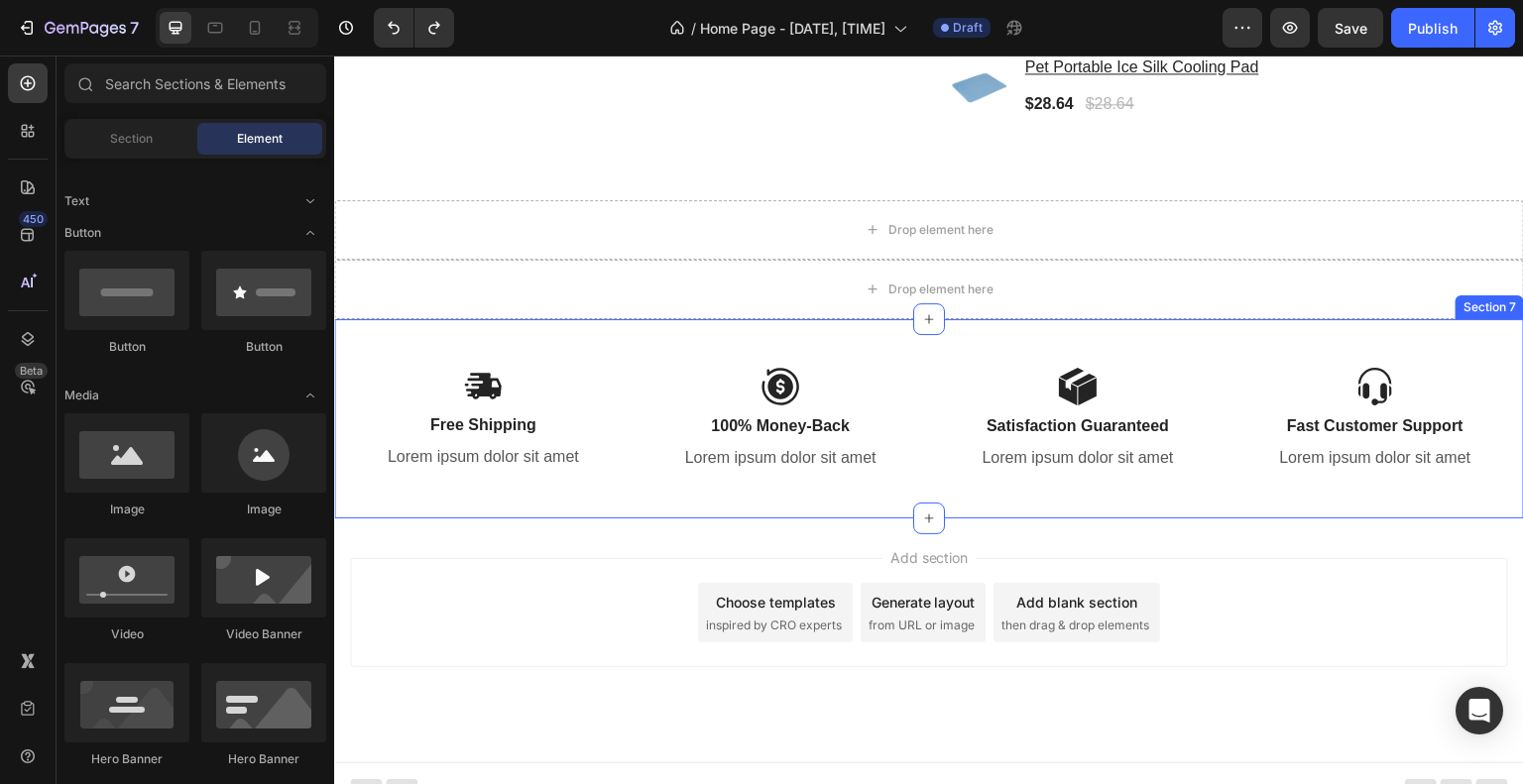 click on "Image Free Shipping Text Block Lorem ipsum dolor sit amet Text Block Image 100% Money-Back Text Block Lorem ipsum dolor sit amet Text Block Row Image Satisfaction Guaranteed Text Block Lorem ipsum dolor sit amet Text Block Image Fast Customer Support Text Block Lorem ipsum dolor sit amet Text Block Row Row Section 7" at bounding box center [929, 419] 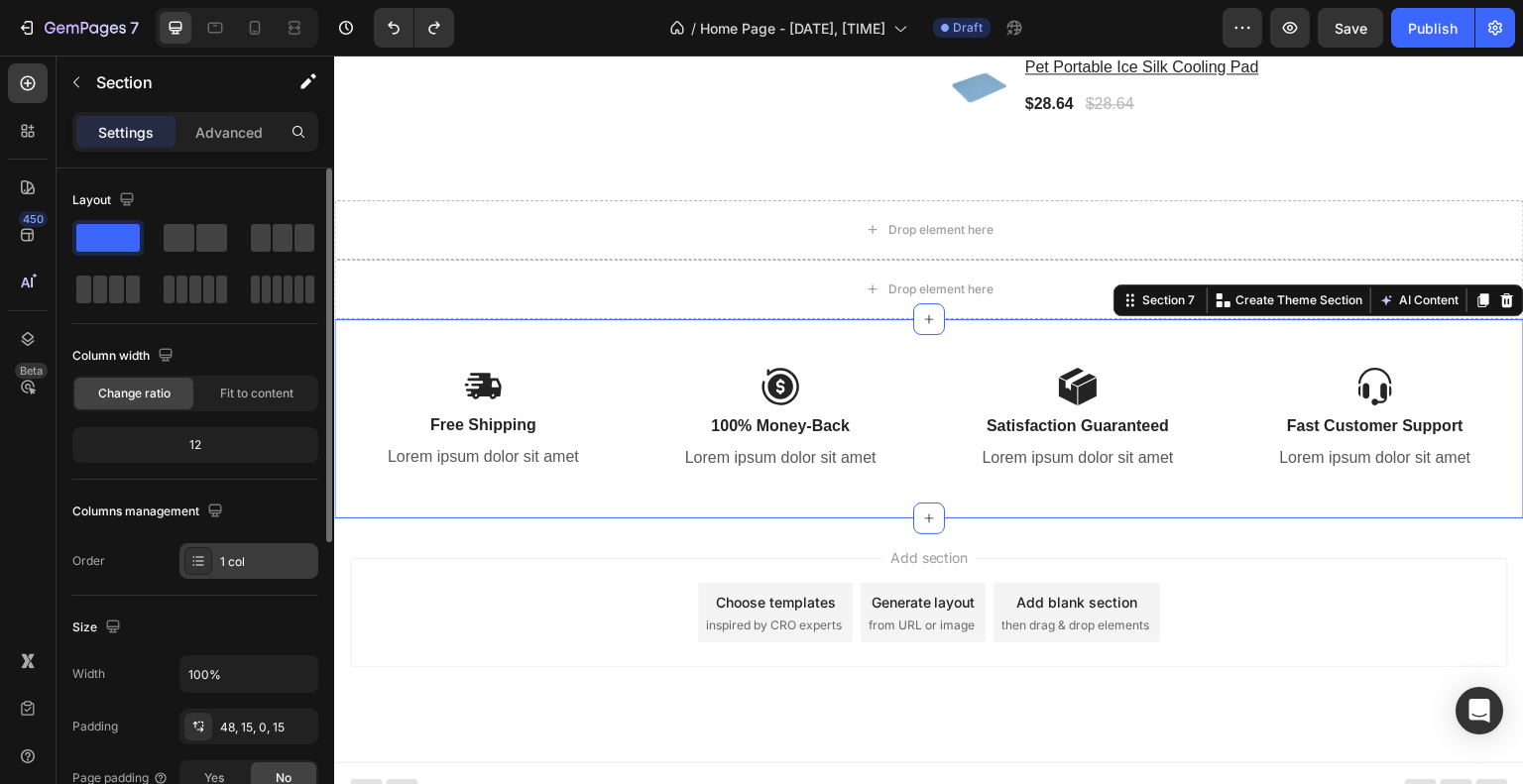 click on "1 col" at bounding box center (249, 561) 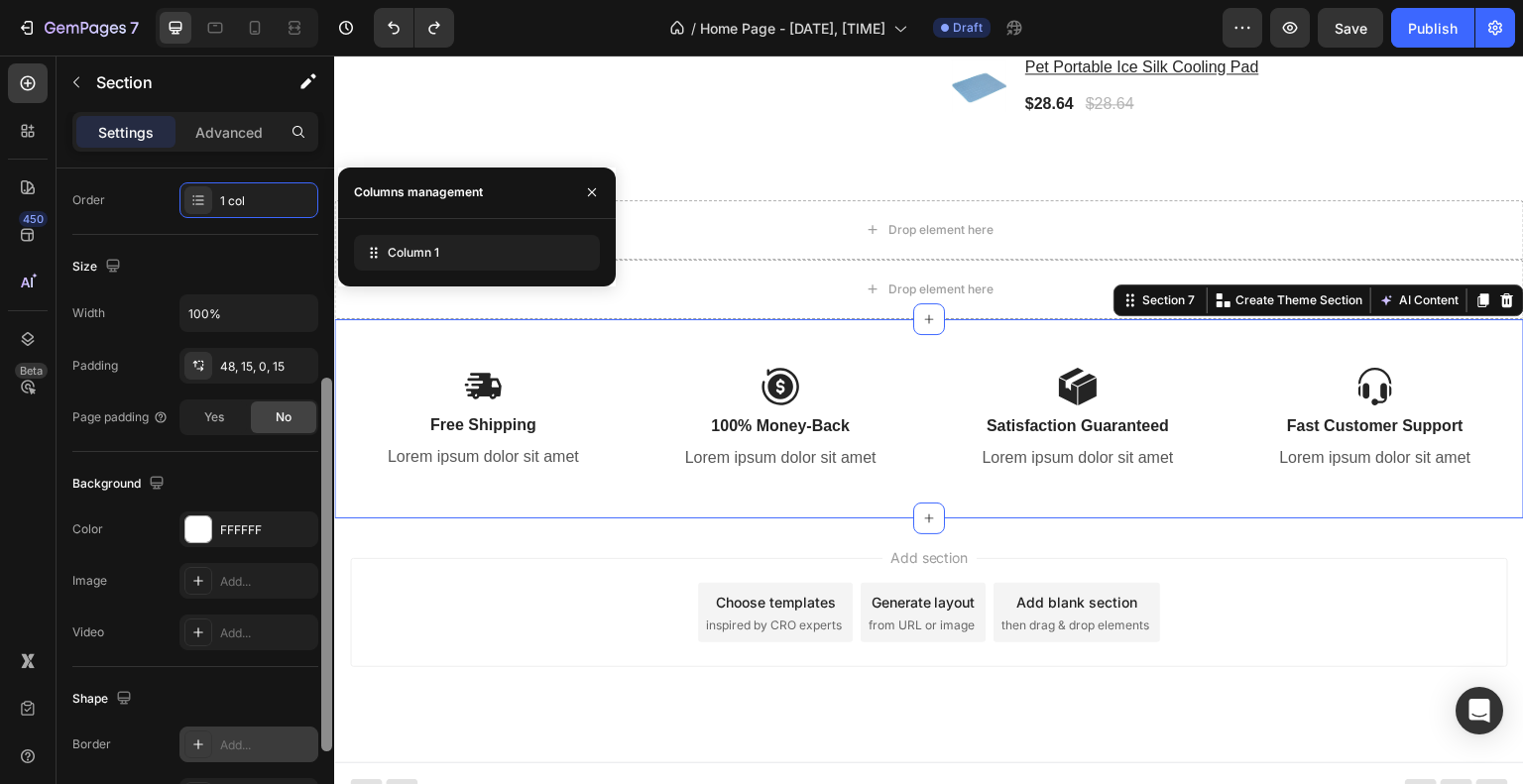 scroll, scrollTop: 369, scrollLeft: 0, axis: vertical 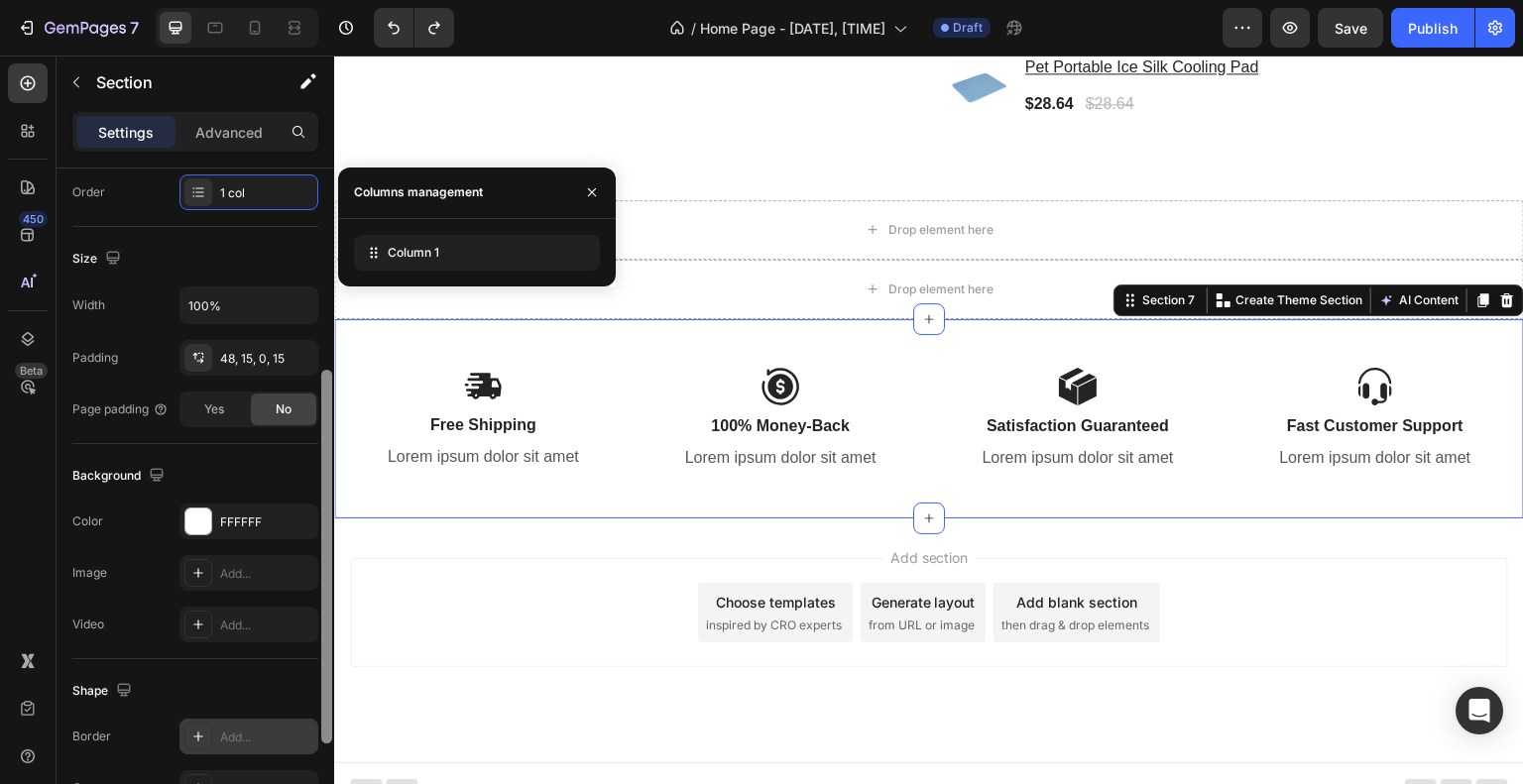 drag, startPoint x: 329, startPoint y: 511, endPoint x: 297, endPoint y: 717, distance: 208.47062 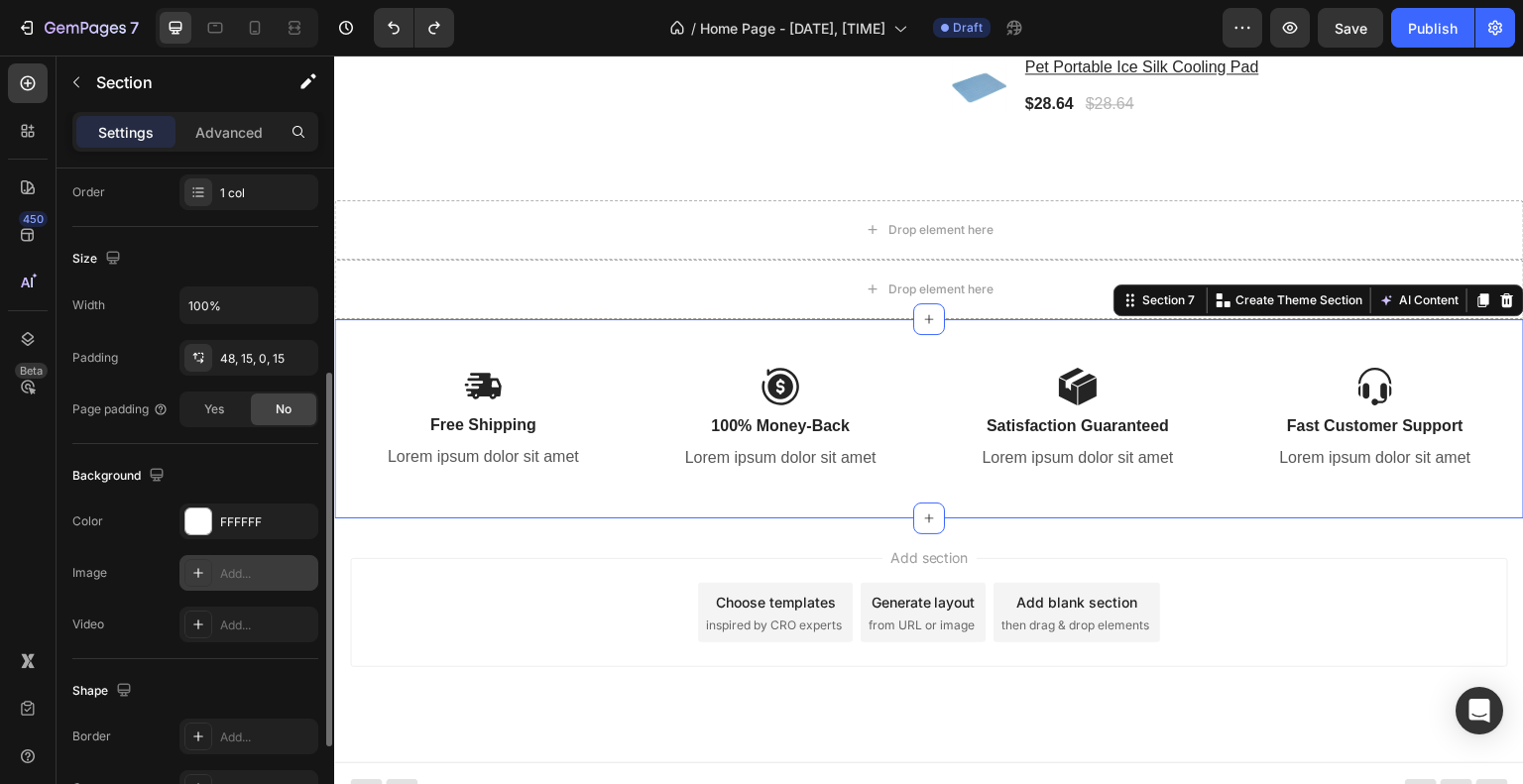 click 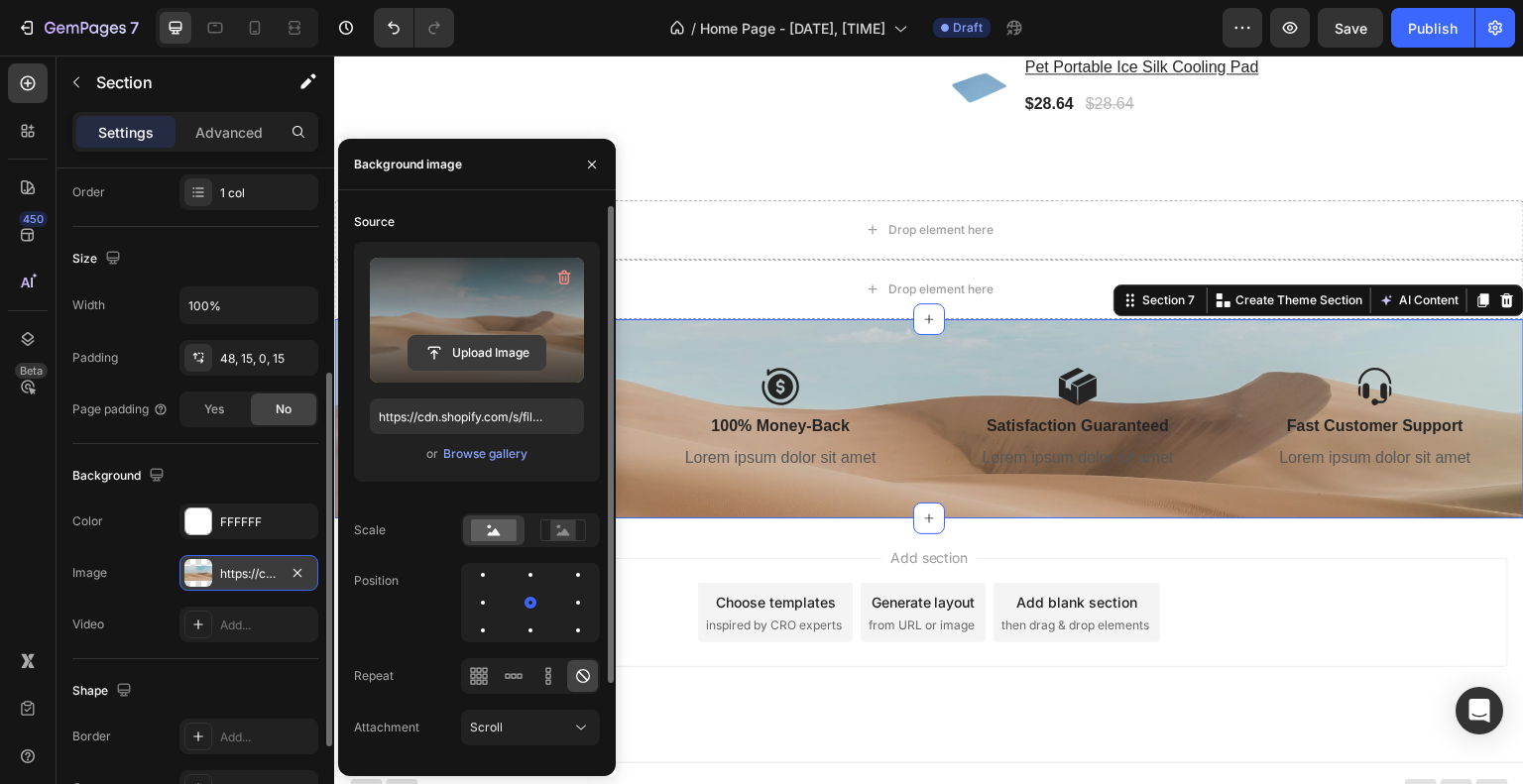click 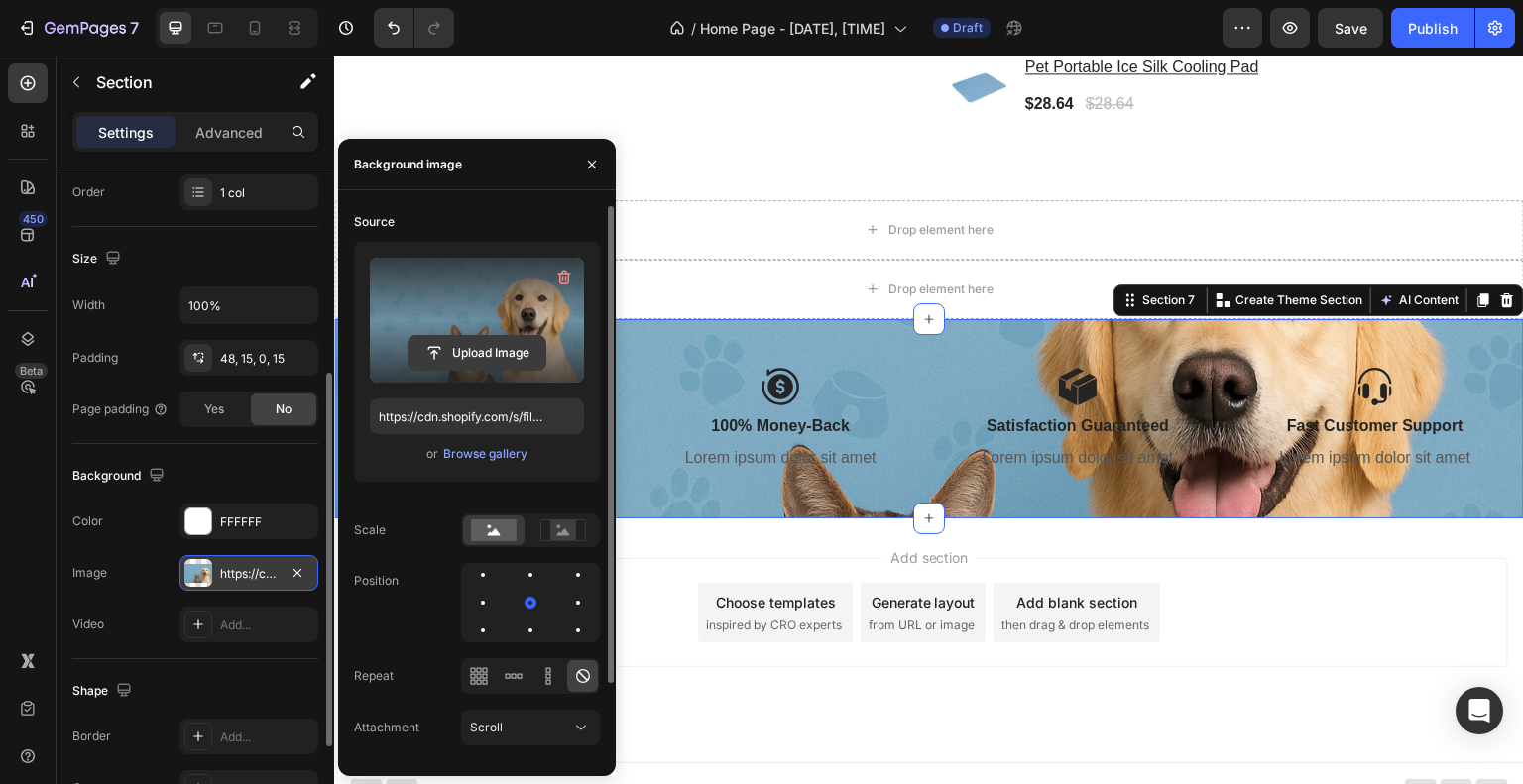 click 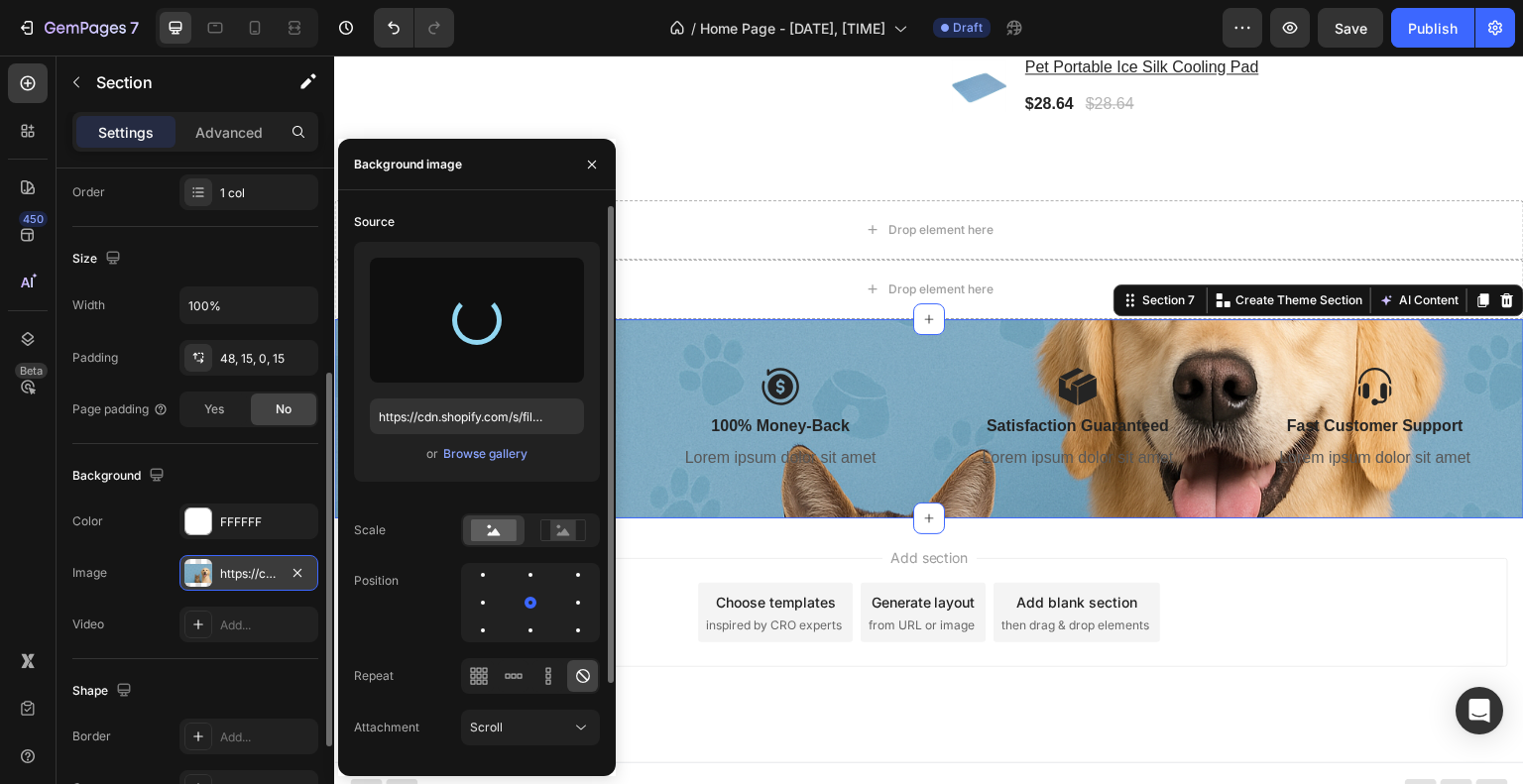 type on "https://cdn.shopify.com/s/files/1/0933/0966/5623/files/gempages_577626416108012220-db533bc1-a81e-463b-bf8c-06ce64383c9a.png" 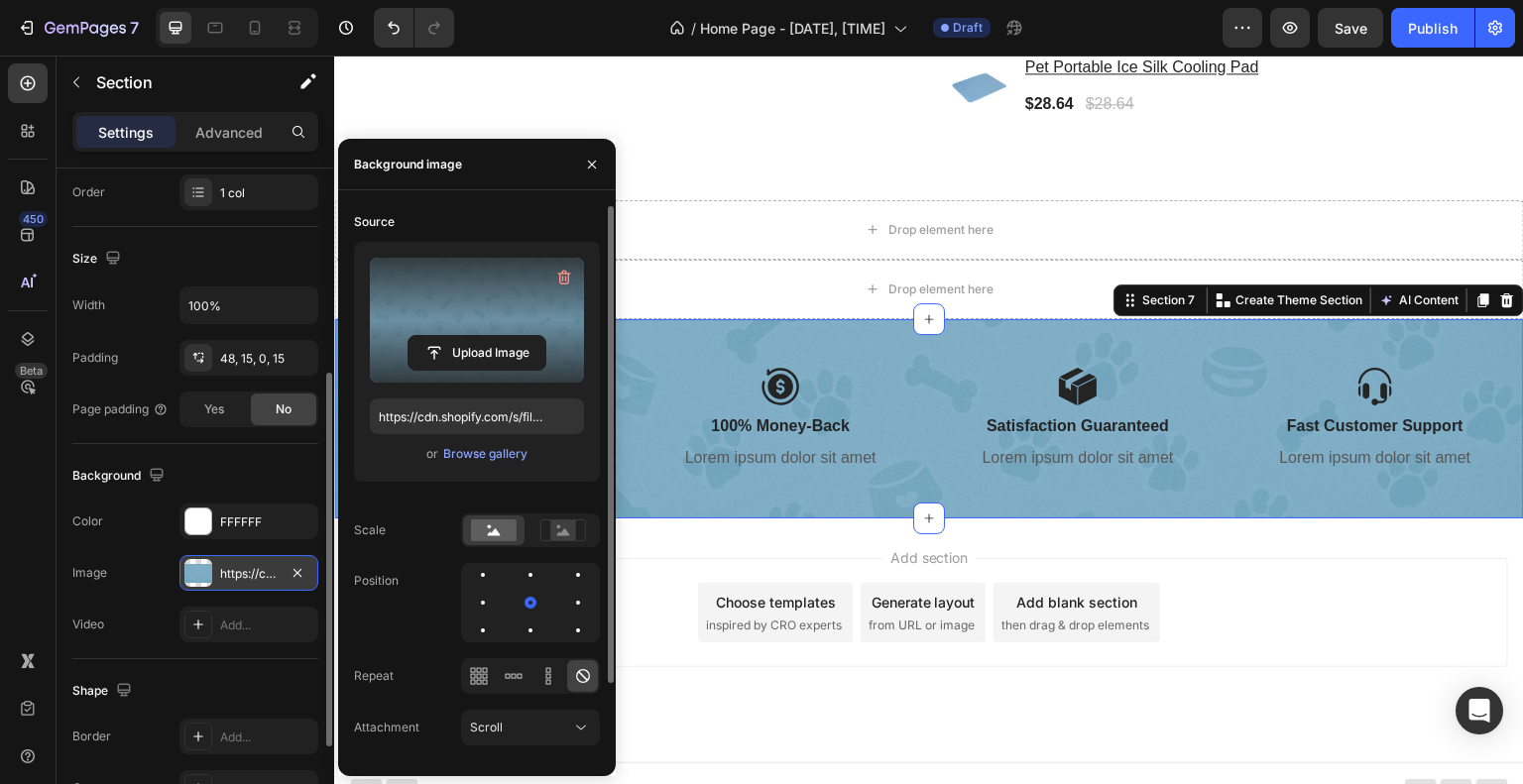 click on "Add section Choose templates inspired by CRO experts Generate layout from URL or image Add blank section then drag & drop elements" at bounding box center [929, 640] 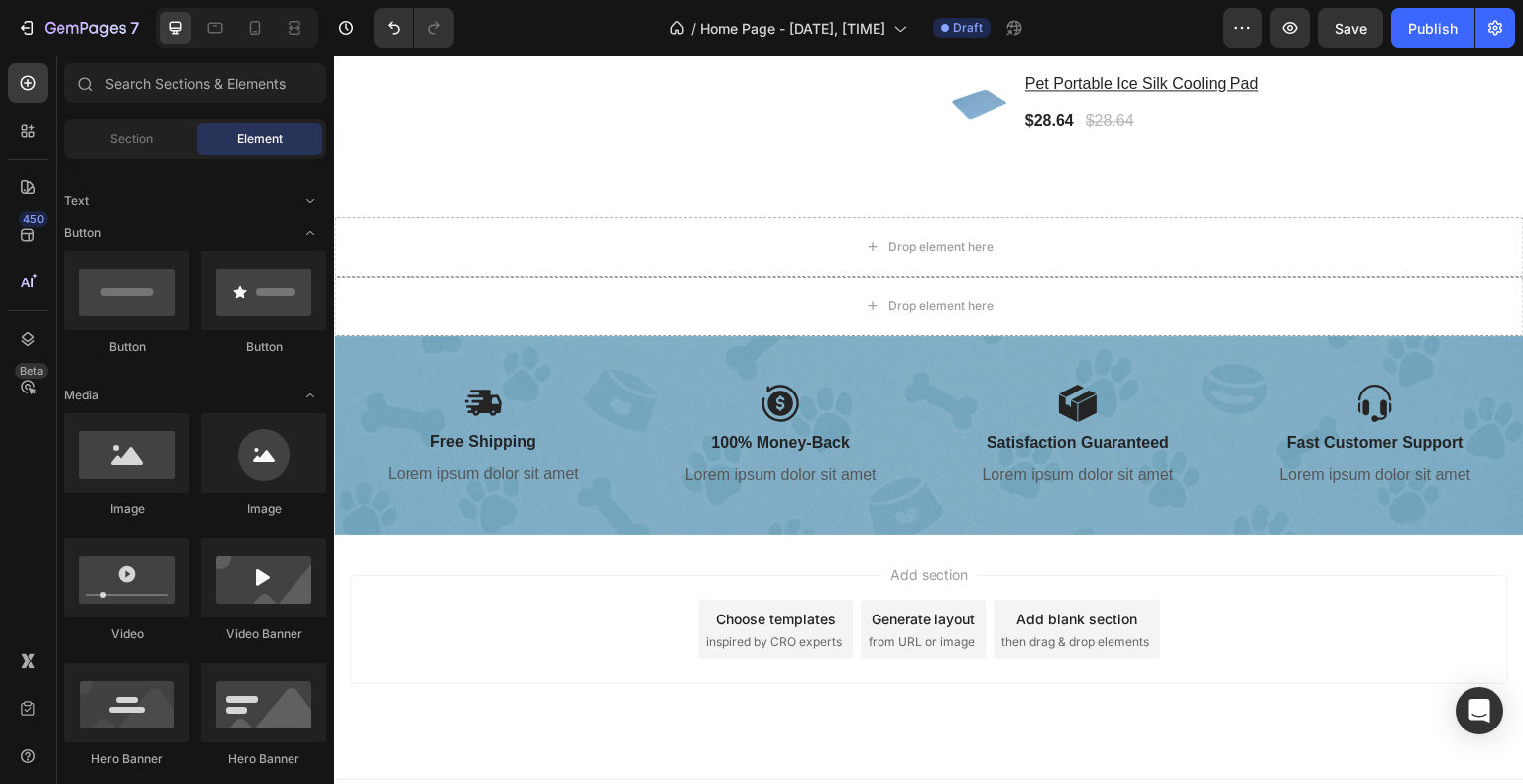 scroll, scrollTop: 3098, scrollLeft: 0, axis: vertical 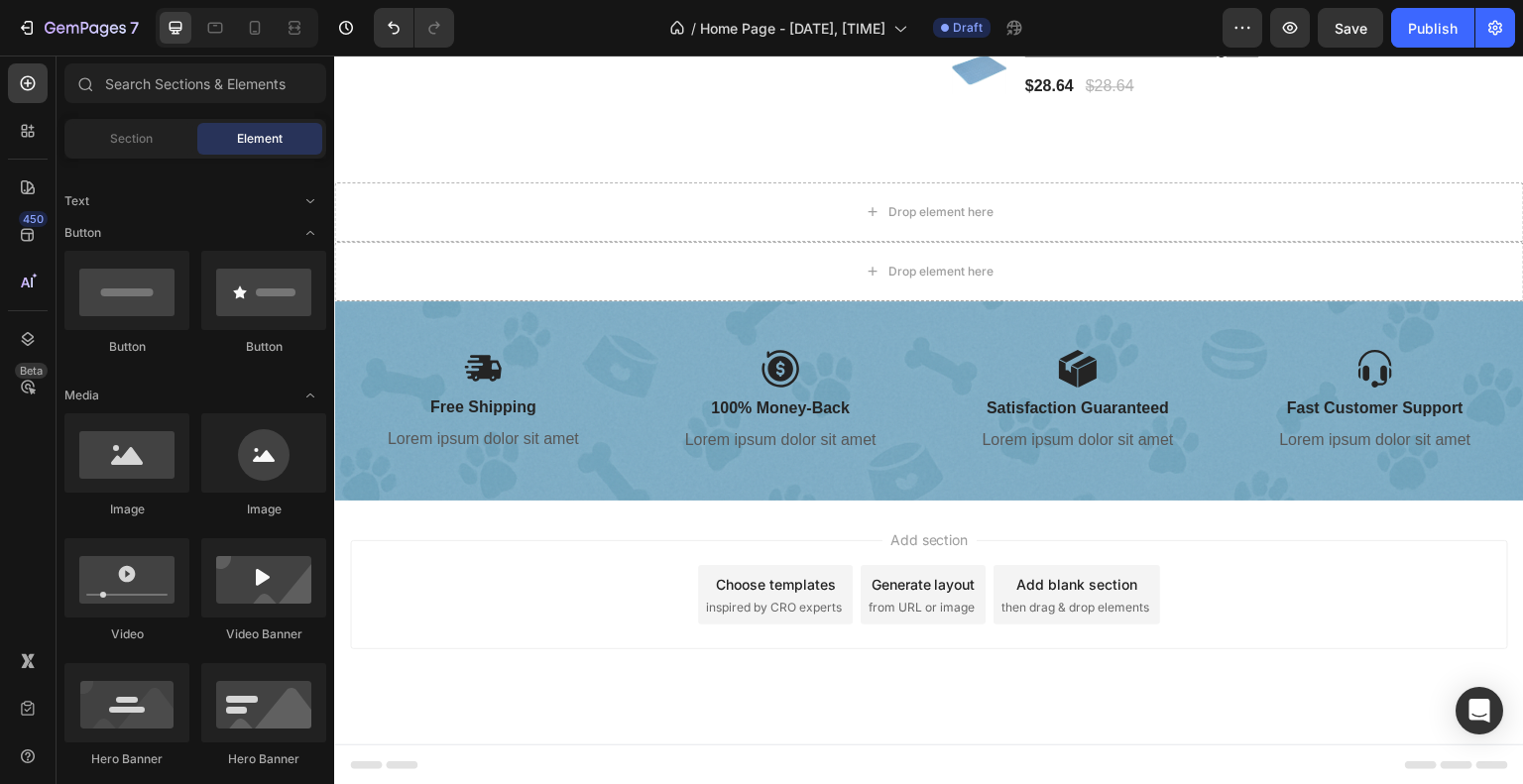 click on "Choose templates" at bounding box center (775, 584) 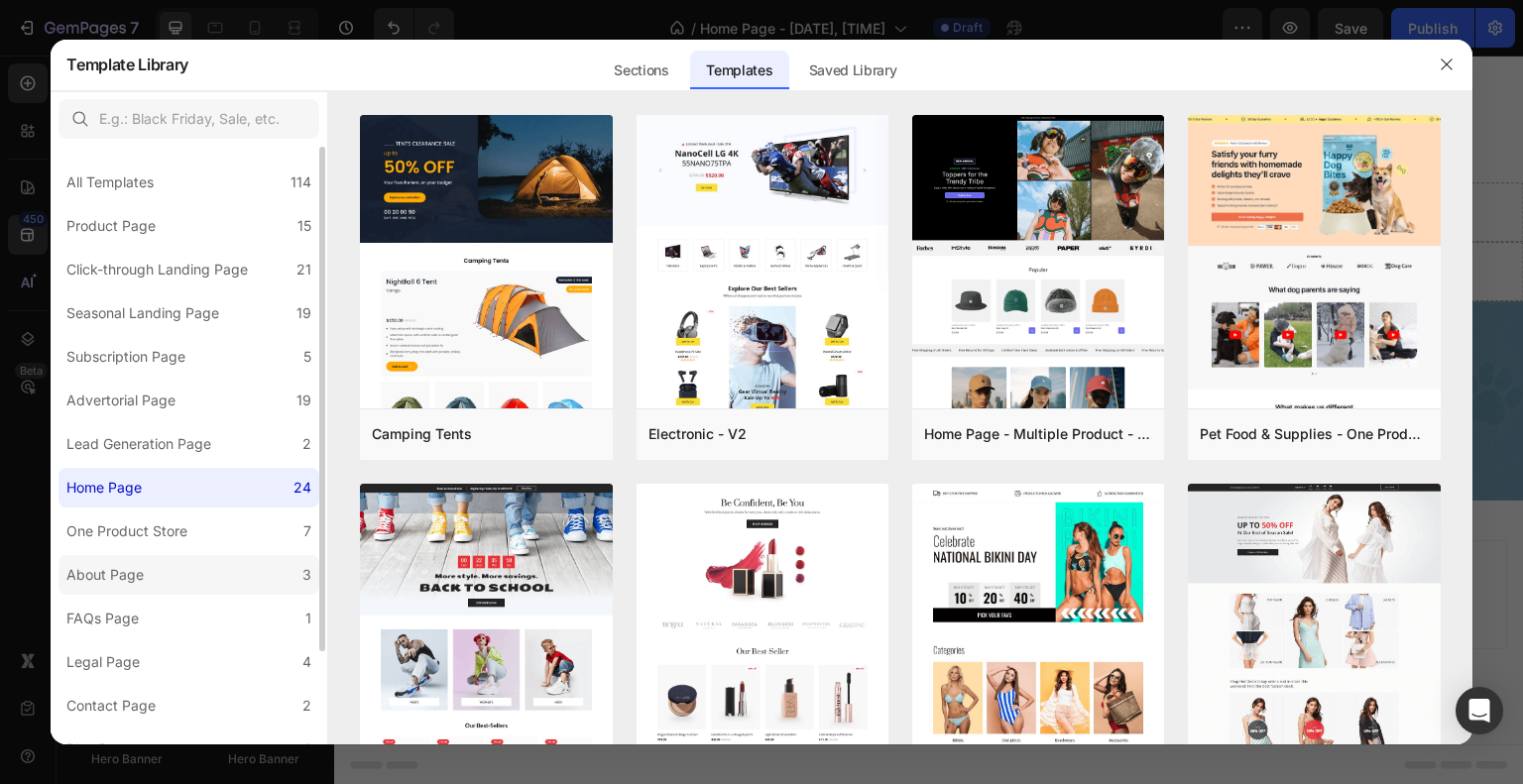 click on "About Page 3" 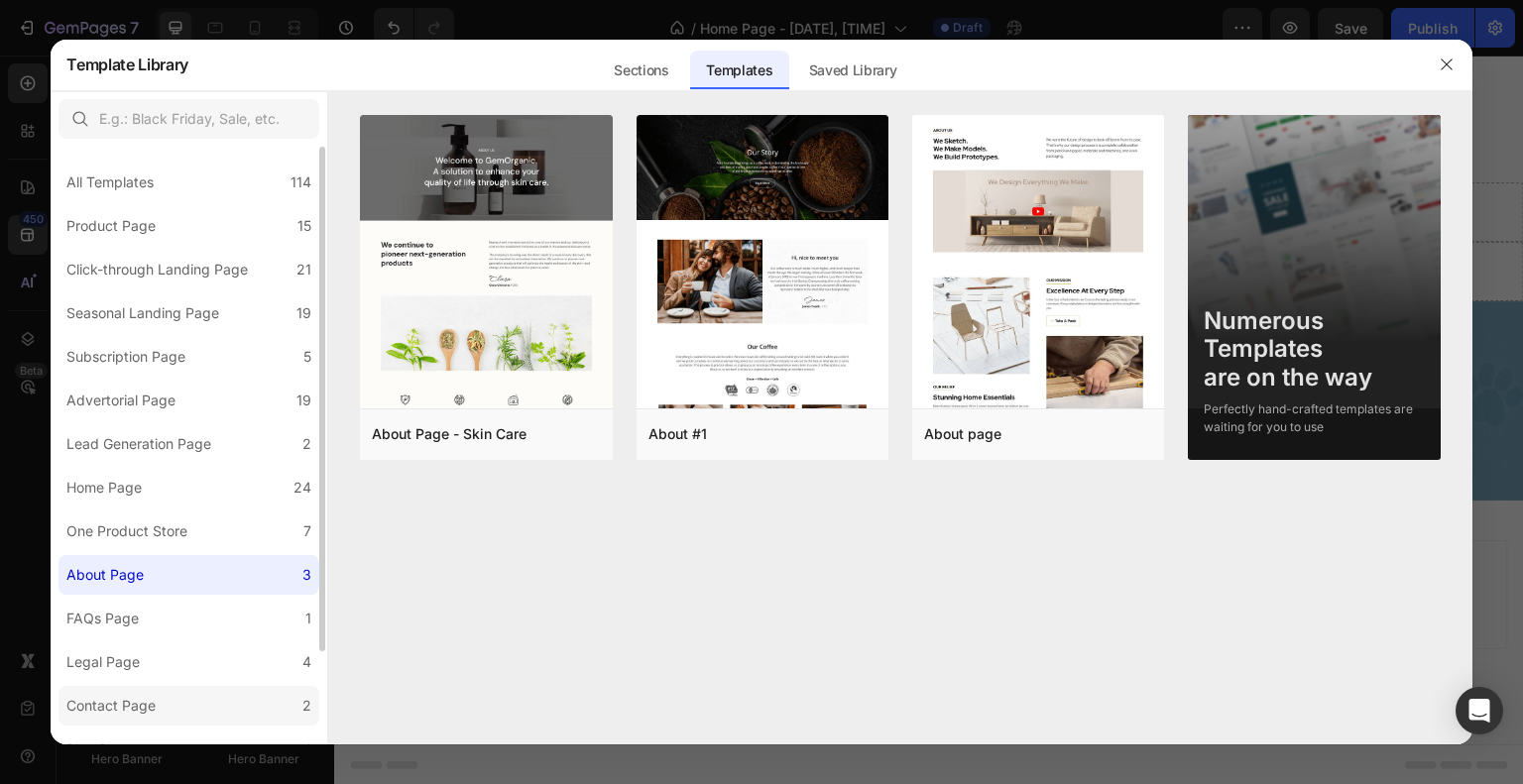 click on "Contact Page 2" 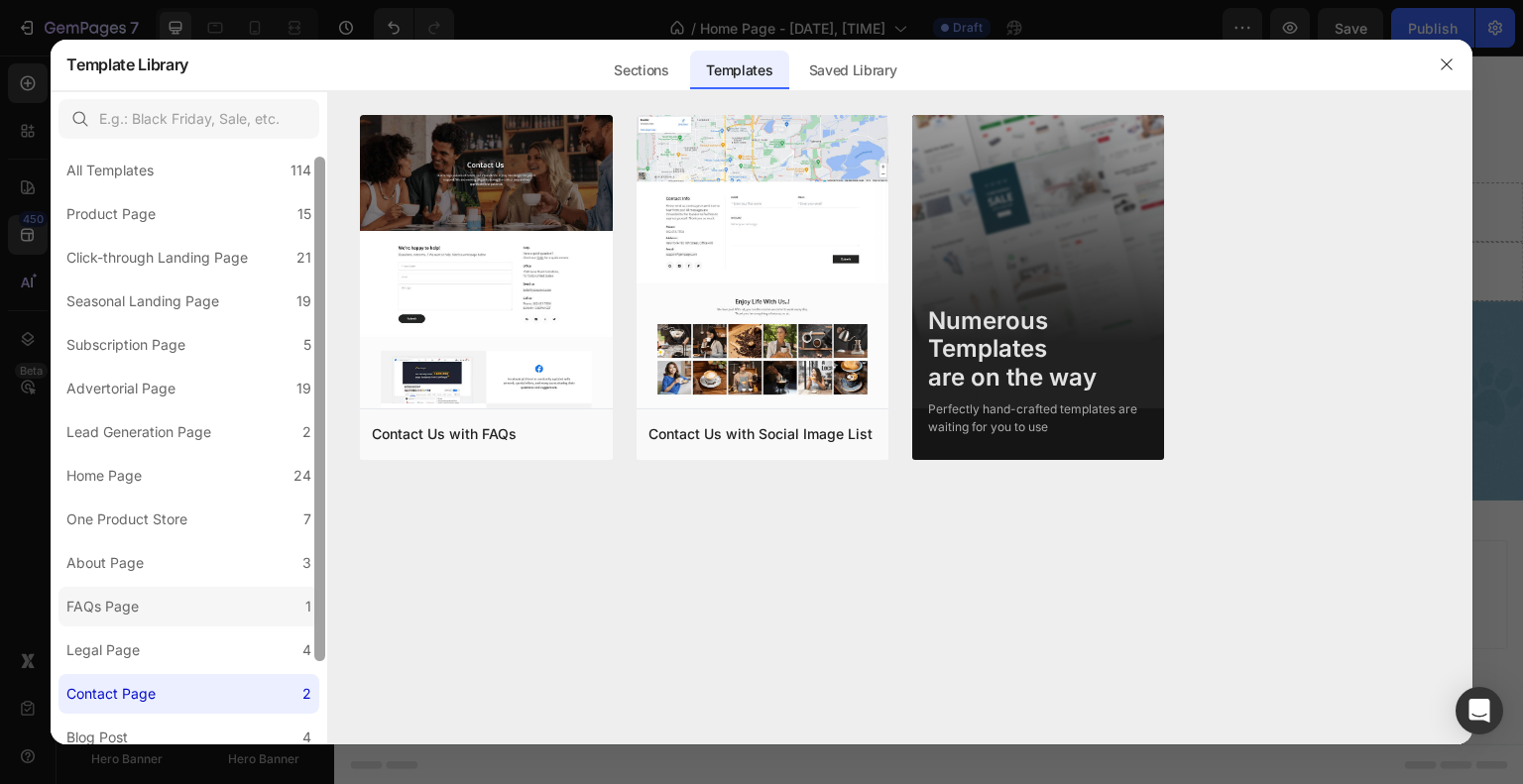 scroll, scrollTop: 0, scrollLeft: 0, axis: both 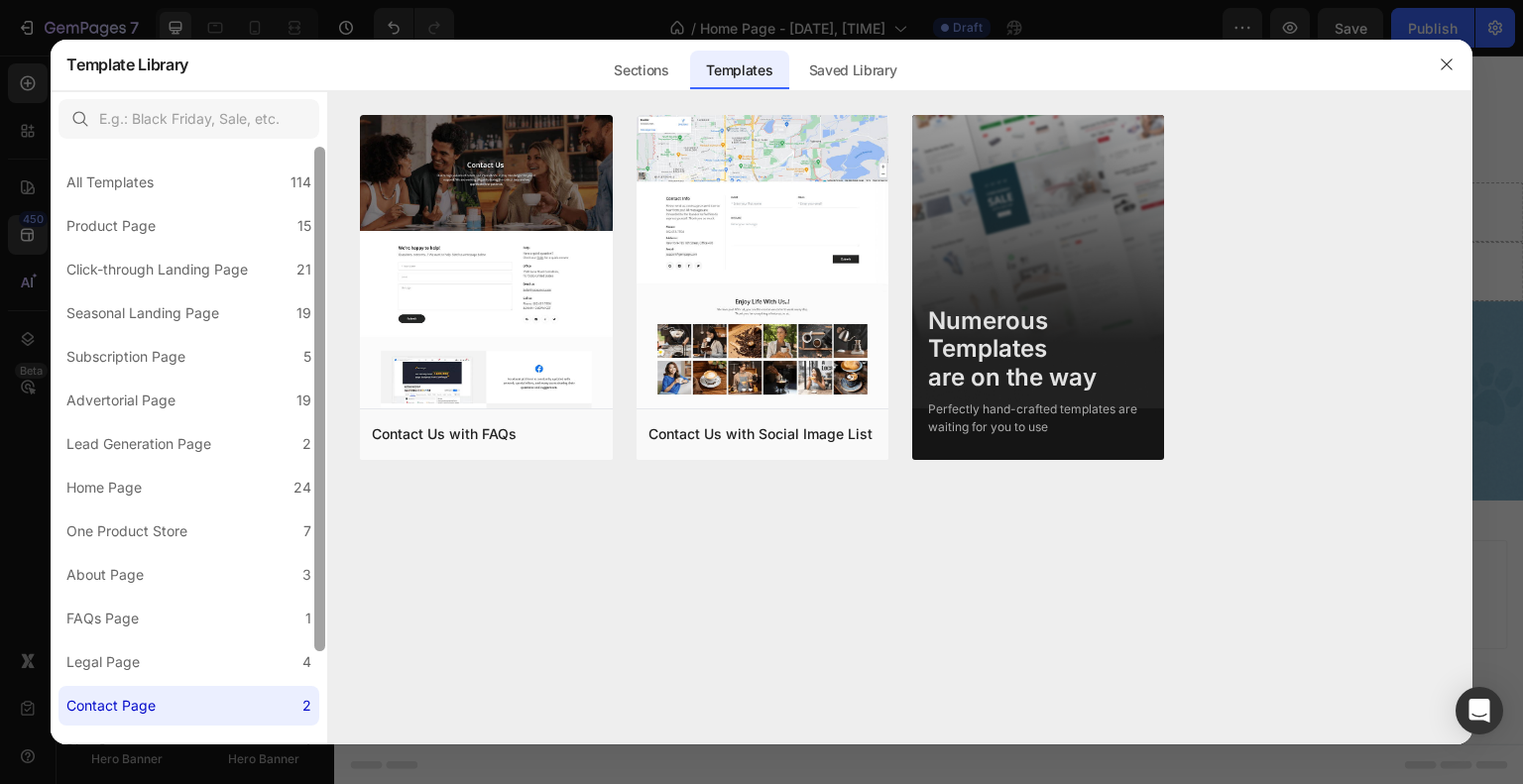 drag, startPoint x: 321, startPoint y: 618, endPoint x: 302, endPoint y: 553, distance: 67.72001 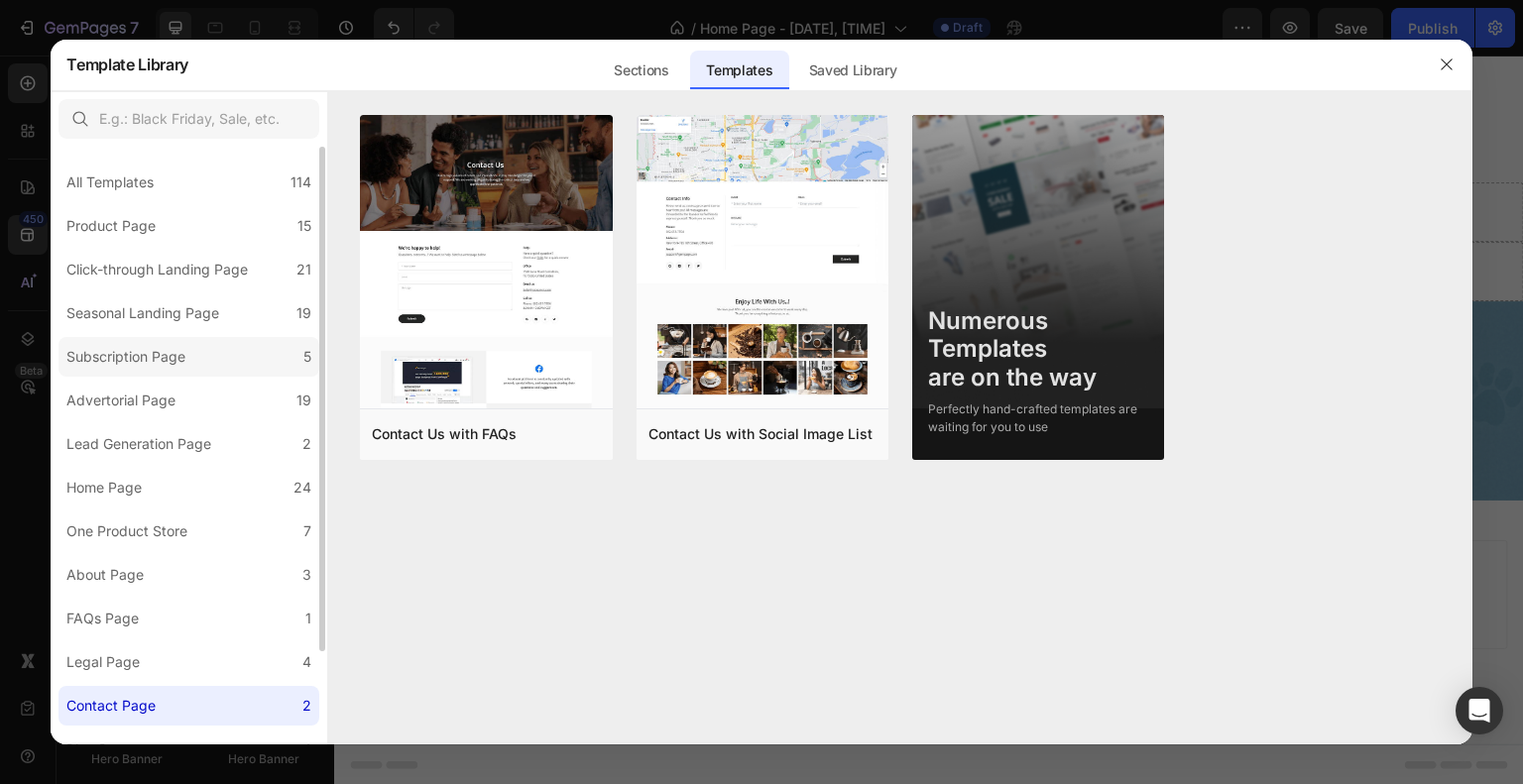 click on "Subscription Page" at bounding box center (130, 357) 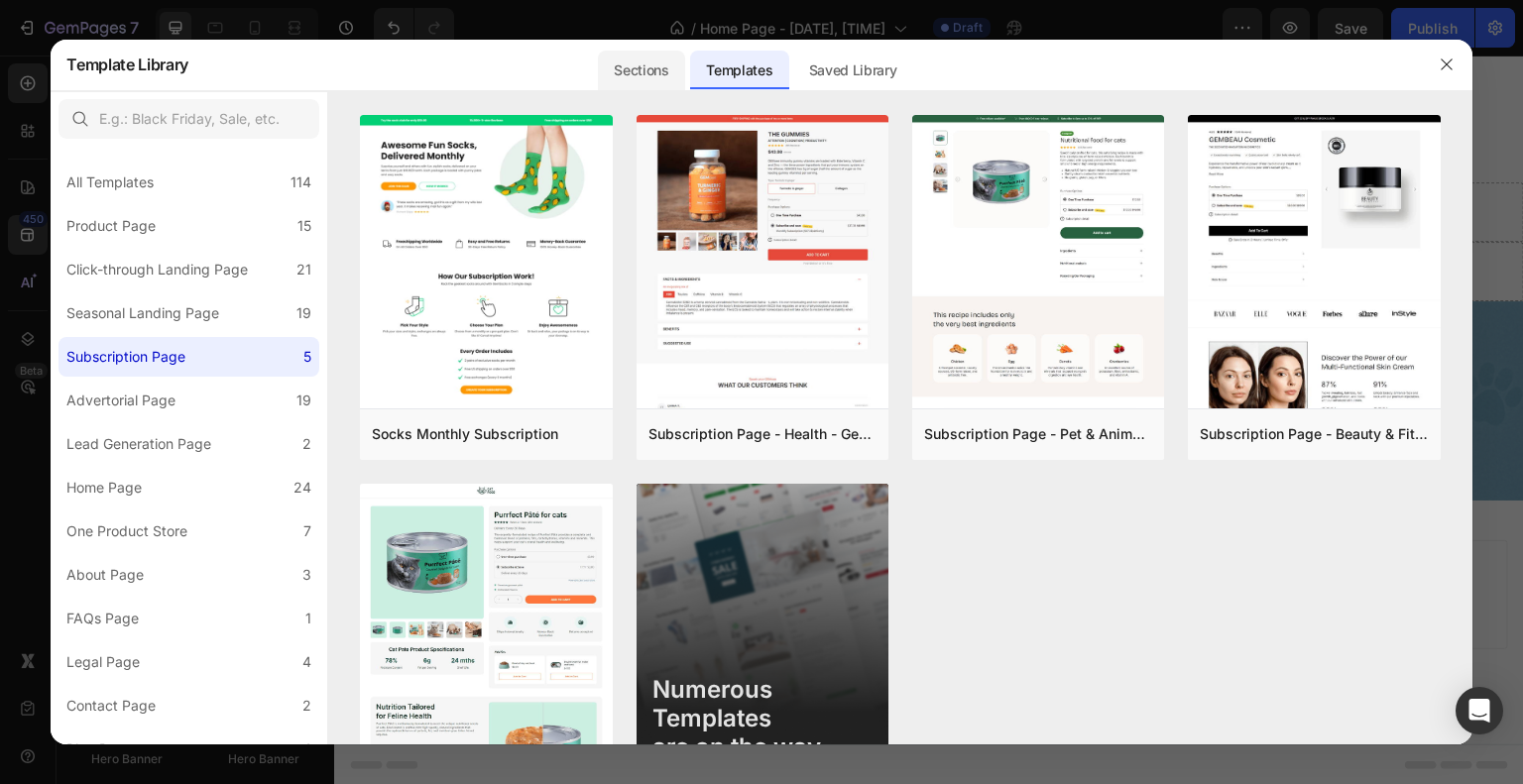 click on "Sections" 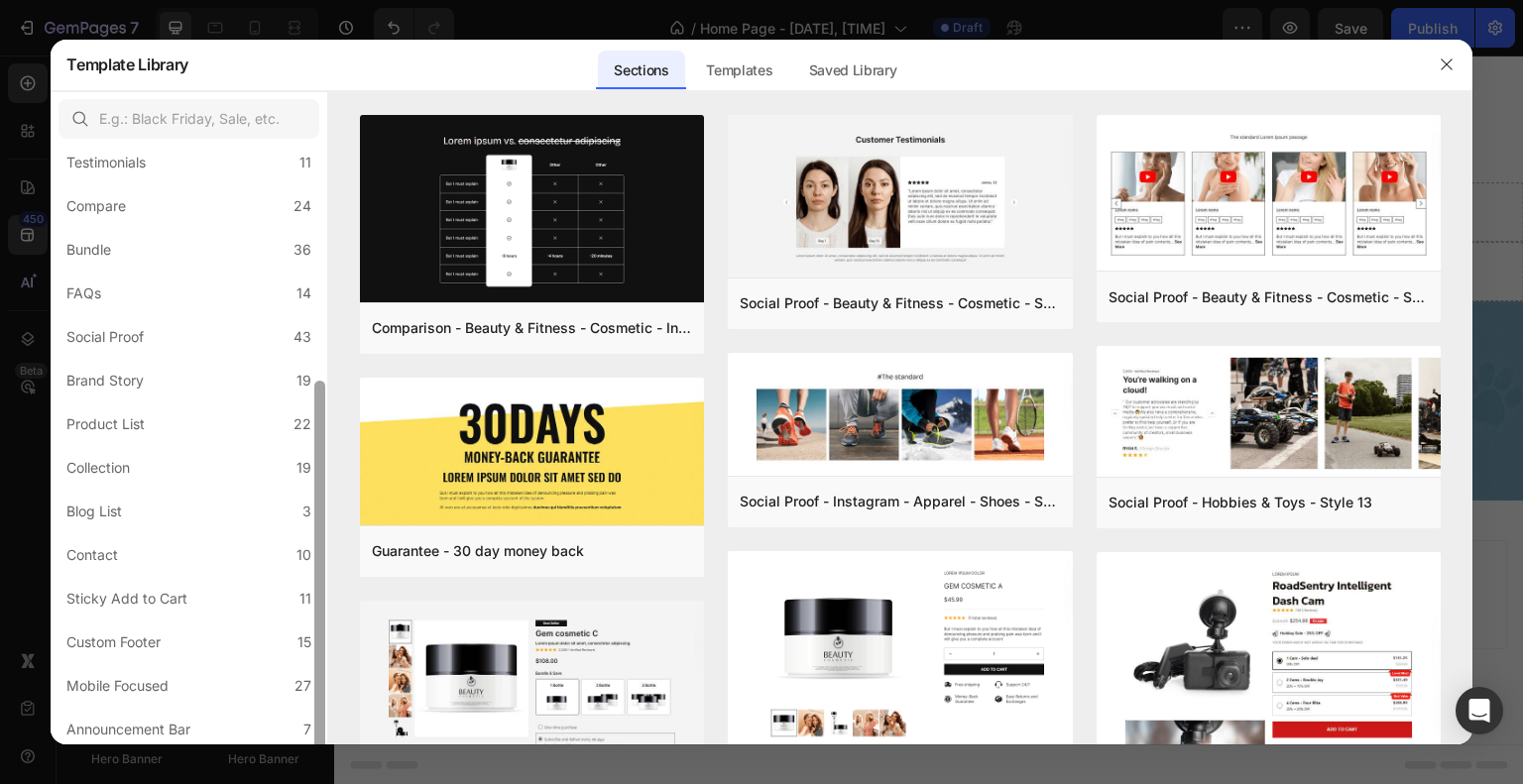 scroll, scrollTop: 373, scrollLeft: 0, axis: vertical 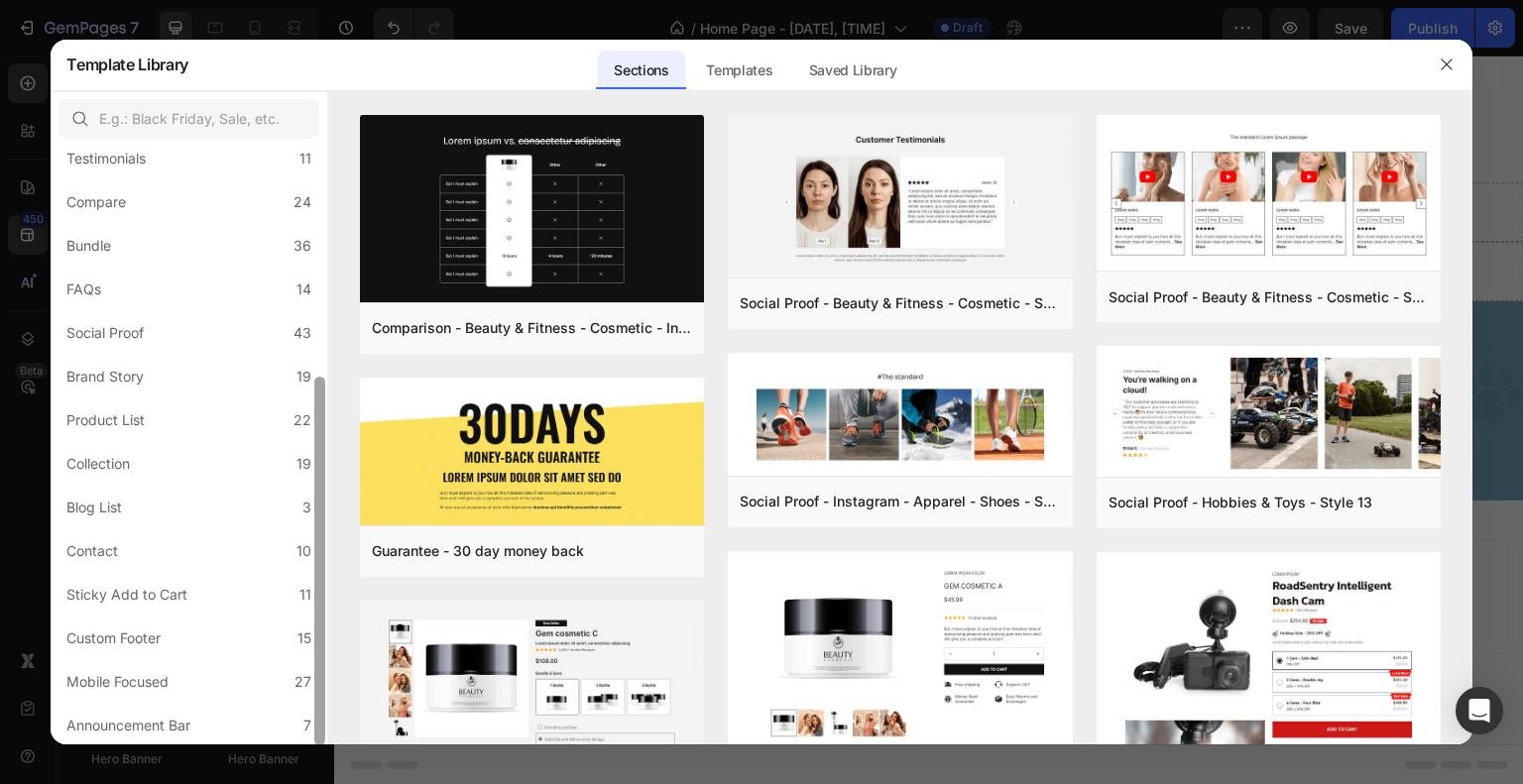 drag, startPoint x: 320, startPoint y: 272, endPoint x: 313, endPoint y: 528, distance: 256.09569 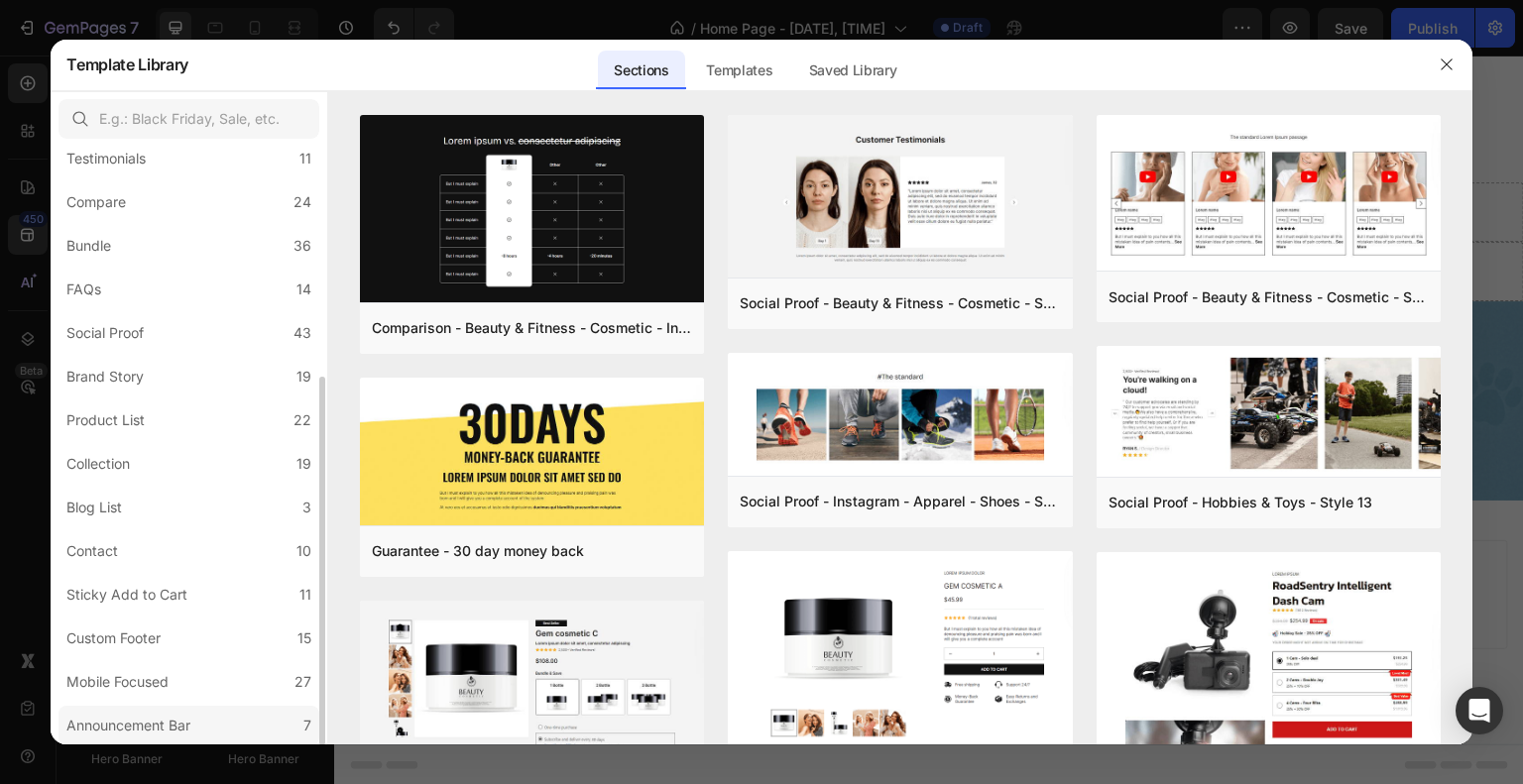 click on "Announcement Bar 7" 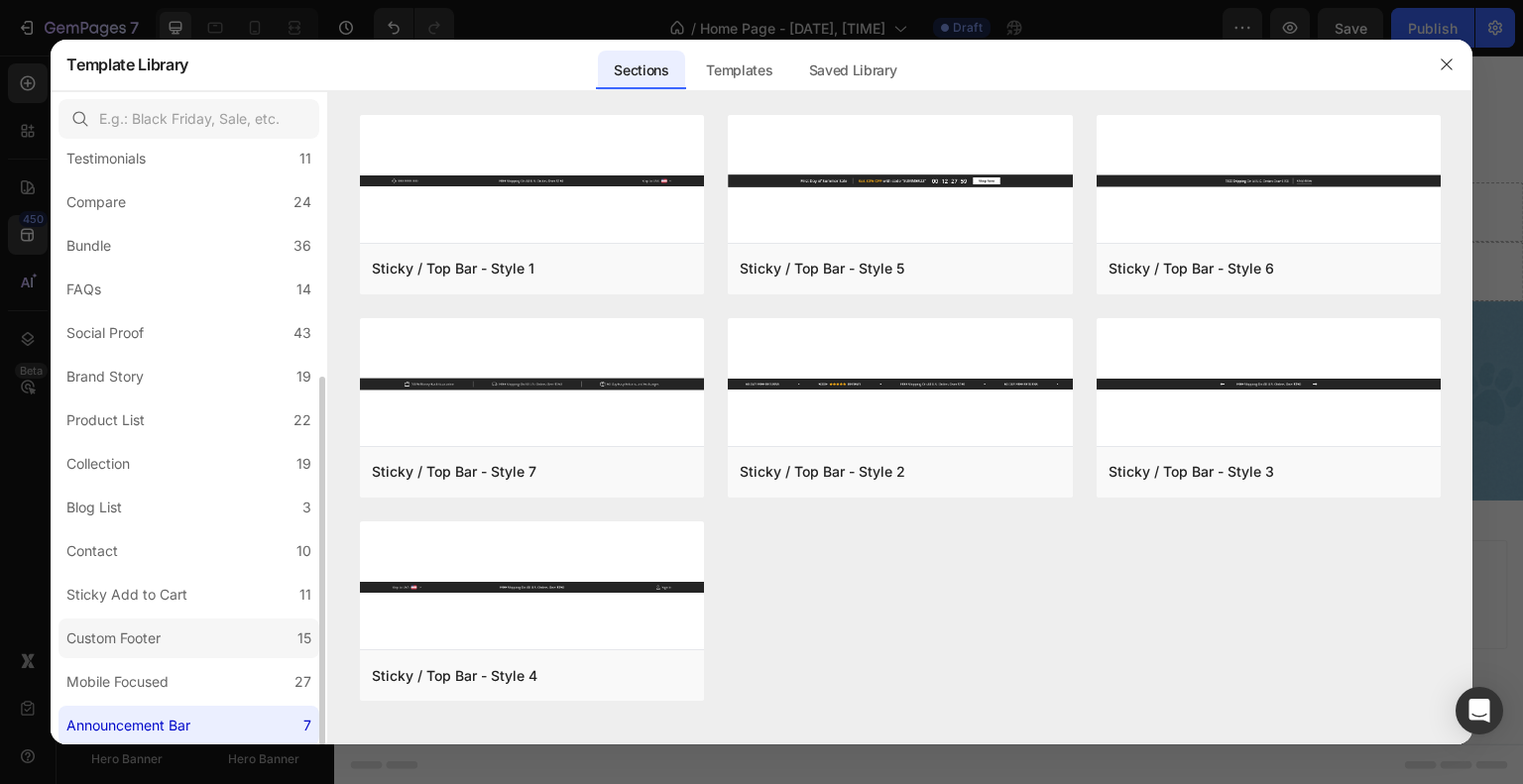 click on "Custom Footer" at bounding box center [117, 638] 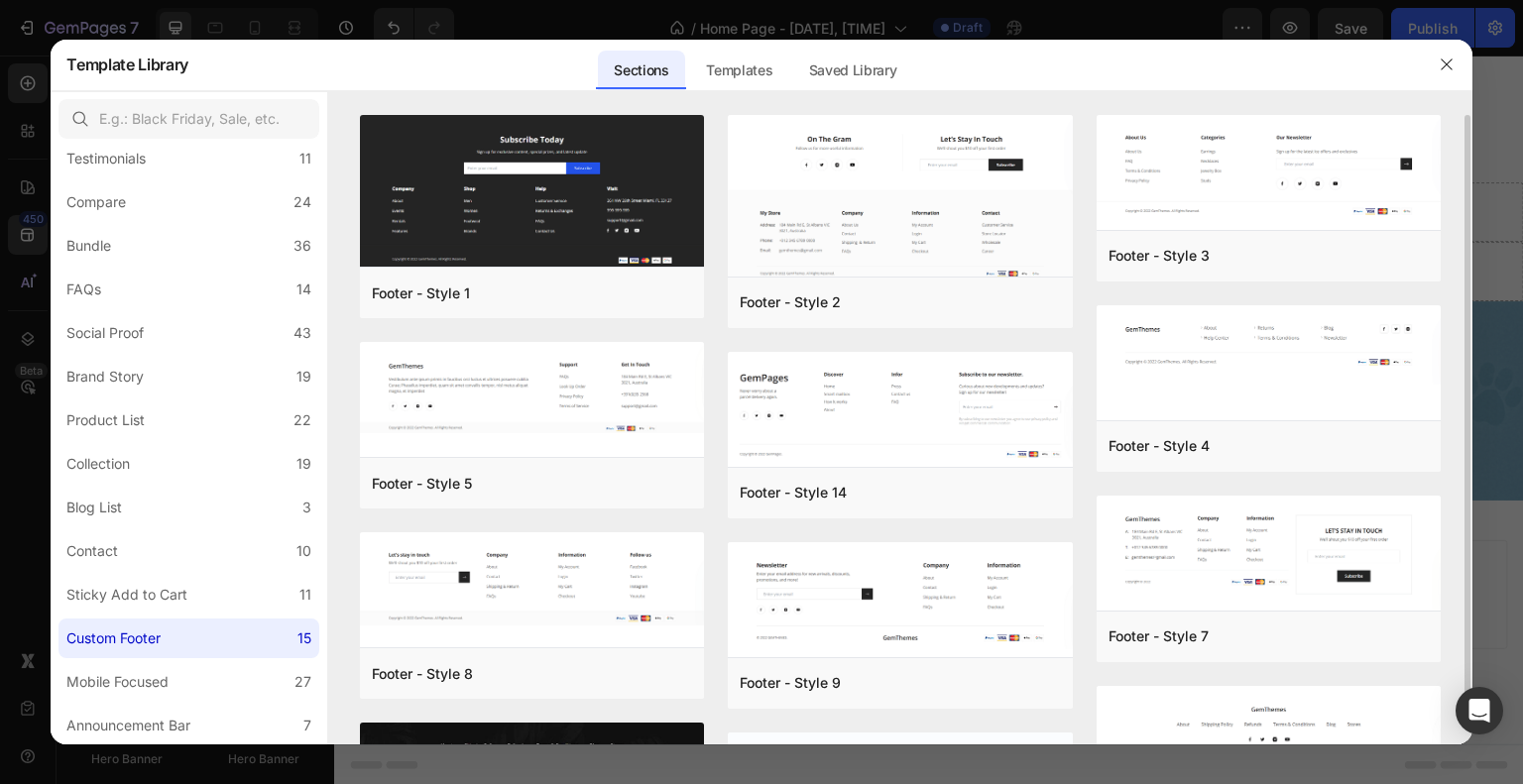 drag, startPoint x: 1466, startPoint y: 201, endPoint x: 1462, endPoint y: 270, distance: 69.11584 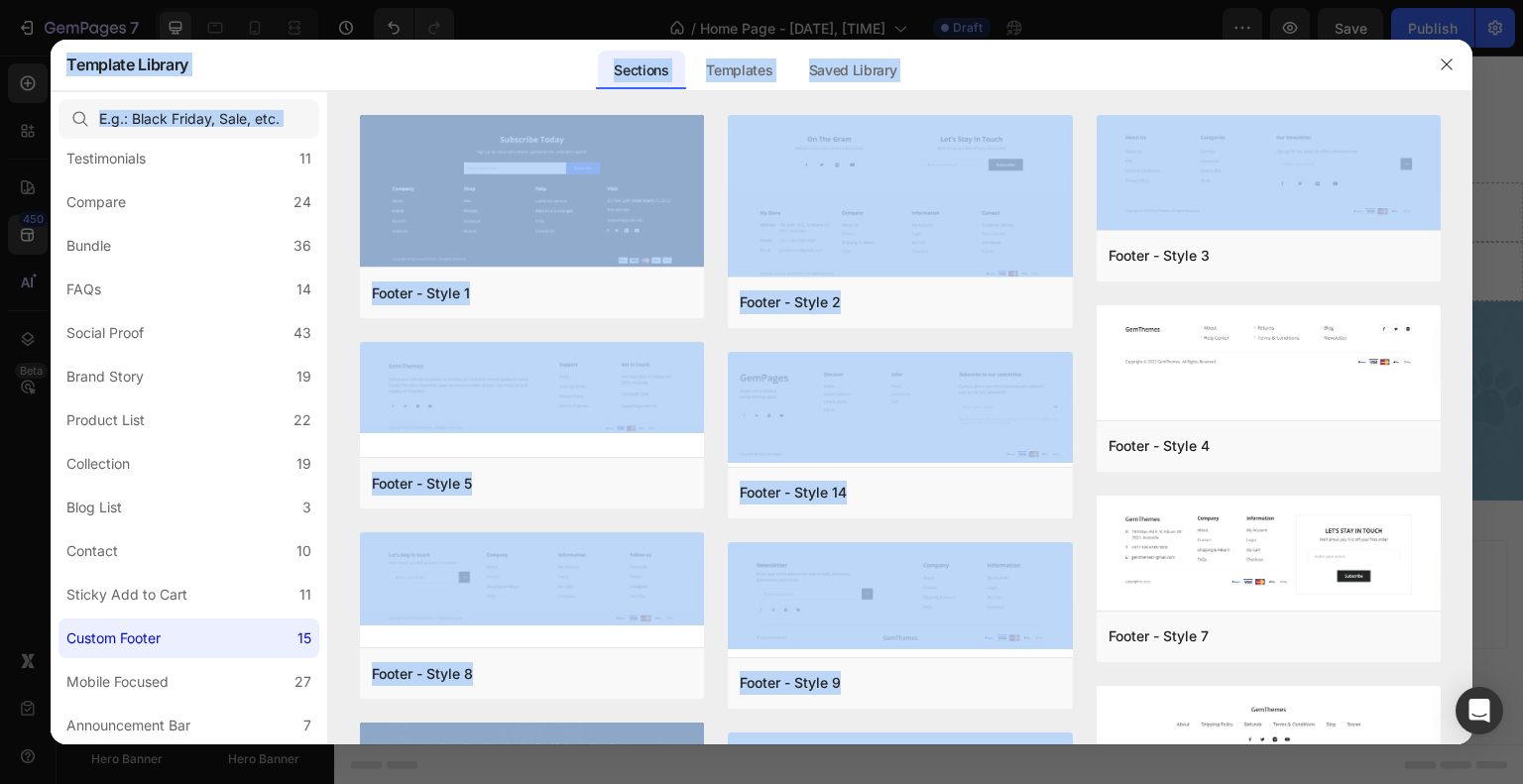 drag, startPoint x: 1467, startPoint y: 280, endPoint x: 1476, endPoint y: 324, distance: 44.911023 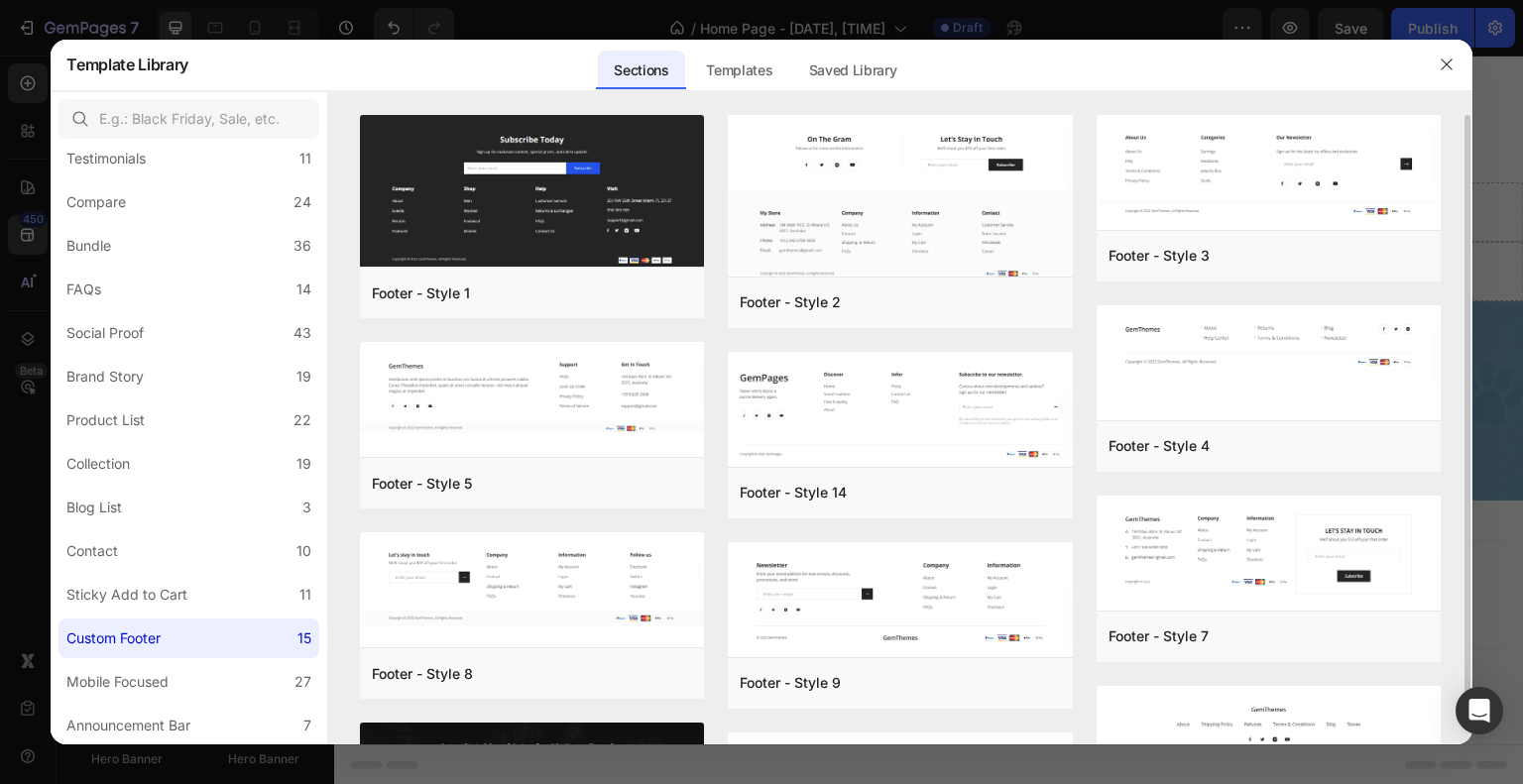 click on "Footer - Style 1 Add to page  Preview  Footer - Style 5 Add to page  Preview  Footer - Style 8 Add to page  Preview  Footer - Style 12 Add to page  Preview  Footer - Style 6 Add to page  Preview  Footer - Style 2 Add to page  Preview  Footer - Style 14 Add to page  Preview  Footer - Style 9 Add to page  Preview  Footer - Style 13 Add to page  Preview  Footer - Style 10 Add to page  Preview  Footer - Style 3 Add to page  Preview  Footer - Style 4 Add to page  Preview  Footer - Style 7 Add to page  Preview  Footer - Style 11 Add to page  Preview  Footer - Style 15 Add to page  Preview  Footer - Style 1 Add to page  Preview  Footer - Style 2 Add to page  Preview  Footer - Style 3 Add to page  Preview  Footer - Style 4 Add to page  Preview  Footer - Style 5 Add to page  Preview  Footer - Style 14 Add to page  Preview  Footer - Style 7 Add to page  Preview  Footer - Style 8 Add to page  Preview  Footer - Style 9 Add to page  Preview  Footer - Style 11 Add to page  Preview  Footer - Style 12 Add to page  Preview" at bounding box center (900, 430) 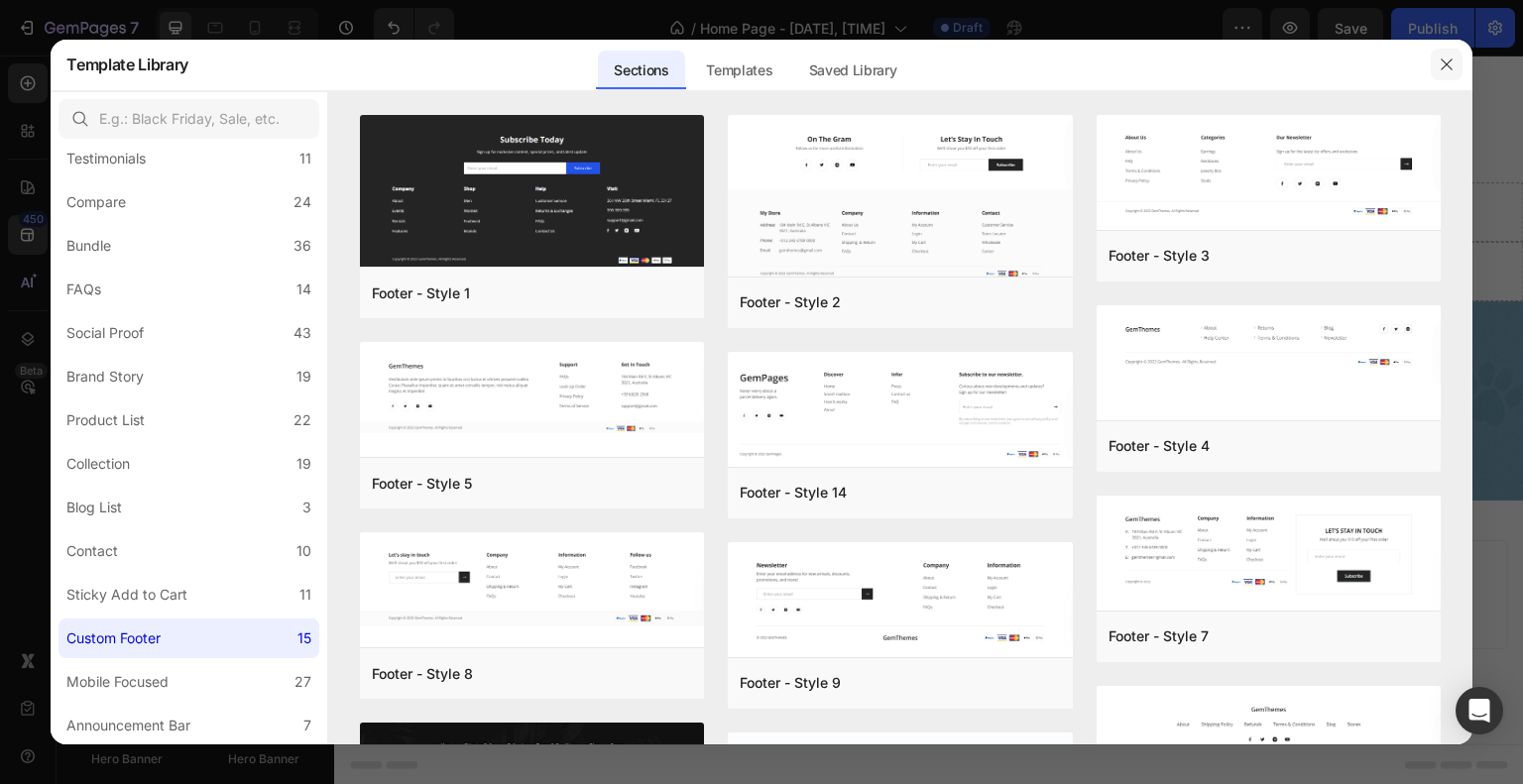 click at bounding box center [1447, 64] 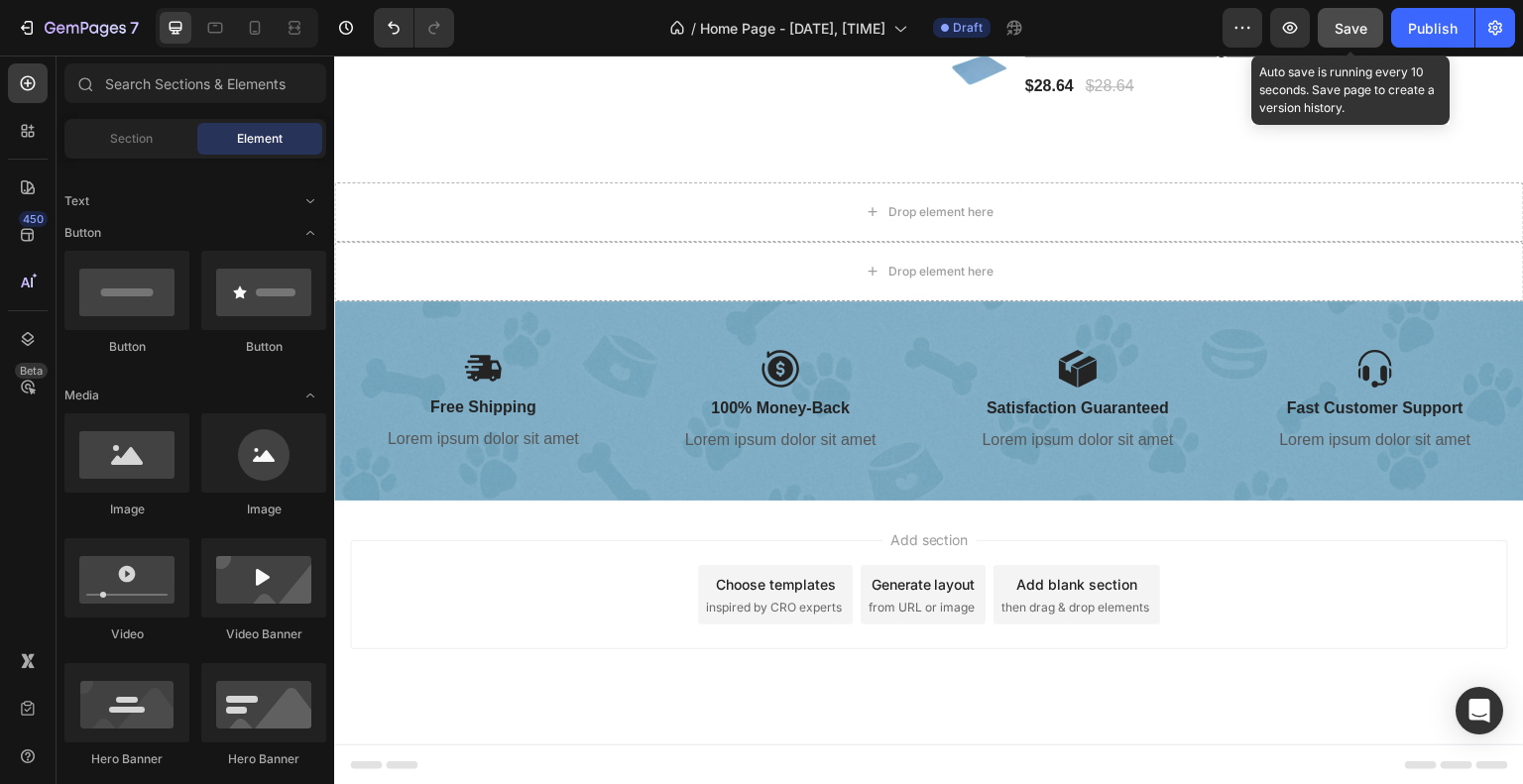 click on "Save" at bounding box center (1350, 28) 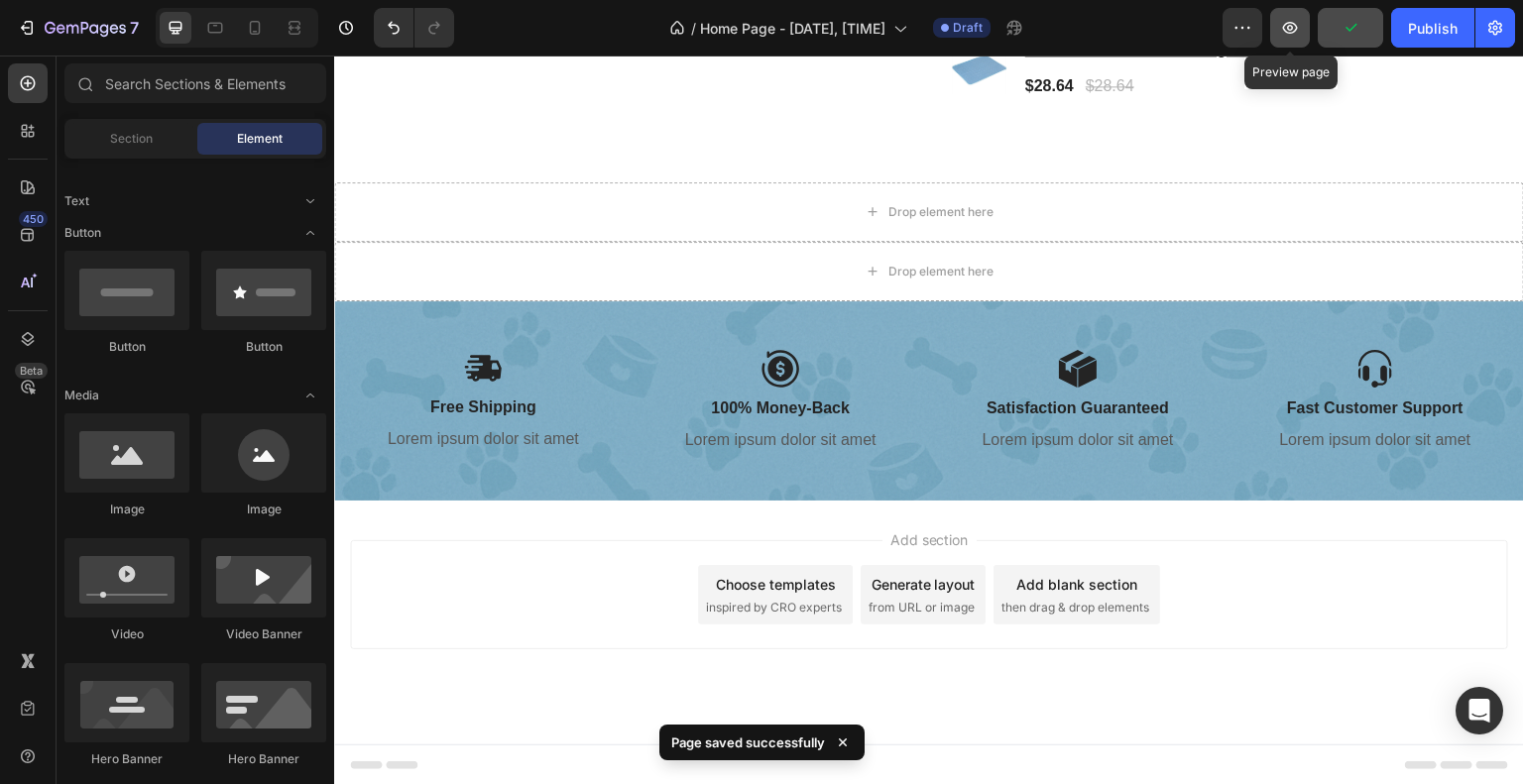 click 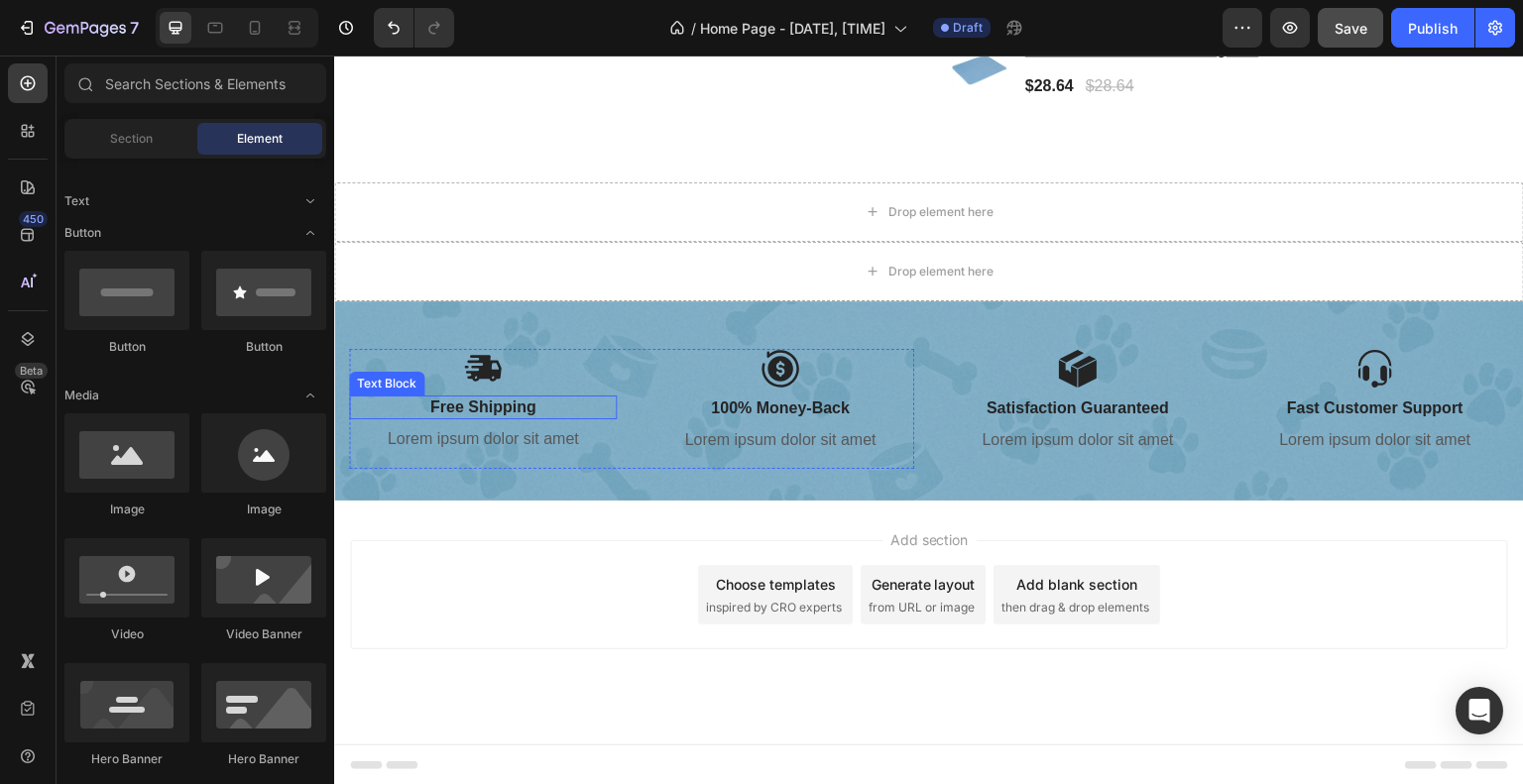 click on "Free Shipping" at bounding box center [483, 407] 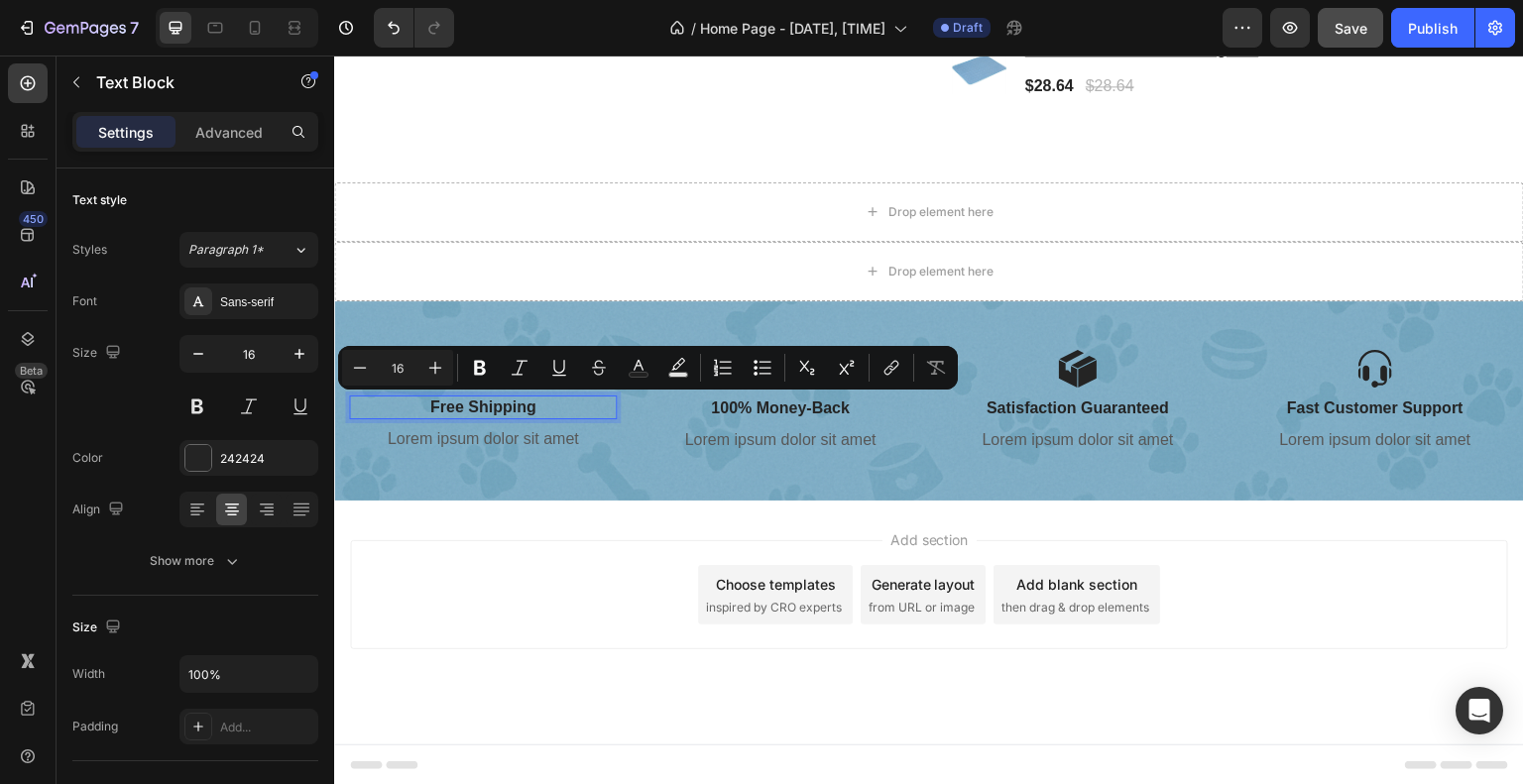 click on "Free Shipping" at bounding box center (483, 407) 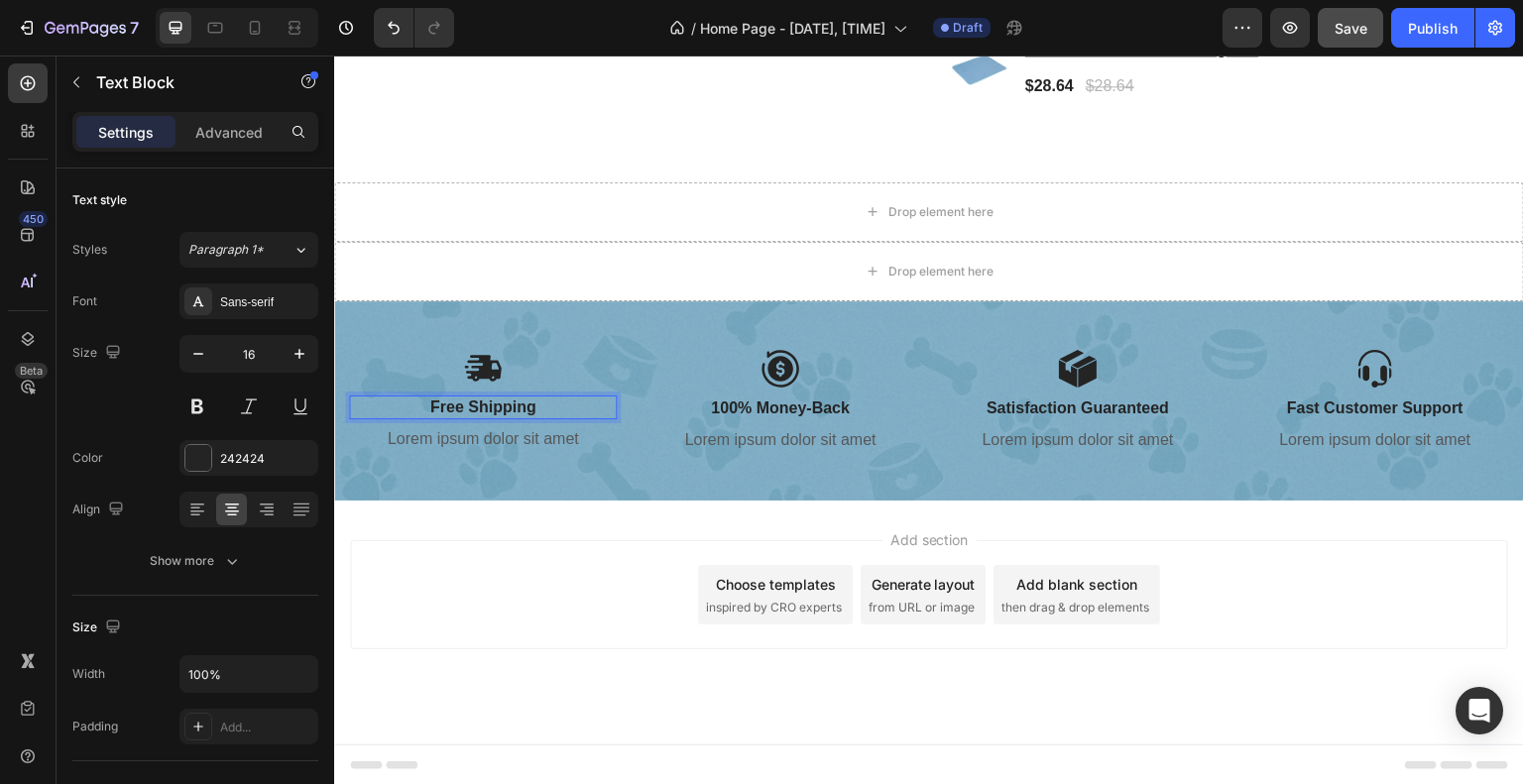 click on "Free Shipping" at bounding box center [483, 407] 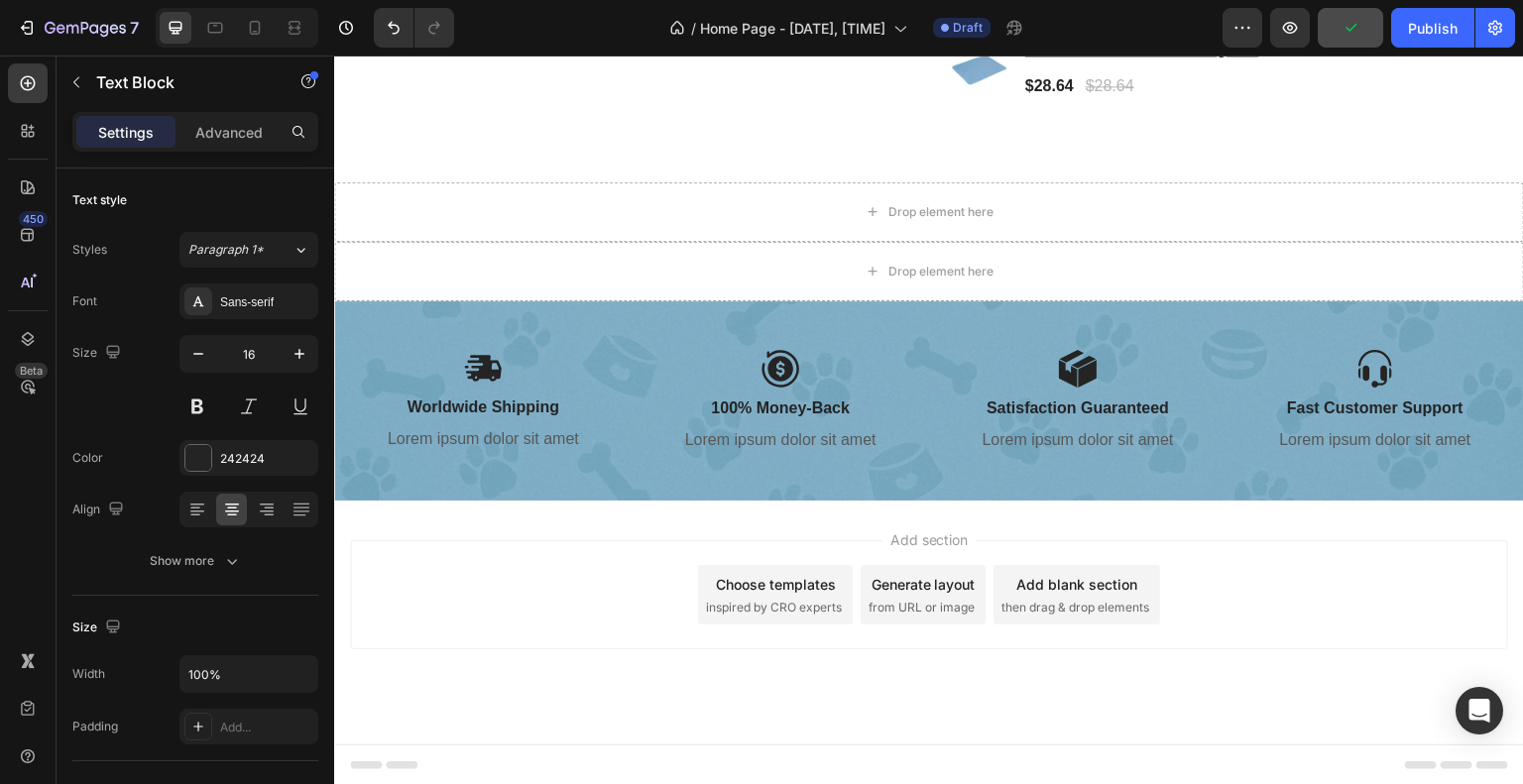 click on "Add section Choose templates inspired by CRO experts Generate layout from URL or image Add blank section then drag & drop elements" at bounding box center [929, 595] 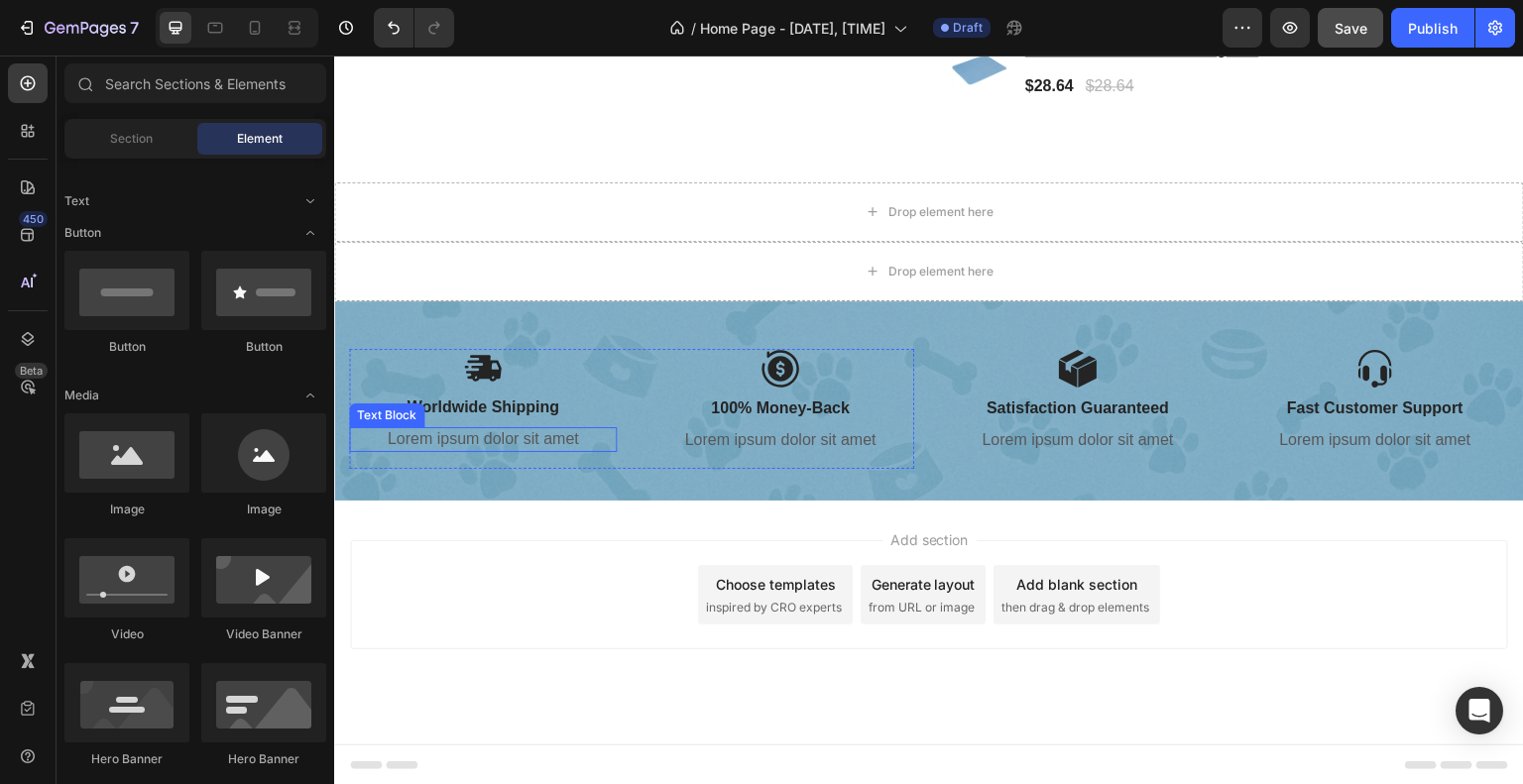 click on "Lorem ipsum dolor sit amet" at bounding box center [483, 439] 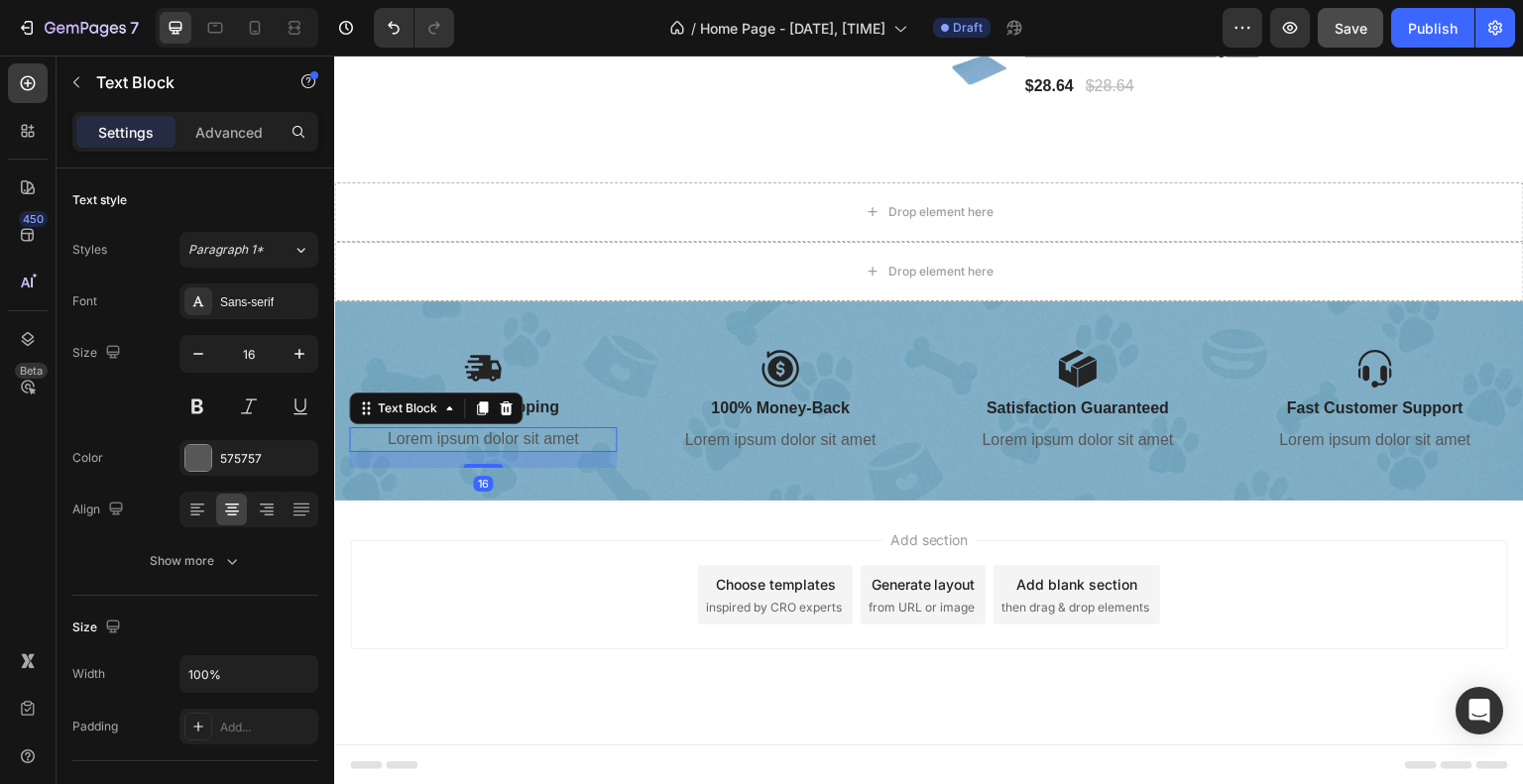 click on "Lorem ipsum dolor sit amet" at bounding box center (483, 439) 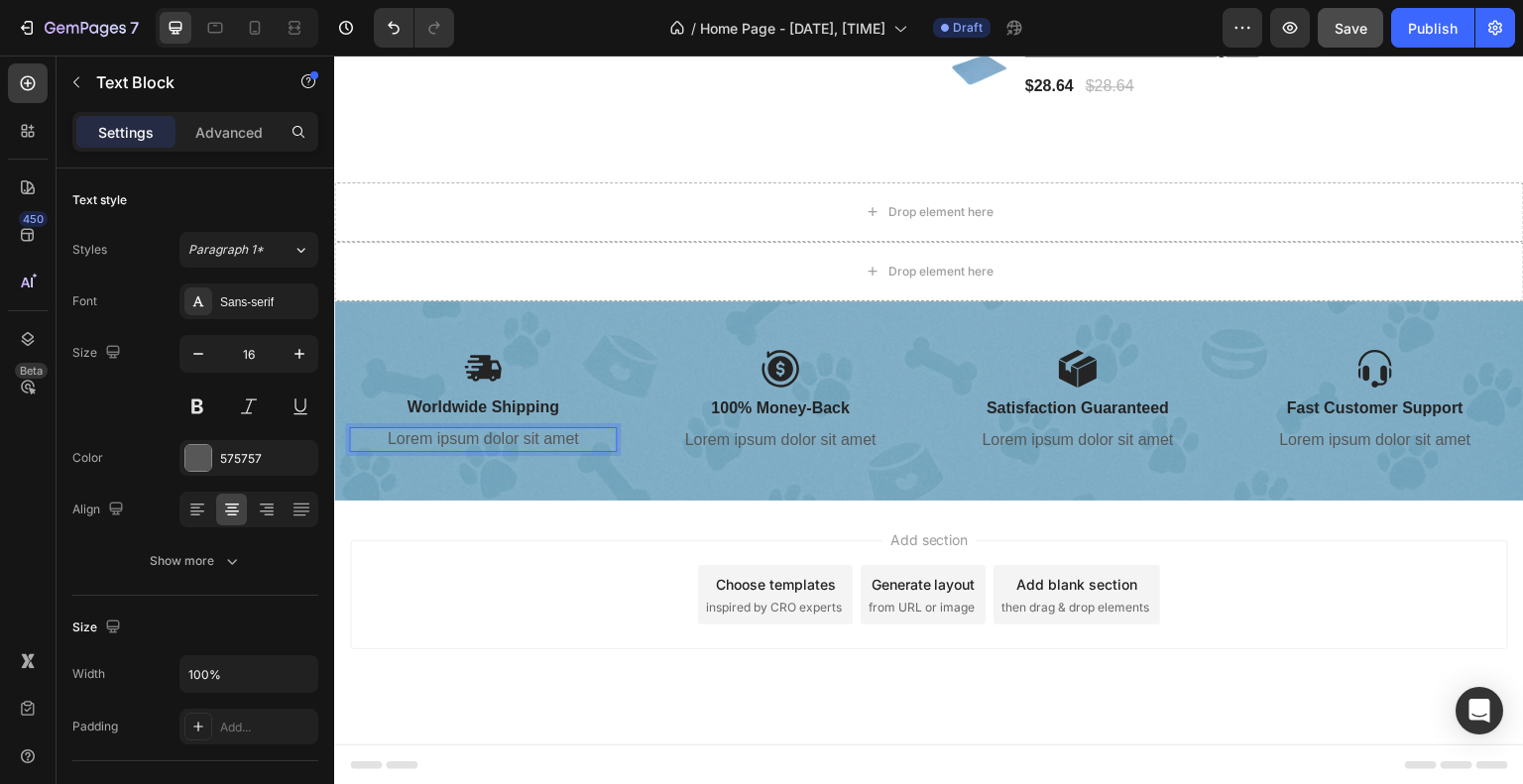 click on "Lorem ipsum dolor sit amet" at bounding box center (483, 439) 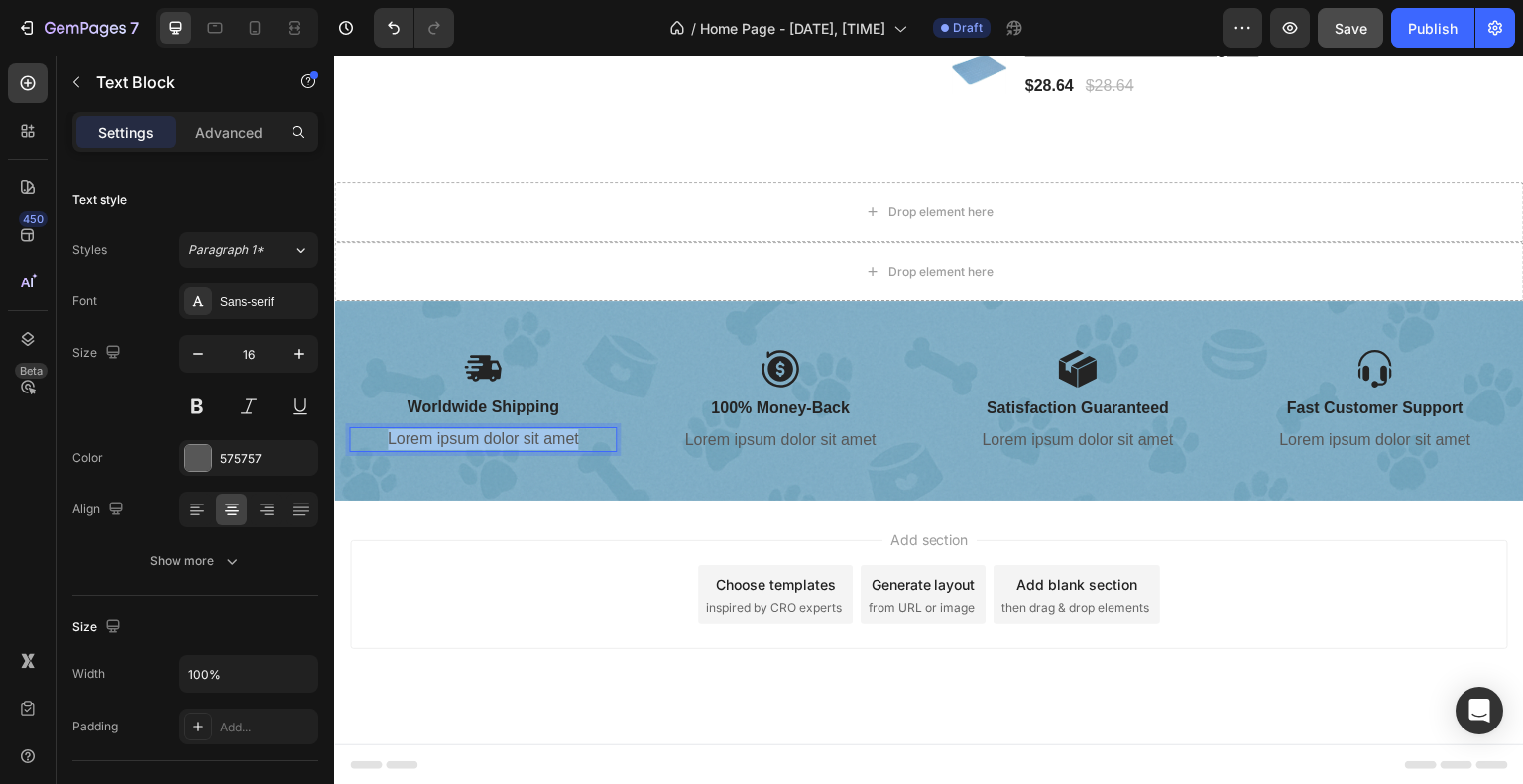 drag, startPoint x: 578, startPoint y: 434, endPoint x: 385, endPoint y: 436, distance: 193.01036 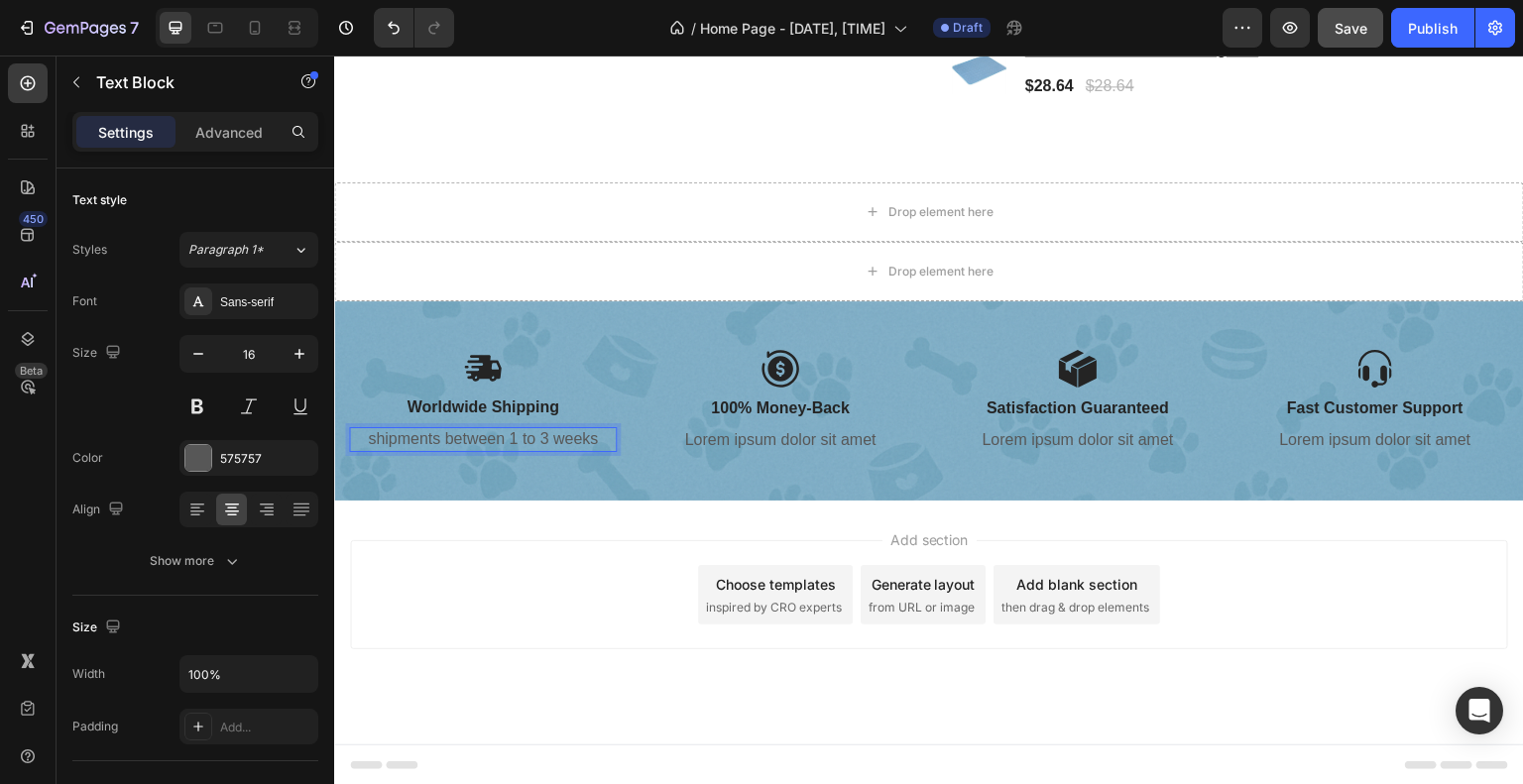 click on "shipments between 1 to 3 weeks" at bounding box center [483, 439] 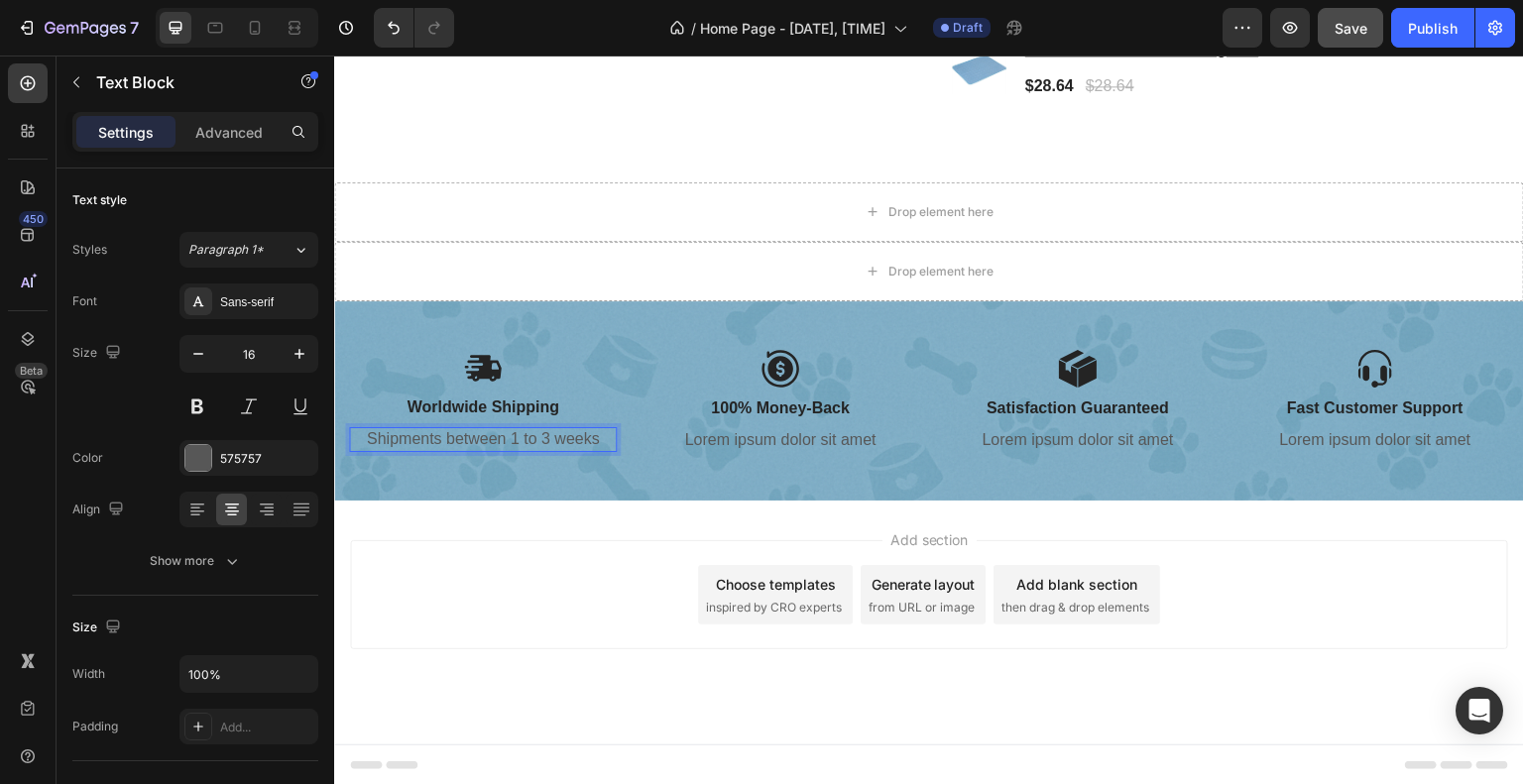 click on "Shipments between 1 to 3 weeks" at bounding box center [483, 439] 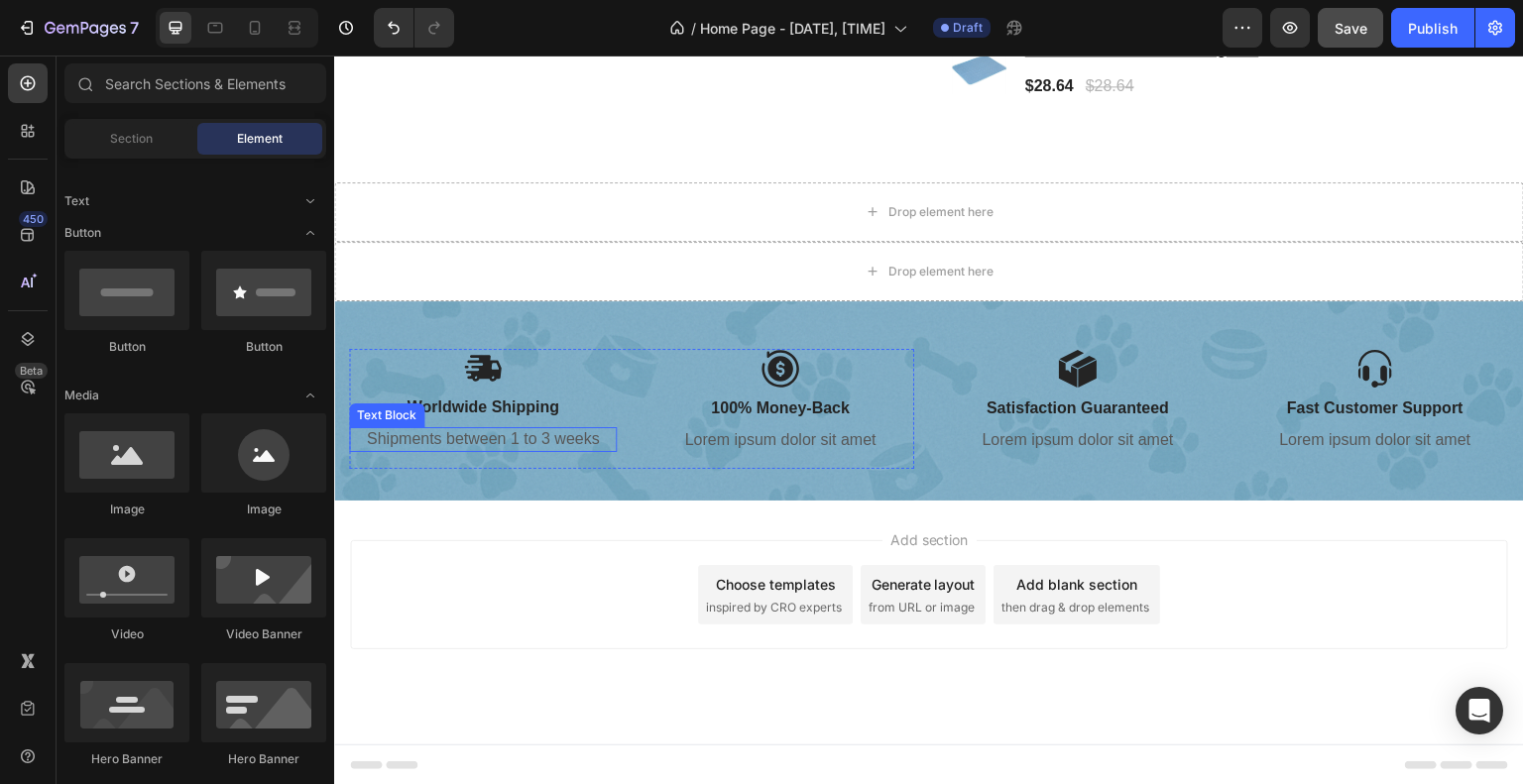 click on "Shipments between 1 to 3 weeks" at bounding box center [483, 439] 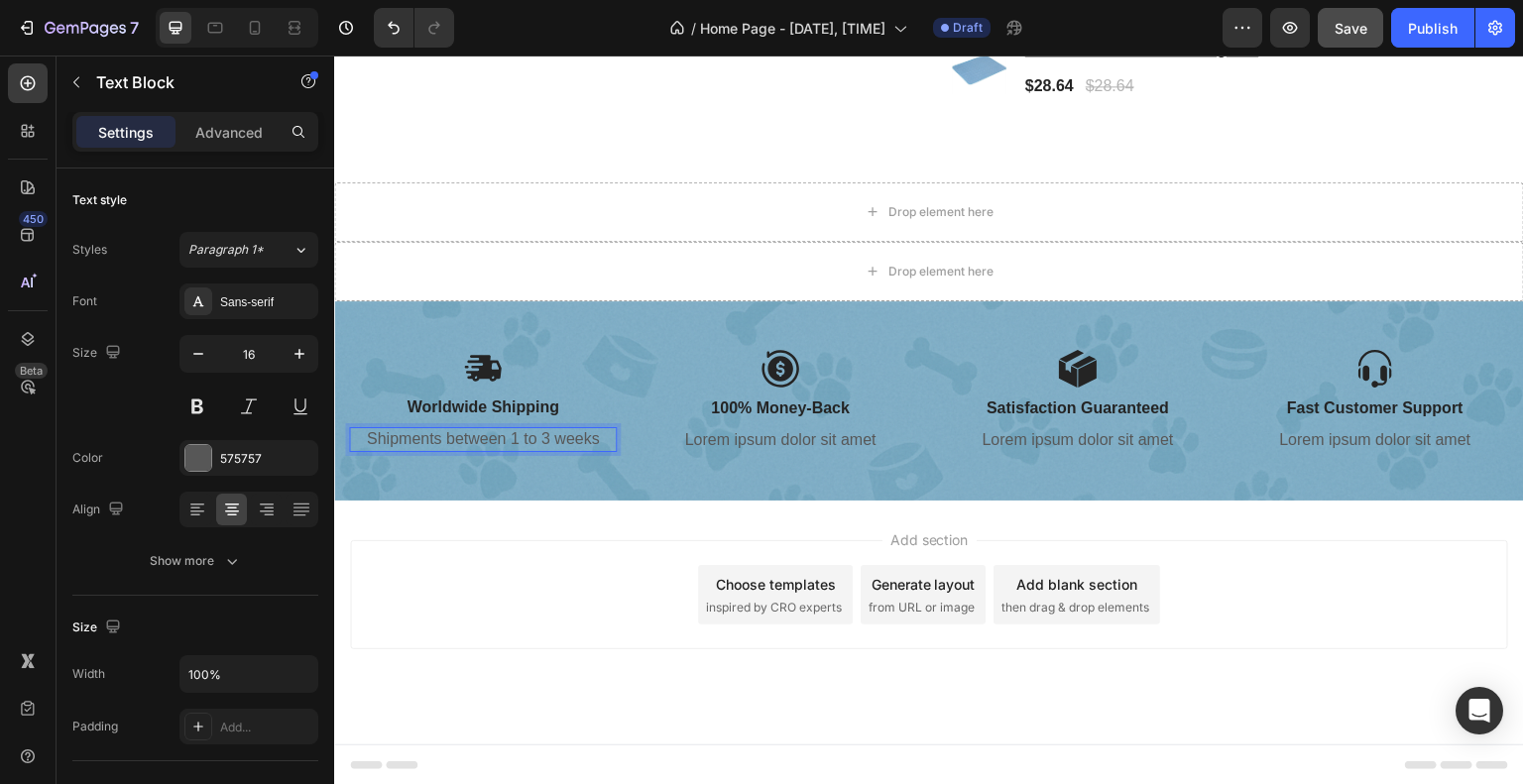 click on "Shipments between 1 to 3 weeks" at bounding box center [483, 439] 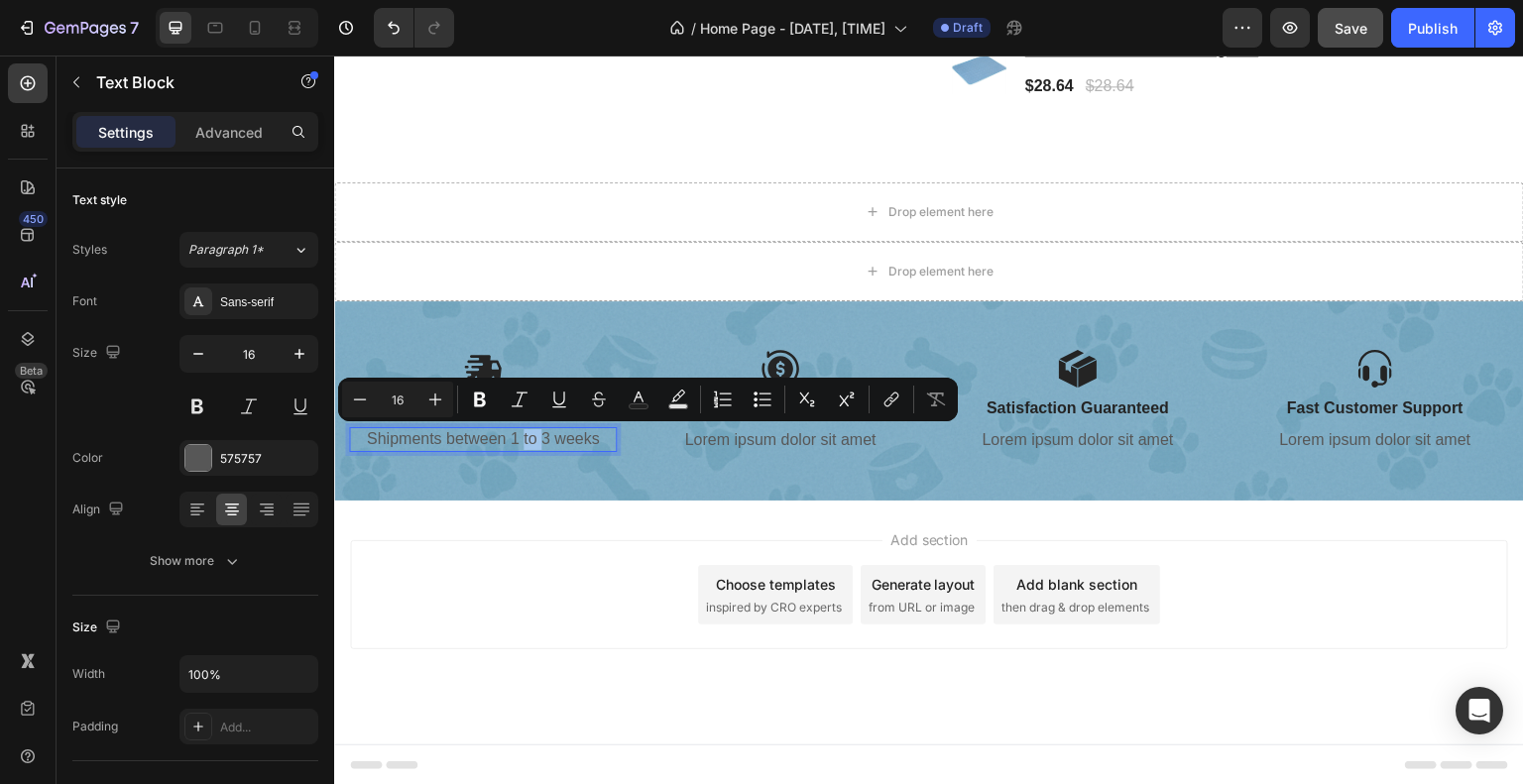 click on "Shipments between 1 to 3 weeks" at bounding box center (483, 439) 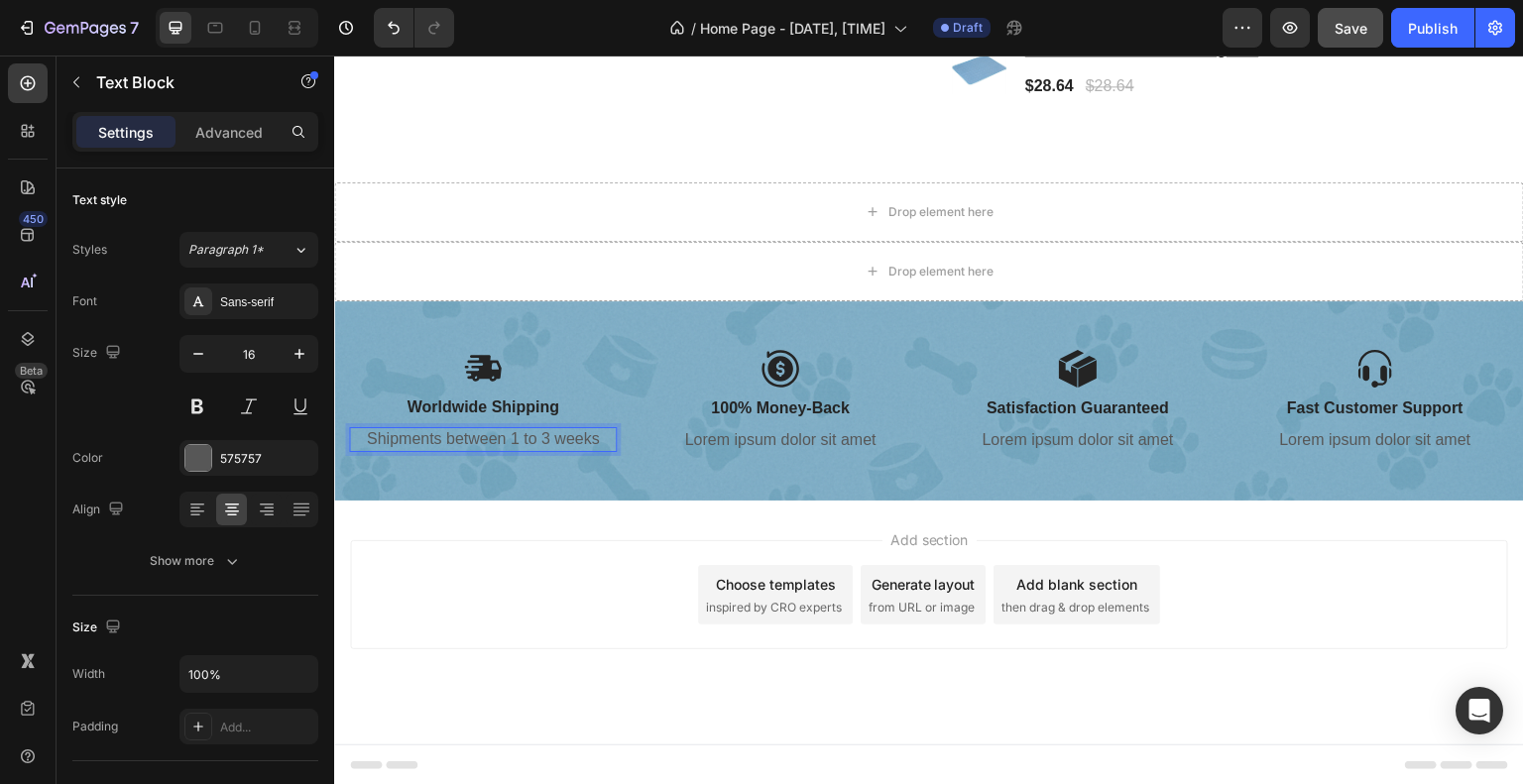 click on "Shipments between 1 to 3 weeks" at bounding box center [483, 439] 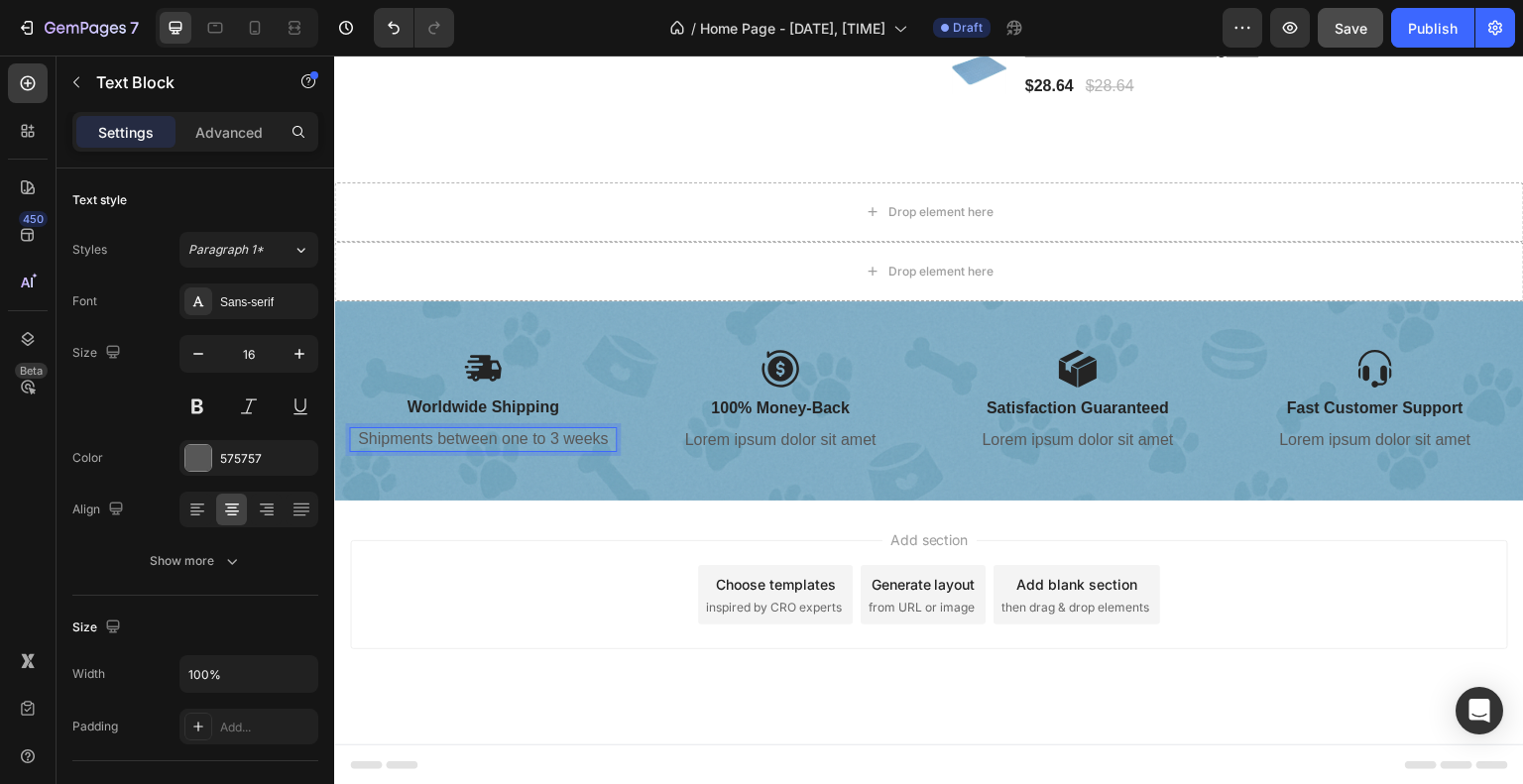 click on "Shipments between one to 3 weeks" at bounding box center [483, 439] 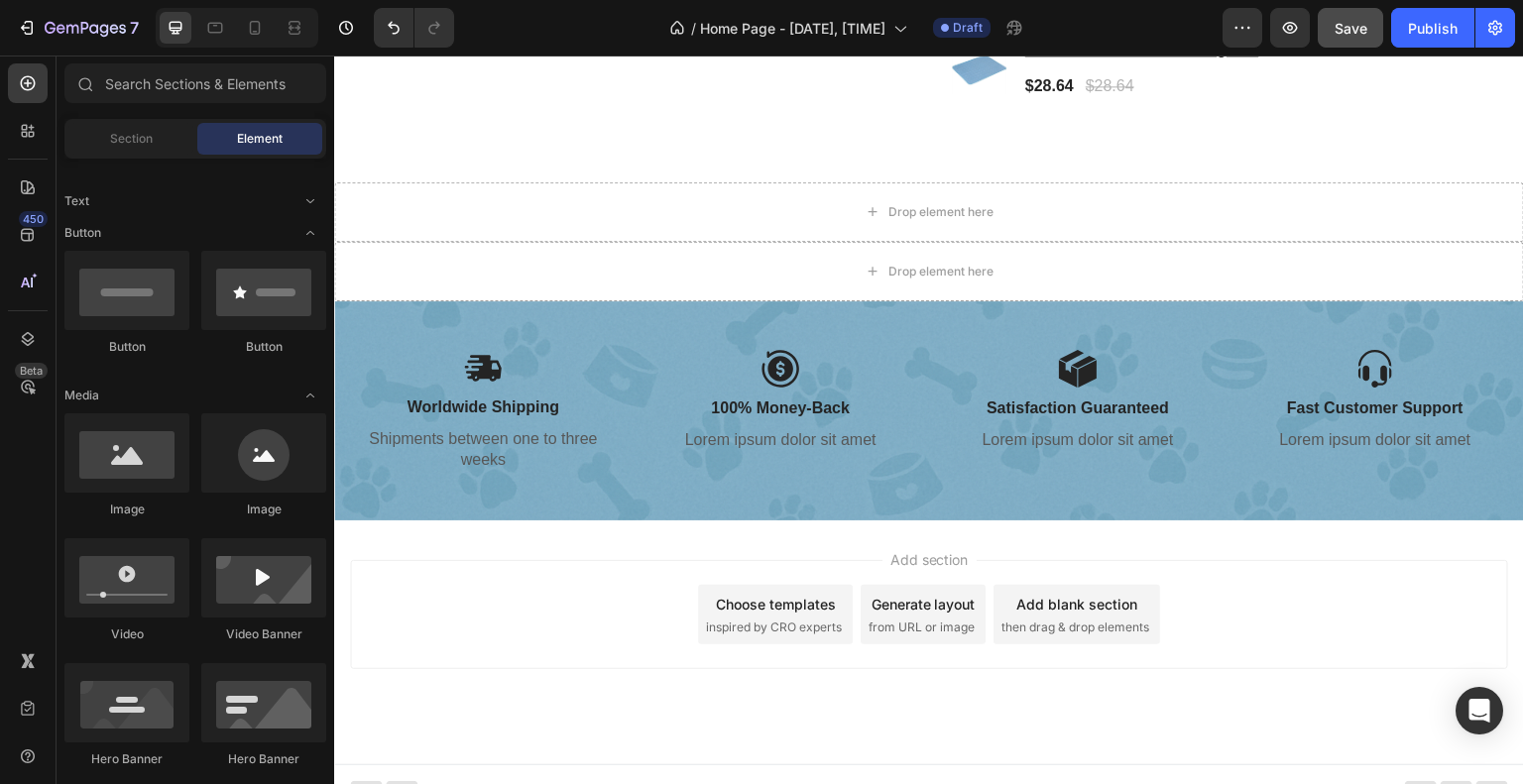 click on "Add section Choose templates inspired by CRO experts Generate layout from URL or image Add blank section then drag & drop elements" at bounding box center (929, 642) 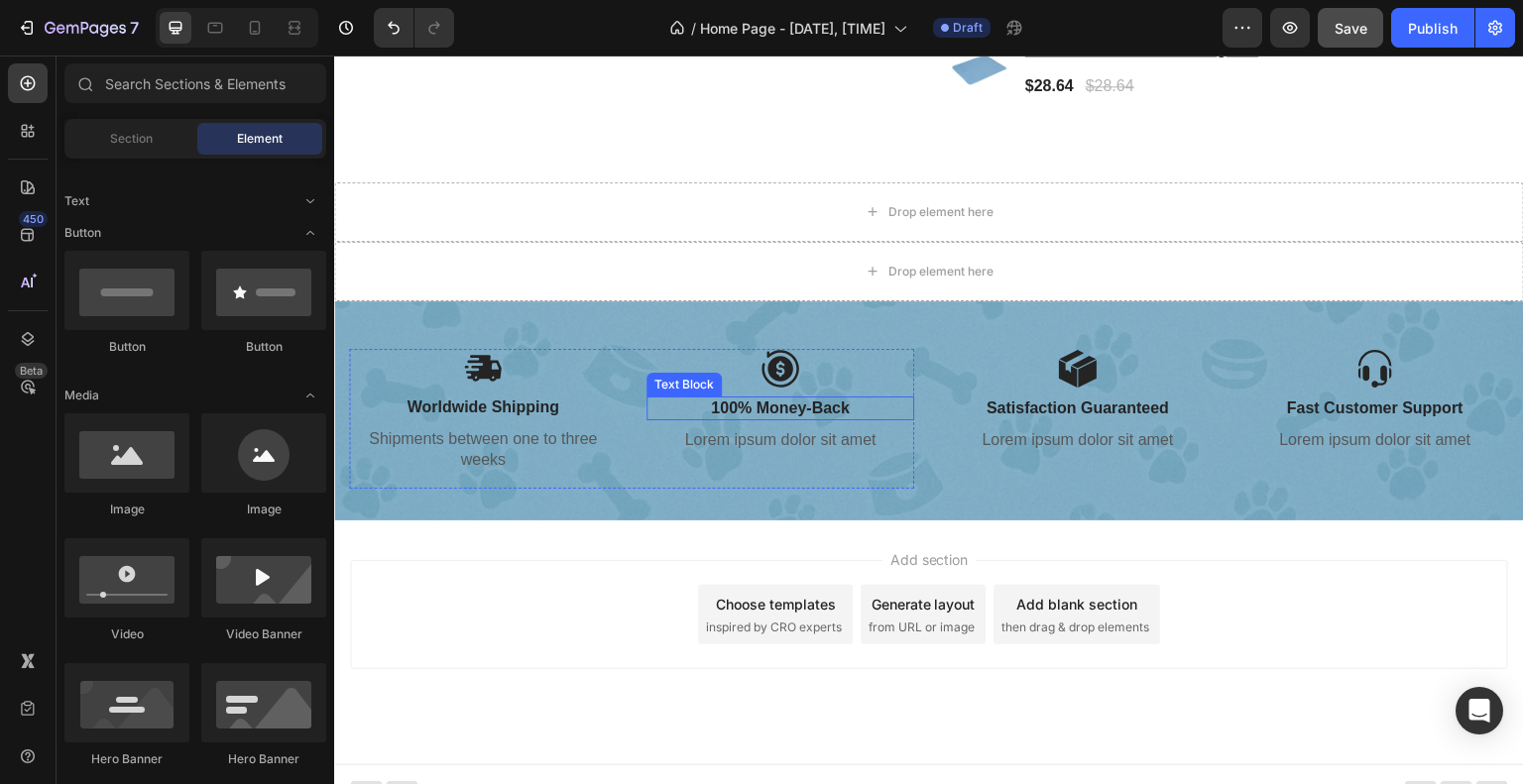 click on "100% Money-Back" at bounding box center (780, 408) 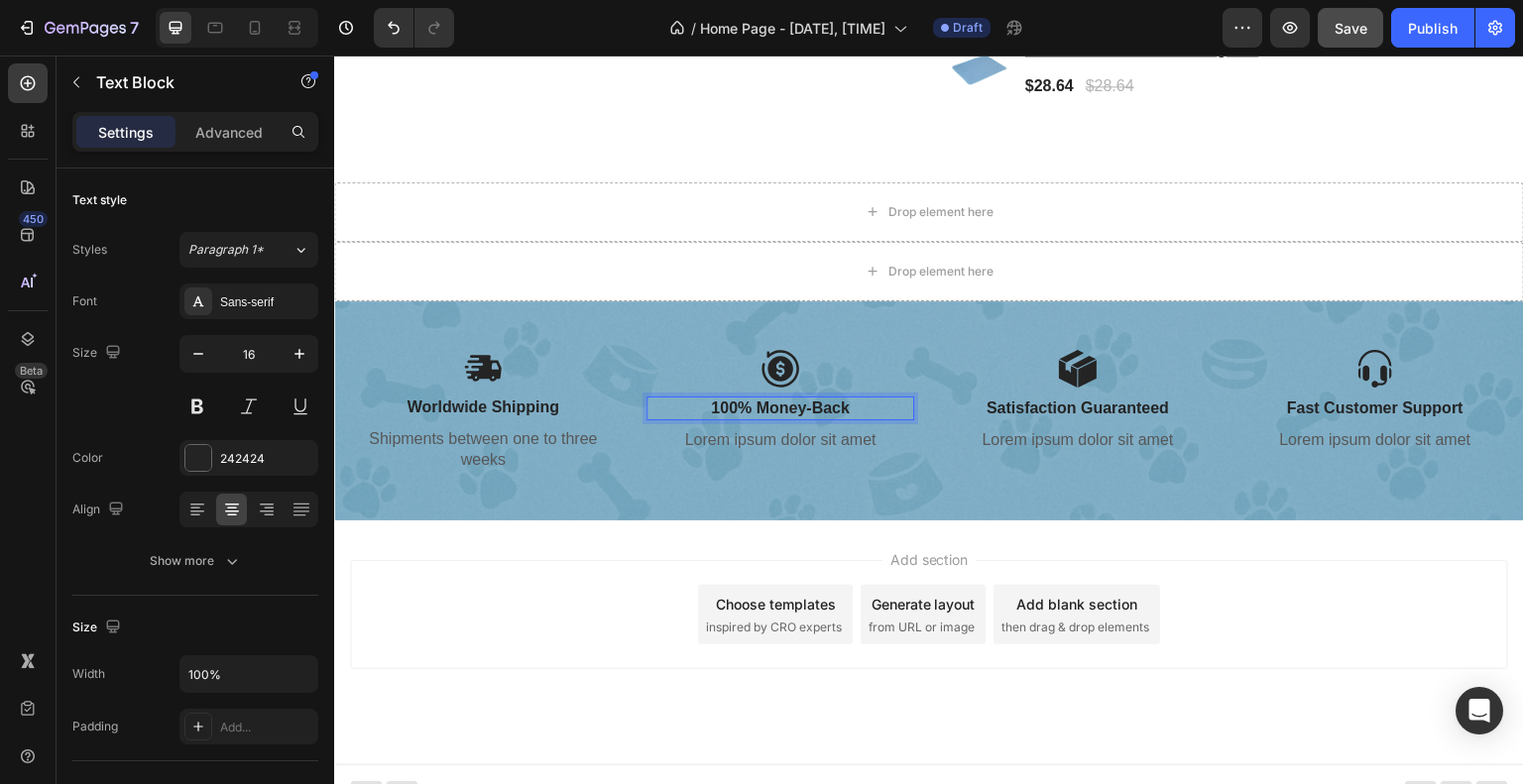 drag, startPoint x: 708, startPoint y: 409, endPoint x: 774, endPoint y: 407, distance: 66.0303 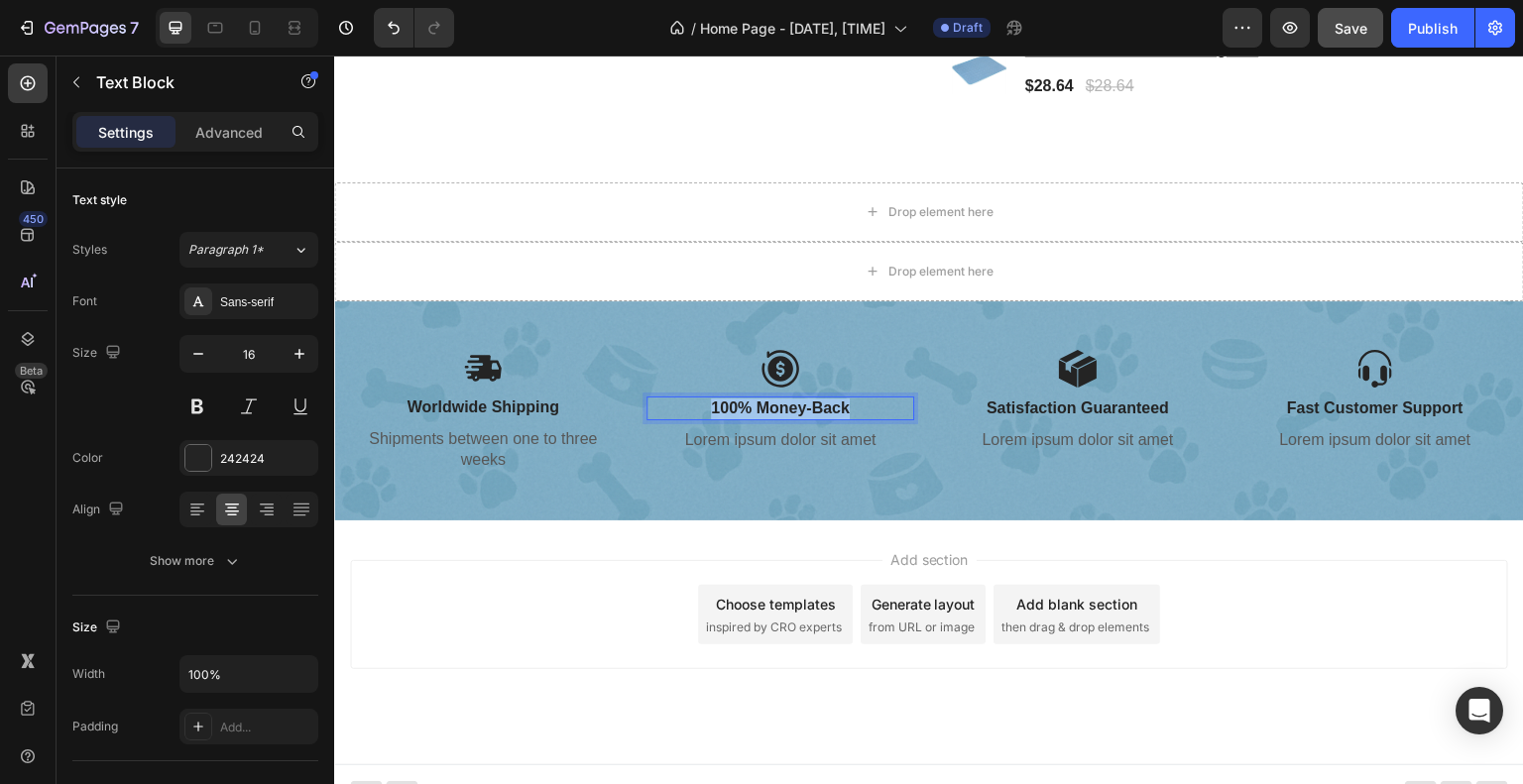 click on "100% Money-Back" at bounding box center (780, 408) 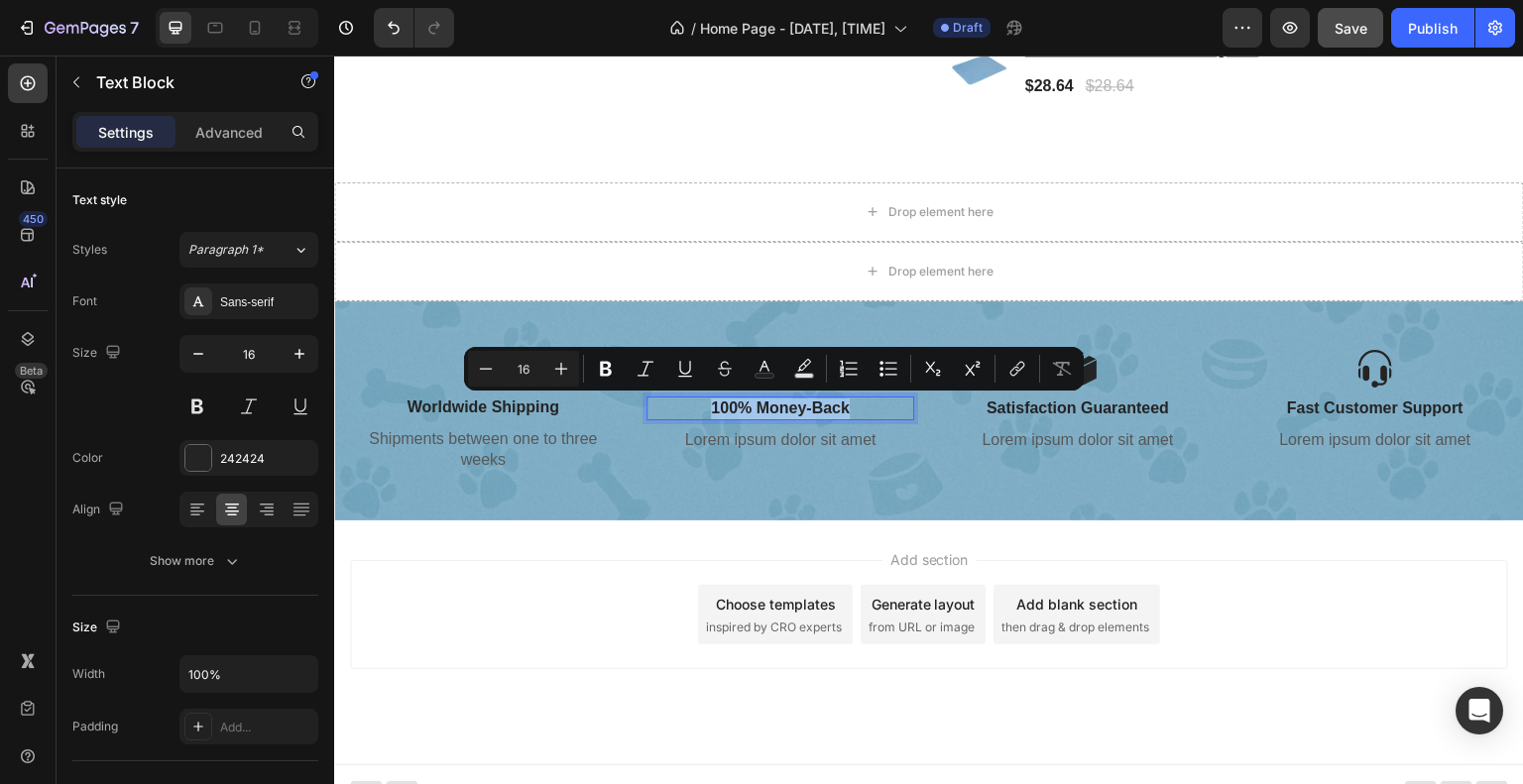 copy on "100% Money-Back" 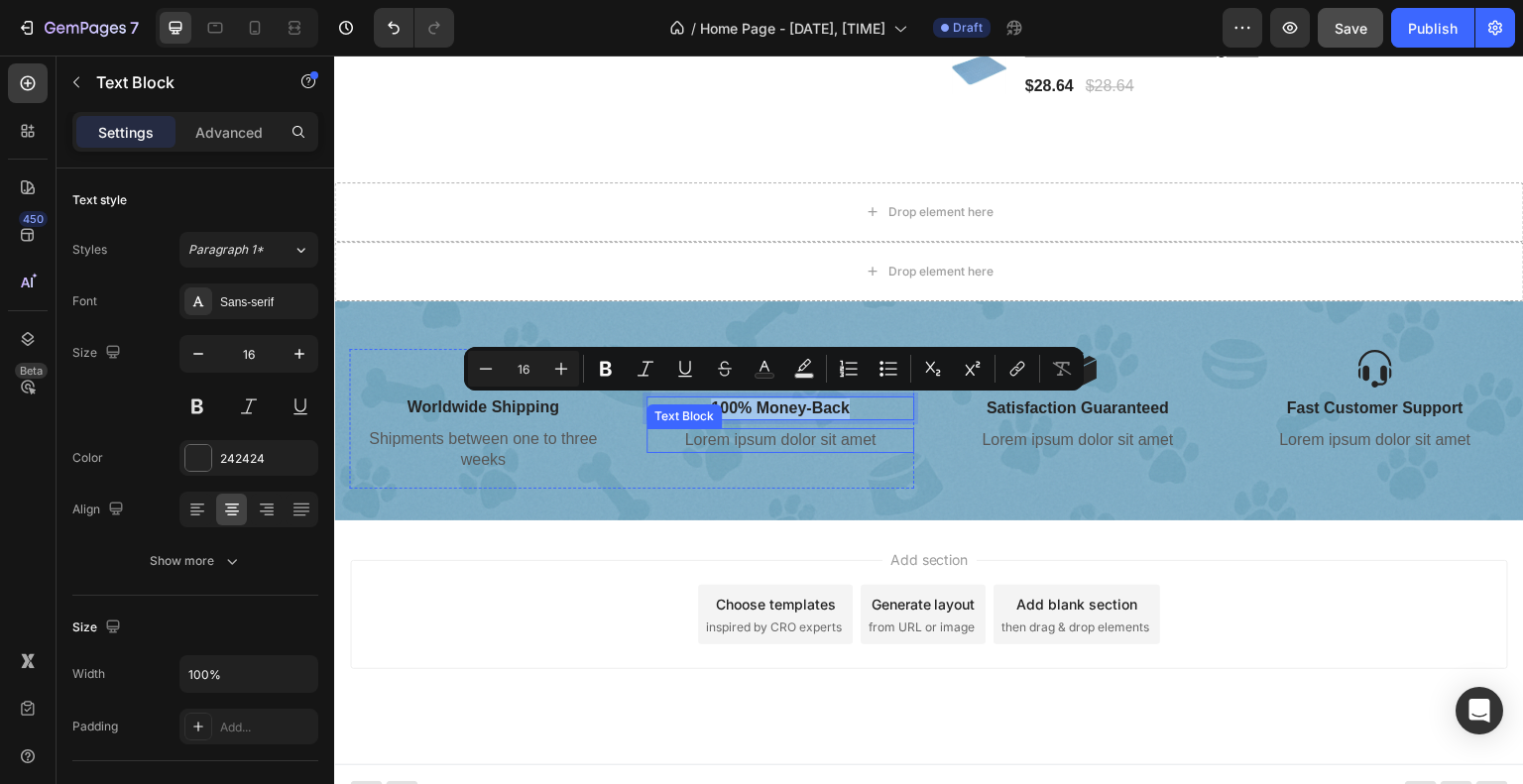 click on "Lorem ipsum dolor sit amet" at bounding box center [780, 440] 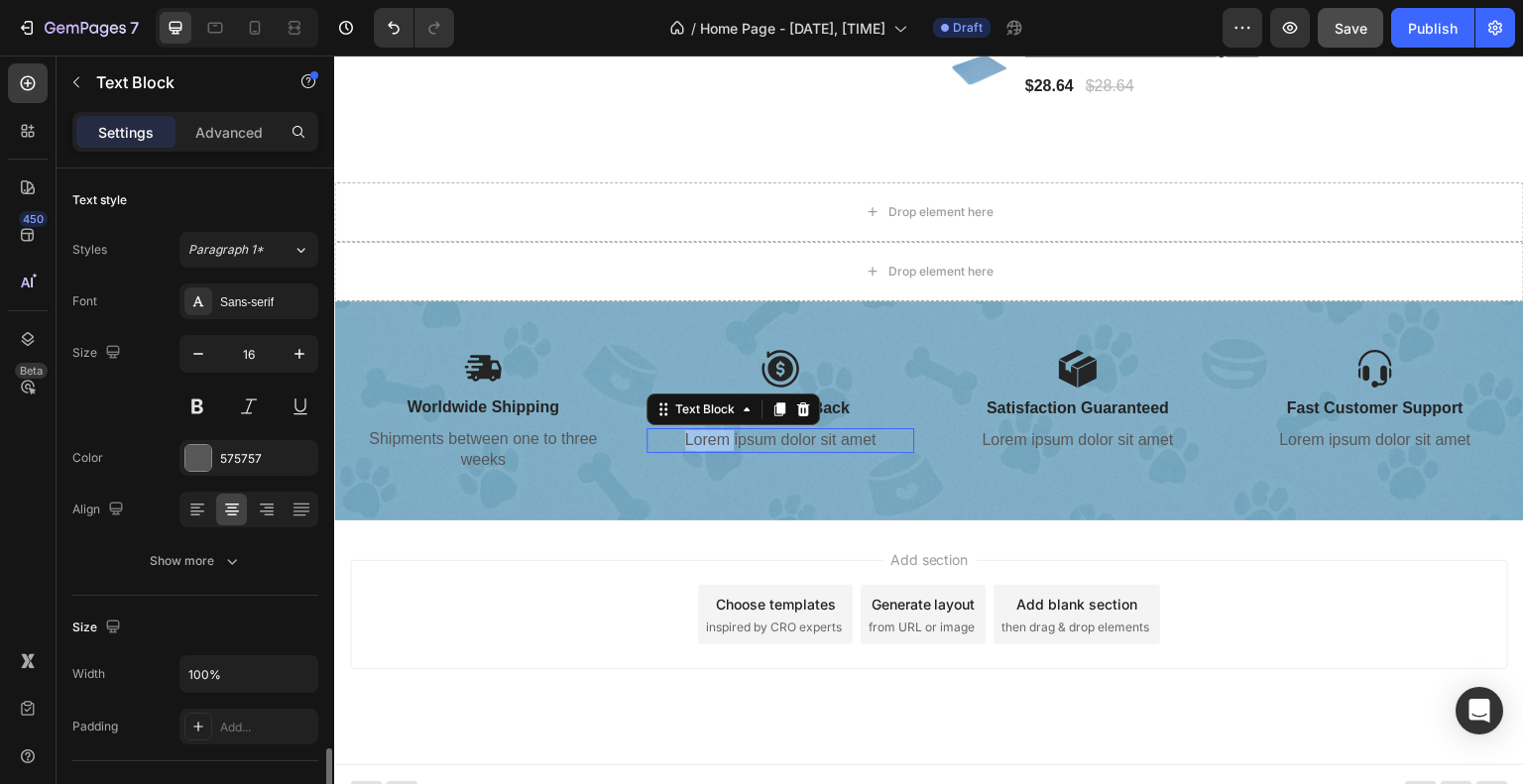 scroll, scrollTop: 369, scrollLeft: 0, axis: vertical 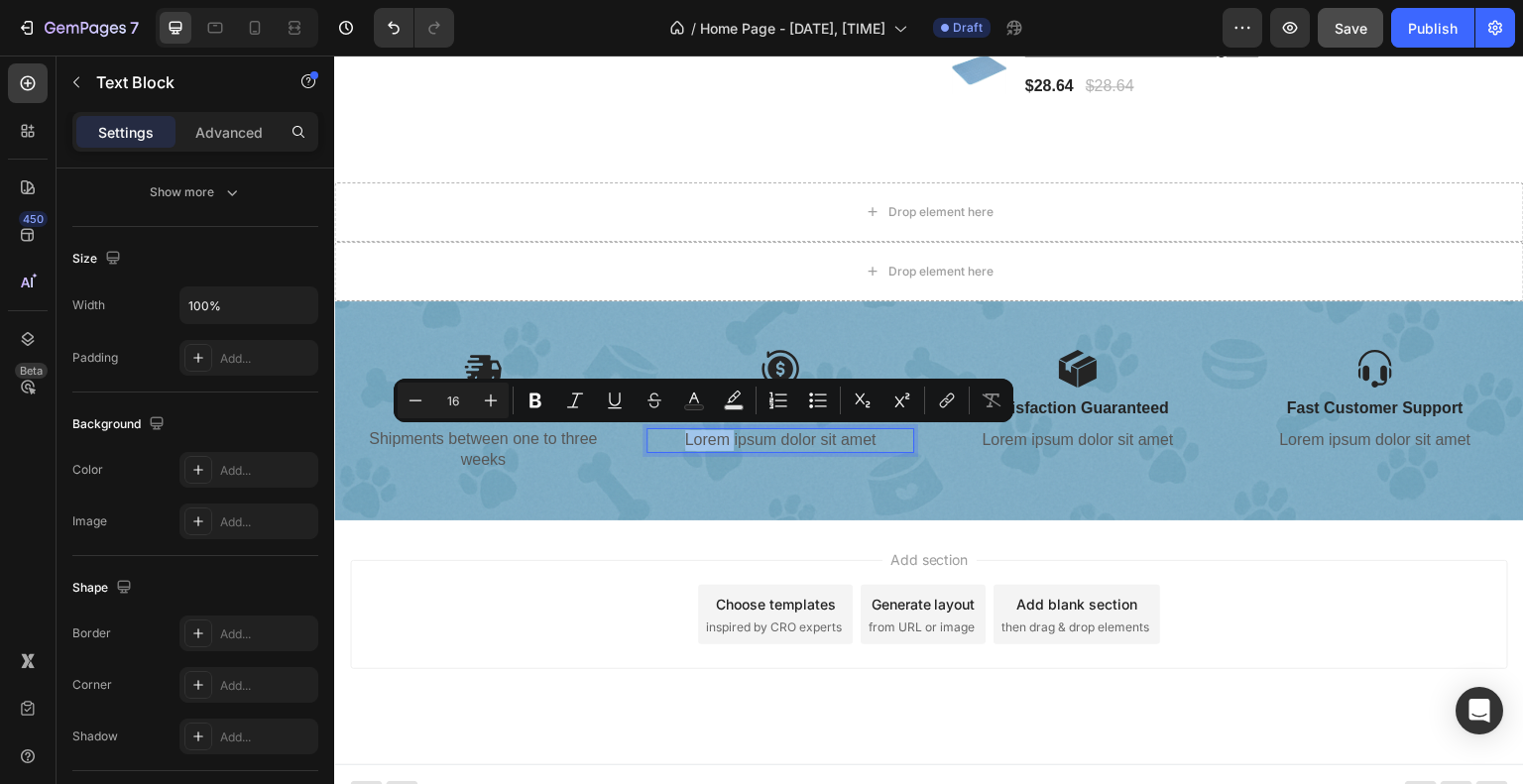click on "Lorem ipsum dolor sit amet" at bounding box center [780, 440] 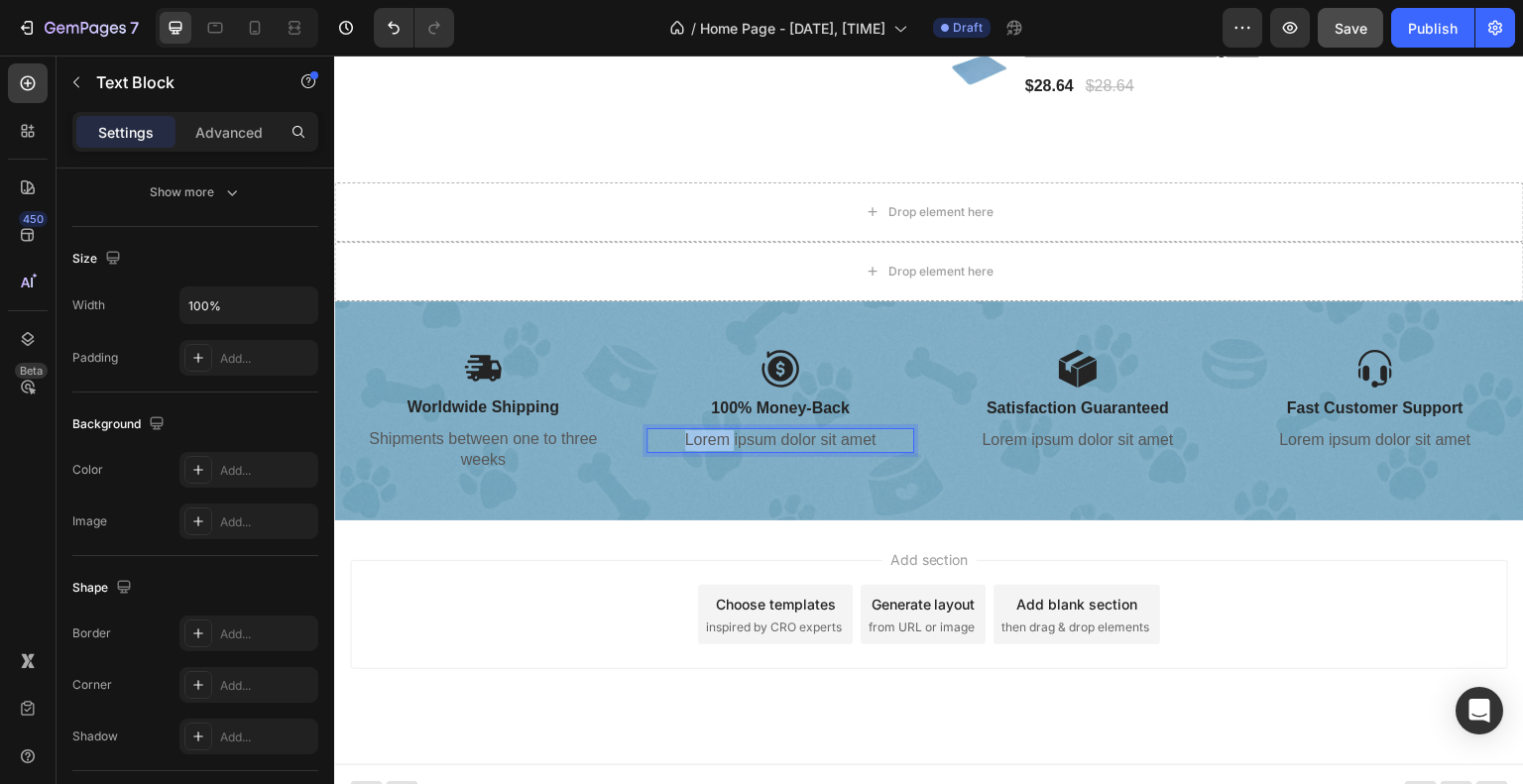 click on "Lorem ipsum dolor sit amet" at bounding box center [780, 440] 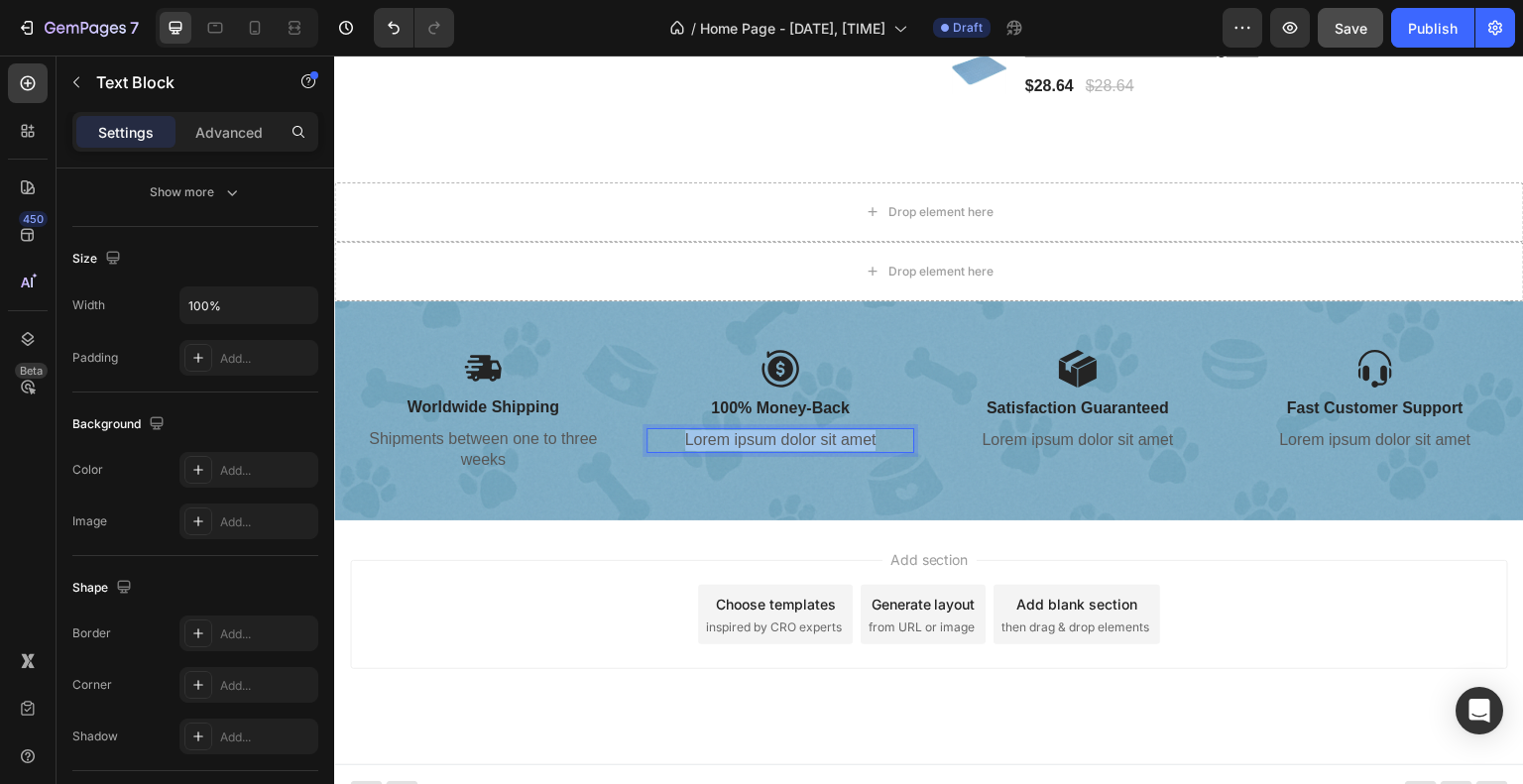 click on "Lorem ipsum dolor sit amet" at bounding box center (780, 440) 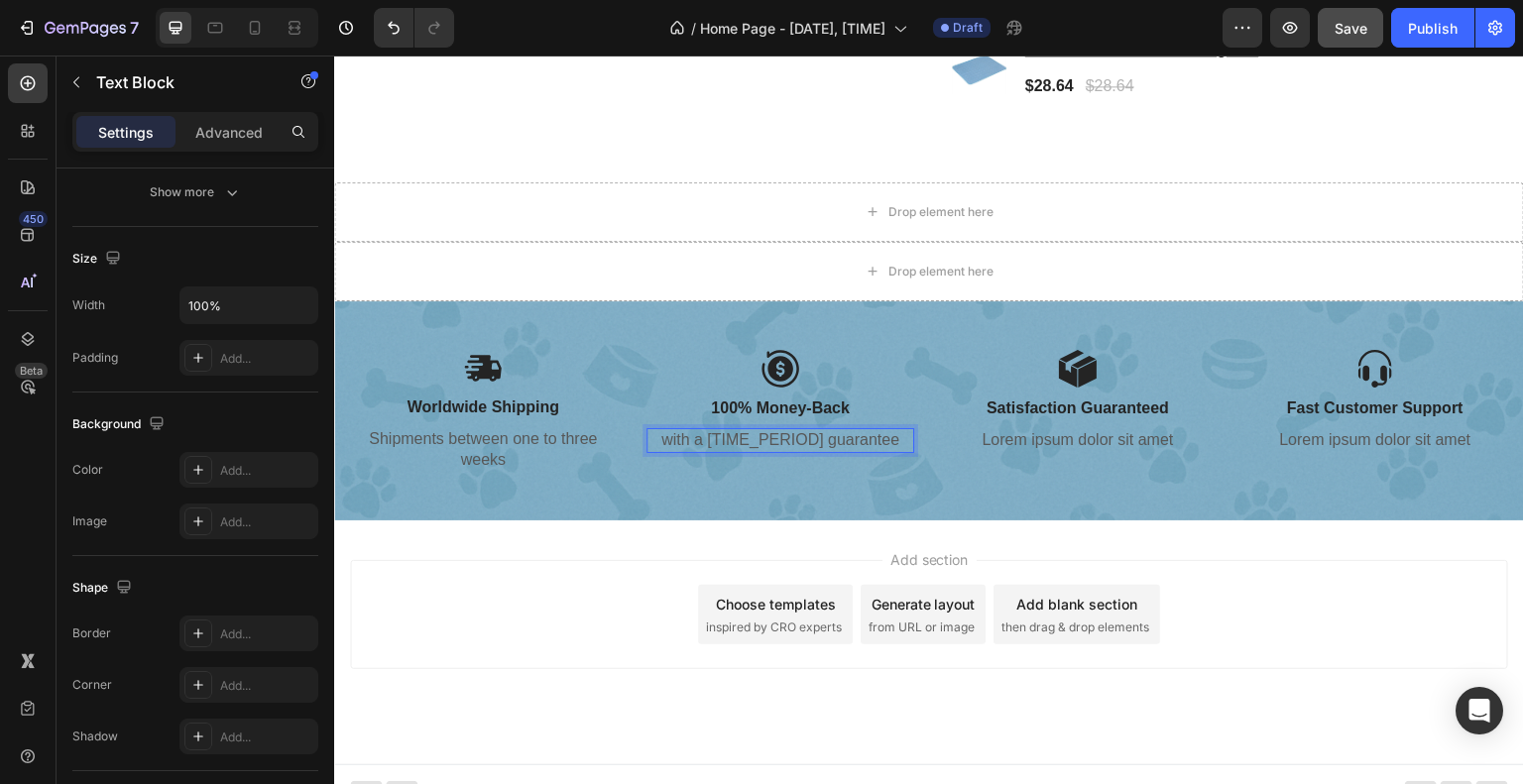 click on "with a [TIME_PERIOD] guarantee" at bounding box center (780, 440) 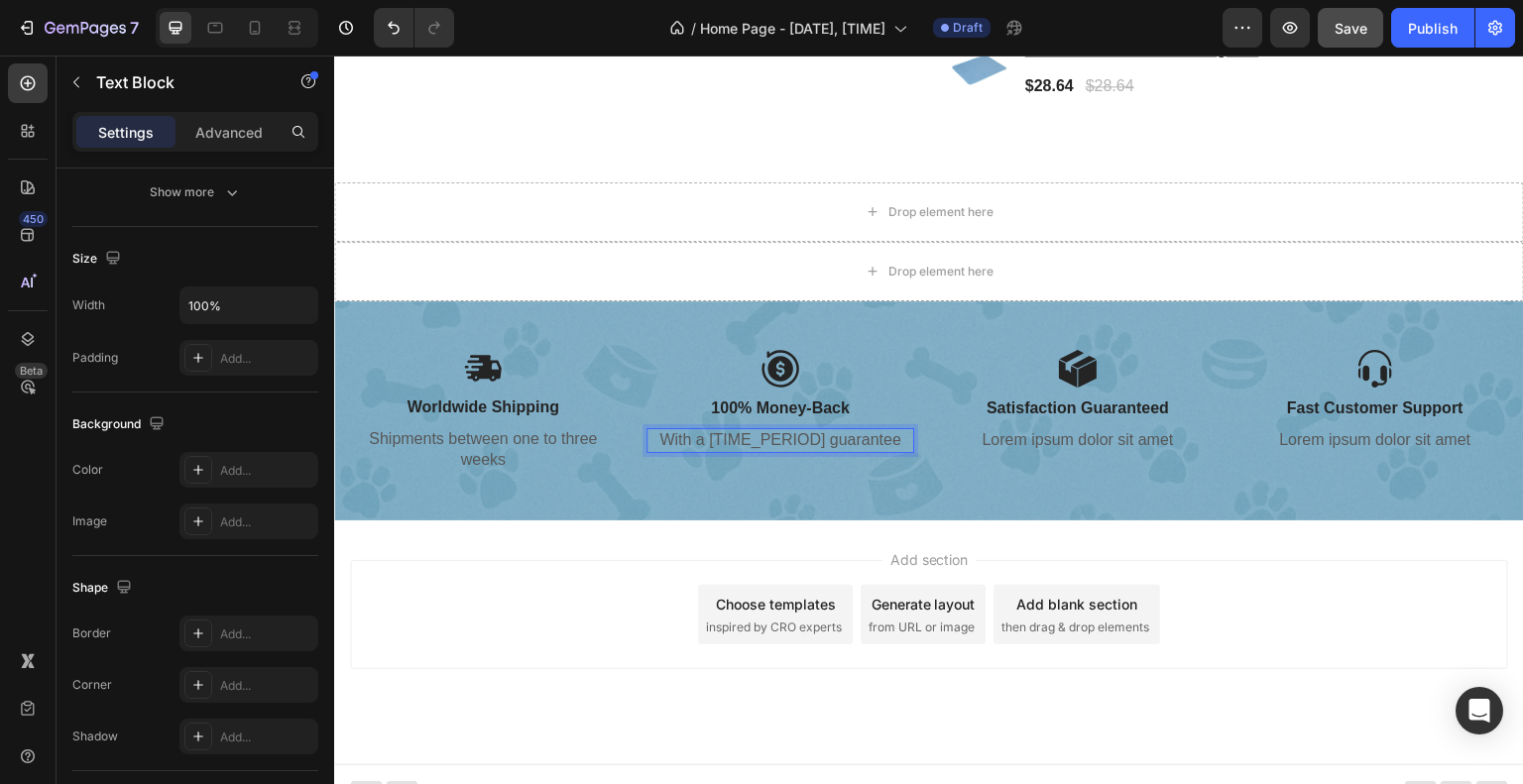 click on "Add section Choose templates inspired by CRO experts Generate layout from URL or image Add blank section then drag & drop elements" at bounding box center (929, 642) 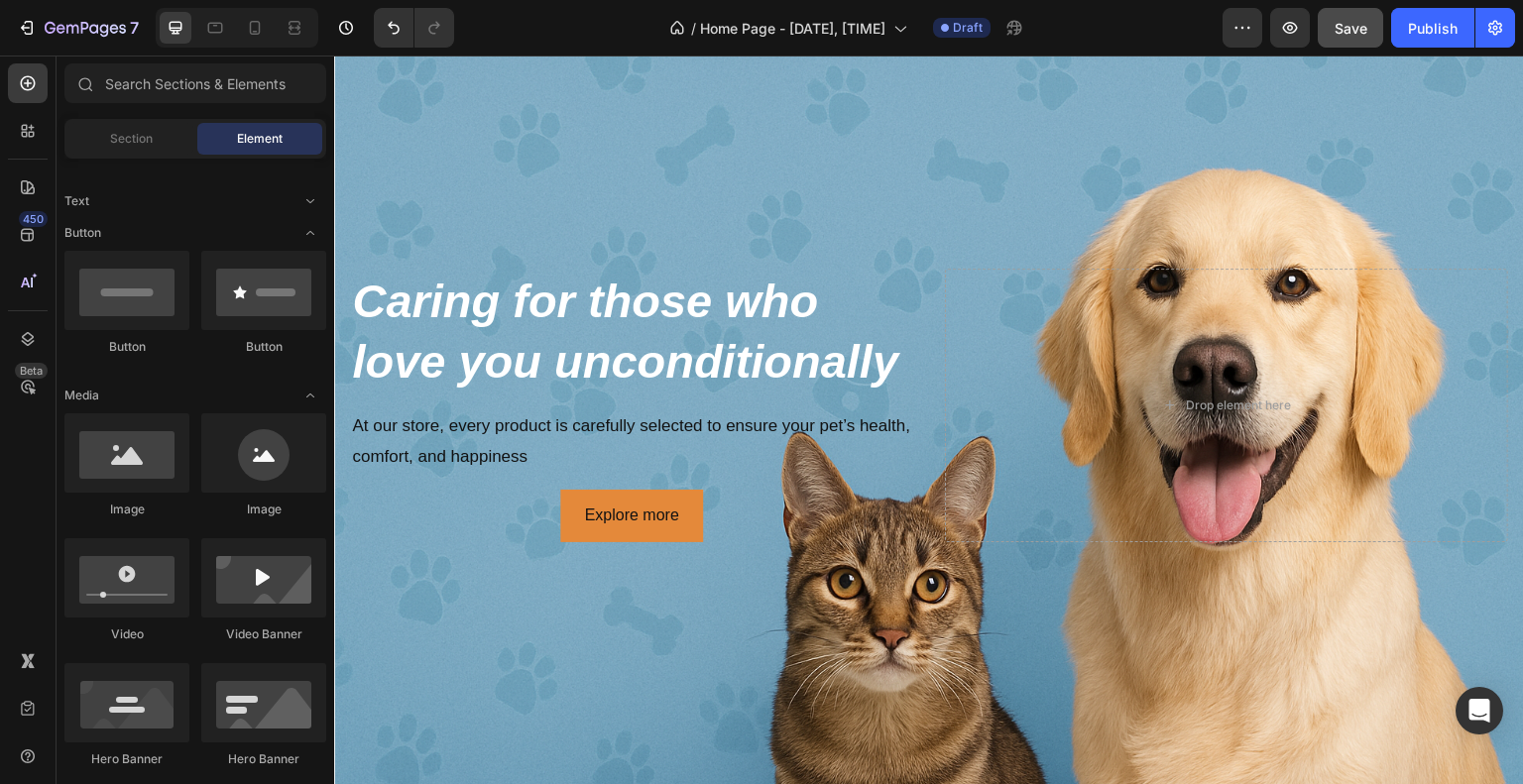 scroll, scrollTop: 65, scrollLeft: 0, axis: vertical 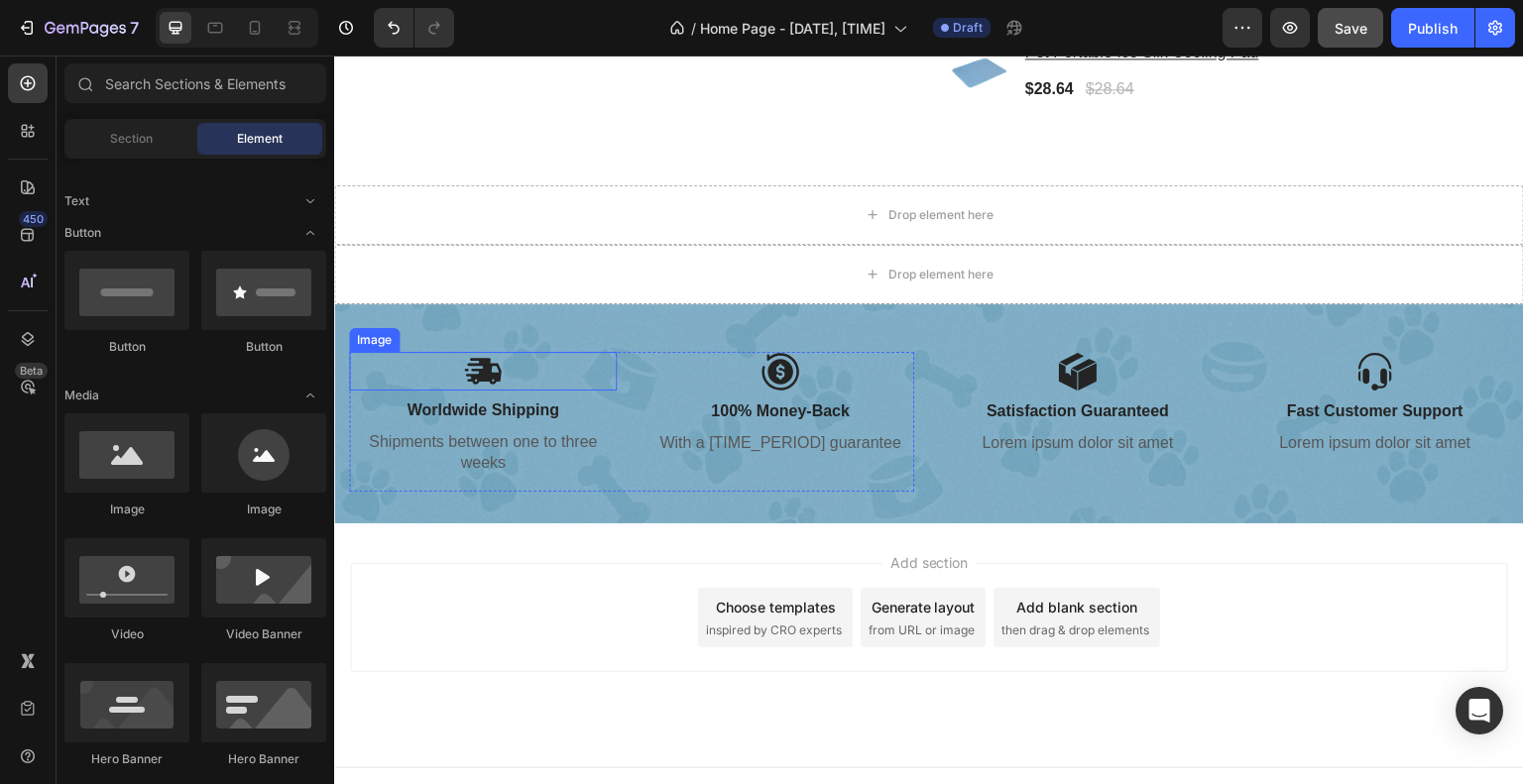click at bounding box center (483, 371) 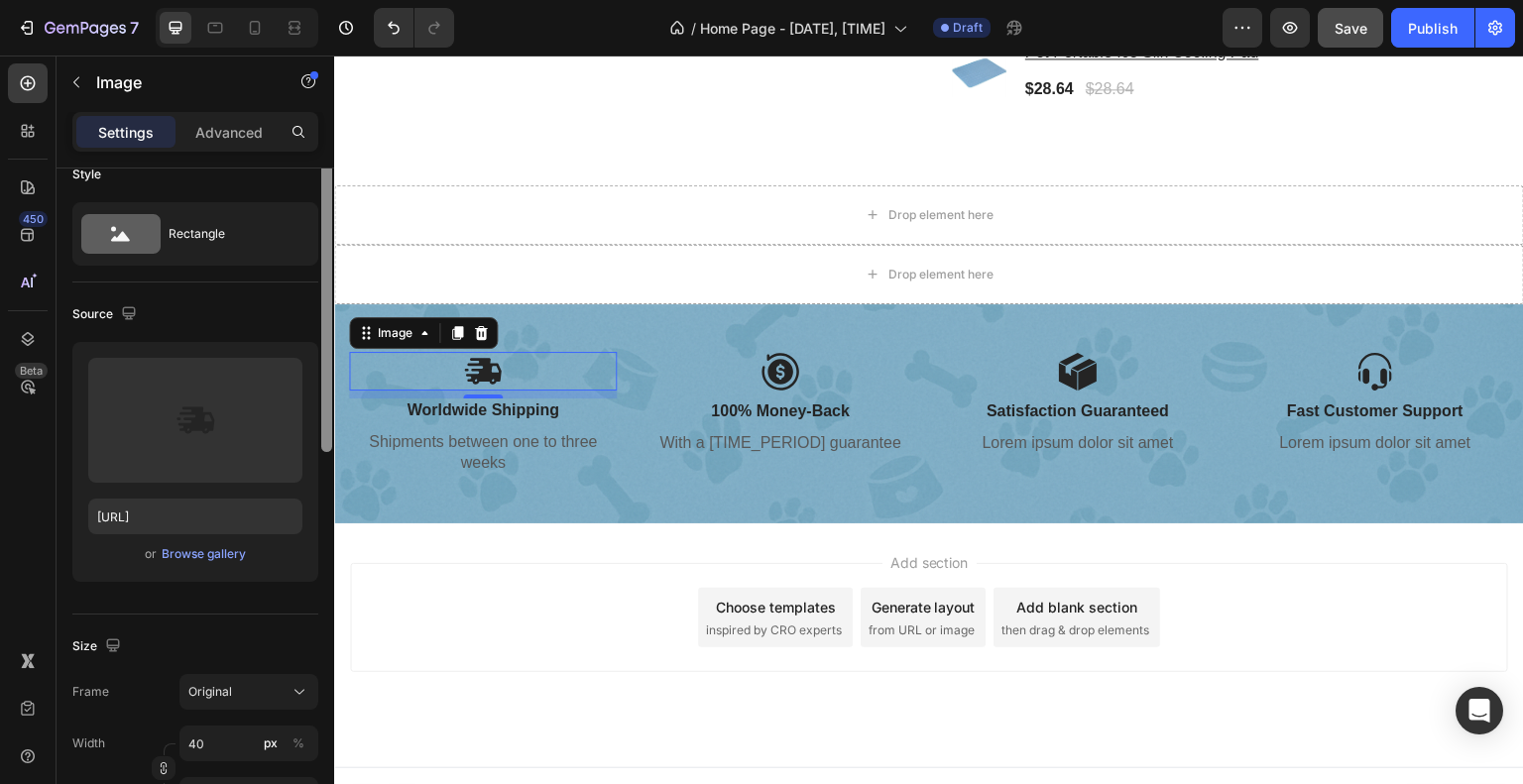 scroll, scrollTop: 0, scrollLeft: 0, axis: both 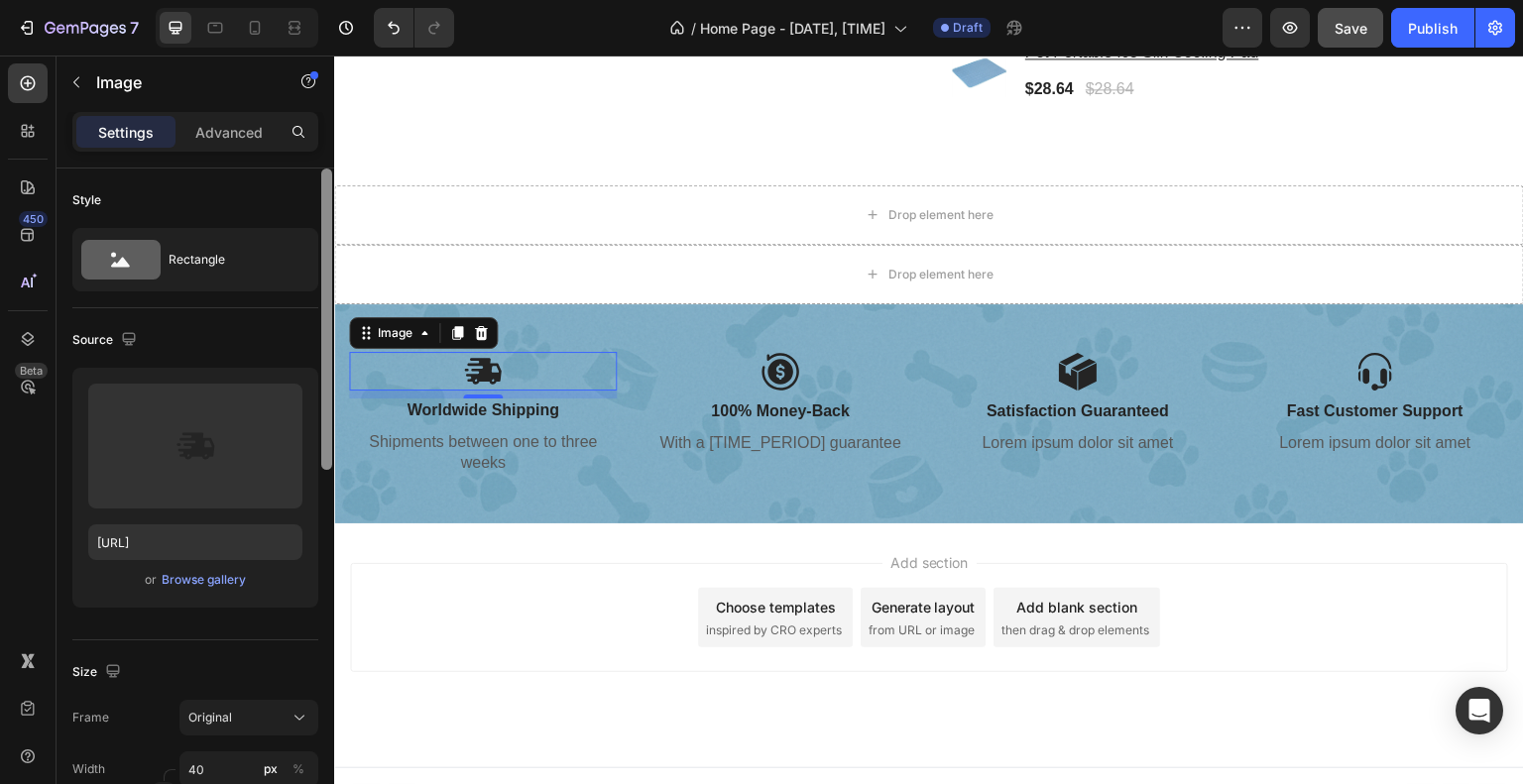 drag, startPoint x: 327, startPoint y: 425, endPoint x: 320, endPoint y: 350, distance: 75.325958 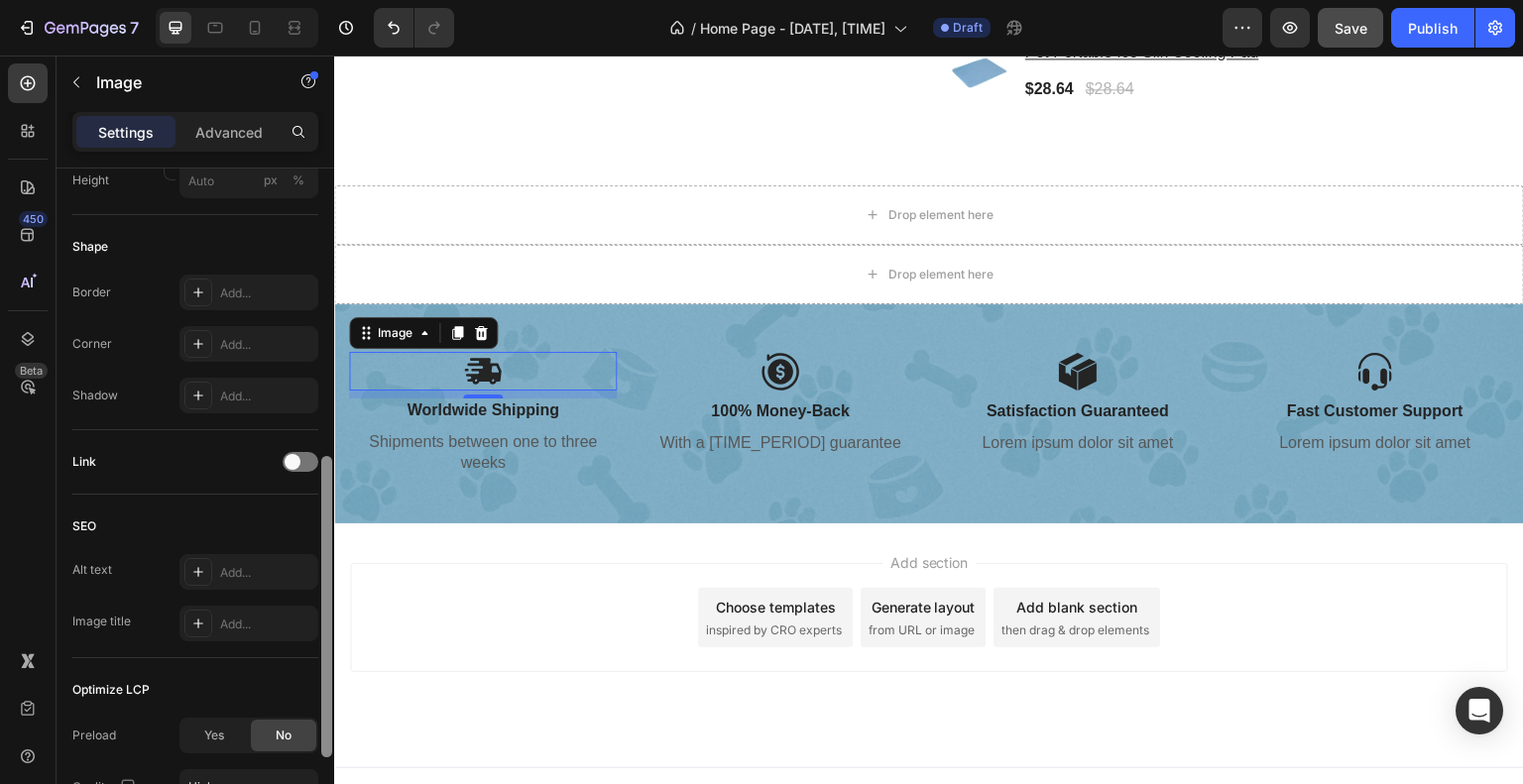 drag, startPoint x: 326, startPoint y: 448, endPoint x: 305, endPoint y: 735, distance: 287.76727 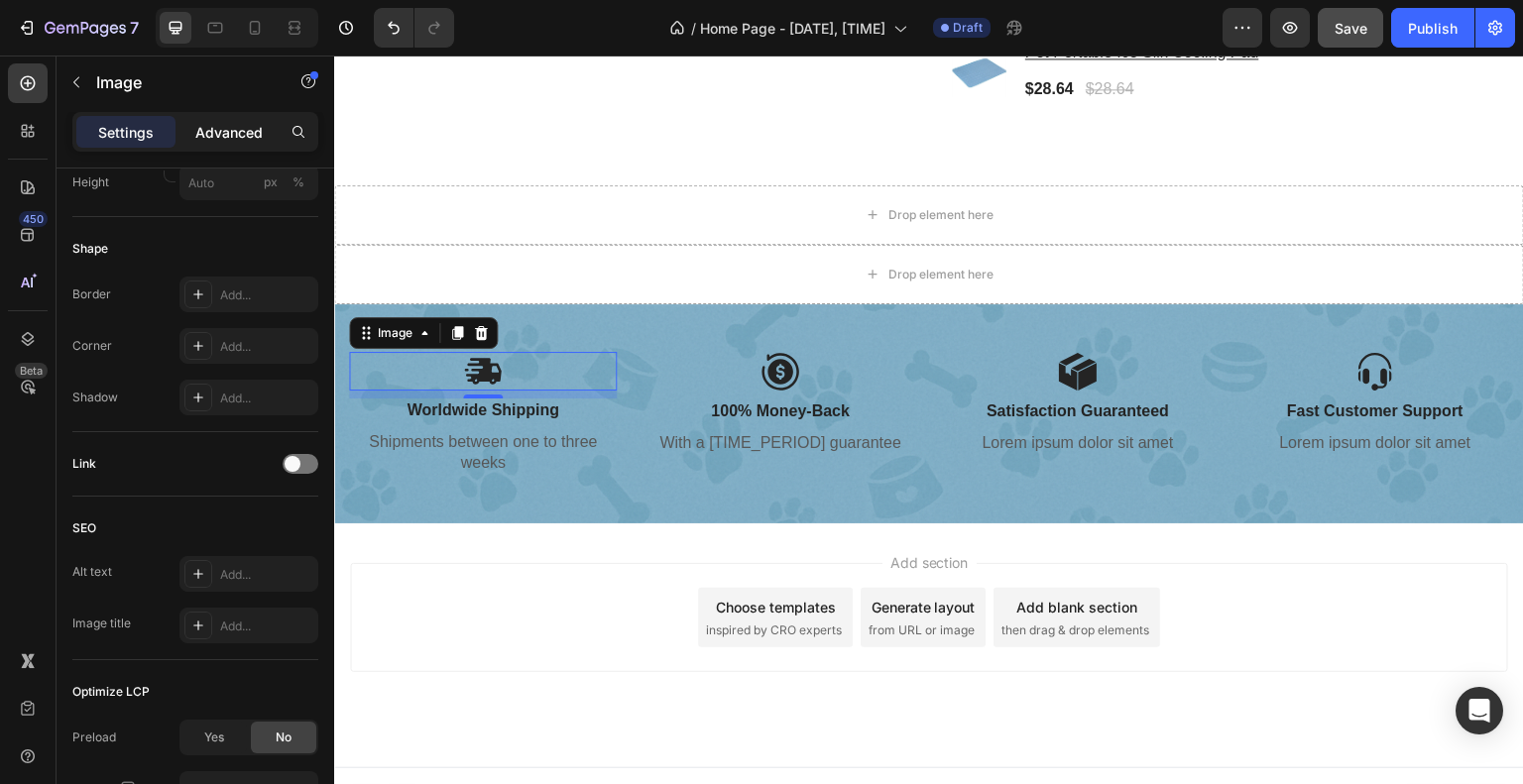 click on "Advanced" at bounding box center [229, 132] 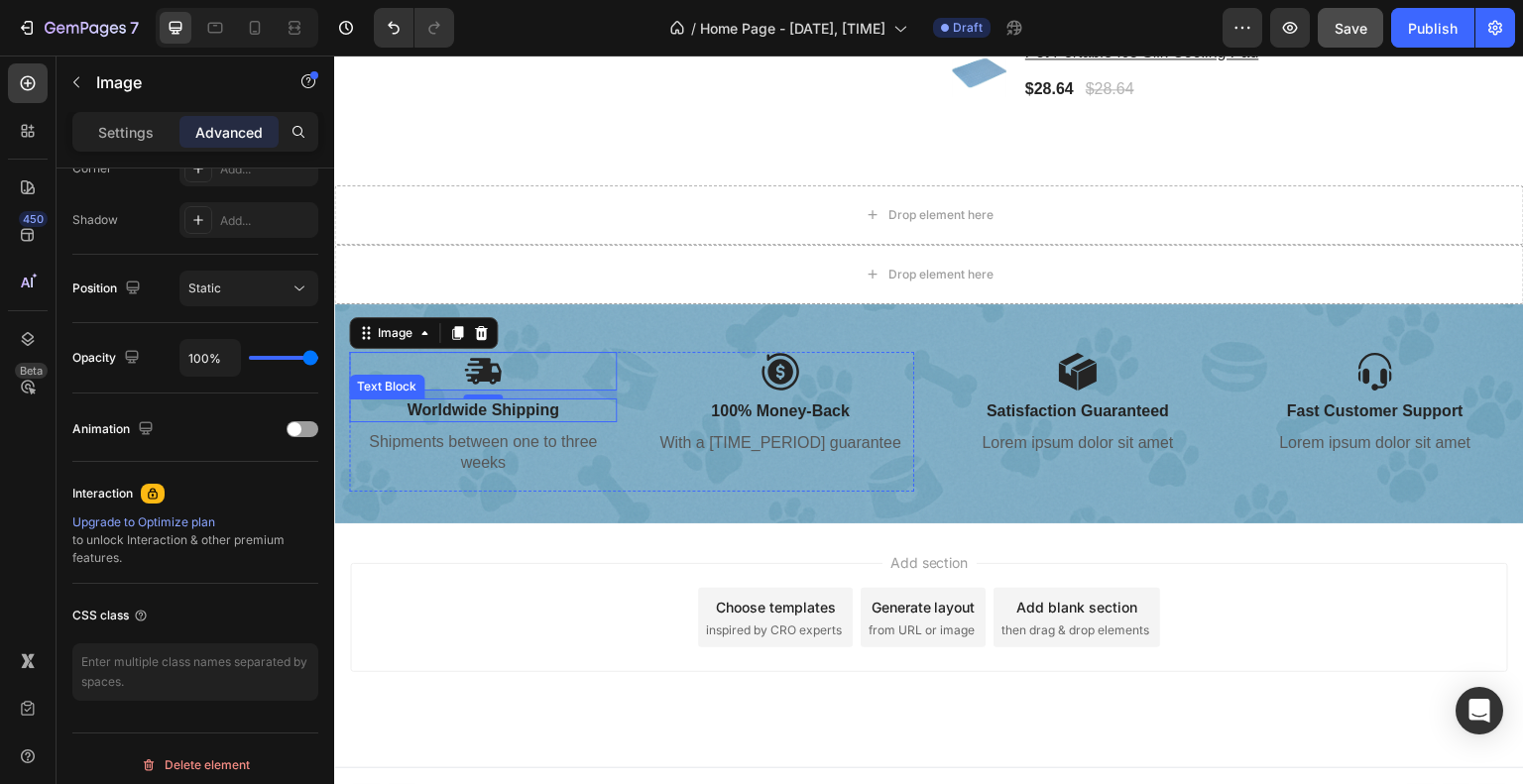 click on "Worldwide Shipping" at bounding box center [483, 410] 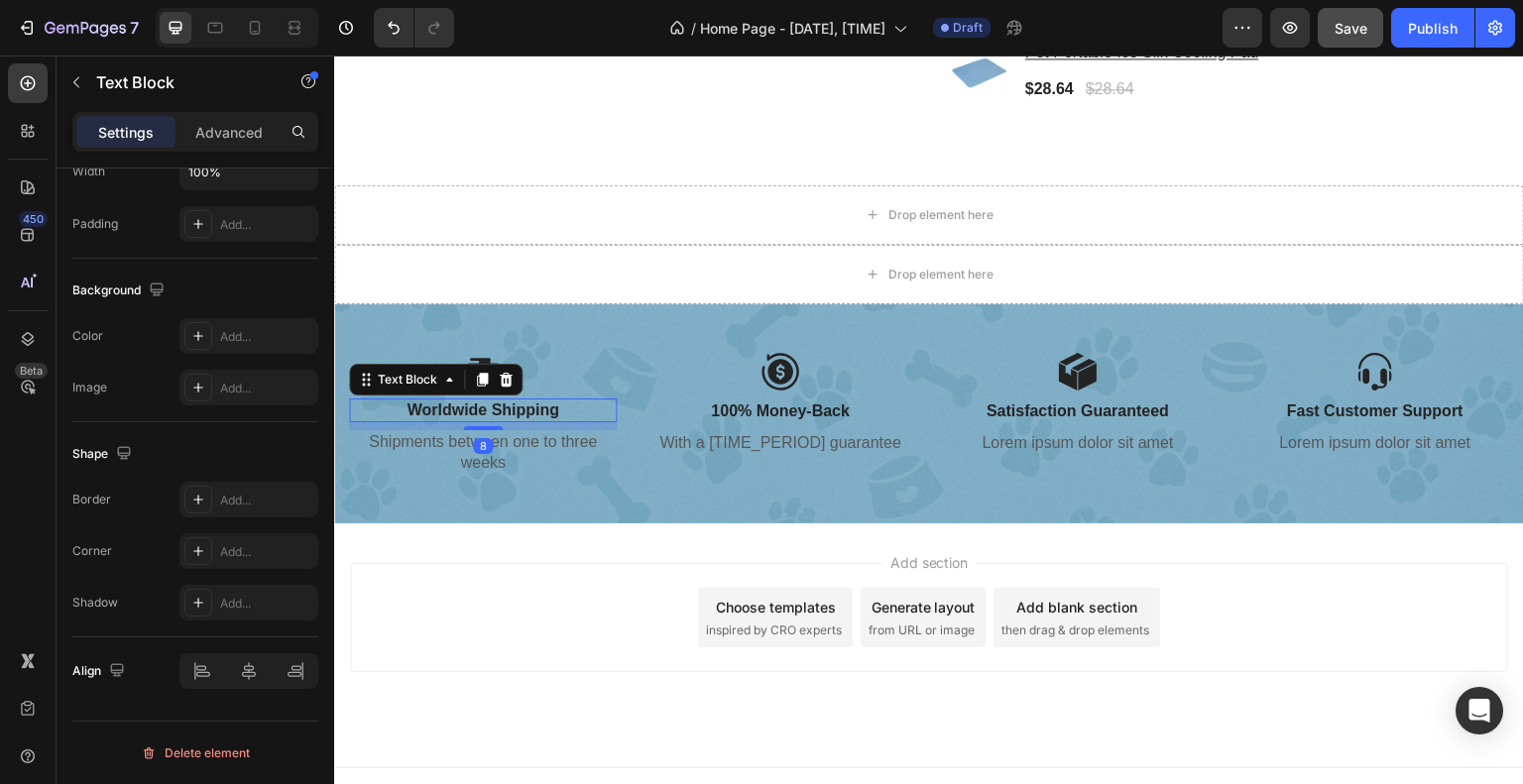 scroll, scrollTop: 0, scrollLeft: 0, axis: both 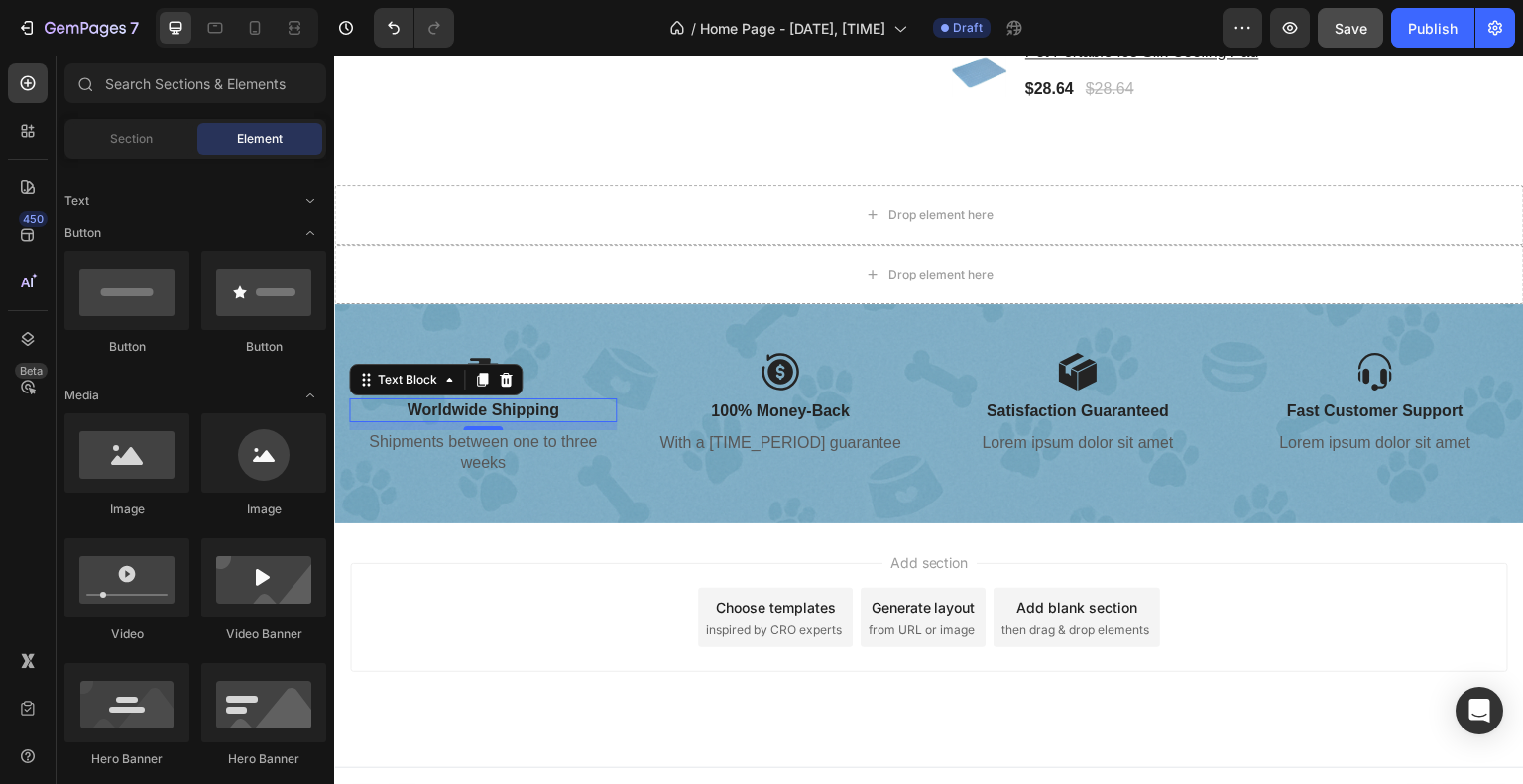 click on "Add section Choose templates inspired by CRO experts Generate layout from URL or image Add blank section then drag & drop elements" at bounding box center [929, 645] 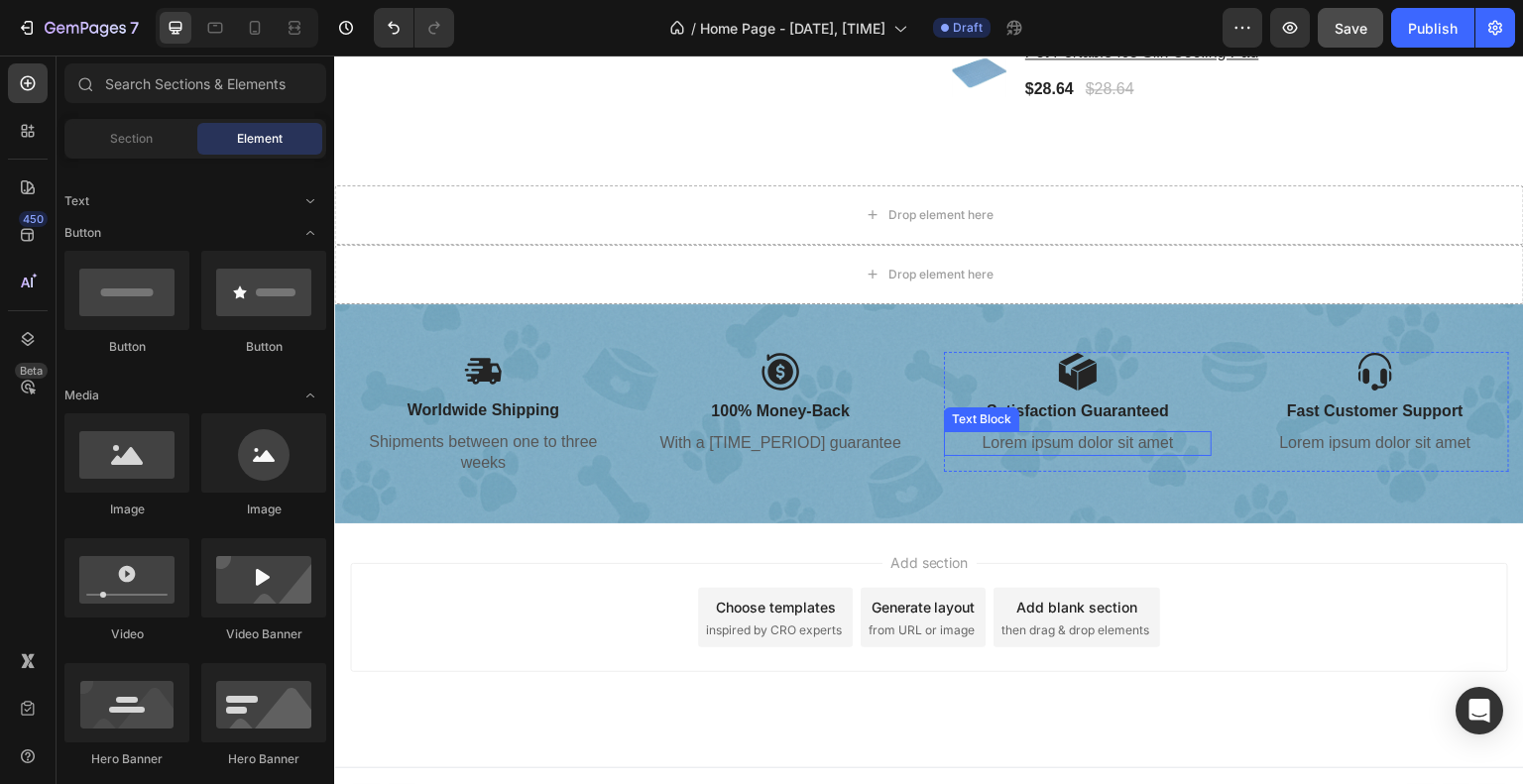click on "Lorem ipsum dolor sit amet" at bounding box center (1078, 443) 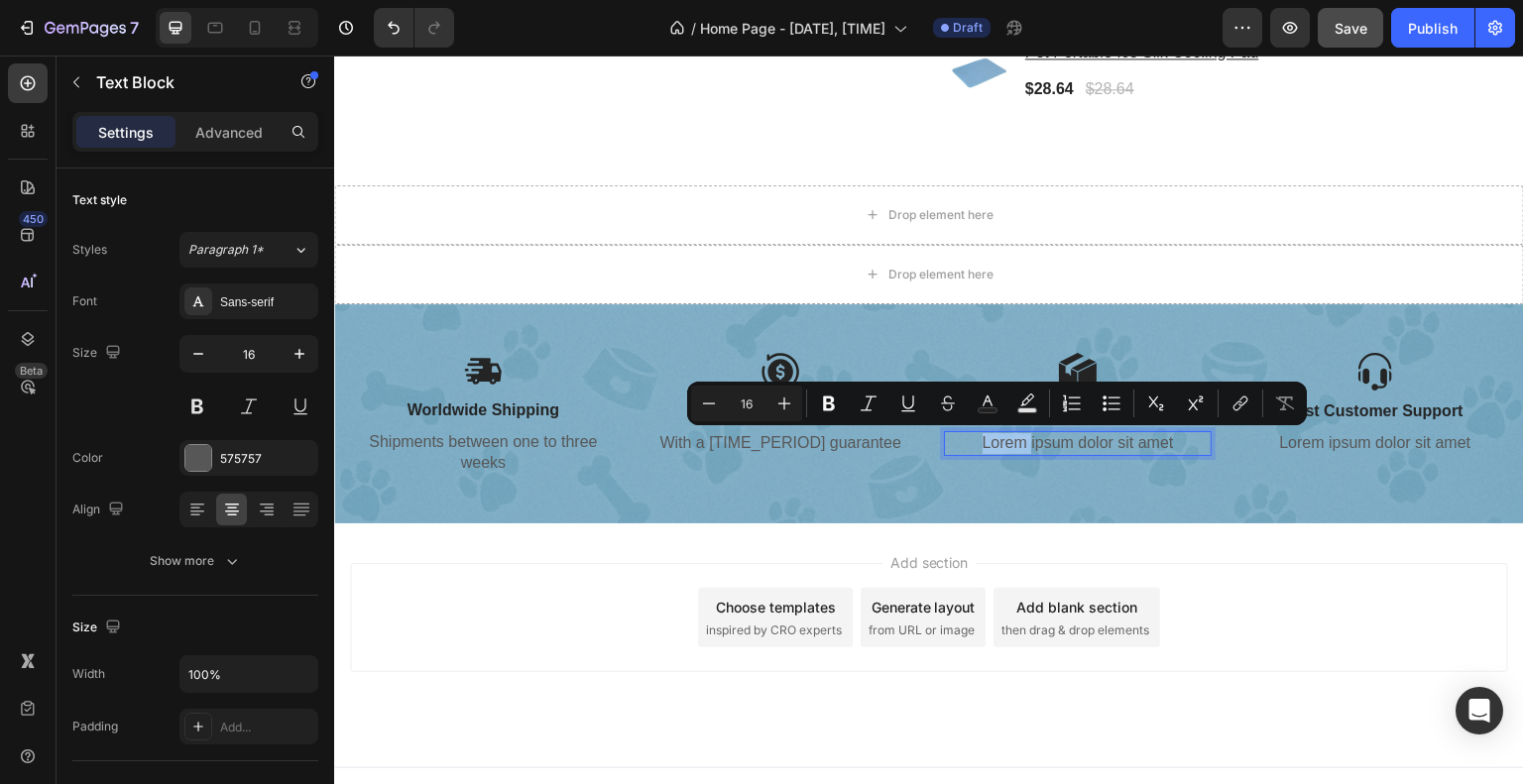 click on "Lorem ipsum dolor sit amet" at bounding box center [1078, 443] 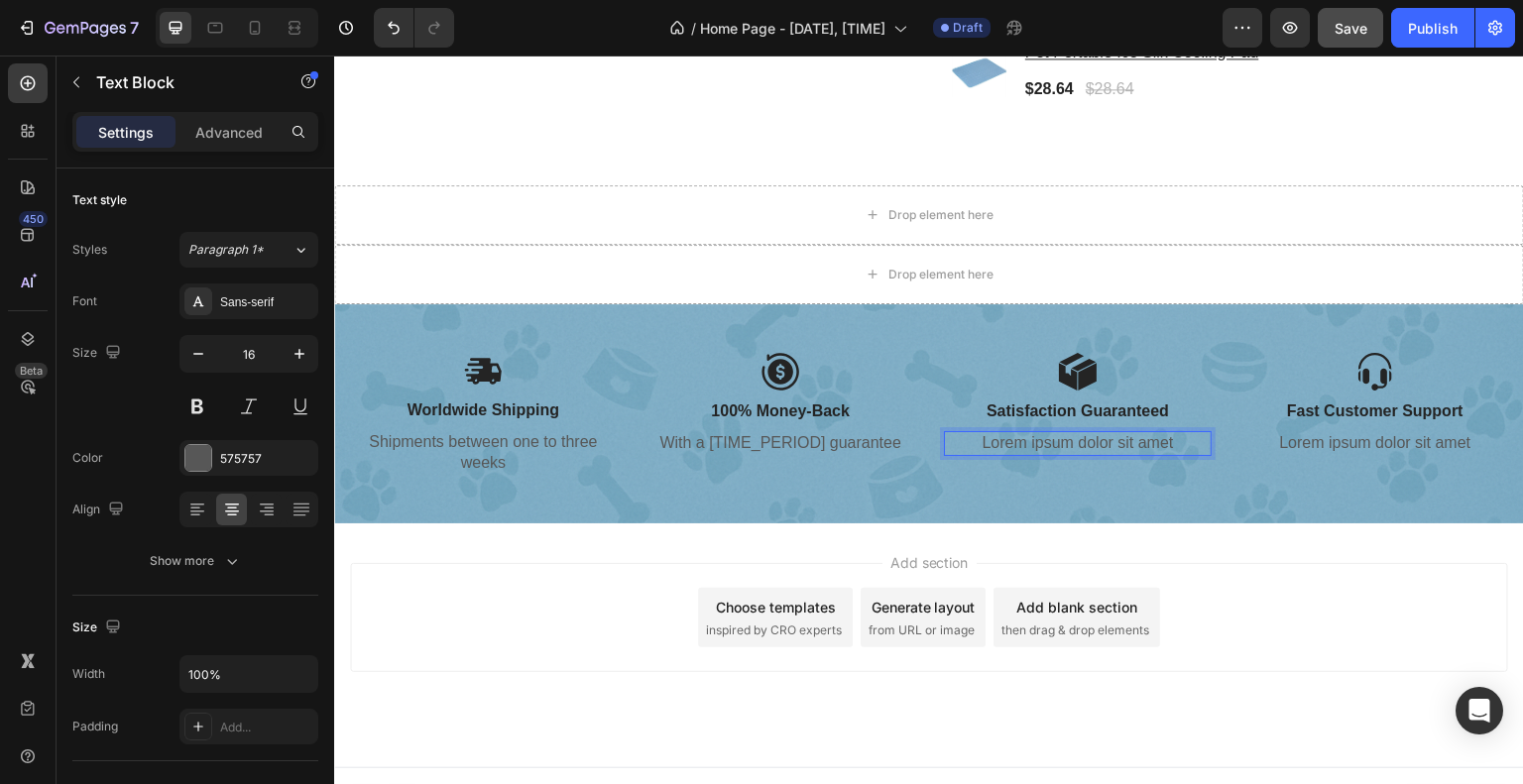 click on "Lorem ipsum dolor sit amet" at bounding box center [1078, 443] 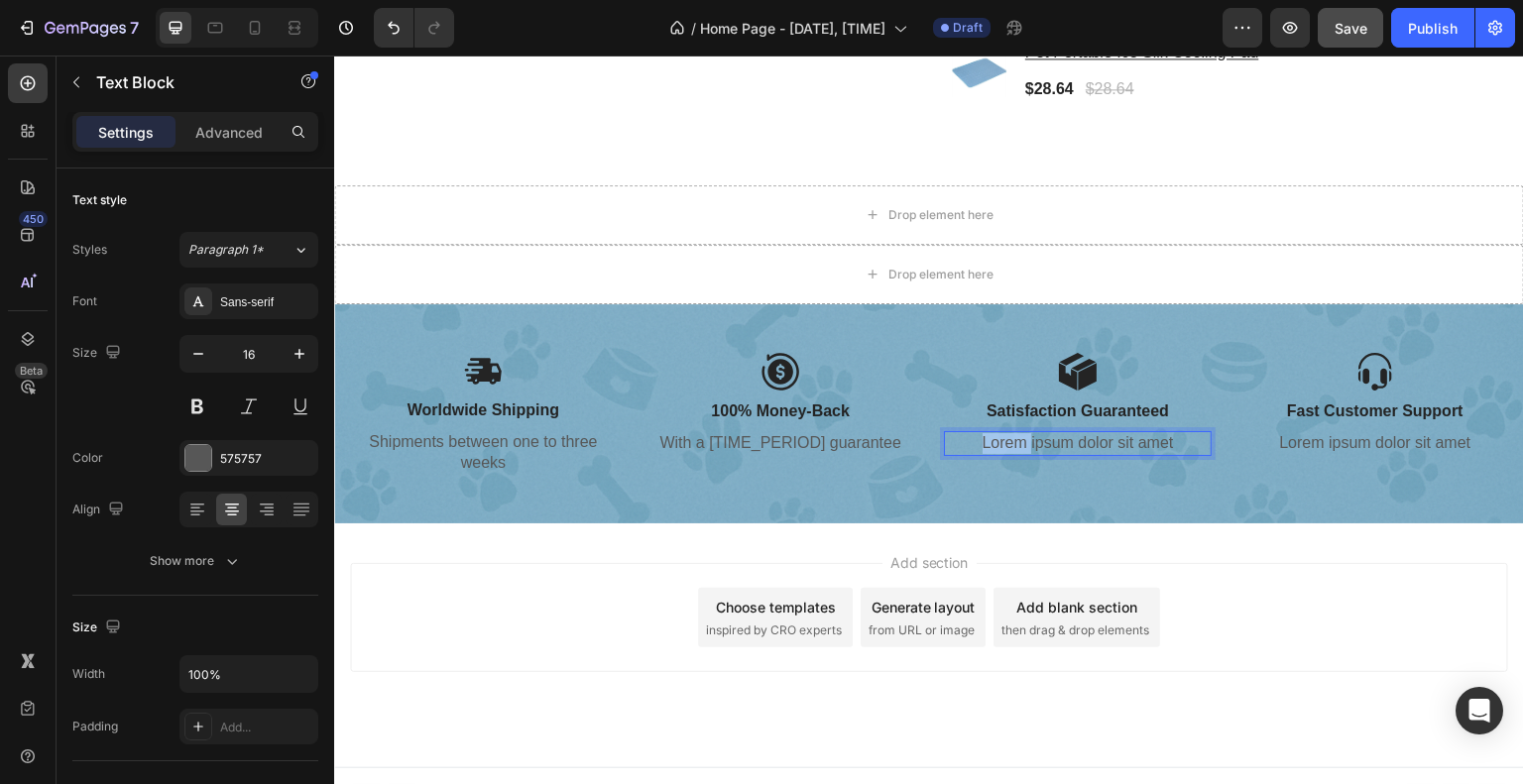 click on "Lorem ipsum dolor sit amet" at bounding box center [1078, 443] 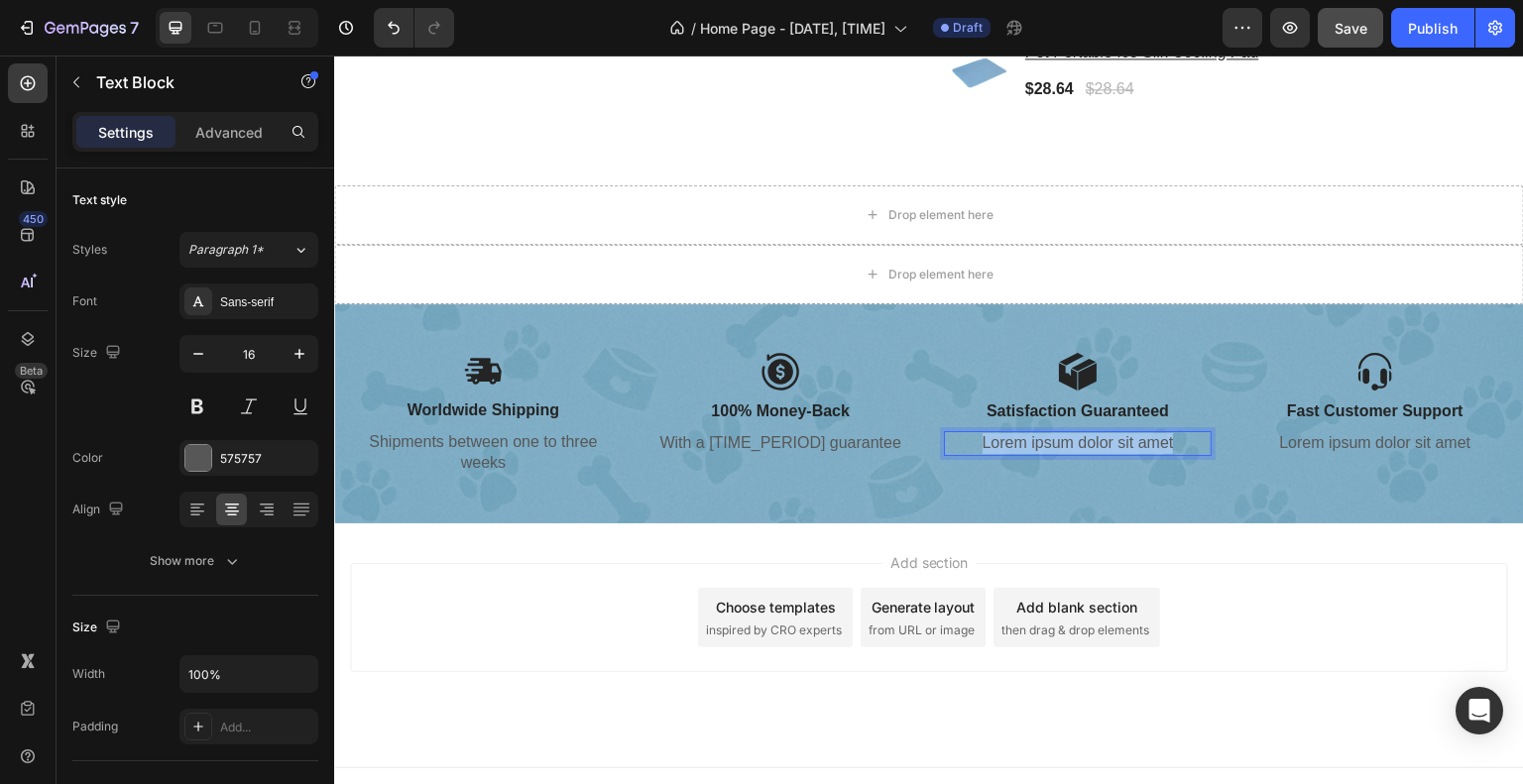 click on "Lorem ipsum dolor sit amet" at bounding box center (1078, 443) 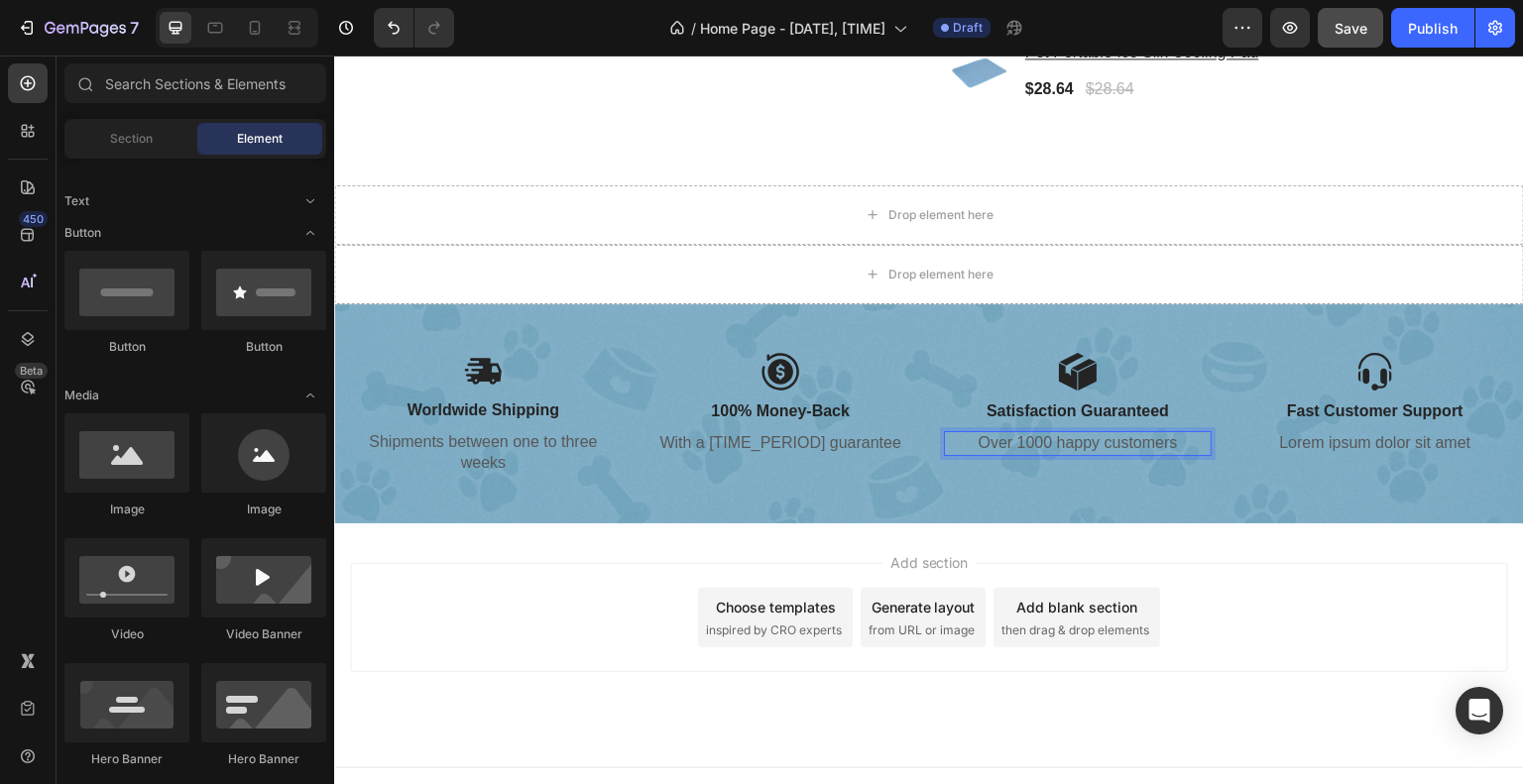 click on "Add section Choose templates inspired by CRO experts Generate layout from URL or image Add blank section then drag & drop elements" at bounding box center (929, 645) 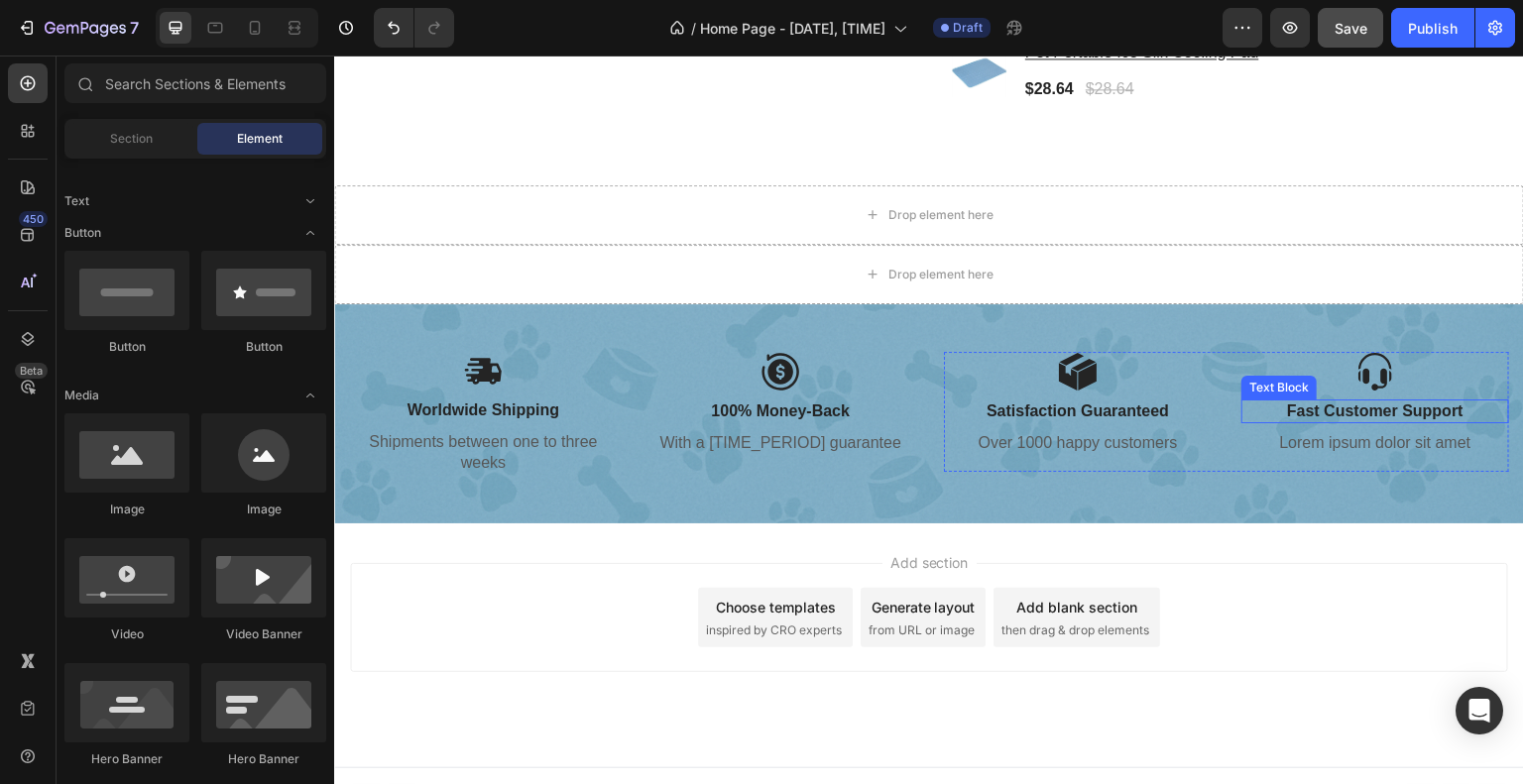 click on "Fast Customer Support" at bounding box center (1375, 411) 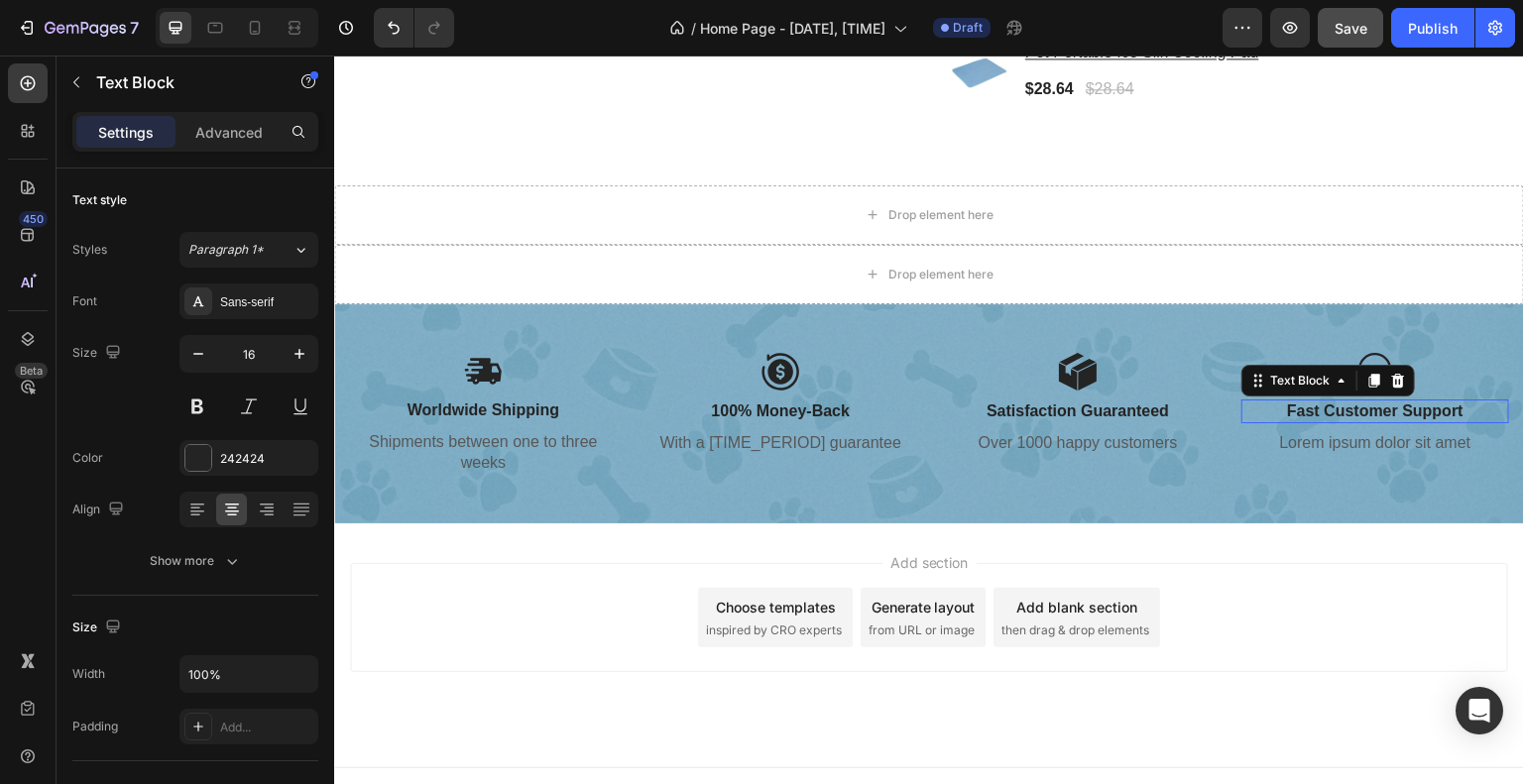 click on "Fast Customer Support" at bounding box center [1375, 411] 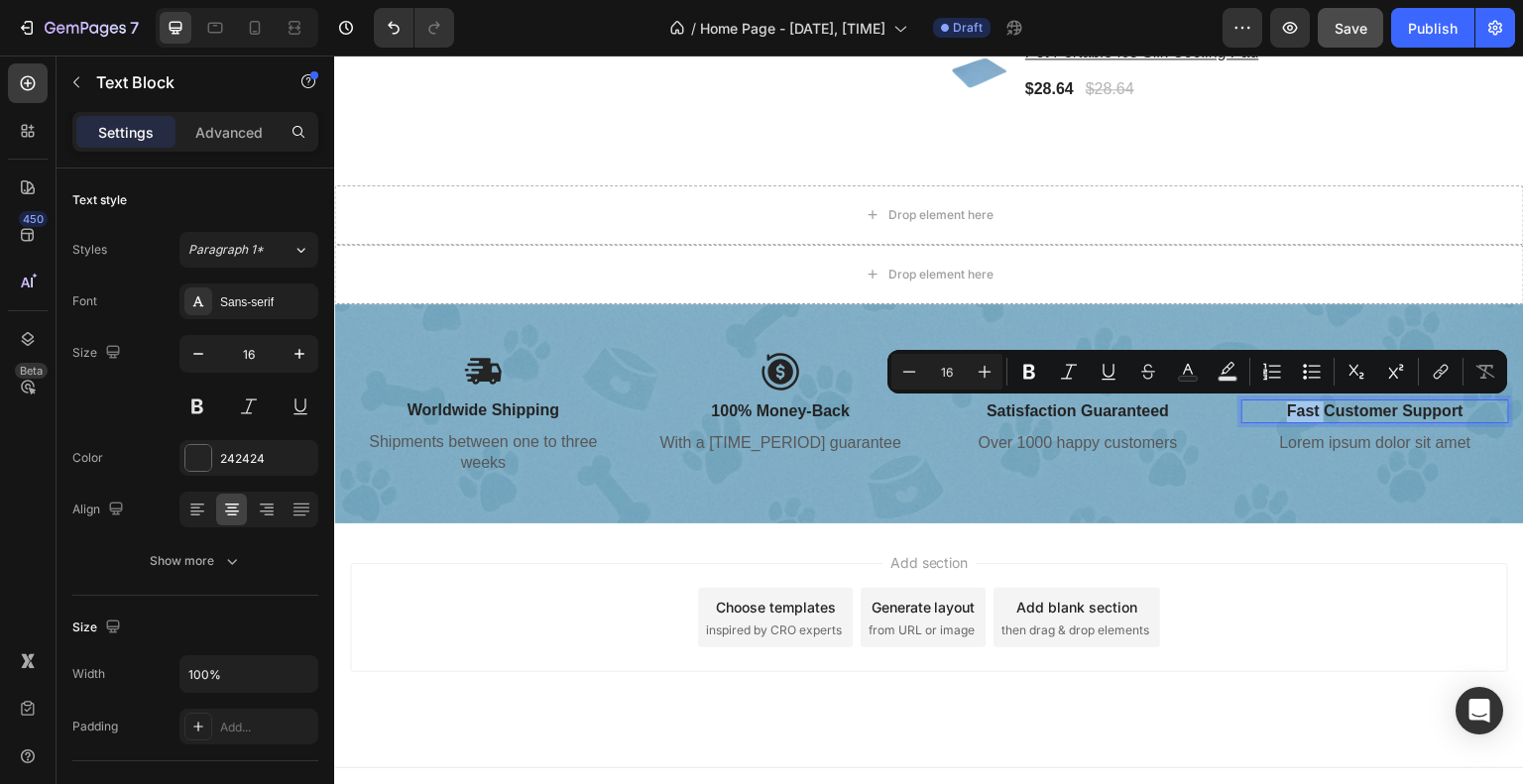 click on "Fast Customer Support" at bounding box center (1375, 411) 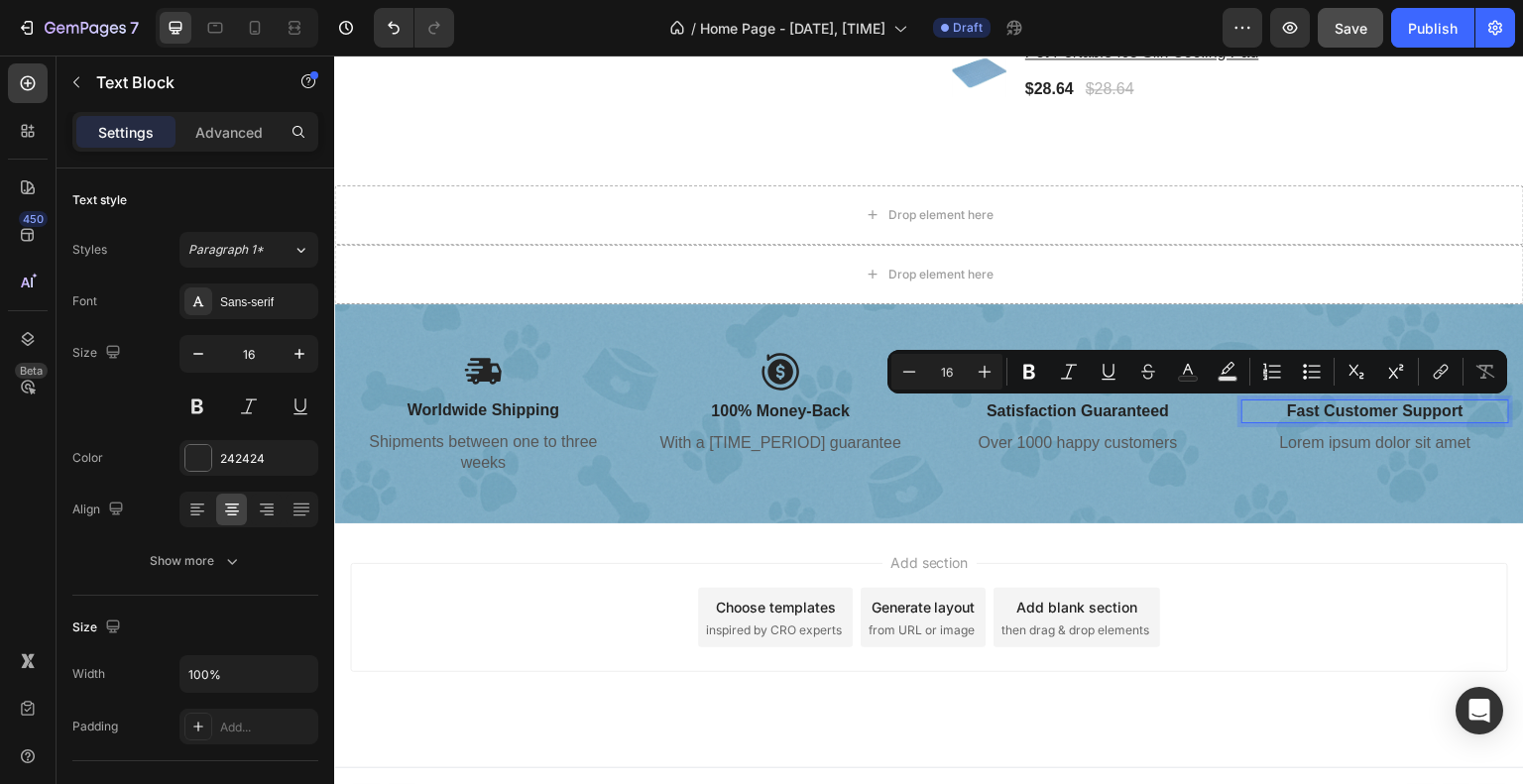 click on "Fast Customer Support" at bounding box center [1375, 411] 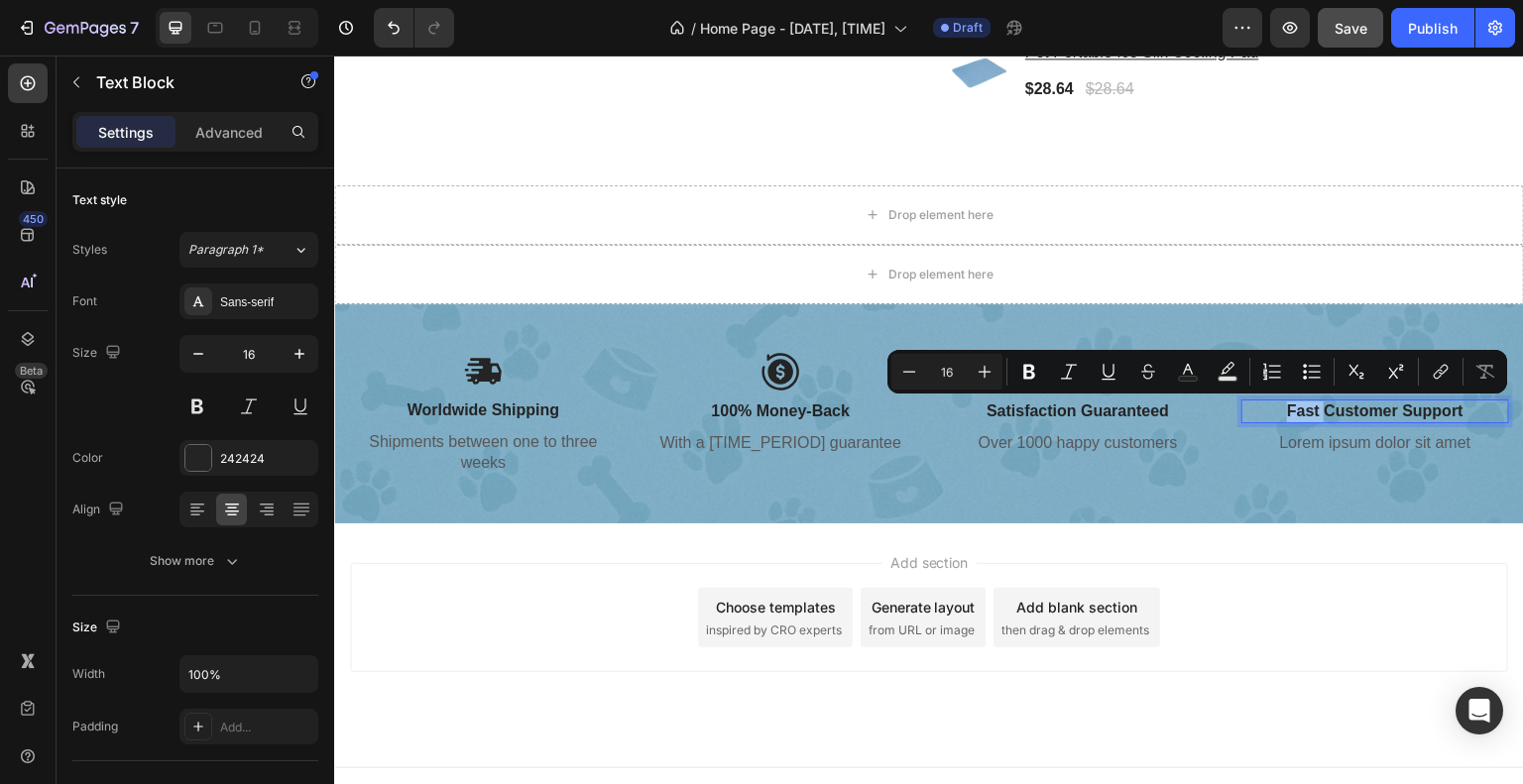 click on "Fast Customer Support" at bounding box center [1375, 411] 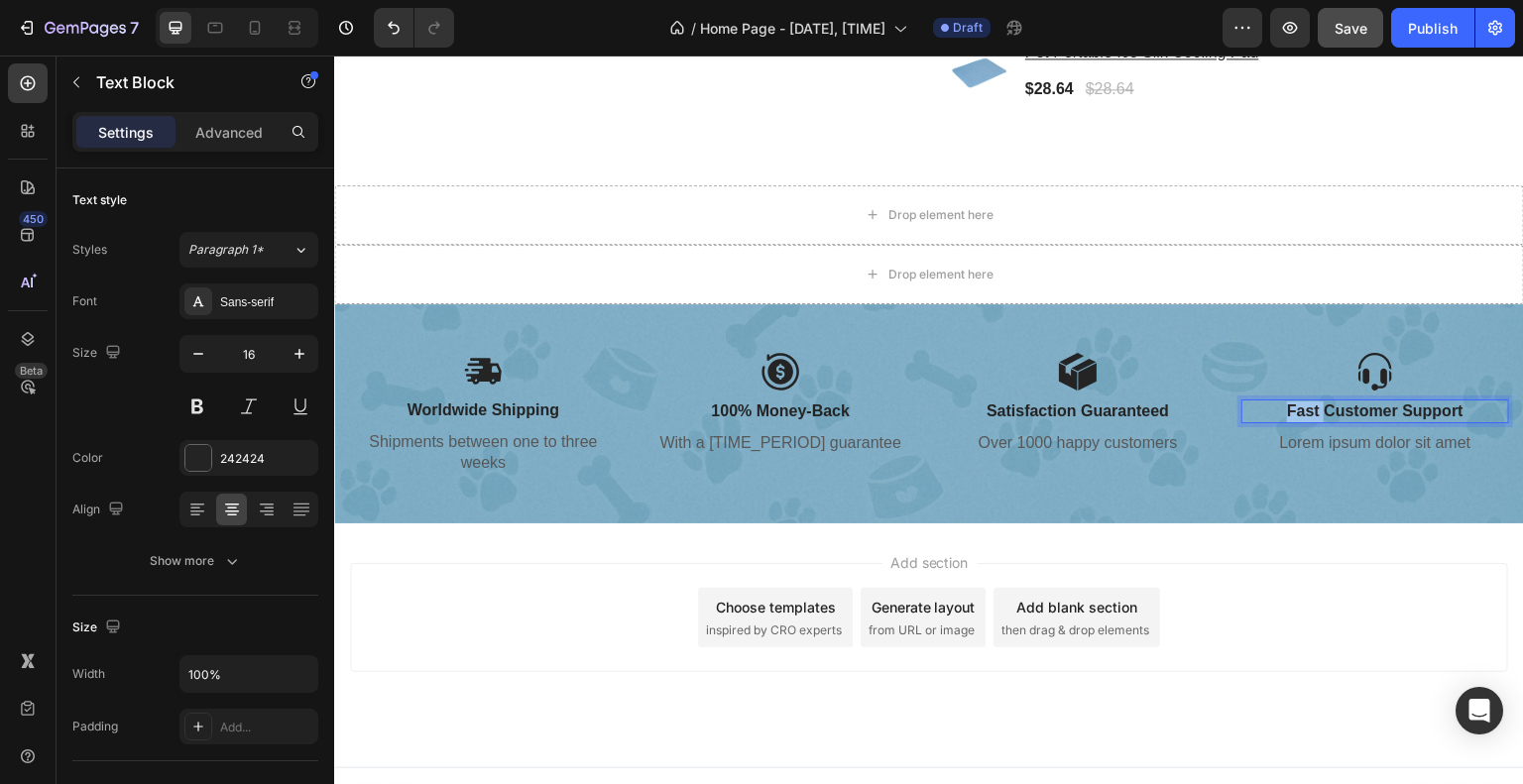 click on "Fast Customer Support" at bounding box center [1375, 411] 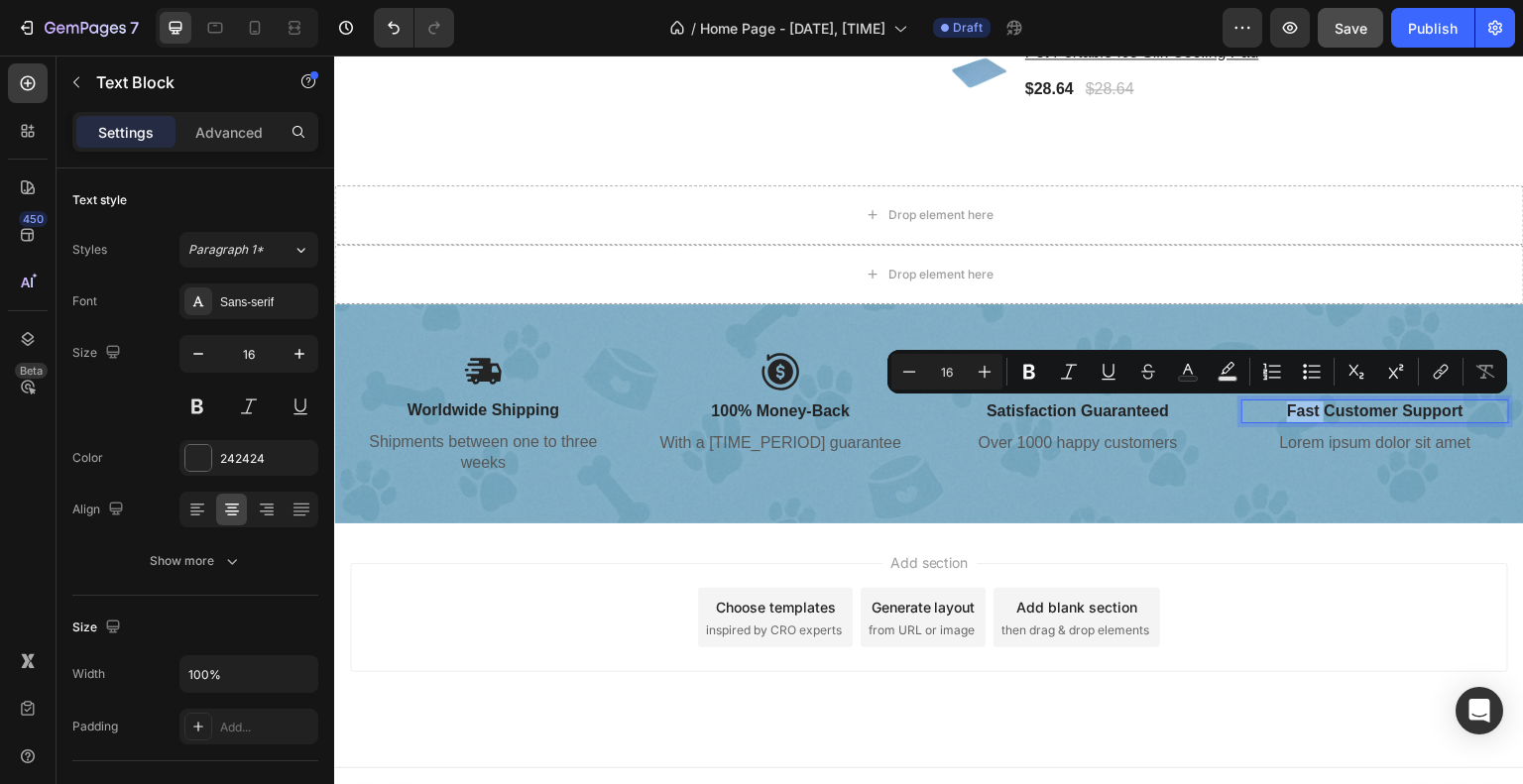 click on "Fast Customer Support" at bounding box center [1375, 411] 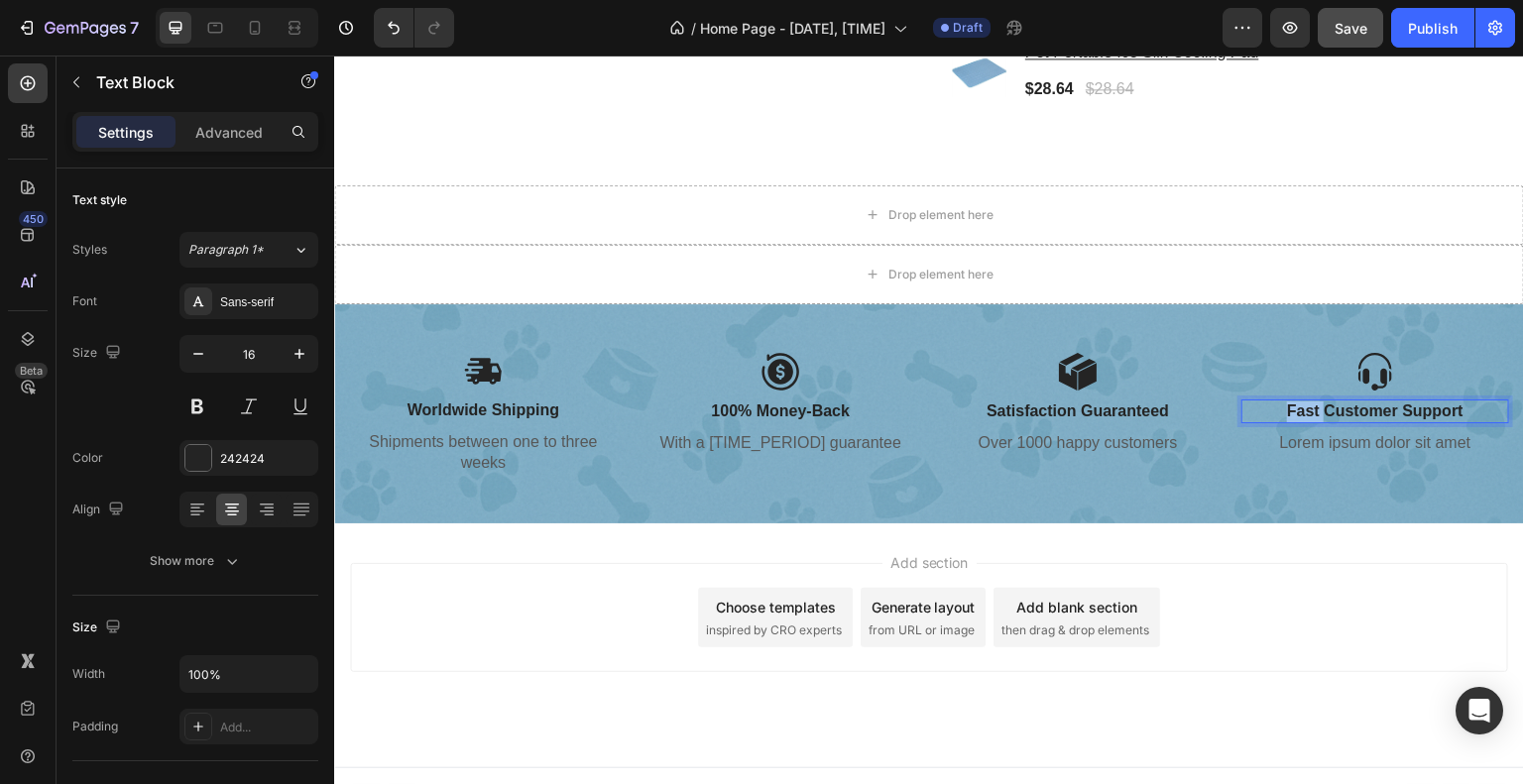 click on "Fast Customer Support" at bounding box center [1375, 411] 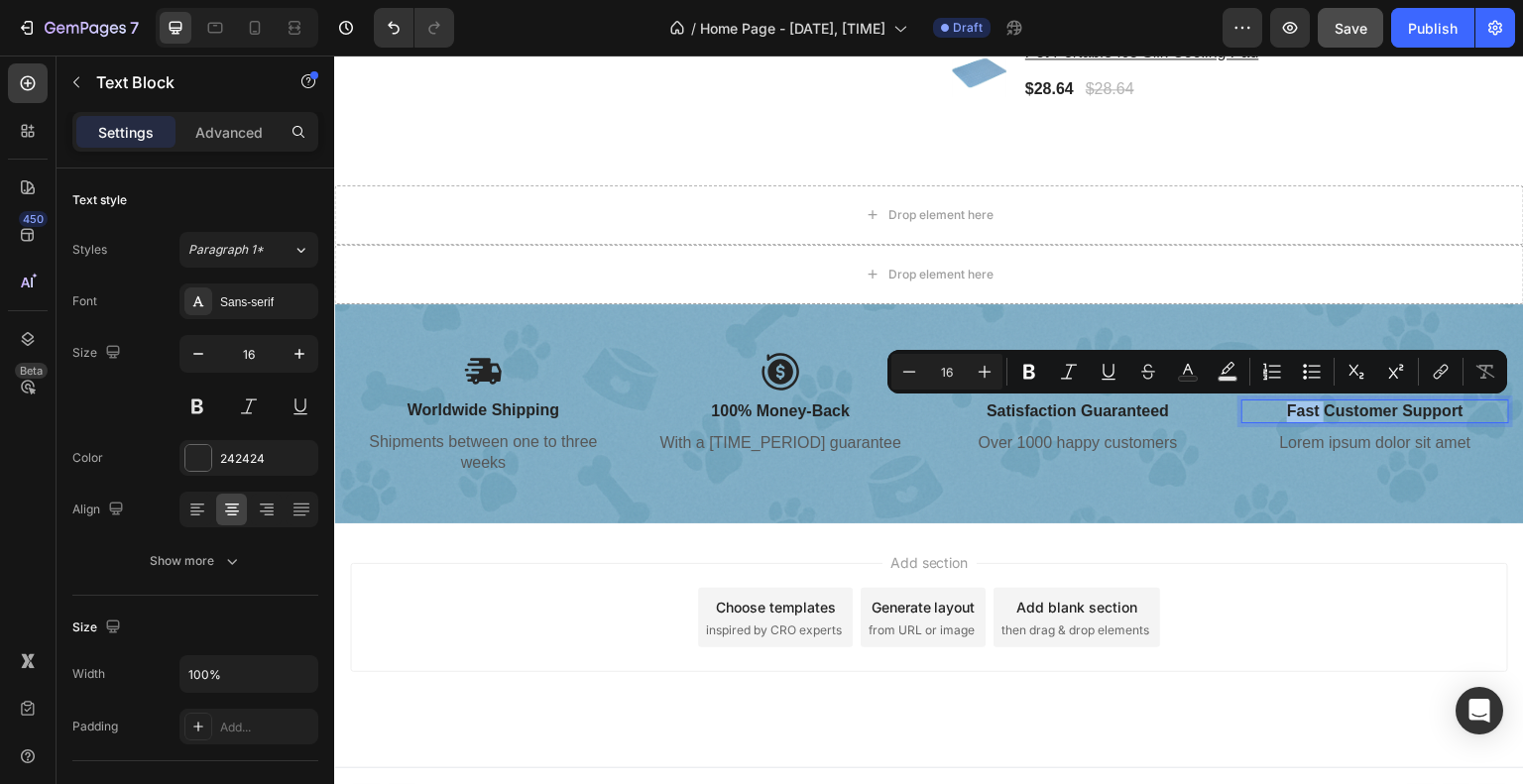 click on "Fast Customer Support" at bounding box center [1375, 411] 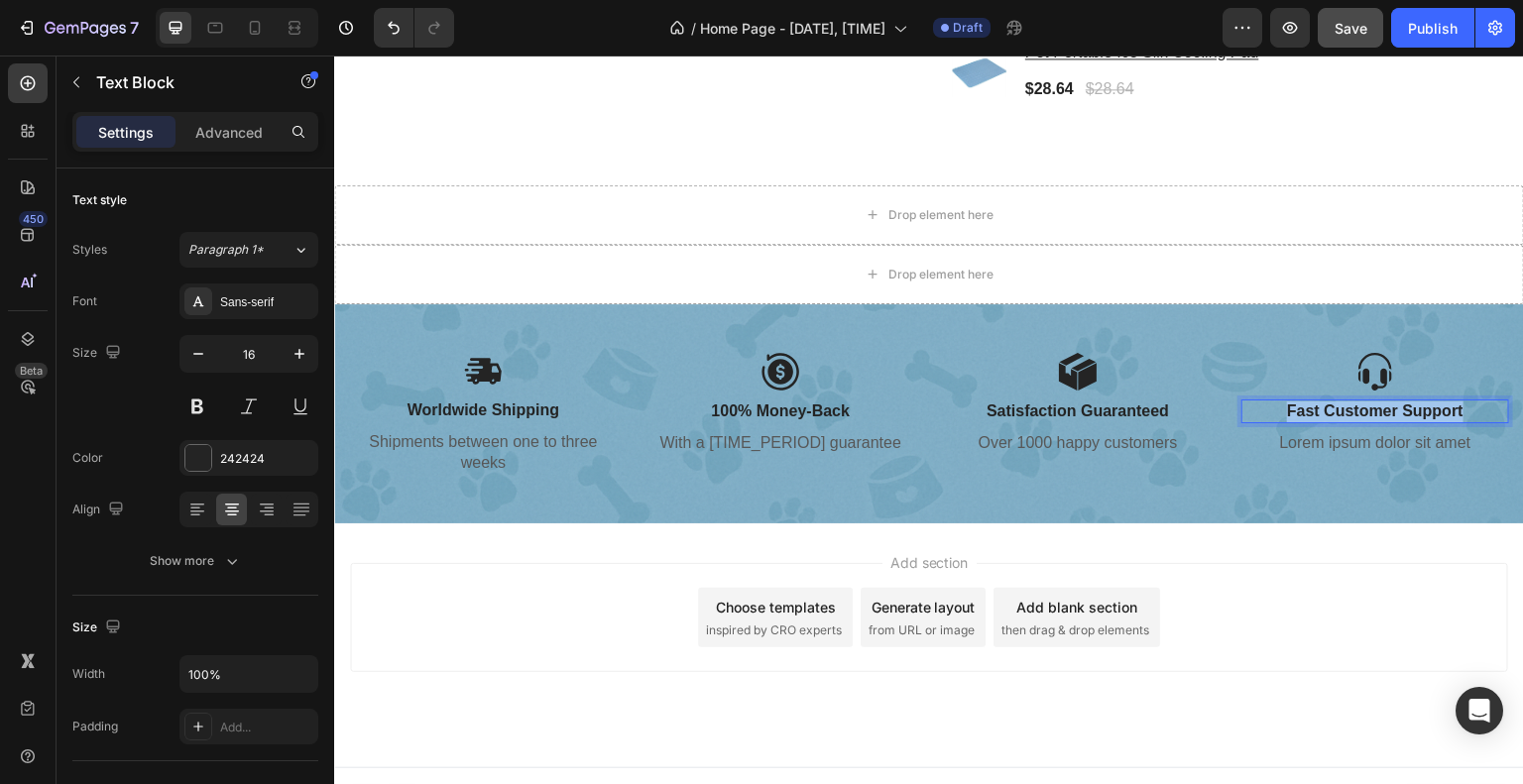click on "Fast Customer Support" at bounding box center [1375, 411] 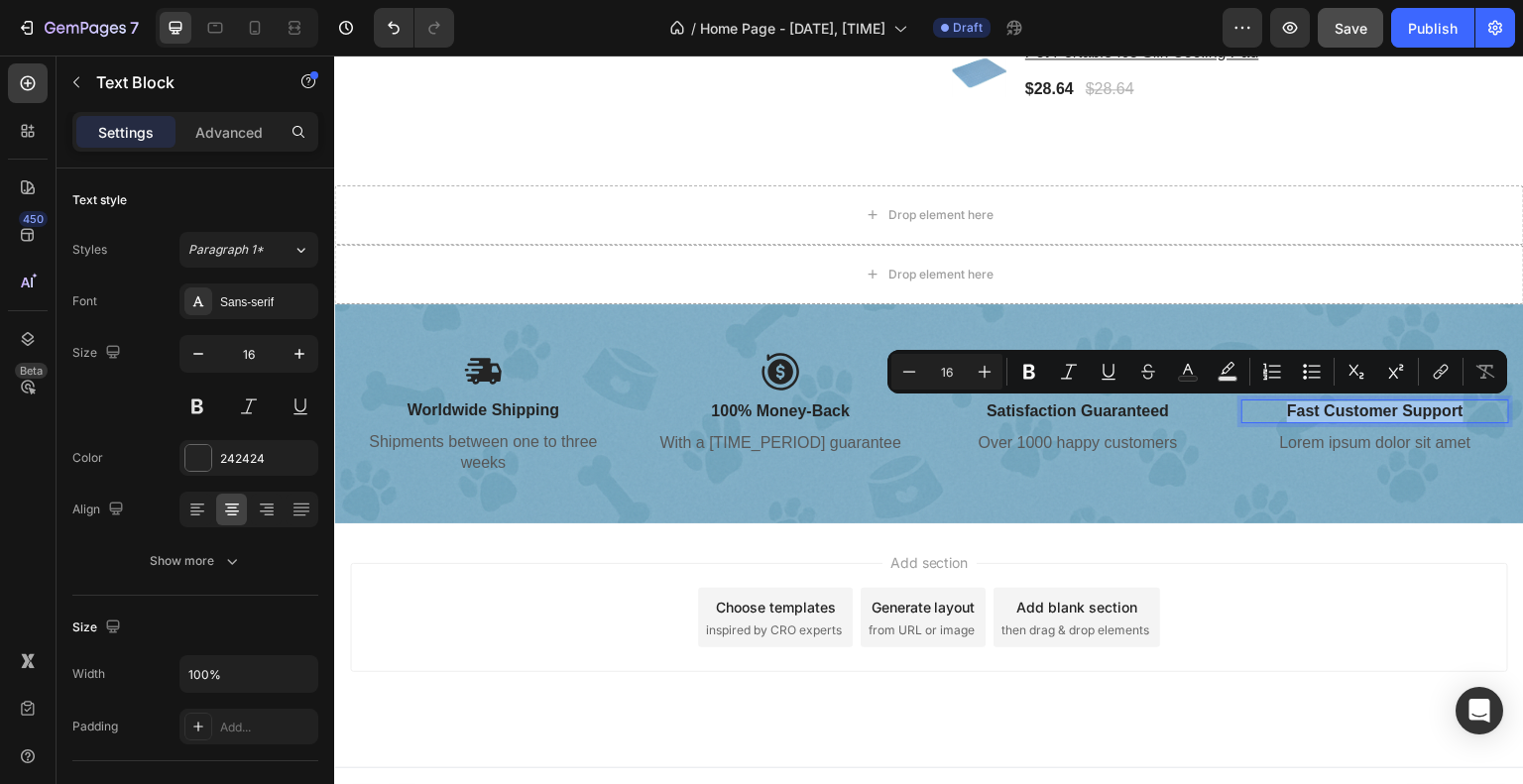 copy on "Fast Customer Support" 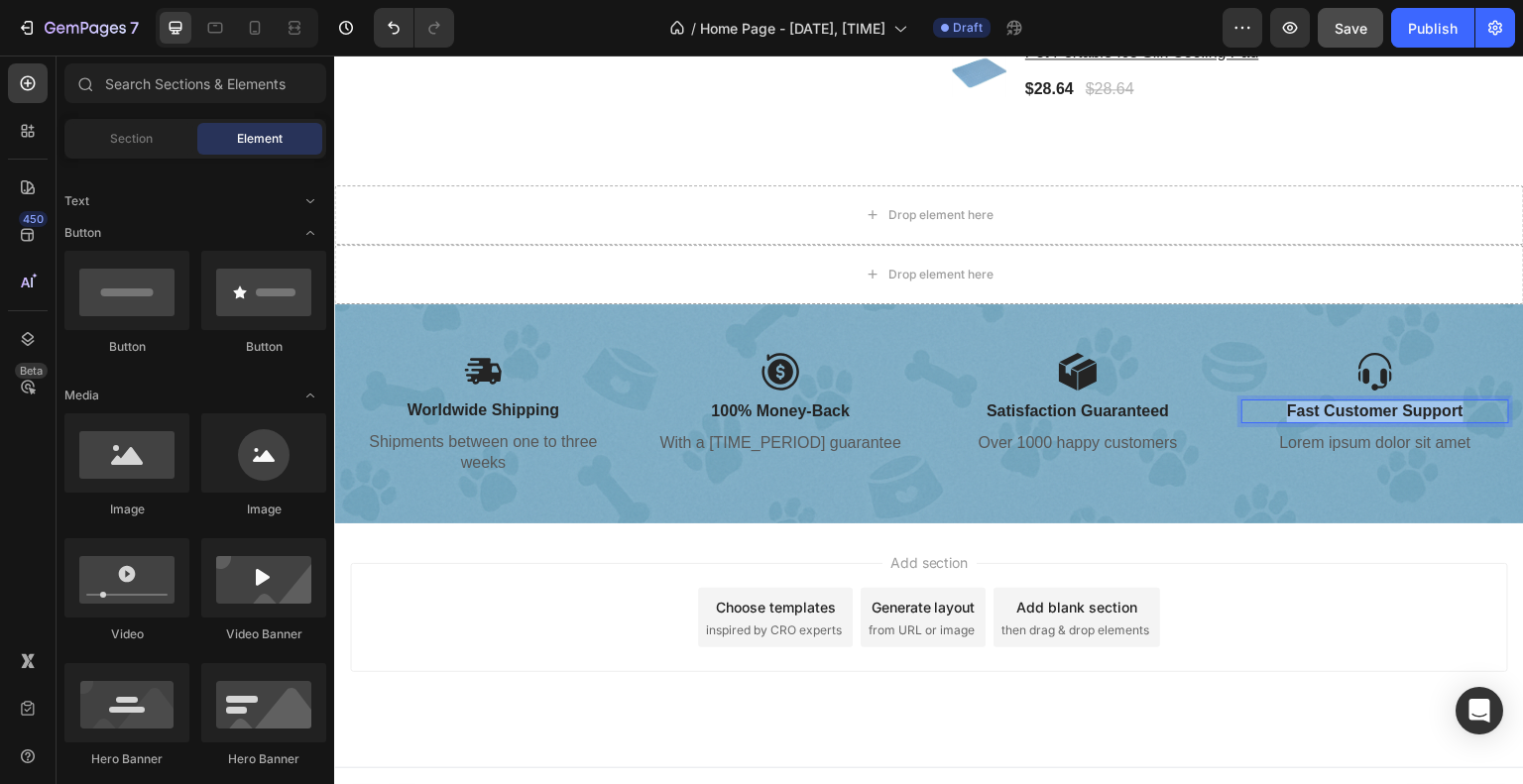 click on "Add section Choose templates inspired by CRO experts Generate layout from URL or image Add blank section then drag & drop elements" at bounding box center [929, 645] 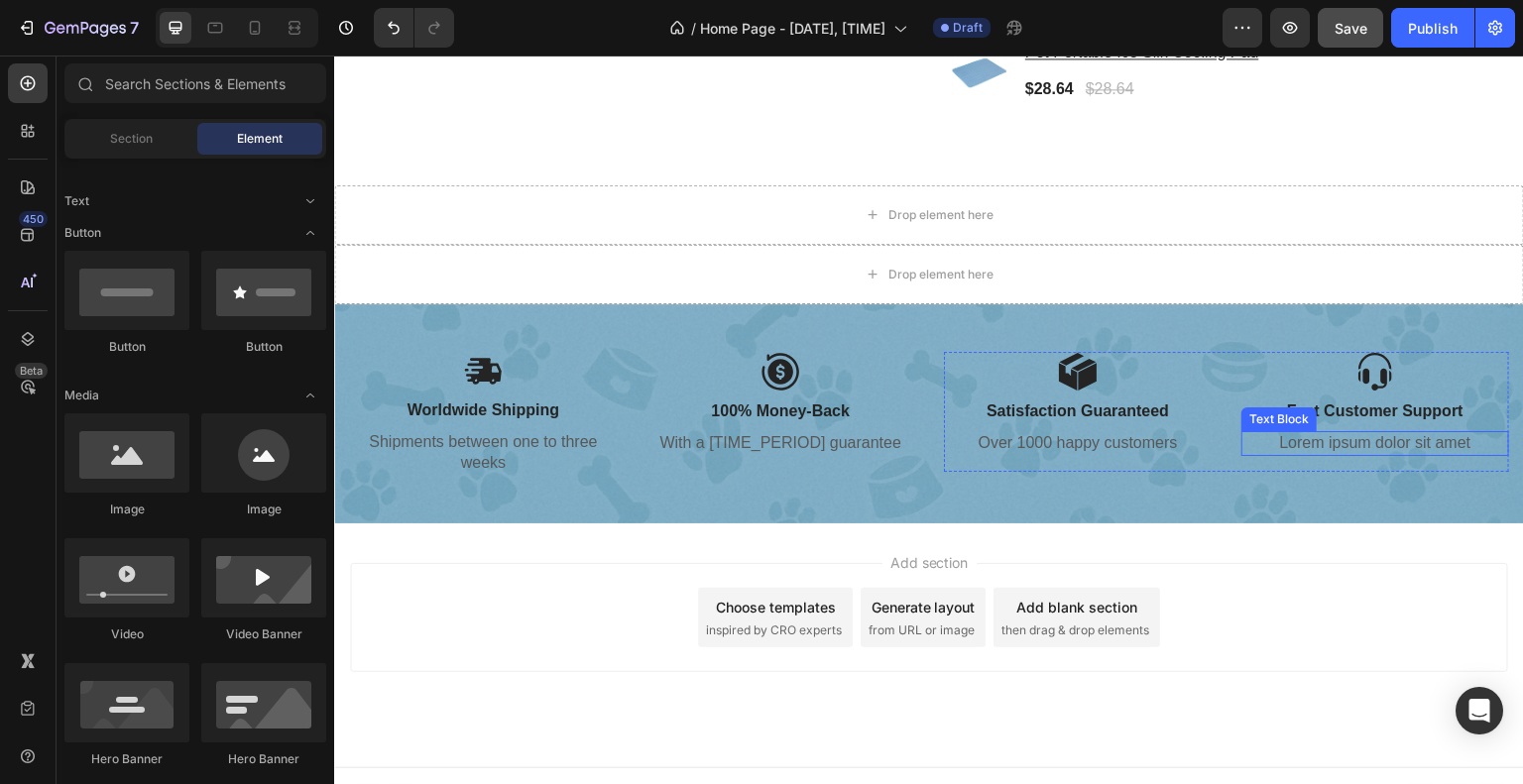 click on "Lorem ipsum dolor sit amet" at bounding box center [1375, 443] 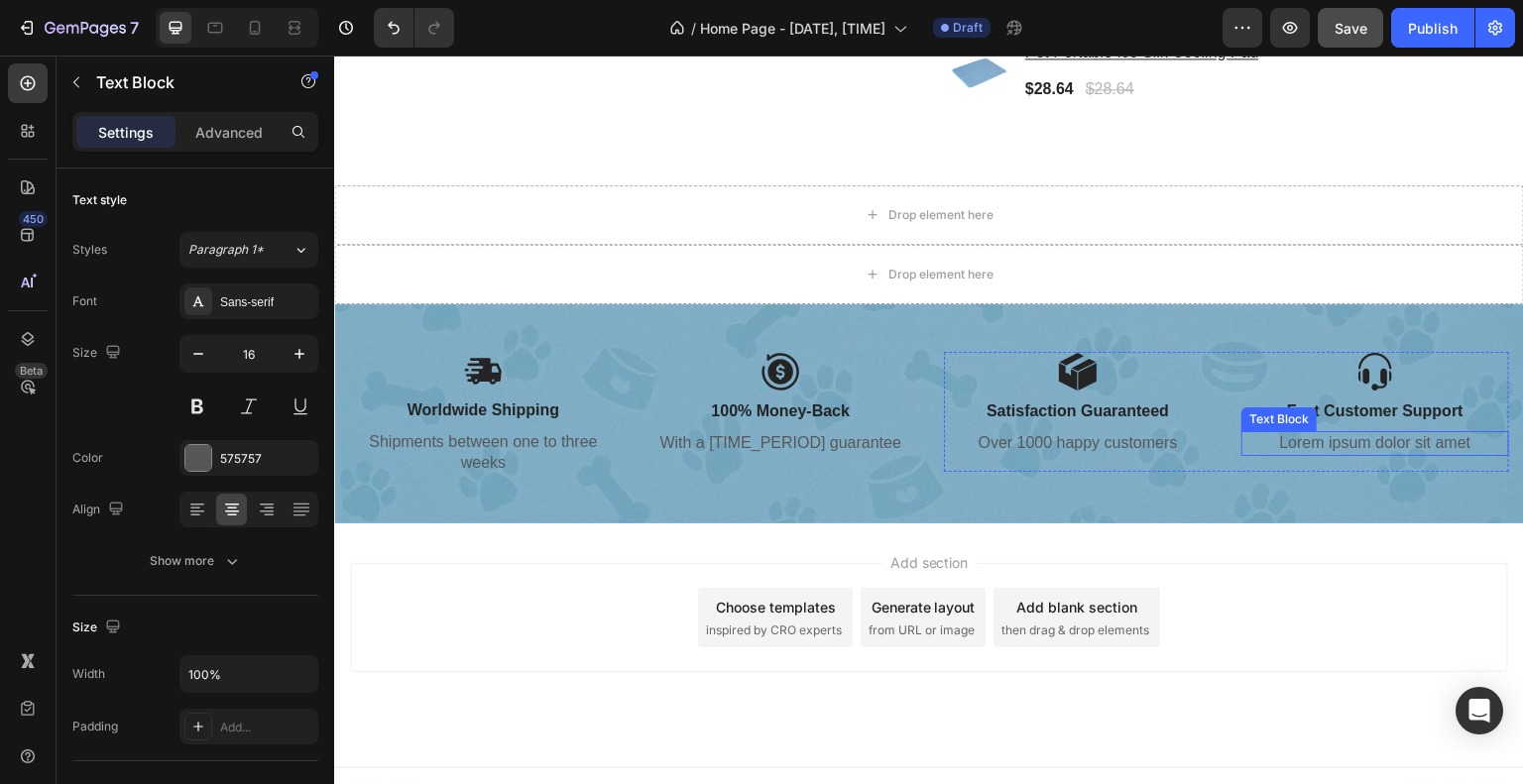 click on "Lorem ipsum dolor sit amet" at bounding box center [1375, 443] 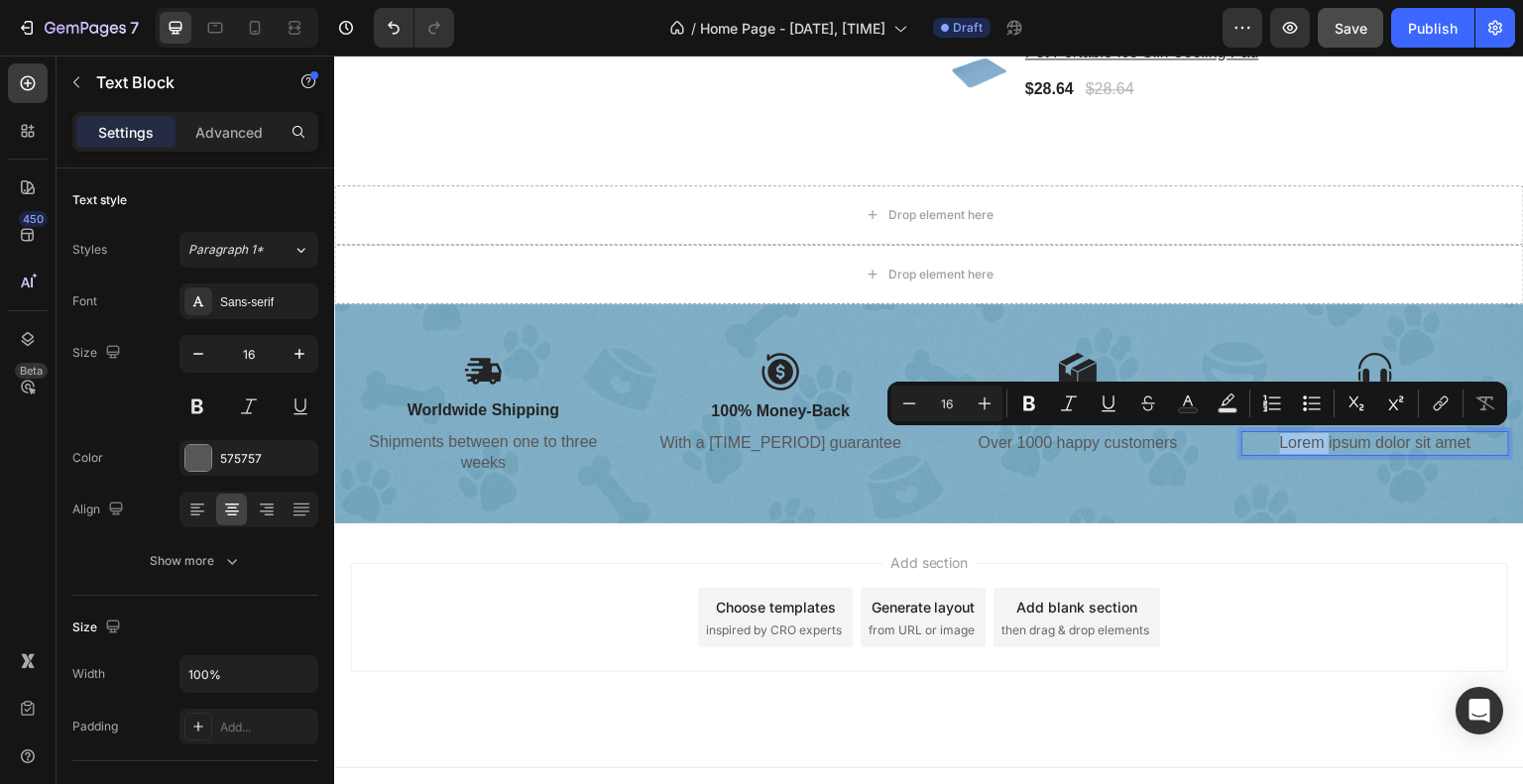 click on "Lorem ipsum dolor sit amet" at bounding box center (1375, 443) 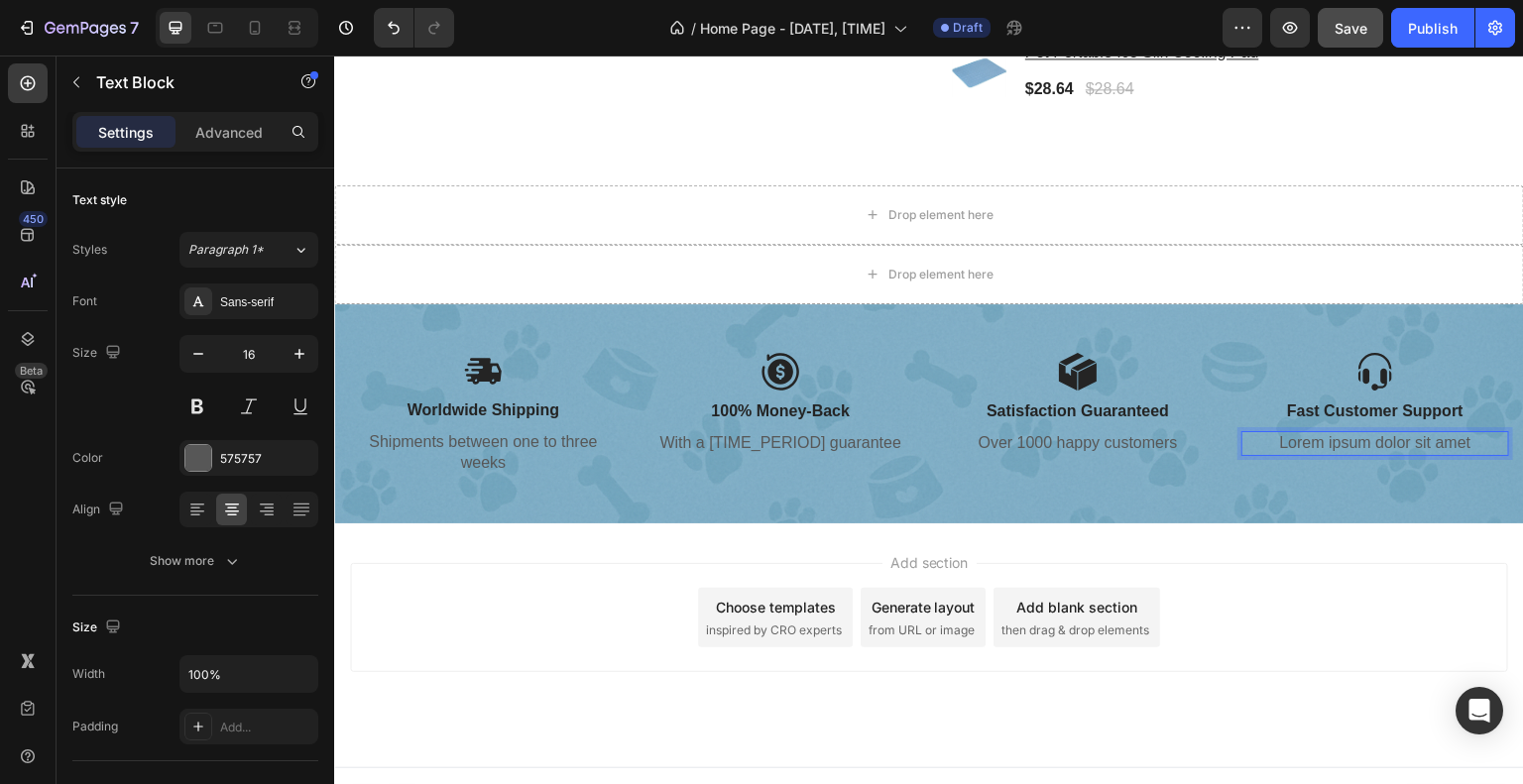 click on "Lorem ipsum dolor sit amet" at bounding box center [1375, 443] 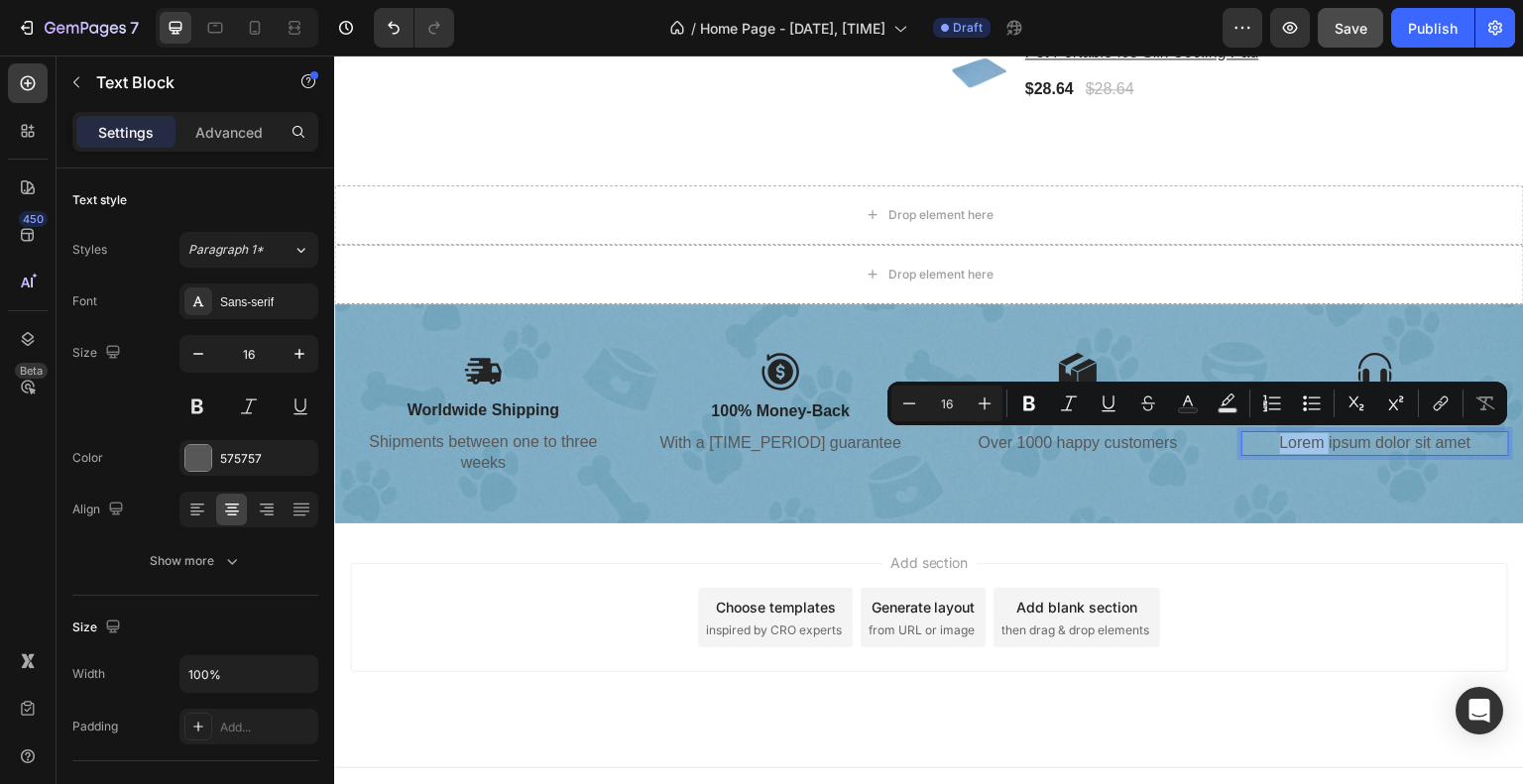 click on "Lorem ipsum dolor sit amet" at bounding box center [1375, 443] 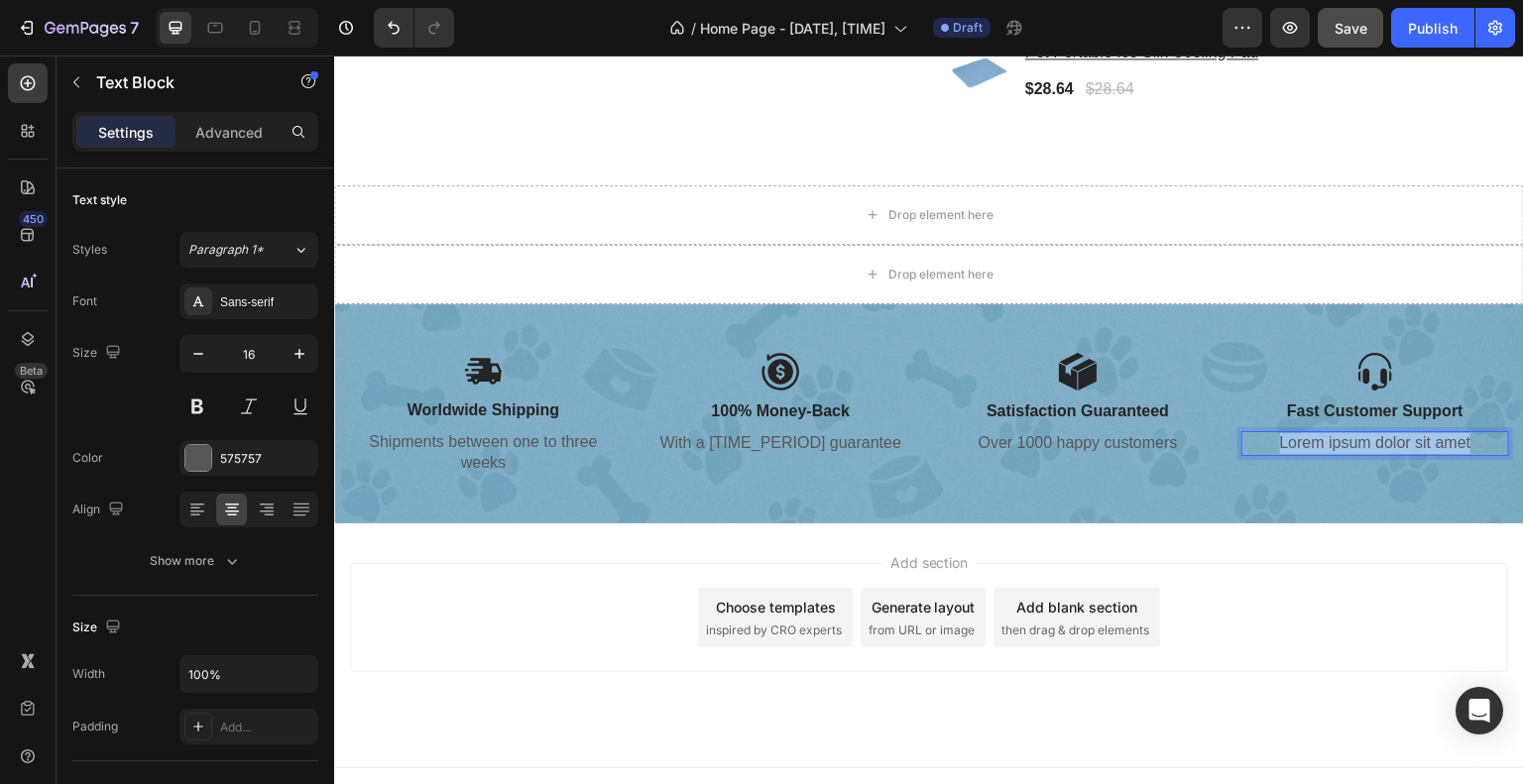 click on "Lorem ipsum dolor sit amet" at bounding box center (1375, 443) 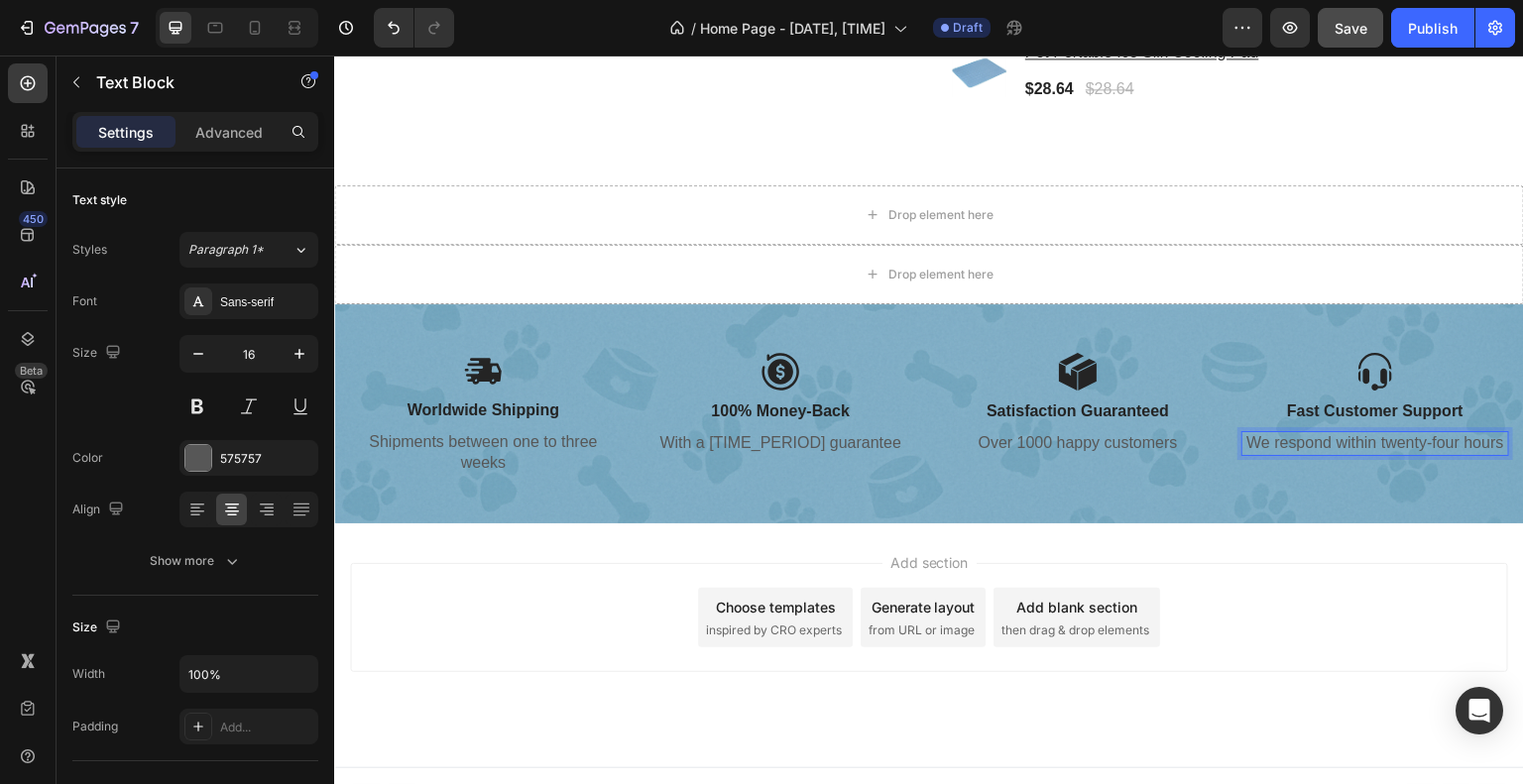 click on "Add section Choose templates inspired by CRO experts Generate layout from URL or image Add blank section then drag & drop elements" at bounding box center (929, 645) 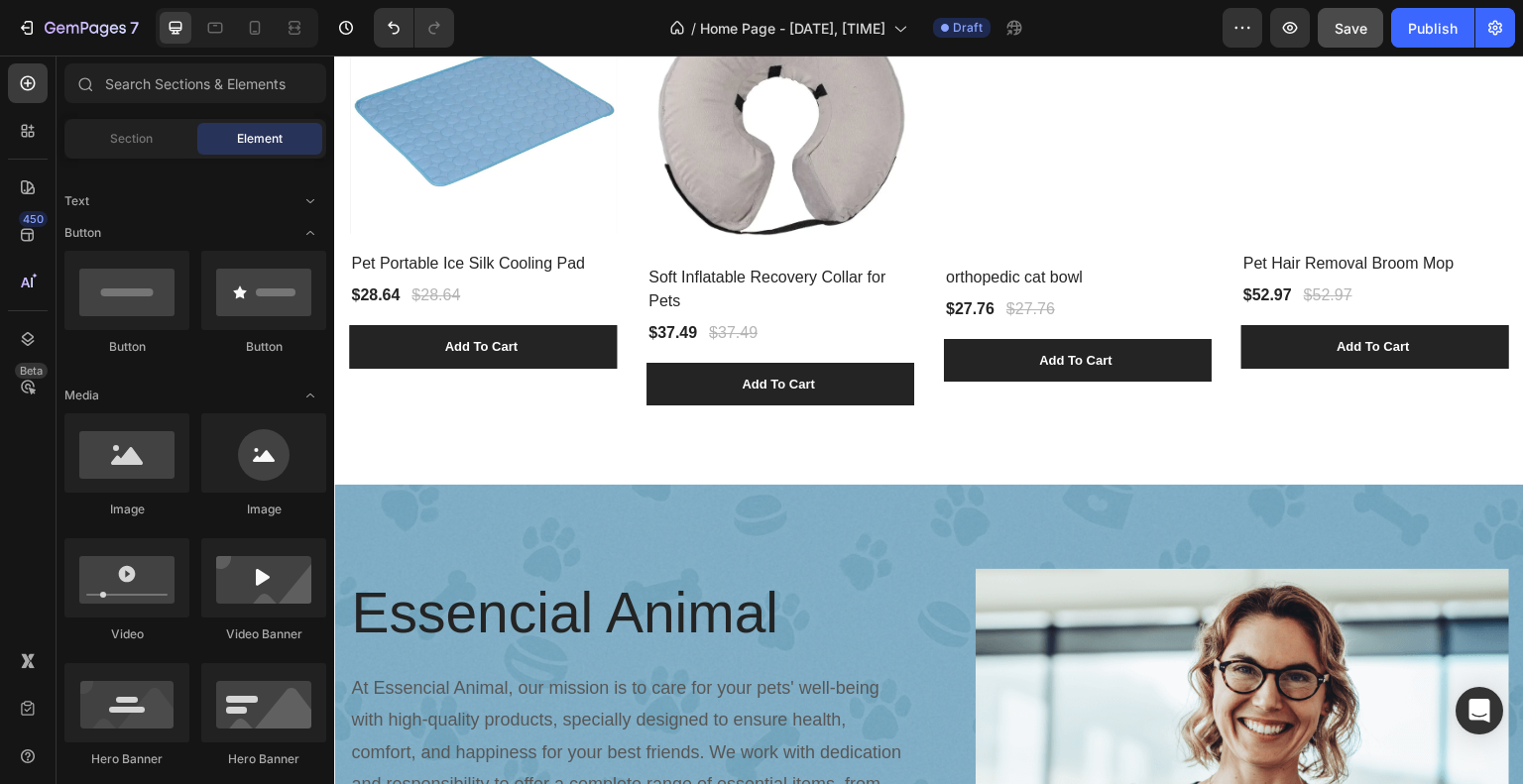 scroll, scrollTop: 1026, scrollLeft: 0, axis: vertical 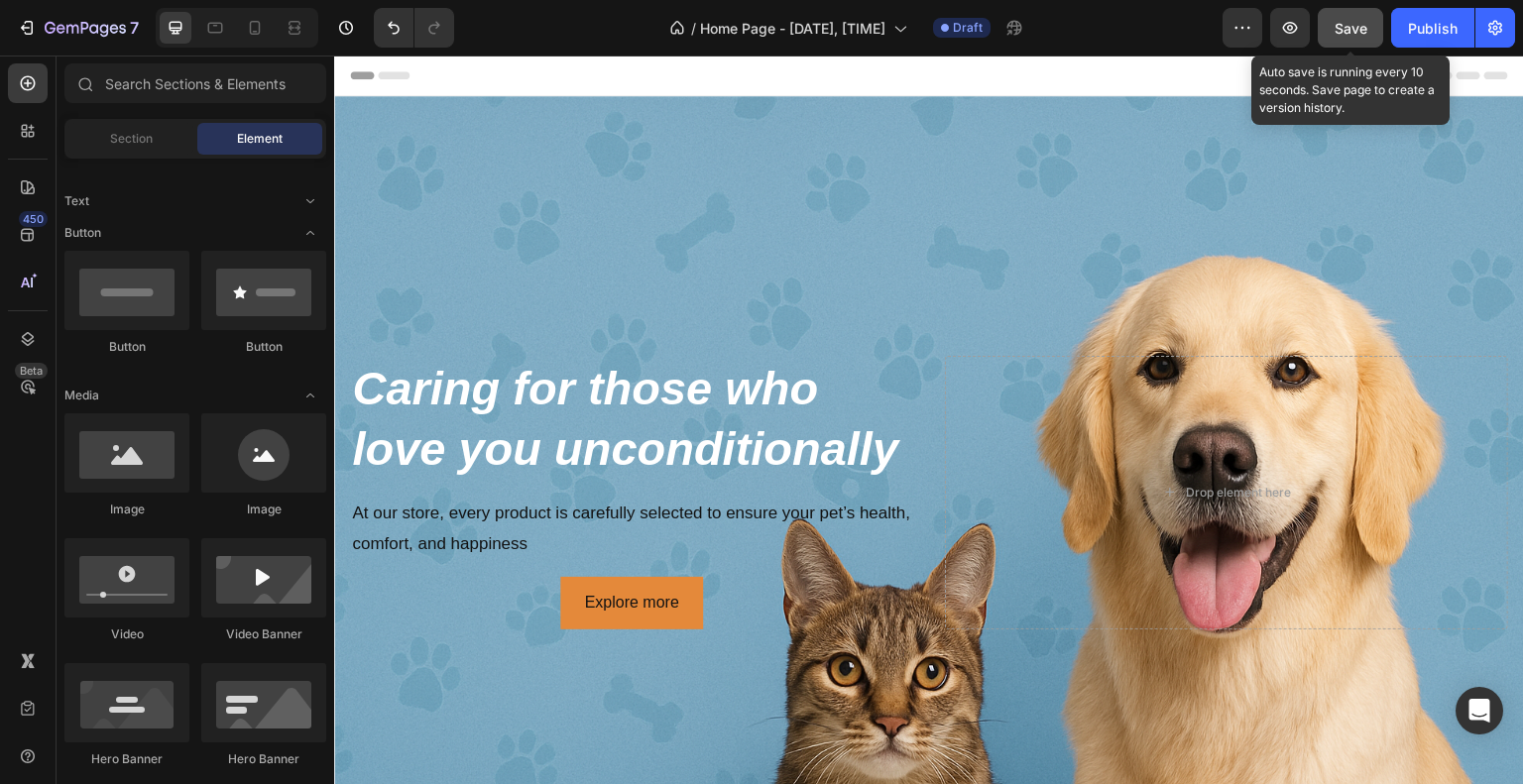click on "Save" at bounding box center [1350, 28] 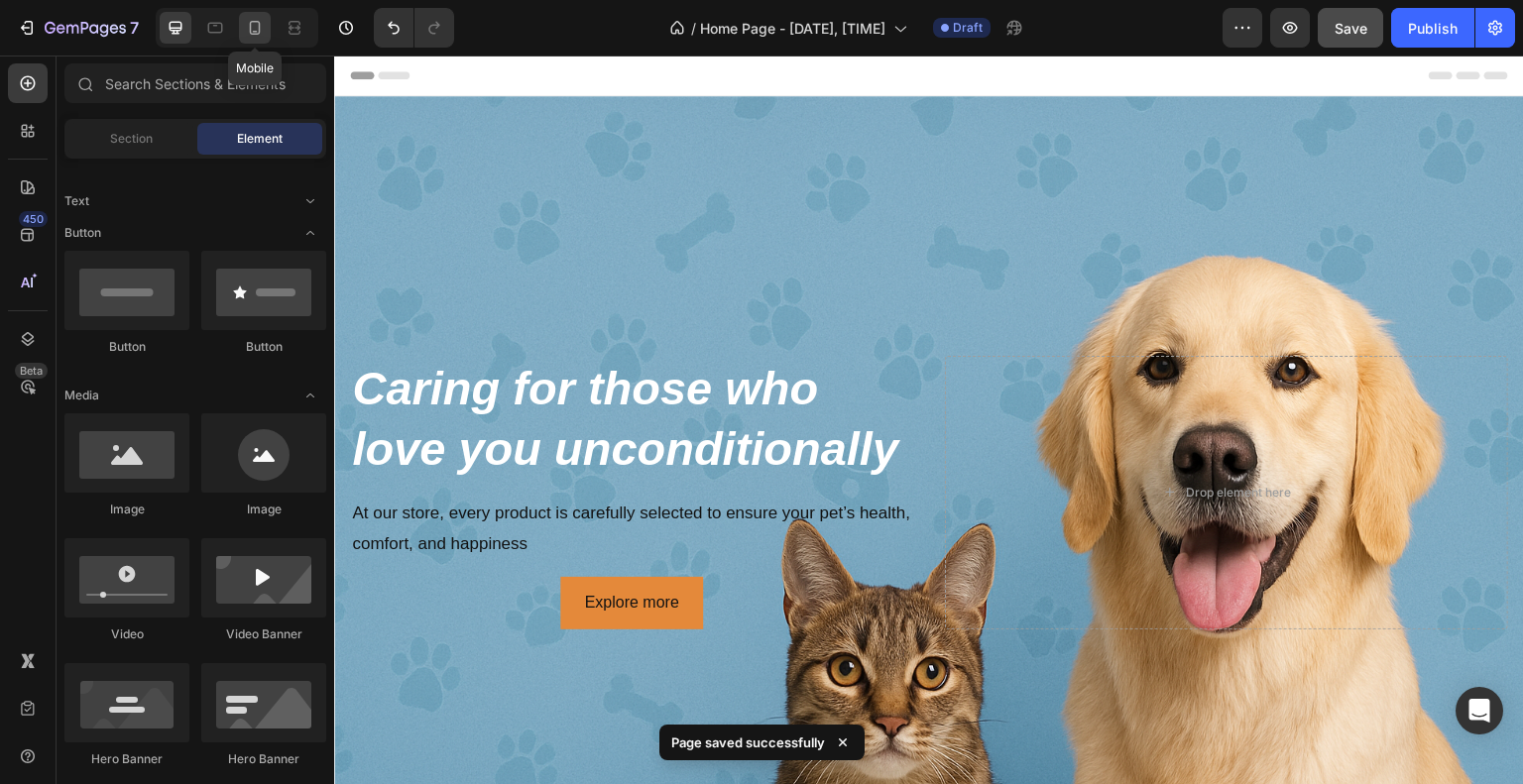 click 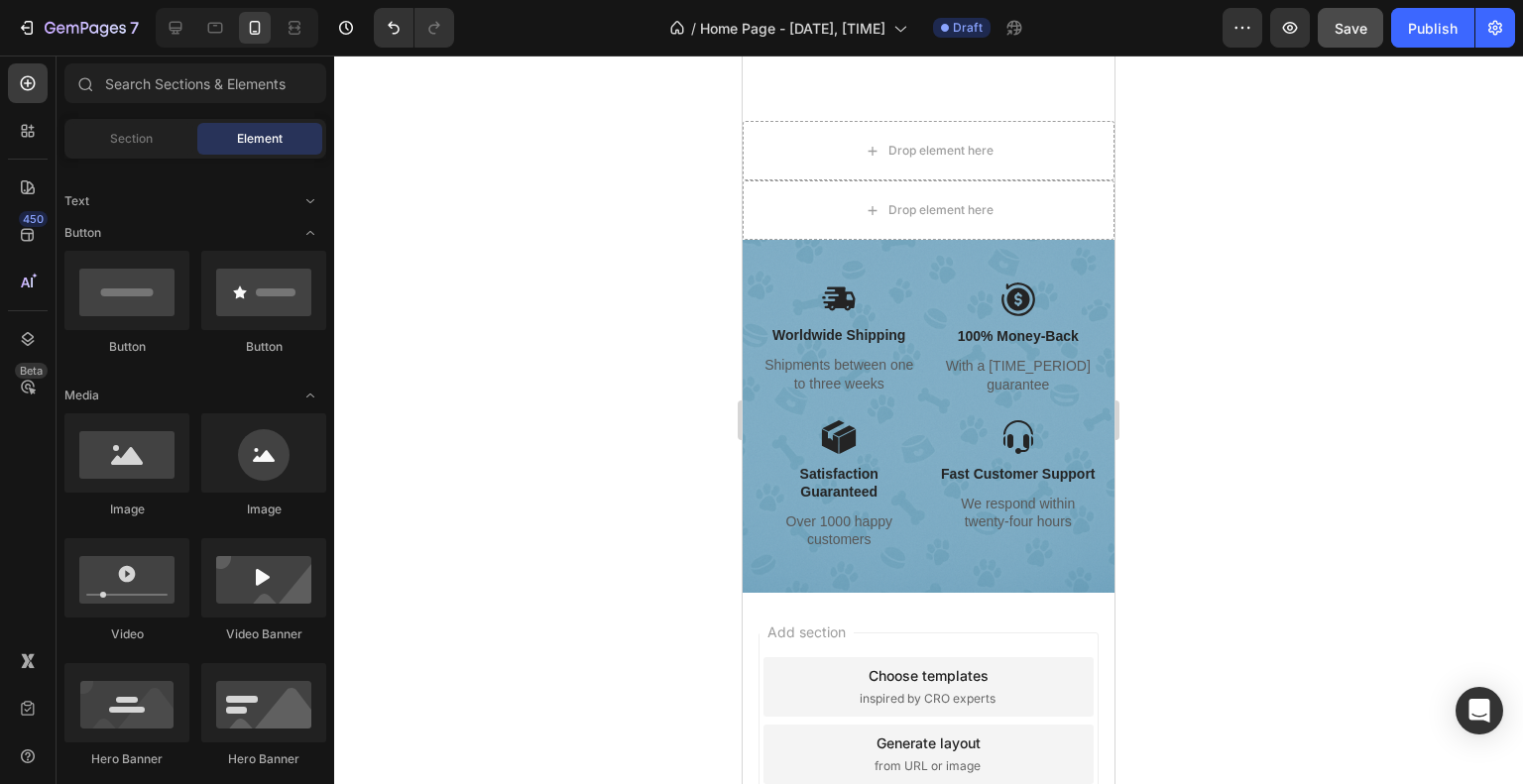 scroll, scrollTop: 3900, scrollLeft: 0, axis: vertical 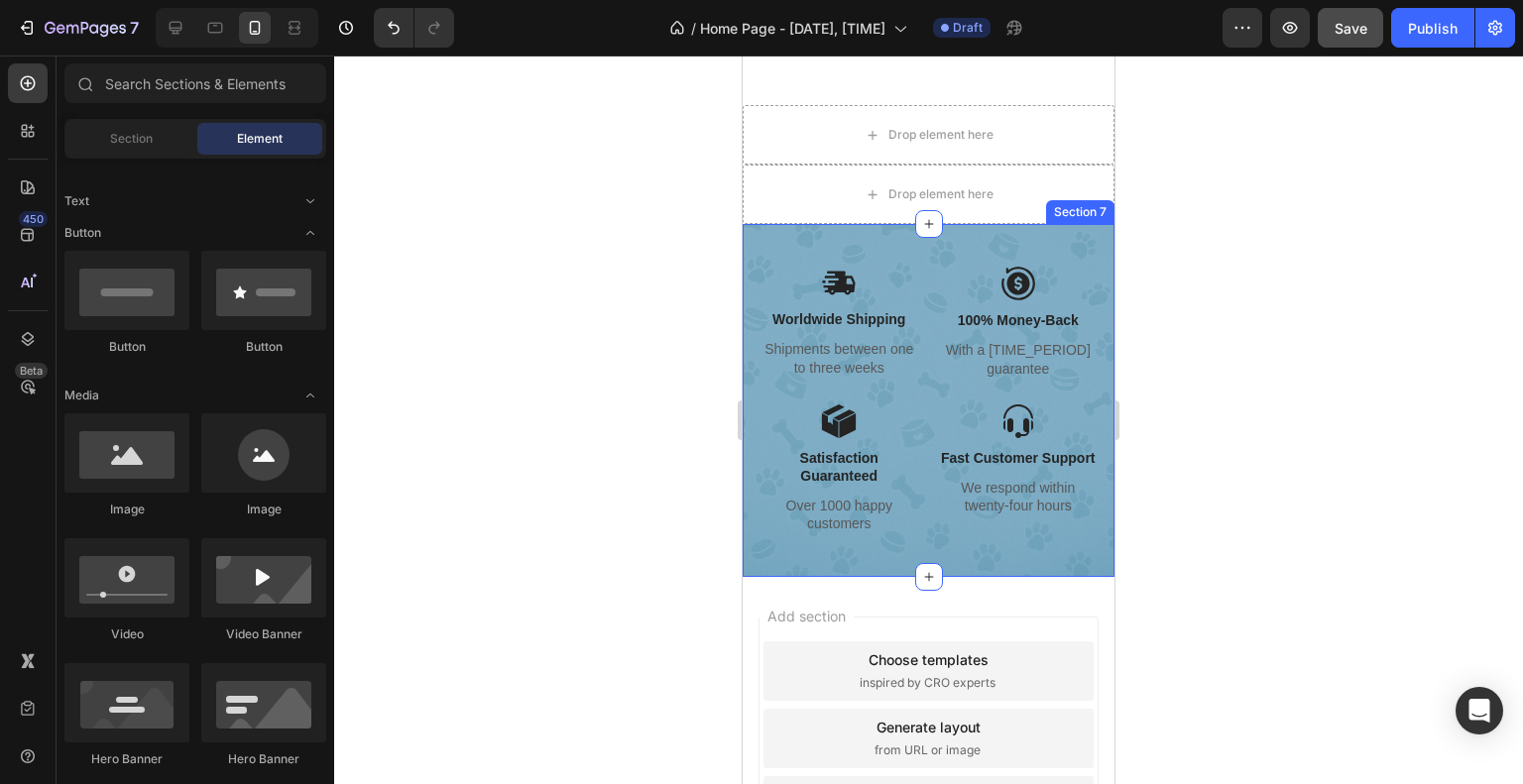 click on "Image Worldwide Shipping Text Block Shipments between one to three weeks Text Block Image 100% Money-Back Text Block With a [TIME_PERIOD] guarantee Text Block Row Image Satisfaction Guaranteed Text Block Over 1000 happy customers Text Block Image Fast Customer Support Text Block We respond within twenty-four hours Text Block Row Row Section 7" at bounding box center [928, 399] 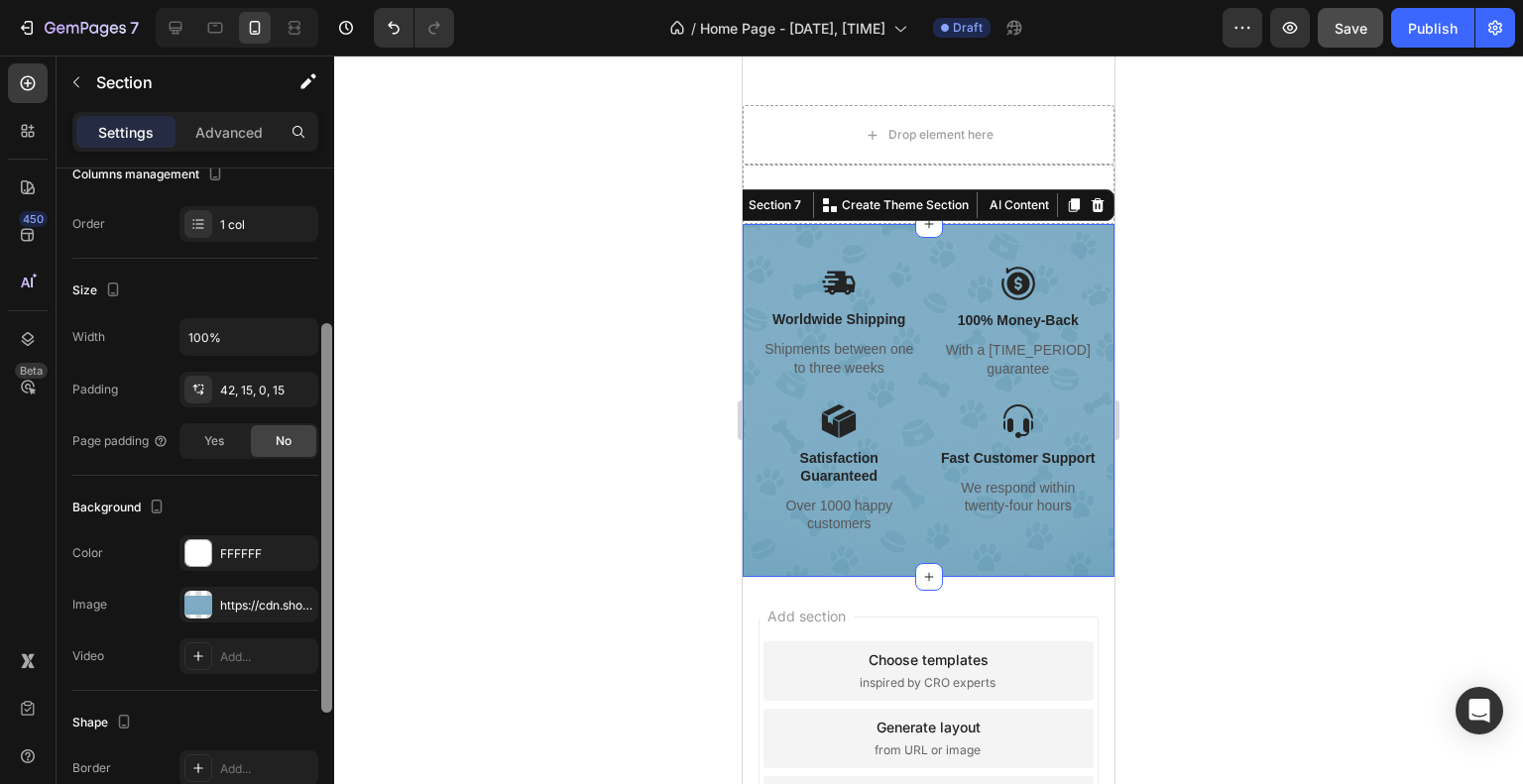 drag, startPoint x: 323, startPoint y: 530, endPoint x: 314, endPoint y: 704, distance: 174.2326 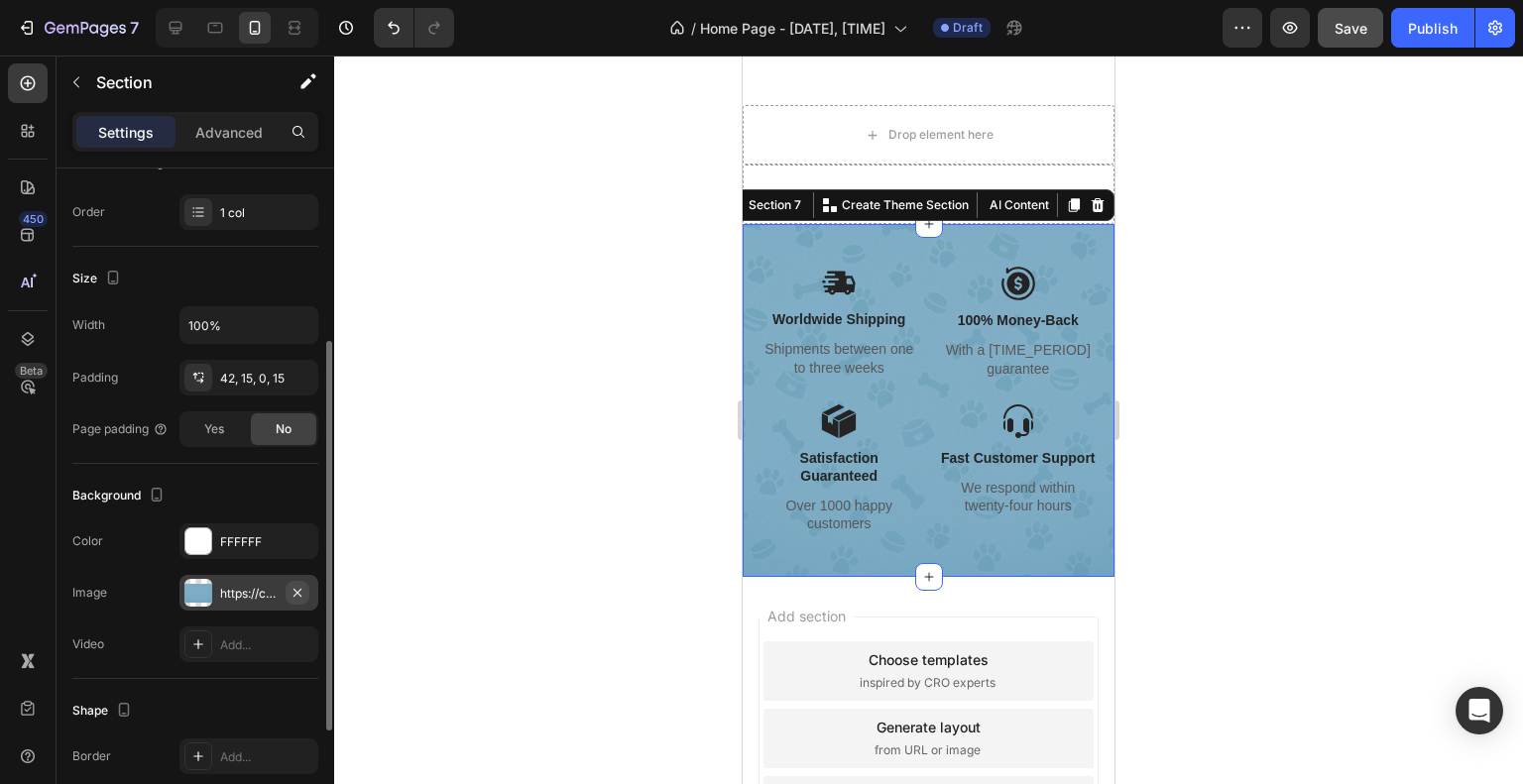 click 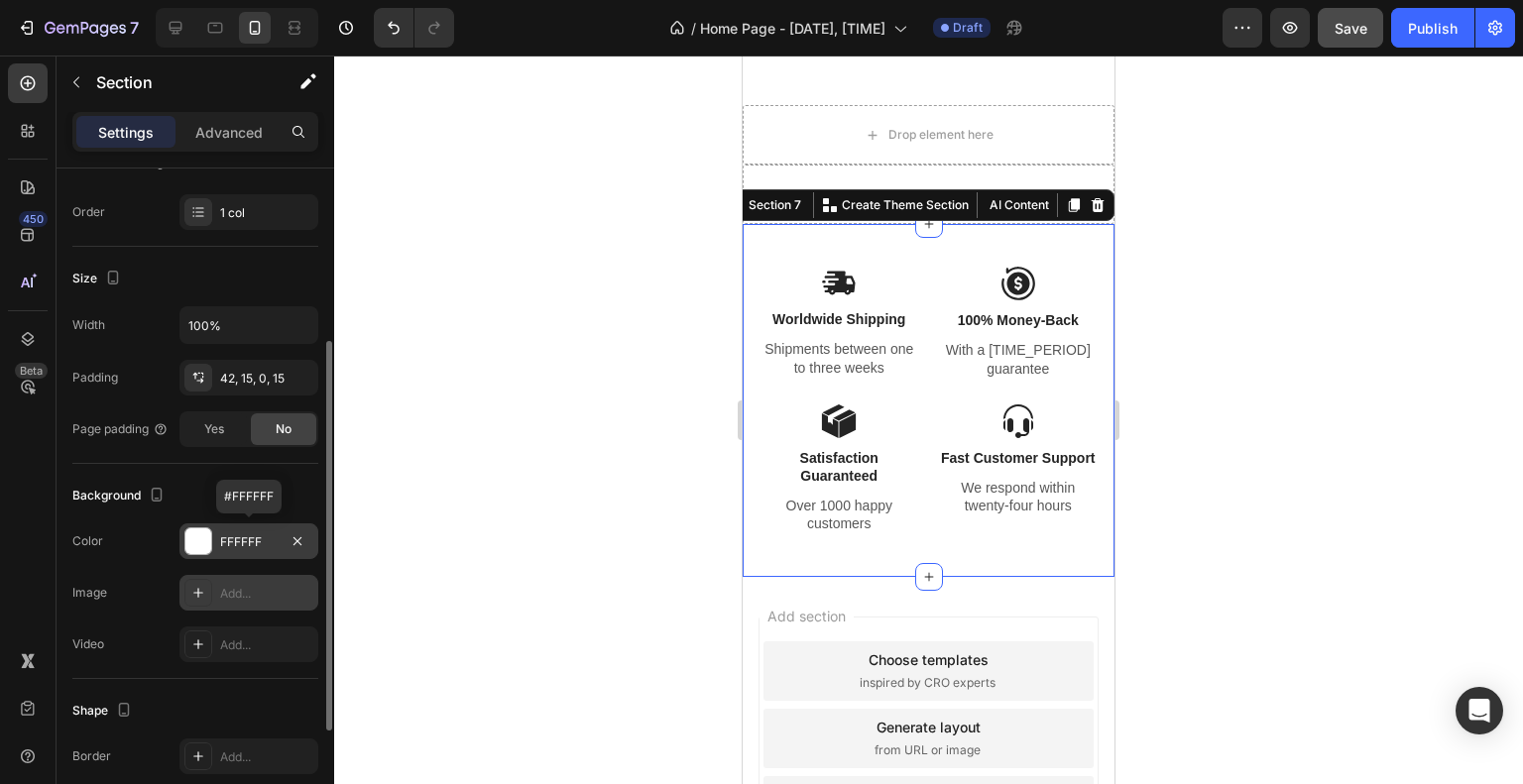 click at bounding box center [198, 541] 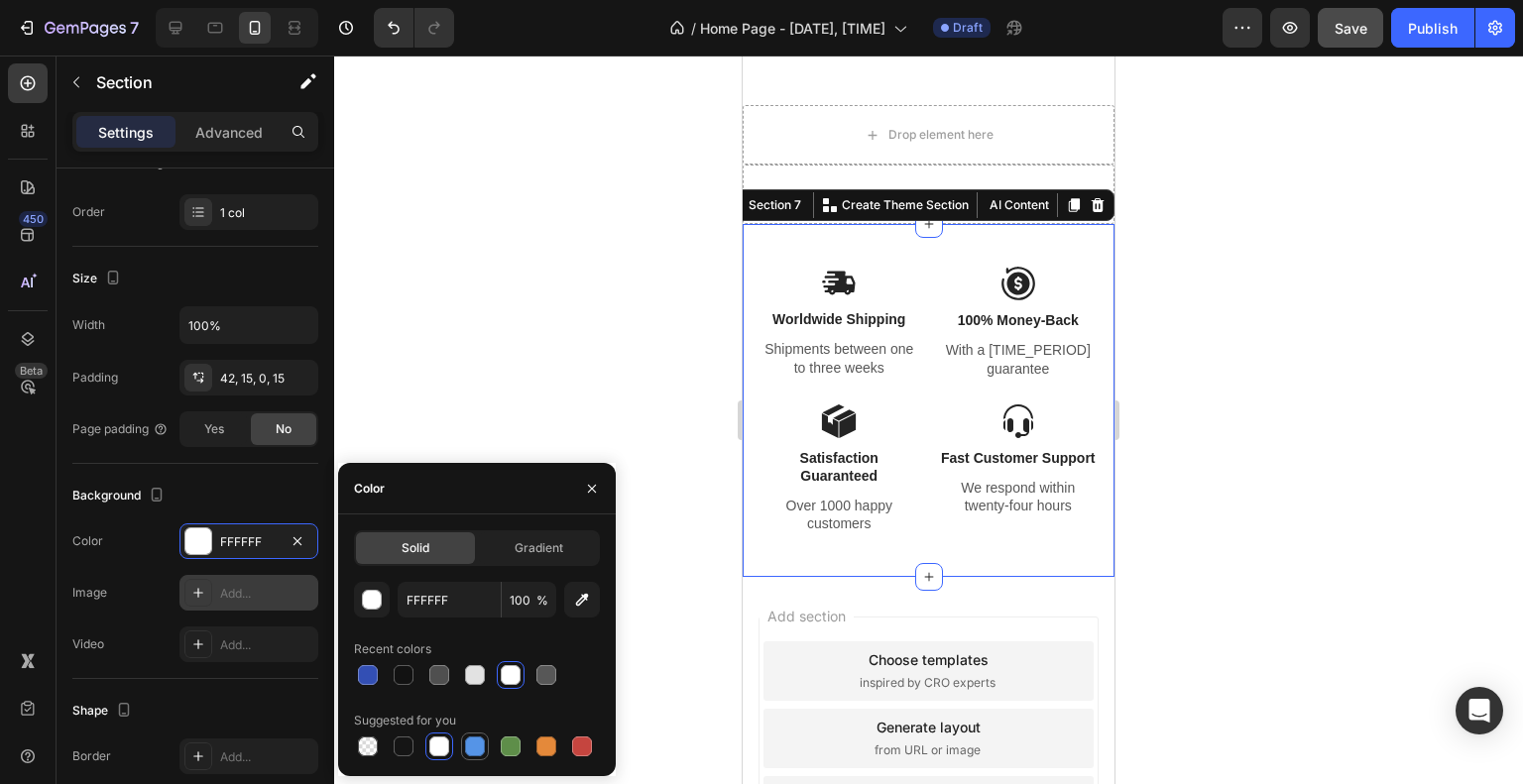 click at bounding box center [475, 746] 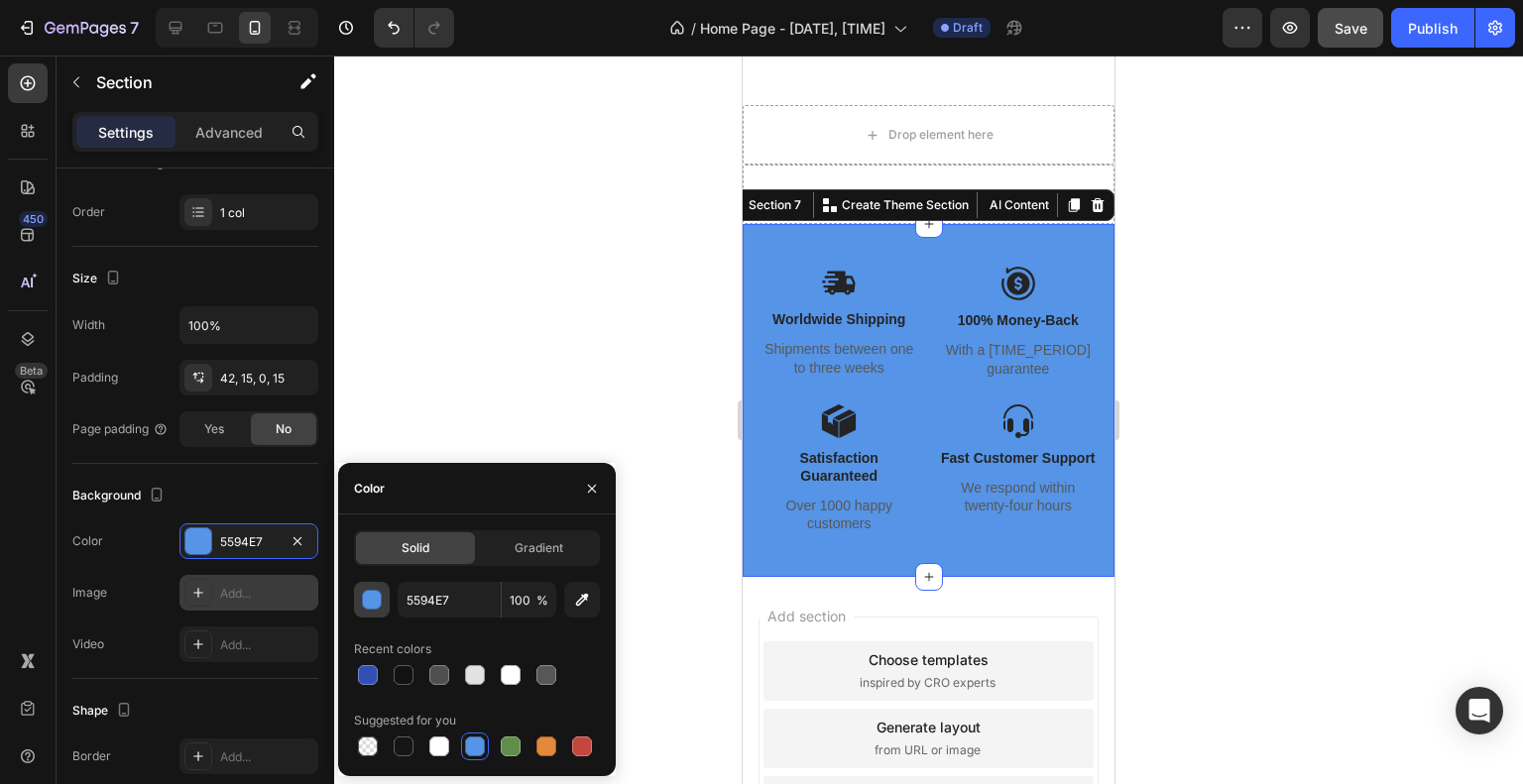 click at bounding box center [373, 601] 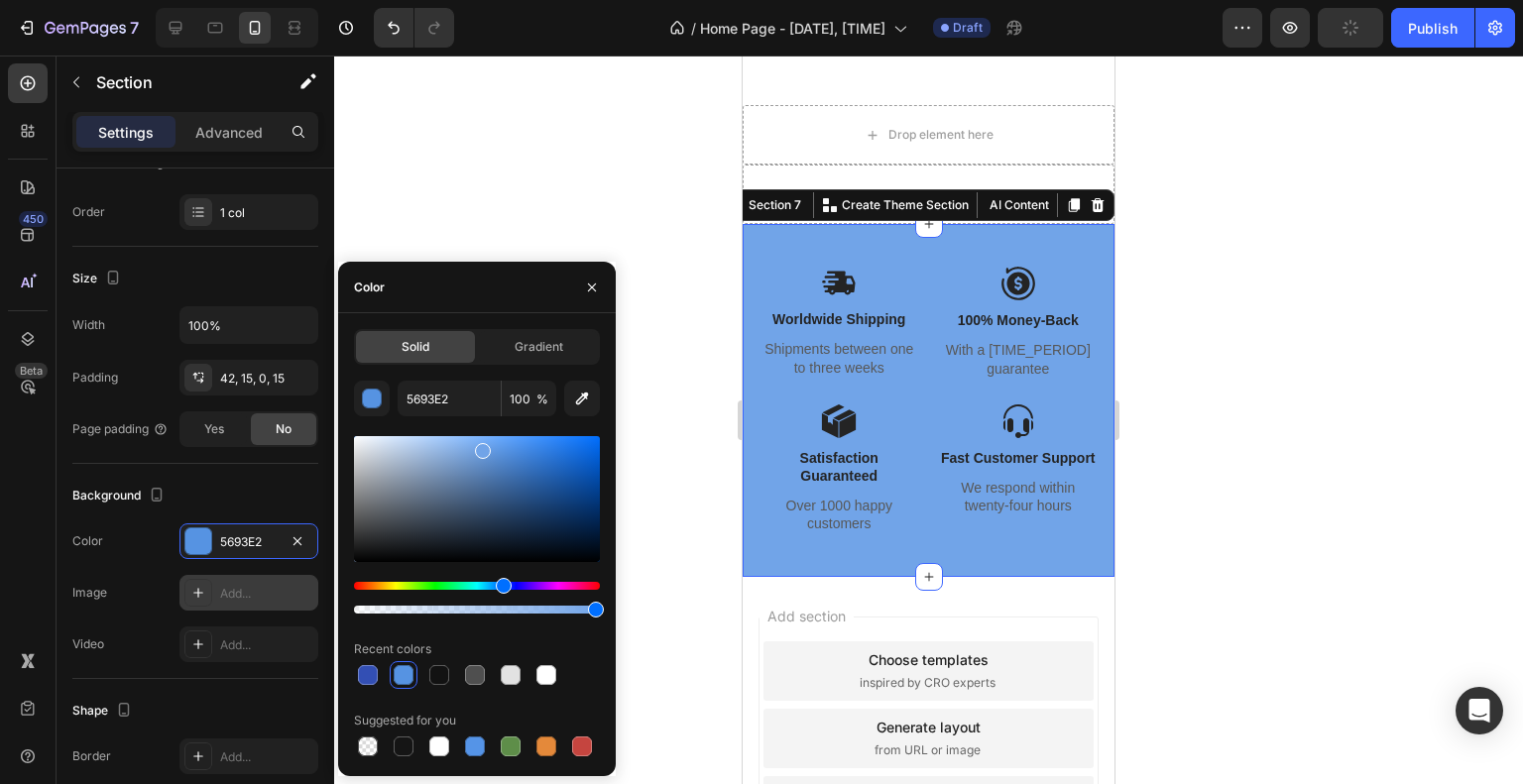 drag, startPoint x: 508, startPoint y: 450, endPoint x: 480, endPoint y: 447, distance: 28.160256 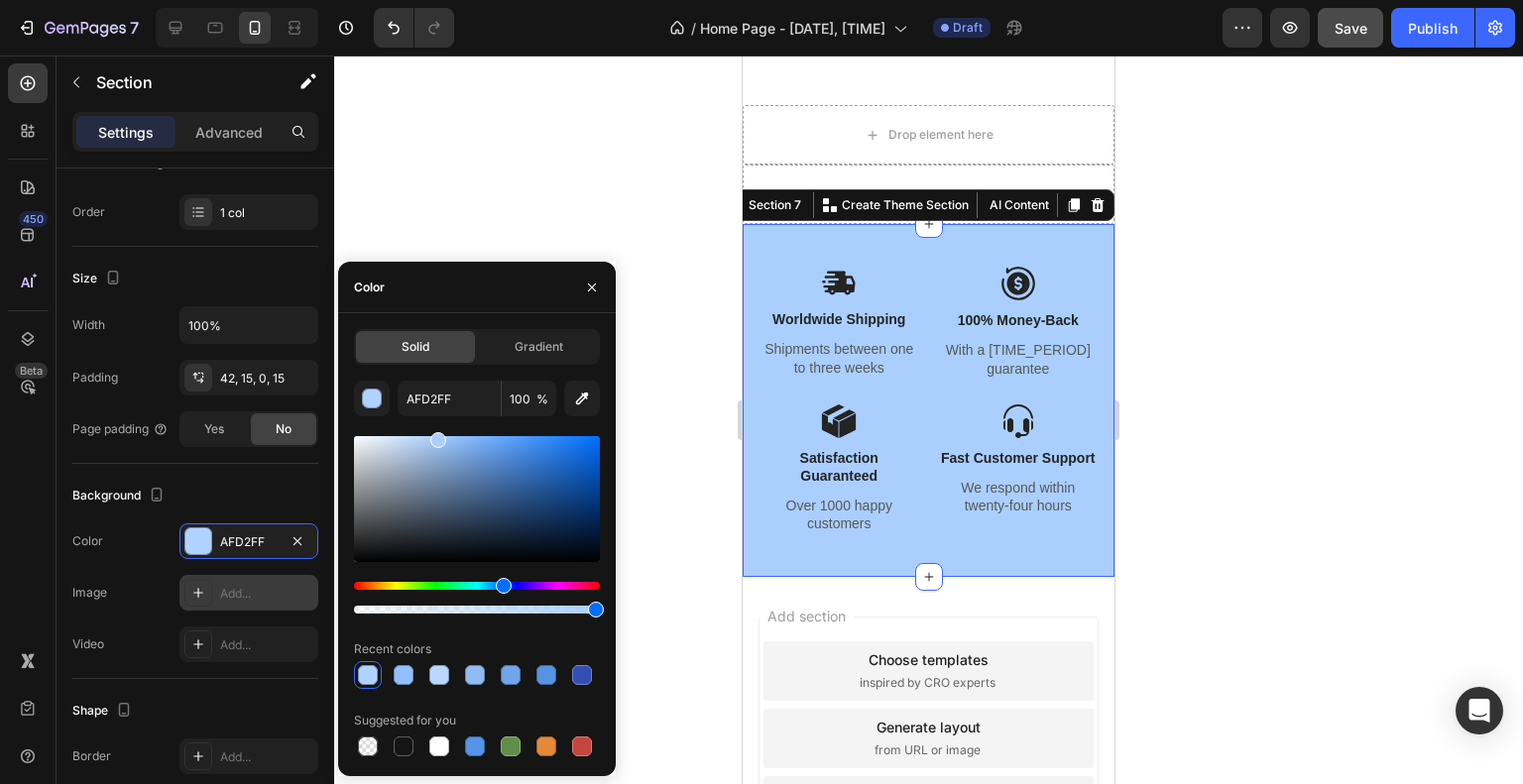 type on "AACFFF" 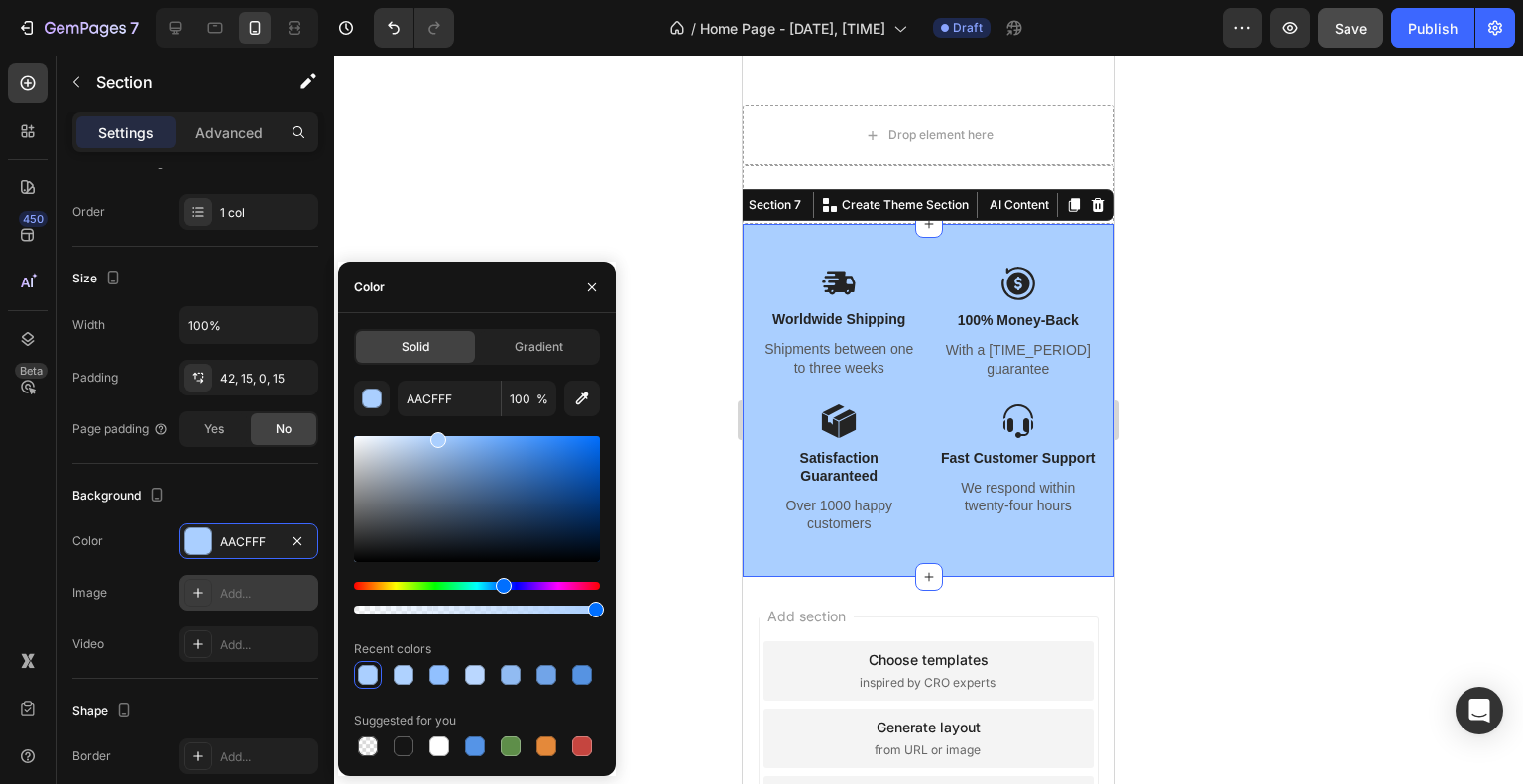 drag, startPoint x: 482, startPoint y: 451, endPoint x: 436, endPoint y: 422, distance: 54.378304 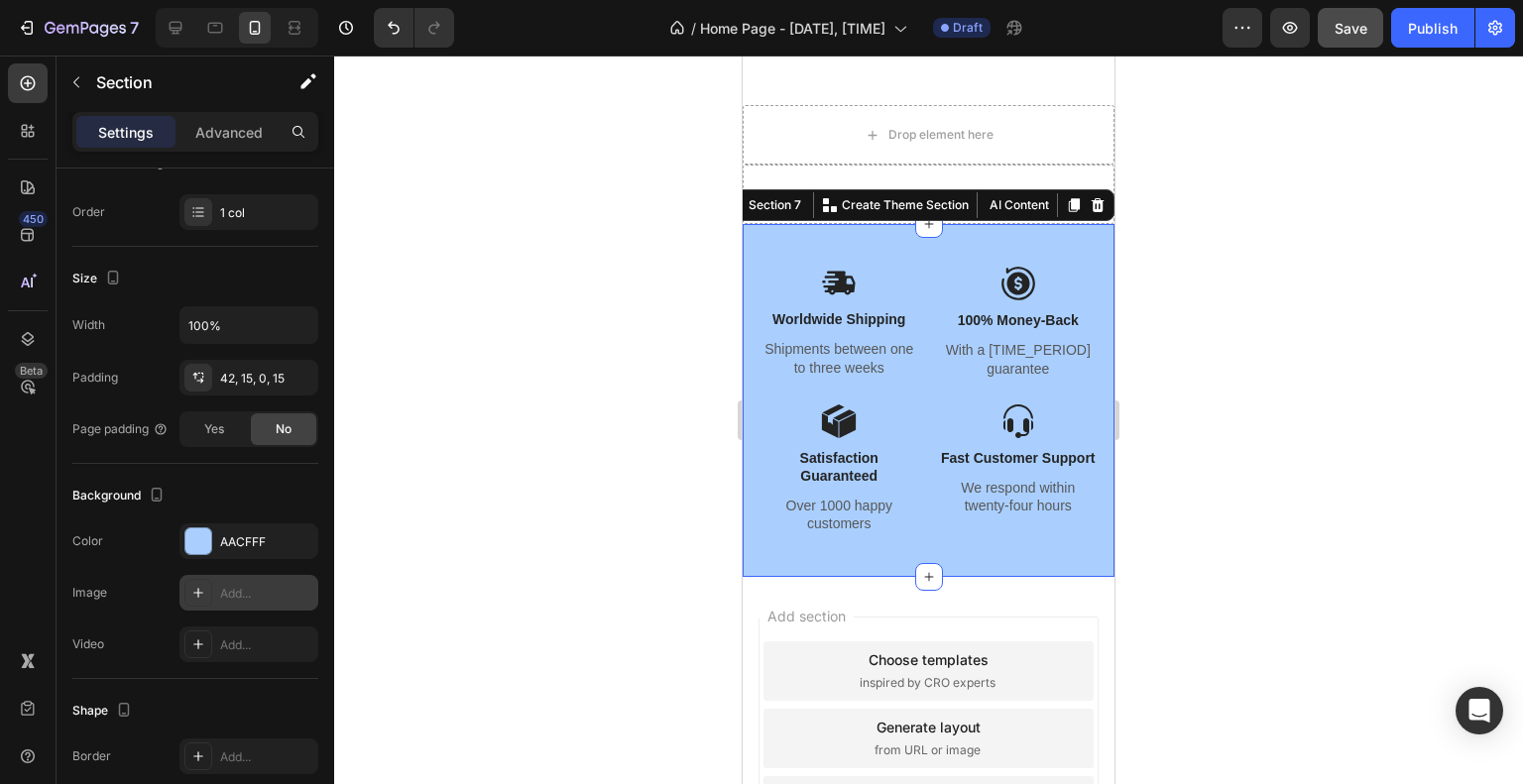 click 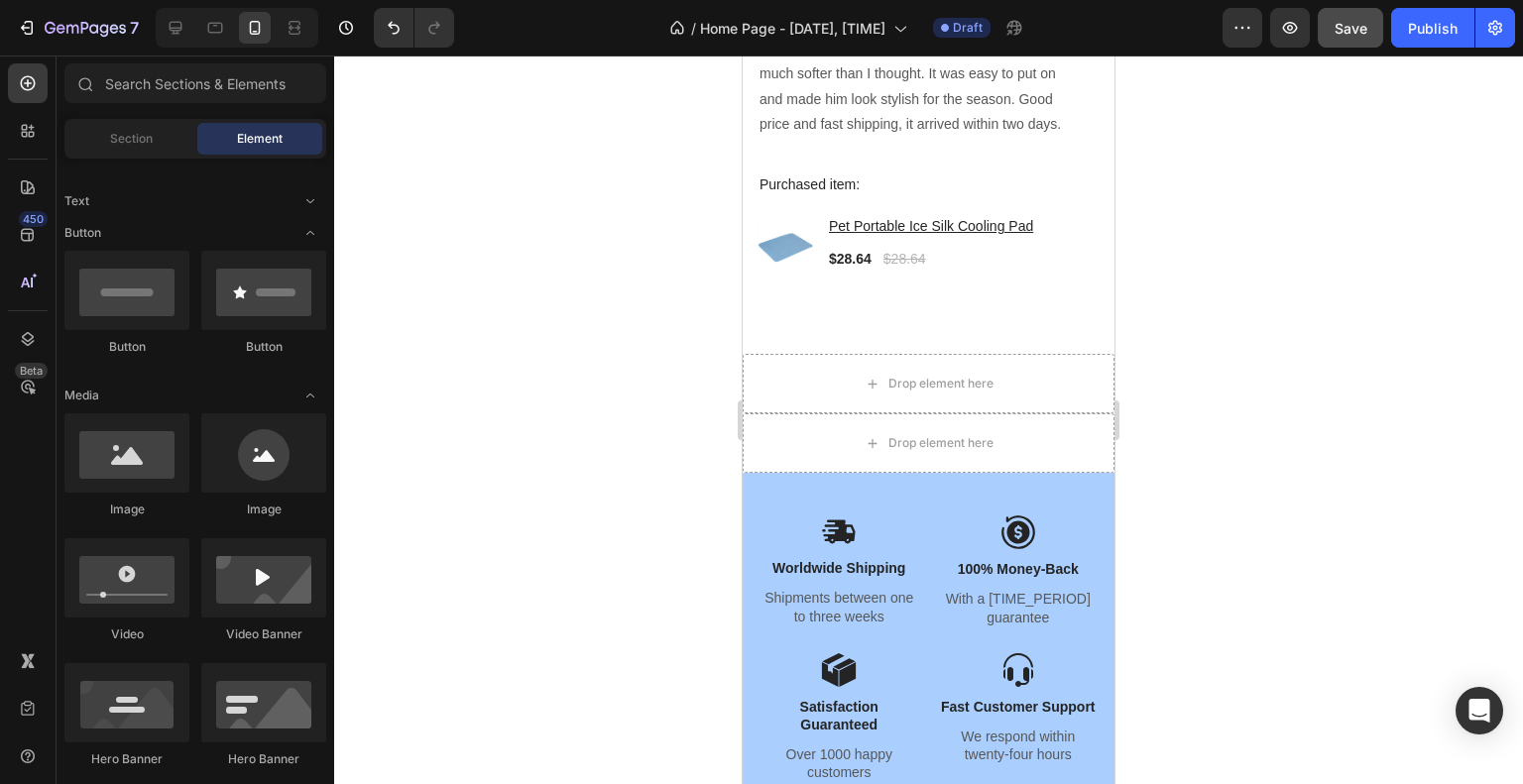 scroll, scrollTop: 3646, scrollLeft: 0, axis: vertical 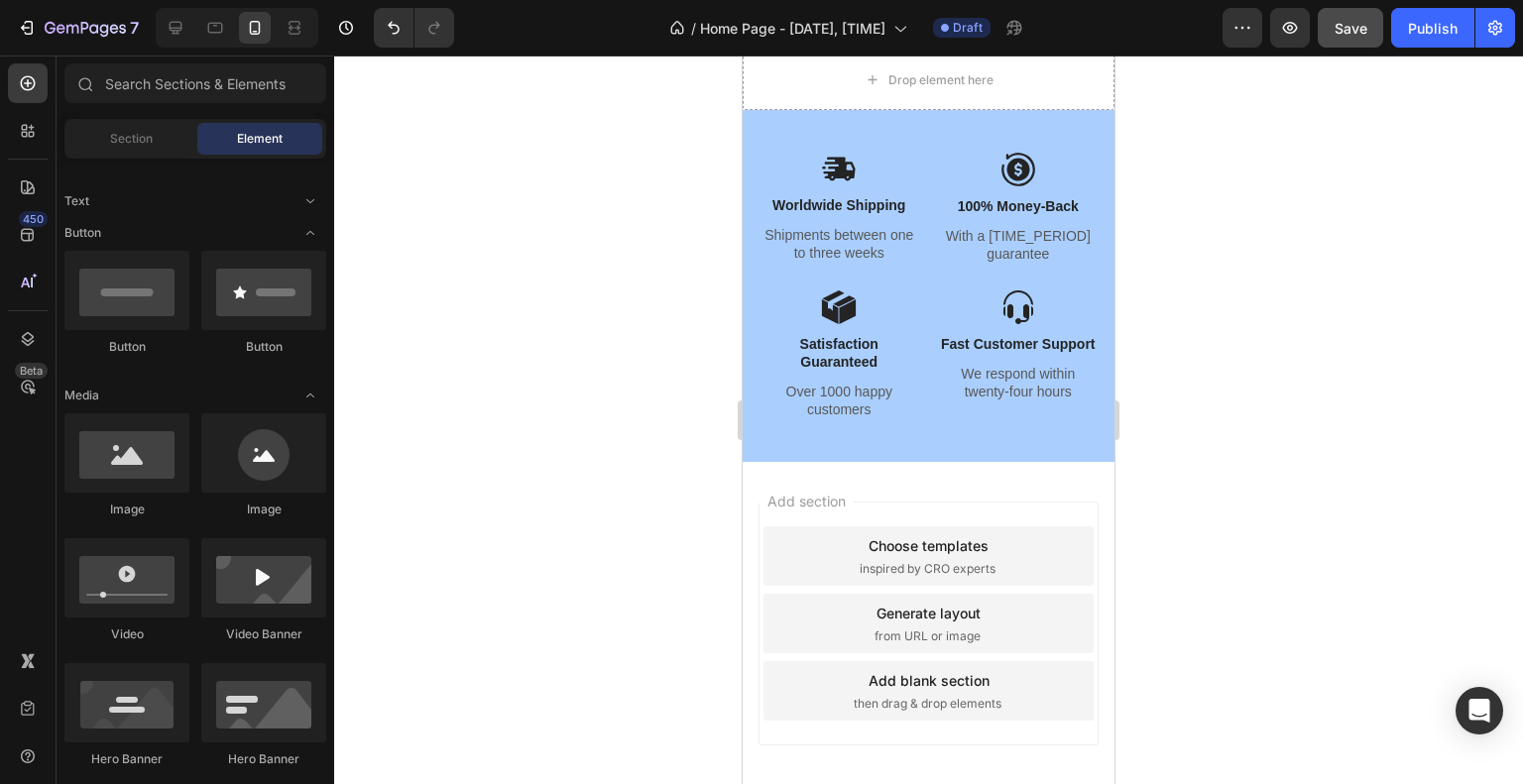 click on "Choose templates" at bounding box center (928, 545) 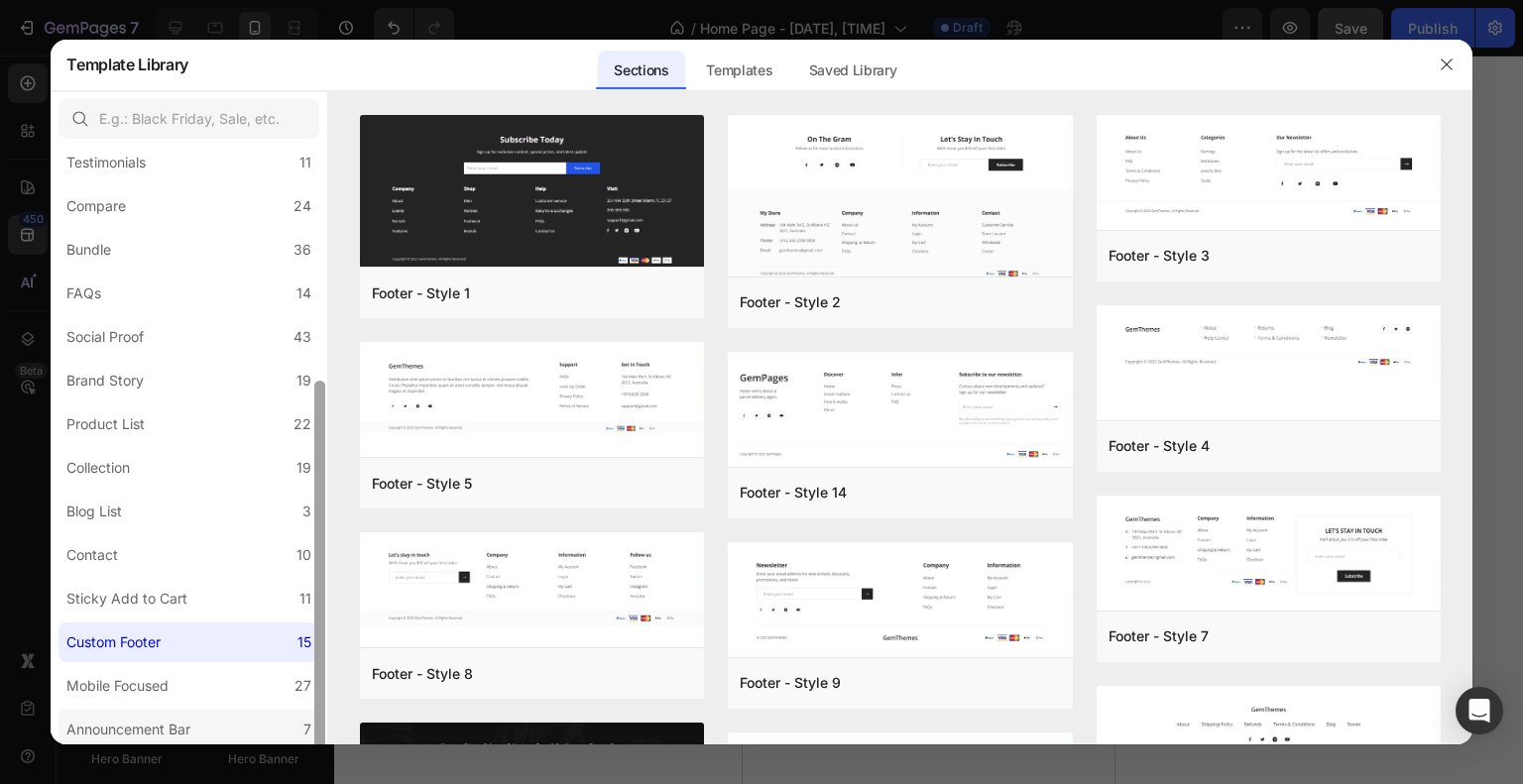 scroll, scrollTop: 373, scrollLeft: 0, axis: vertical 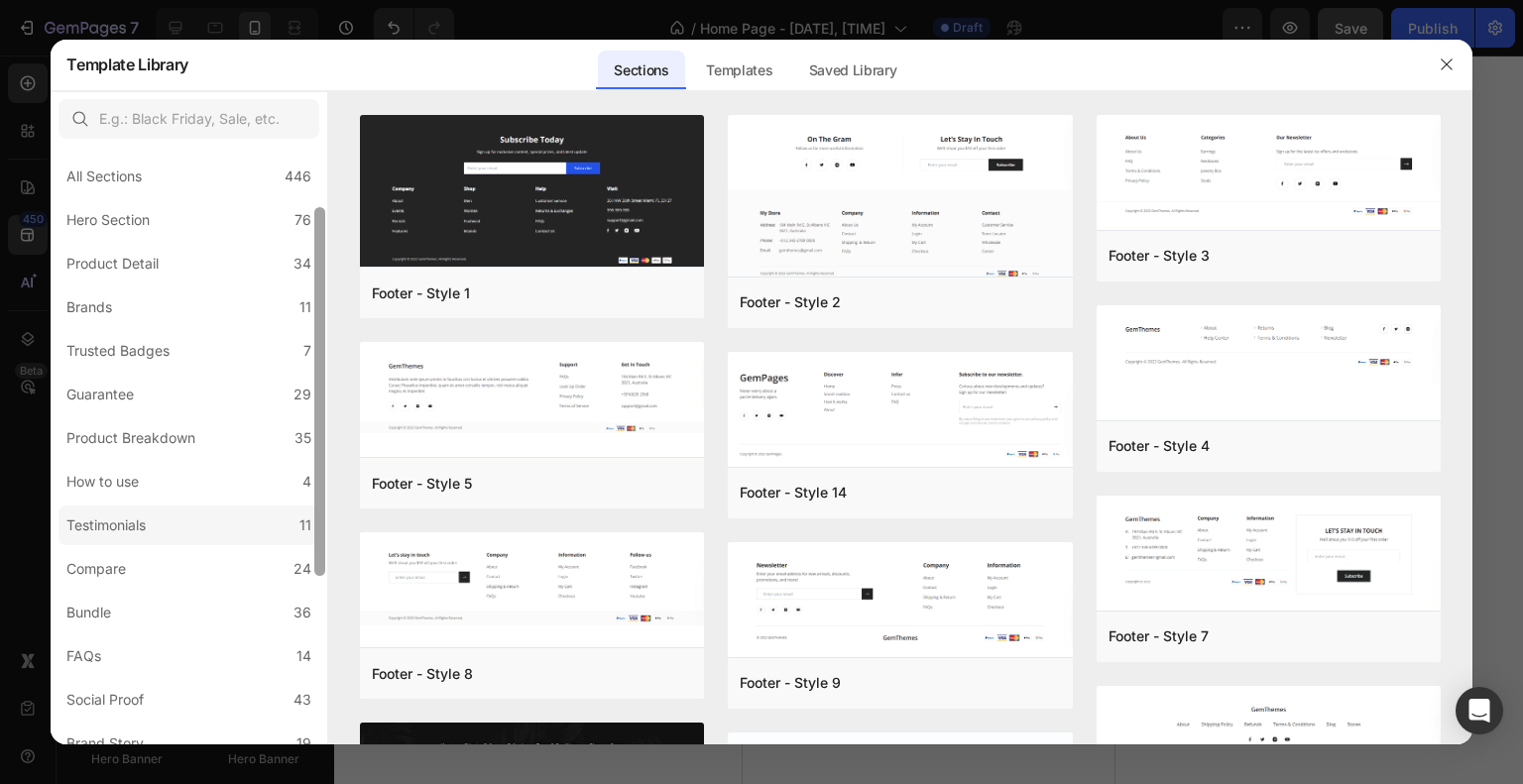 drag, startPoint x: 318, startPoint y: 508, endPoint x: 292, endPoint y: 511, distance: 26.172505 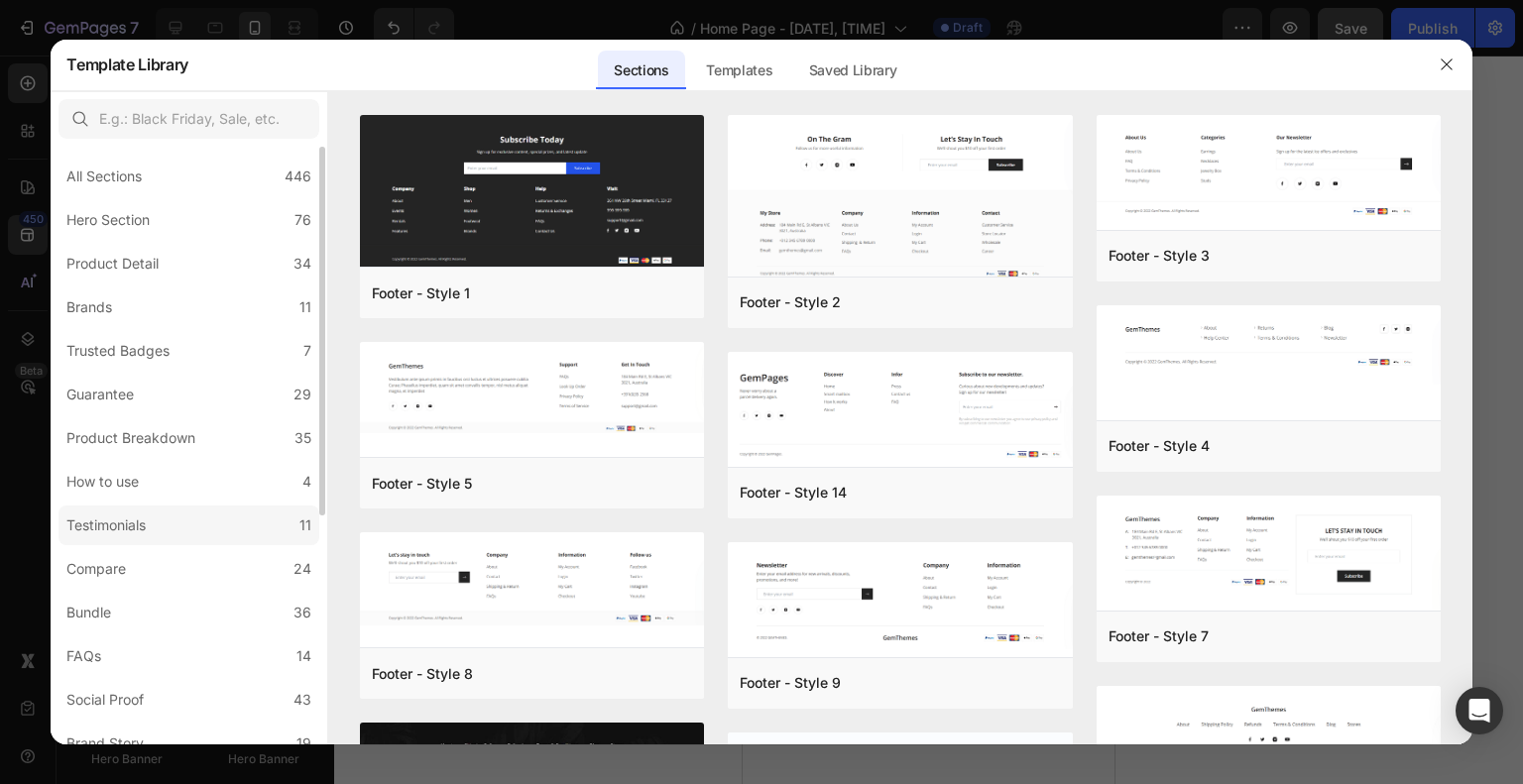 scroll, scrollTop: 4, scrollLeft: 0, axis: vertical 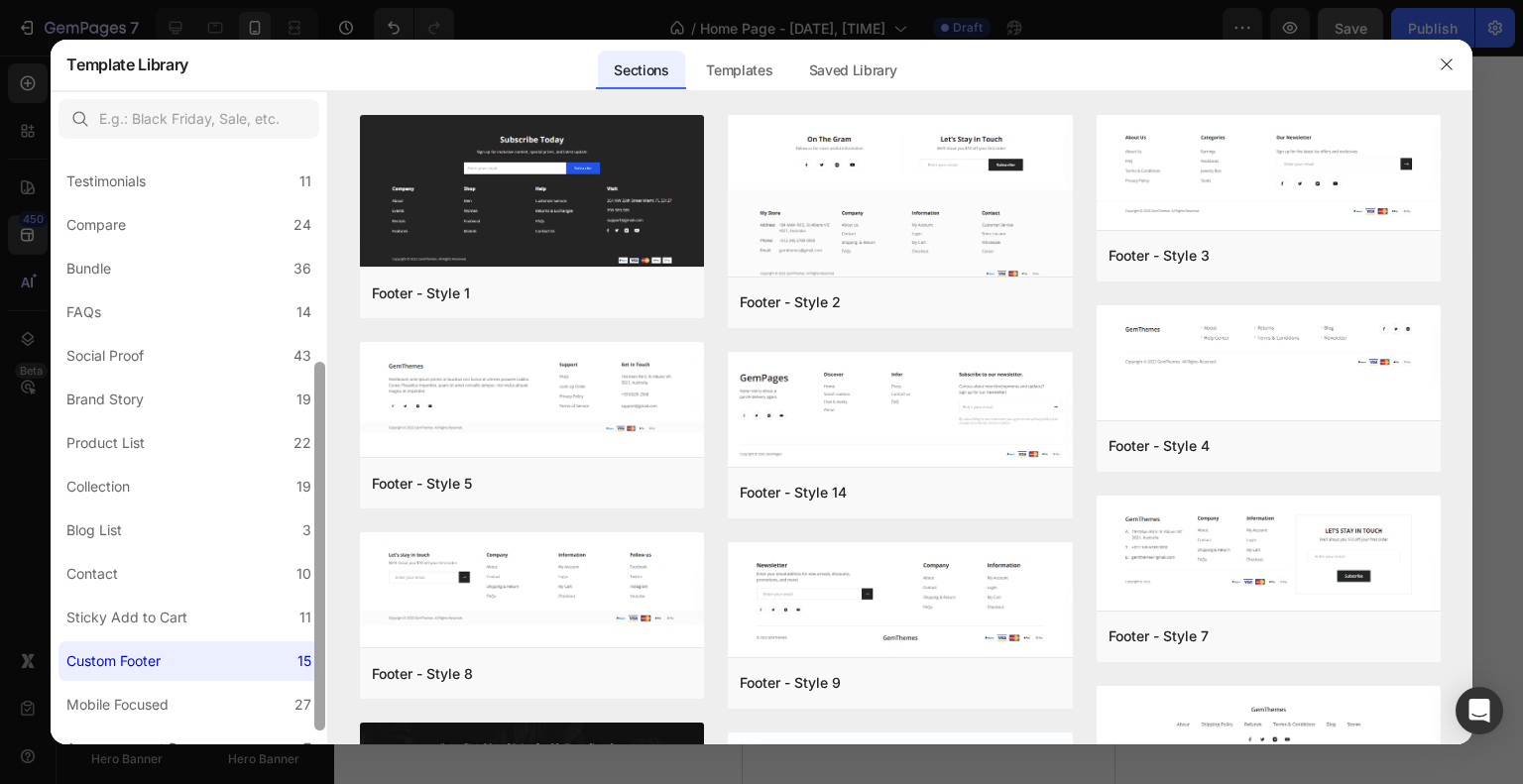 drag, startPoint x: 320, startPoint y: 510, endPoint x: 303, endPoint y: 724, distance: 214.67417 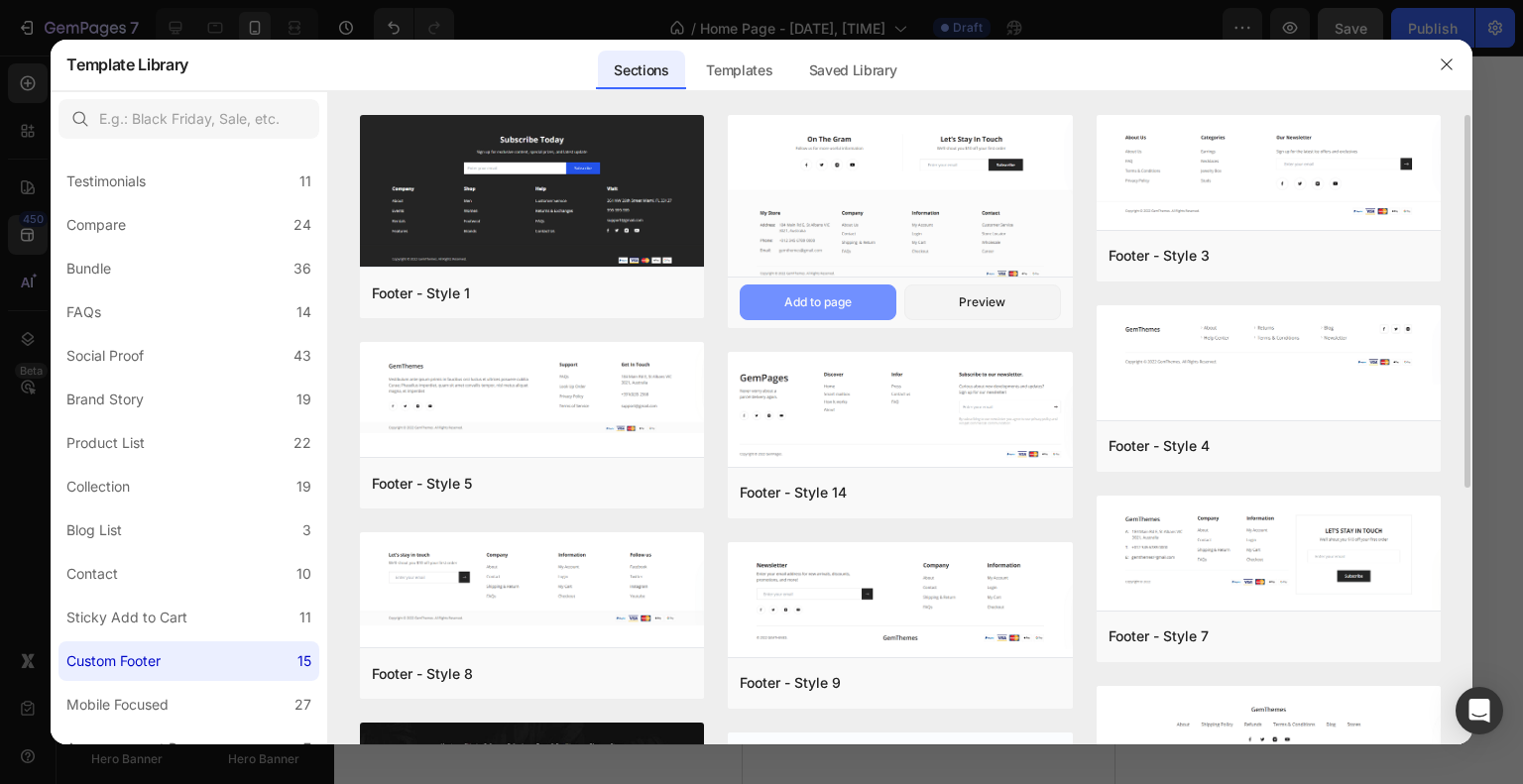 click on "Add to page" at bounding box center [818, 302] 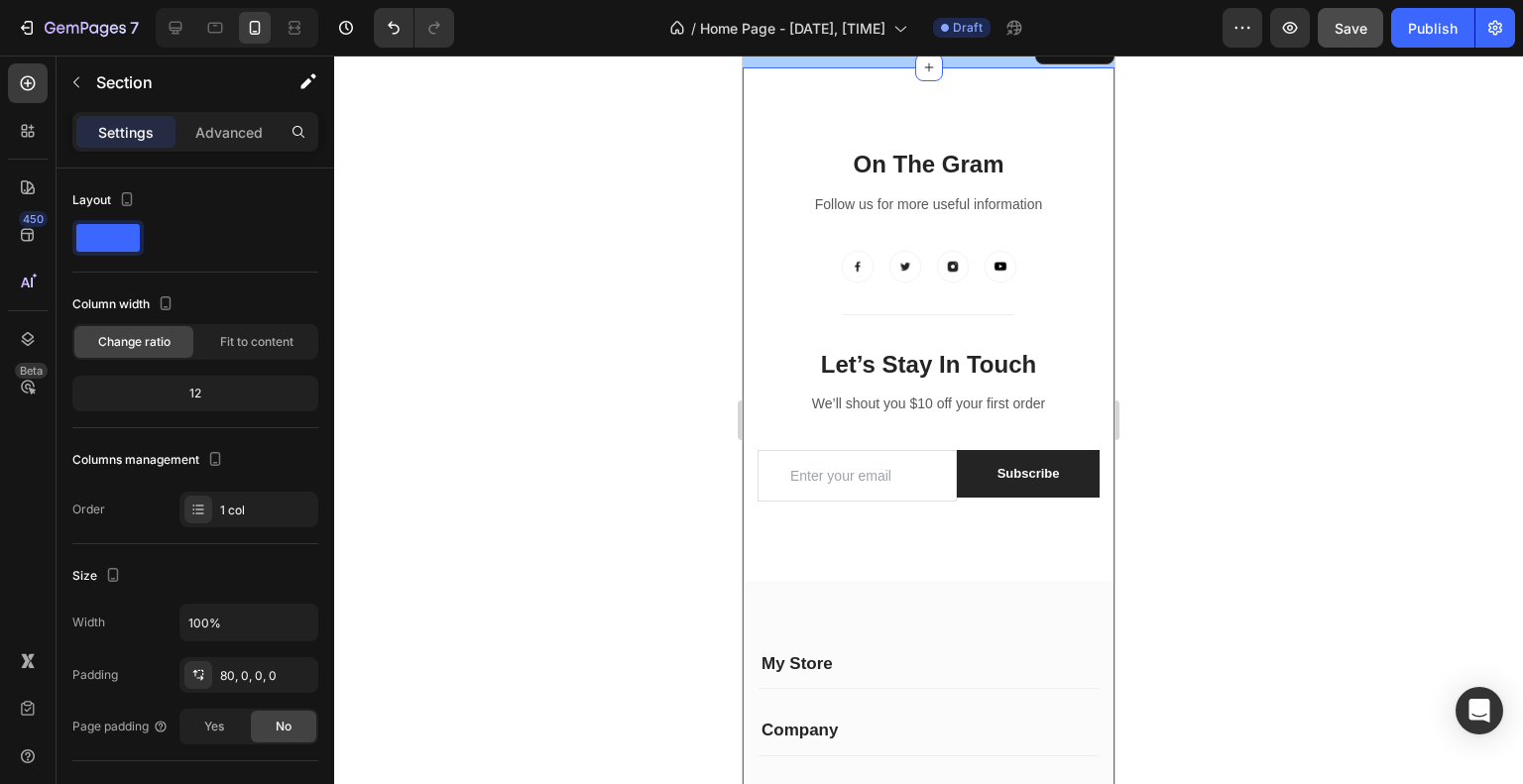 scroll, scrollTop: 4421, scrollLeft: 0, axis: vertical 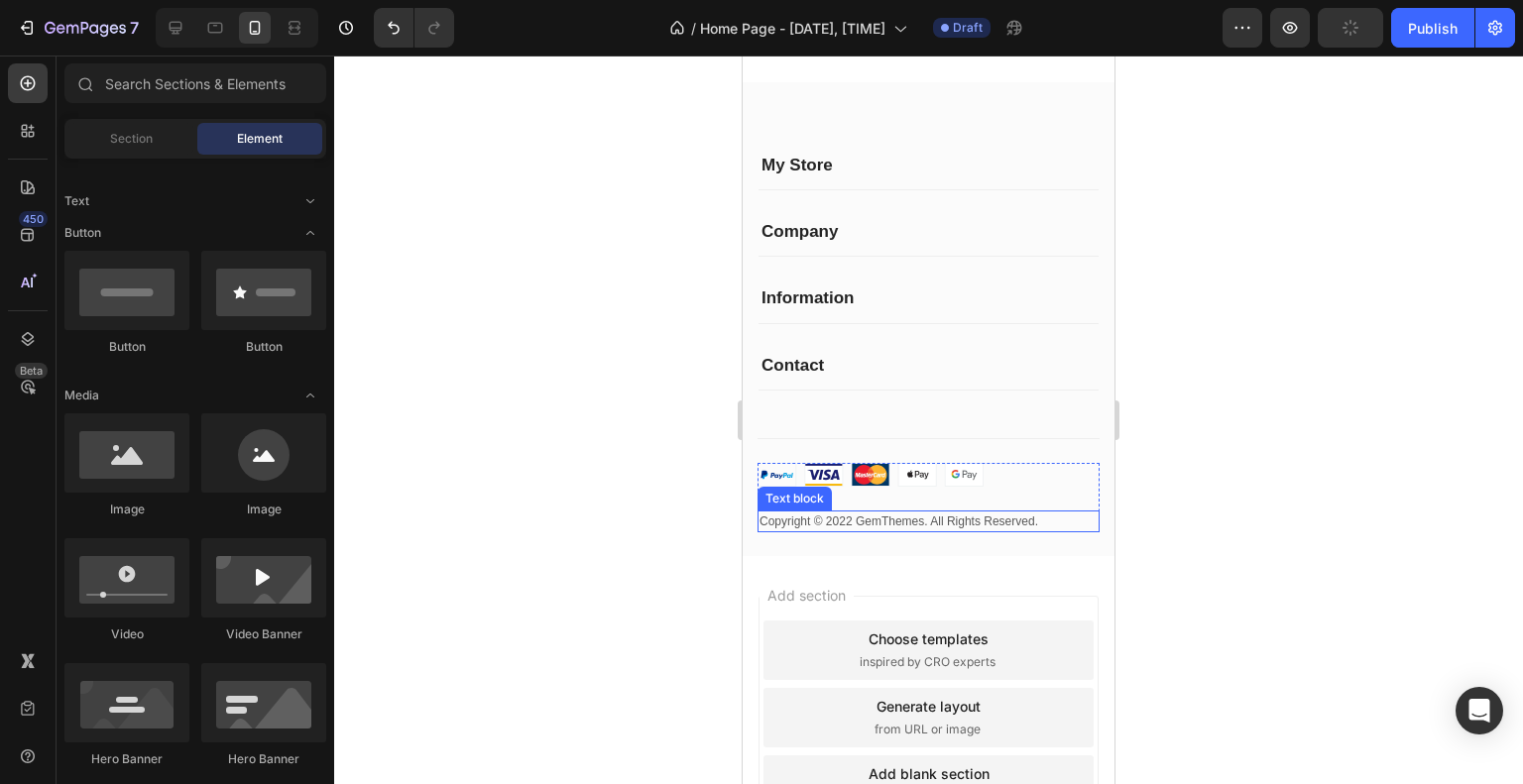 click on "Copyright © 2022 GemThemes. All Rights Reserved." at bounding box center [928, 521] 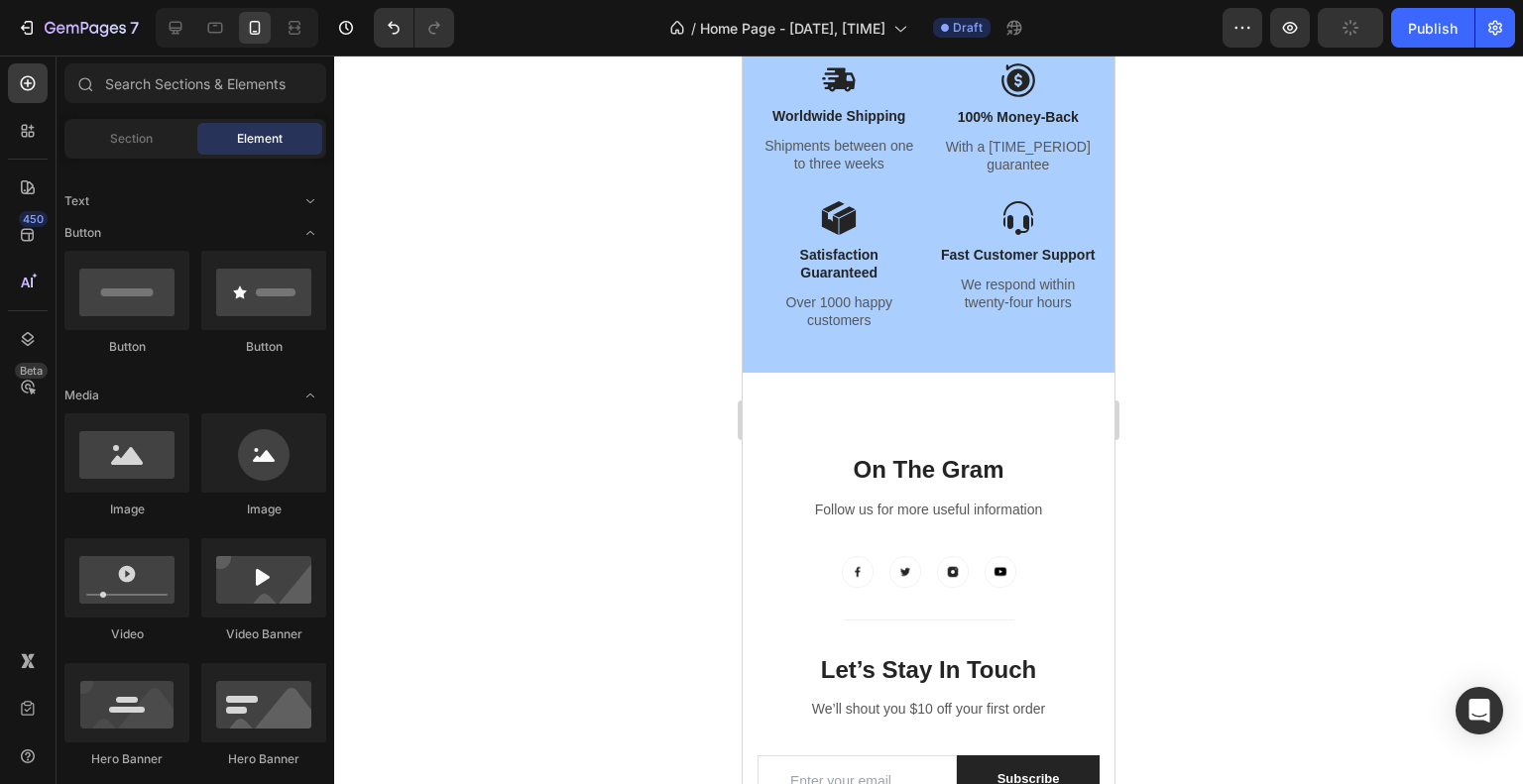 scroll, scrollTop: 4096, scrollLeft: 0, axis: vertical 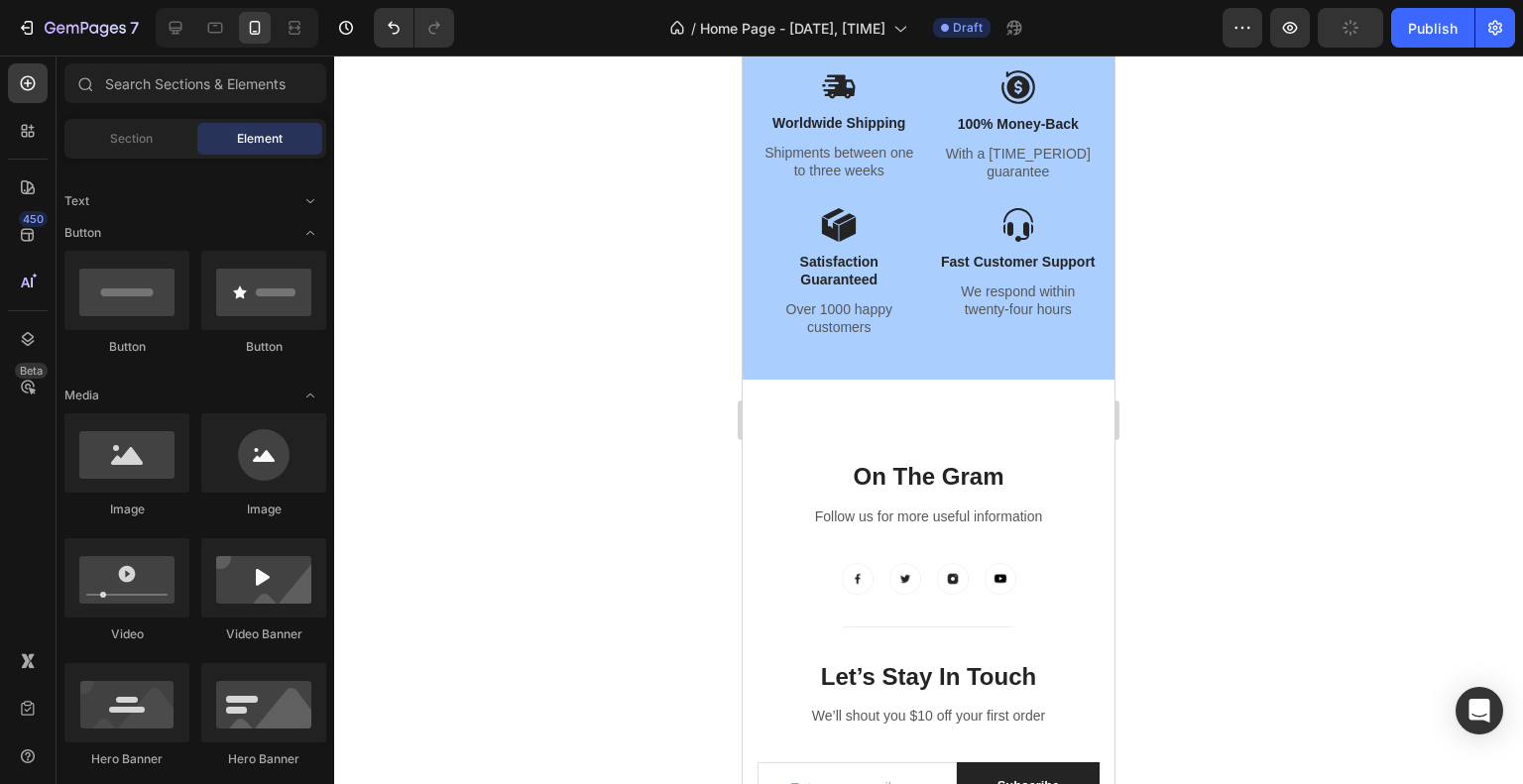 drag, startPoint x: 1107, startPoint y: 690, endPoint x: 1857, endPoint y: 645, distance: 751.34879 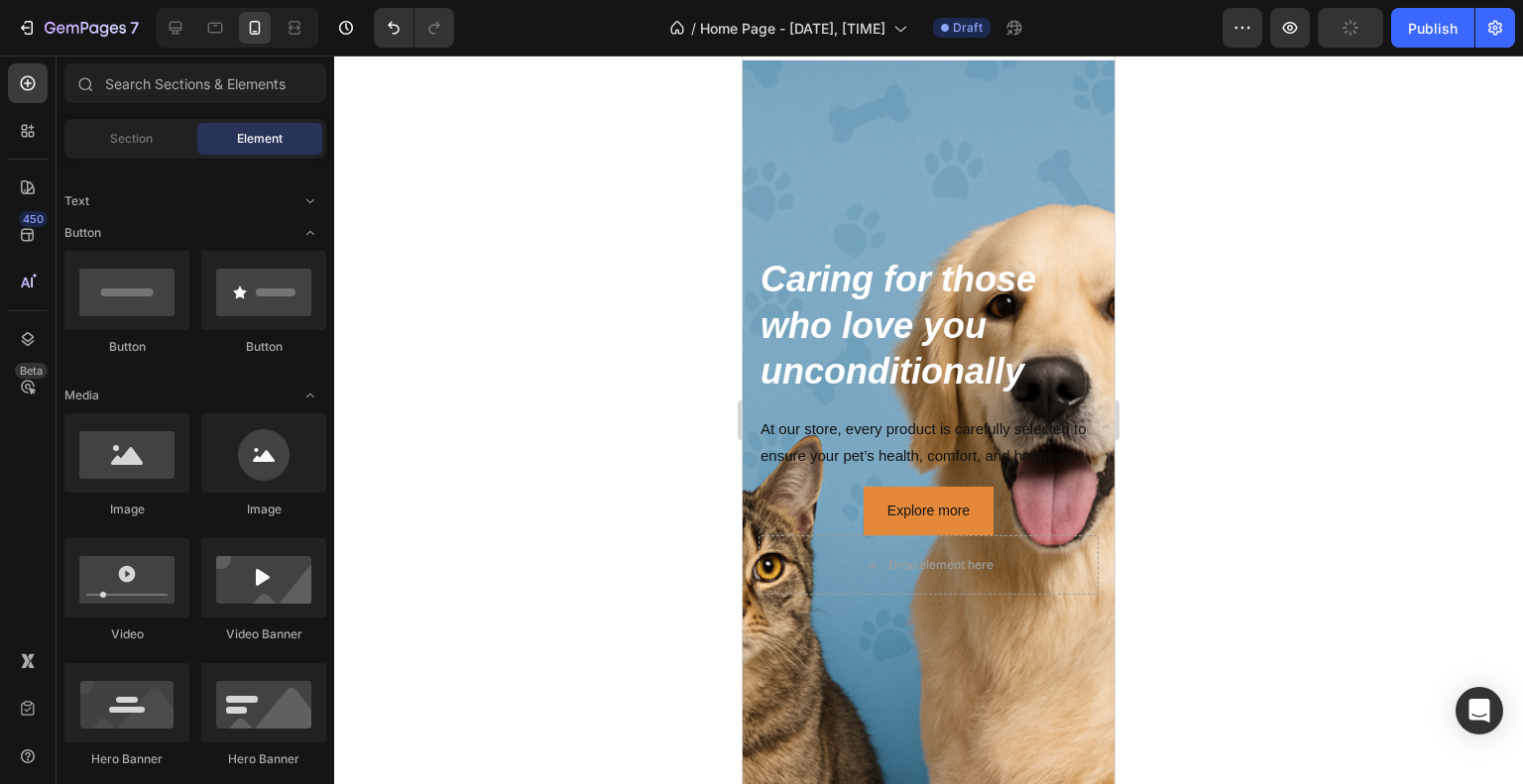 scroll, scrollTop: 29, scrollLeft: 0, axis: vertical 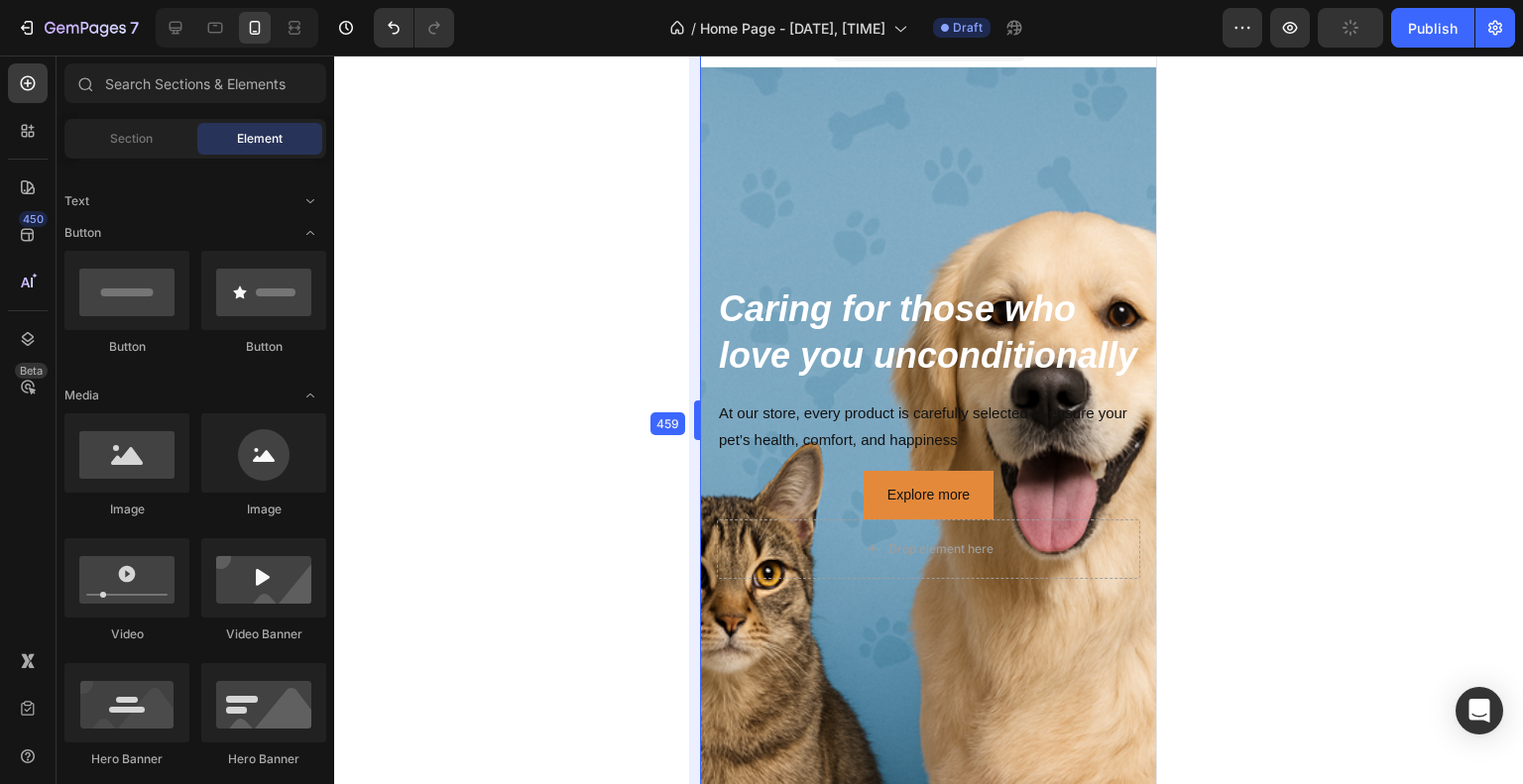 drag, startPoint x: 742, startPoint y: 415, endPoint x: 659, endPoint y: 415, distance: 83 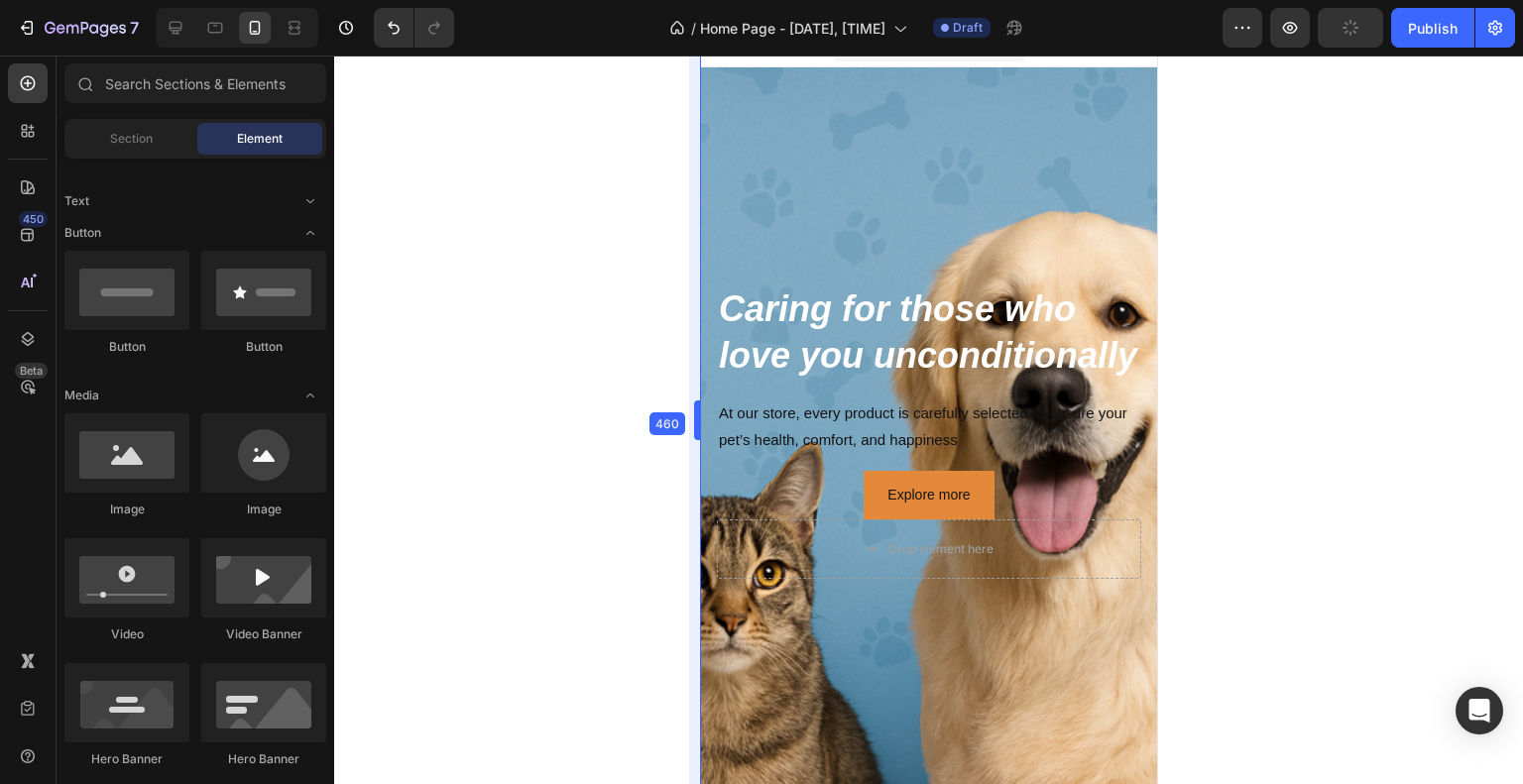 drag, startPoint x: 695, startPoint y: 411, endPoint x: 698, endPoint y: 399, distance: 12.369317 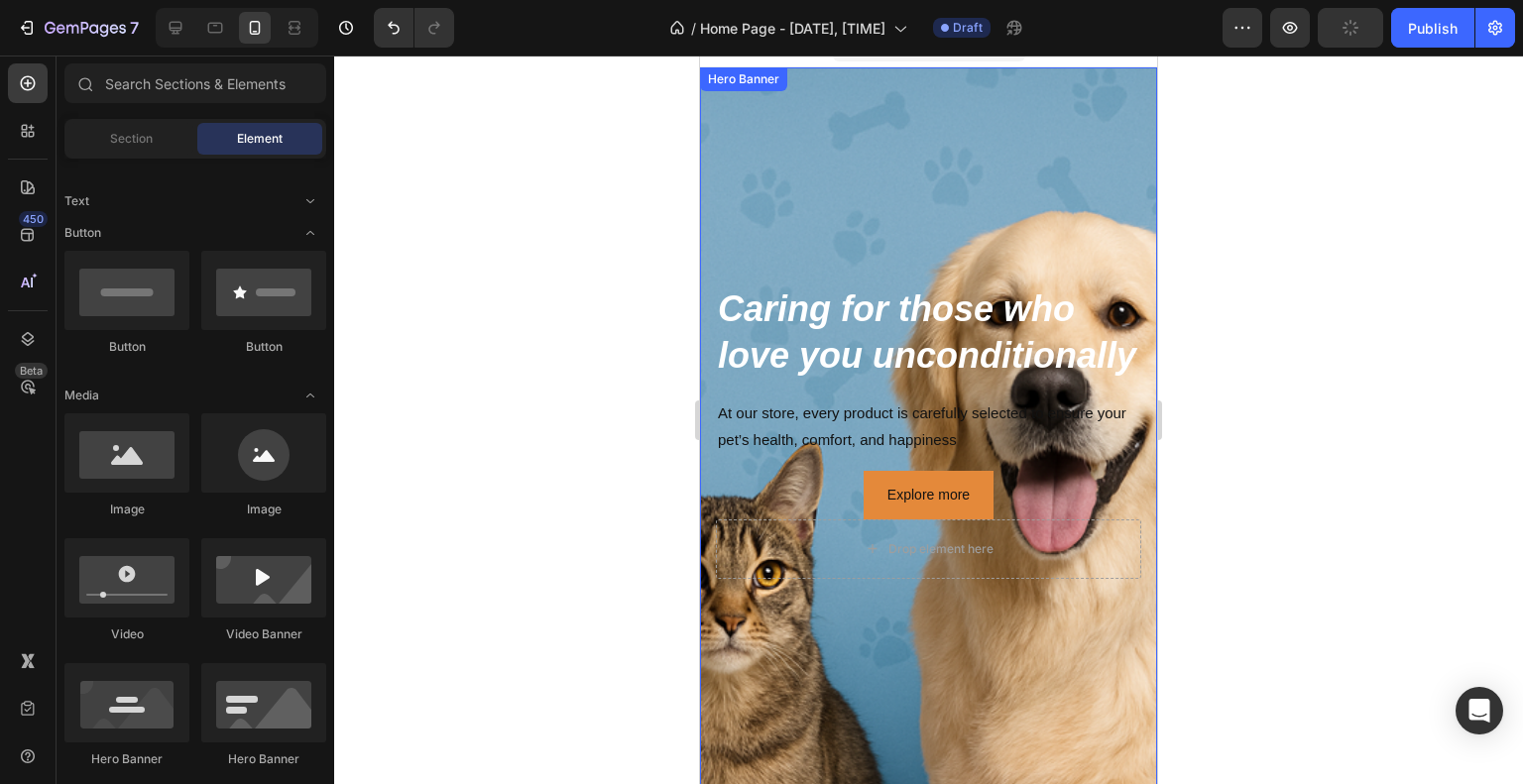 click at bounding box center (928, 431) 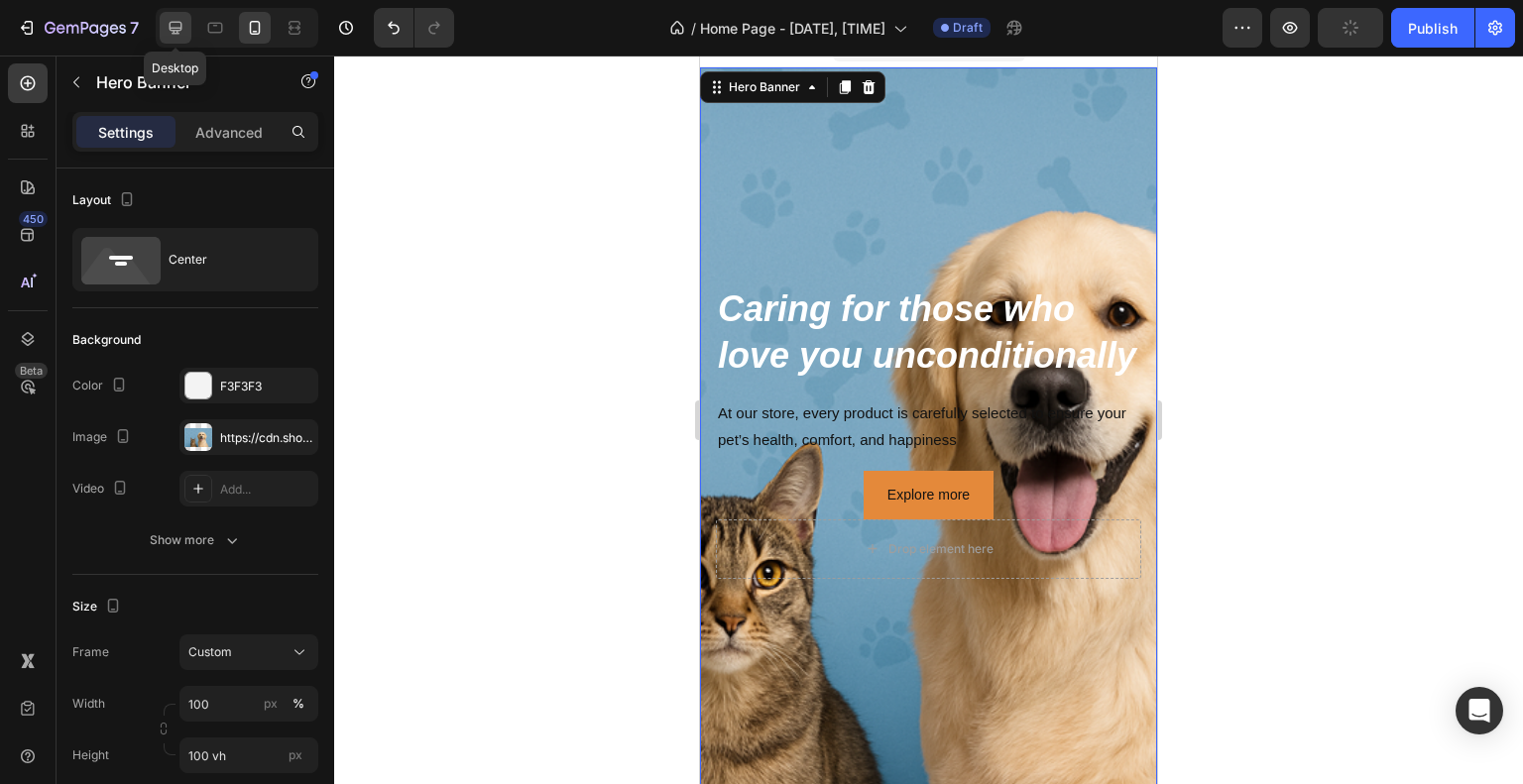 click 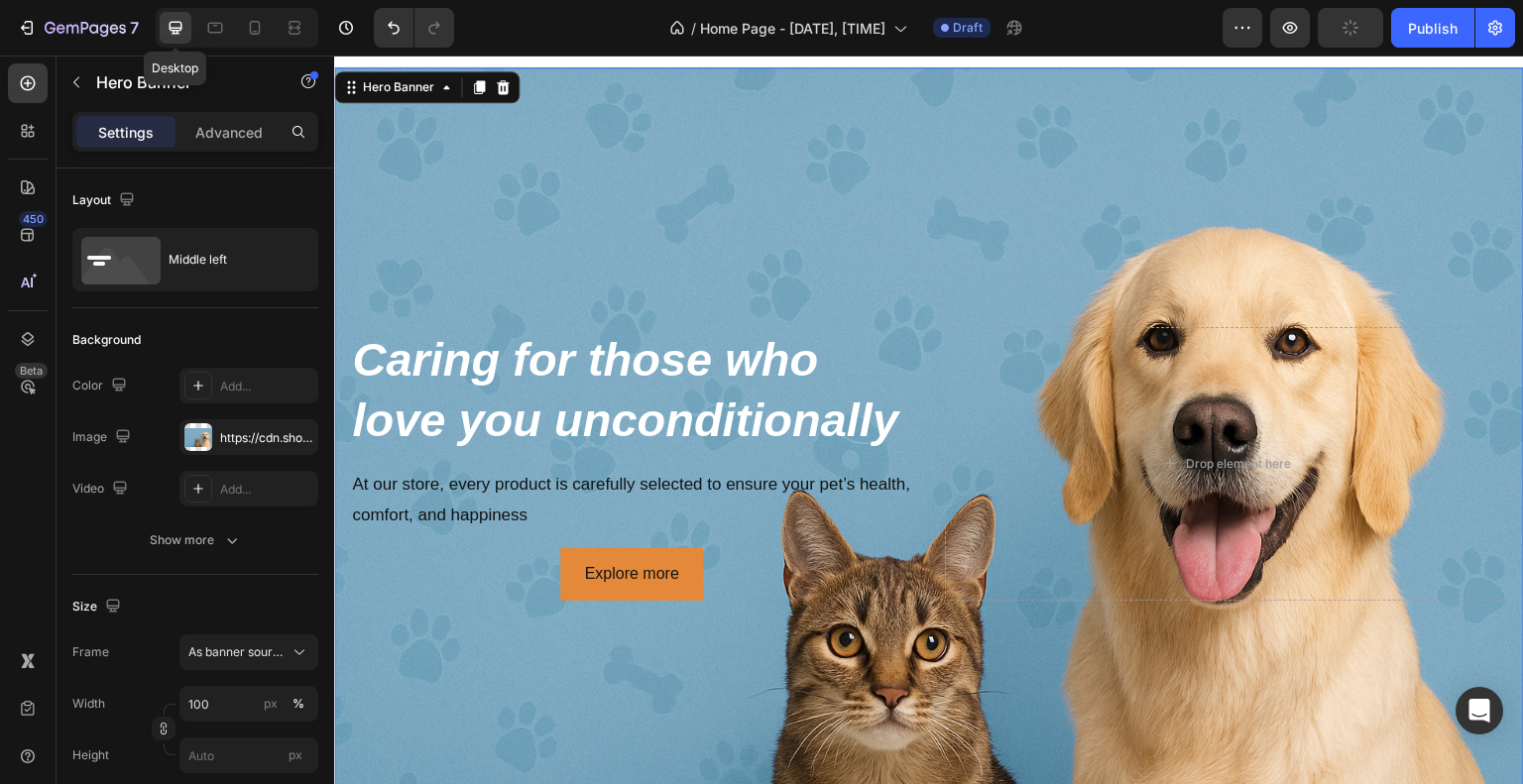 scroll, scrollTop: 0, scrollLeft: 0, axis: both 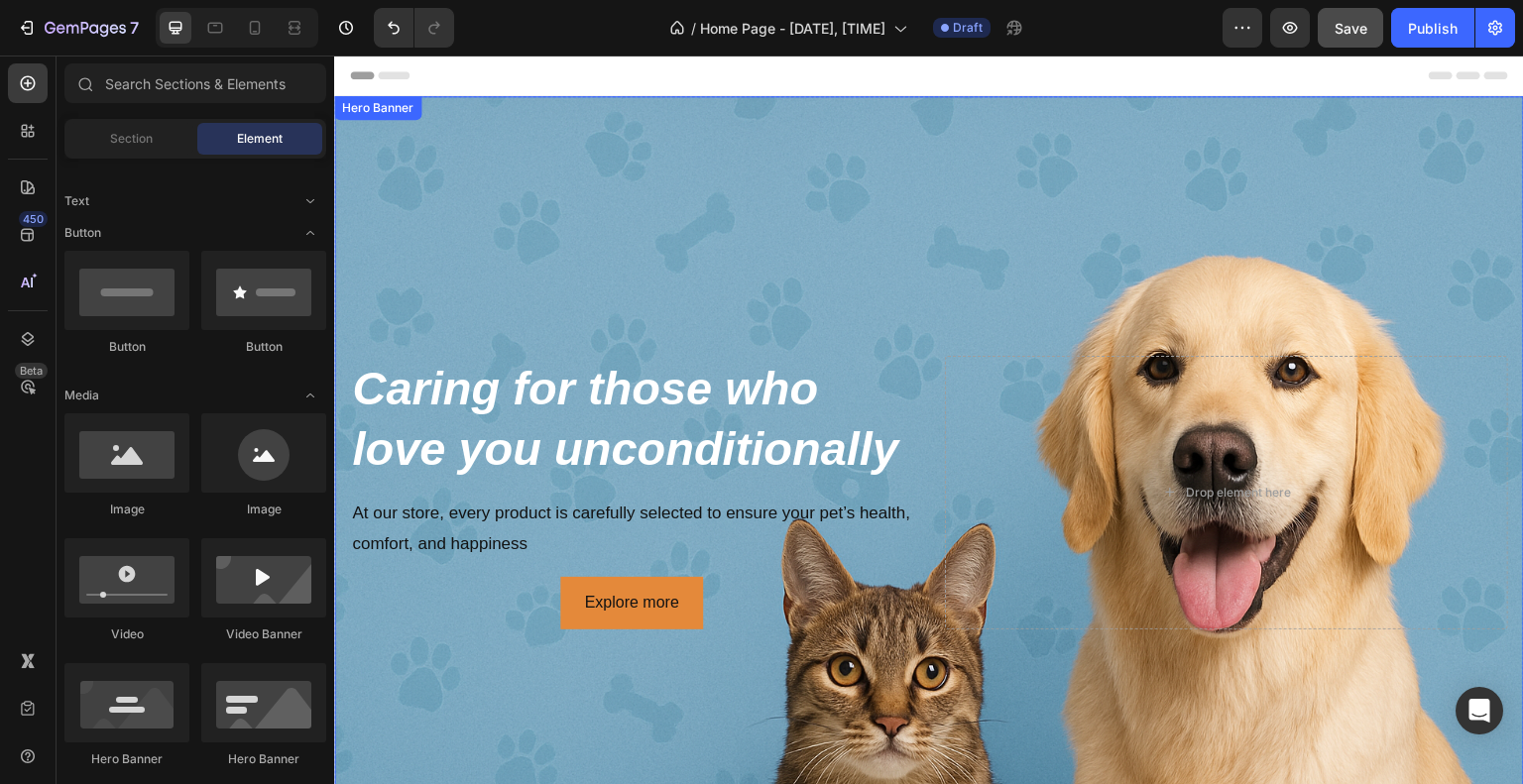 click at bounding box center (929, 493) 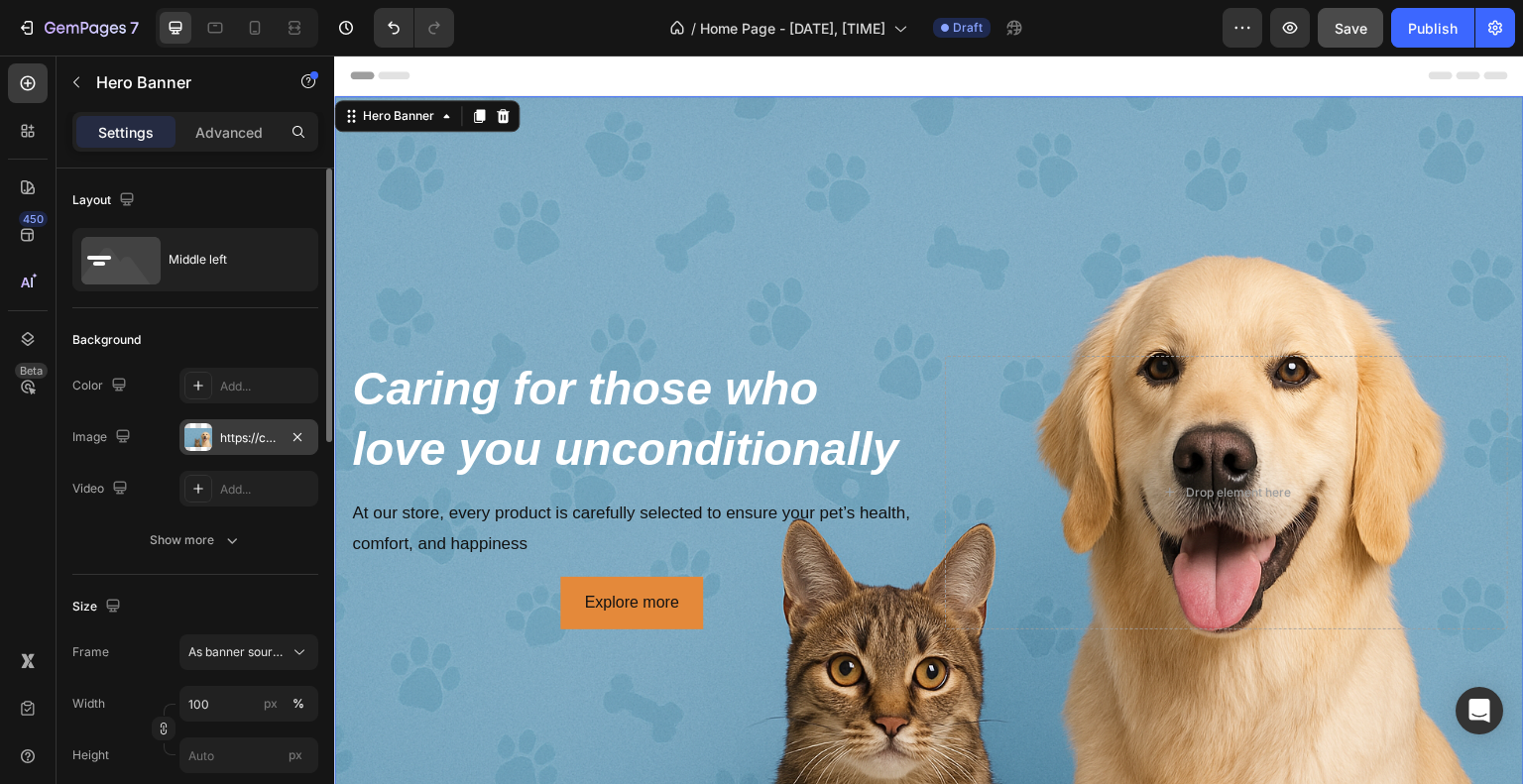 click on "https://cdn.shopify.com/s/files/1/0933/0966/5623/files/gempages_577626416108012220-10797e0e-6c0d-4d4f-b3b6-7d2f1f9e7dbd.png" at bounding box center [249, 438] 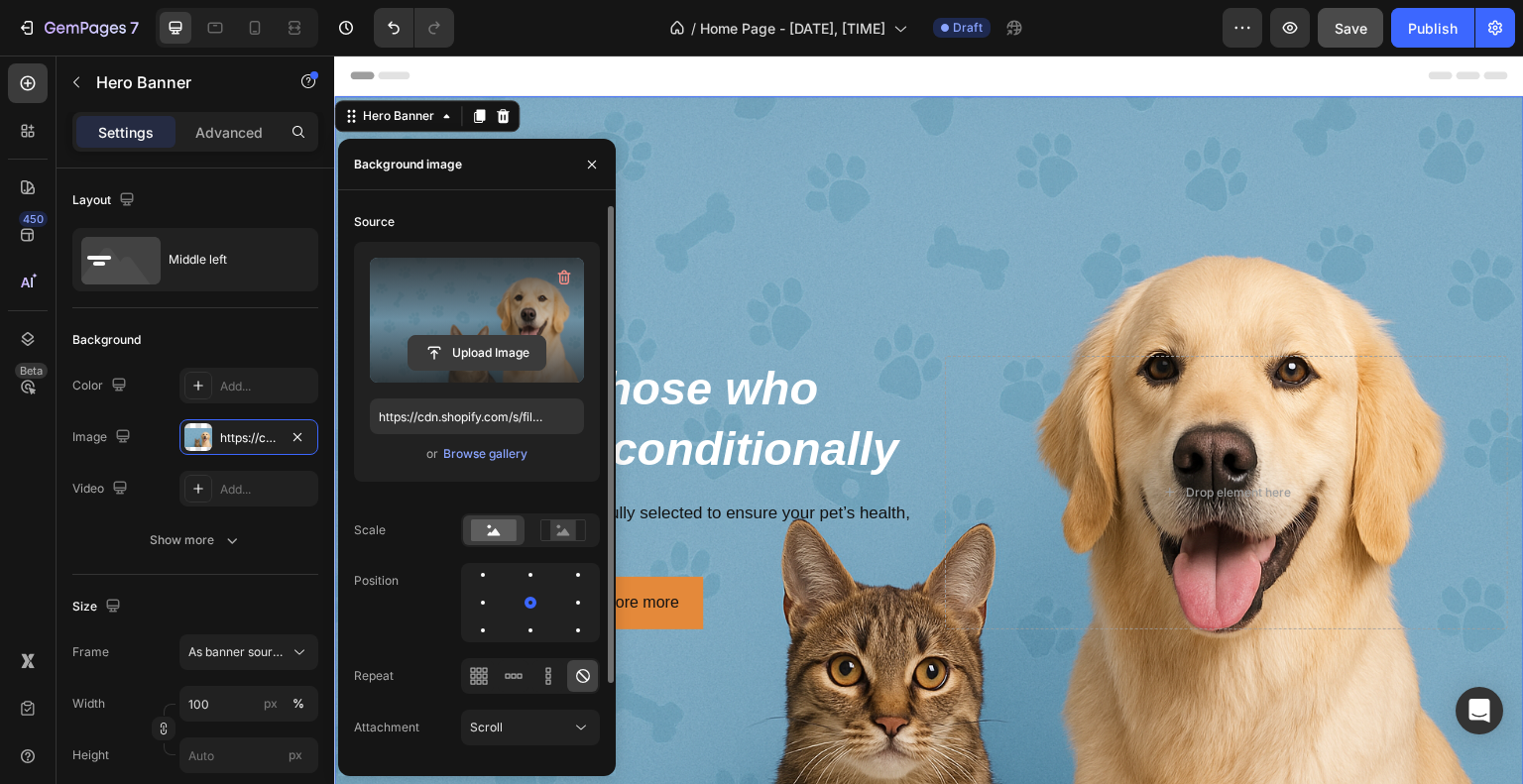 click 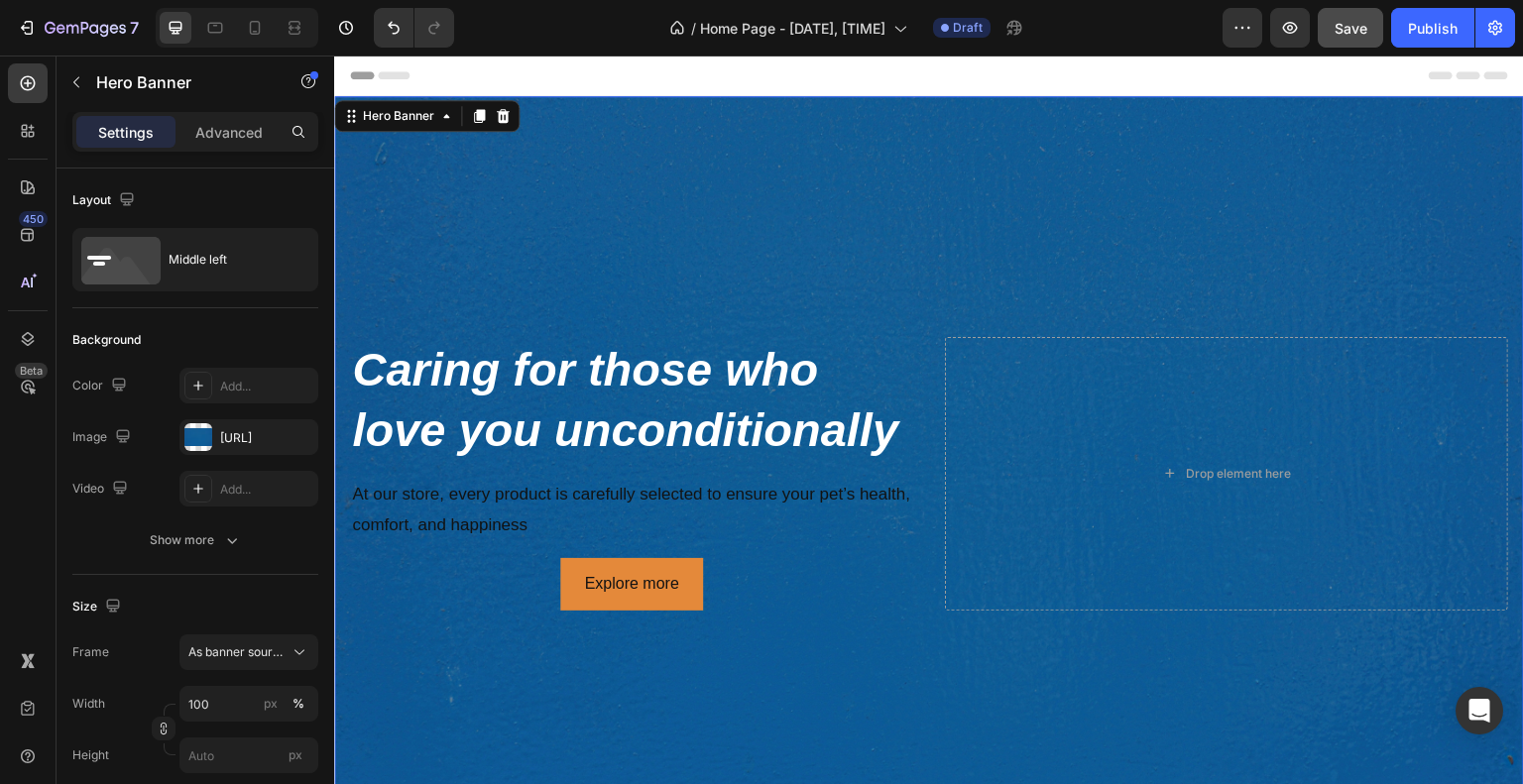 click at bounding box center (929, 474) 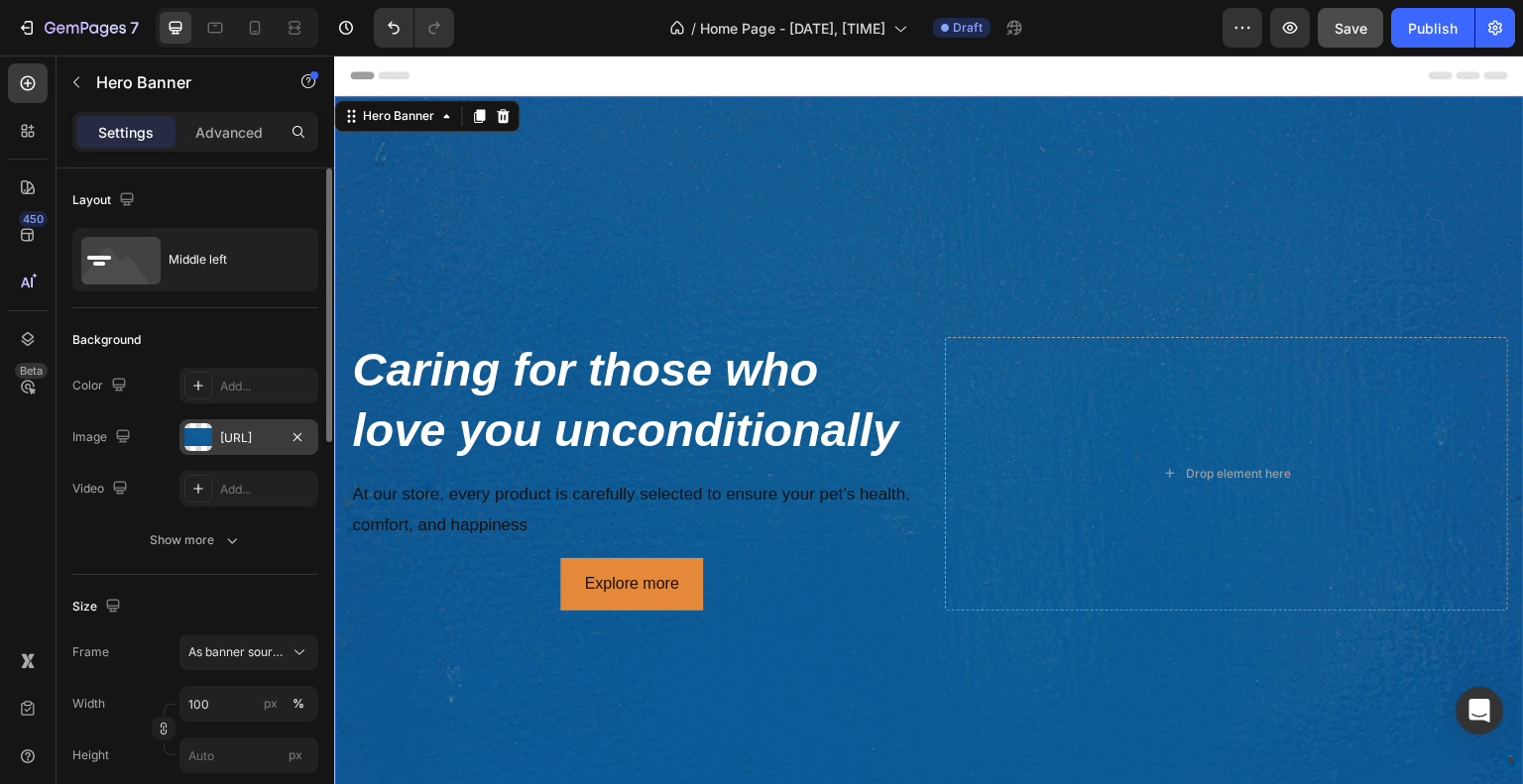 click on "[URL]" at bounding box center (249, 438) 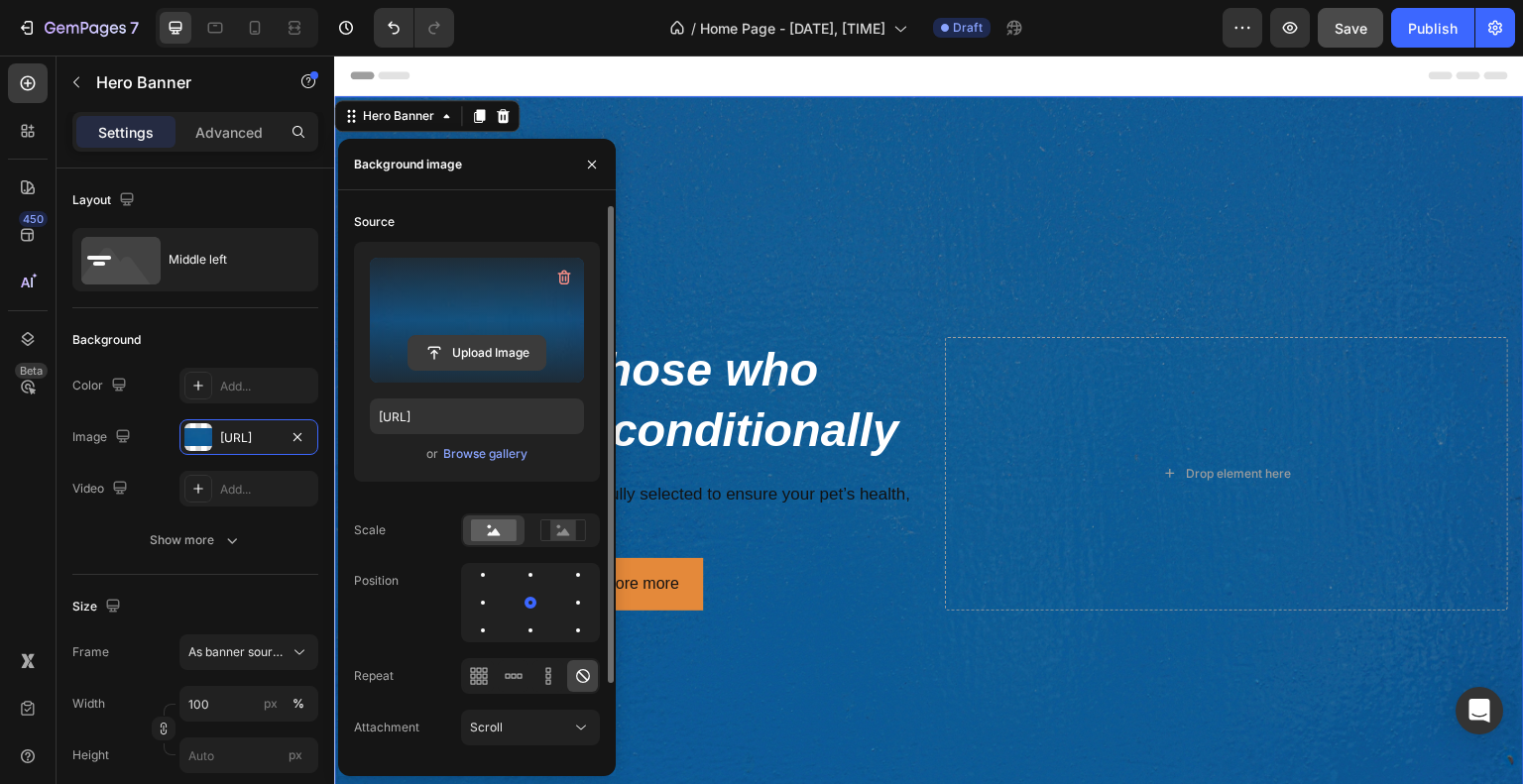 click 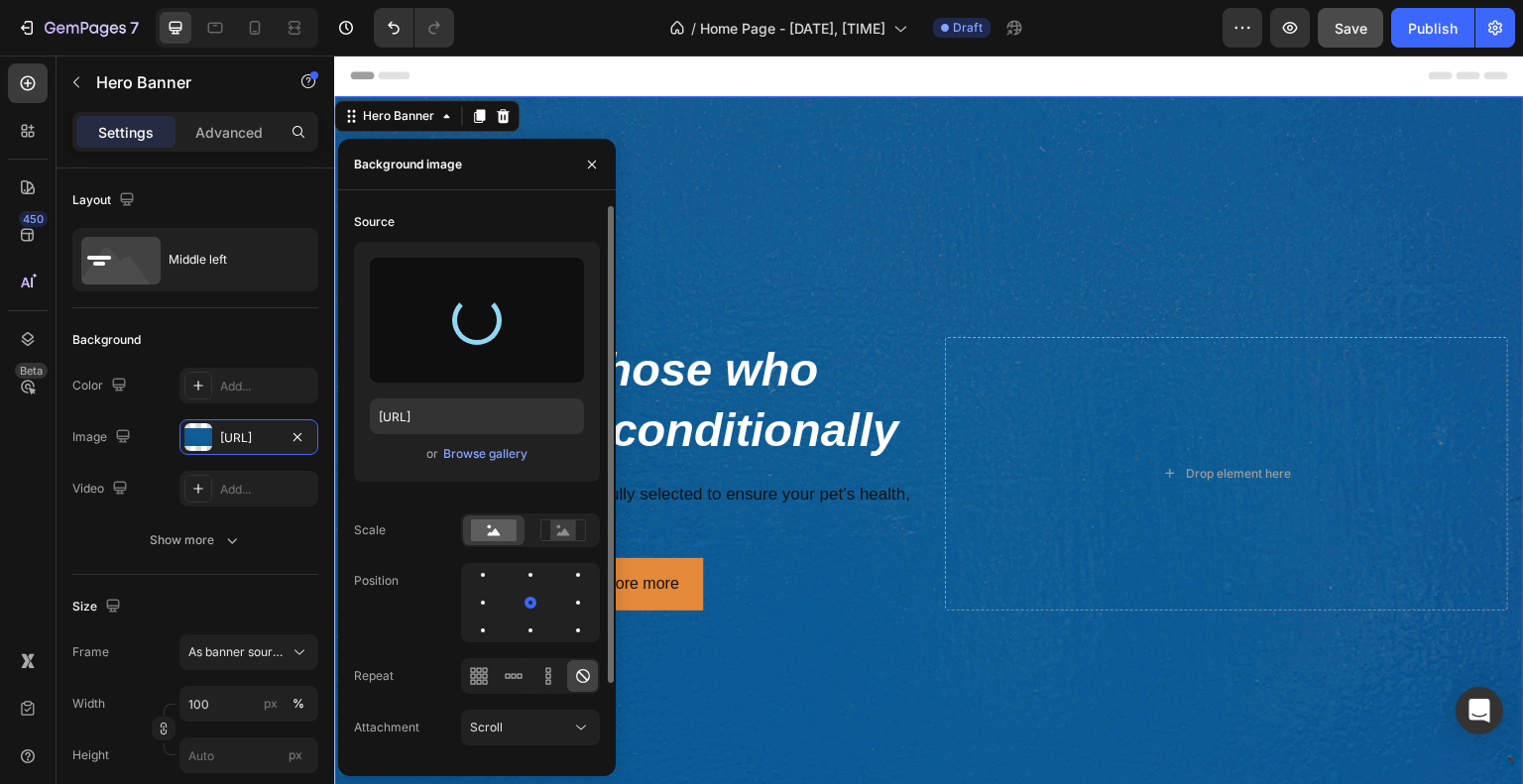 type on "[URL]" 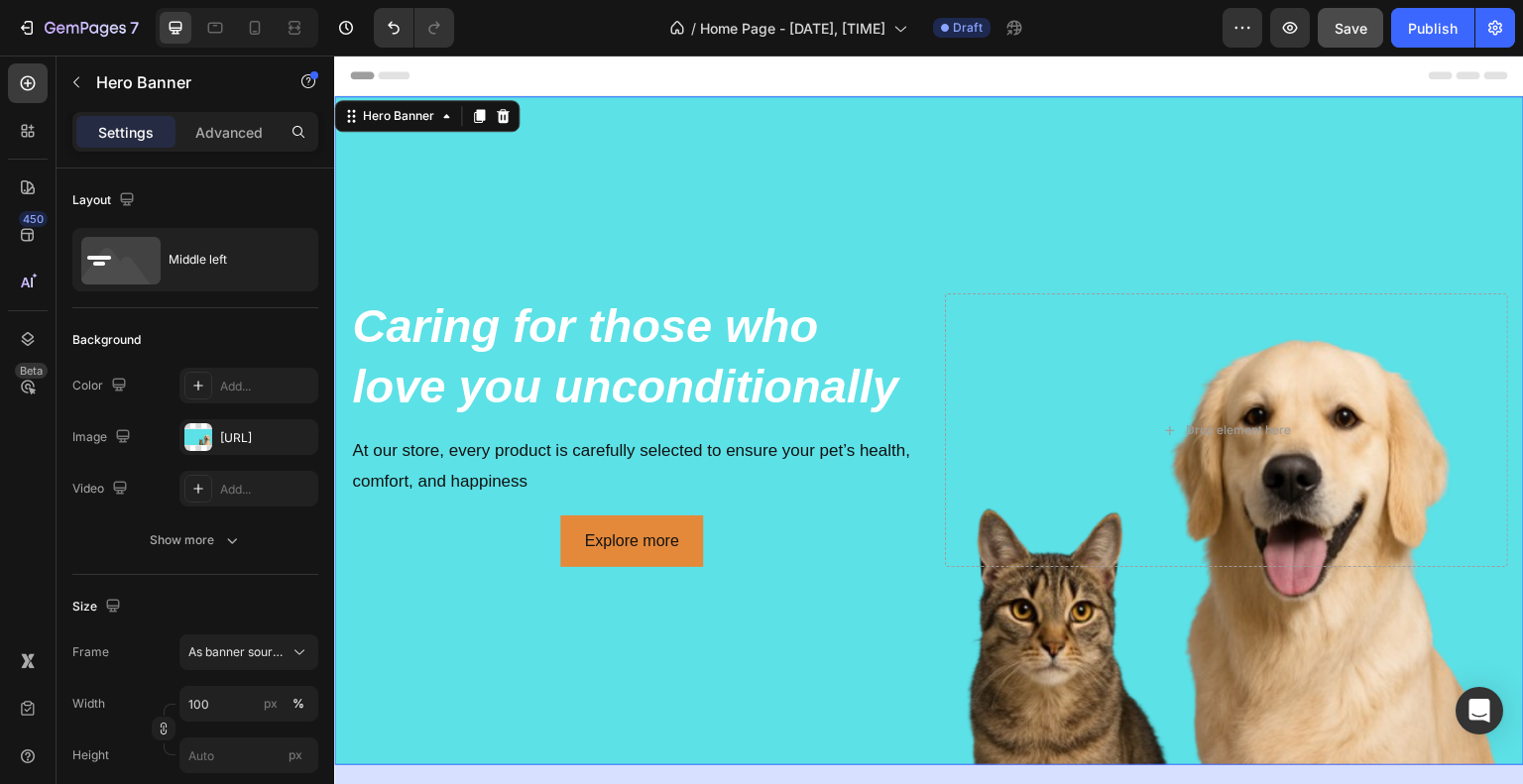click at bounding box center [929, 430] 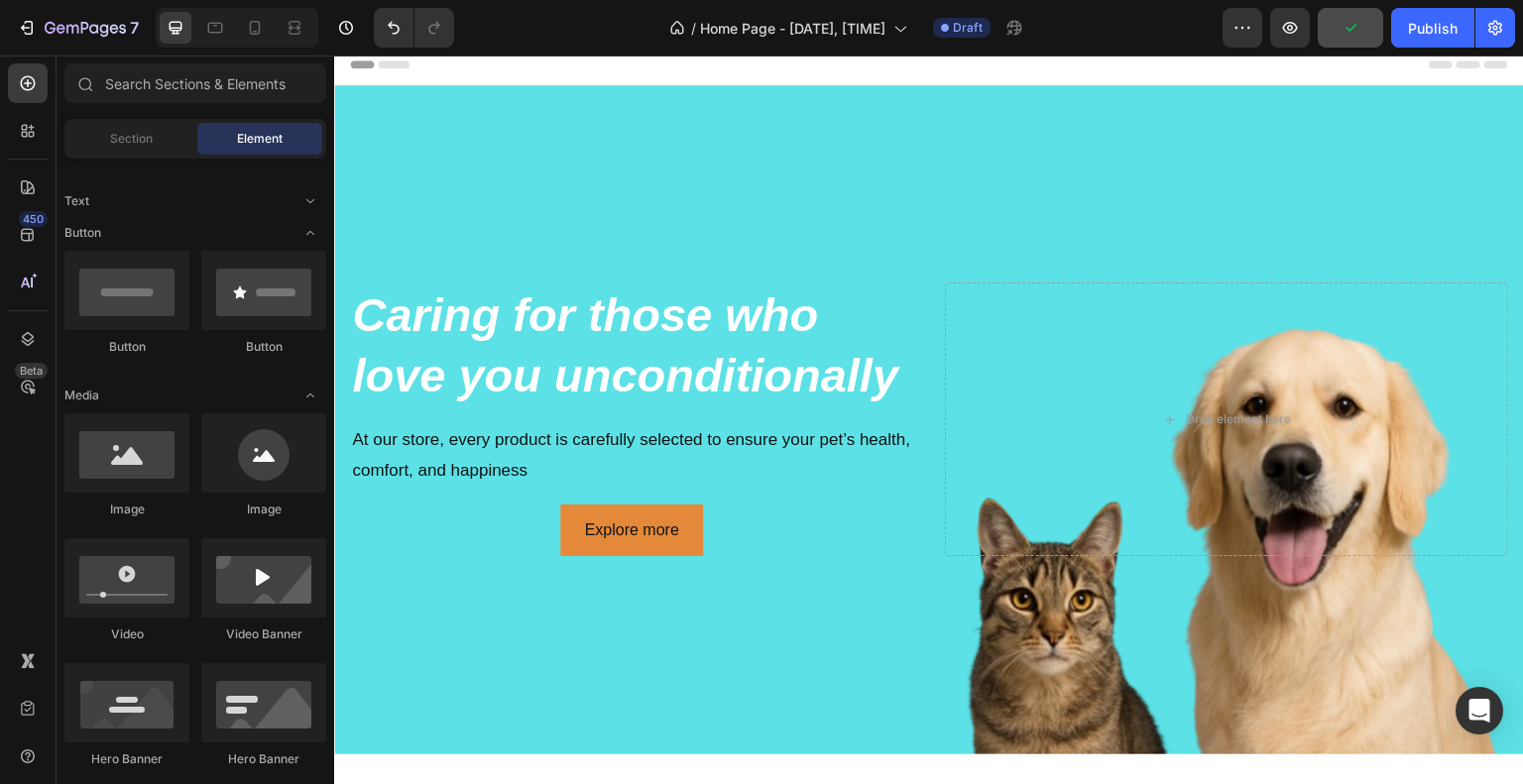 scroll, scrollTop: 4, scrollLeft: 0, axis: vertical 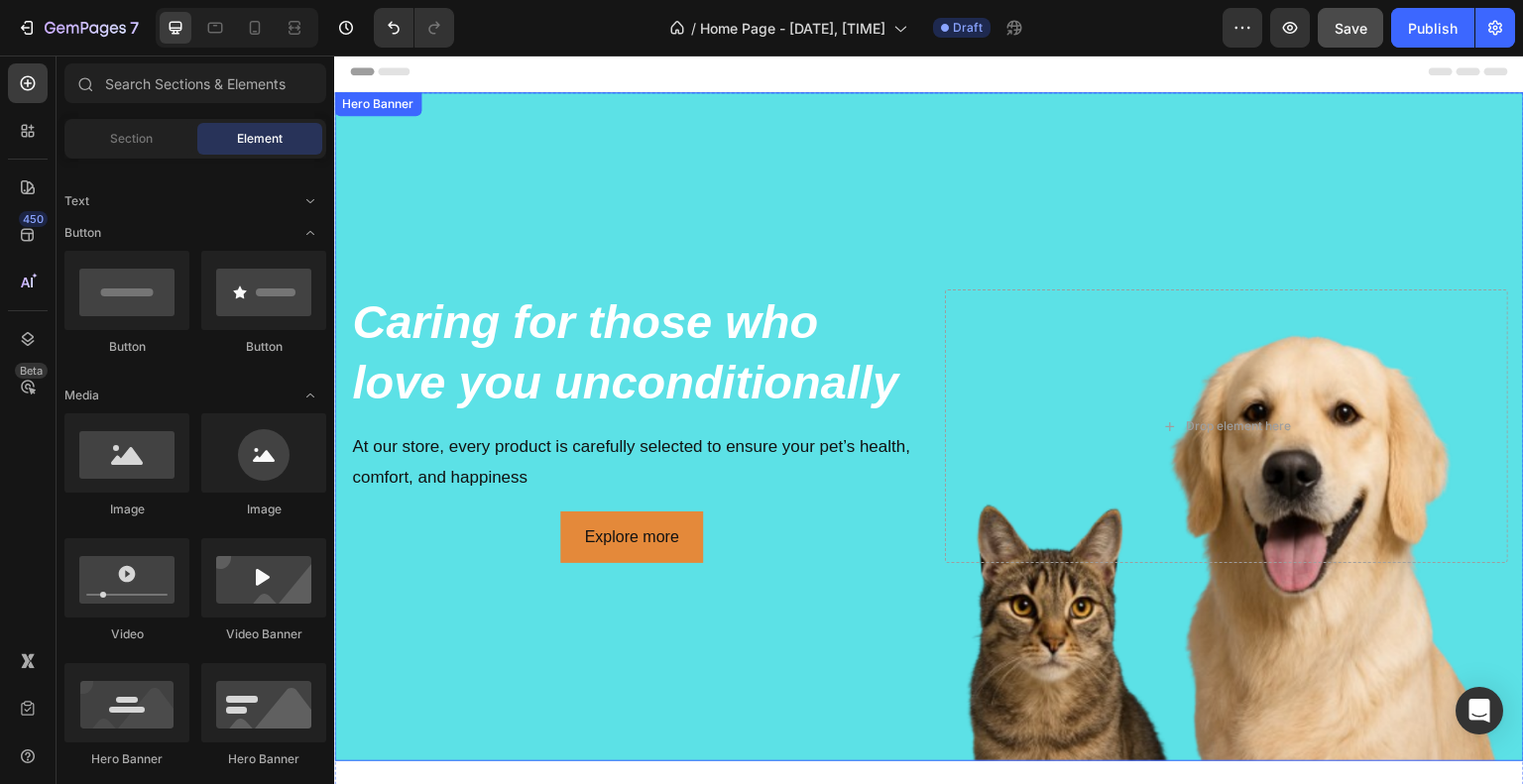 click at bounding box center (929, 426) 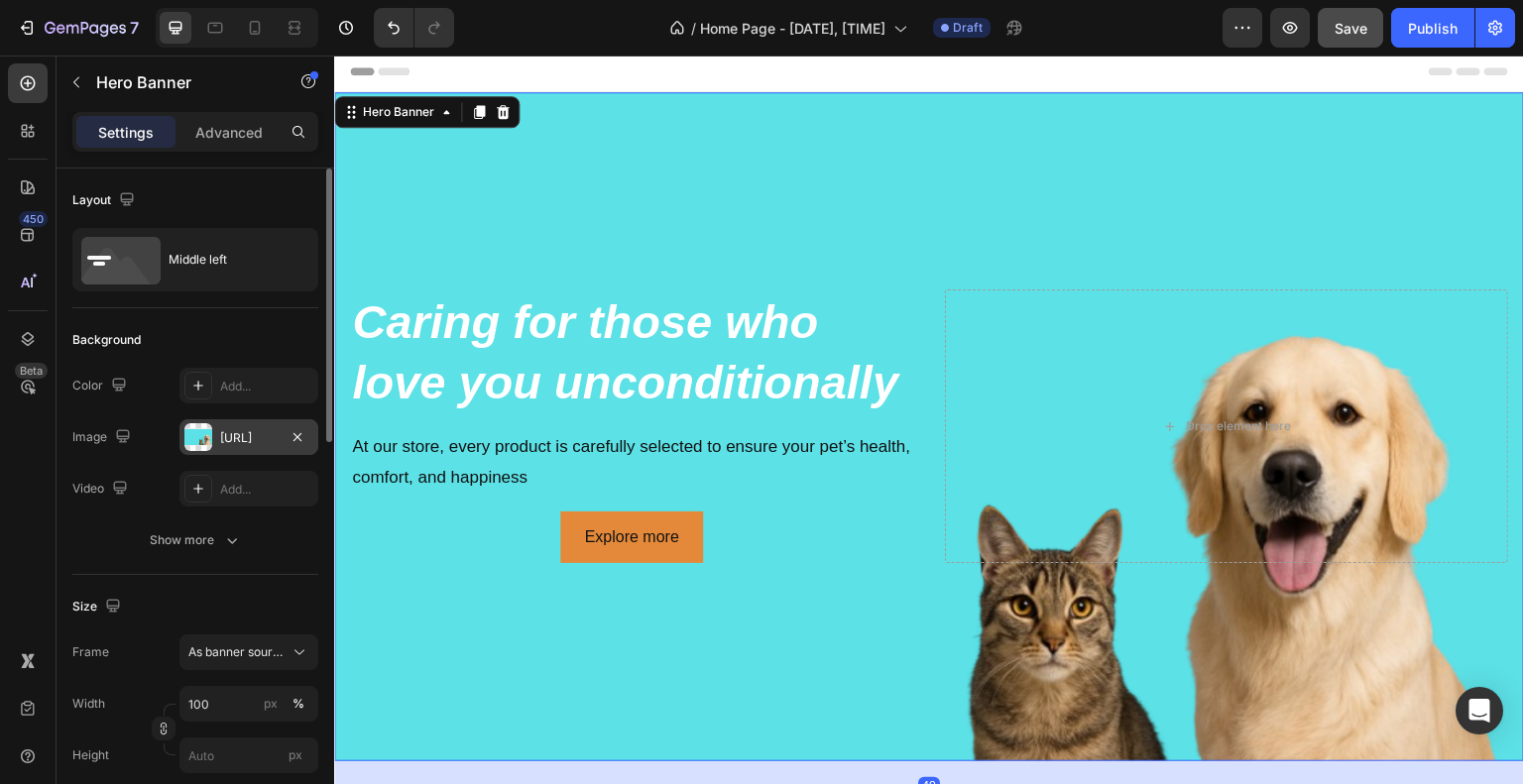 click on "[URL]" at bounding box center [249, 438] 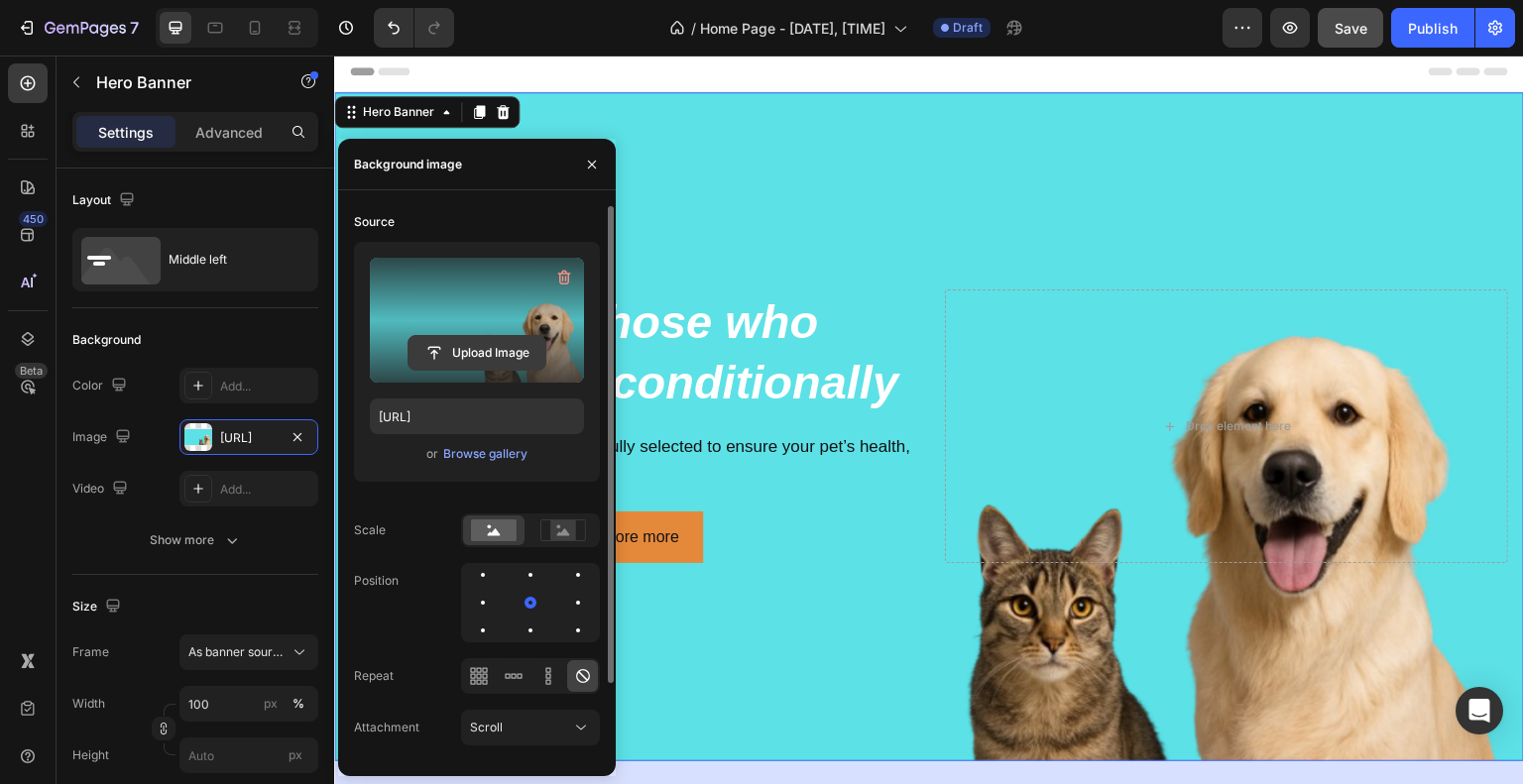 click 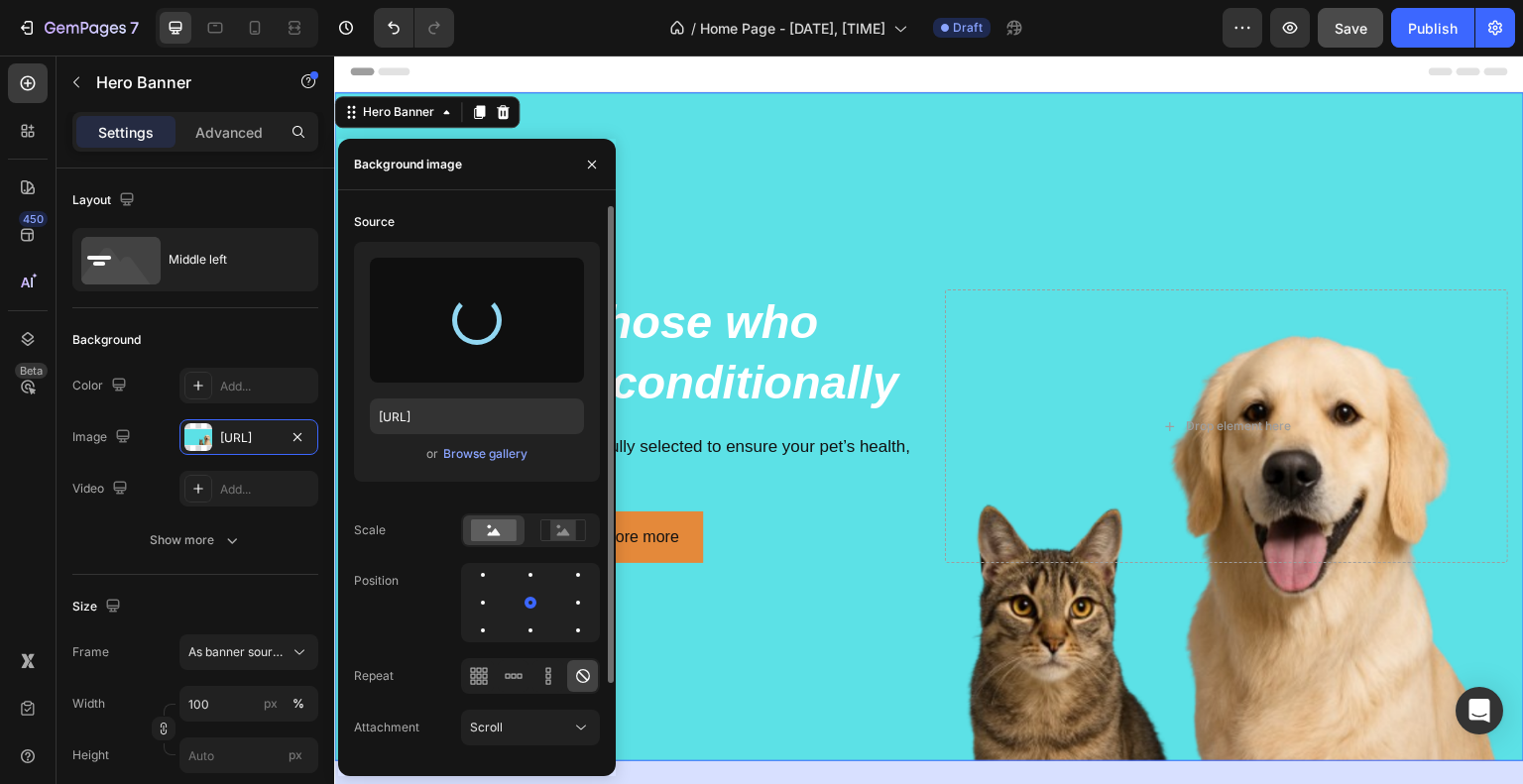 type on "https://cdn.shopify.com/s/files/1/0933/0966/5623/files/gempages_577626416108012220-43cf2afd-76f7-41b6-9285-a3408f8fc69f.png" 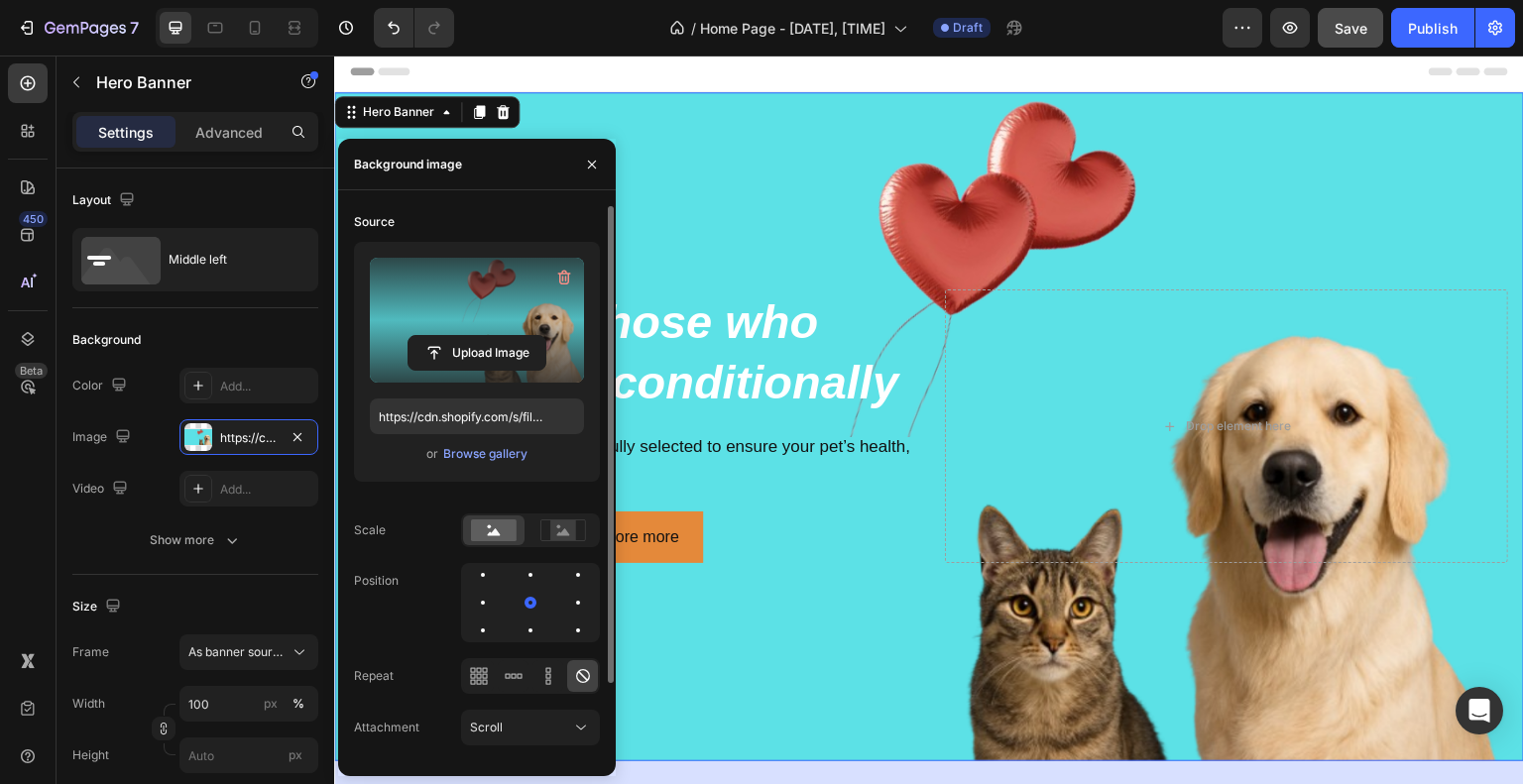 click on "Header" at bounding box center (929, 71) 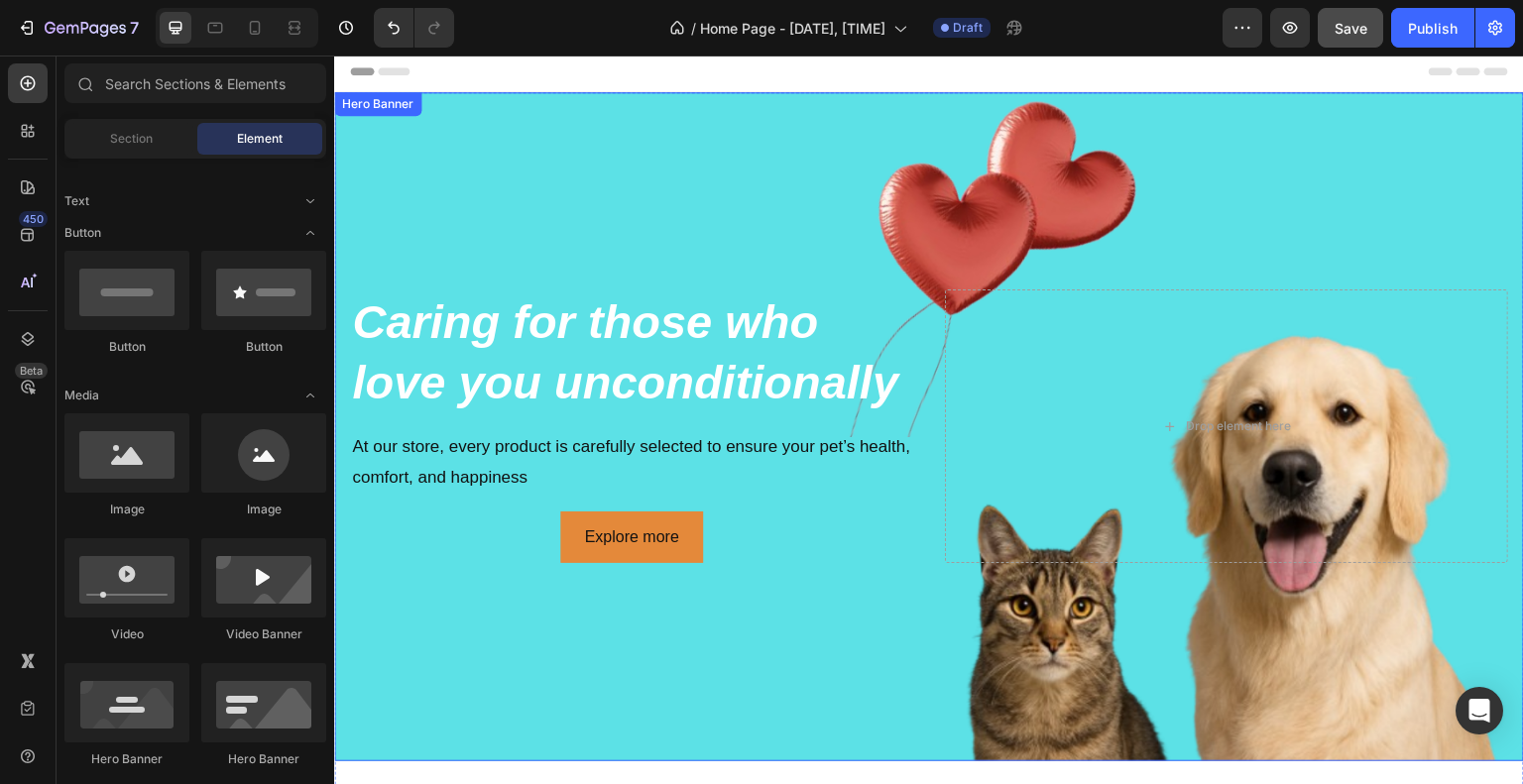click at bounding box center (929, 426) 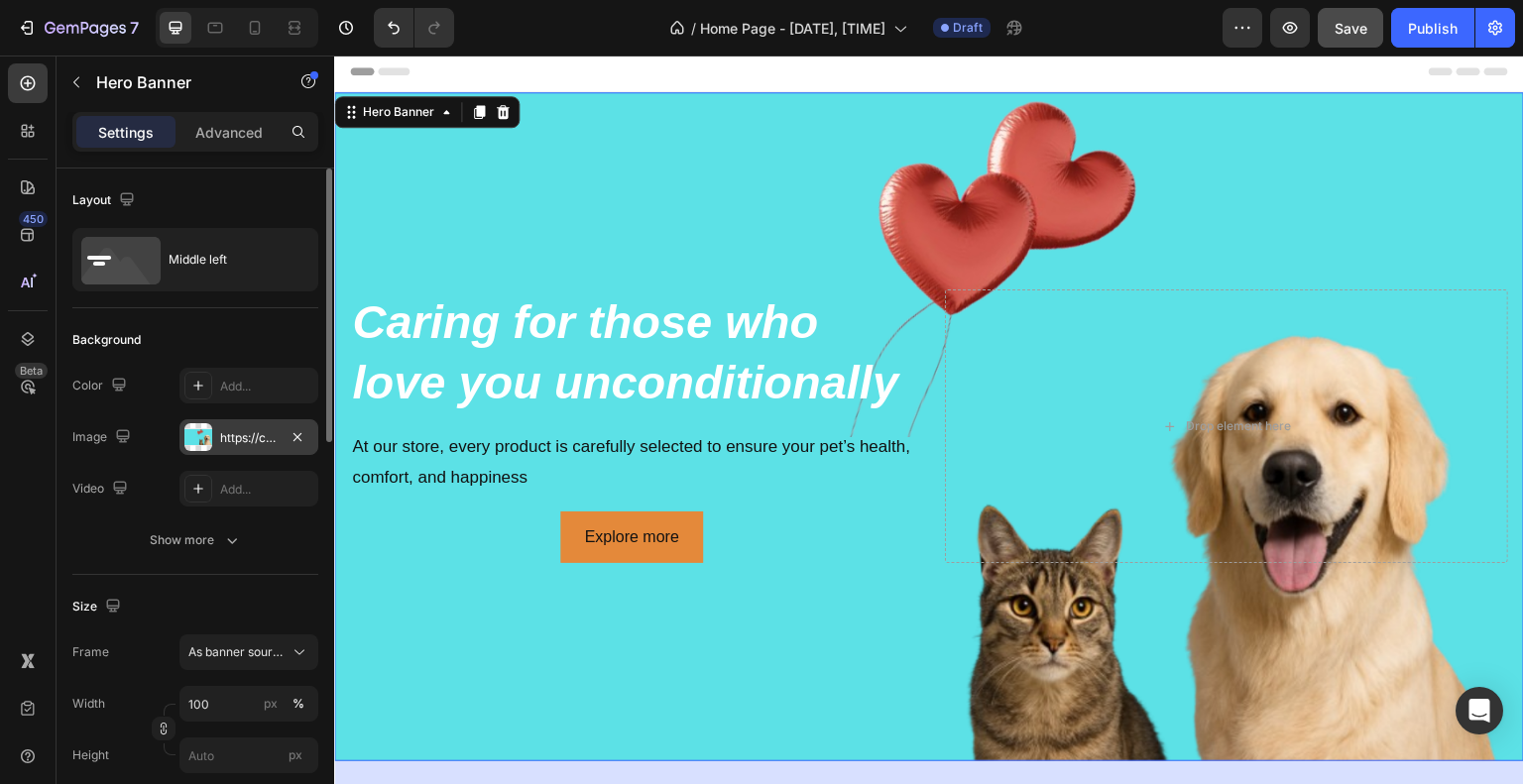 click on "https://cdn.shopify.com/s/files/1/0933/0966/5623/files/gempages_577626416108012220-43cf2afd-76f7-41b6-9285-a3408f8fc69f.png" at bounding box center [249, 438] 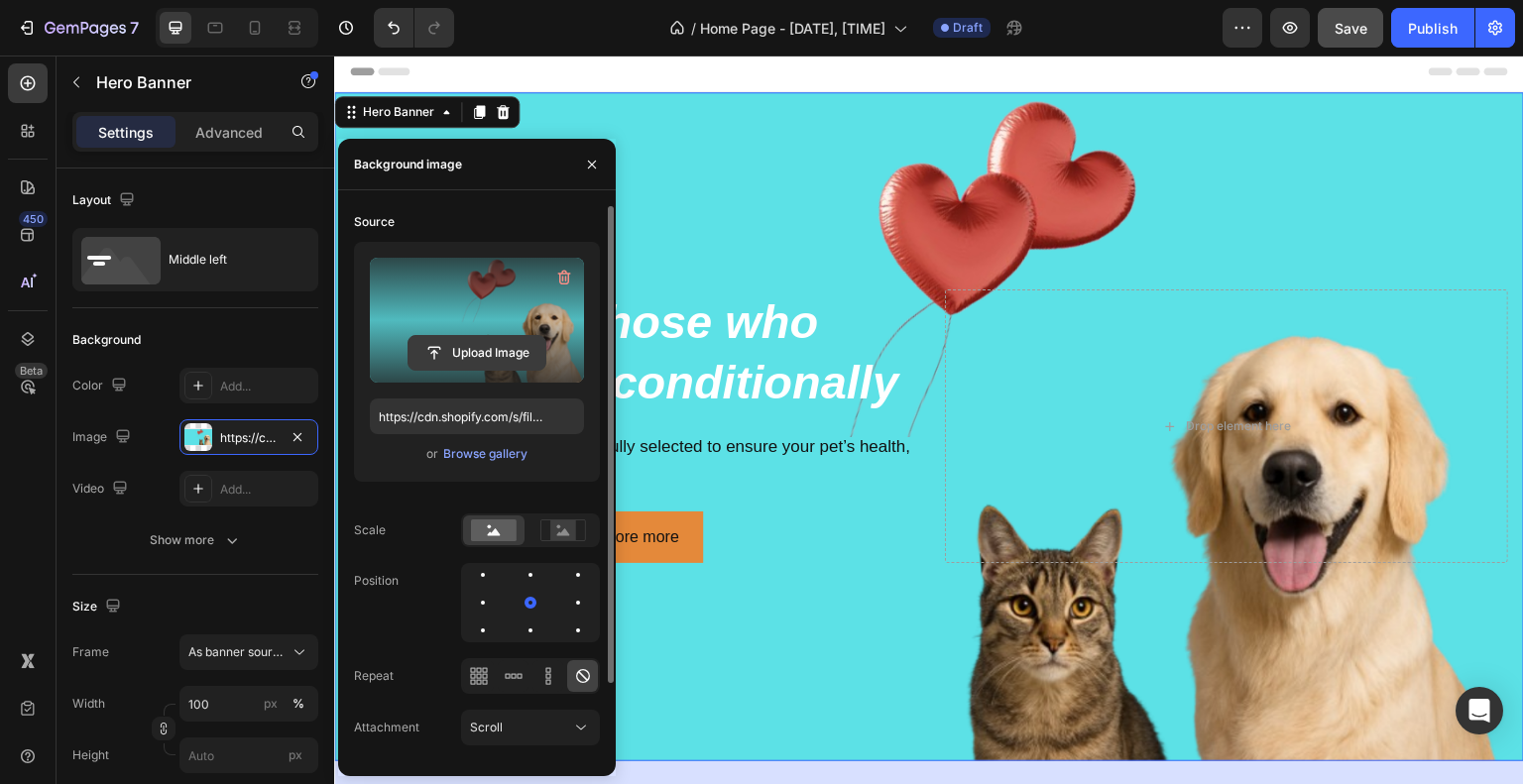 click 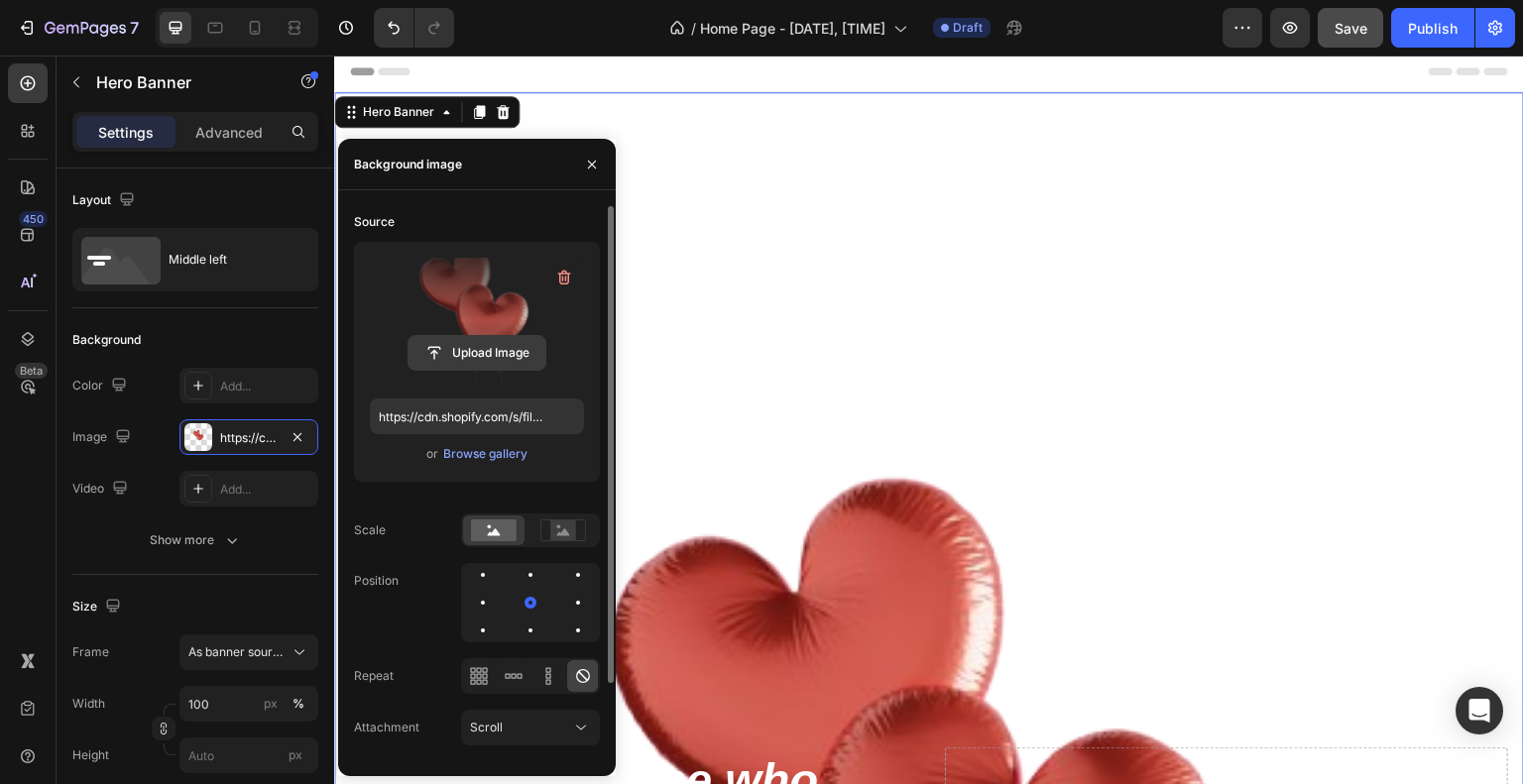 click 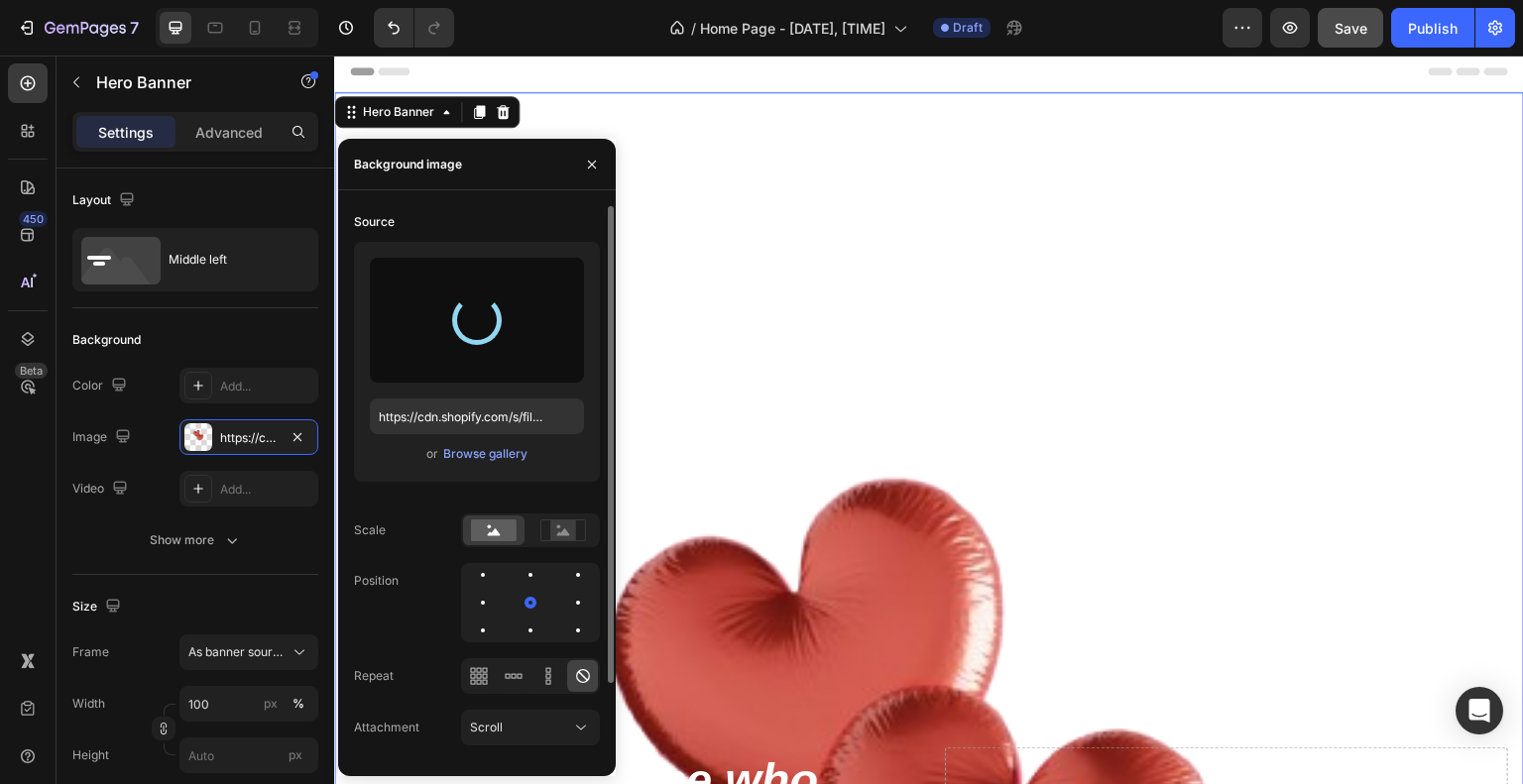 type on "[URL]" 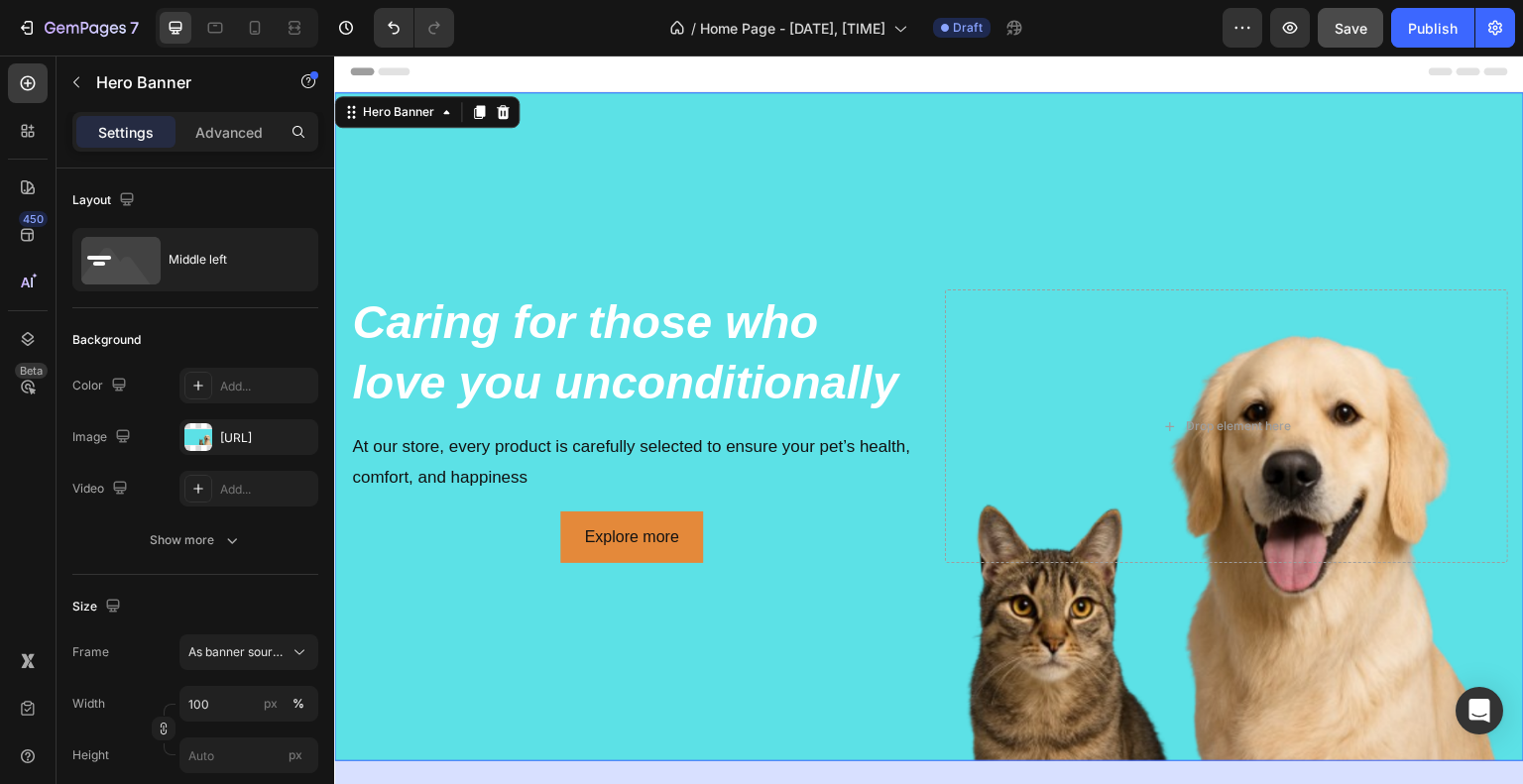 click at bounding box center [929, 426] 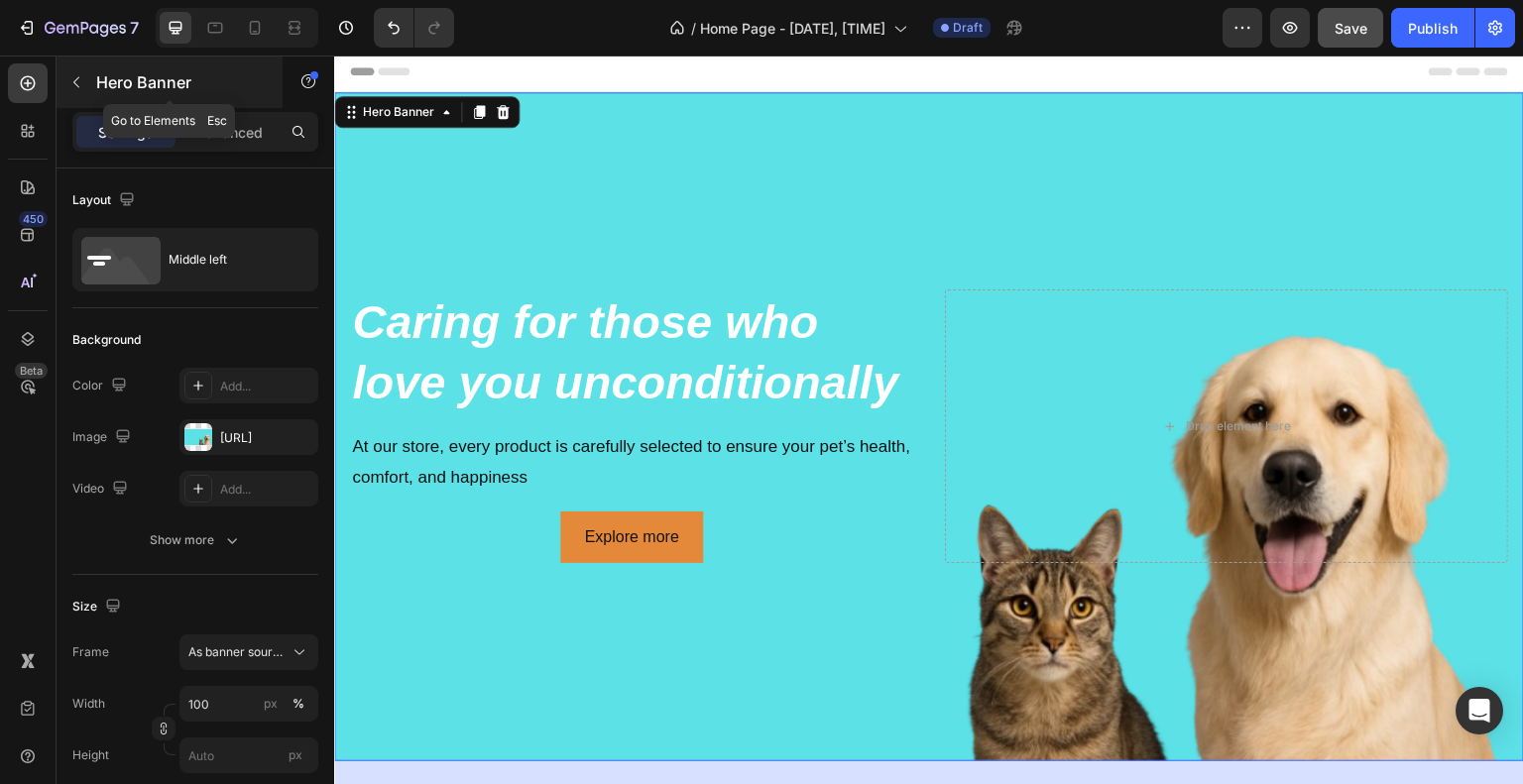 click 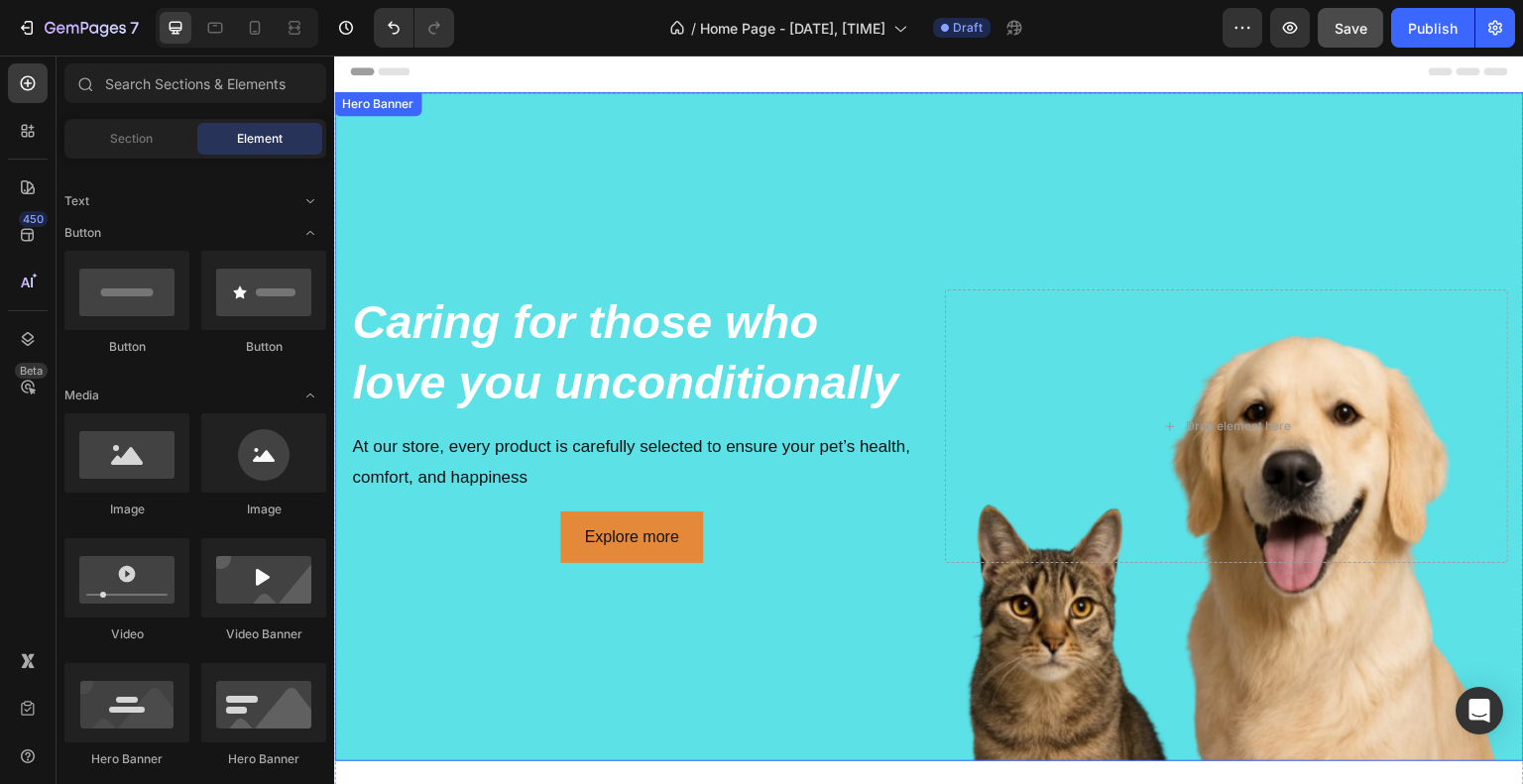 click at bounding box center [929, 426] 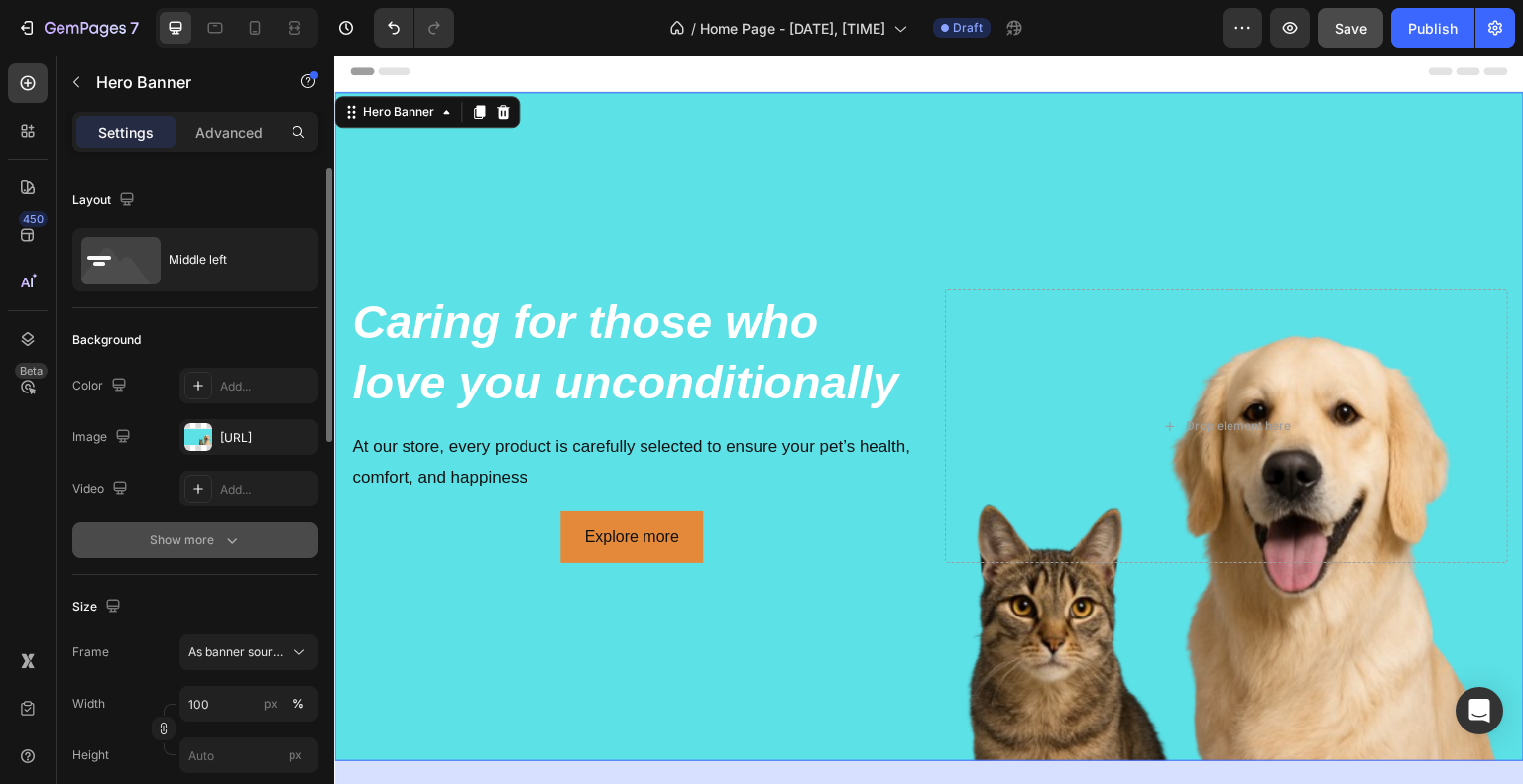 click 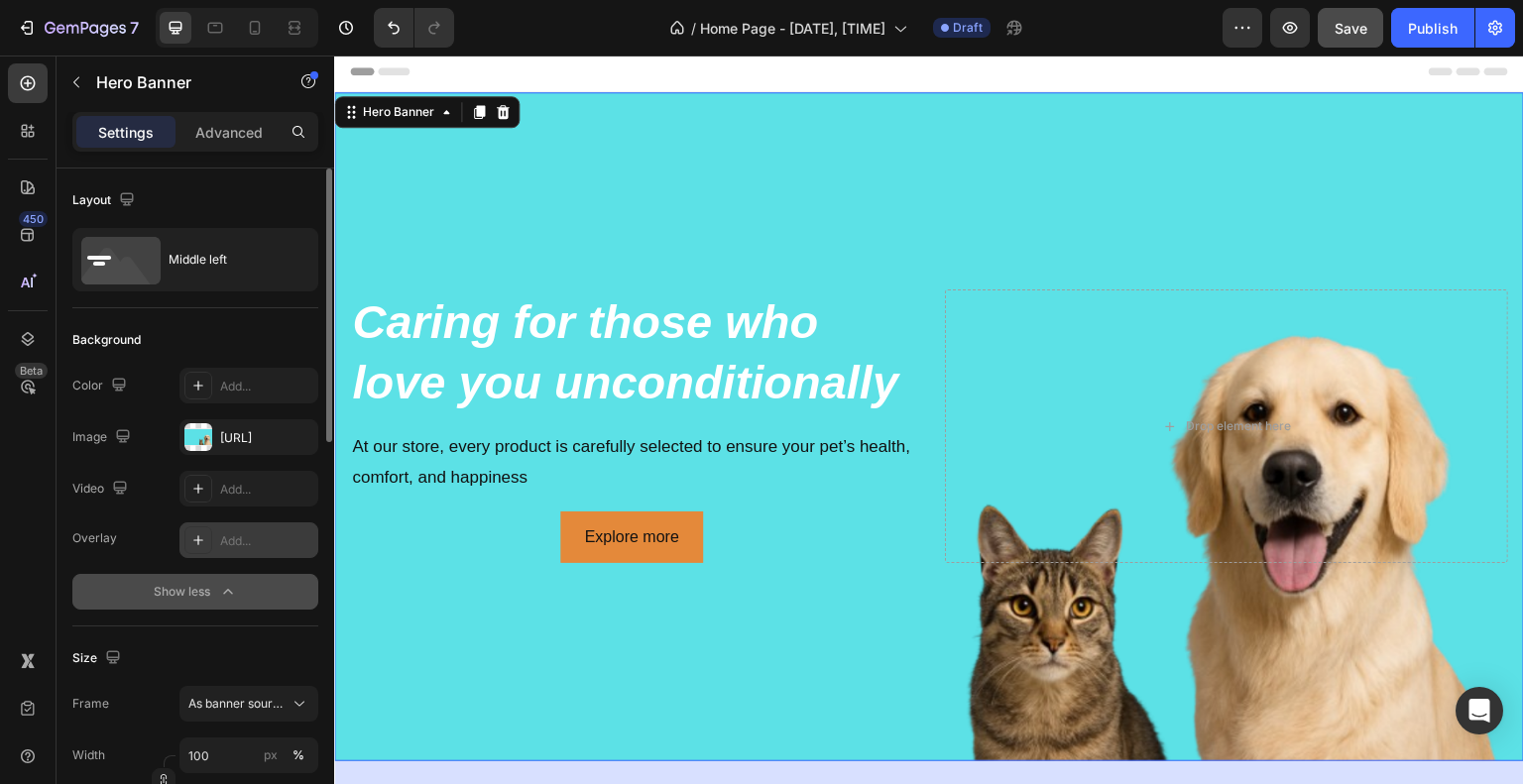 click 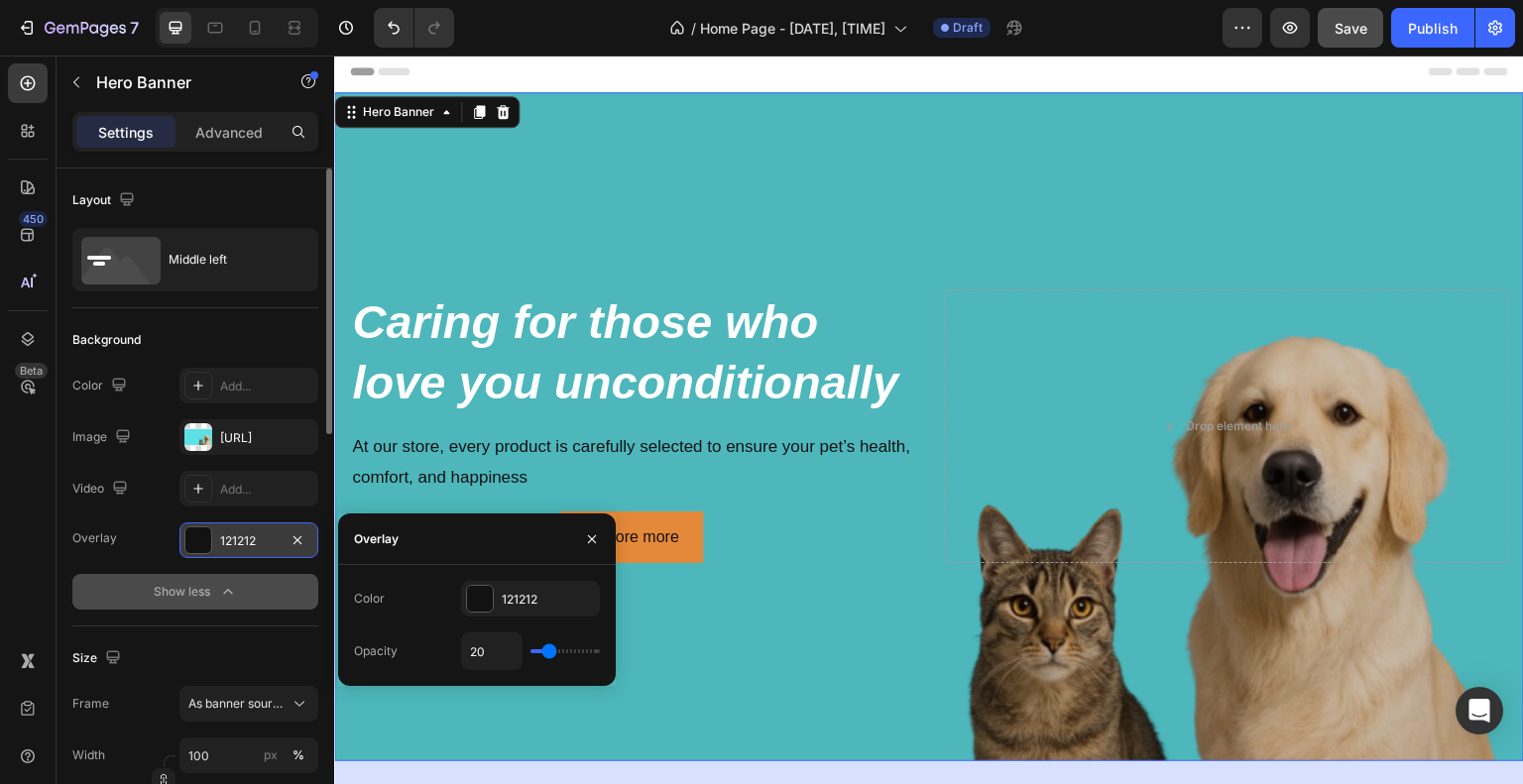 drag, startPoint x: 561, startPoint y: 653, endPoint x: 572, endPoint y: 651, distance: 11.18034 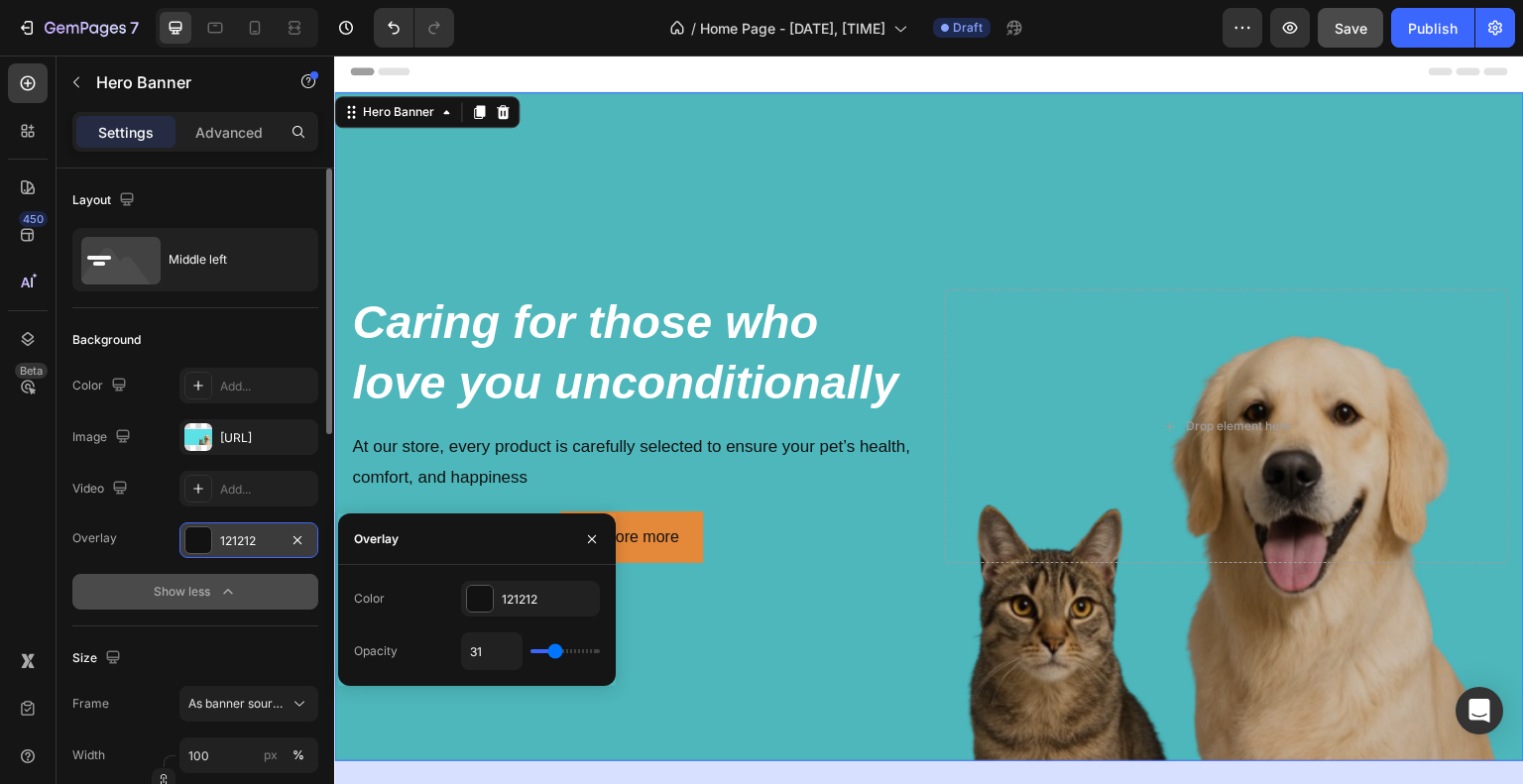 type on "55" 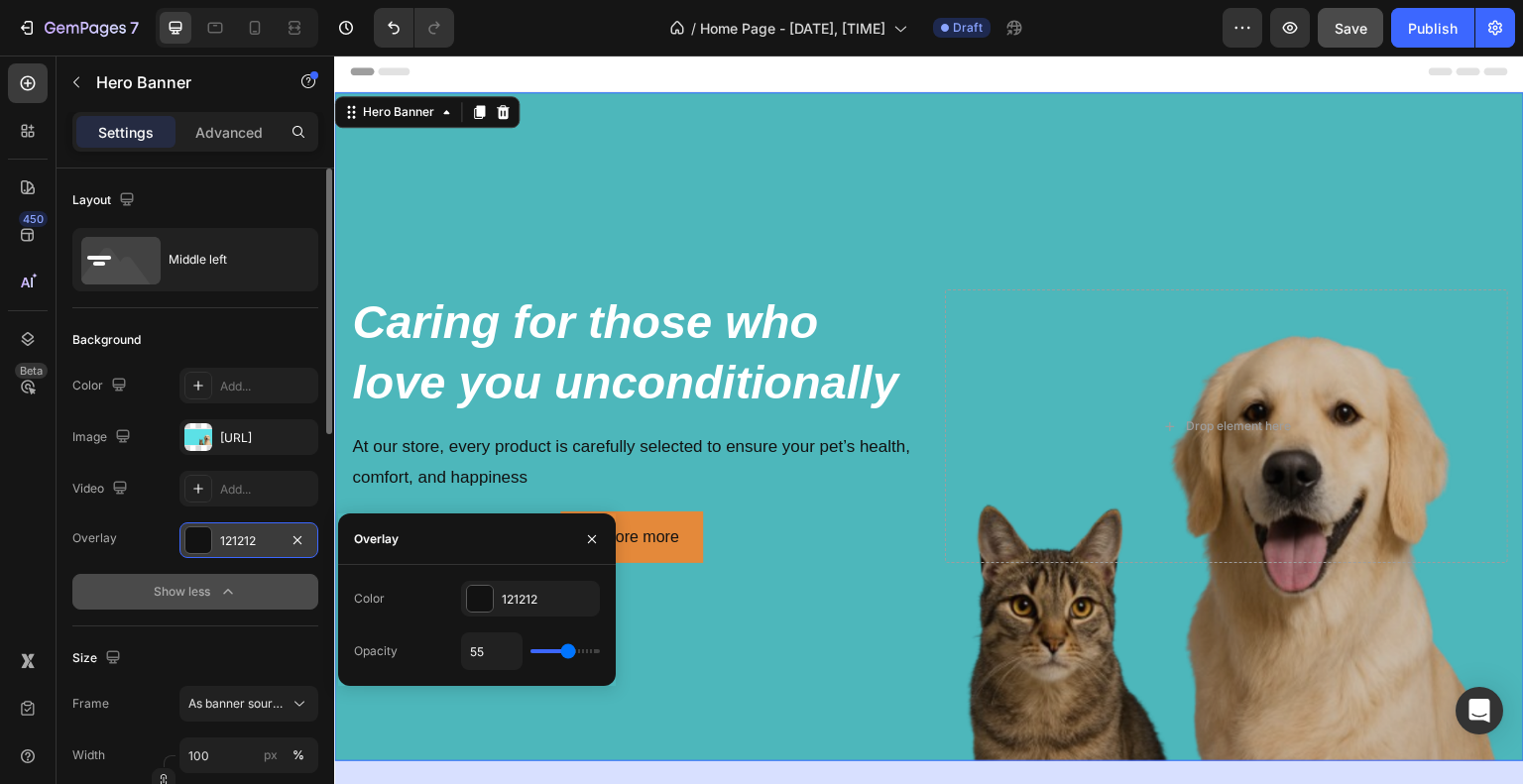 type on "57" 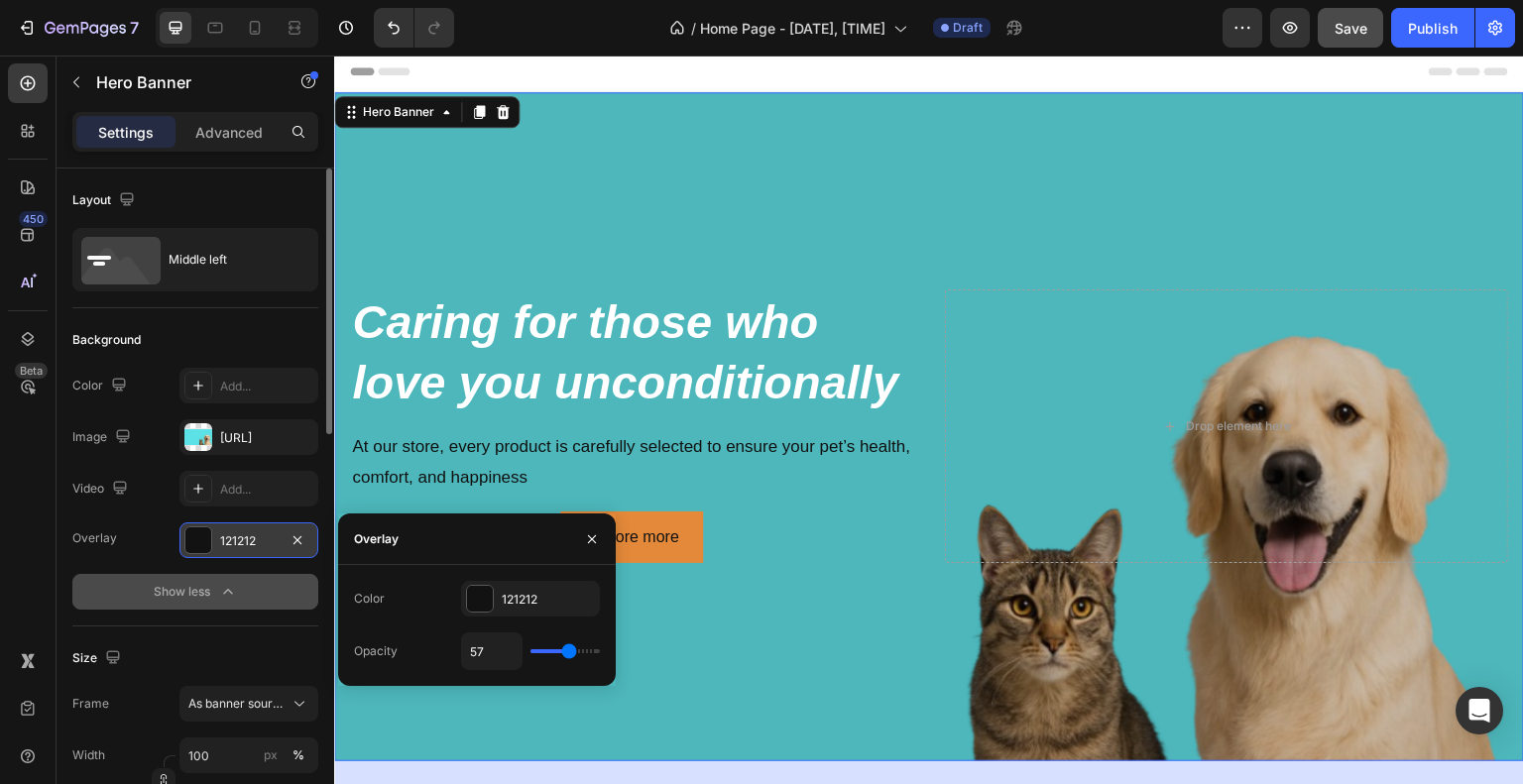 type on "58" 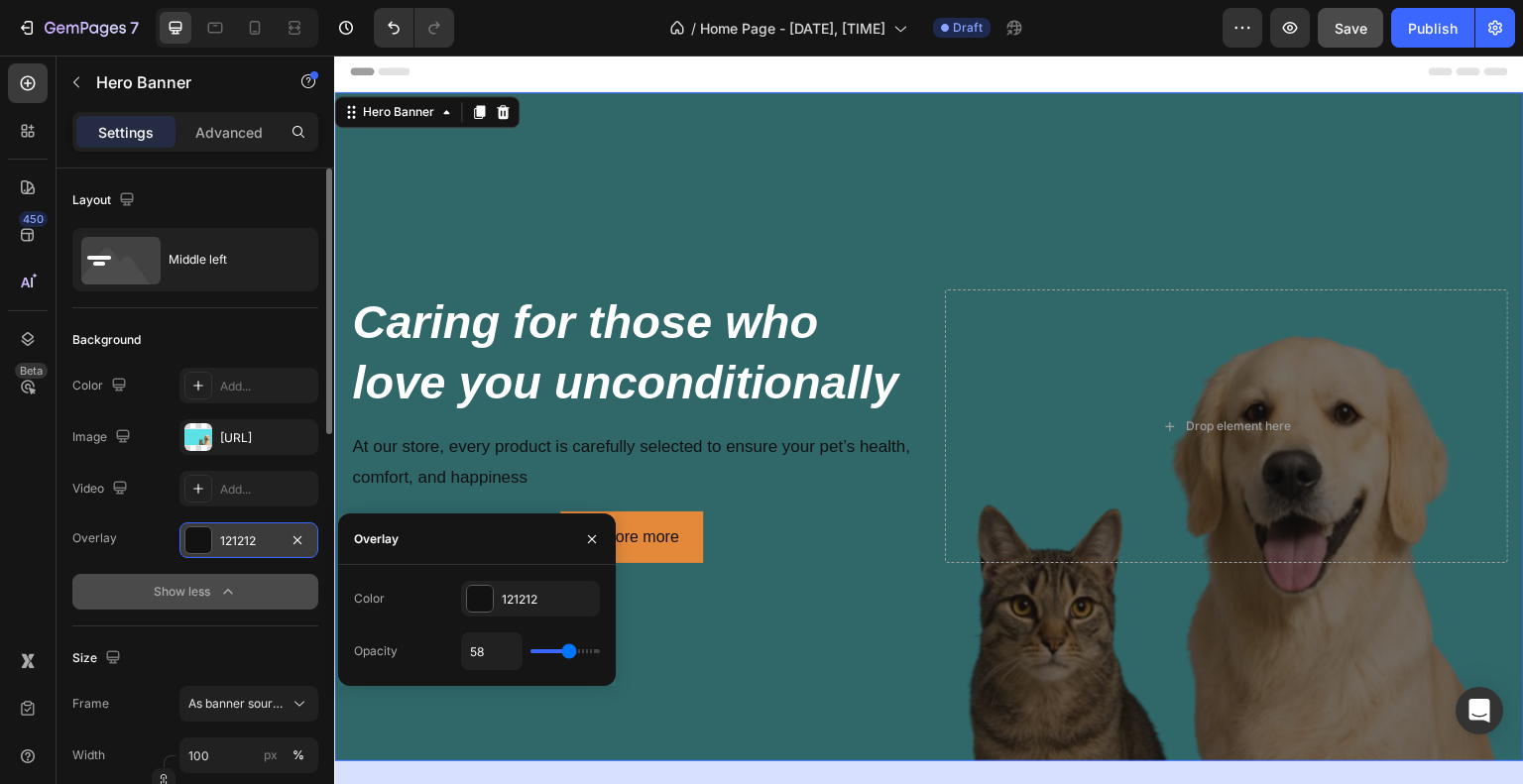 type on "60" 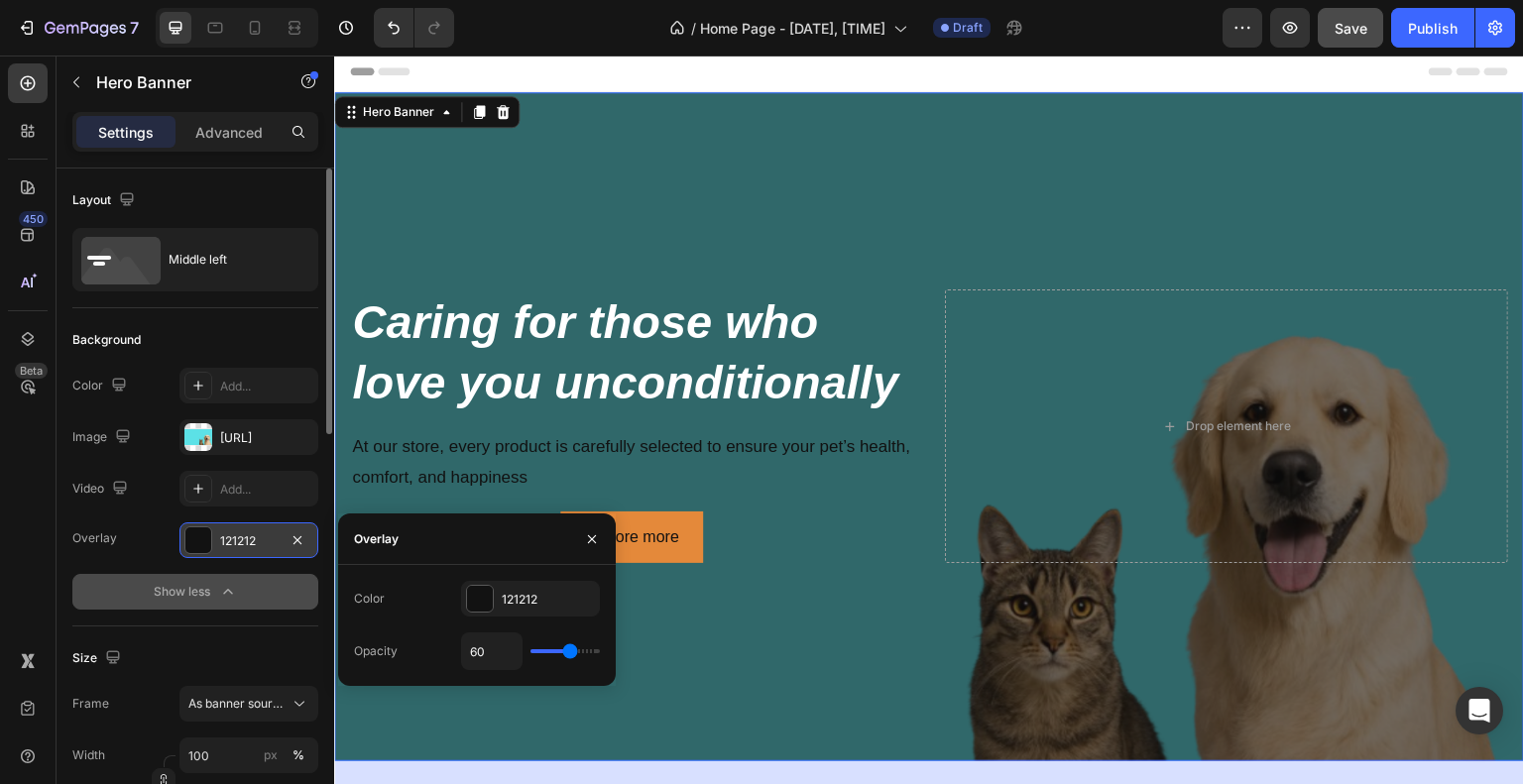 type on "63" 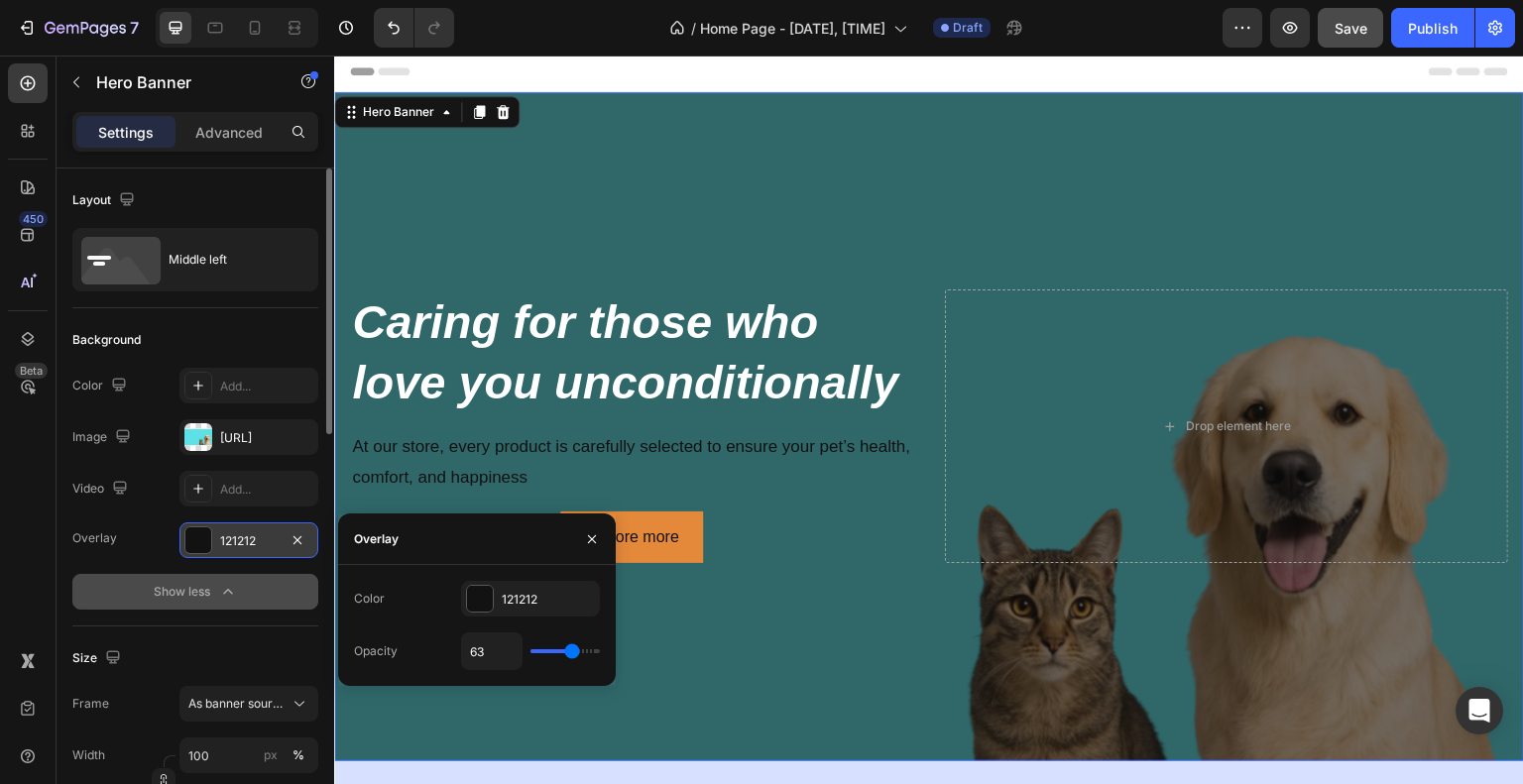 type on "66" 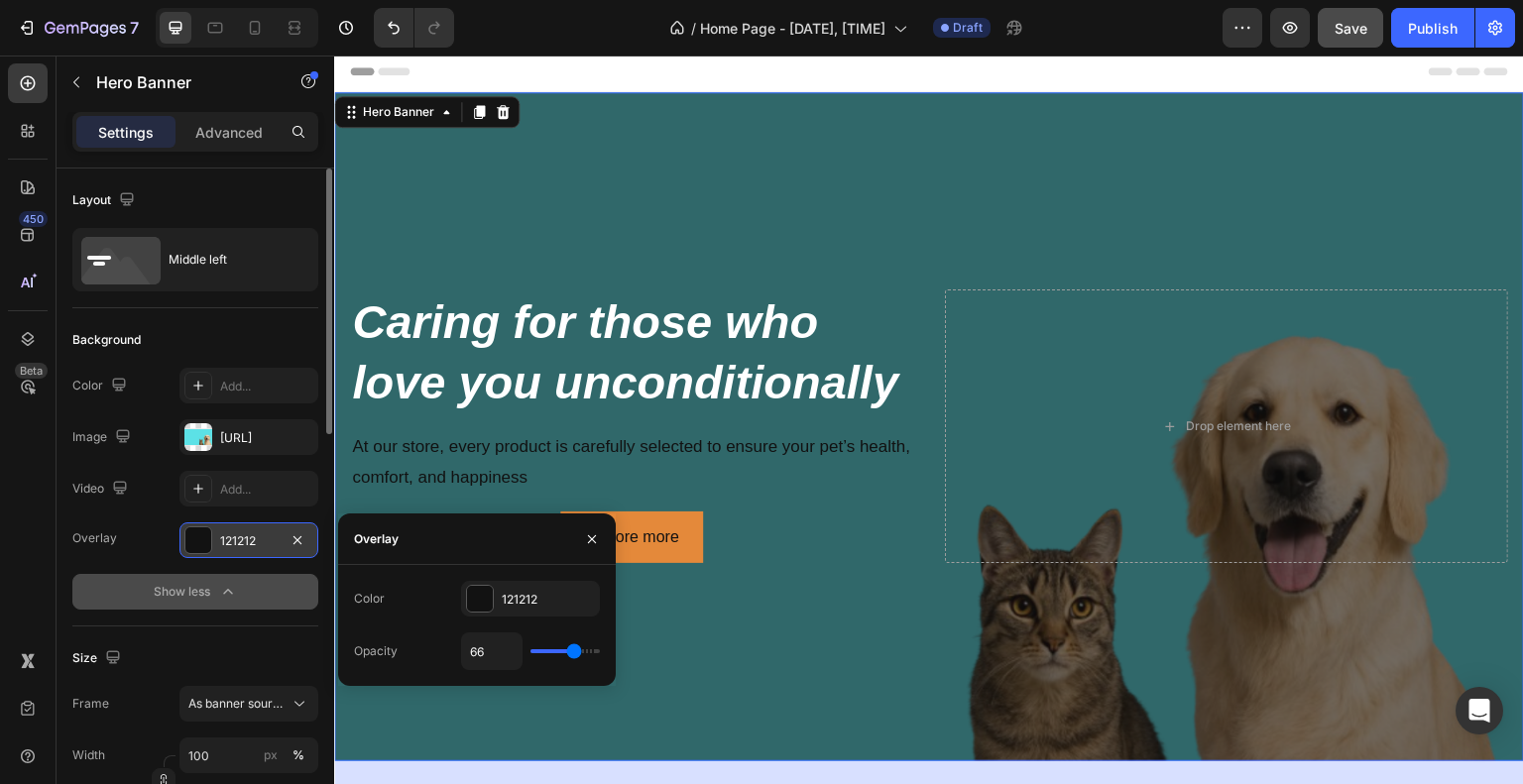 type on "73" 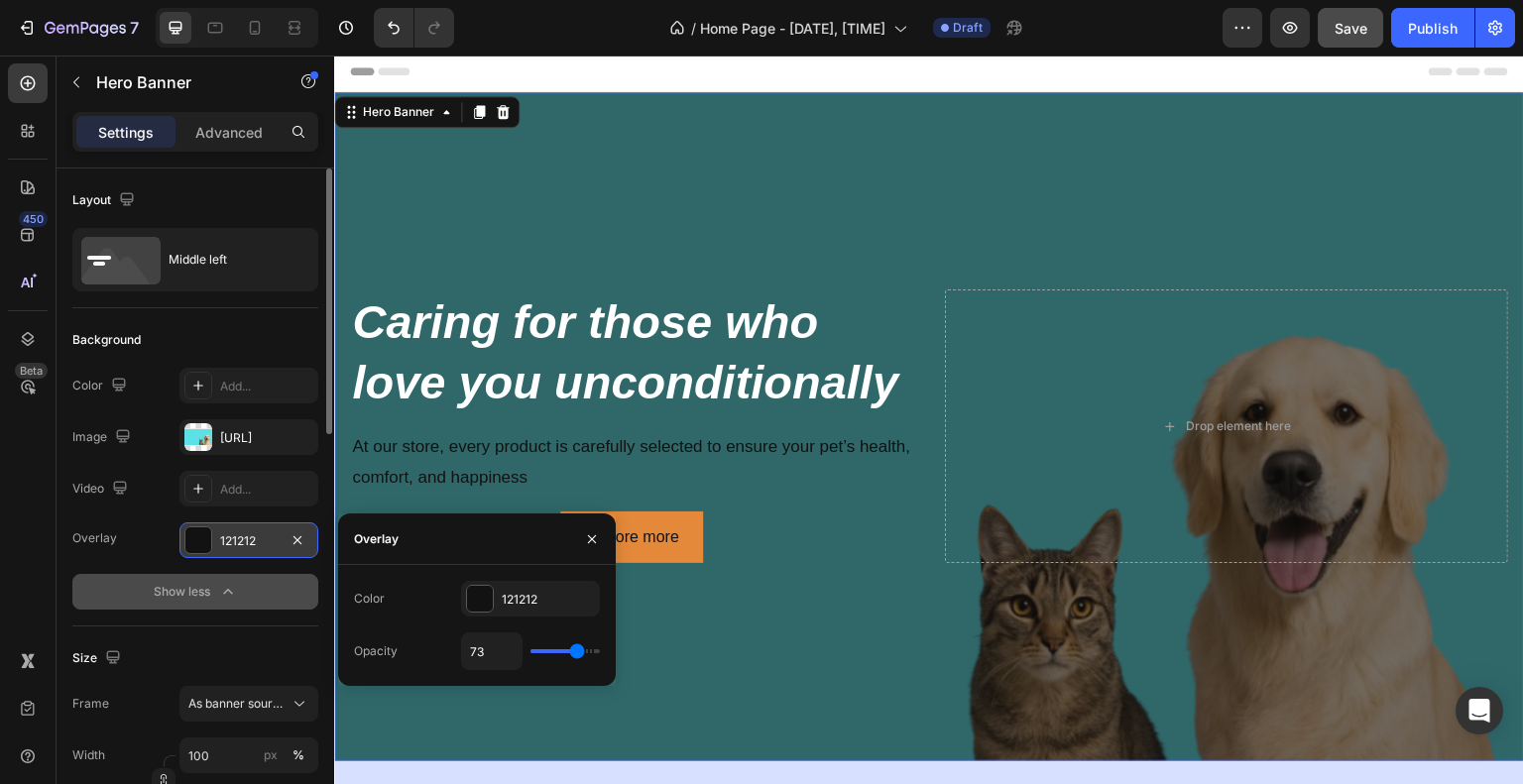 type on "76" 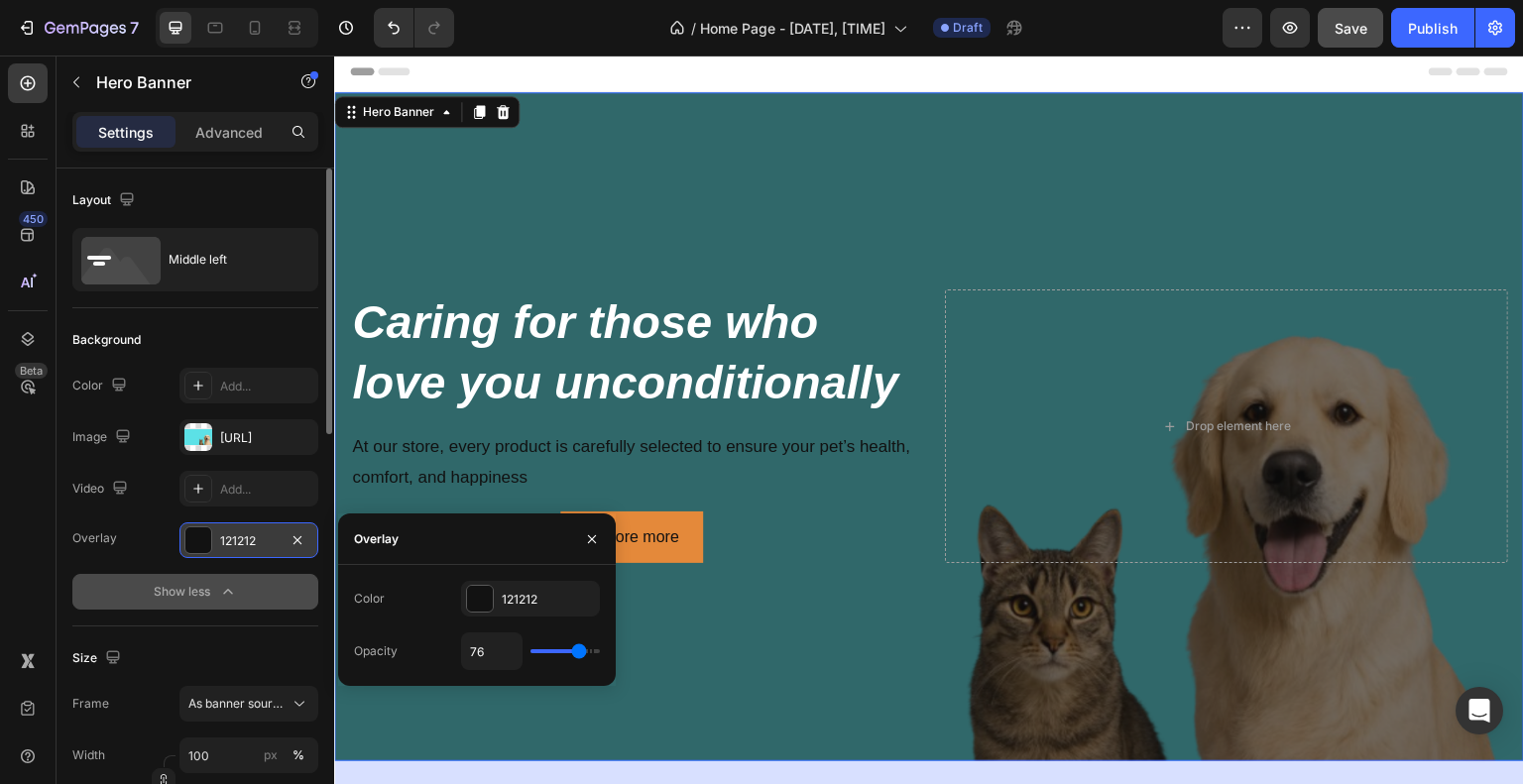 type on "77" 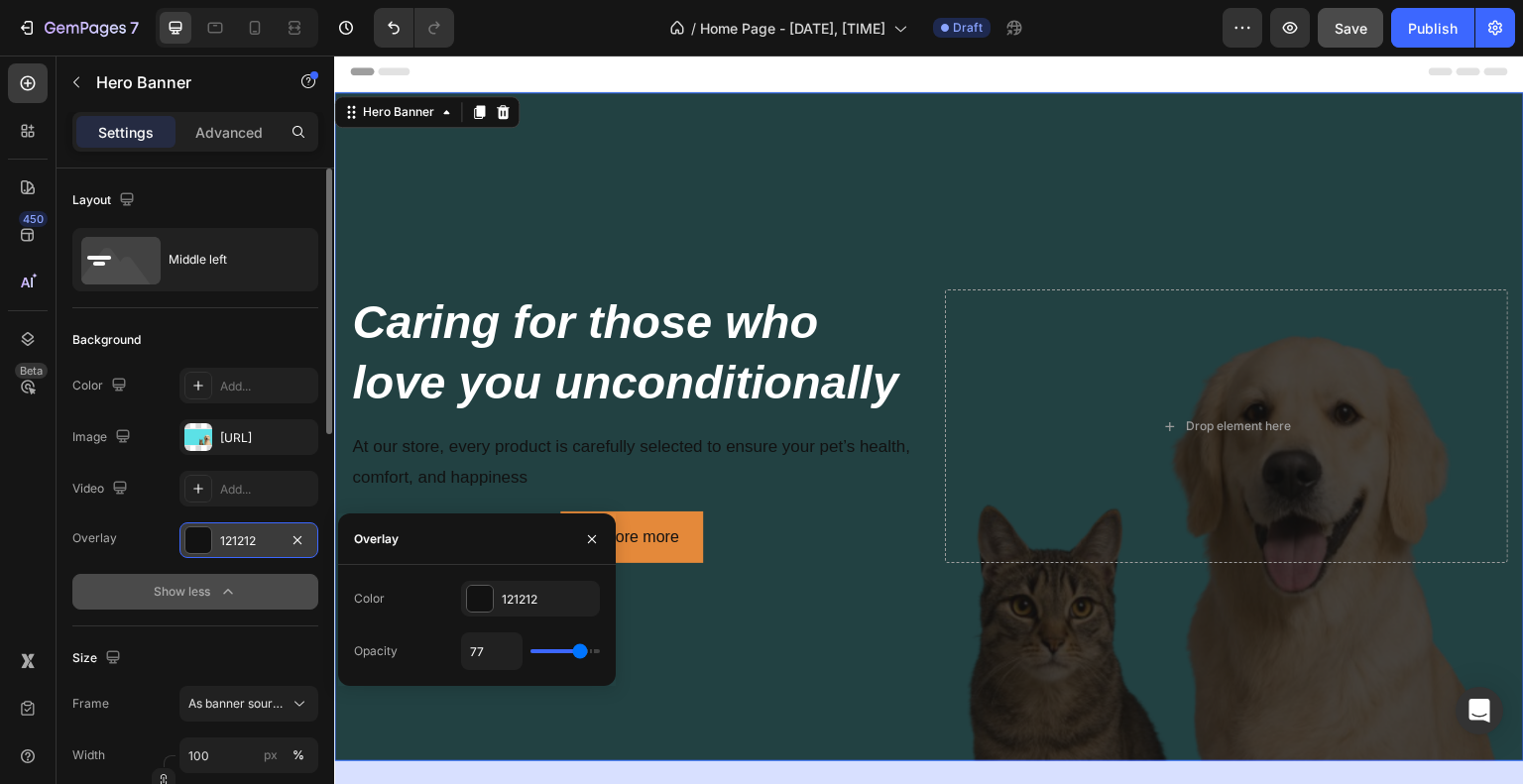 type on "79" 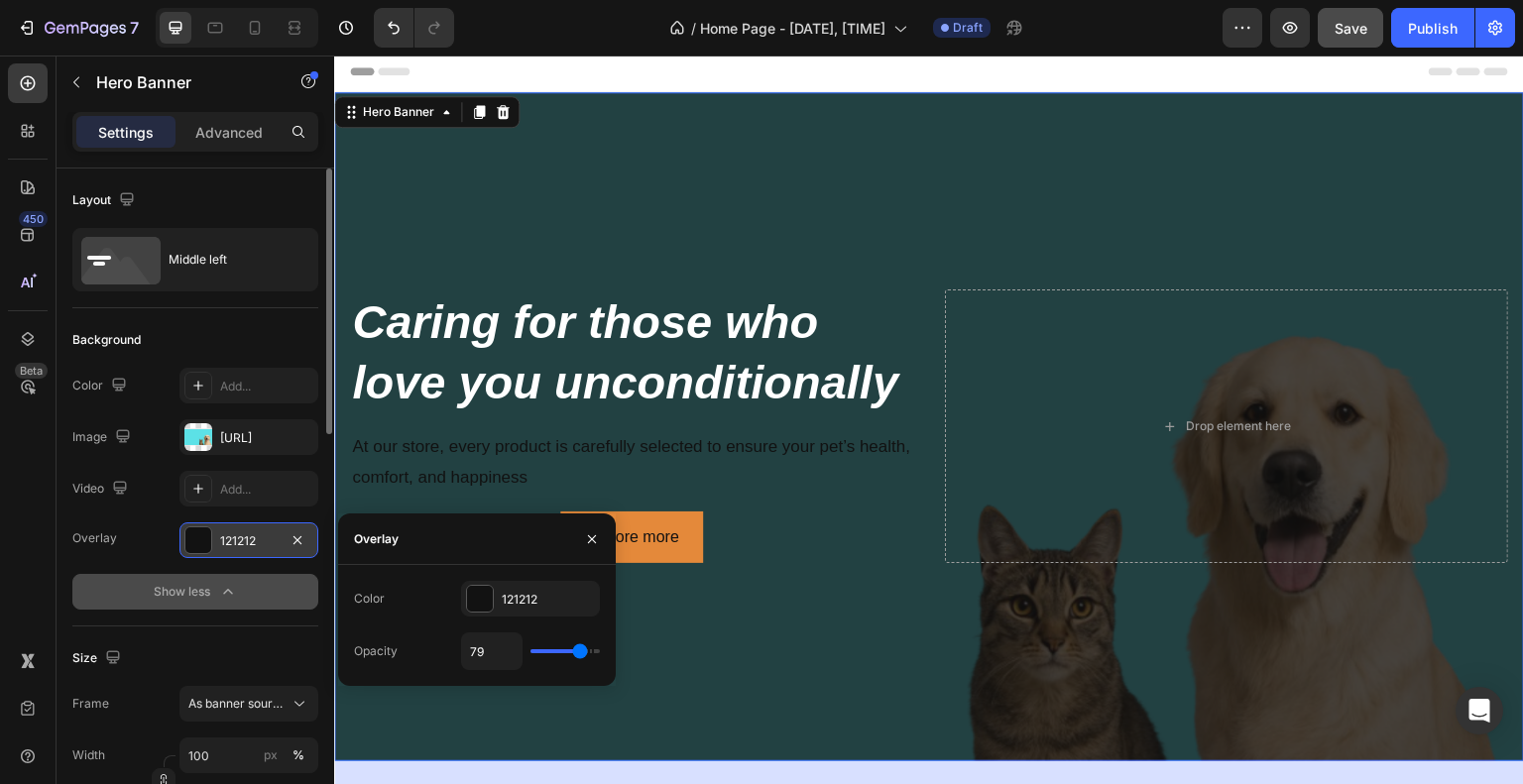 type on "79" 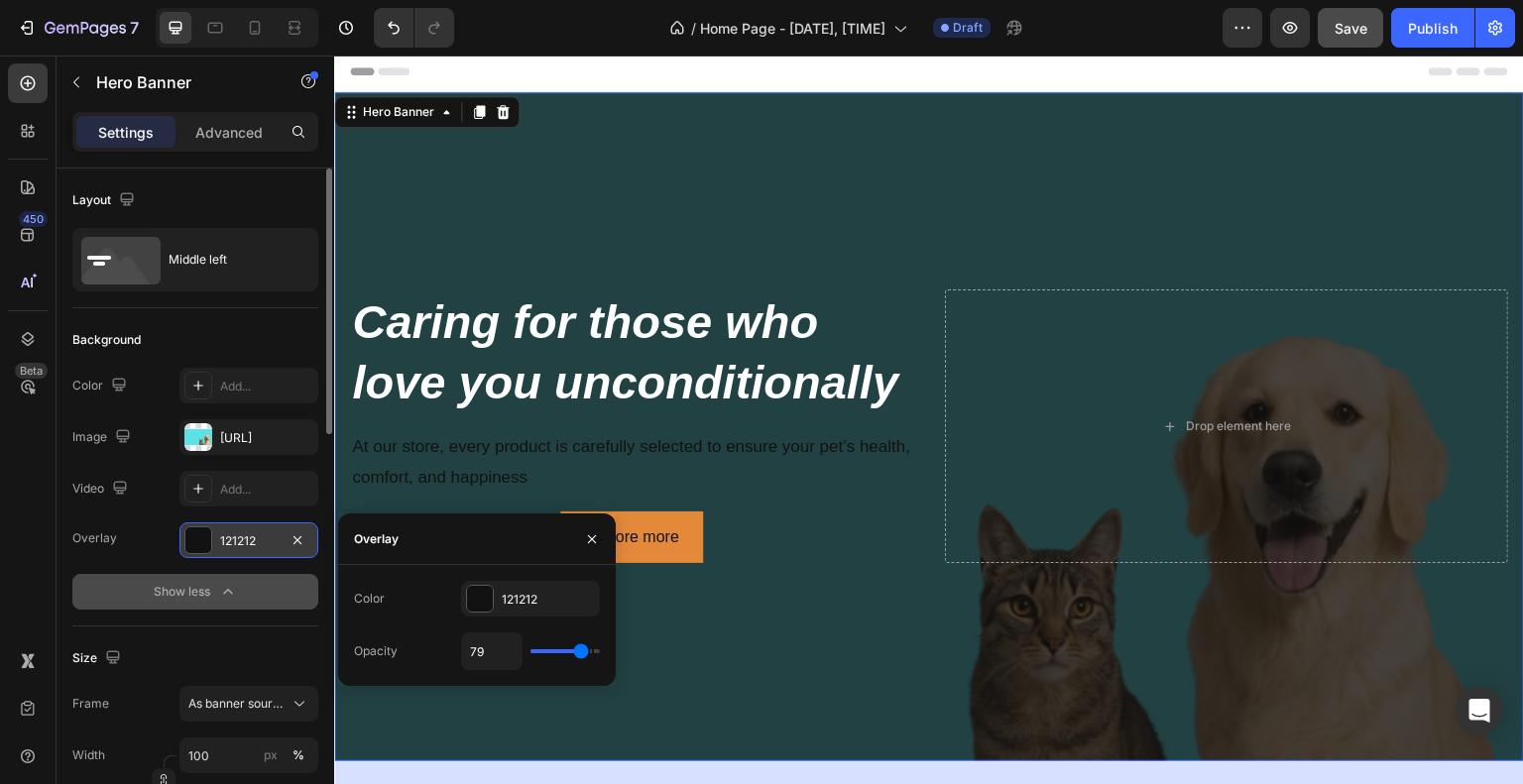 type on "80" 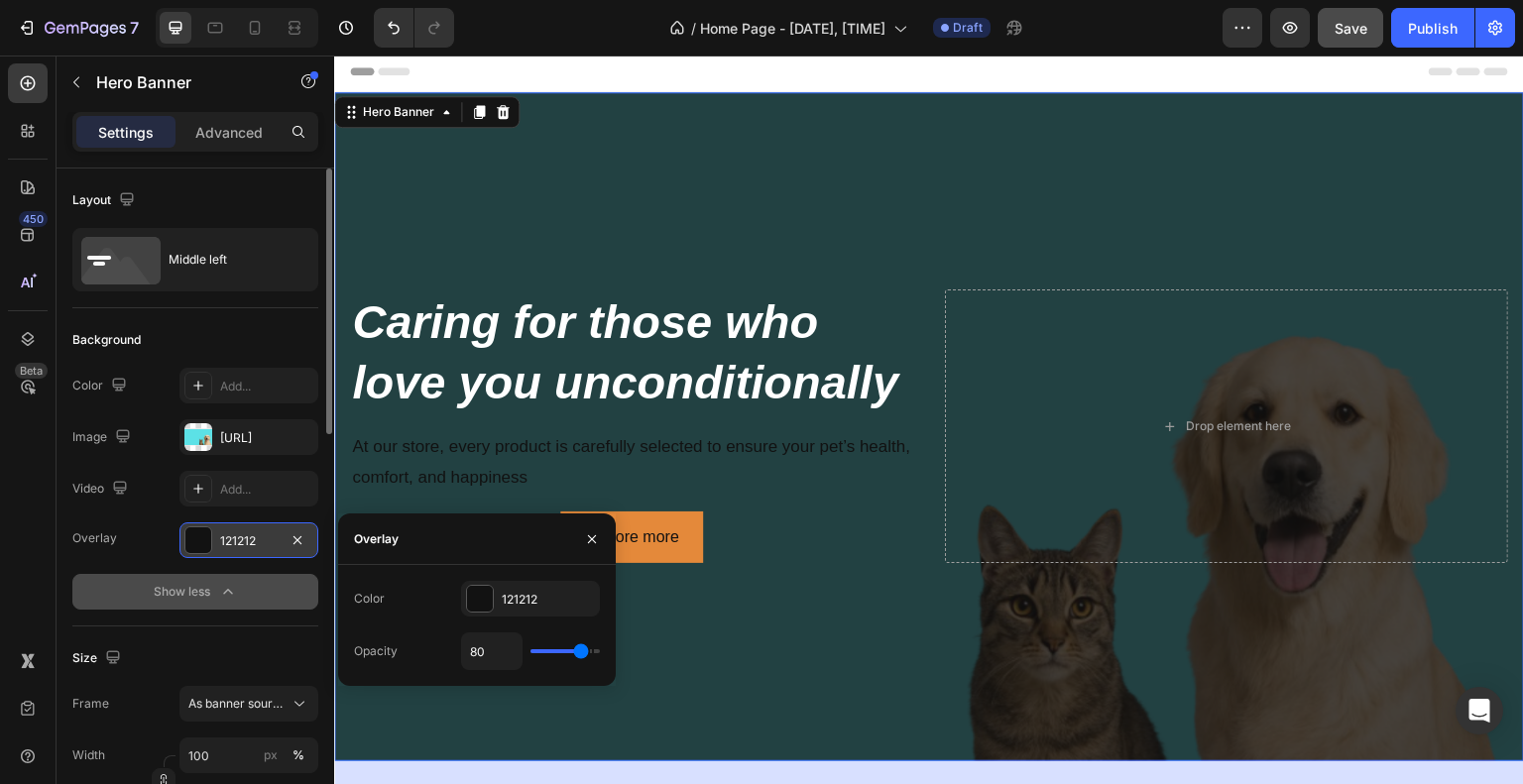 type on "82" 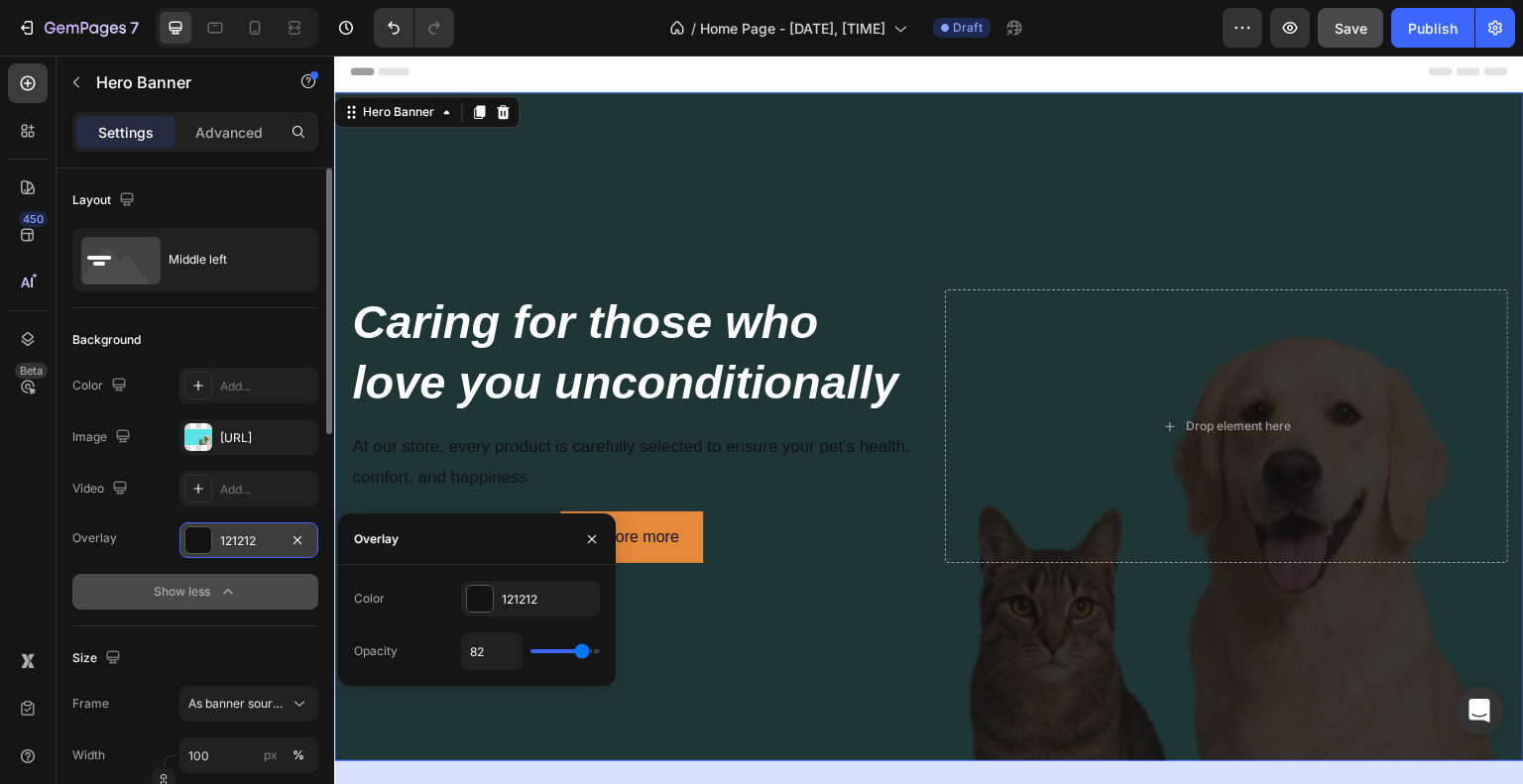 type on "83" 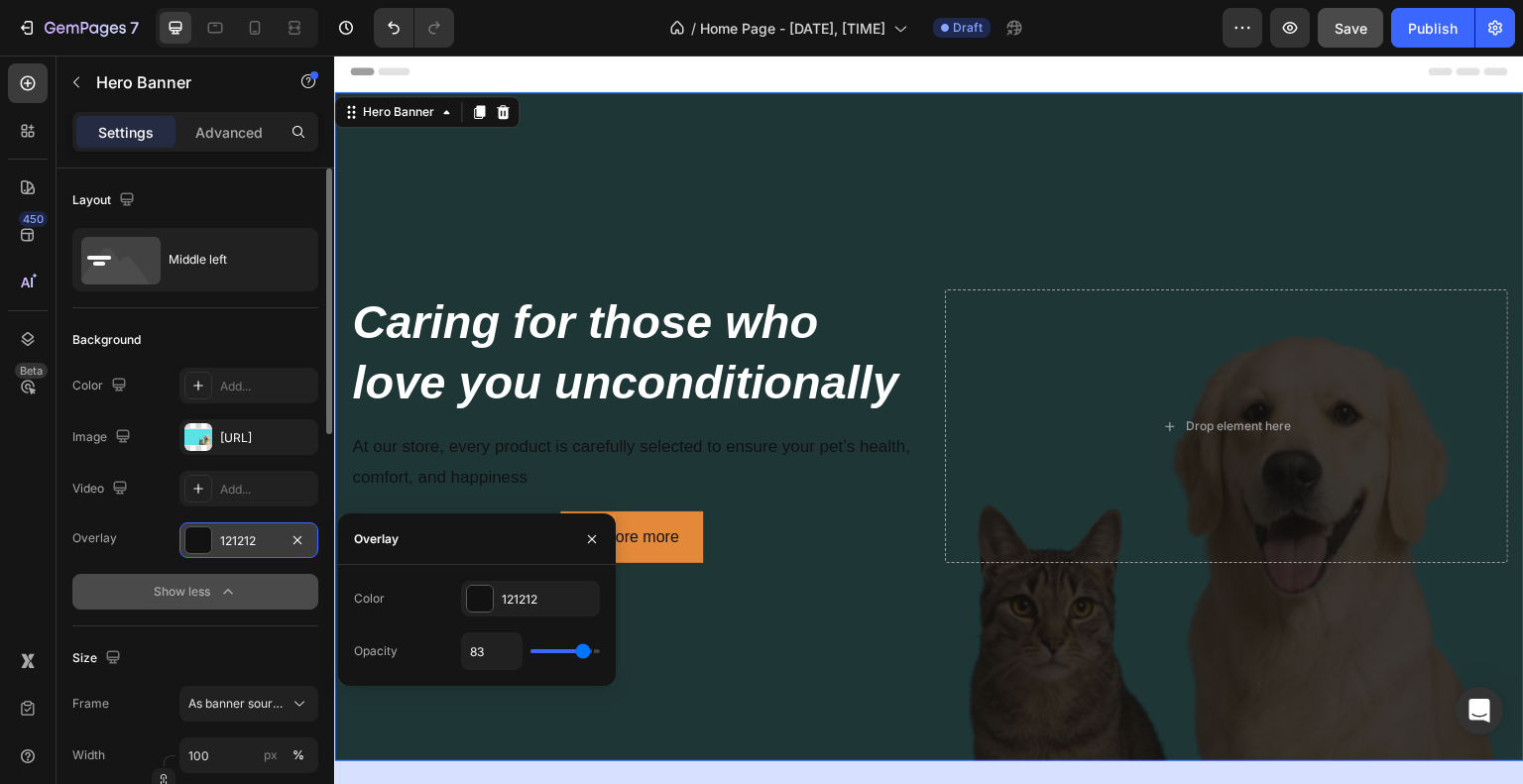 type on "85" 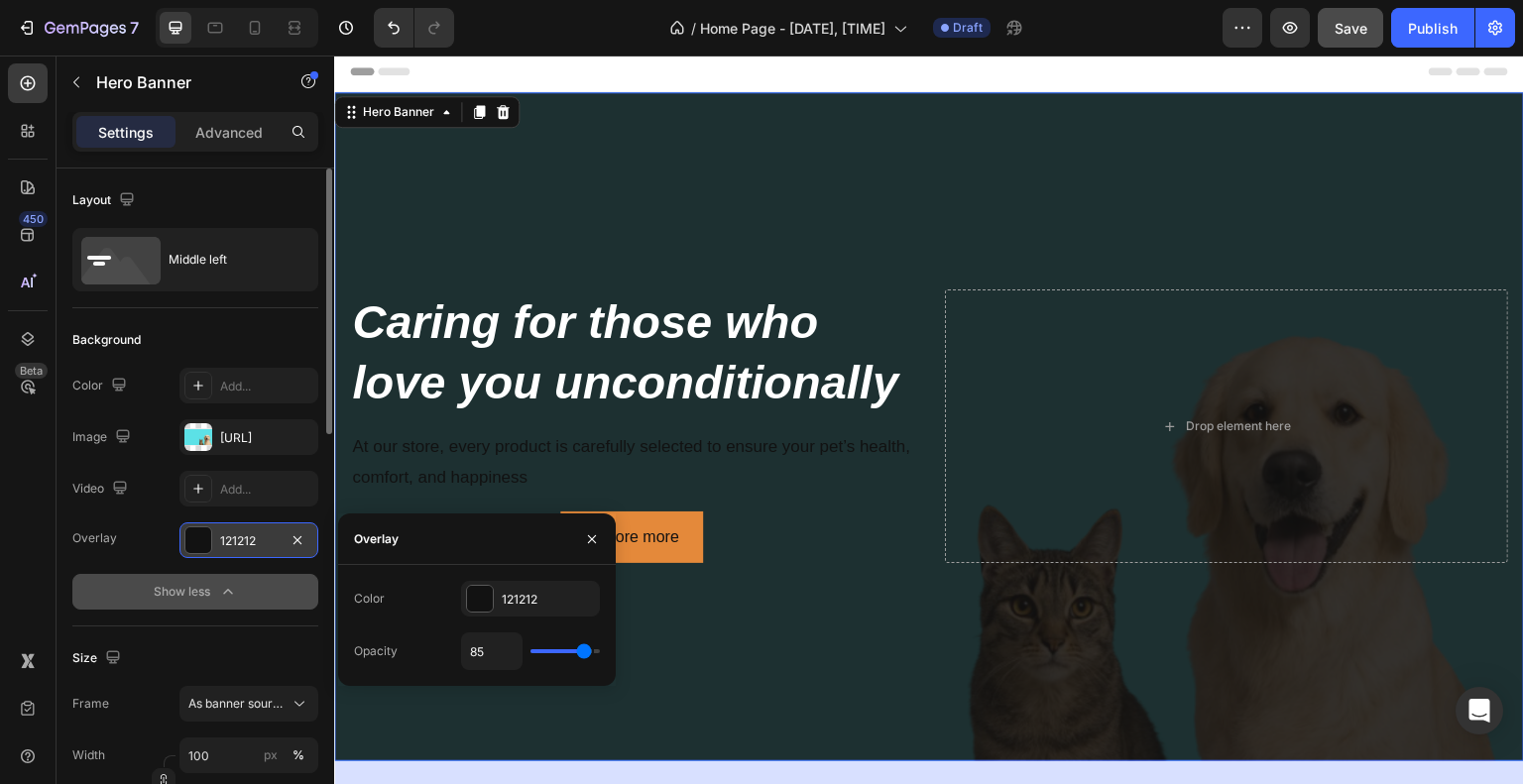 type on "86" 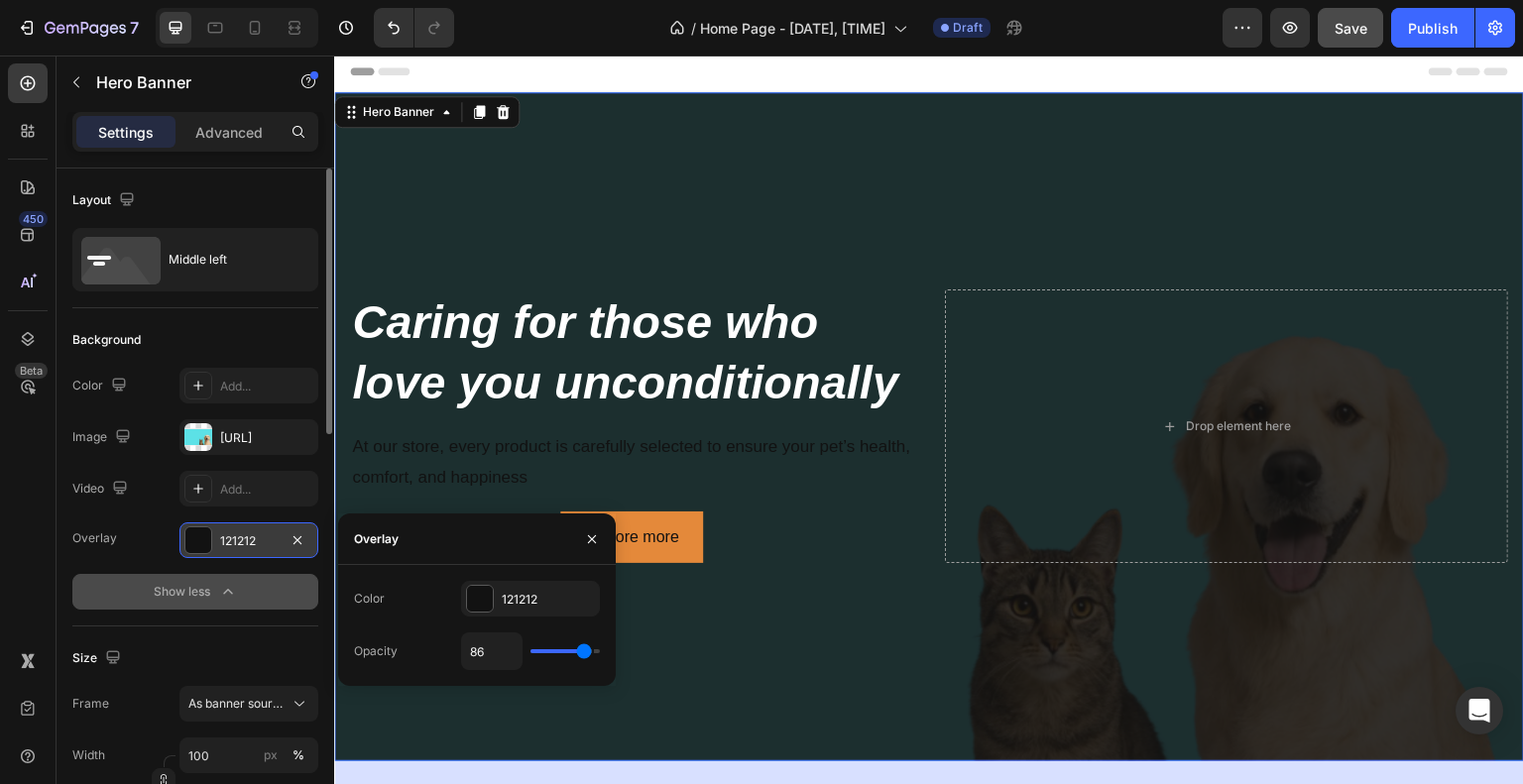 type on "88" 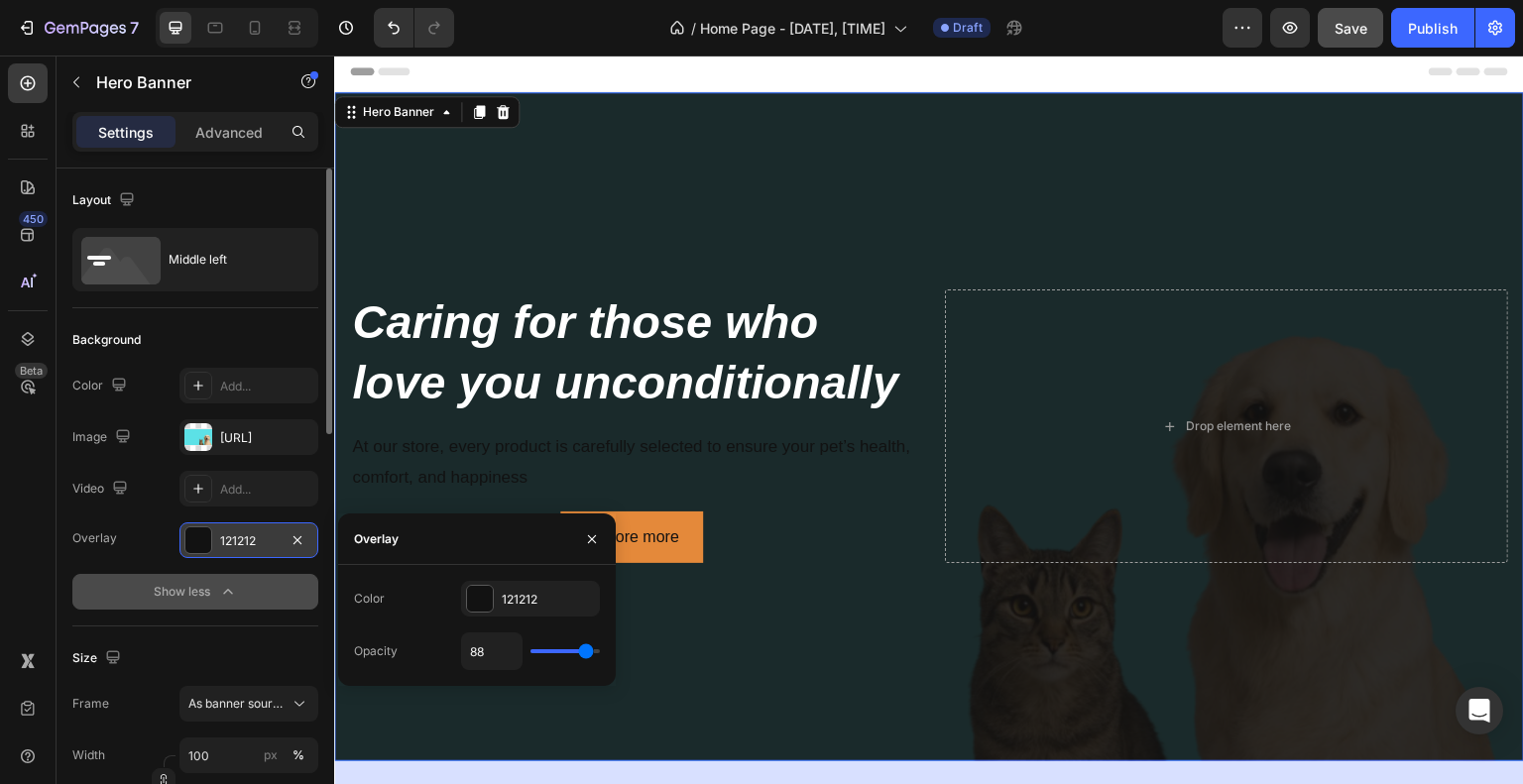 type on "86" 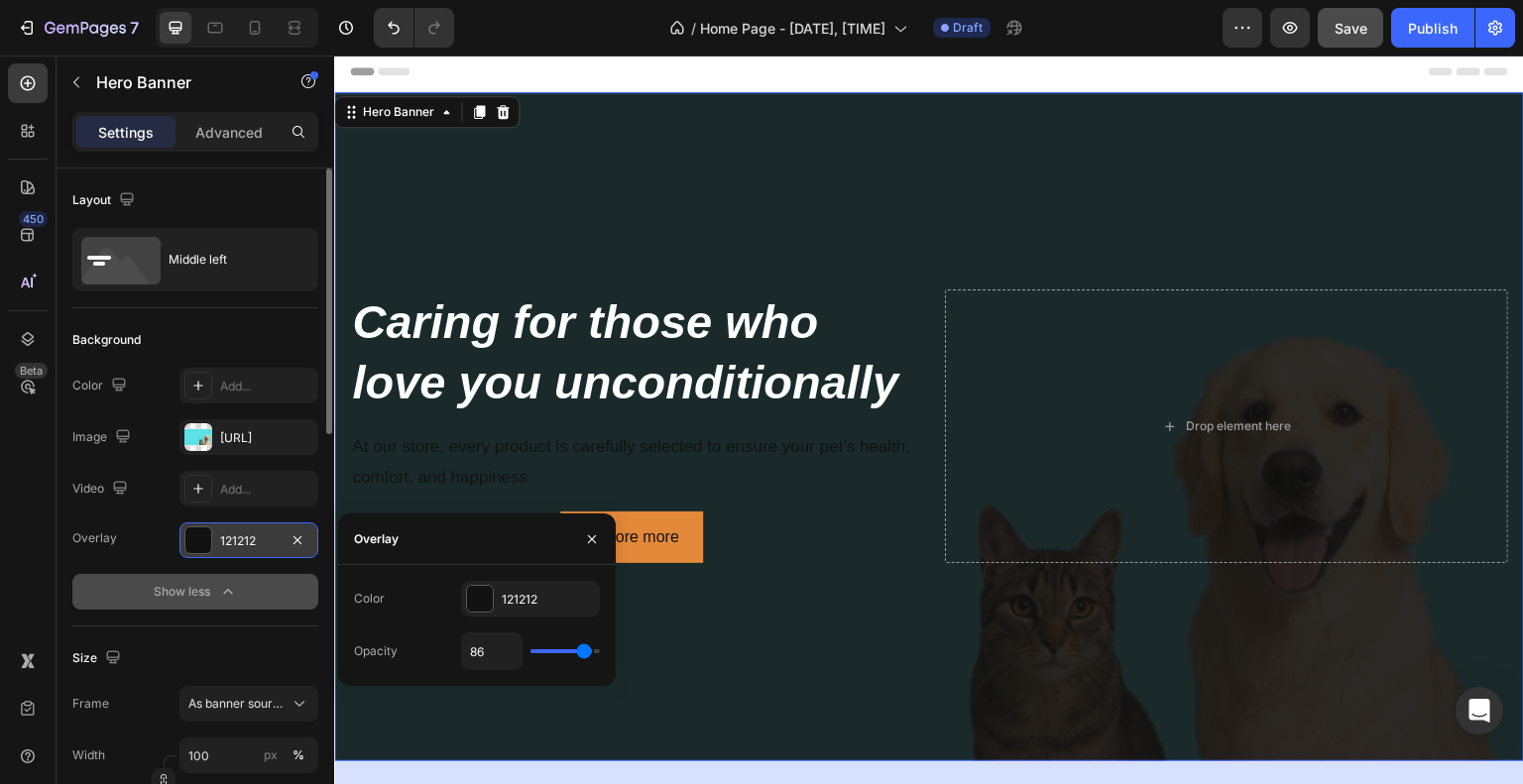 type on "85" 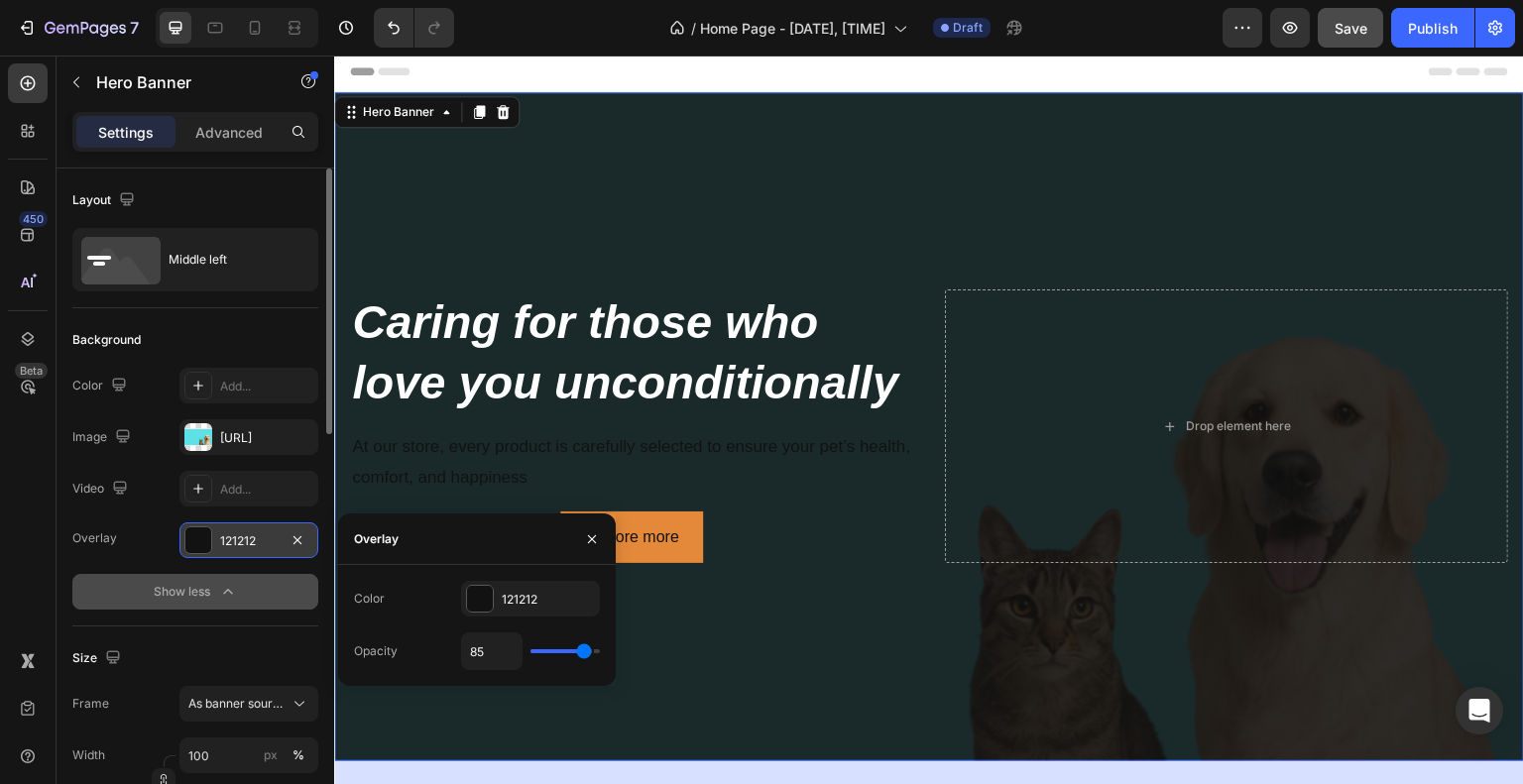 type on "83" 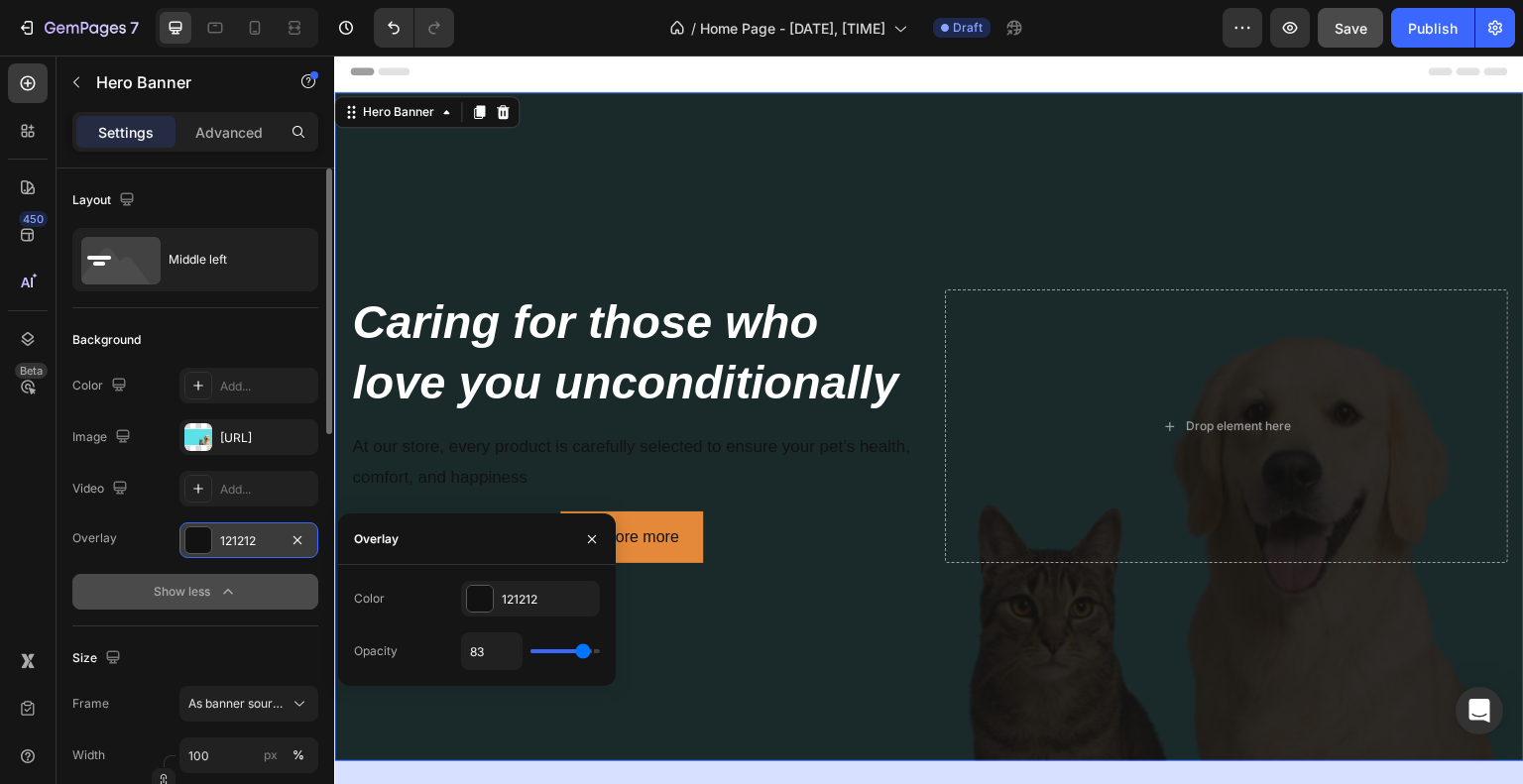 type on "82" 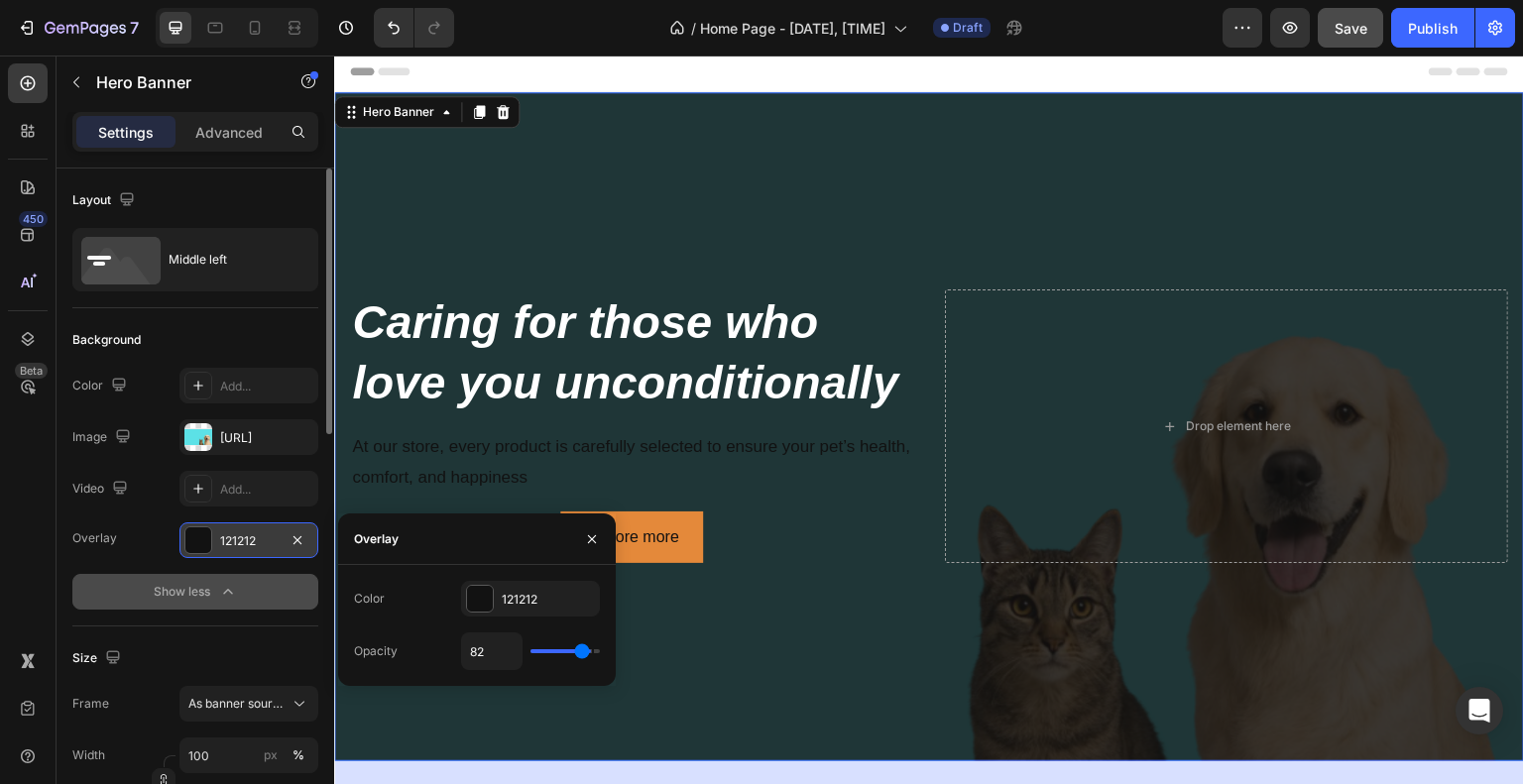 drag, startPoint x: 550, startPoint y: 645, endPoint x: 582, endPoint y: 643, distance: 32.06244 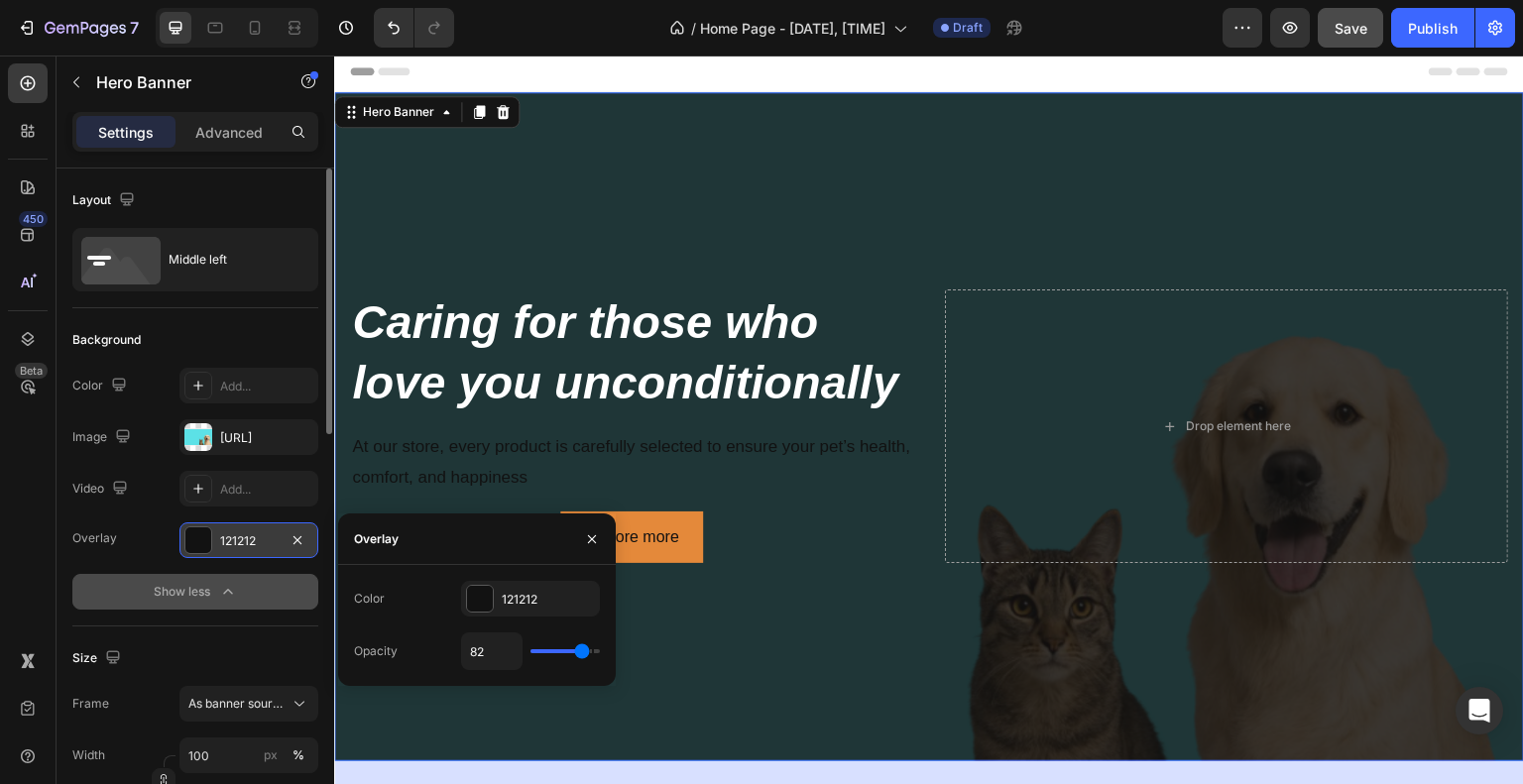 type on "79" 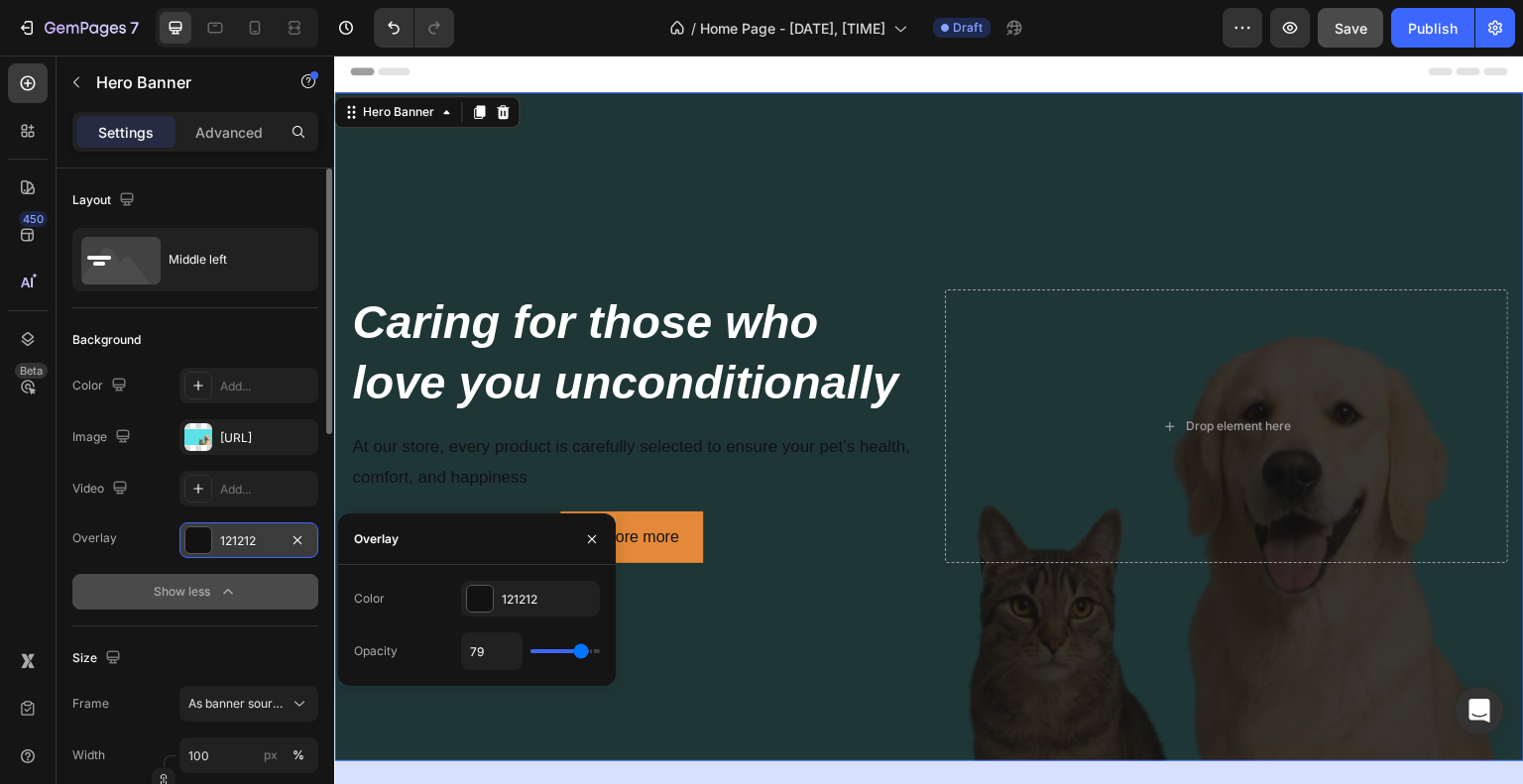 type on "71" 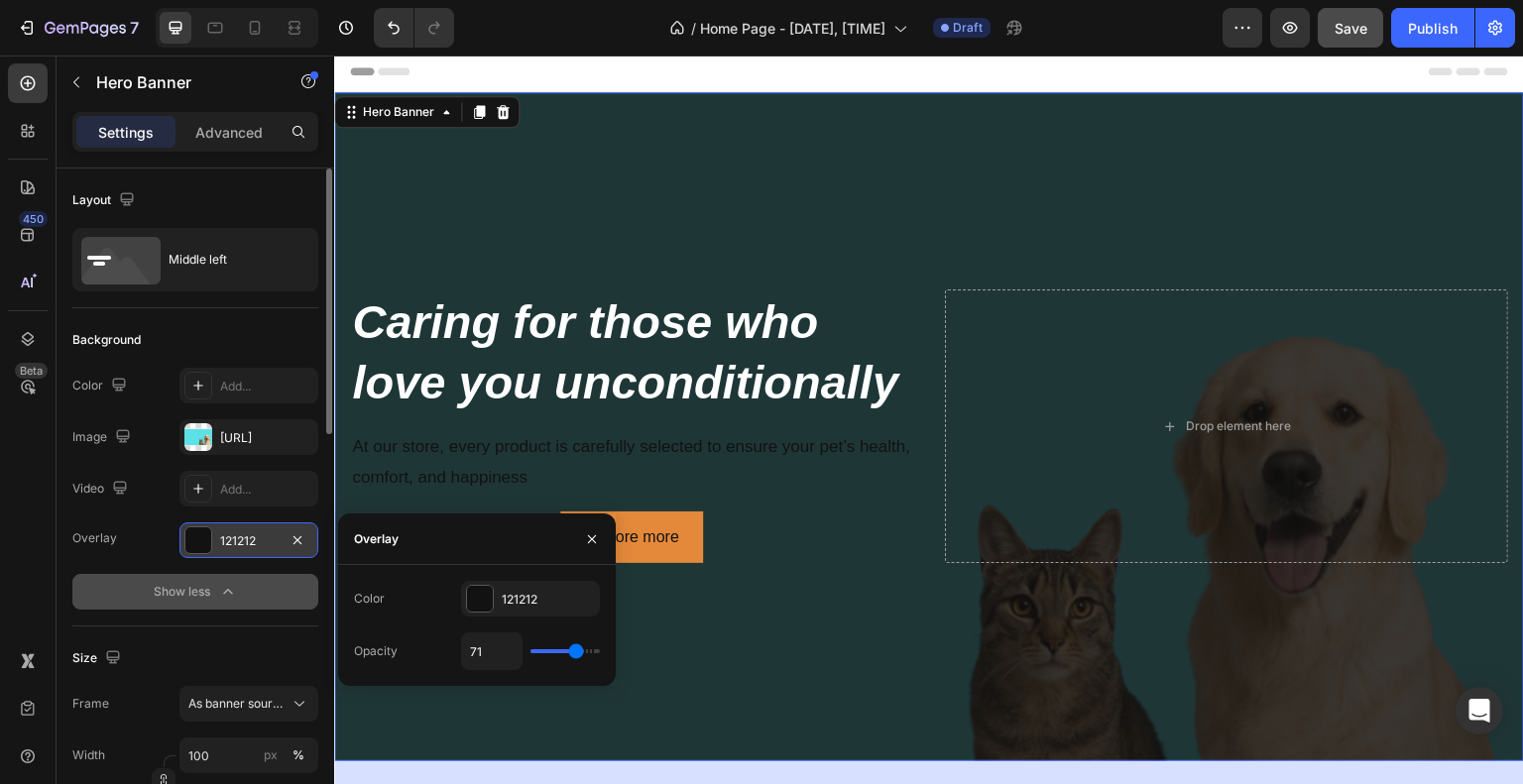 type on "57" 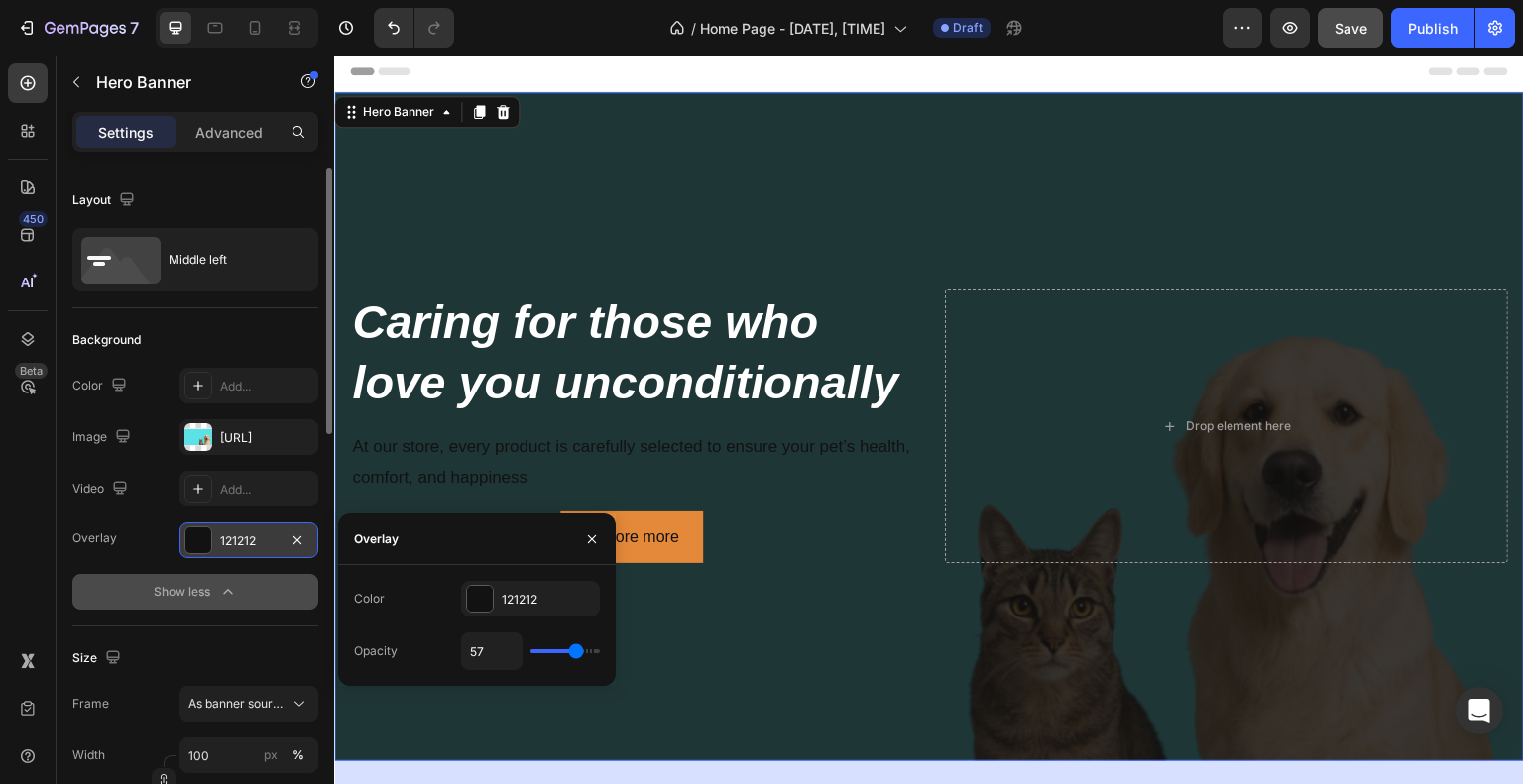 type on "57" 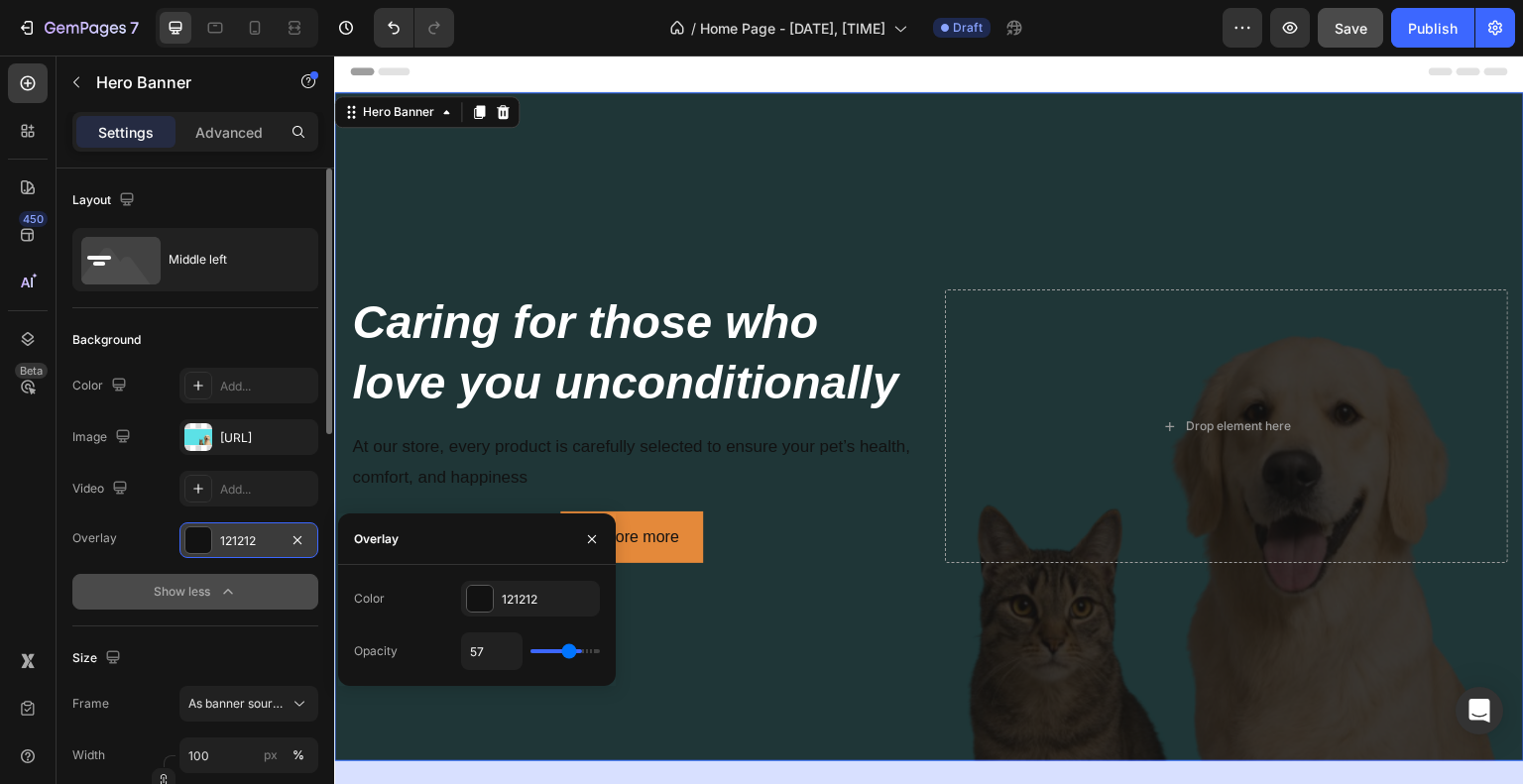 type on "55" 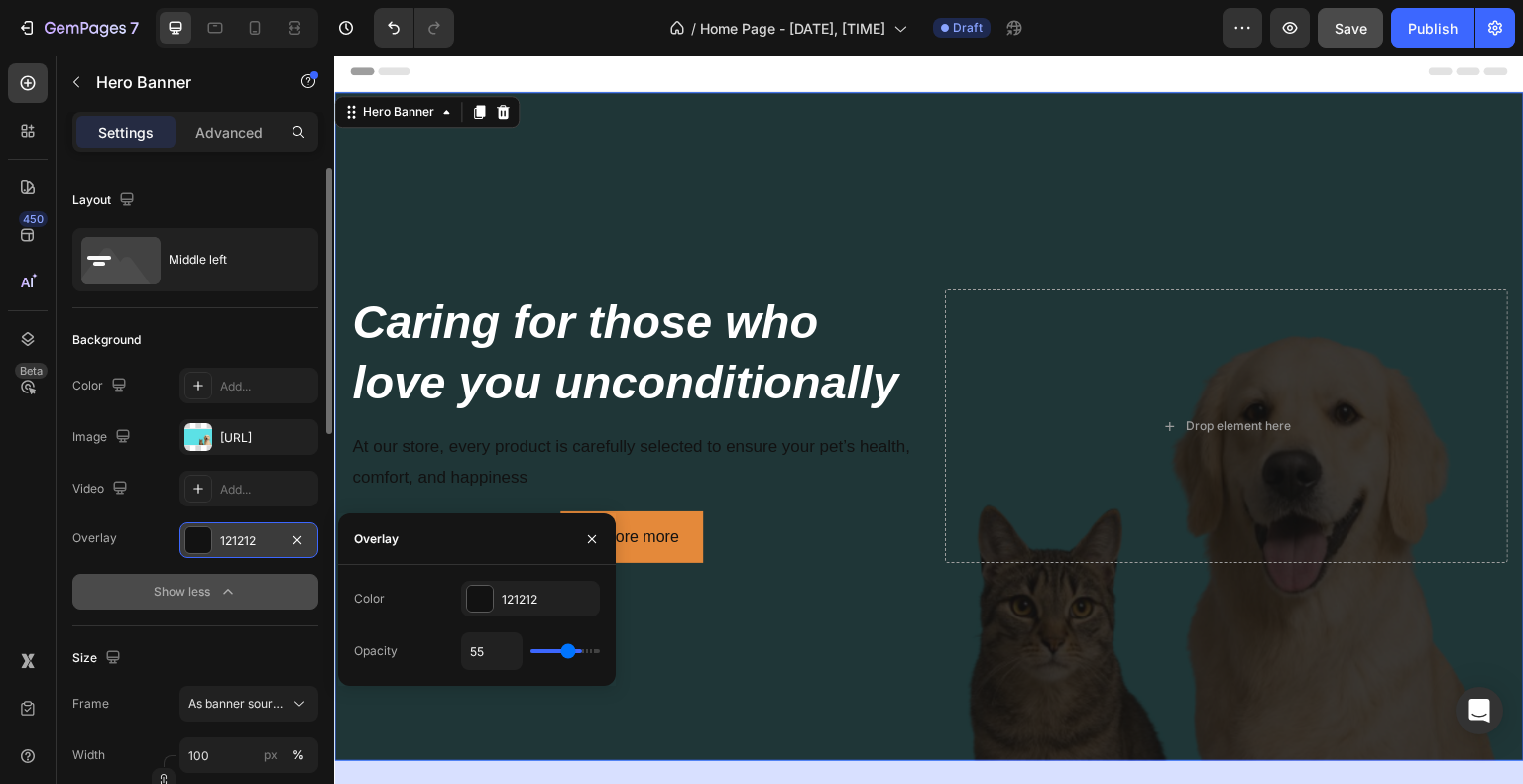 type on "54" 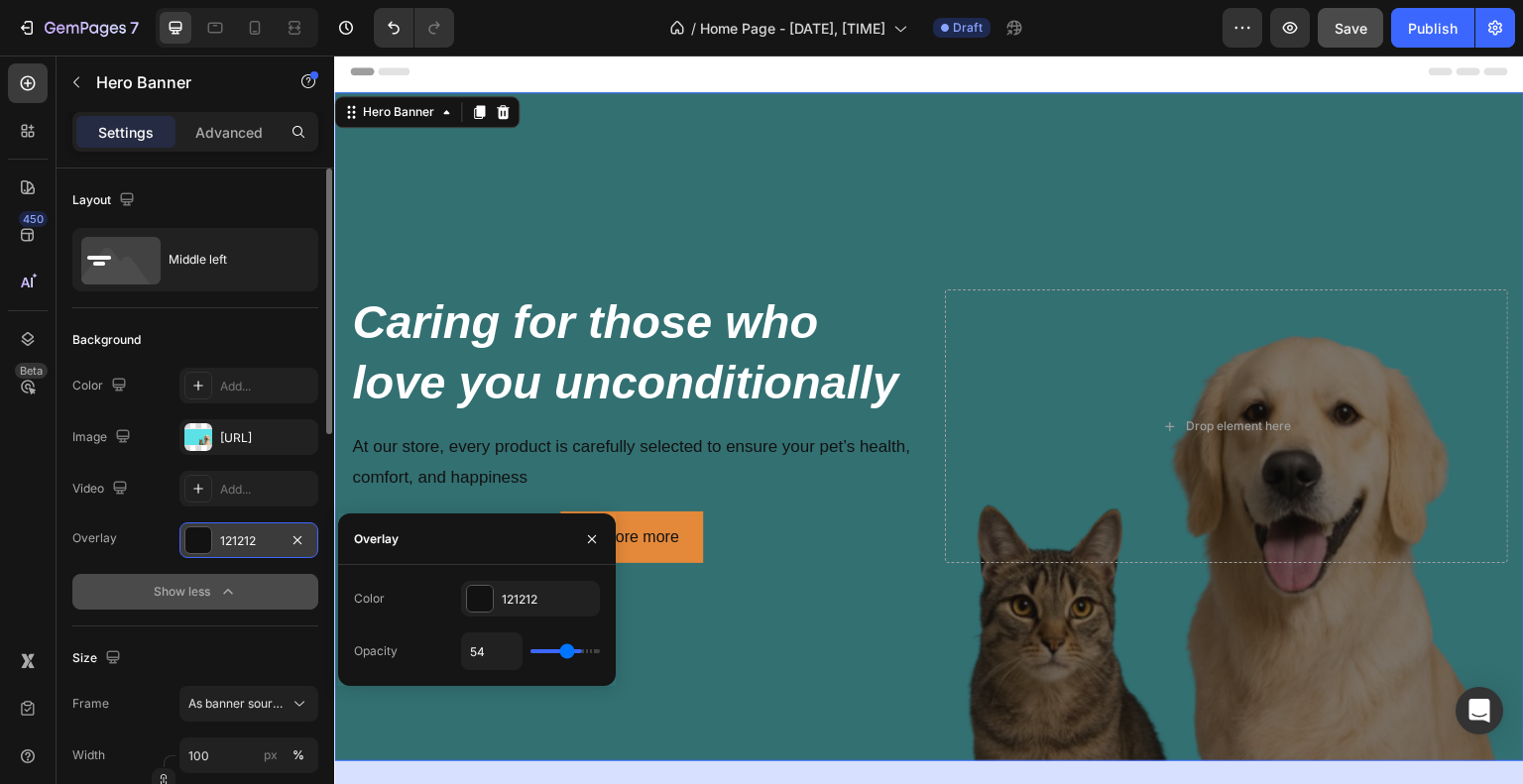 type on "51" 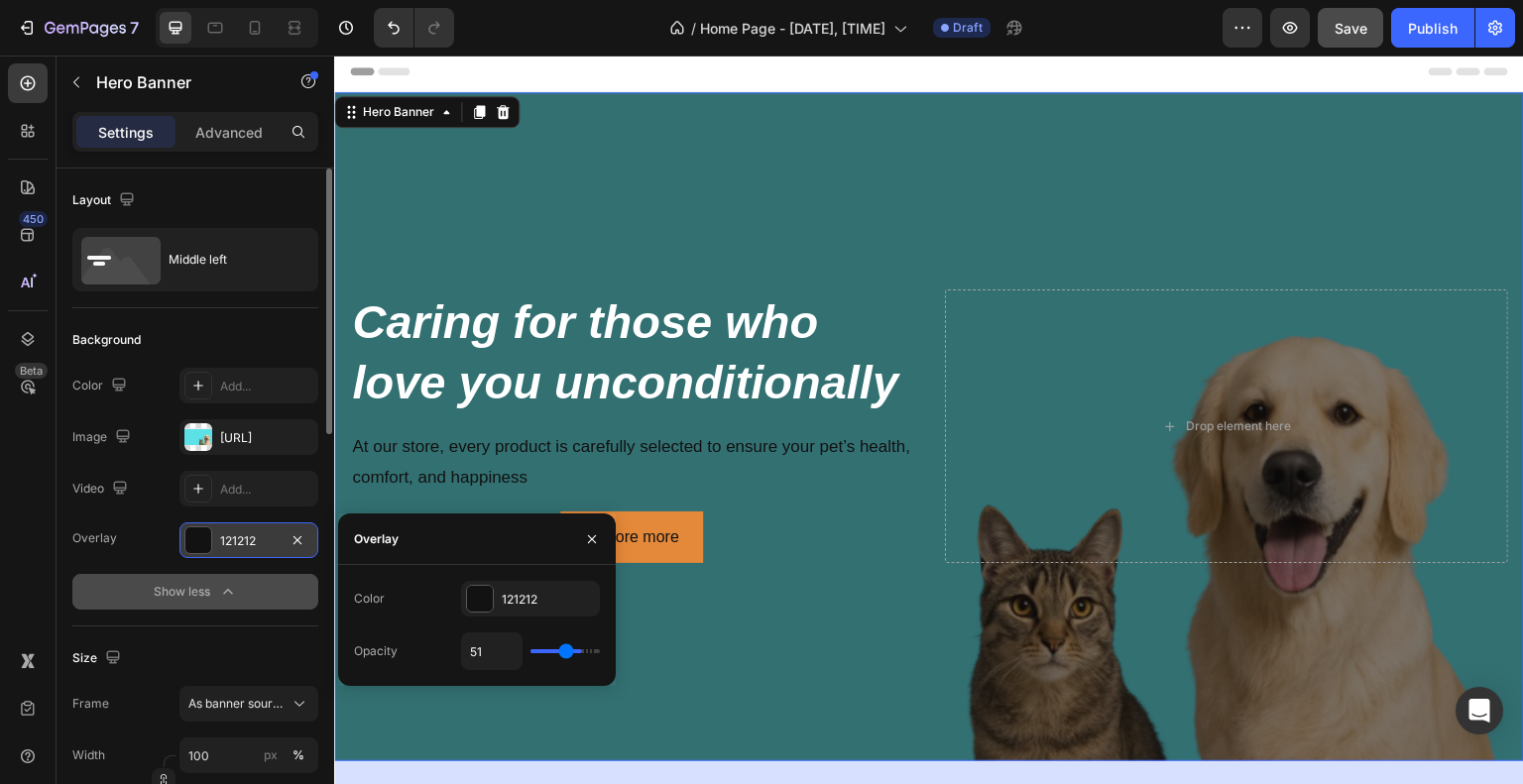 type on "45" 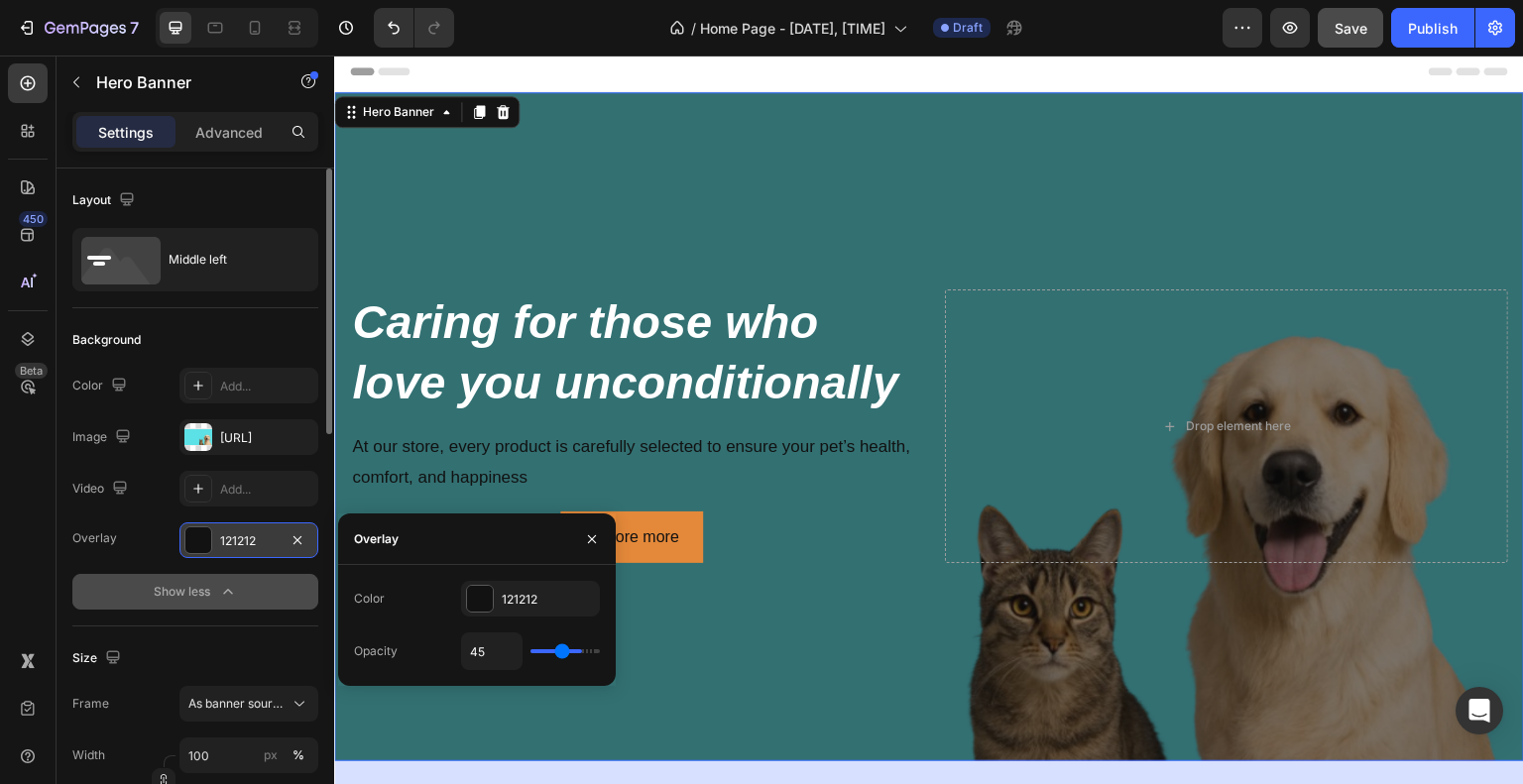 type on "39" 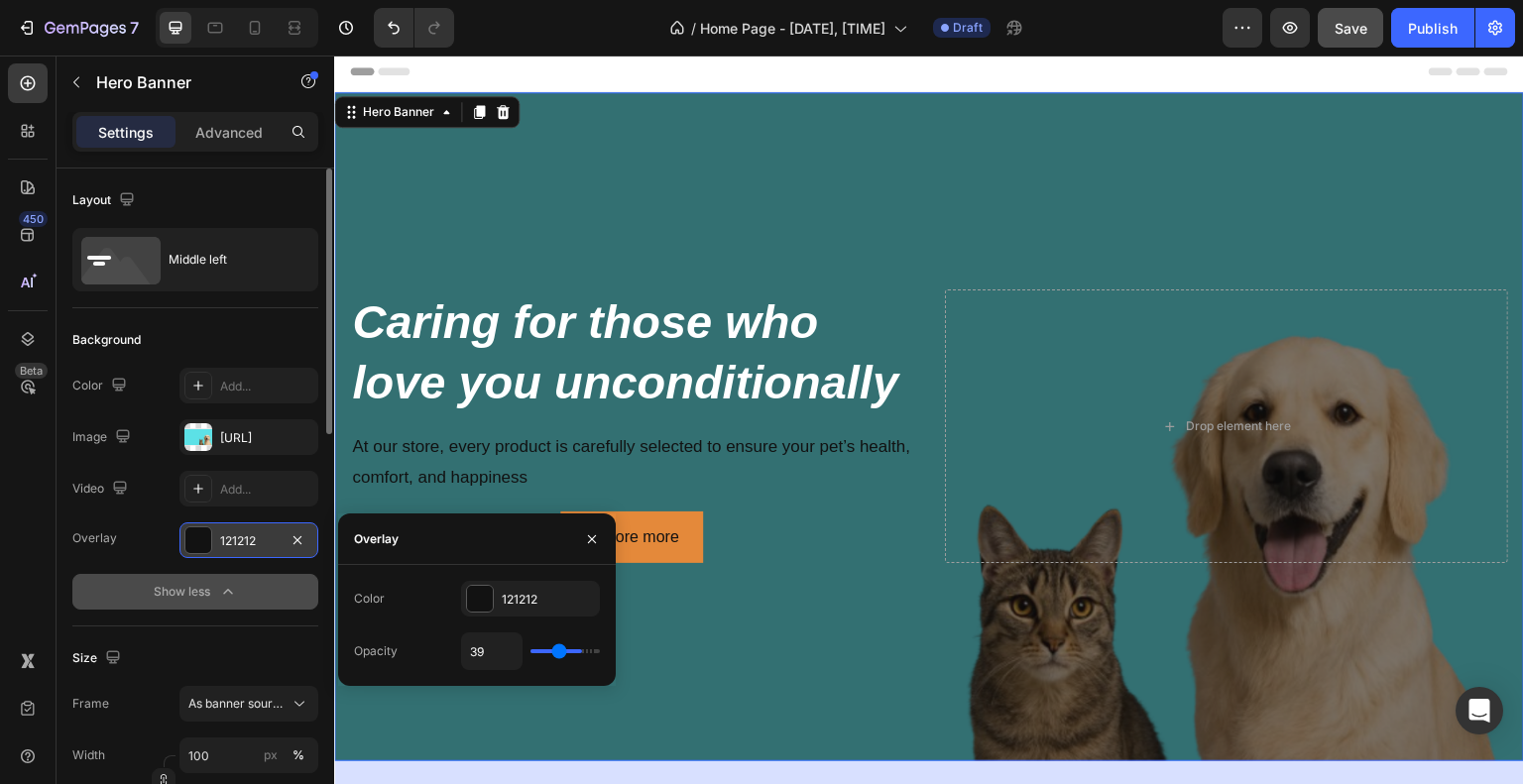 type on "34" 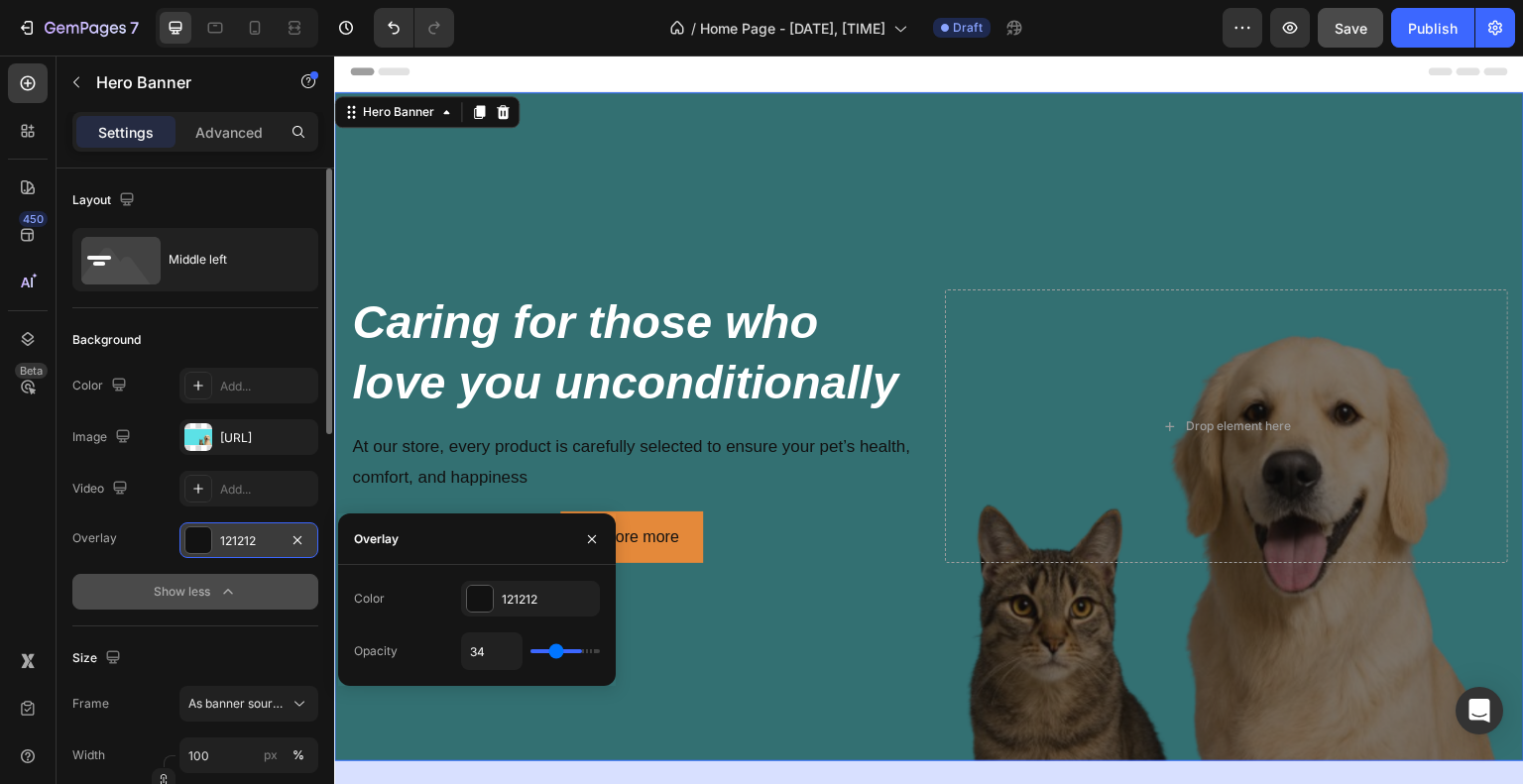 type on "30" 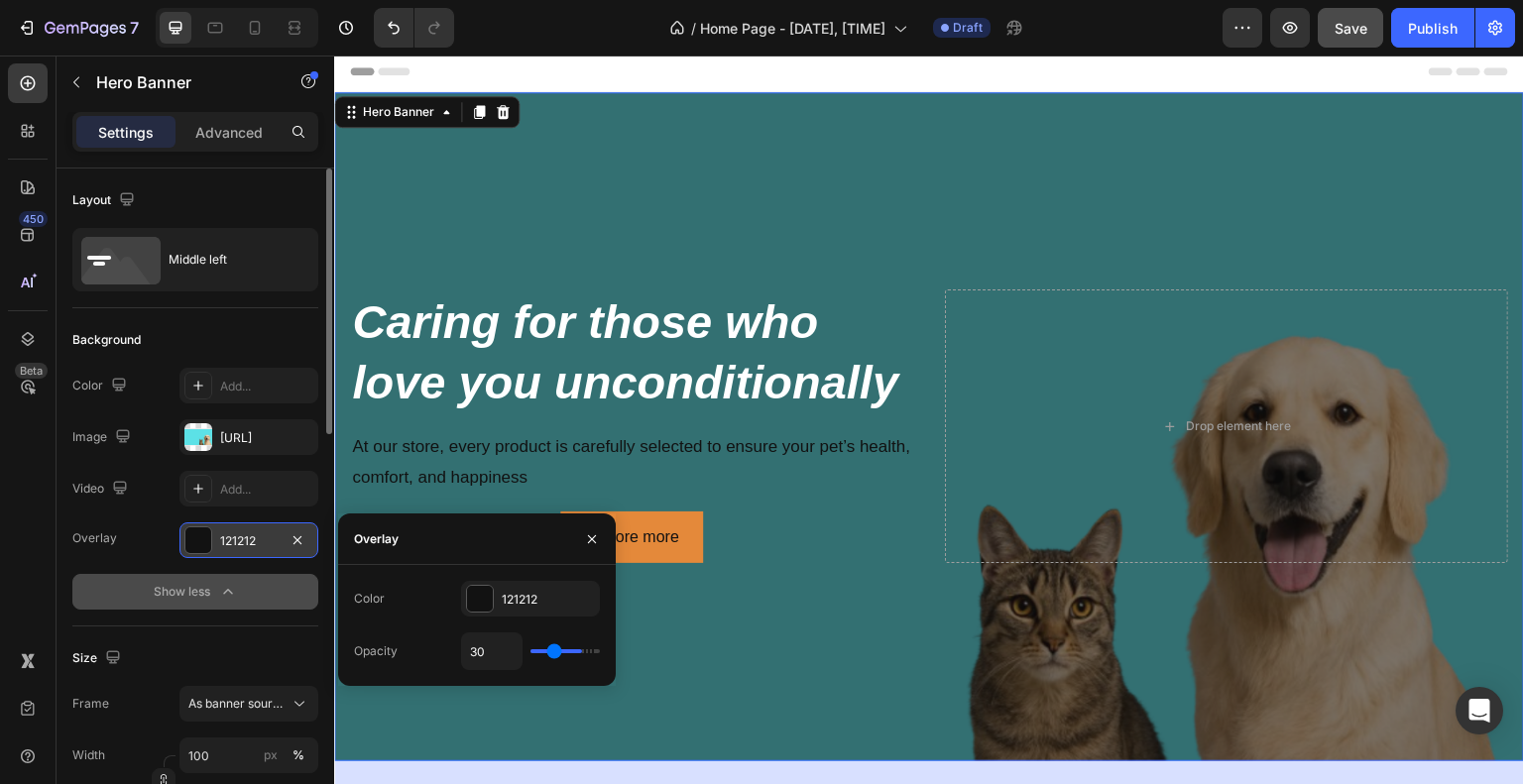 type on "29" 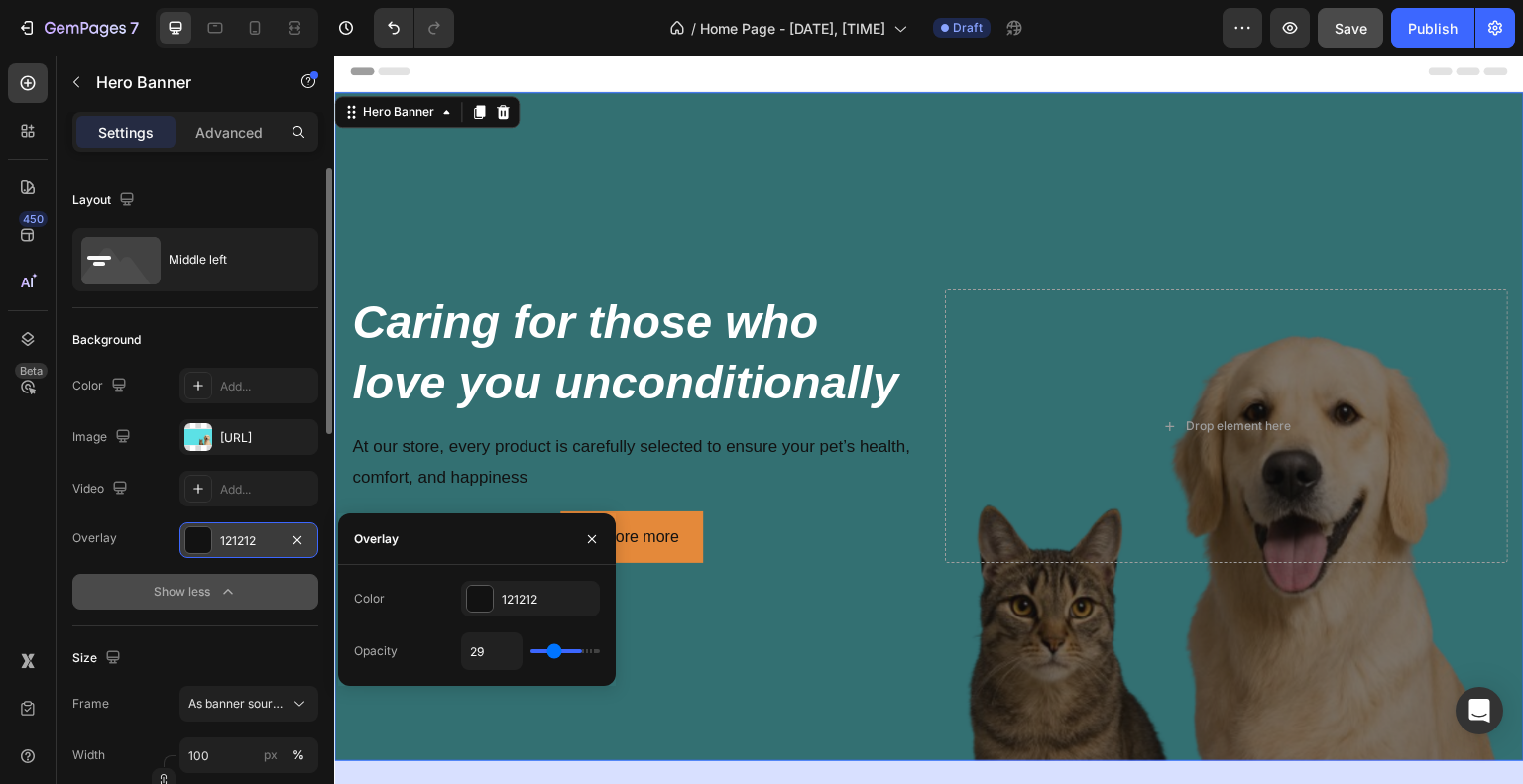 type on "27" 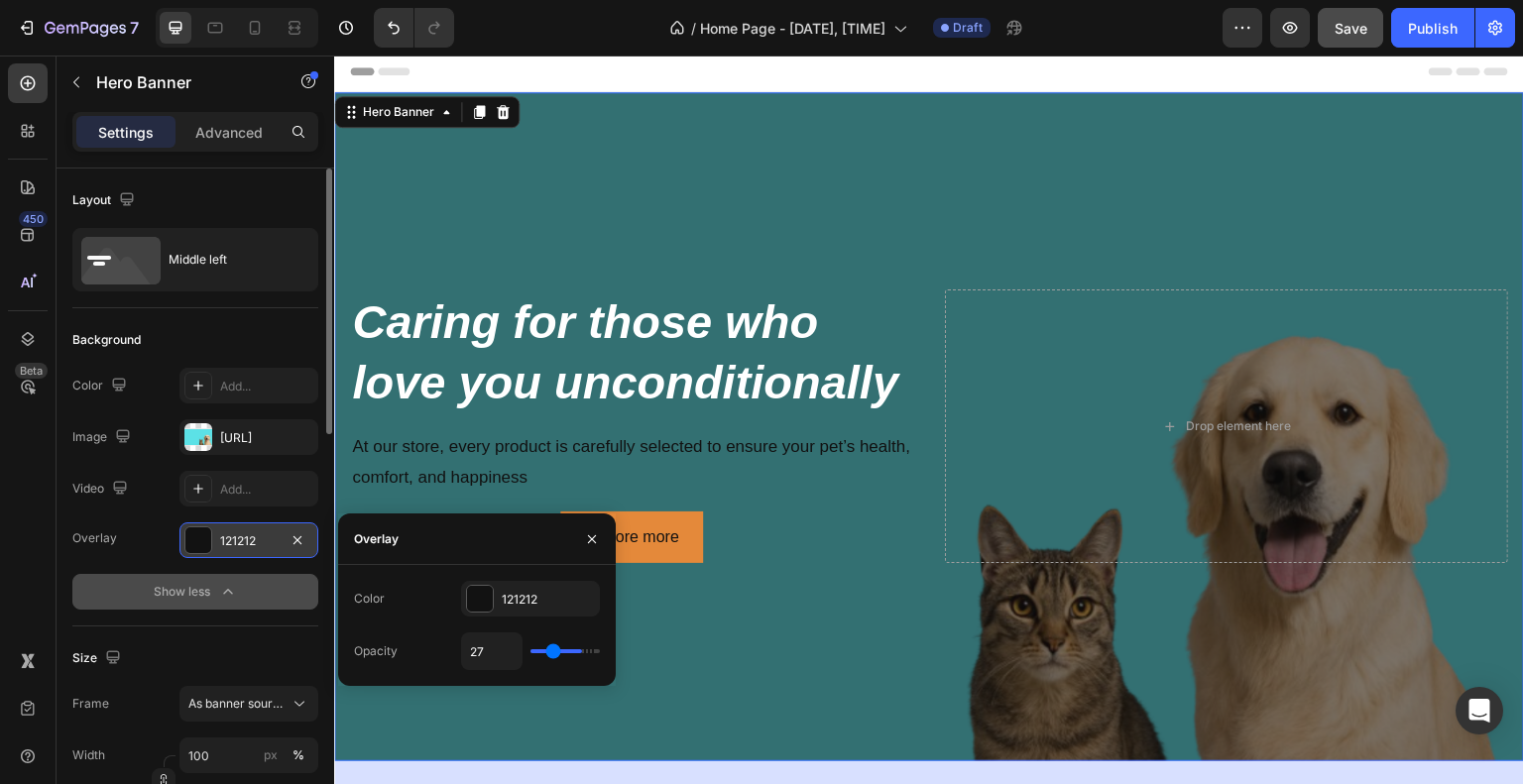 type on "26" 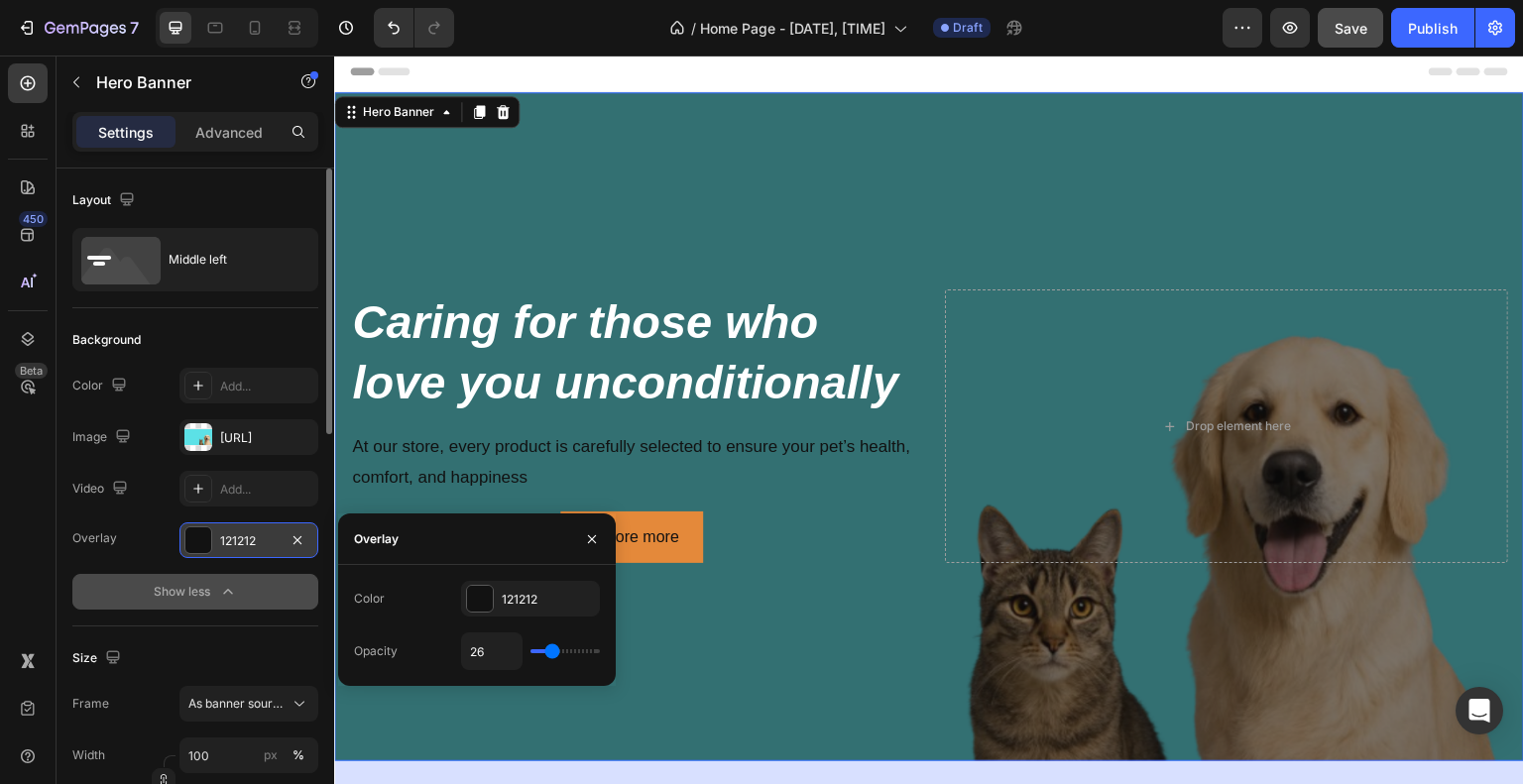 type on "24" 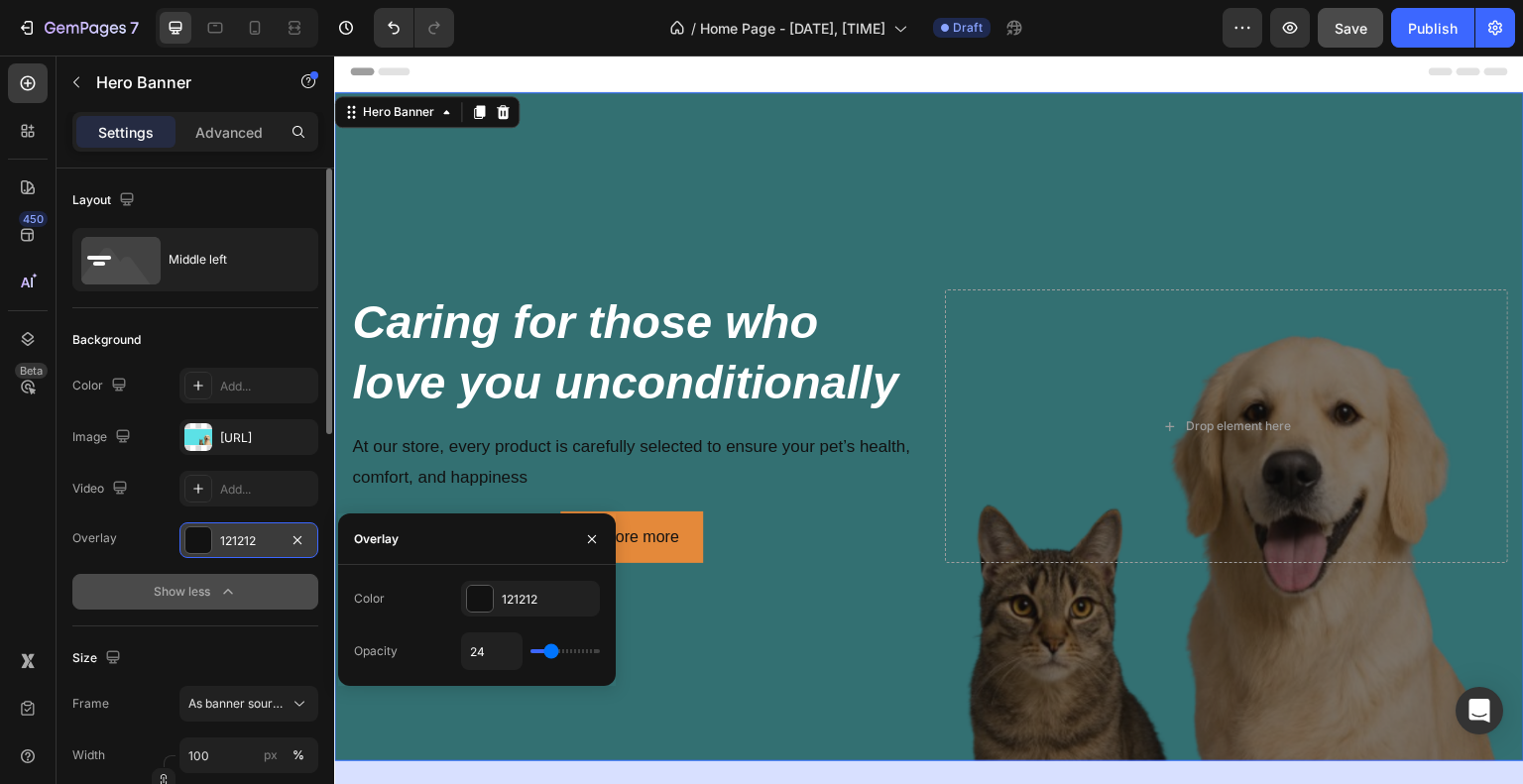 type on "23" 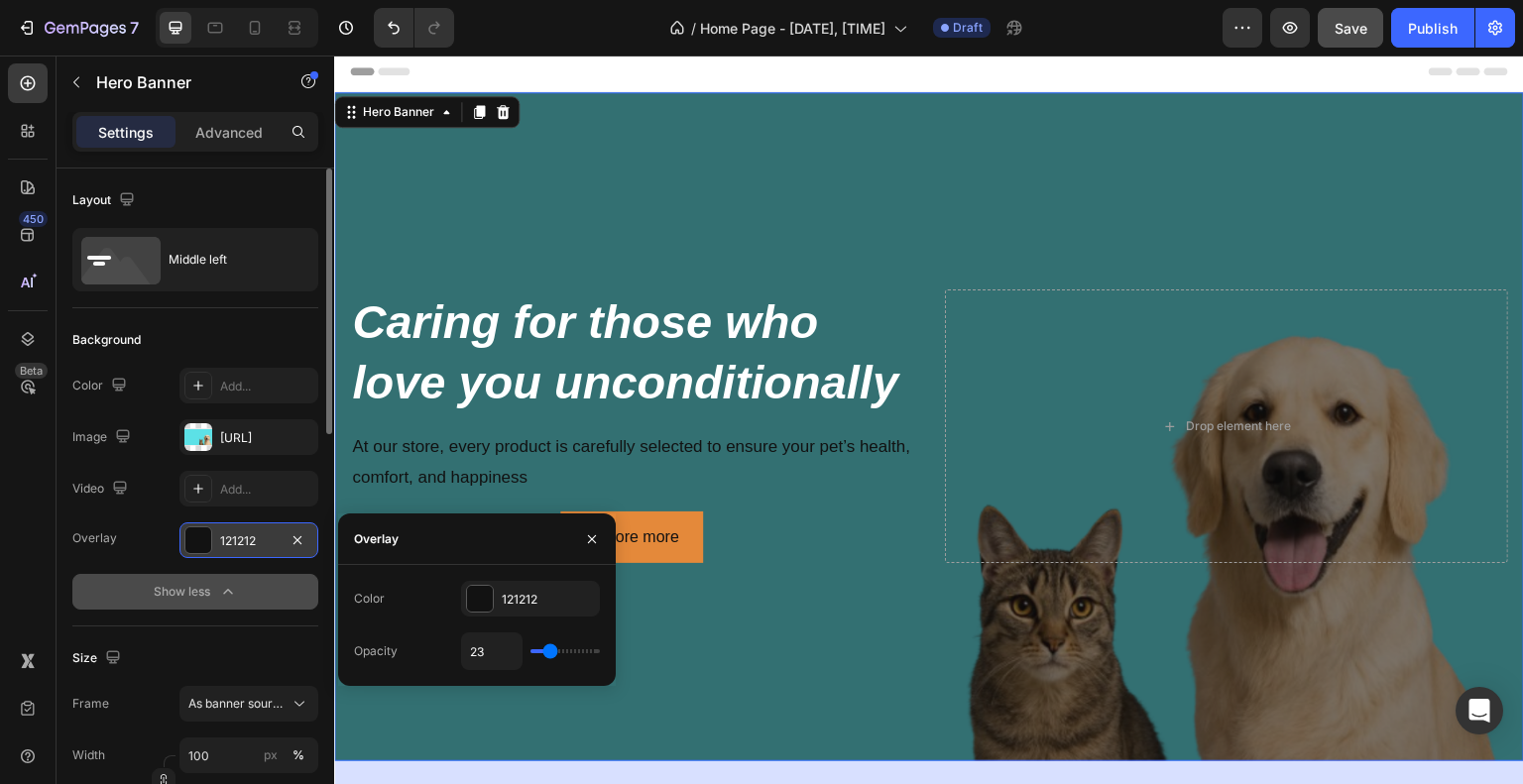 type on "21" 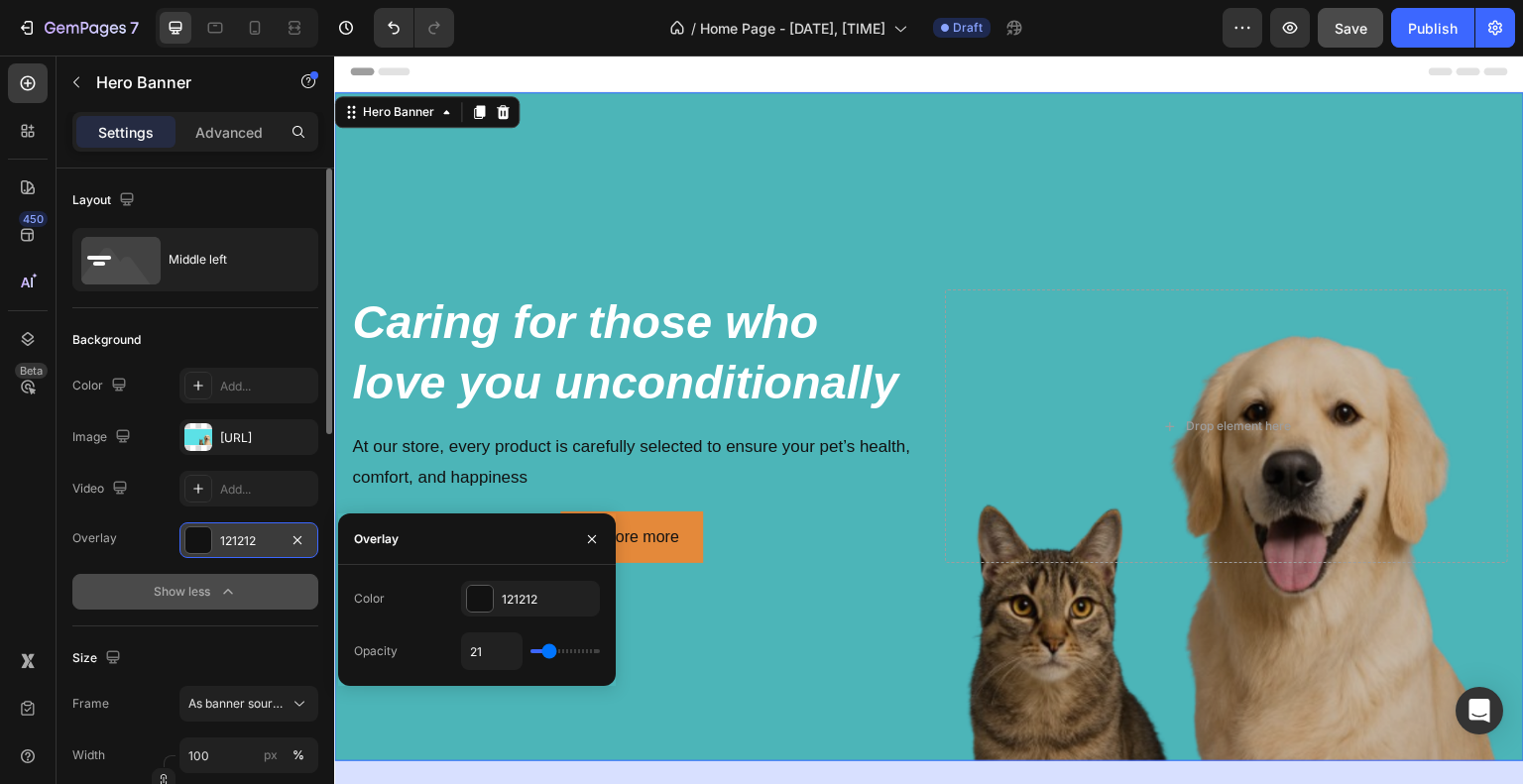type on "20" 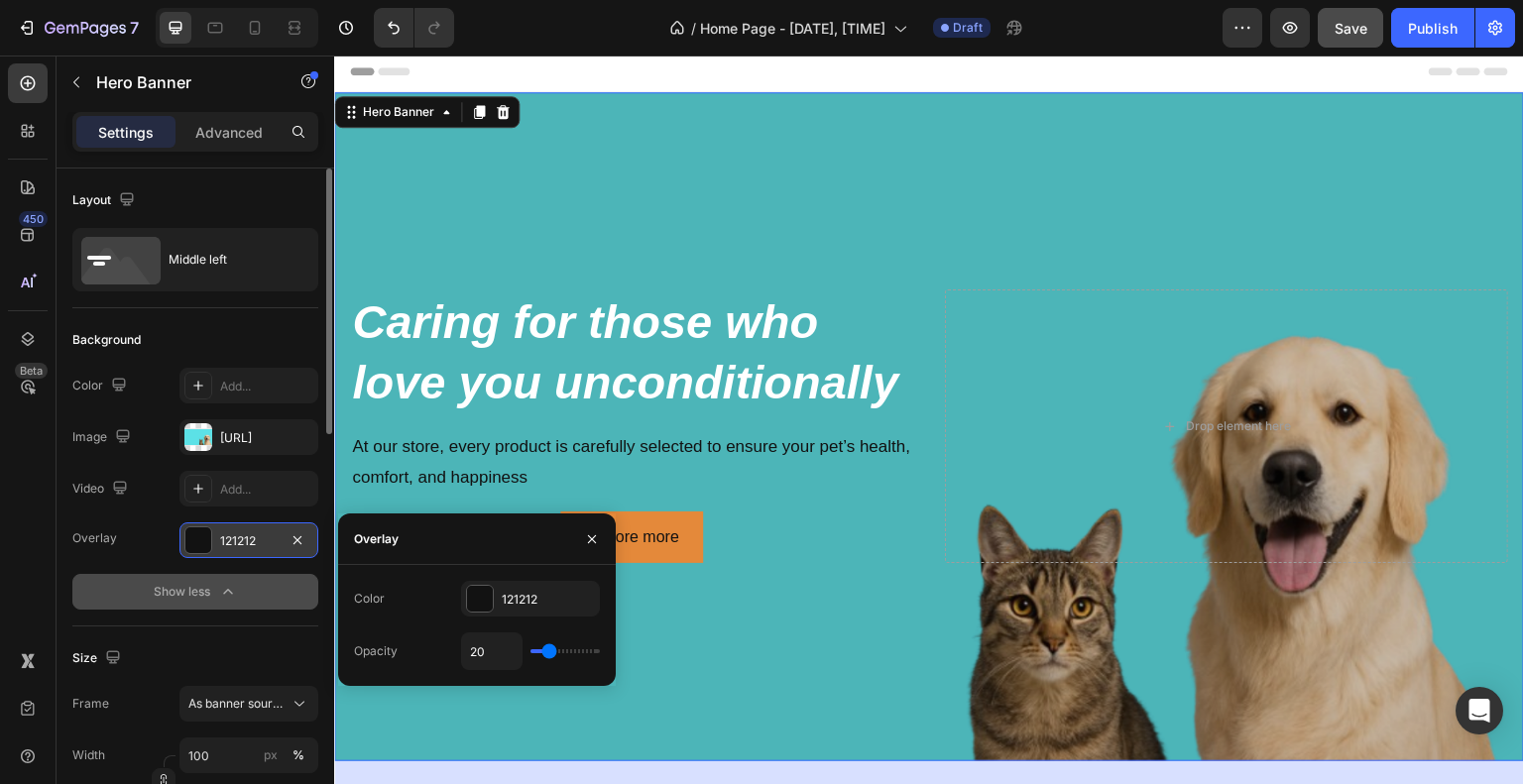type on "18" 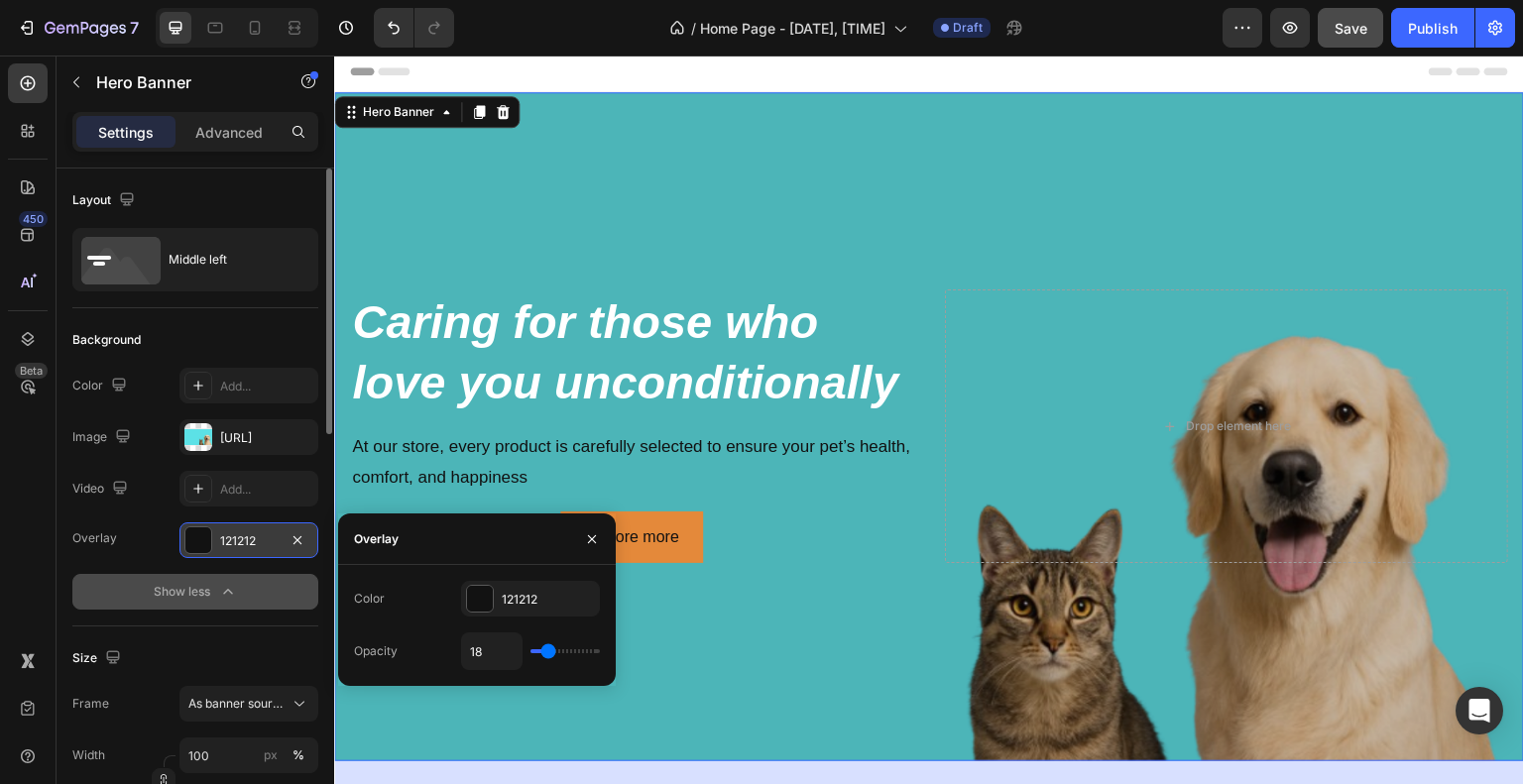 type on "15" 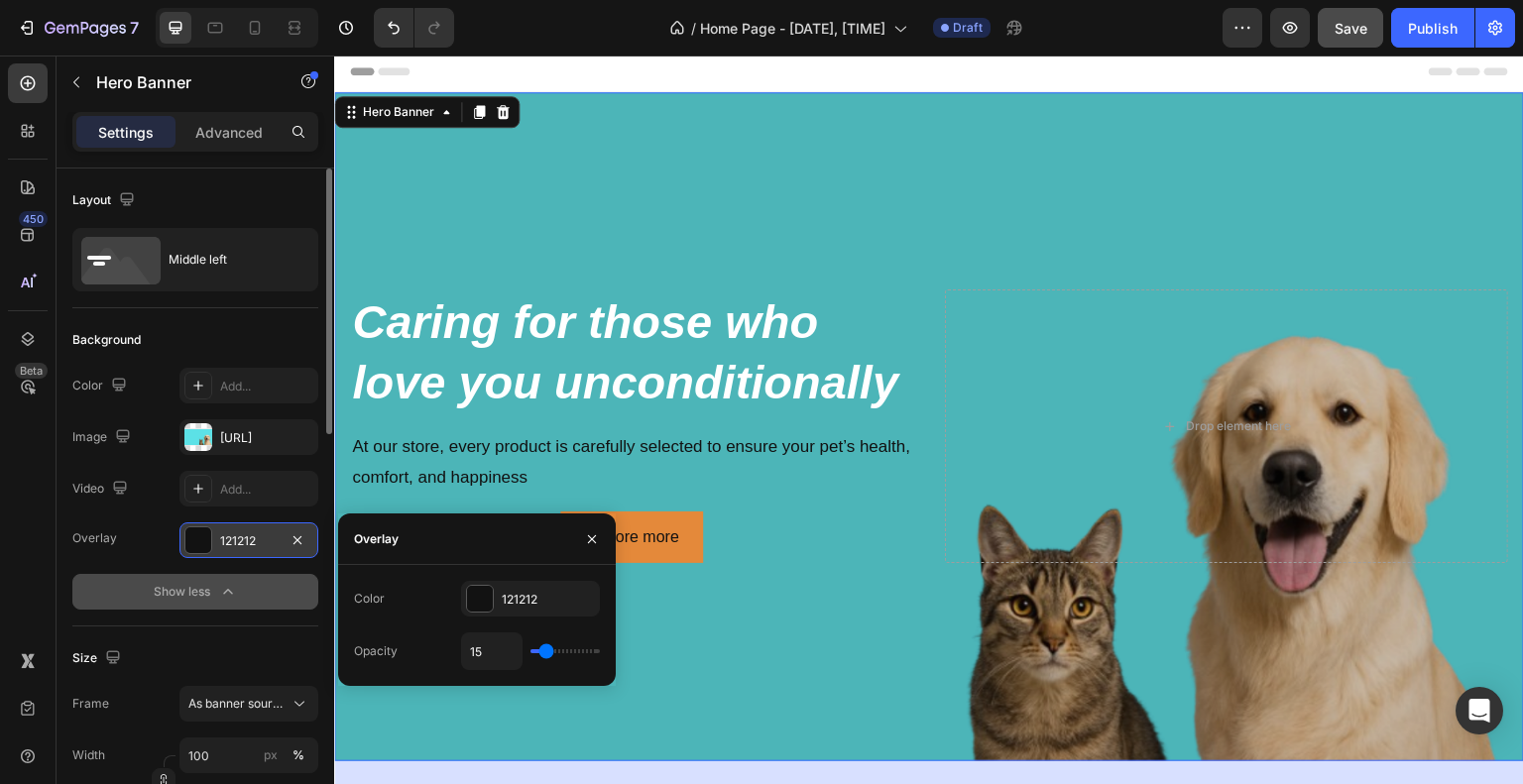 type on "14" 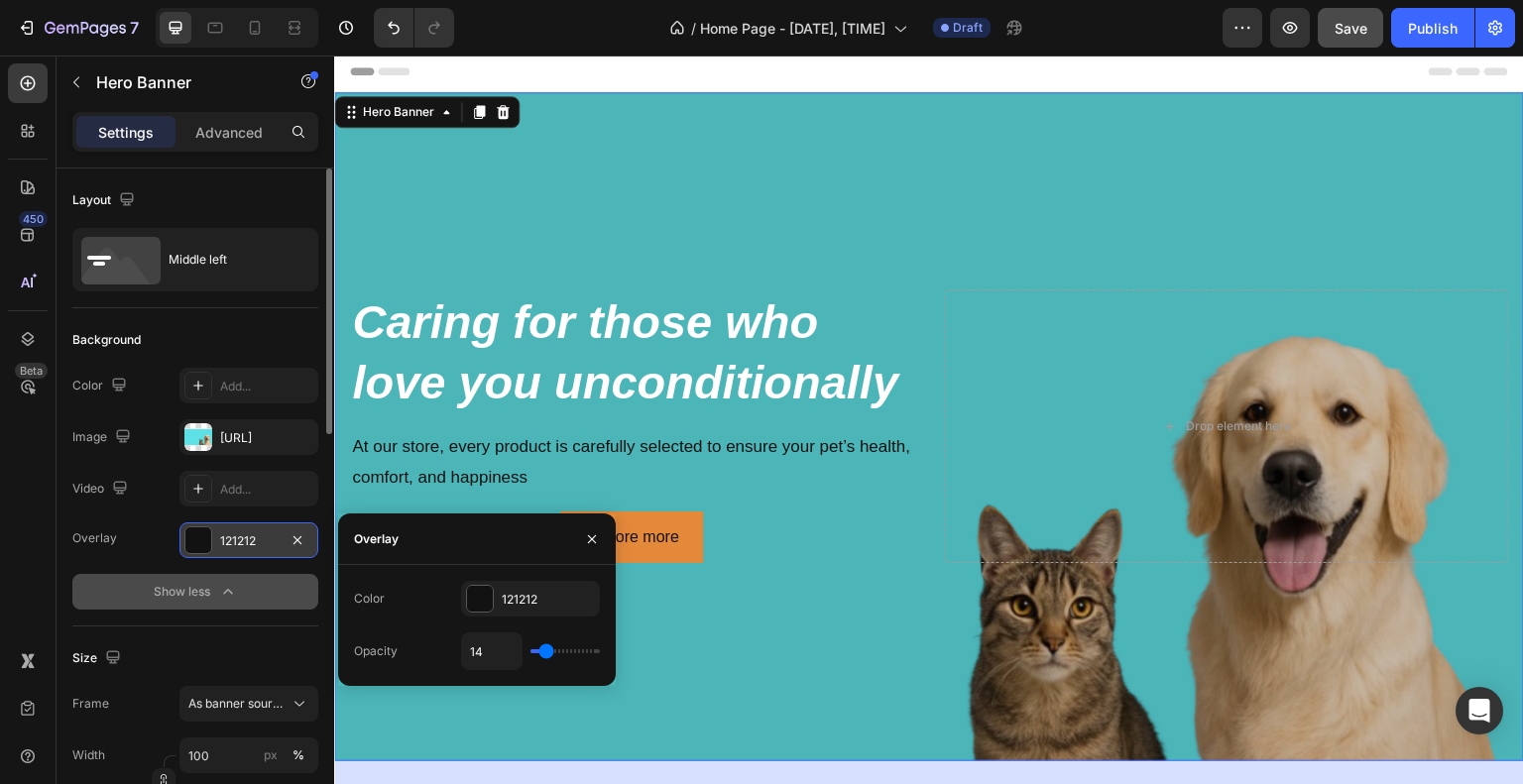 type on "12" 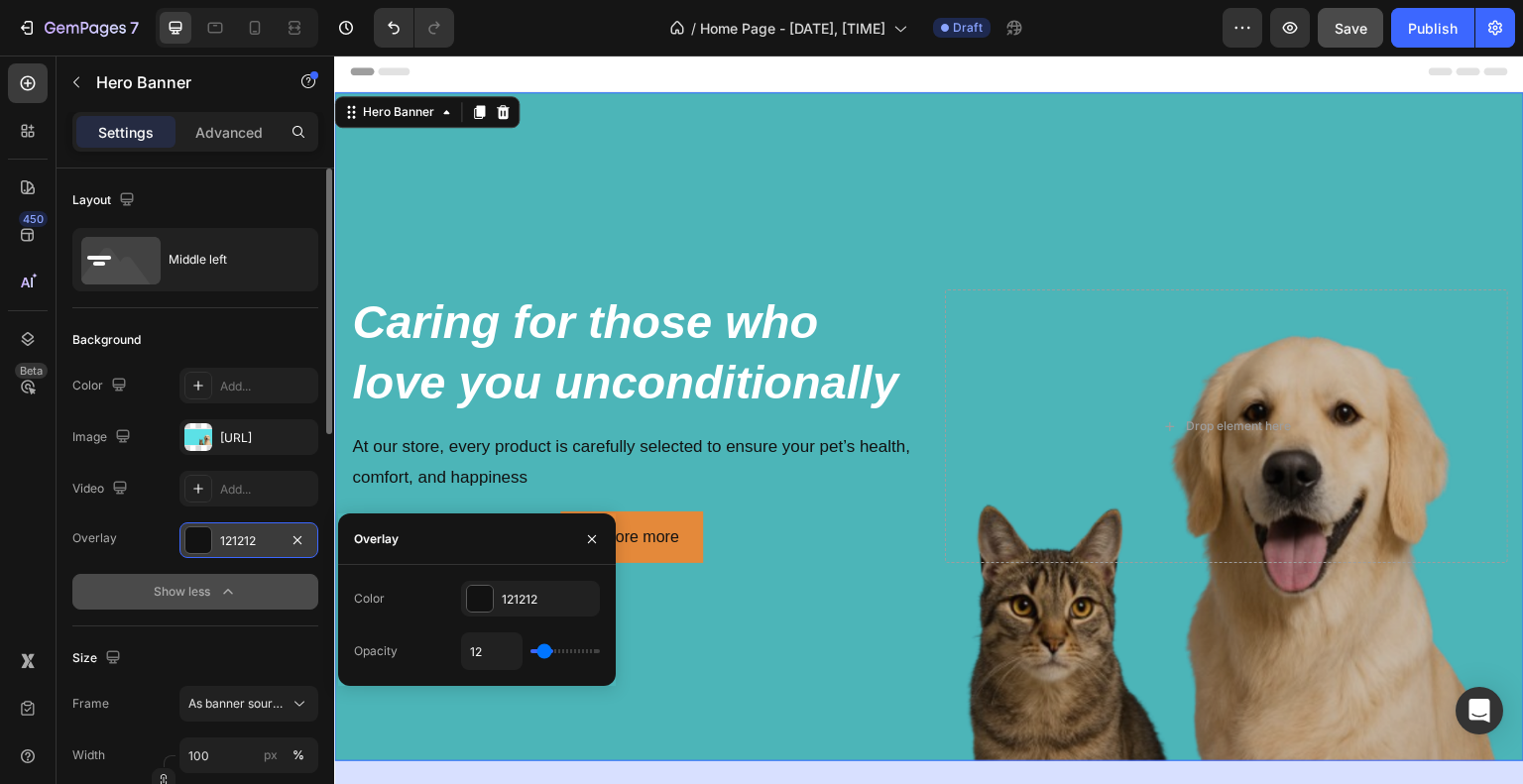 type on "11" 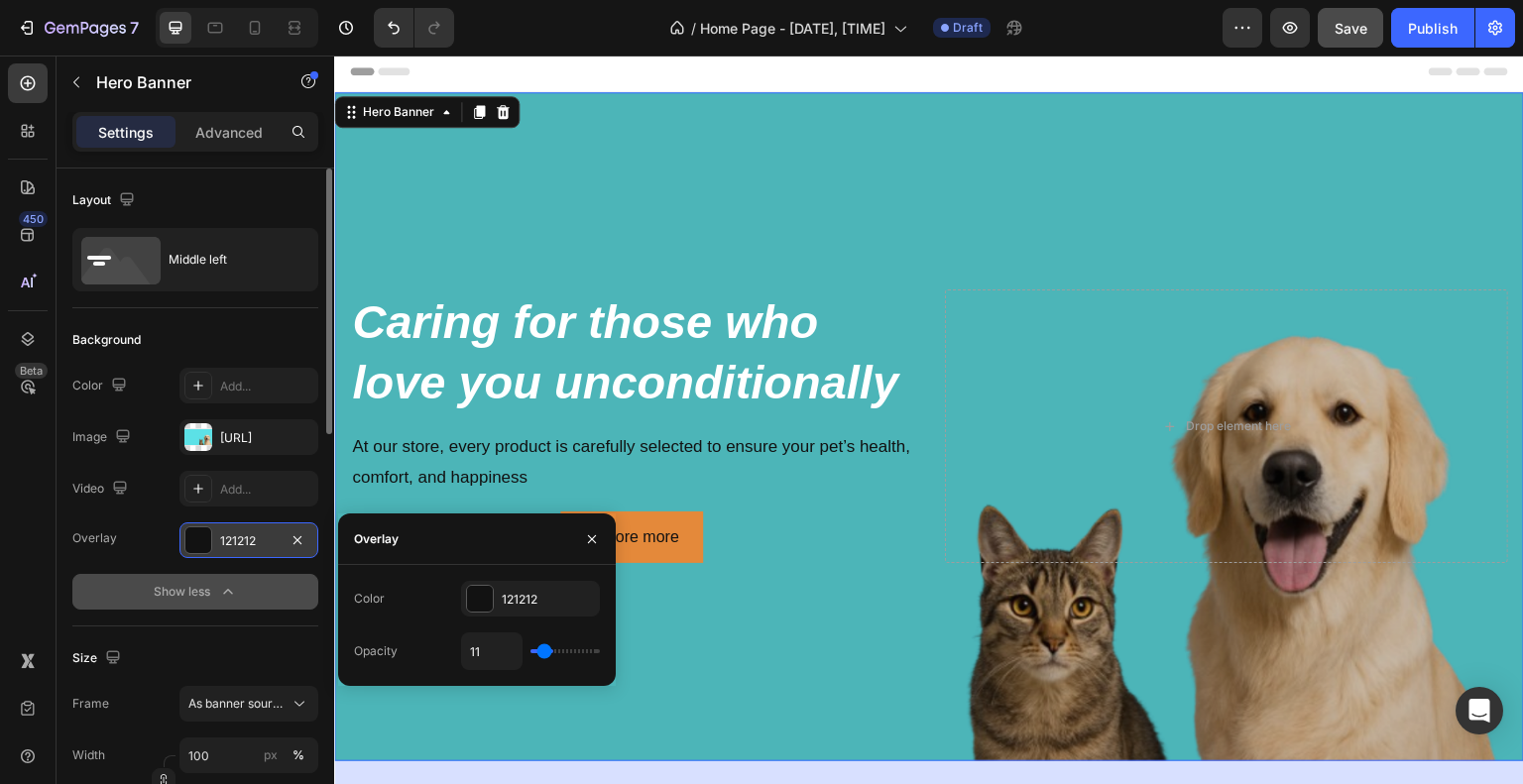 type on "9" 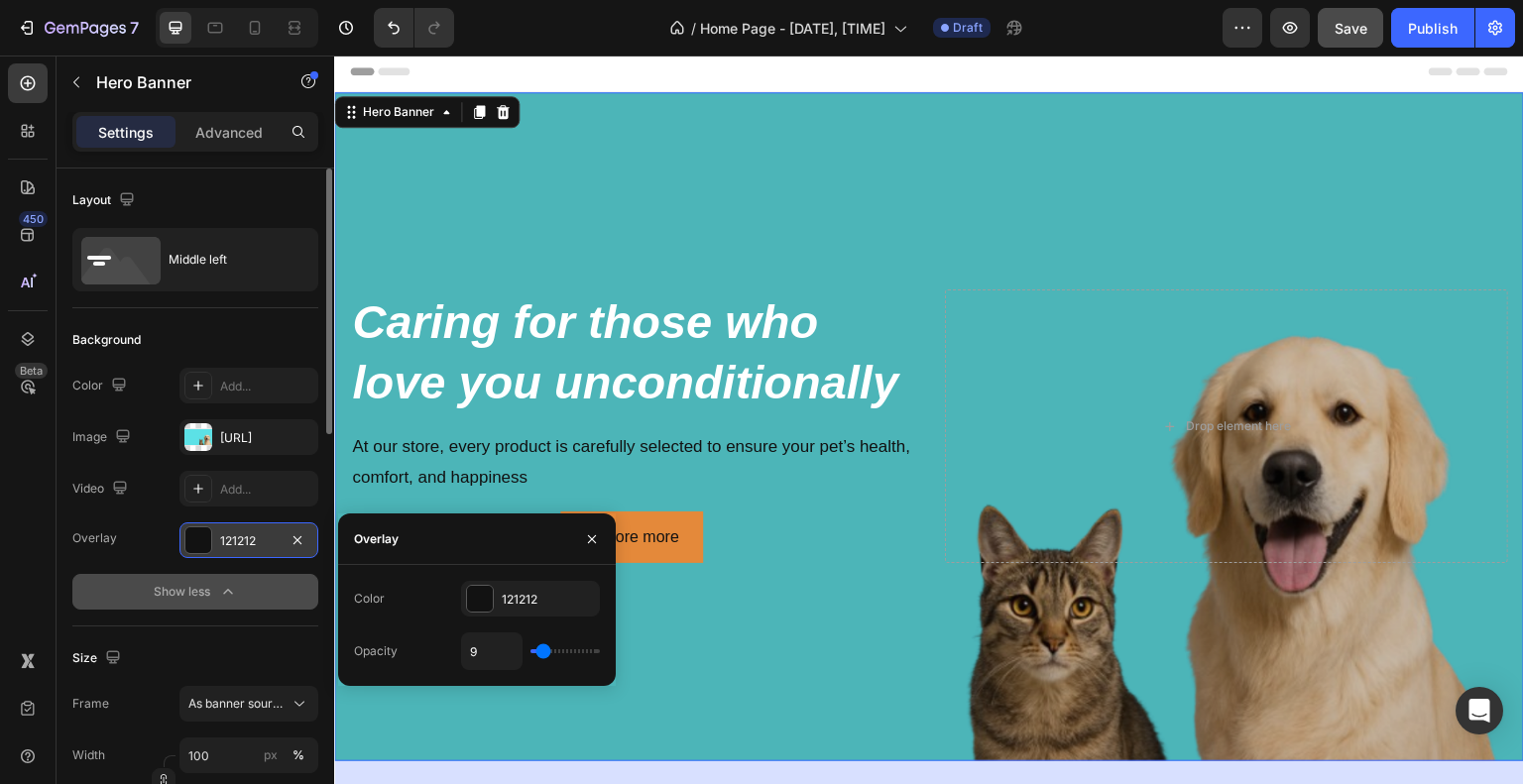 type on "8" 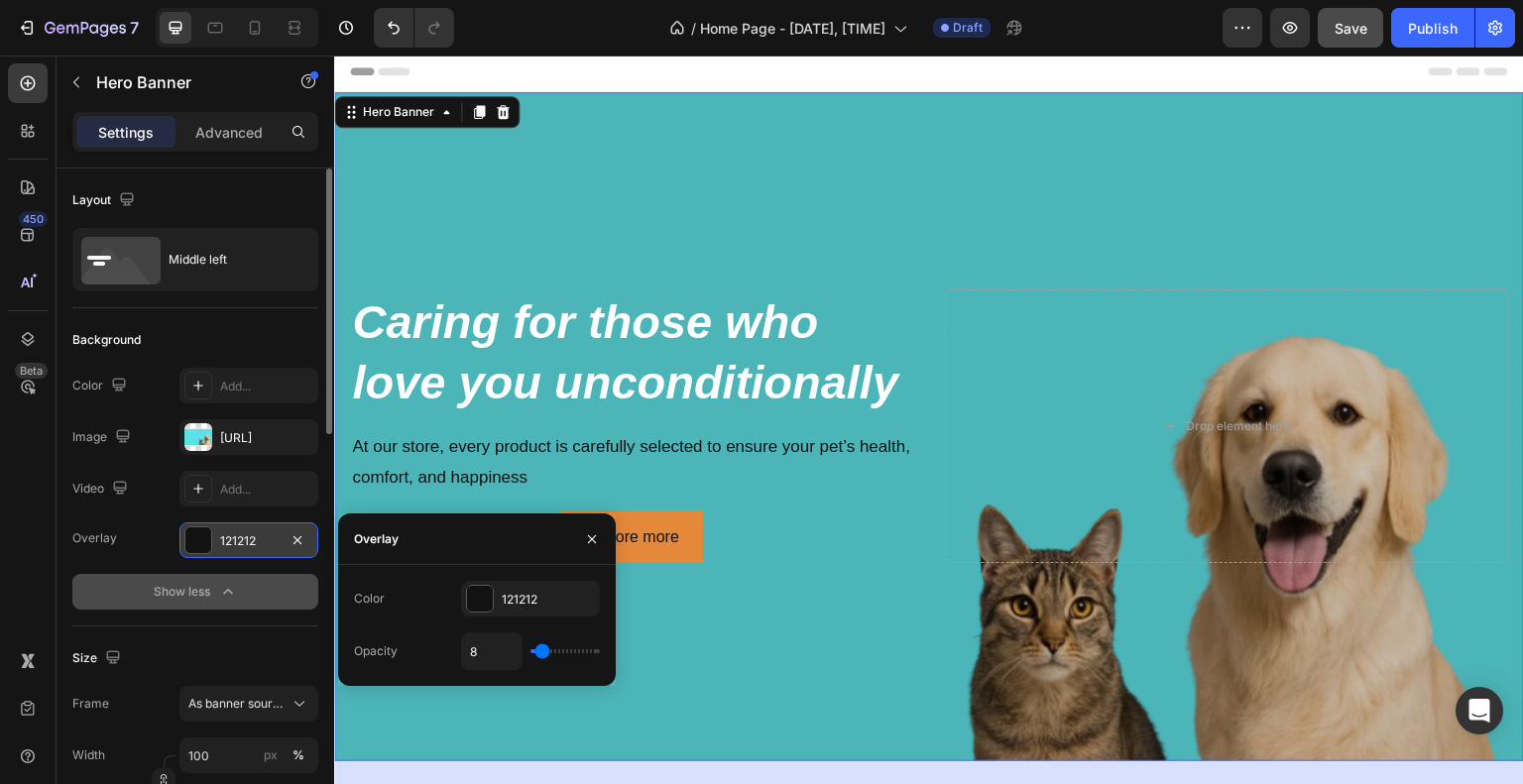 type on "6" 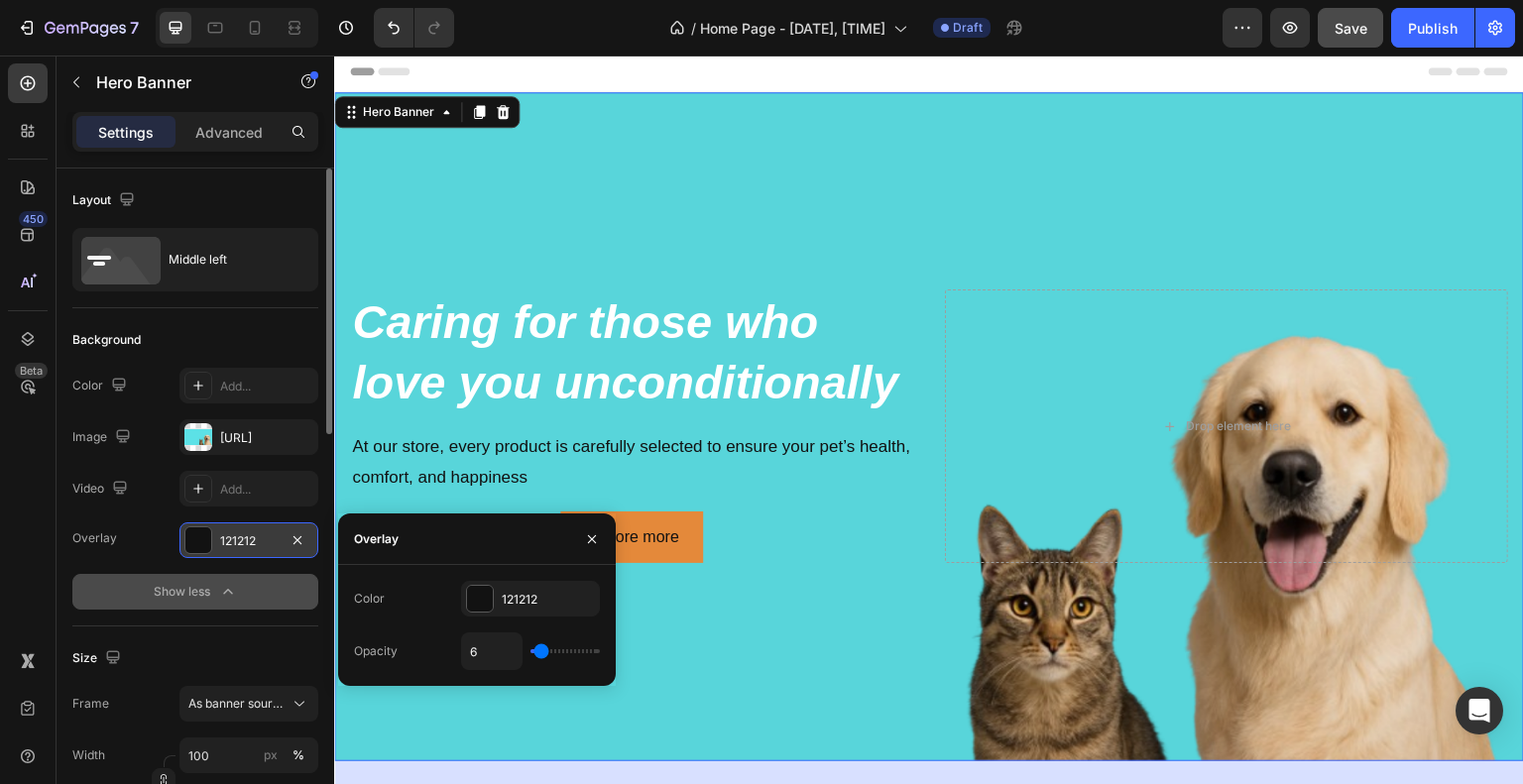 type on "5" 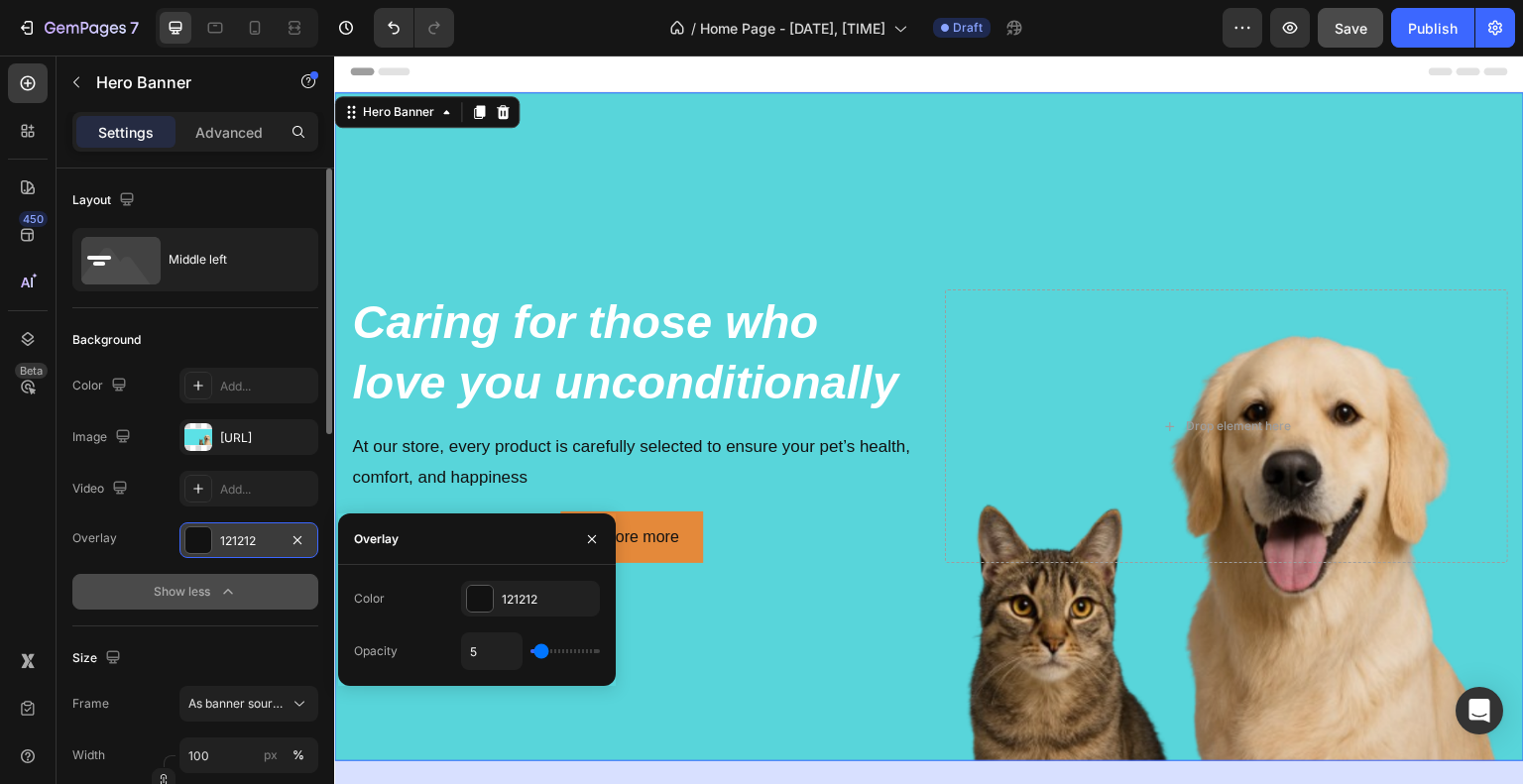 type on "3" 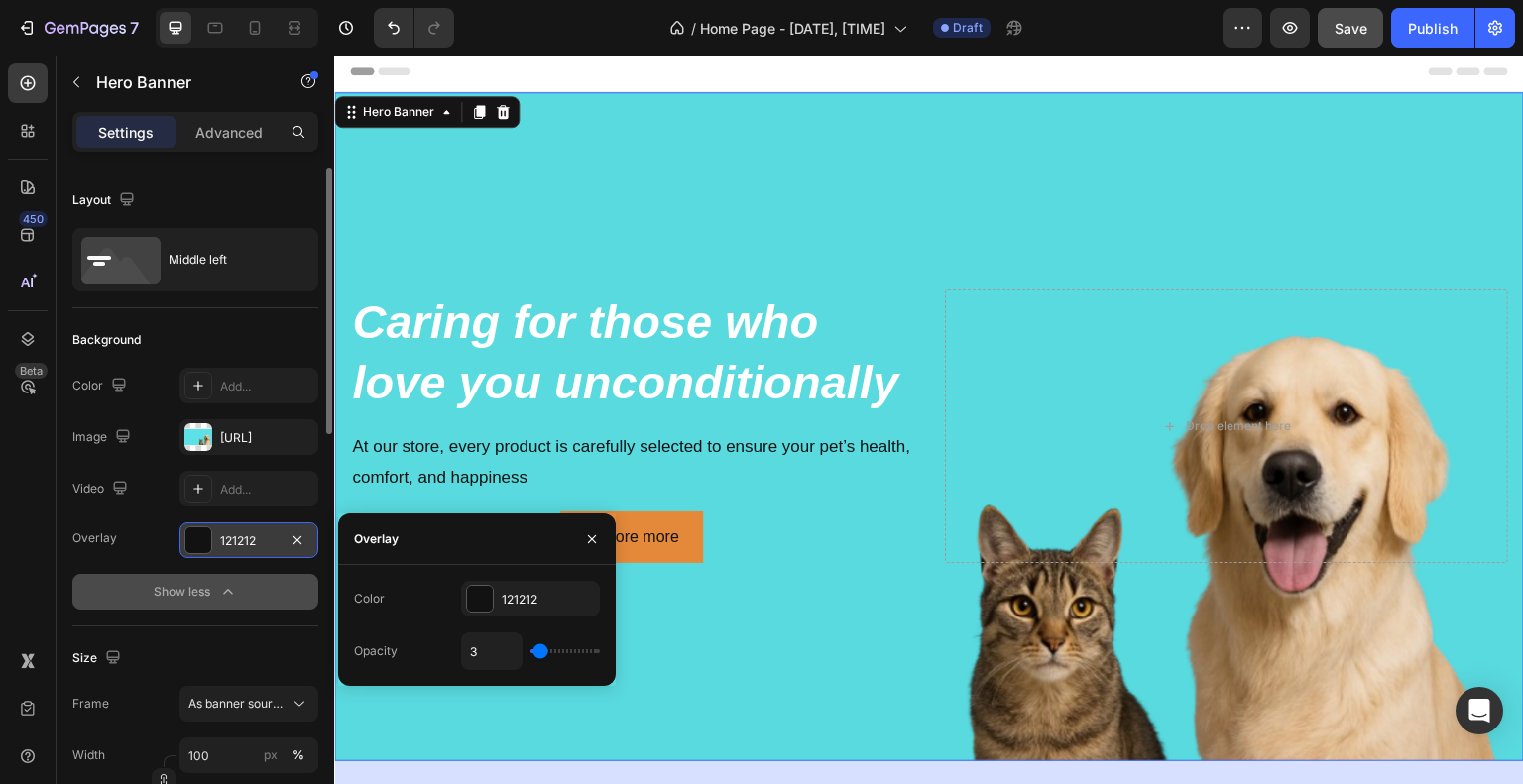 type on "2" 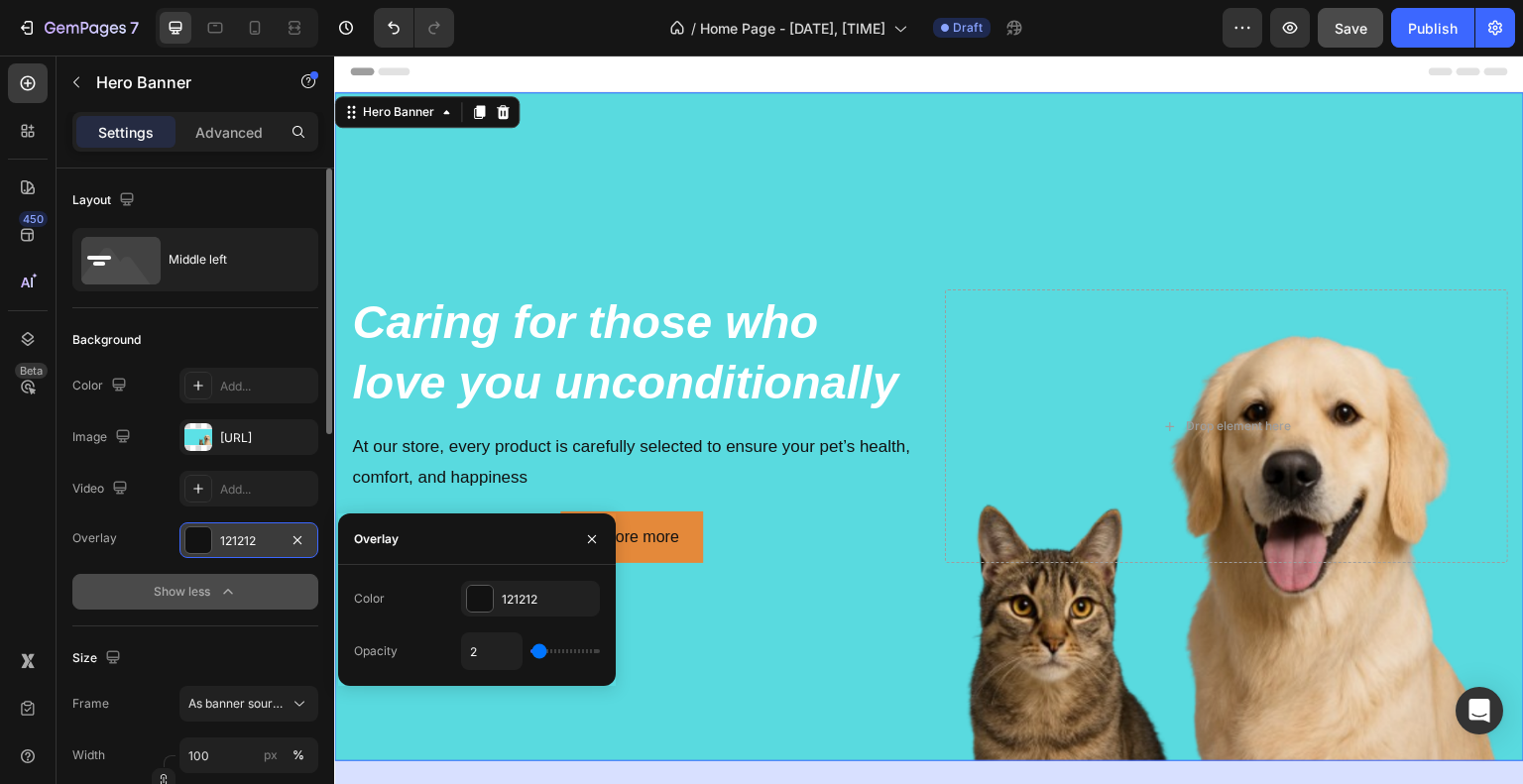 type on "0" 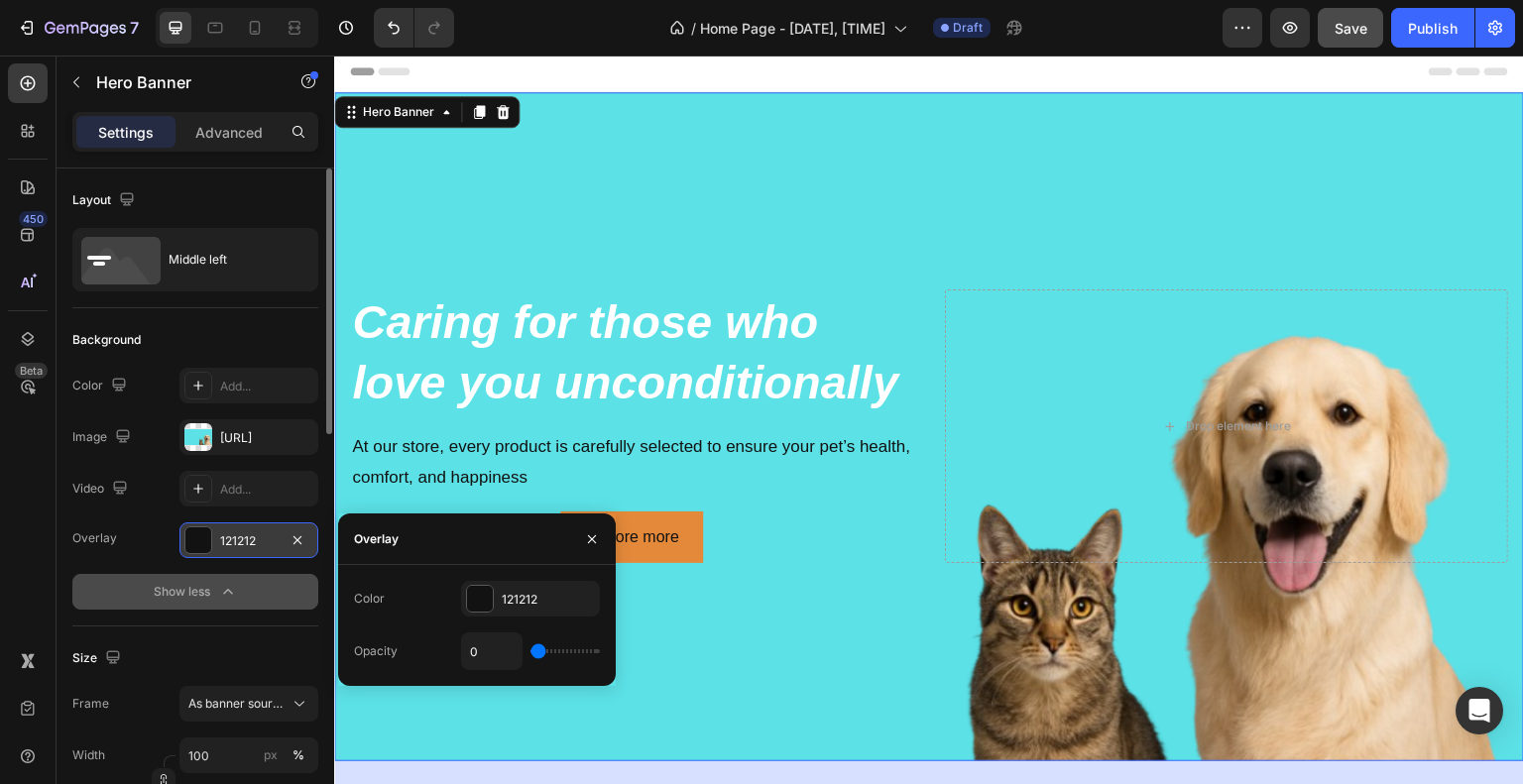 type on "2" 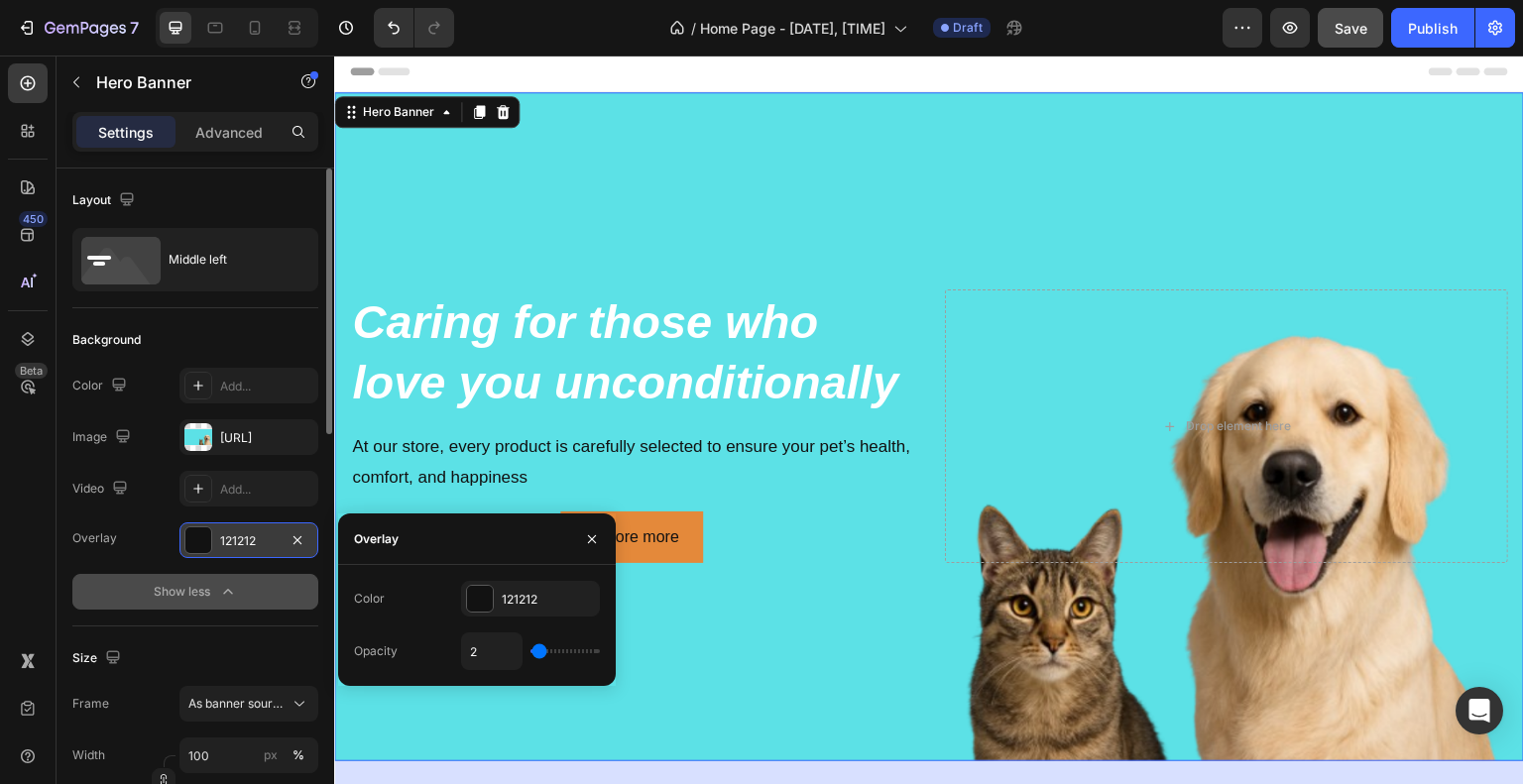 type on "6" 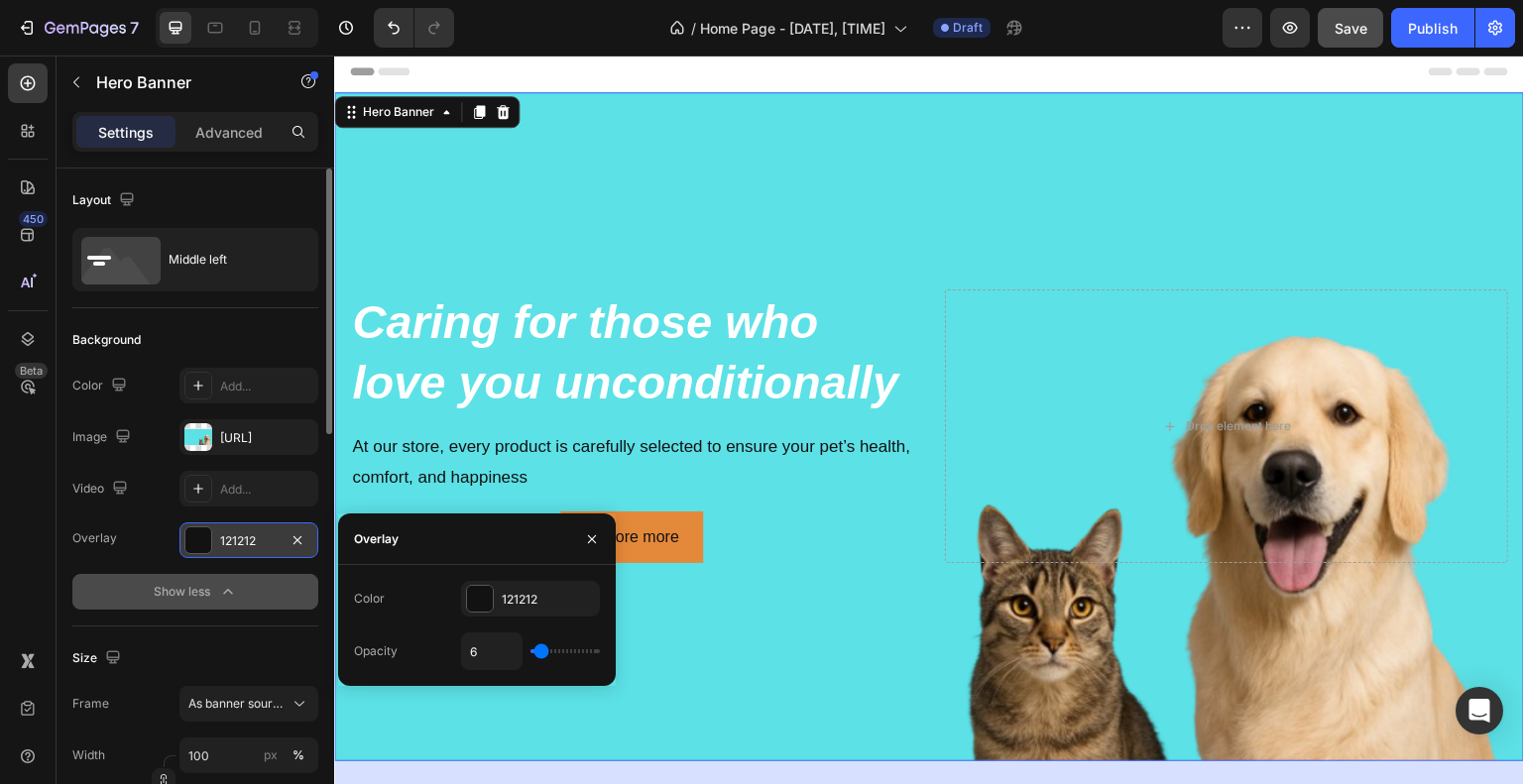type on "8" 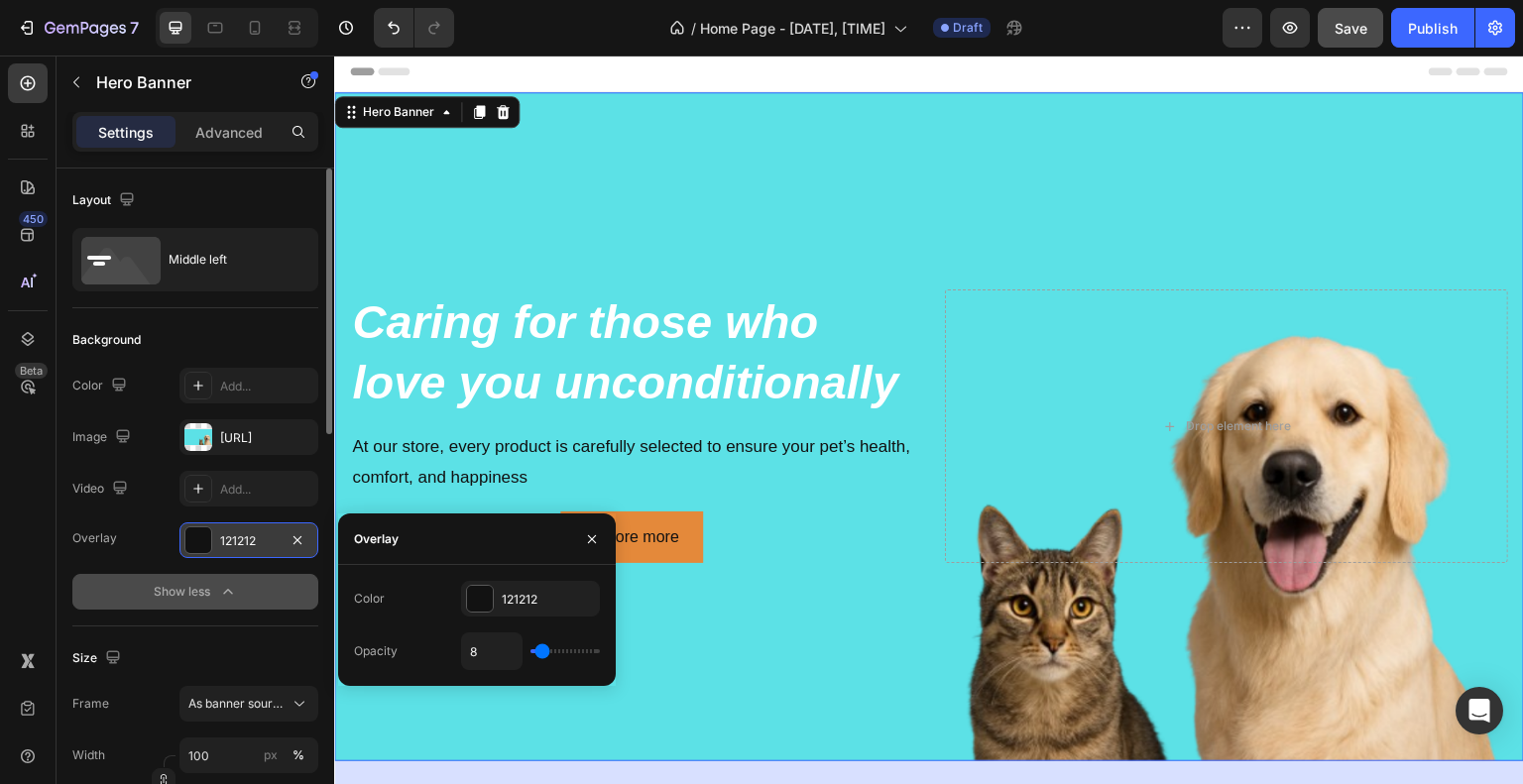 type on "9" 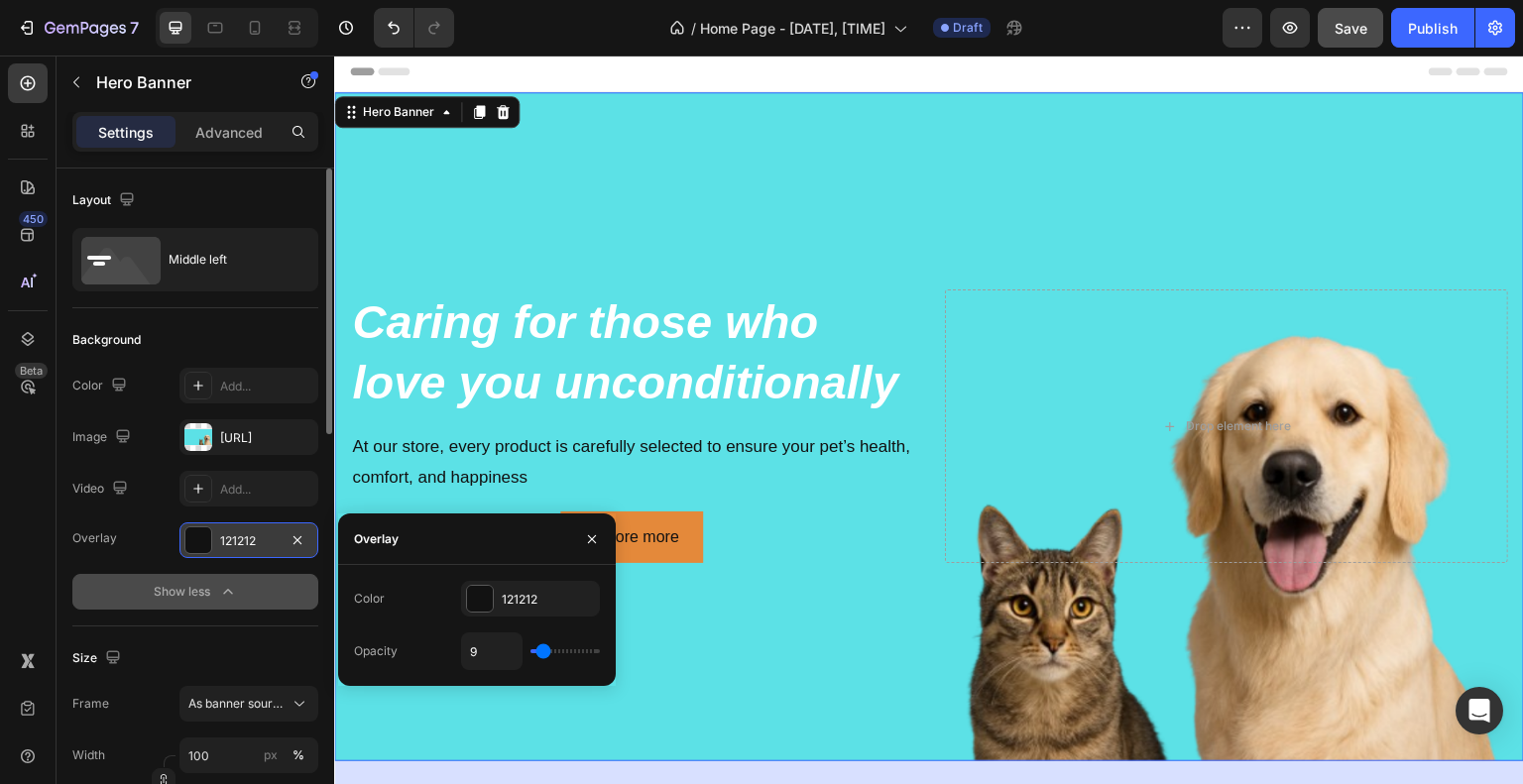 type on "14" 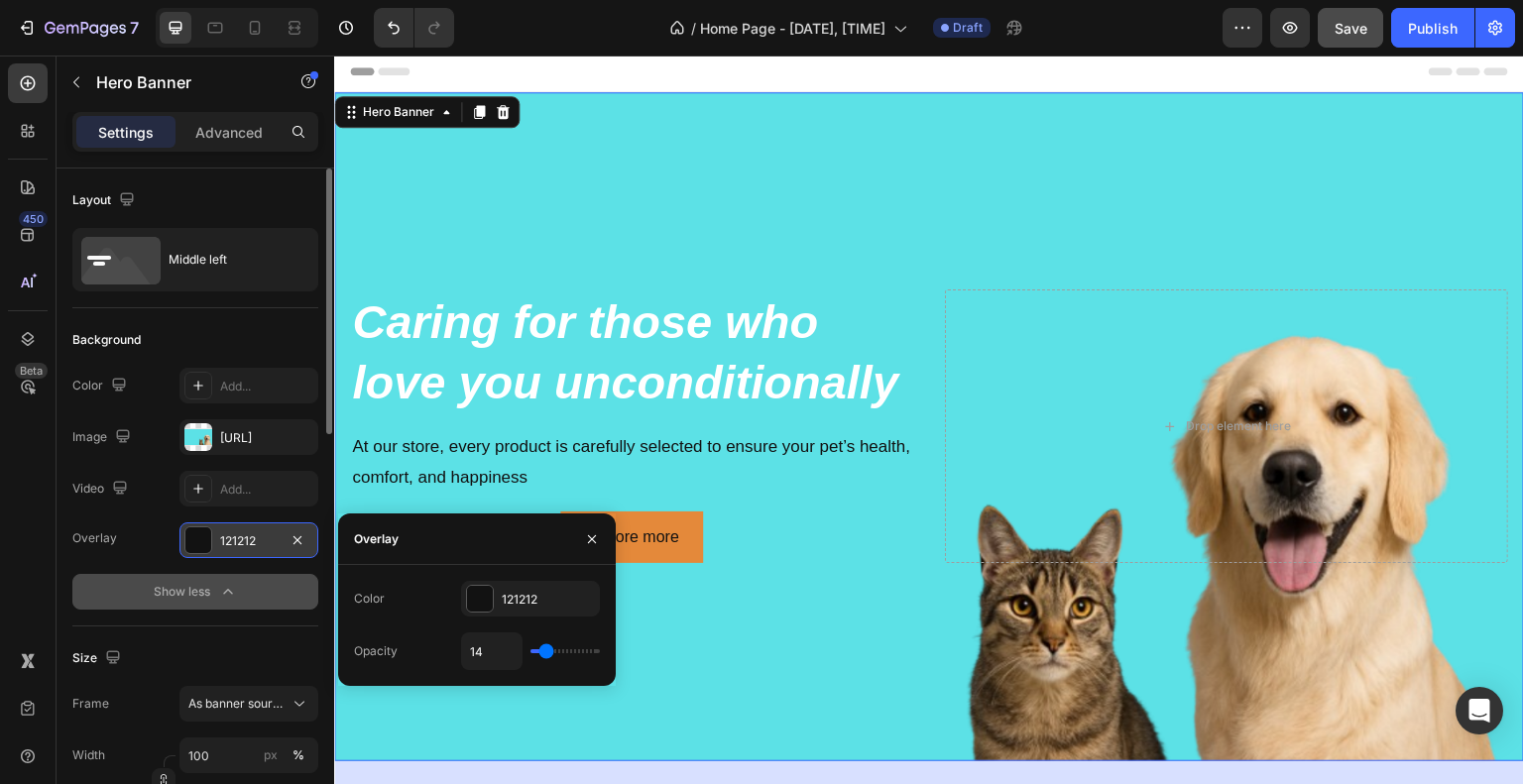 type on "15" 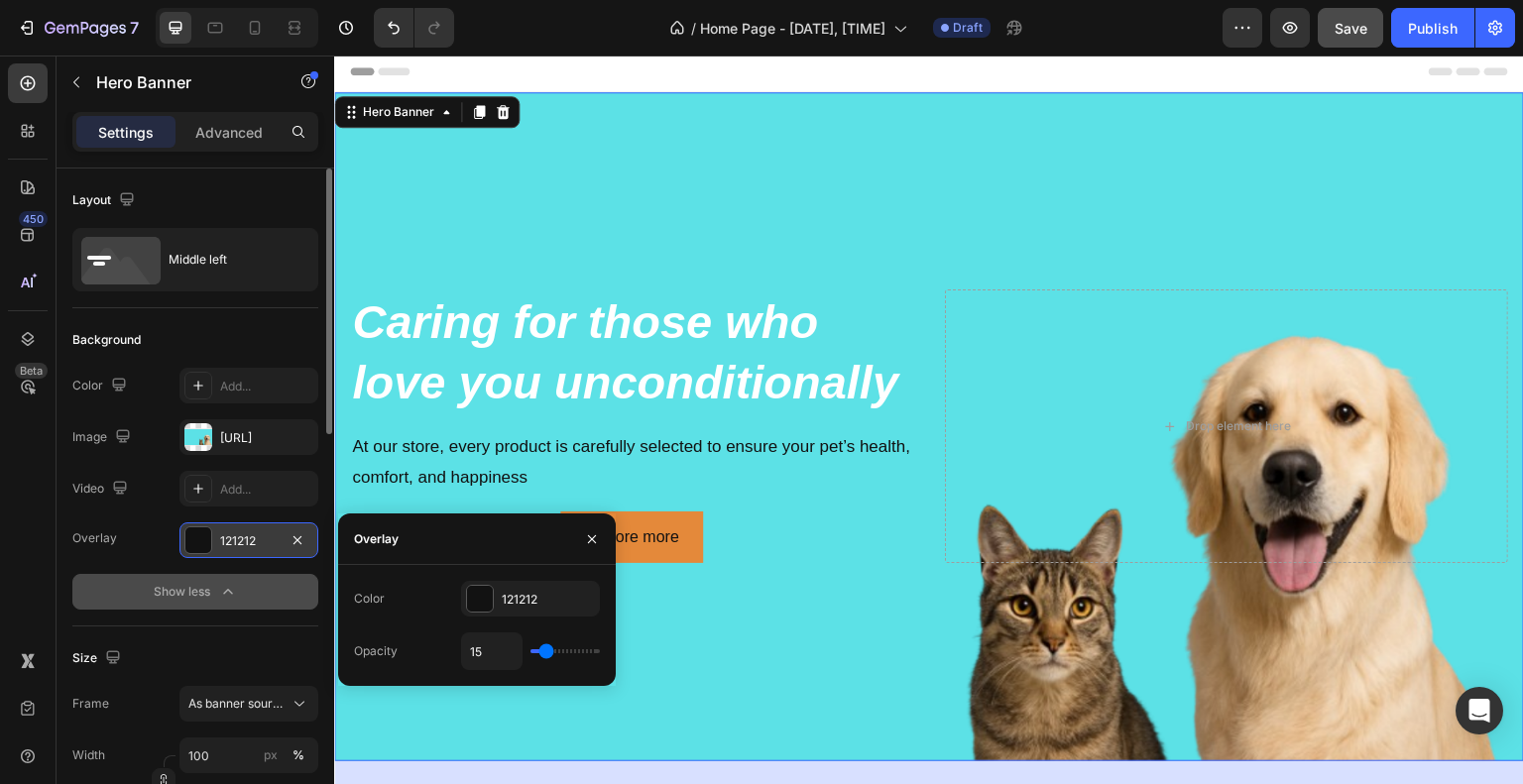 type on "17" 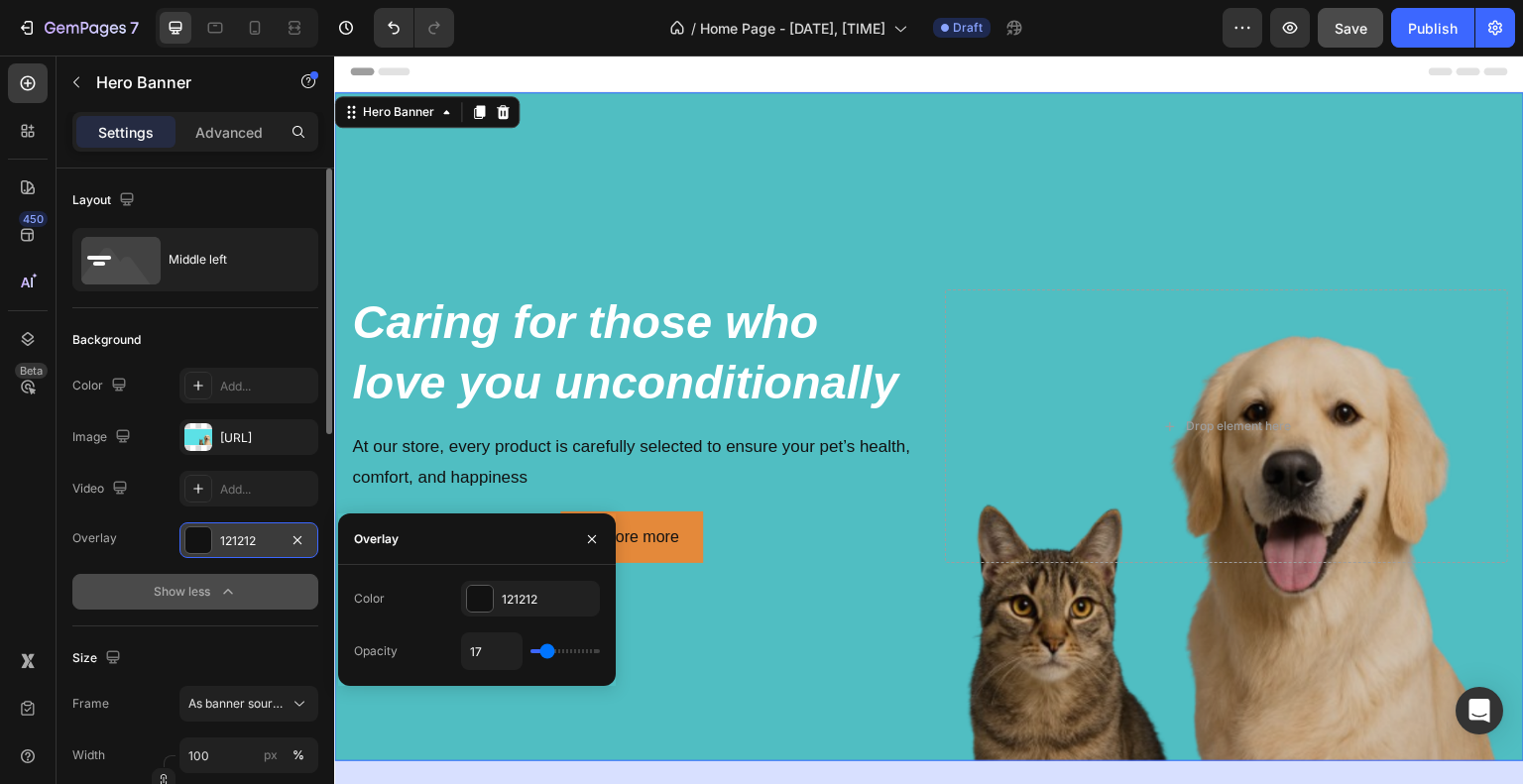 type on "21" 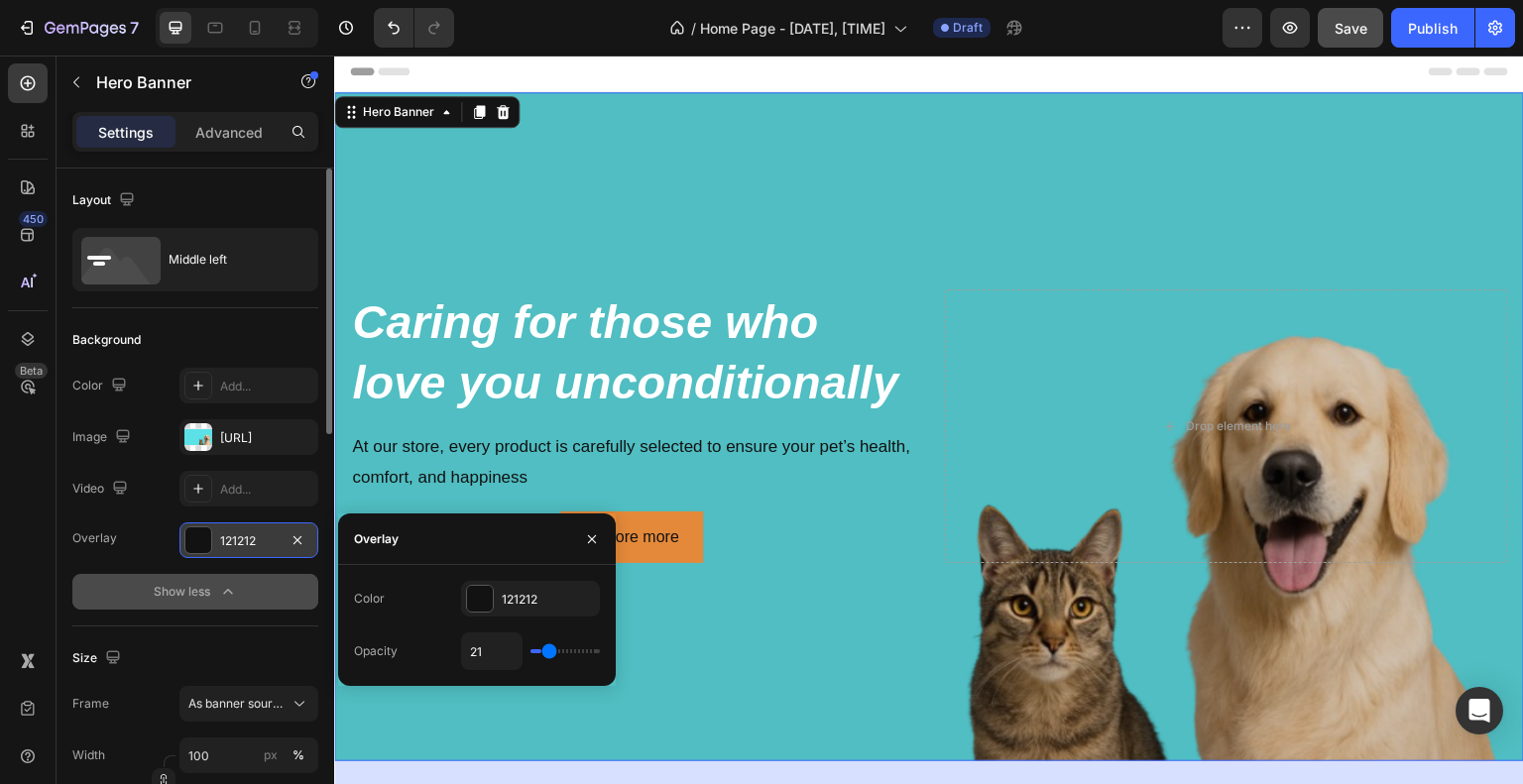 type on "23" 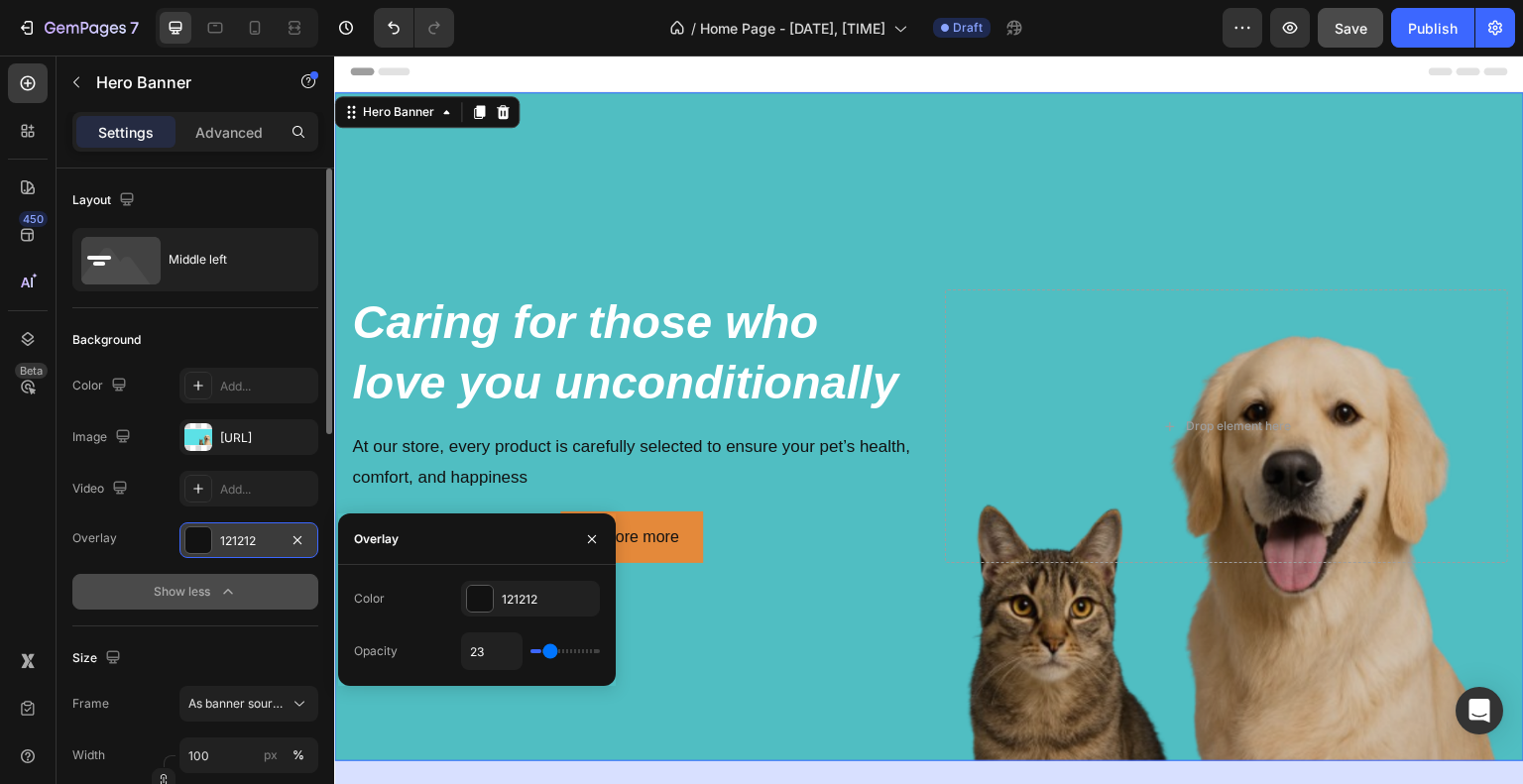 type on "24" 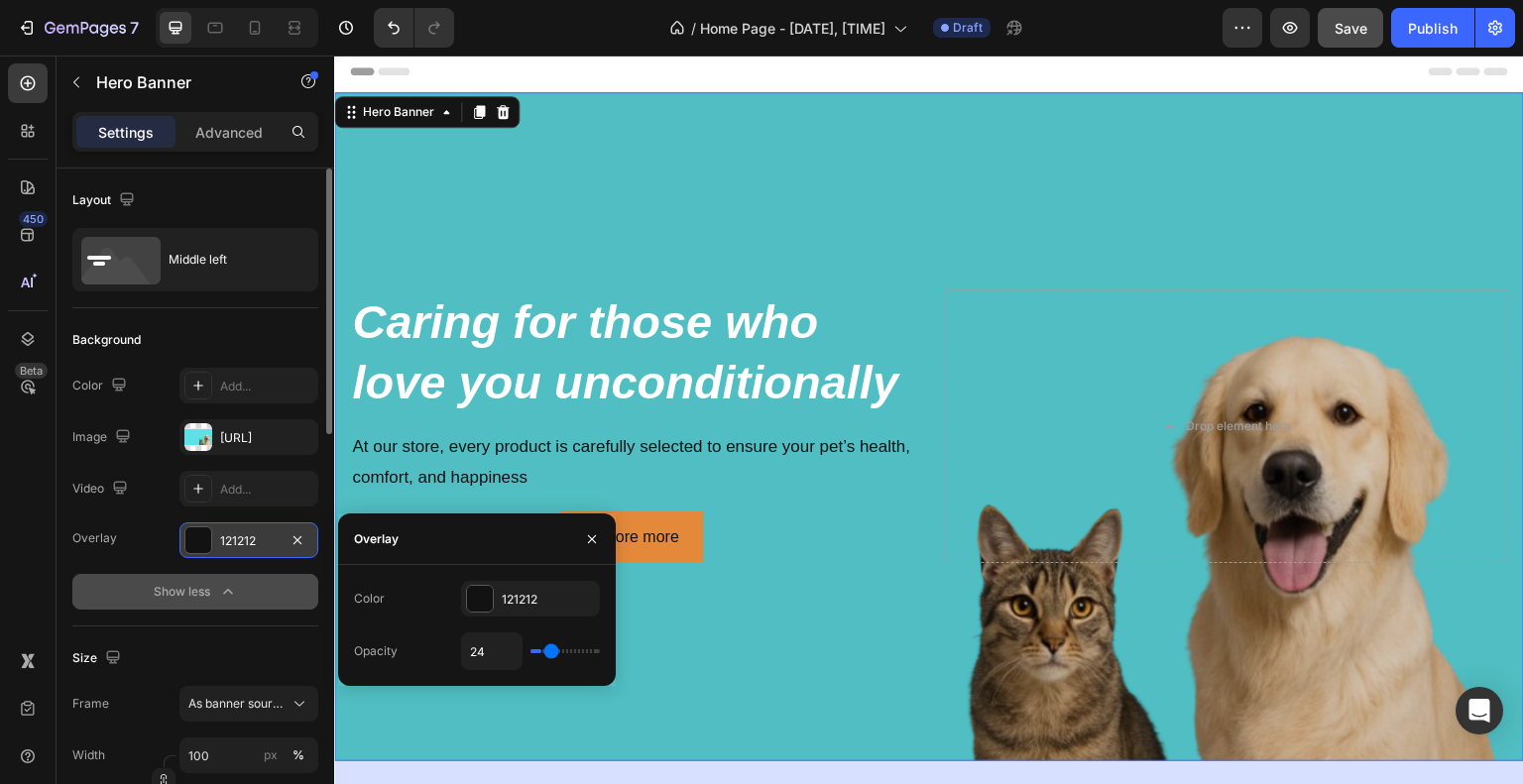 type on "26" 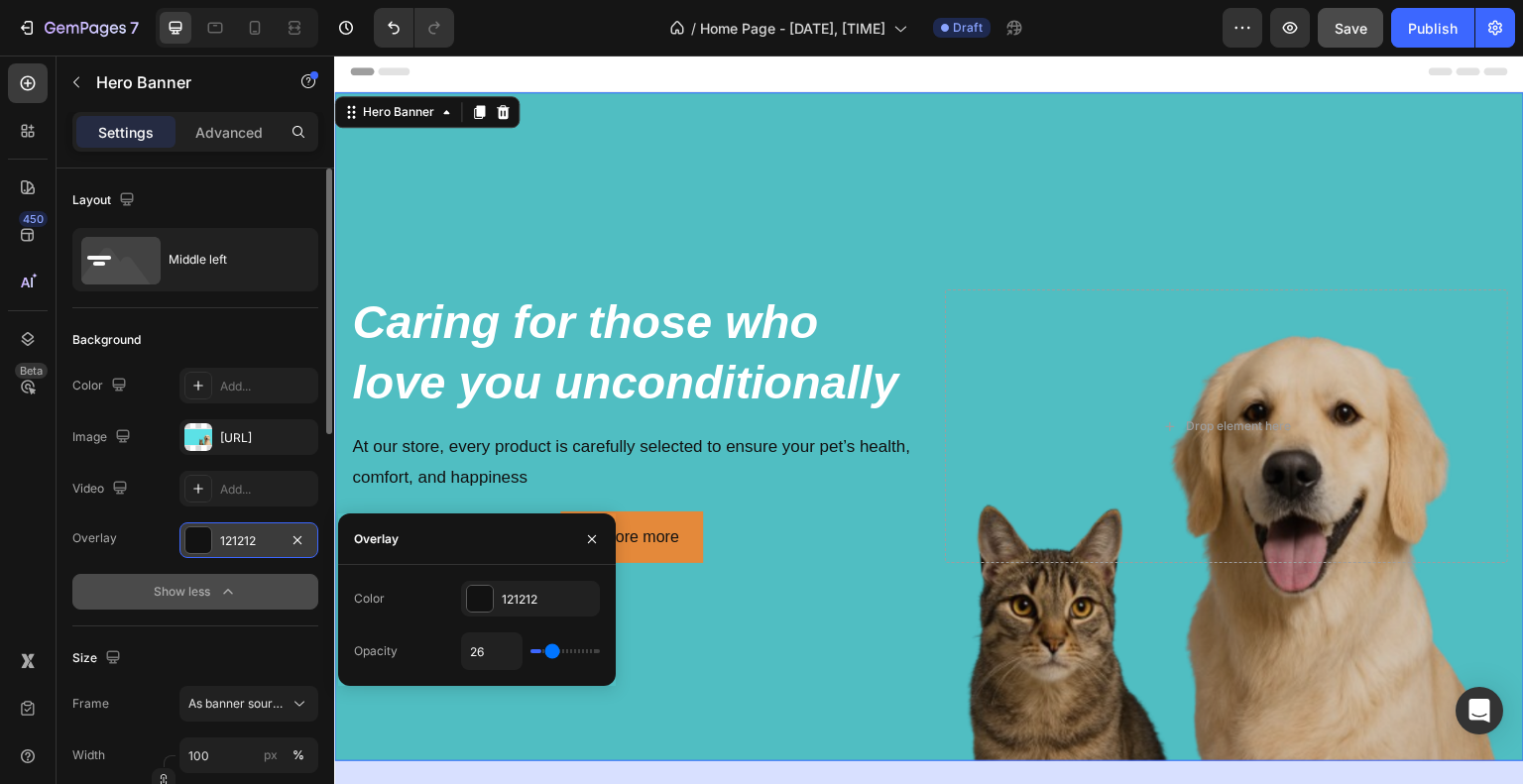 type on "27" 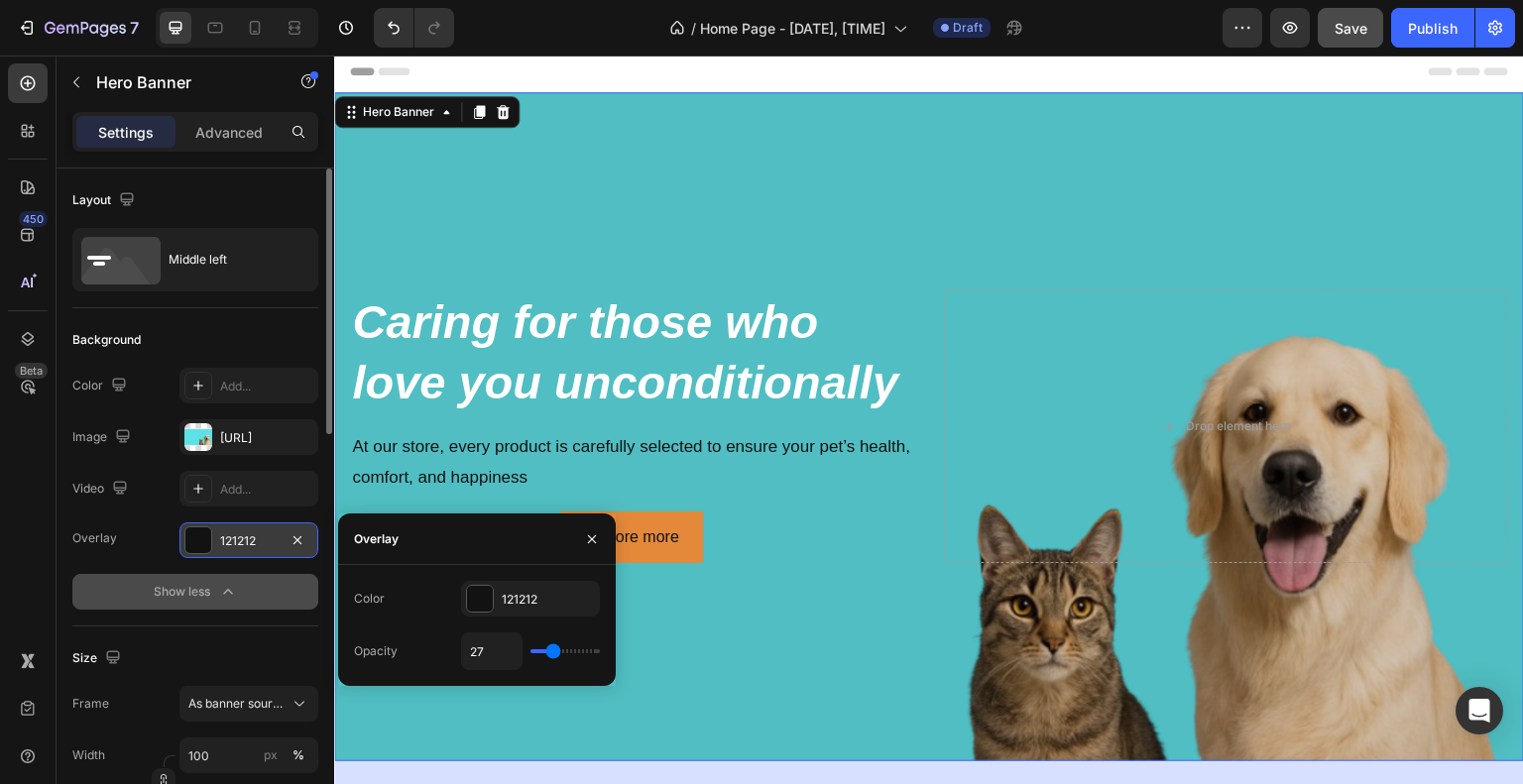 type on "29" 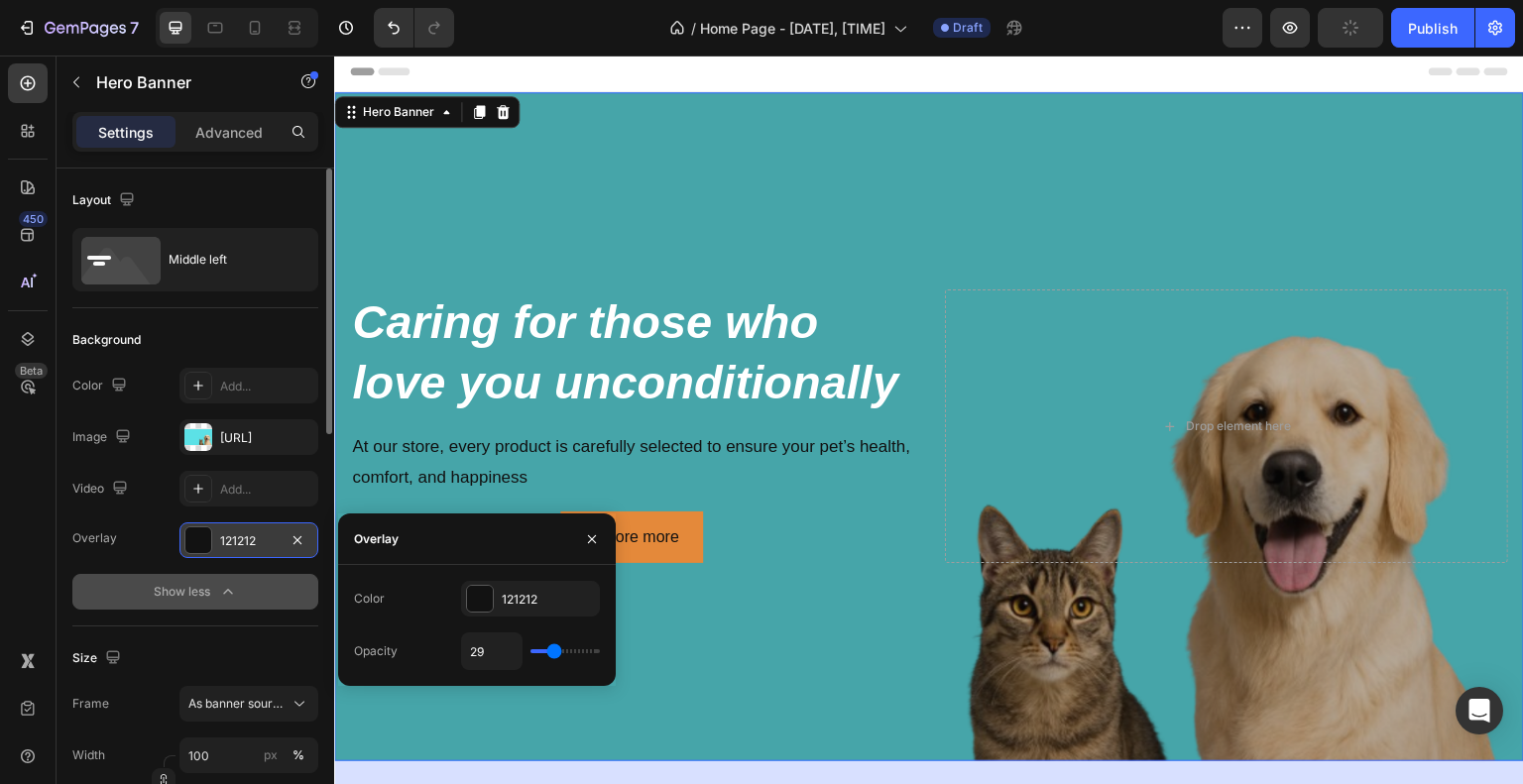 type on "27" 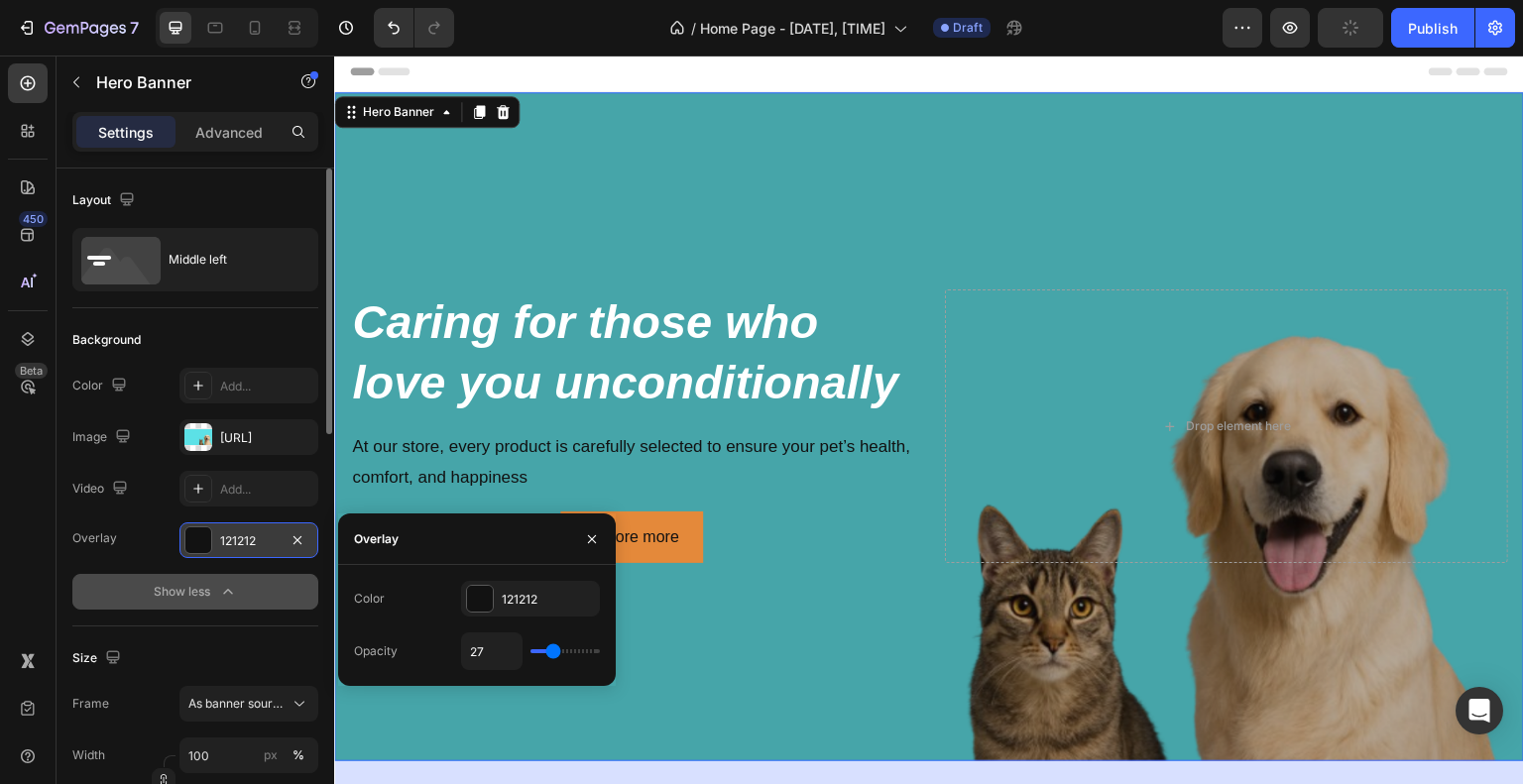 type on "26" 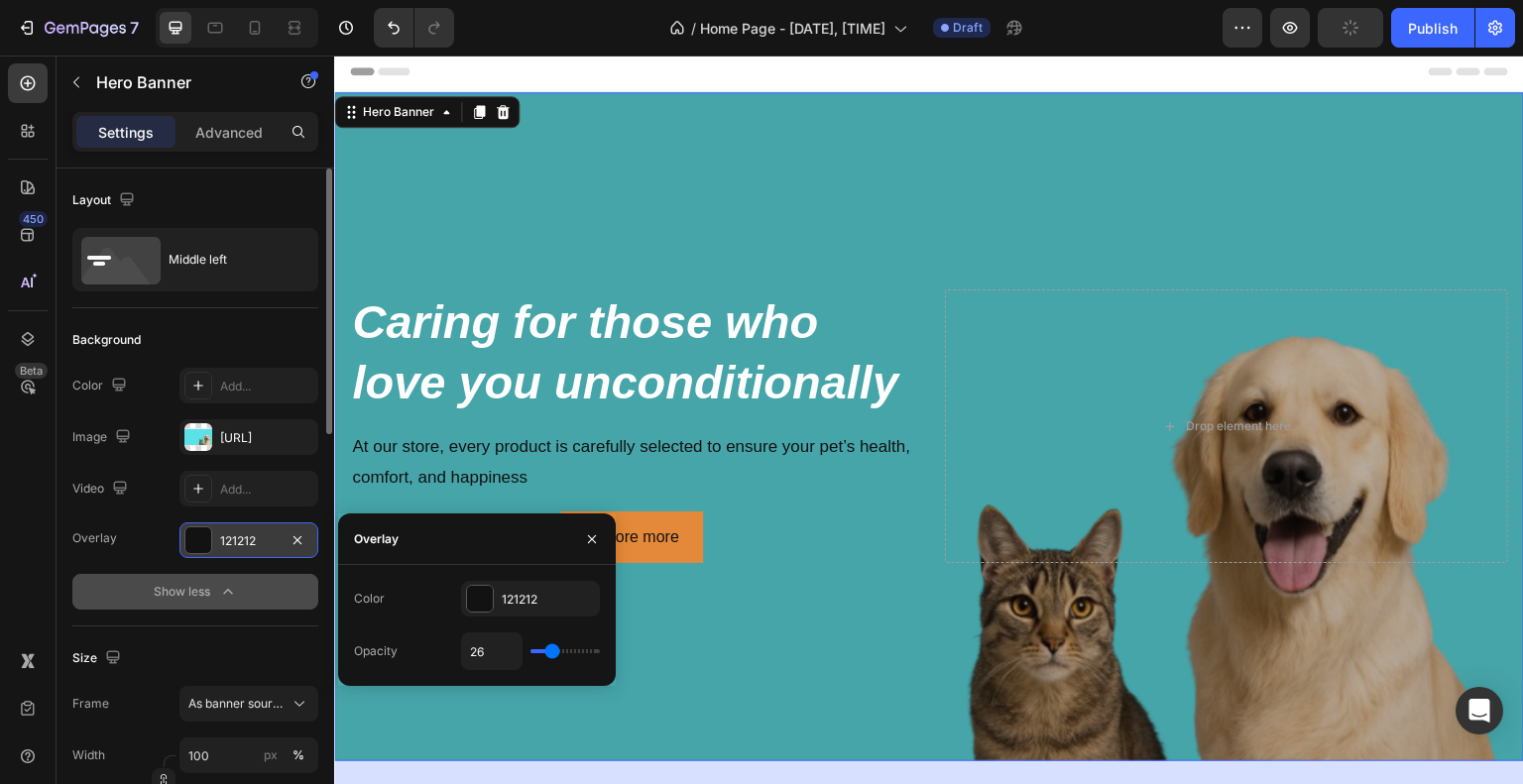 type on "24" 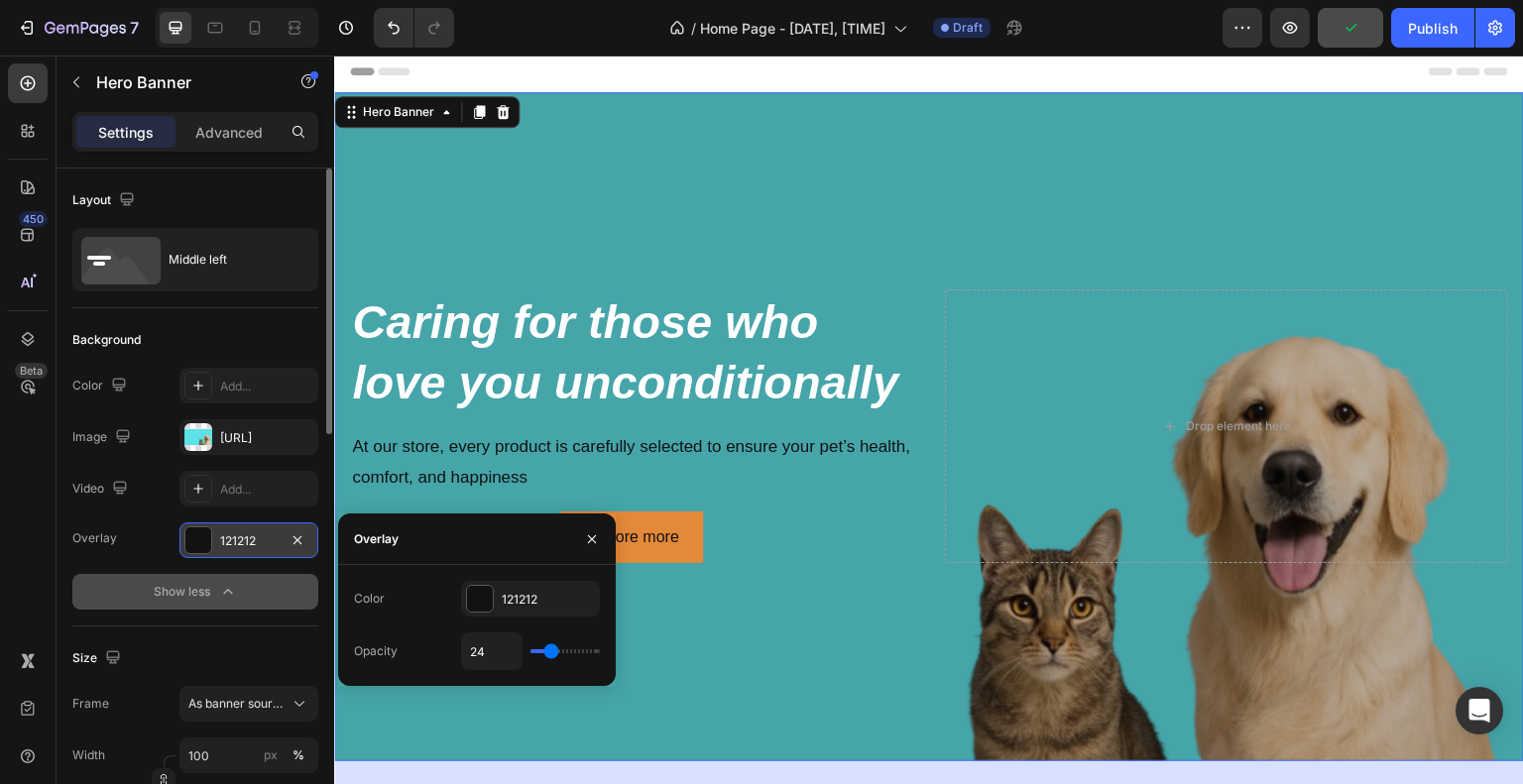 type on "23" 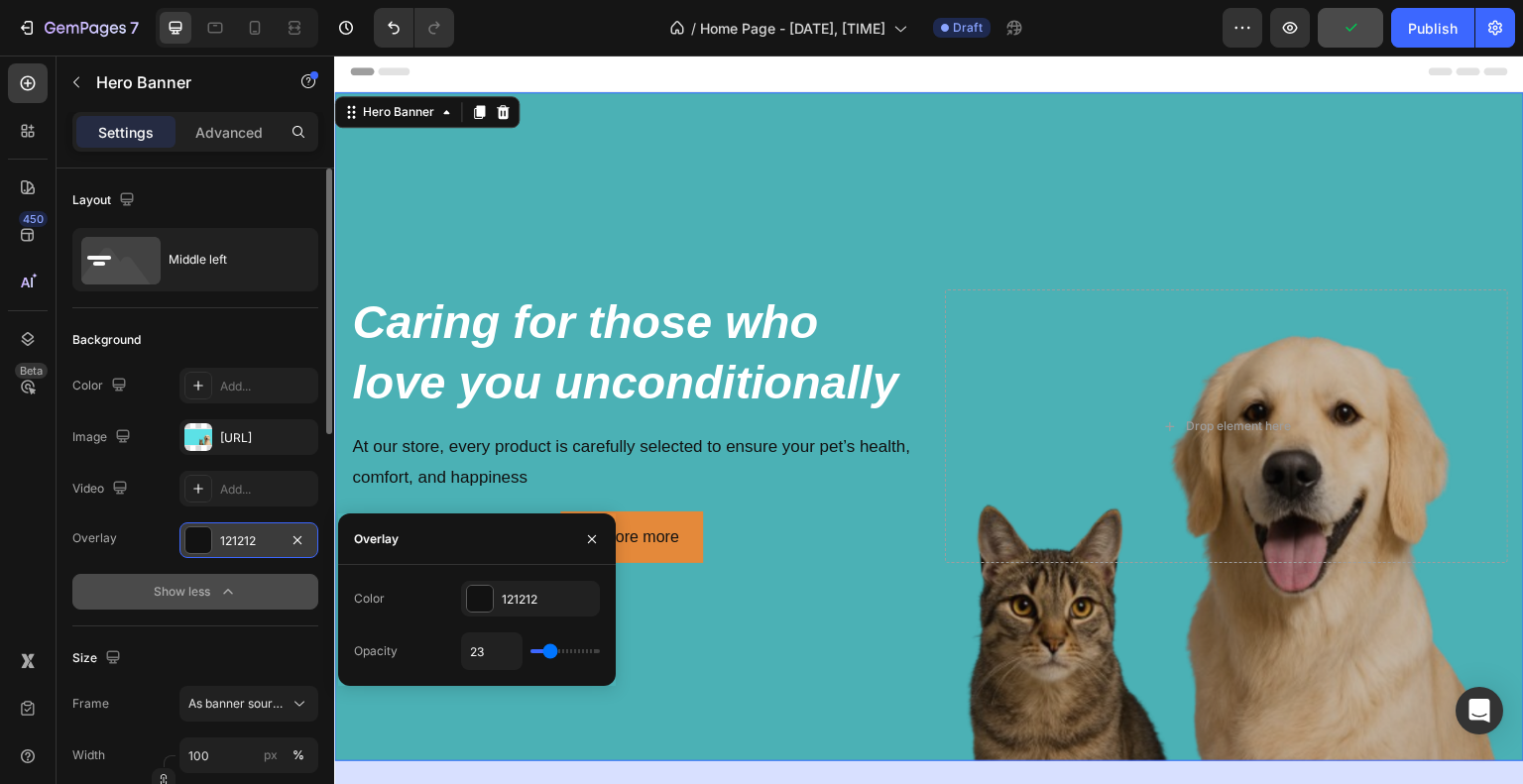 type on "21" 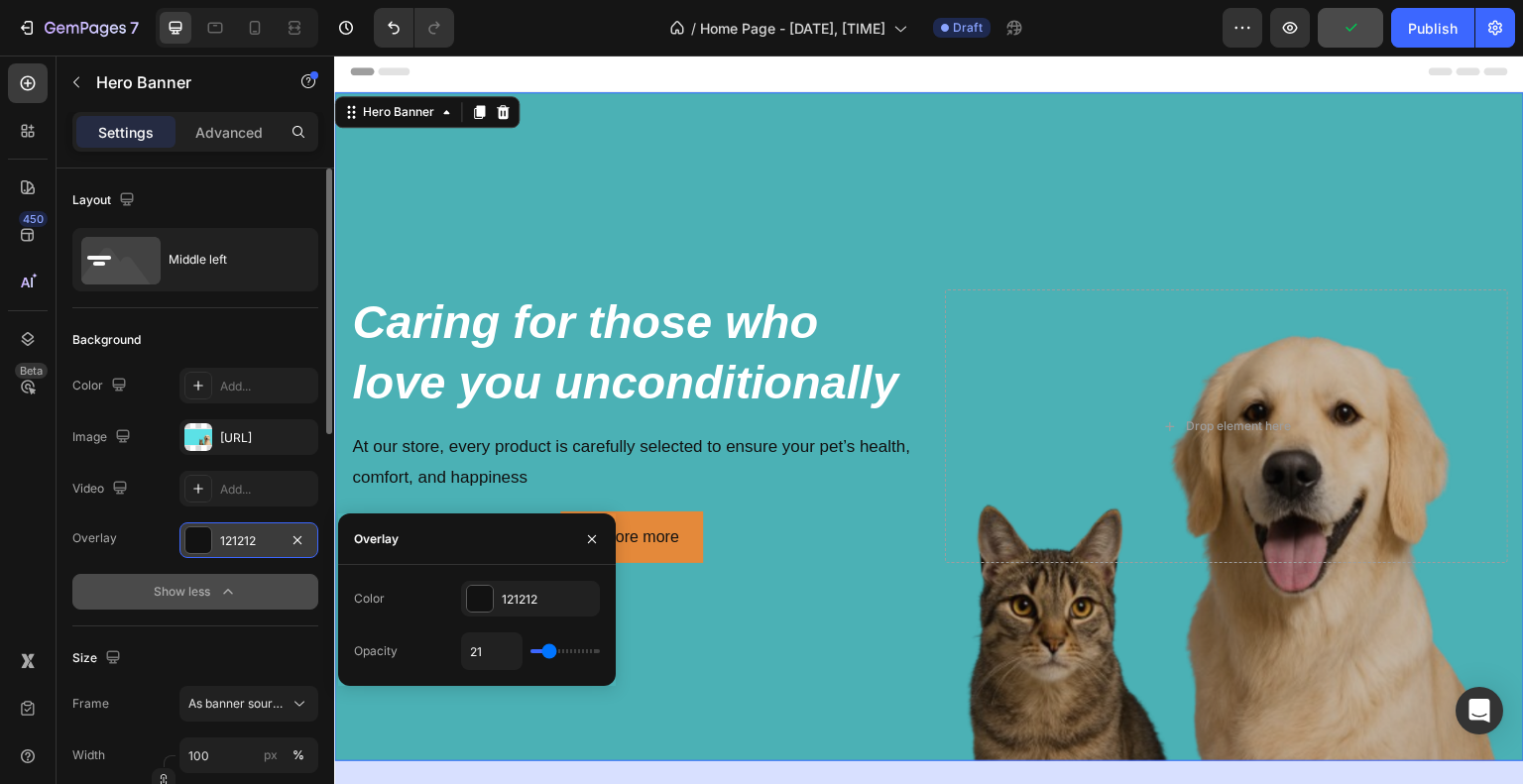 type on "20" 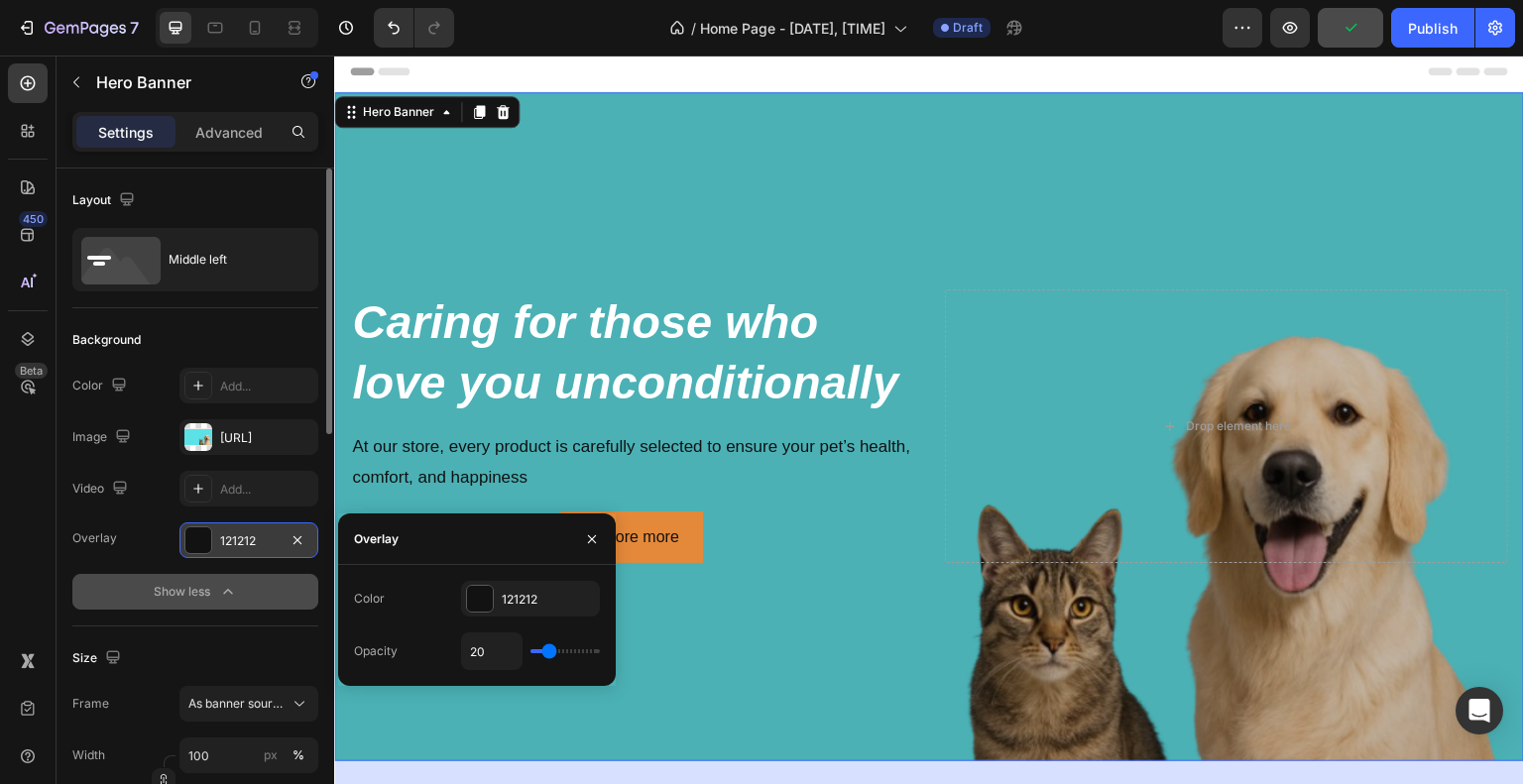 type on "18" 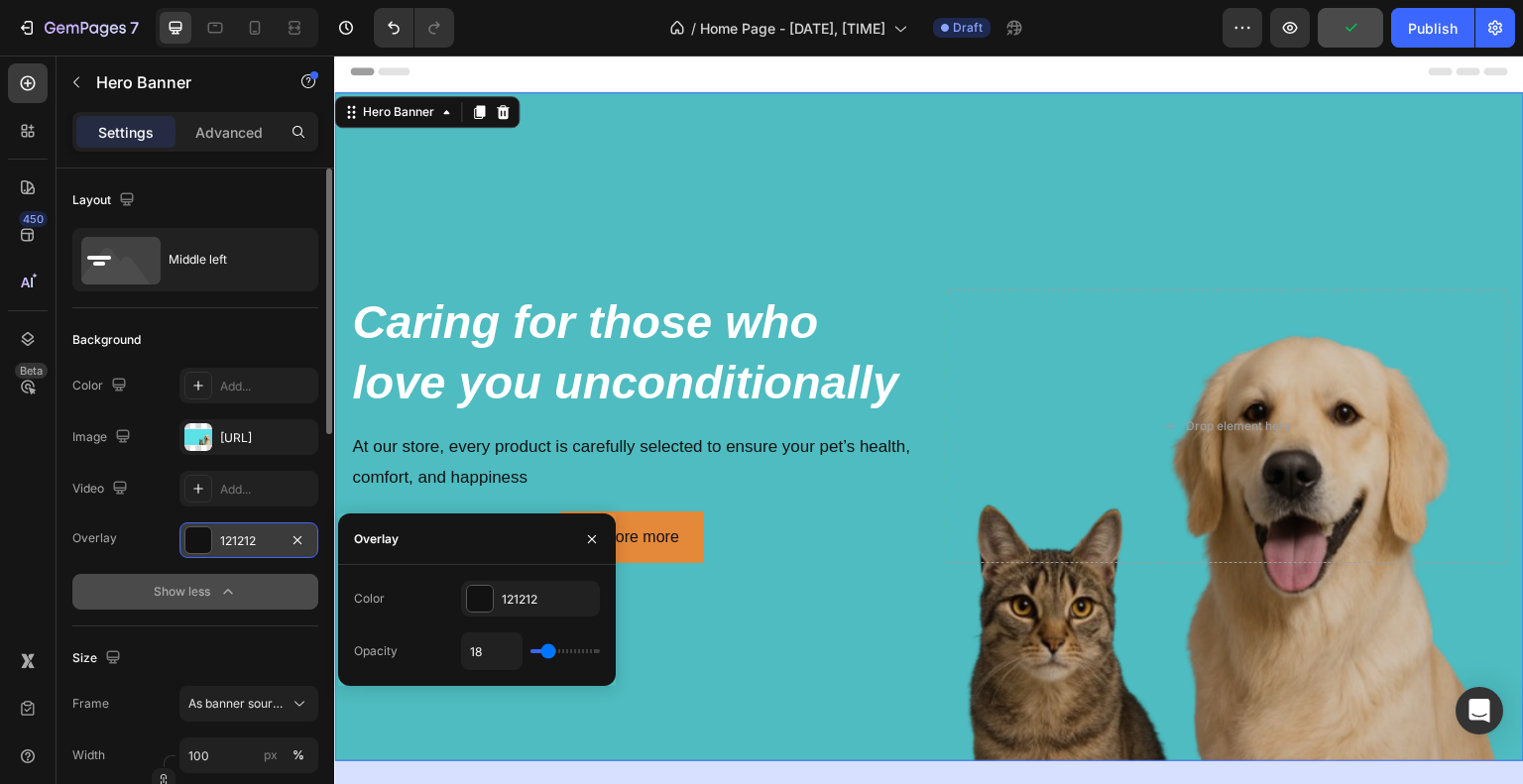 type on "20" 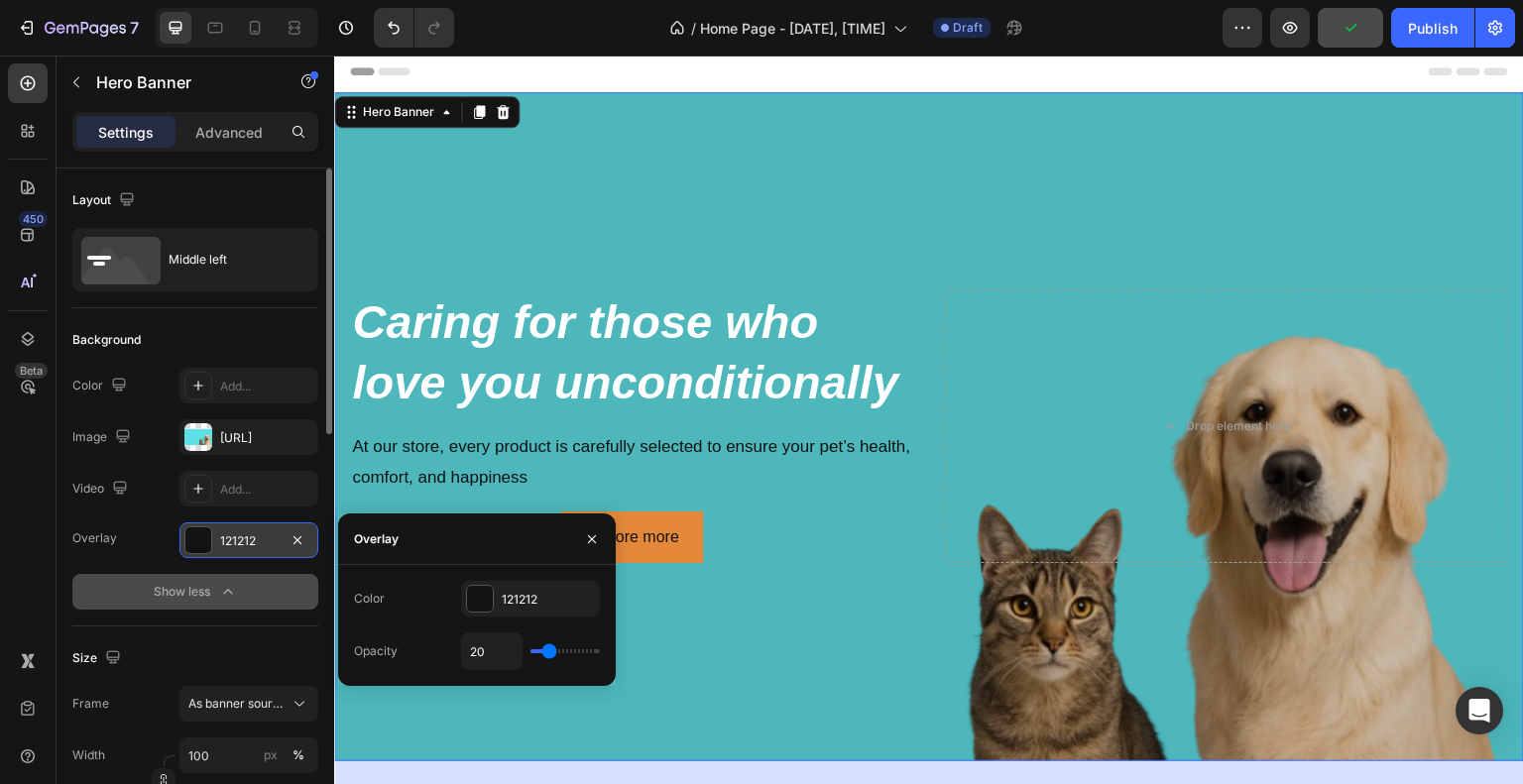 type on "21" 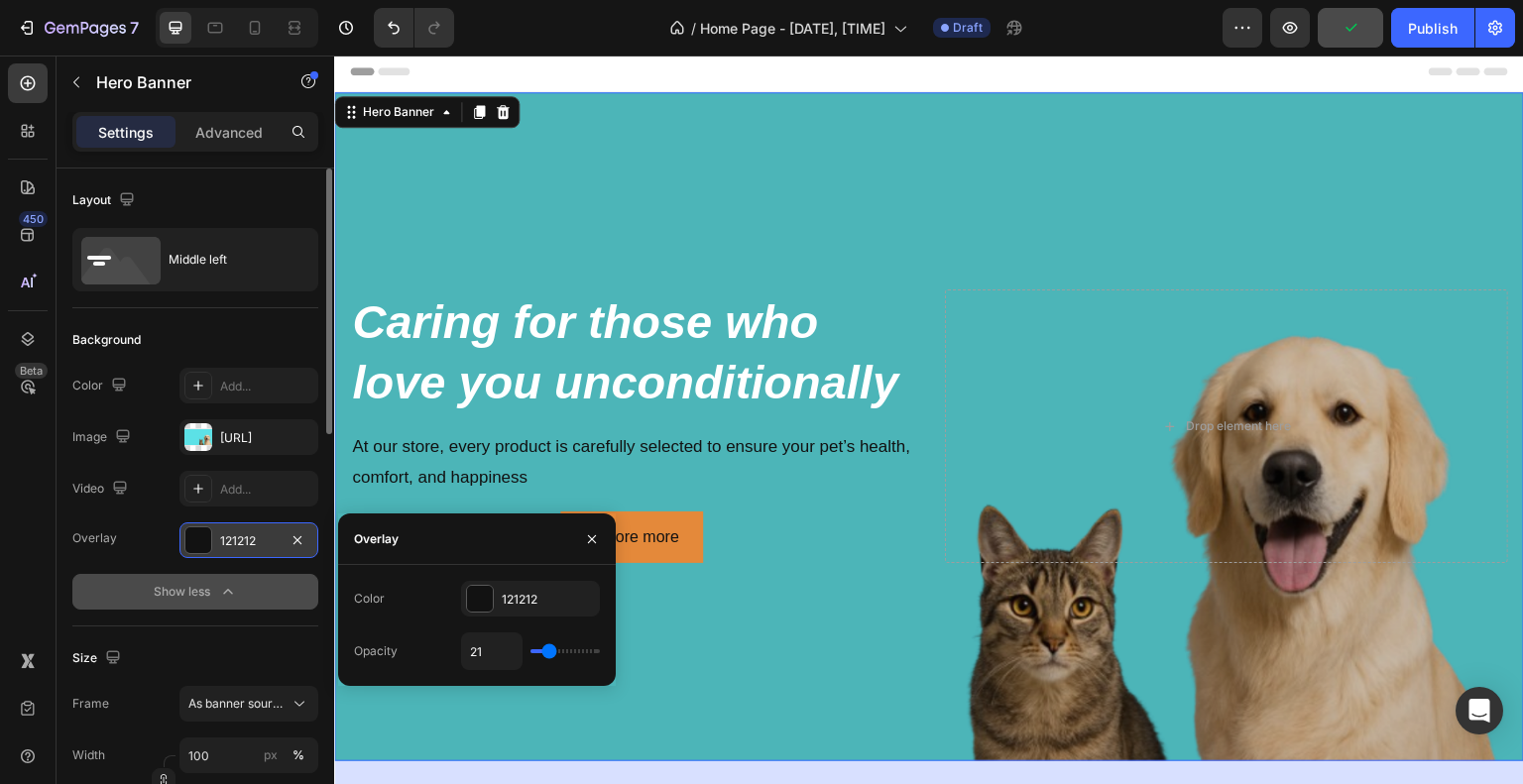 type on "20" 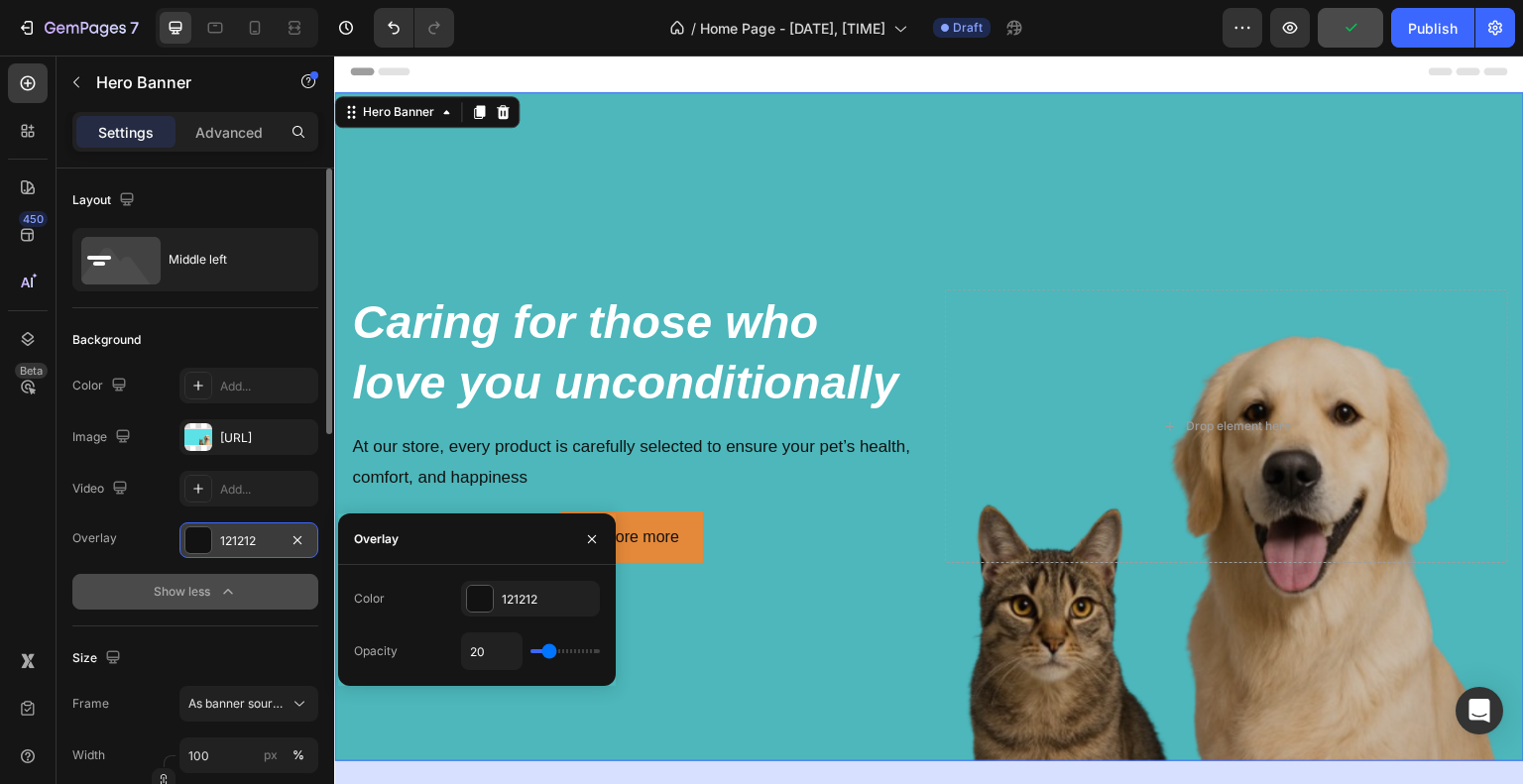 type on "18" 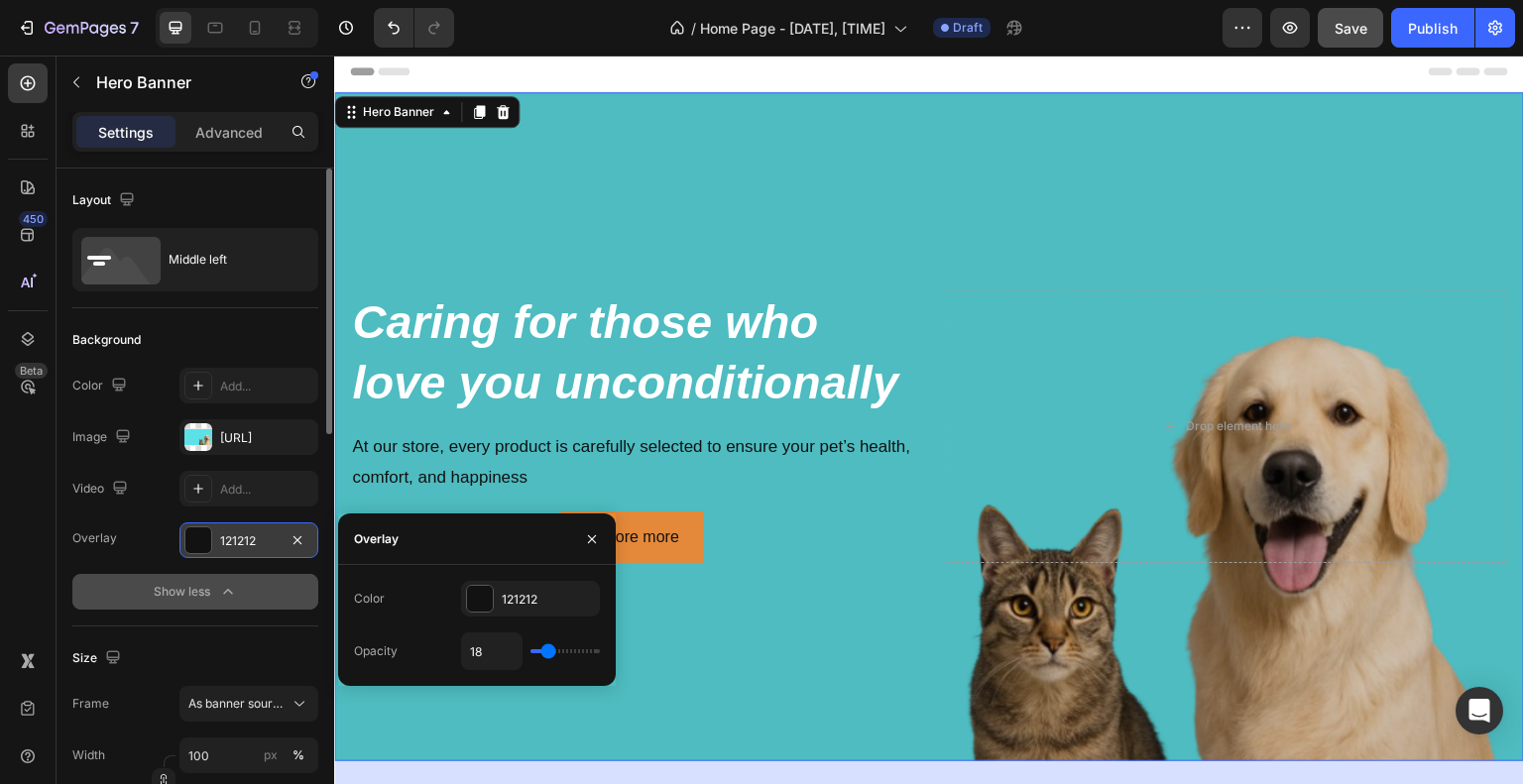 type on "20" 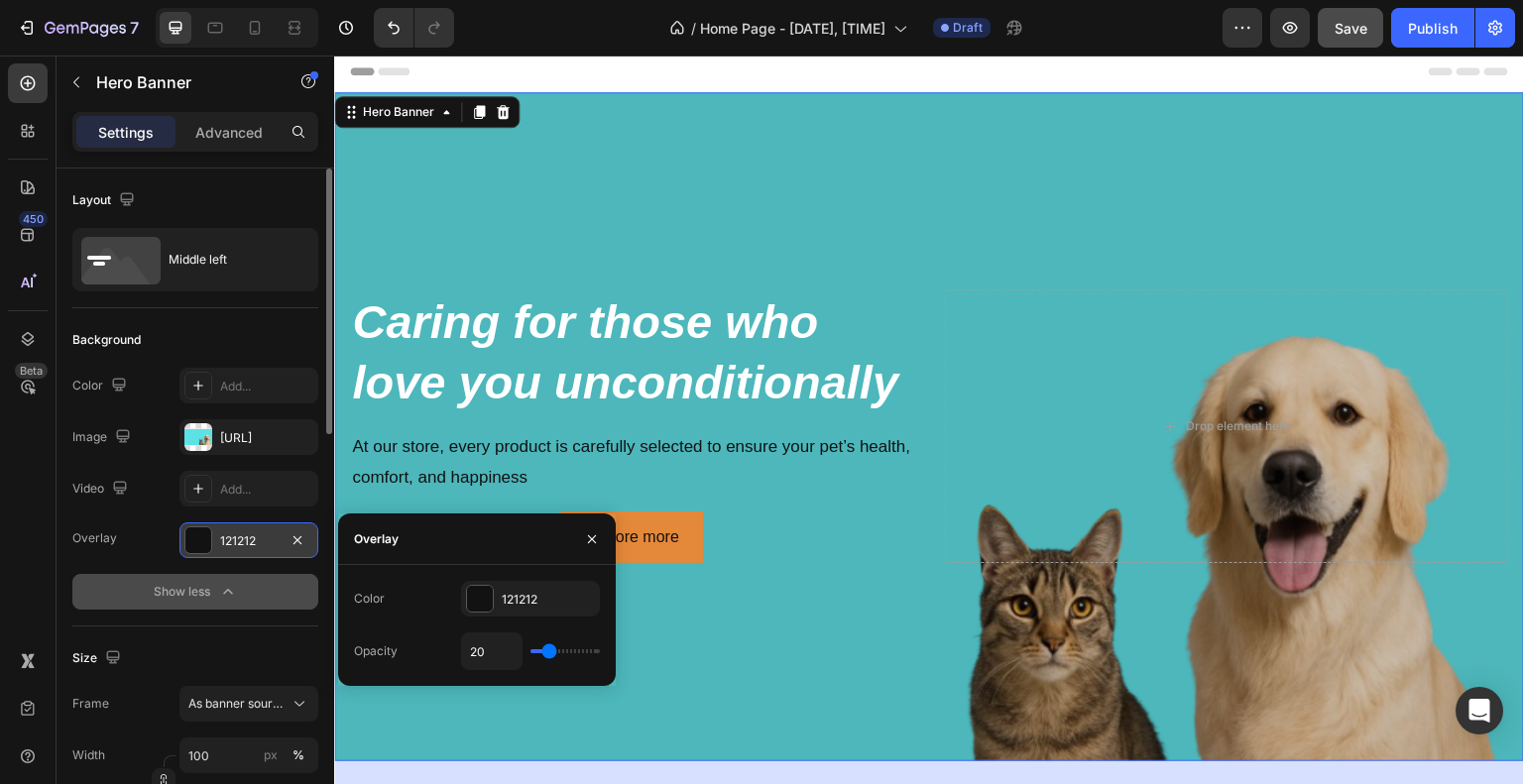 type on "21" 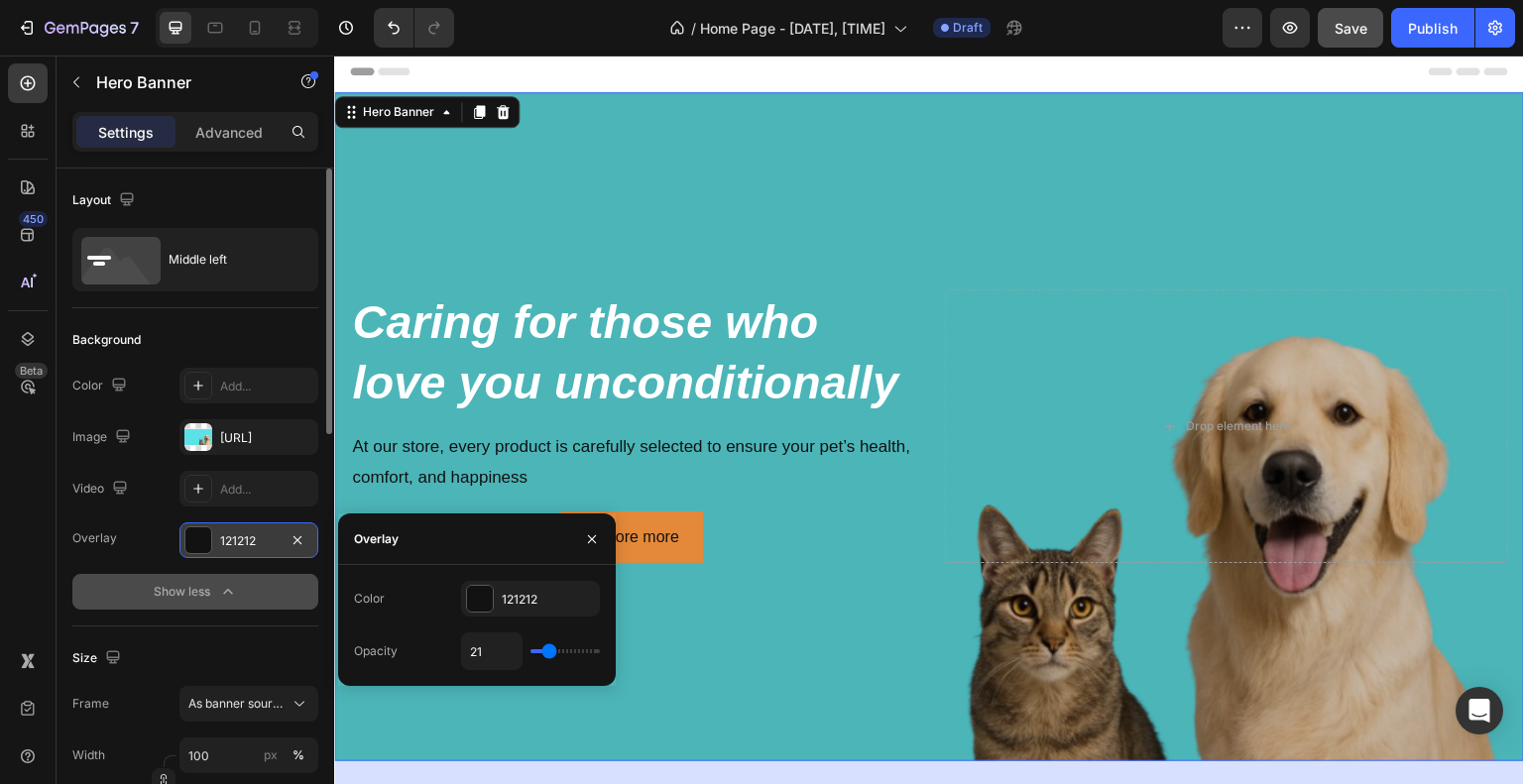 drag, startPoint x: 581, startPoint y: 643, endPoint x: 549, endPoint y: 649, distance: 32.55764 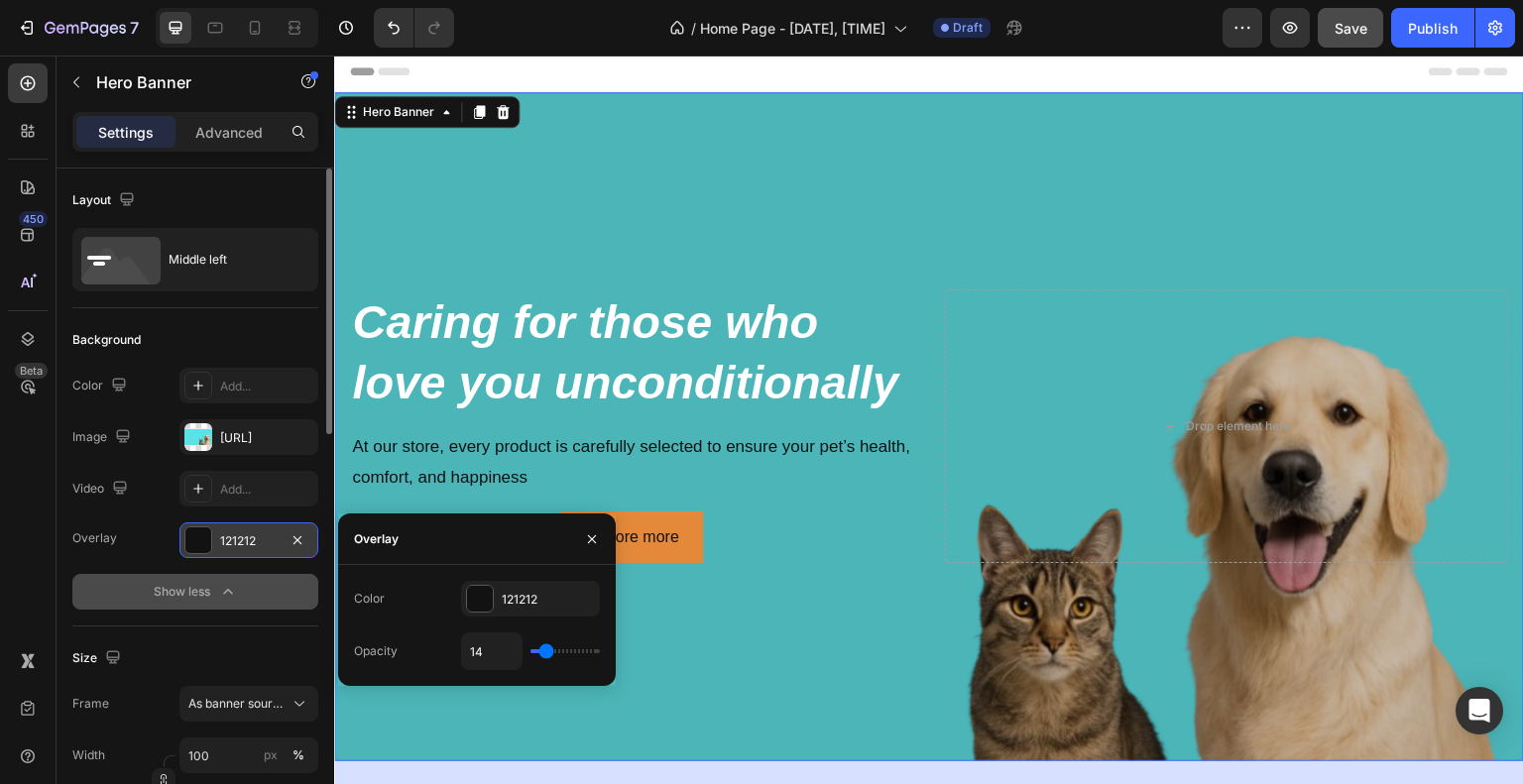 type on "12" 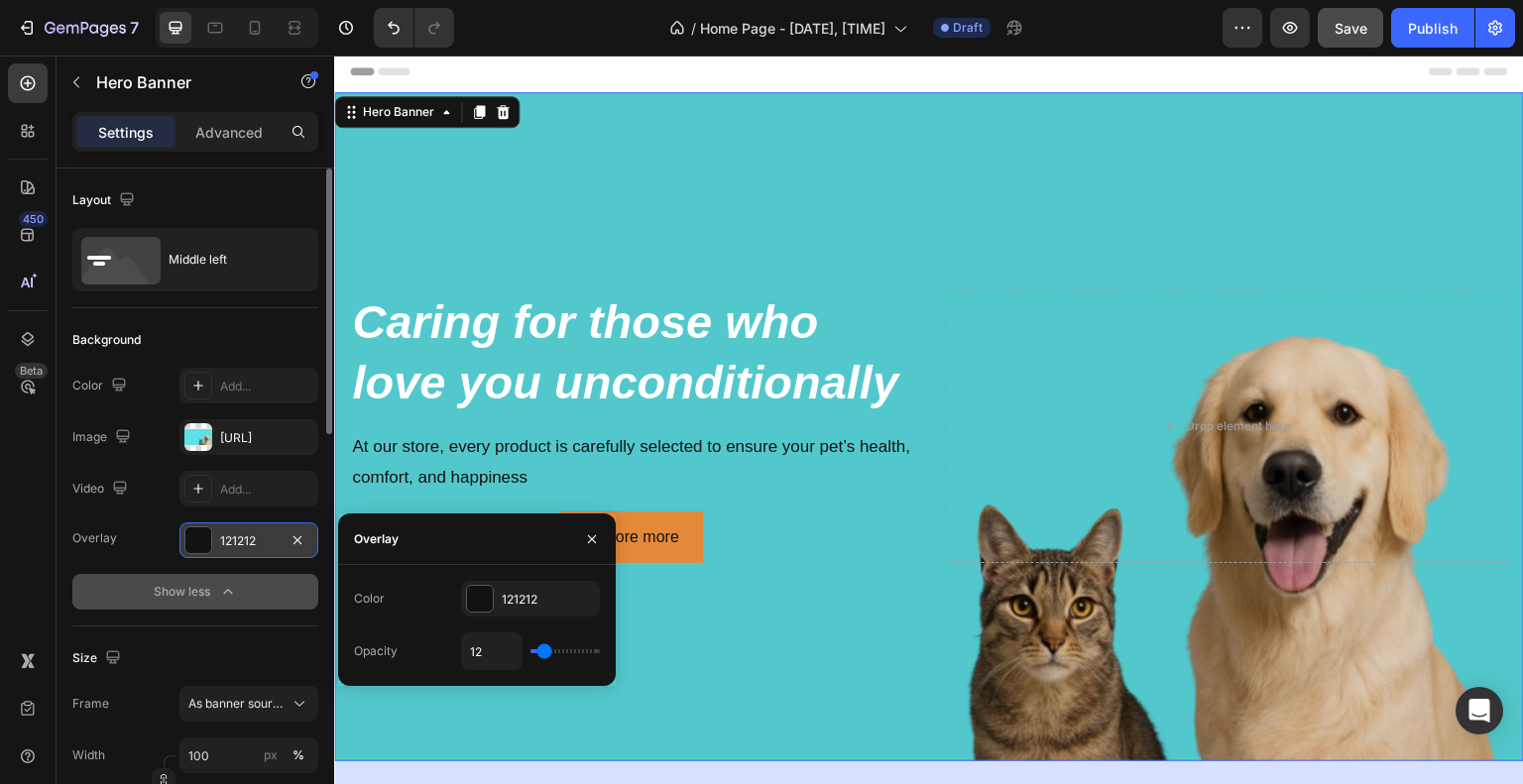 type on "11" 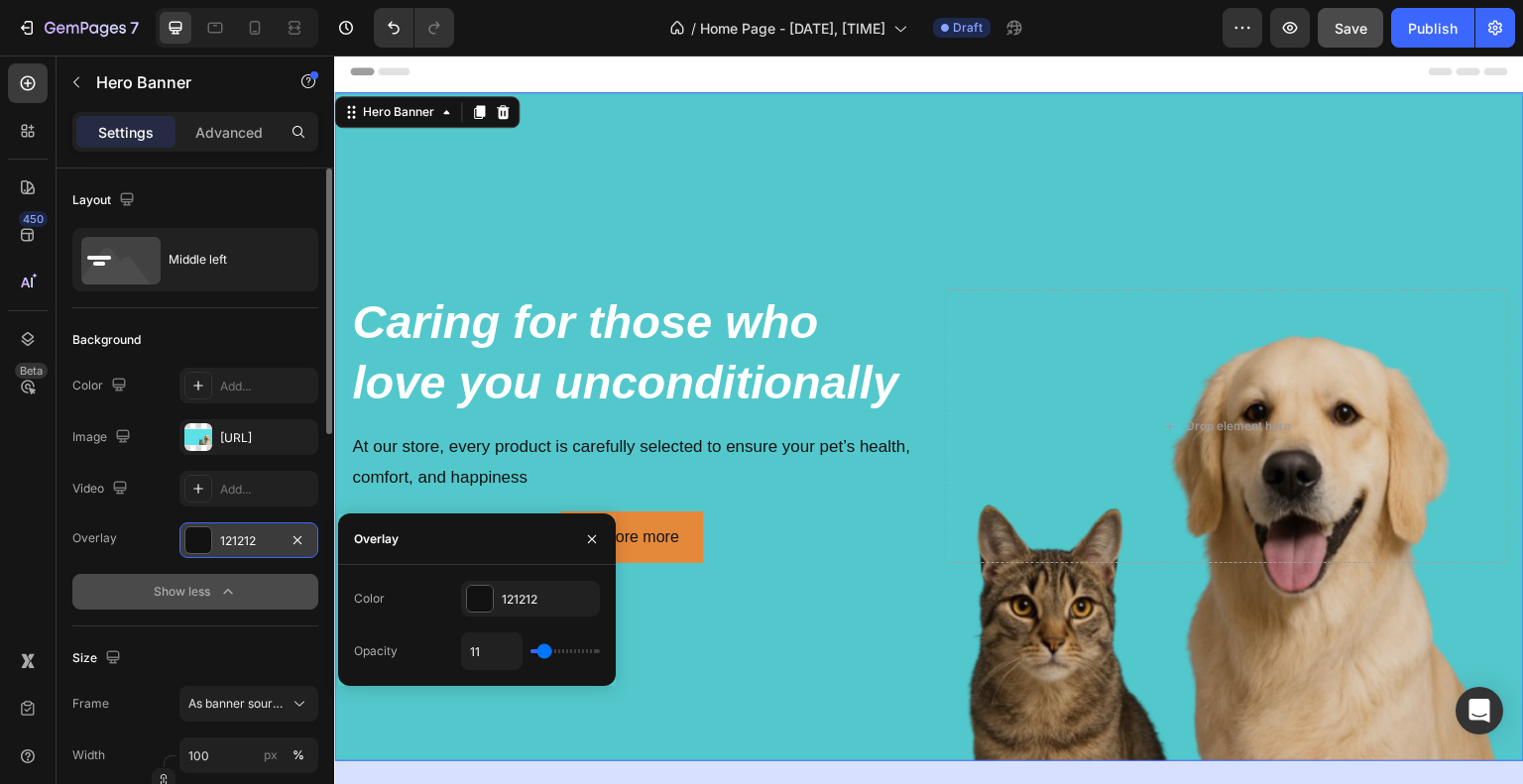 type on "9" 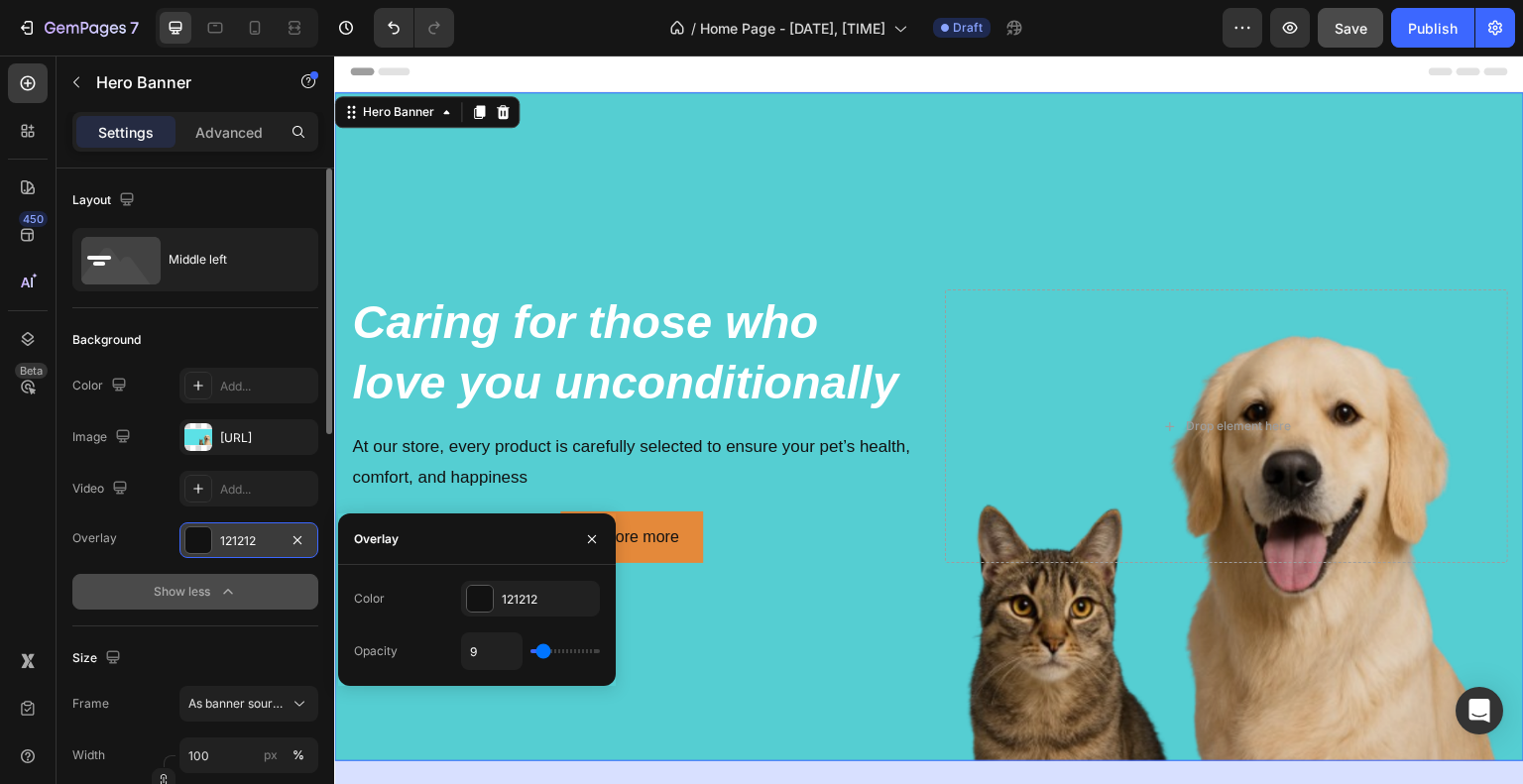 type on "11" 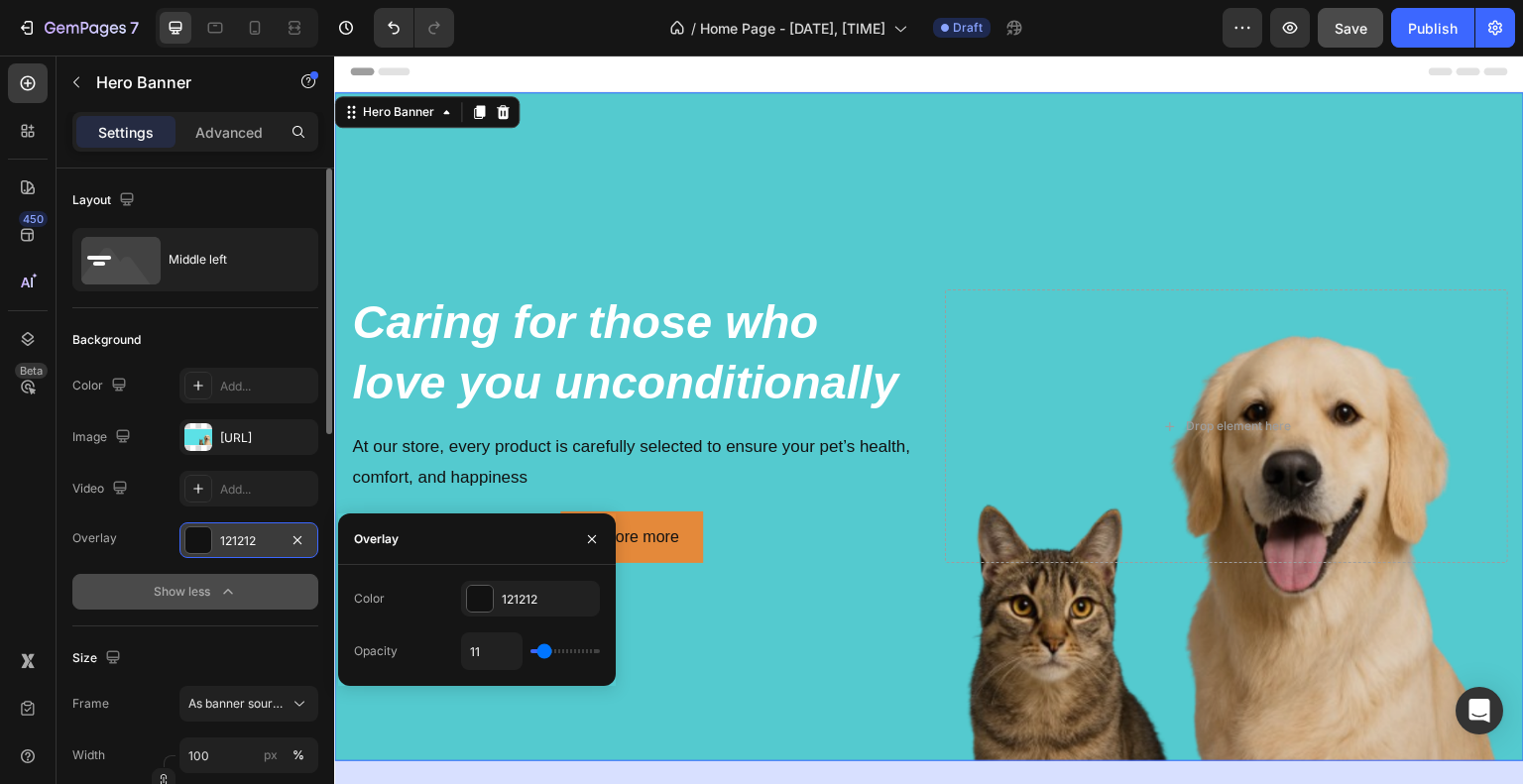 type on "11" 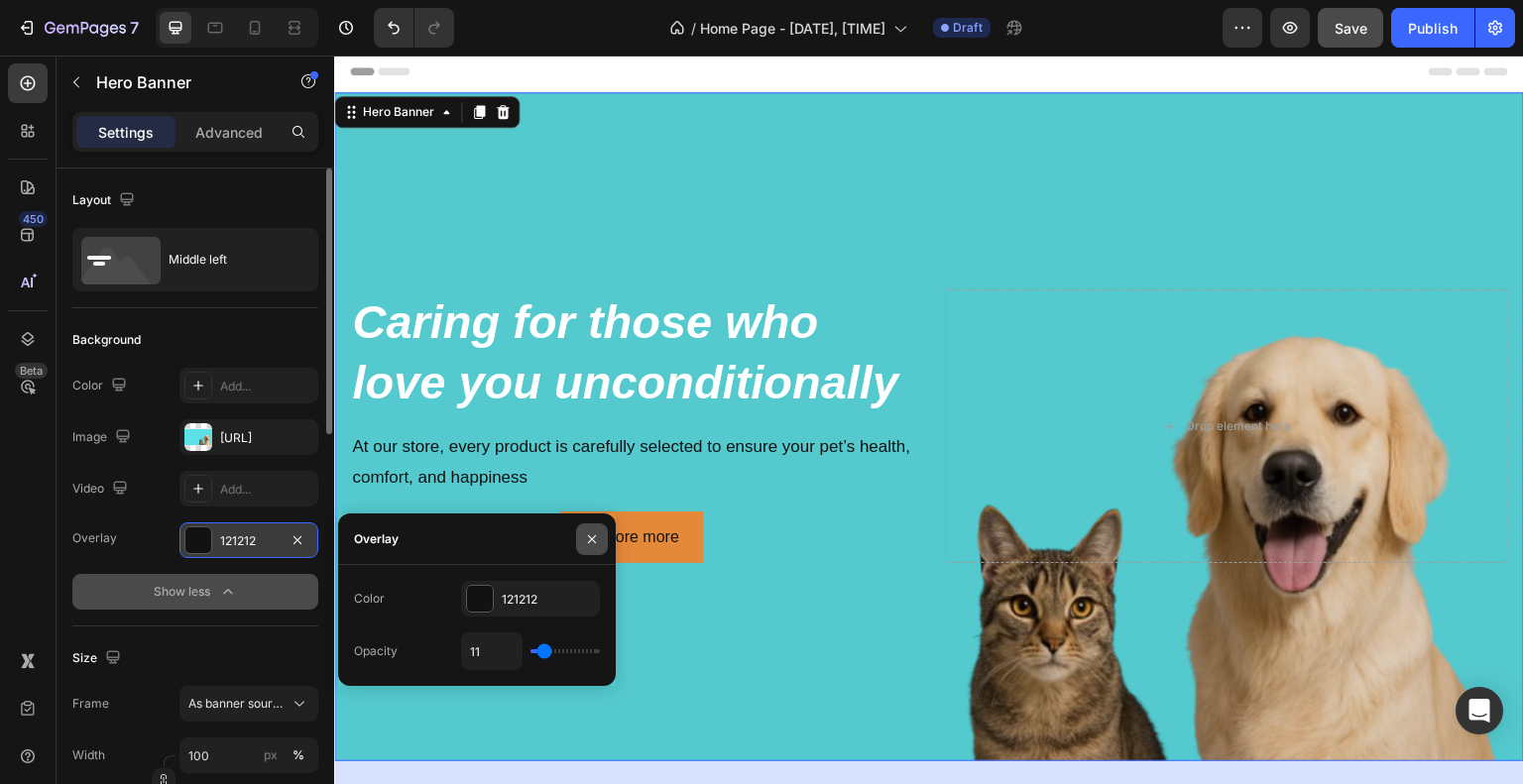 click 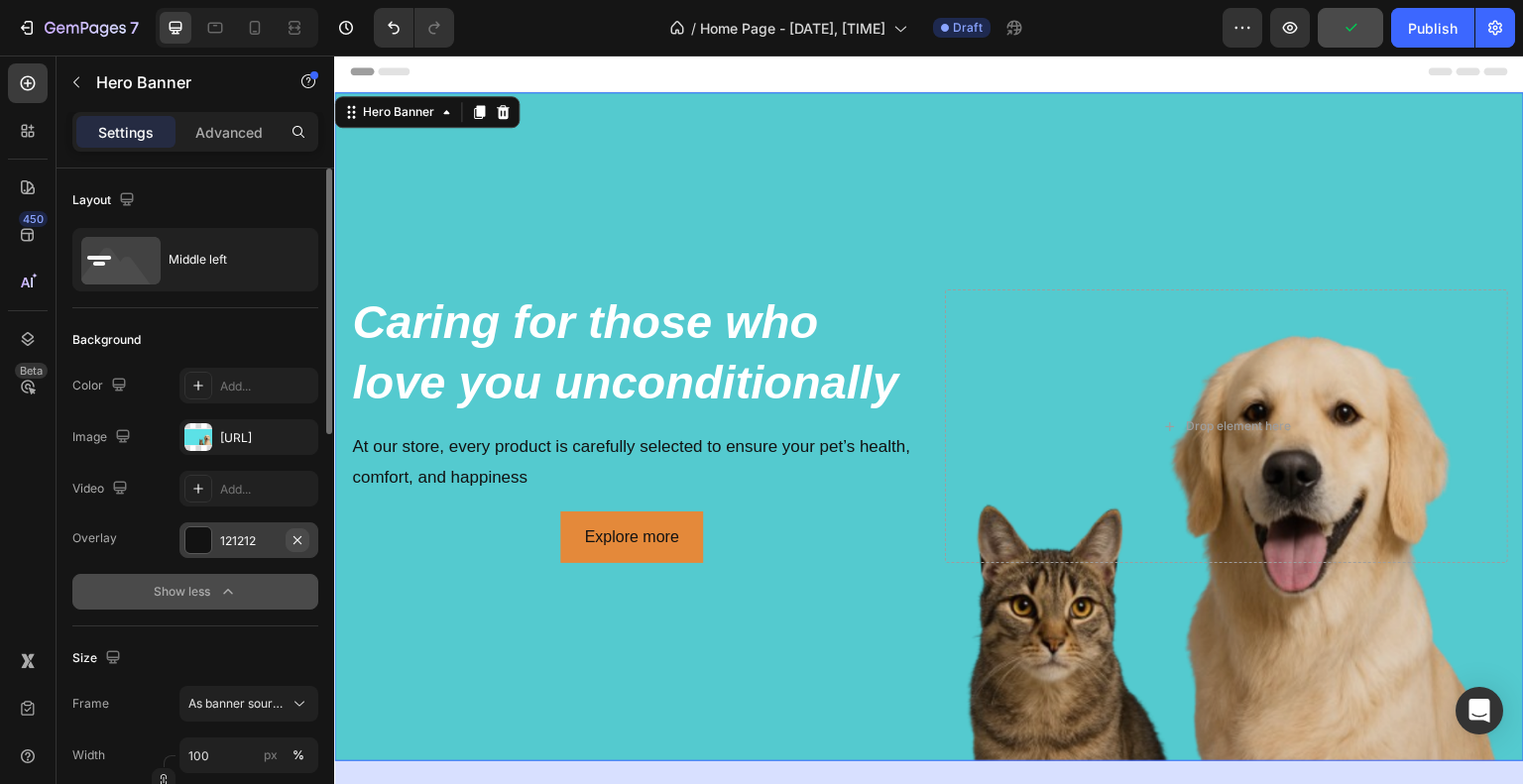 click 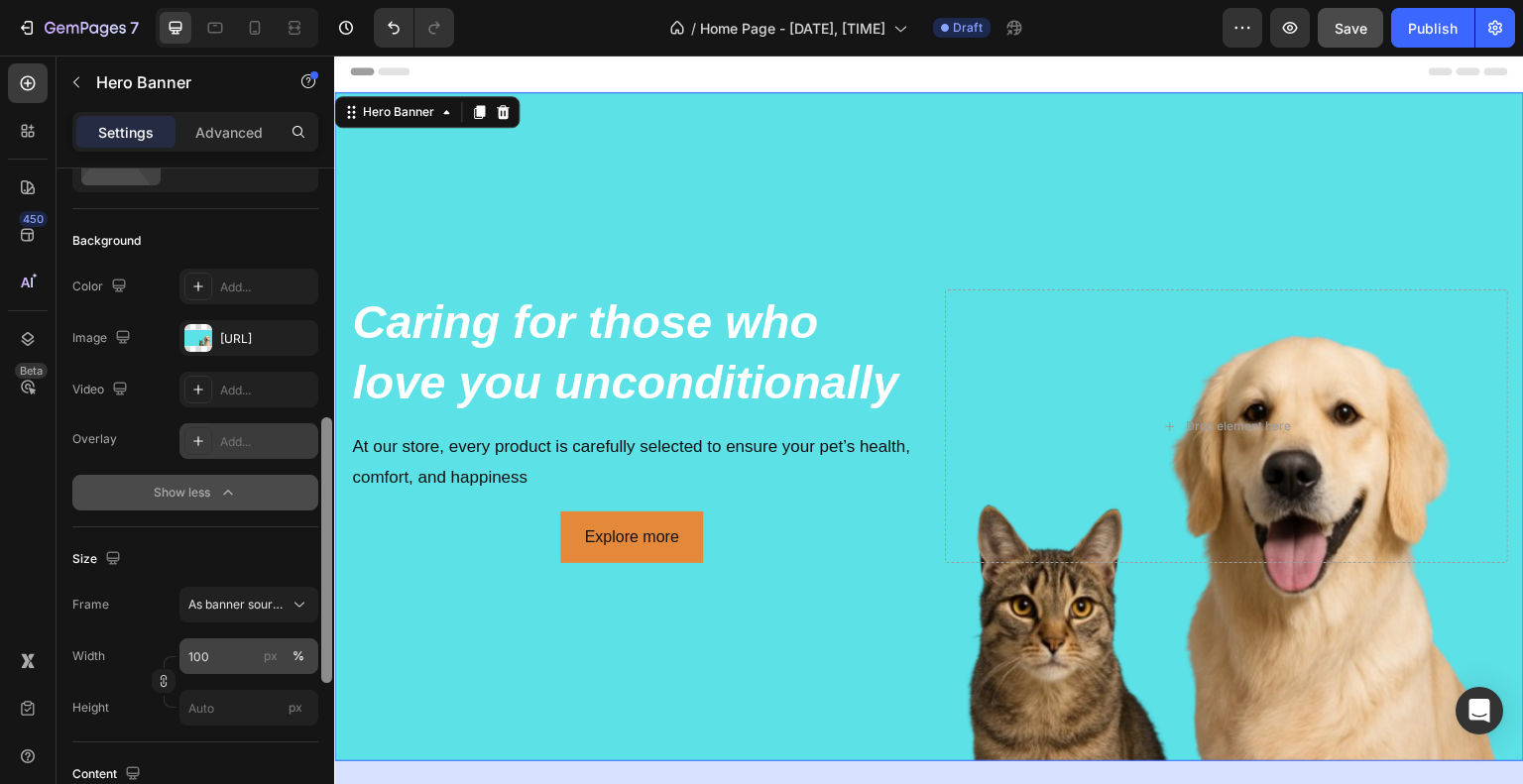 scroll, scrollTop: 258, scrollLeft: 0, axis: vertical 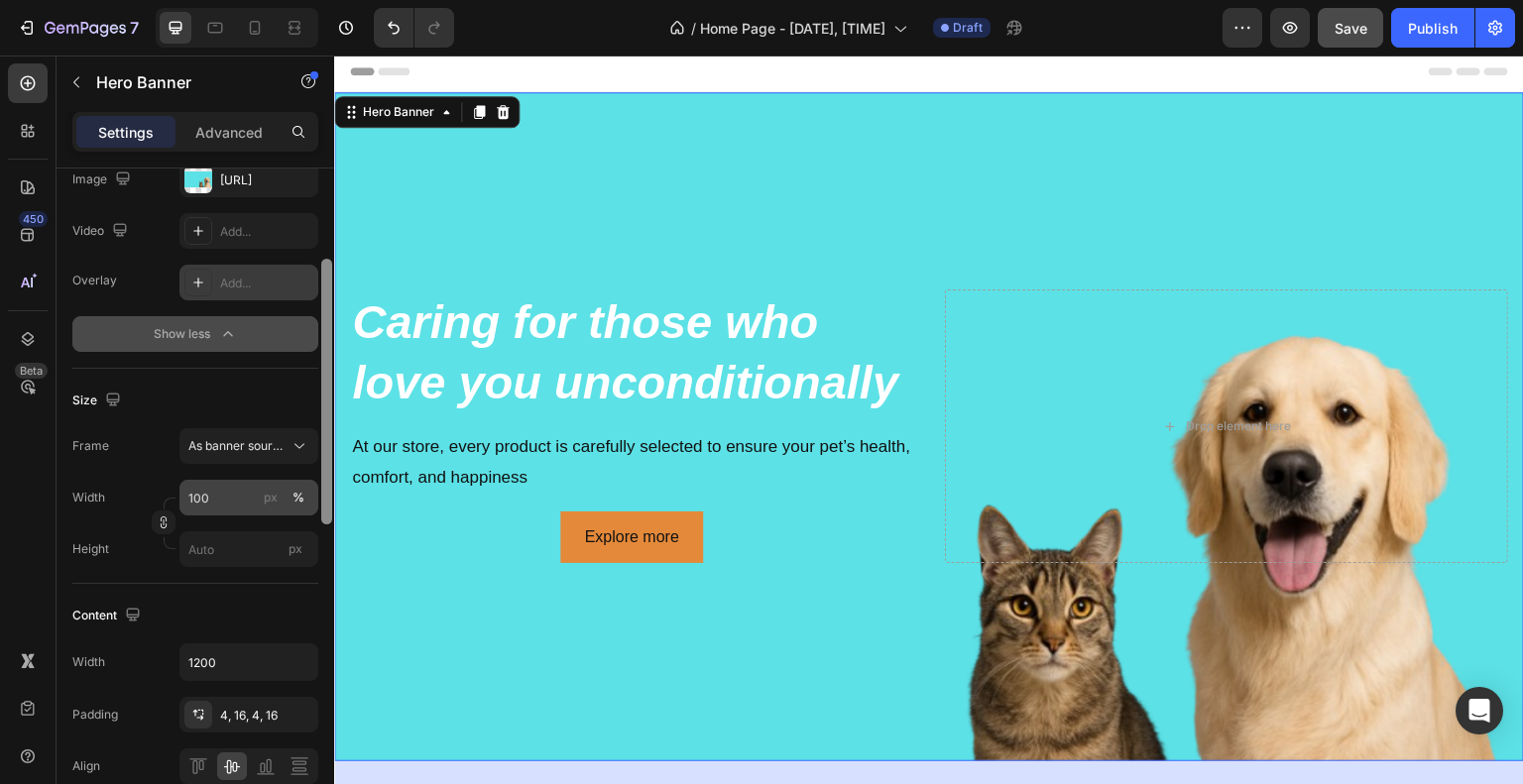 drag, startPoint x: 326, startPoint y: 403, endPoint x: 313, endPoint y: 505, distance: 102.82509 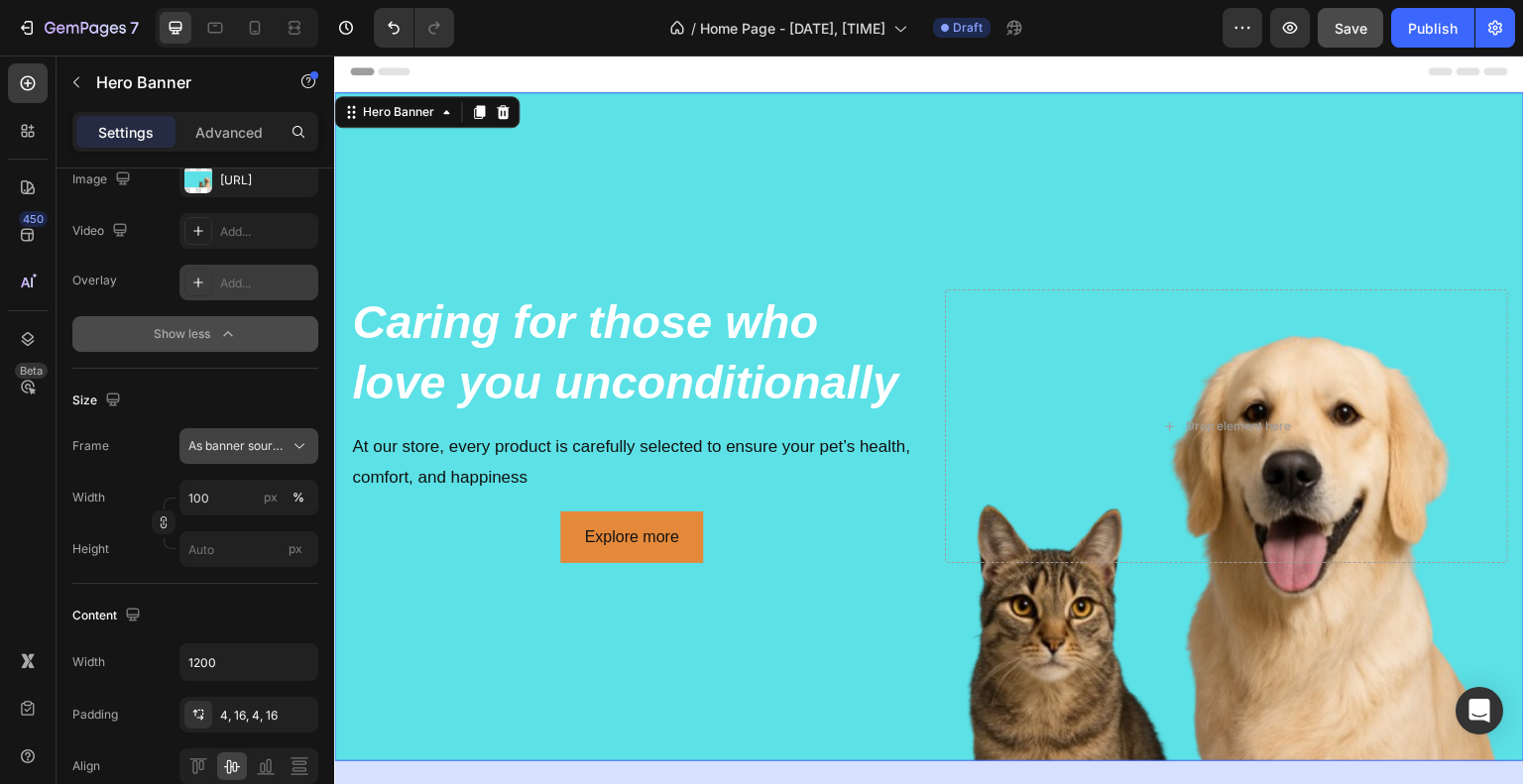 click 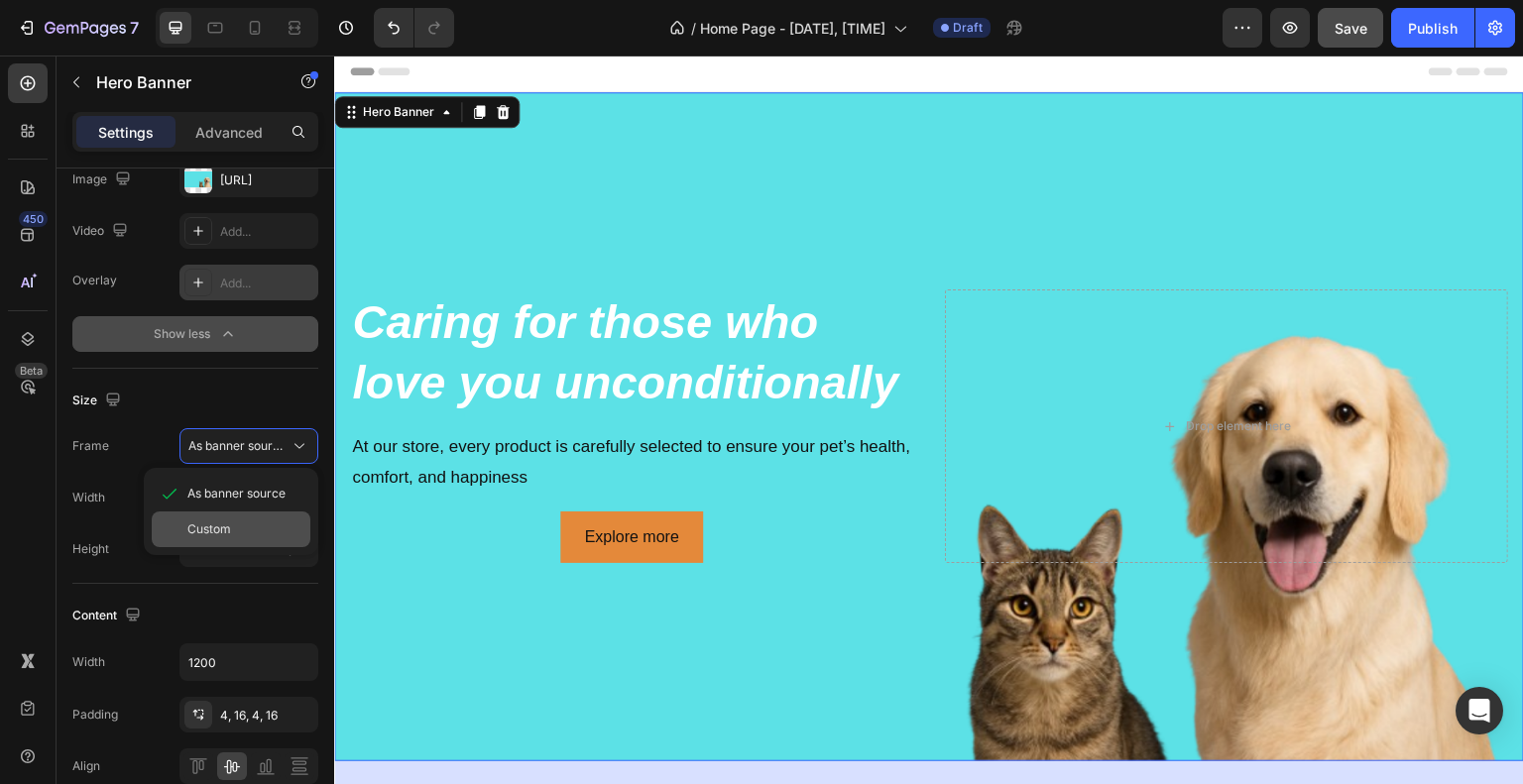click on "Custom" 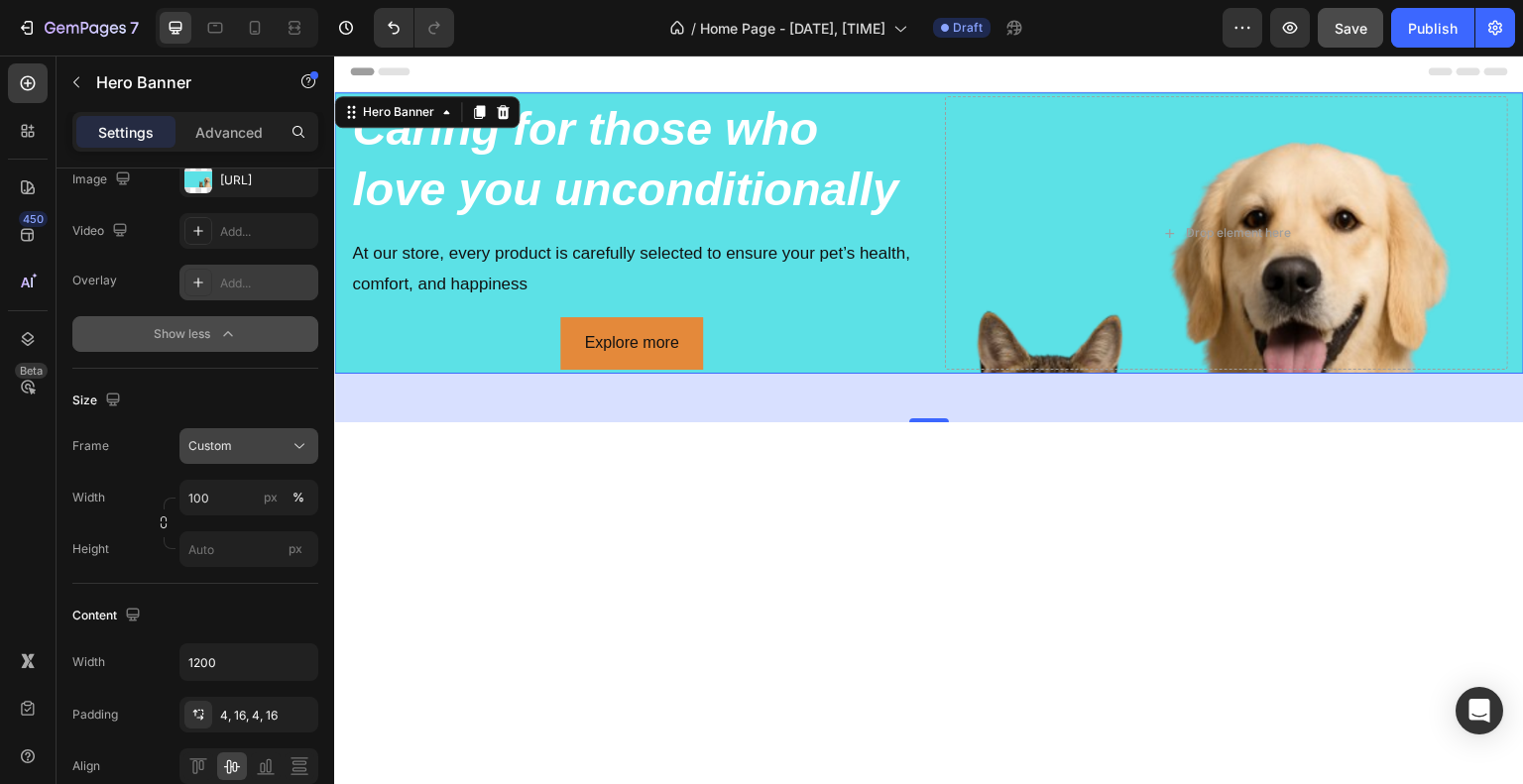 click on "Custom" 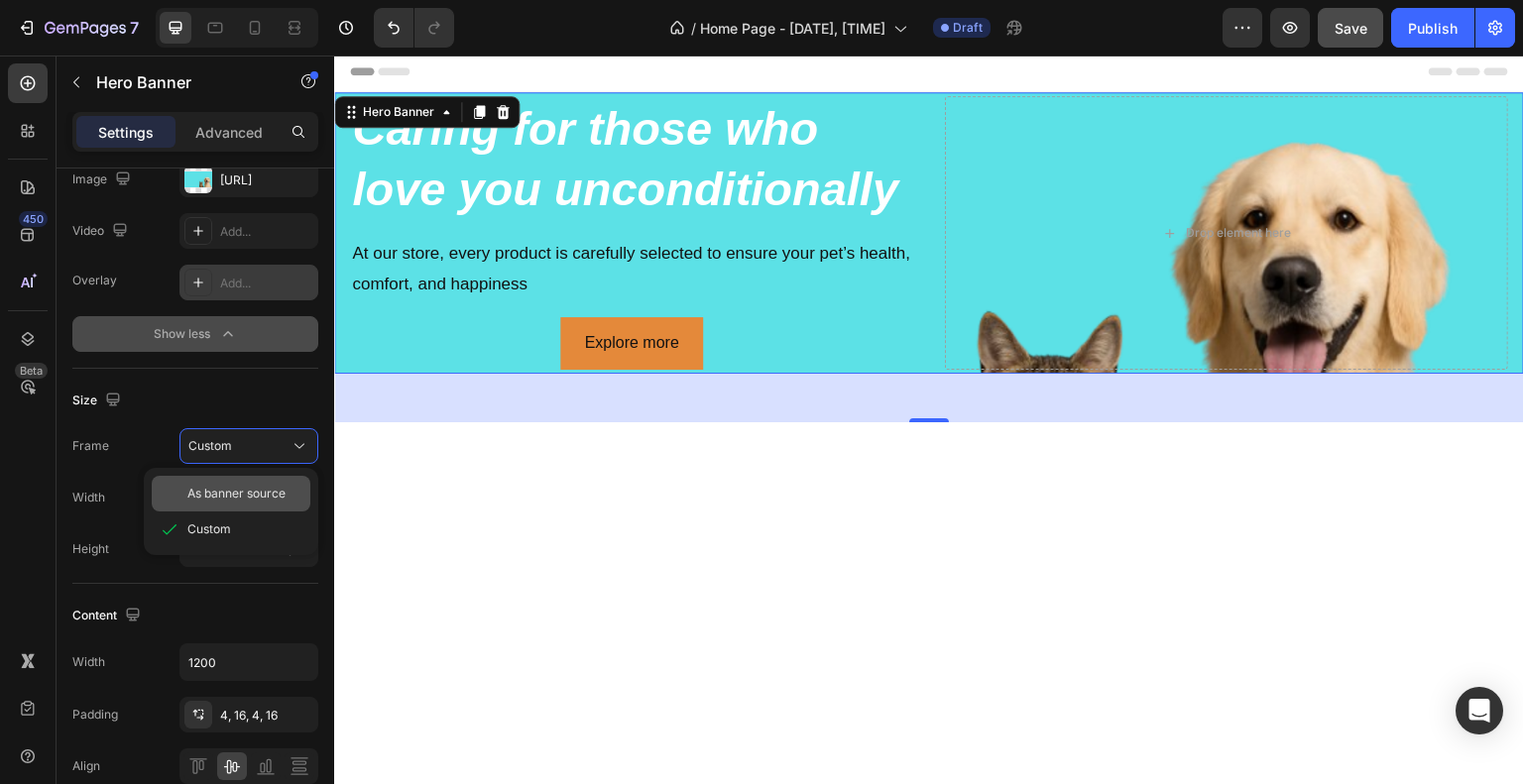 click on "As banner source" at bounding box center [236, 494] 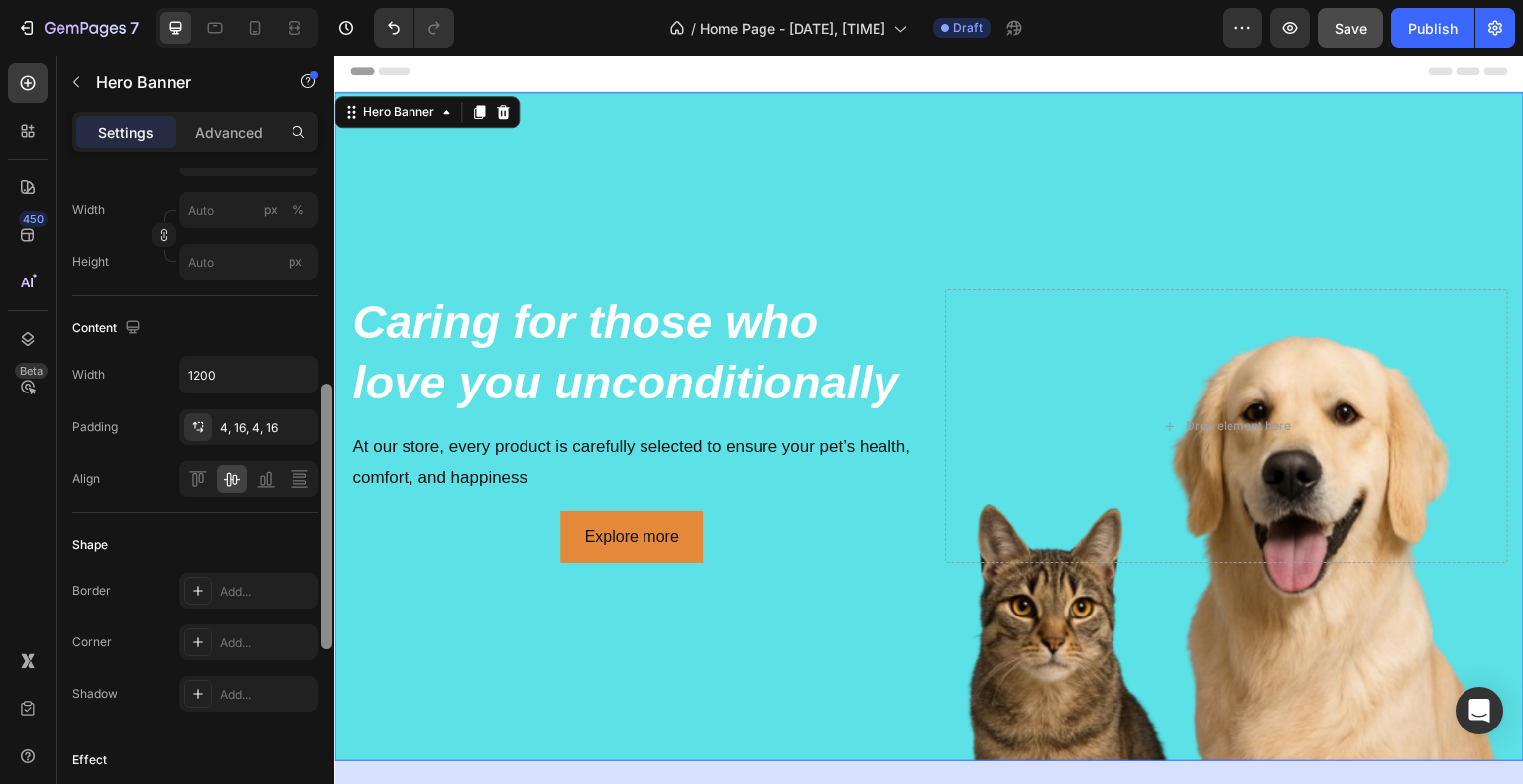 scroll, scrollTop: 555, scrollLeft: 0, axis: vertical 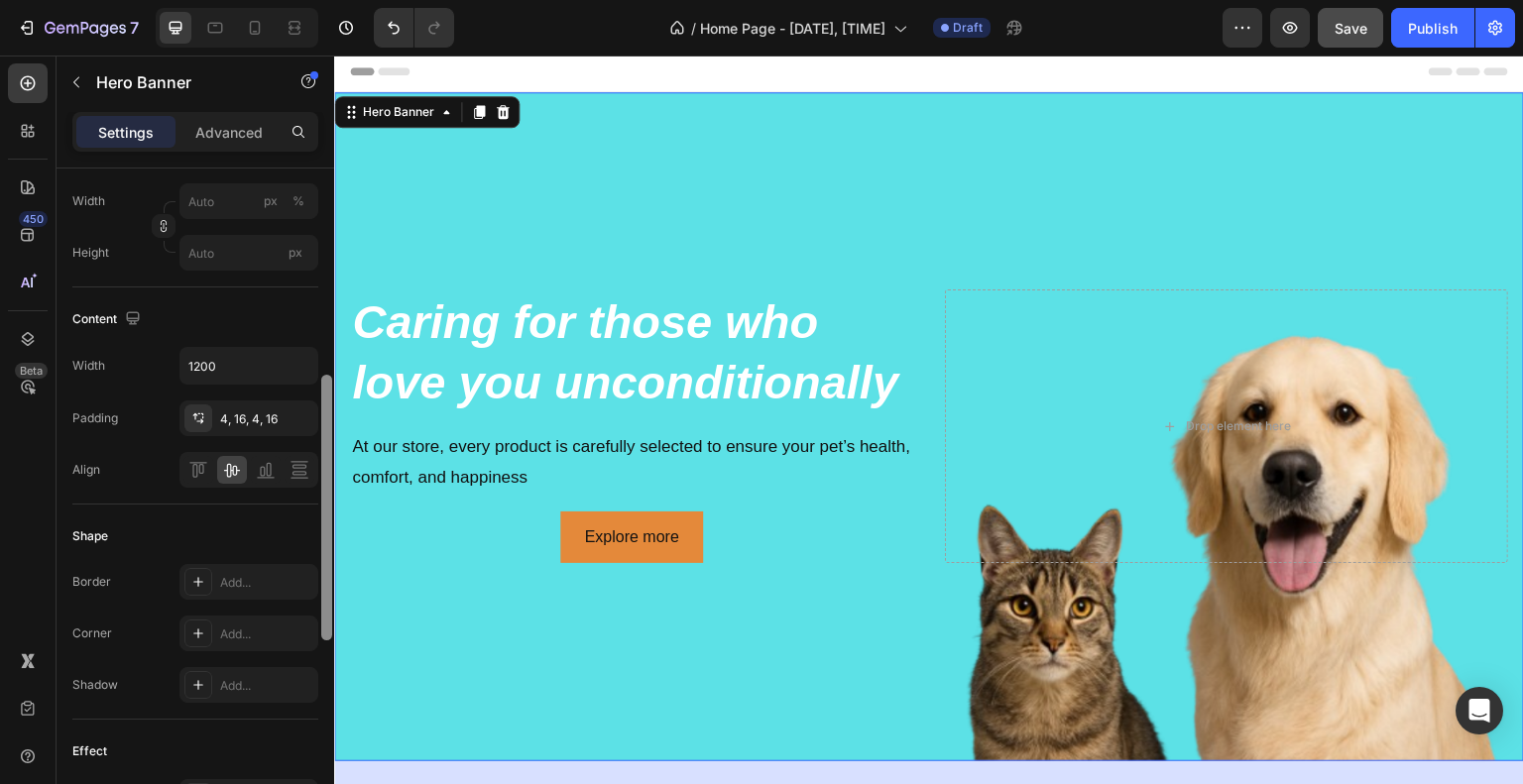 drag, startPoint x: 325, startPoint y: 412, endPoint x: 297, endPoint y: 530, distance: 121.27654 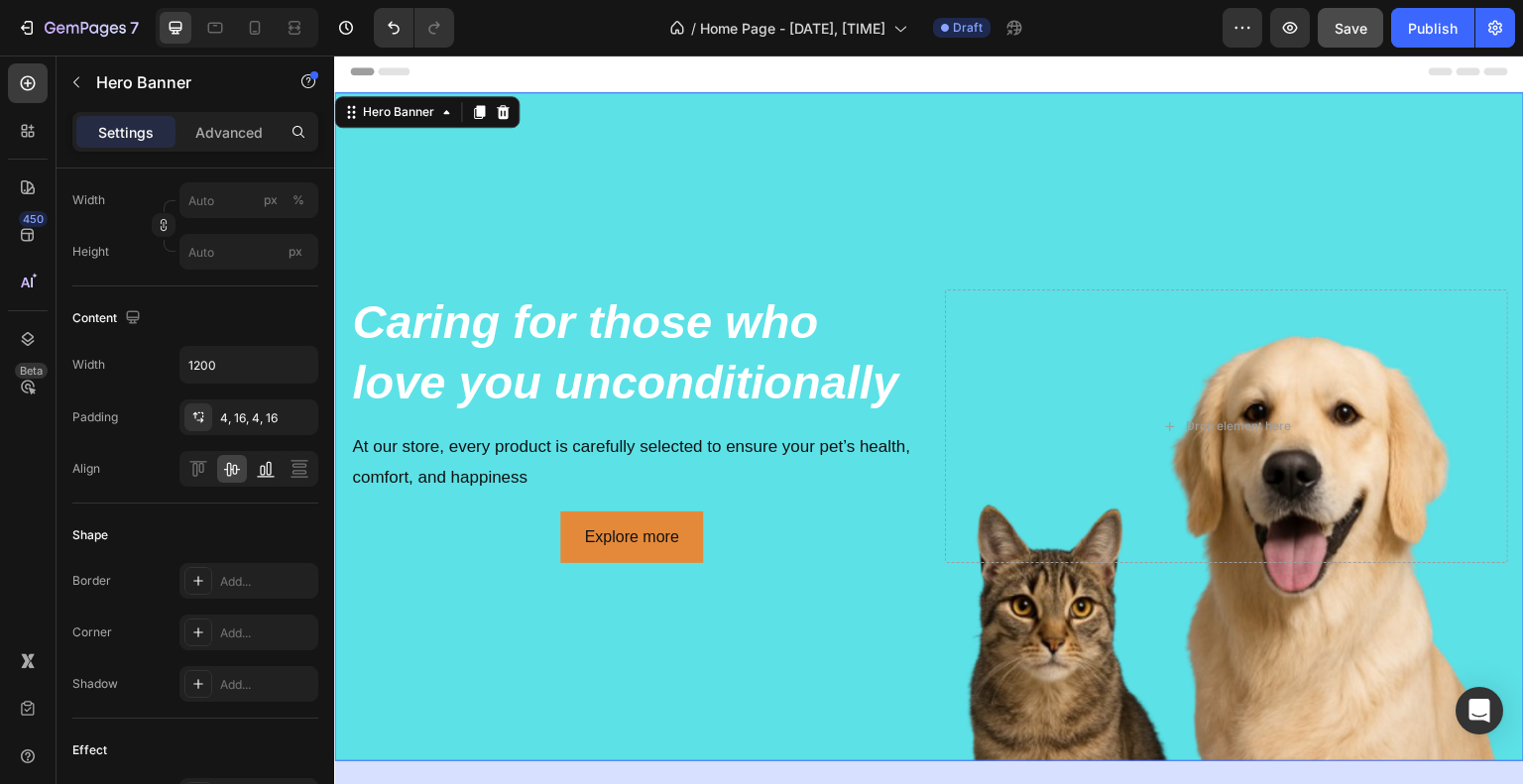 click 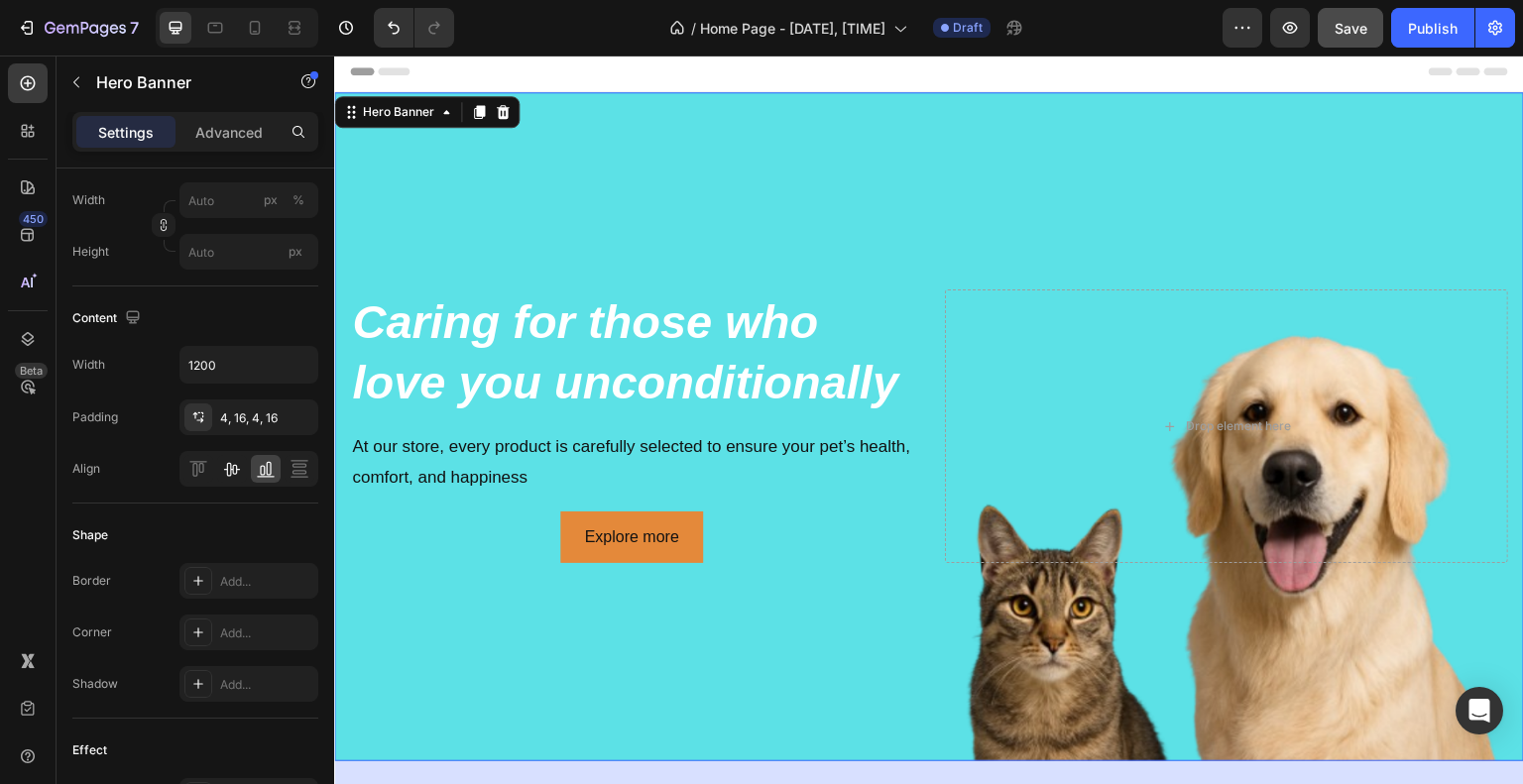 click 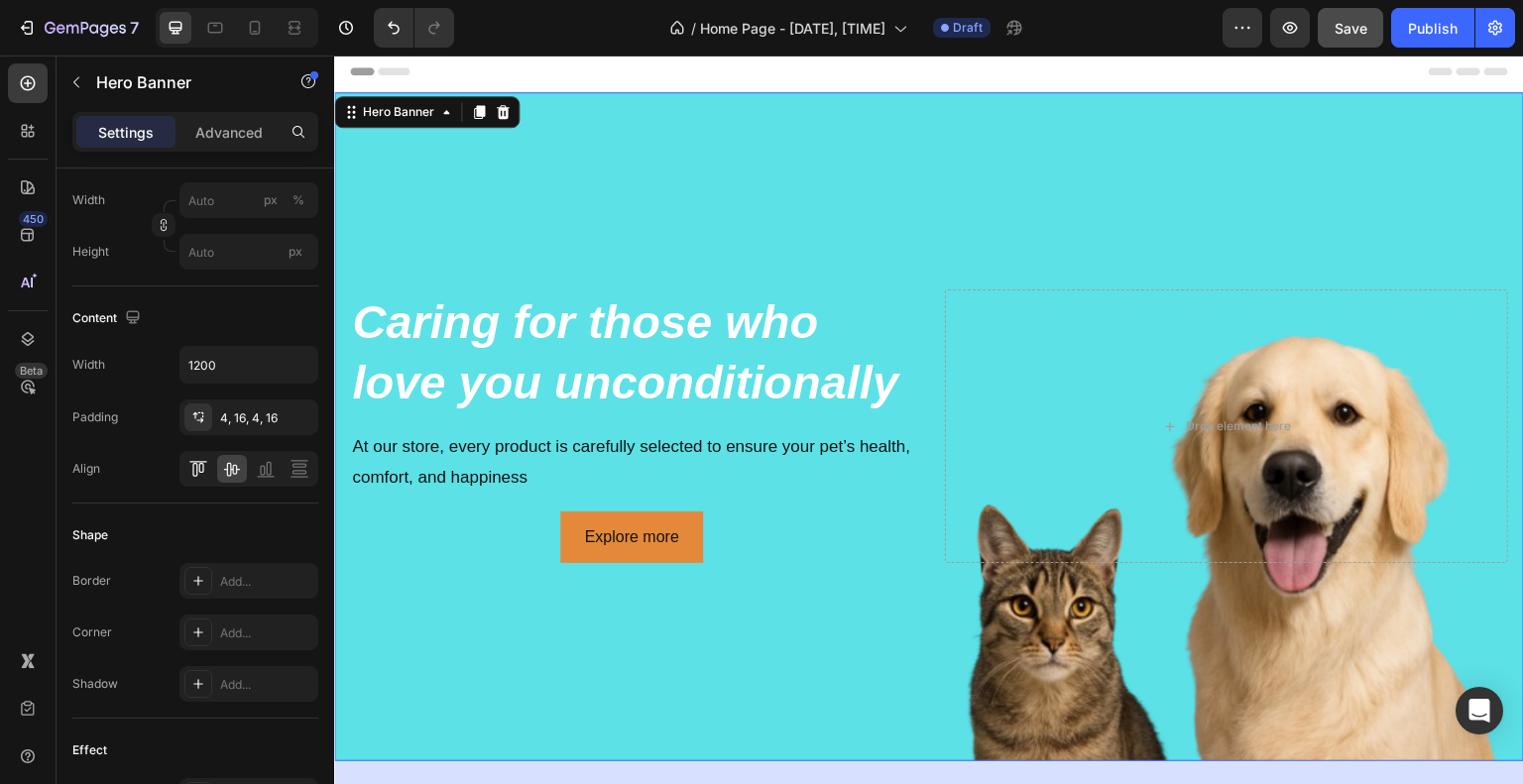 click 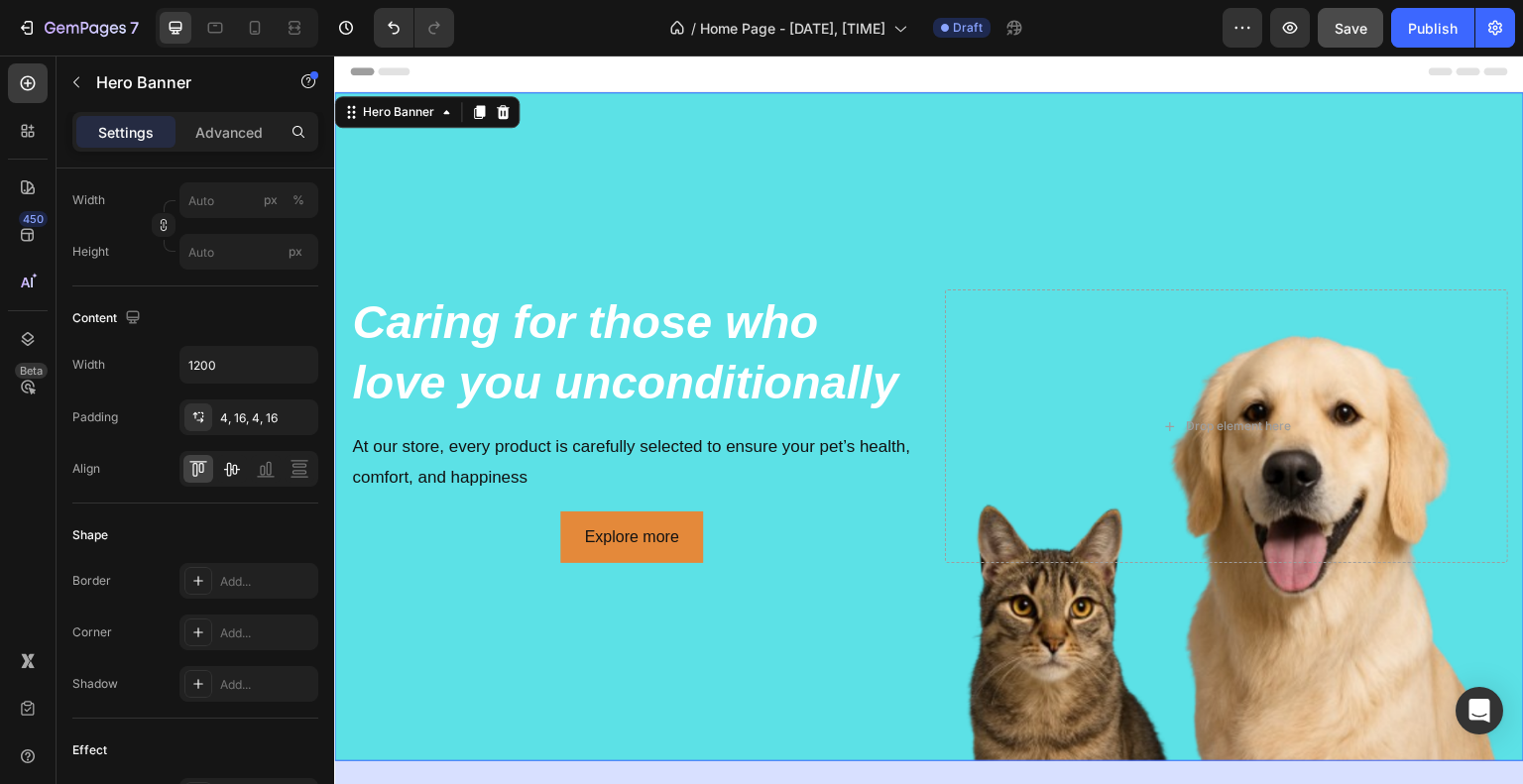 click 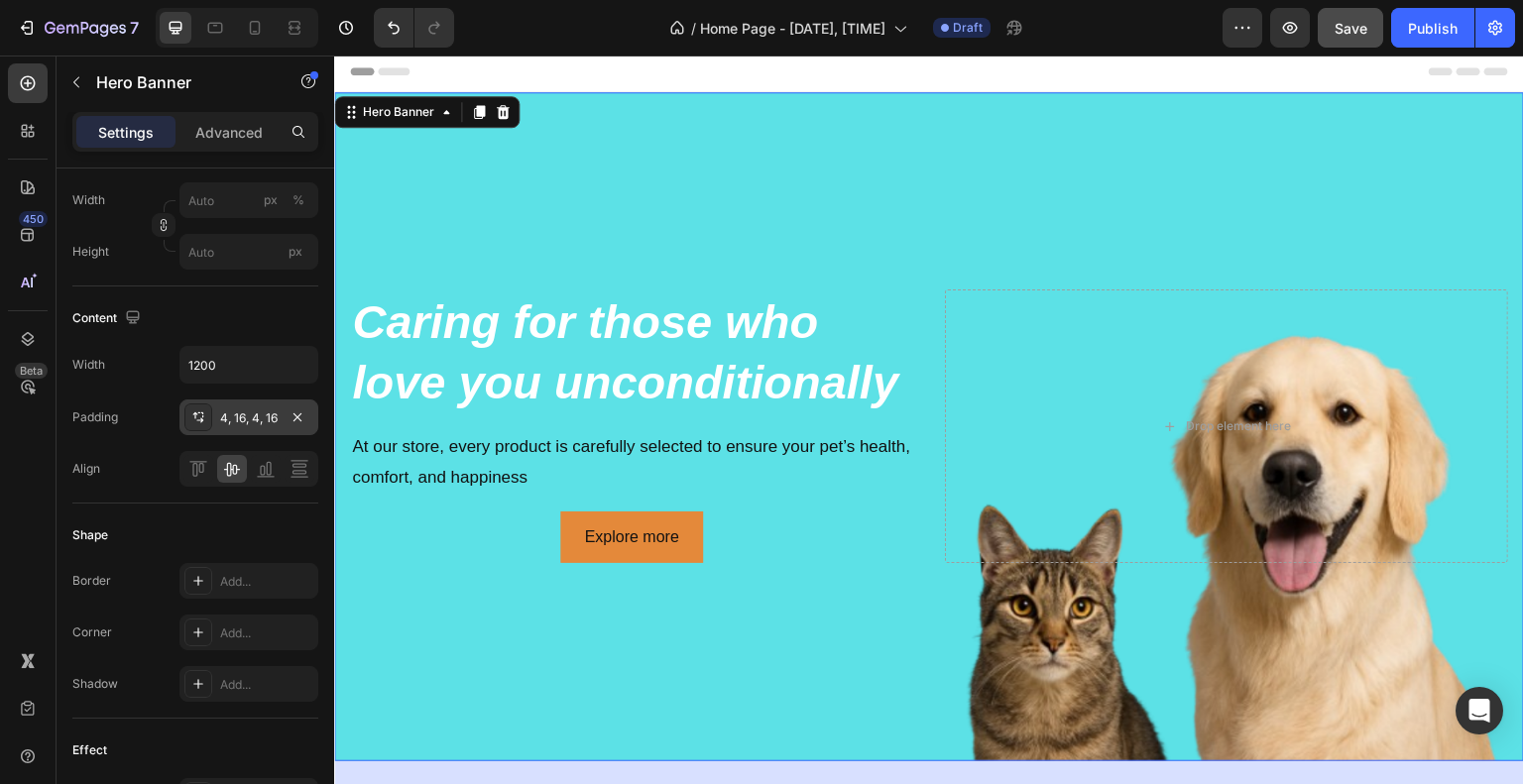 click on "4, 16, 4, 16" at bounding box center [249, 418] 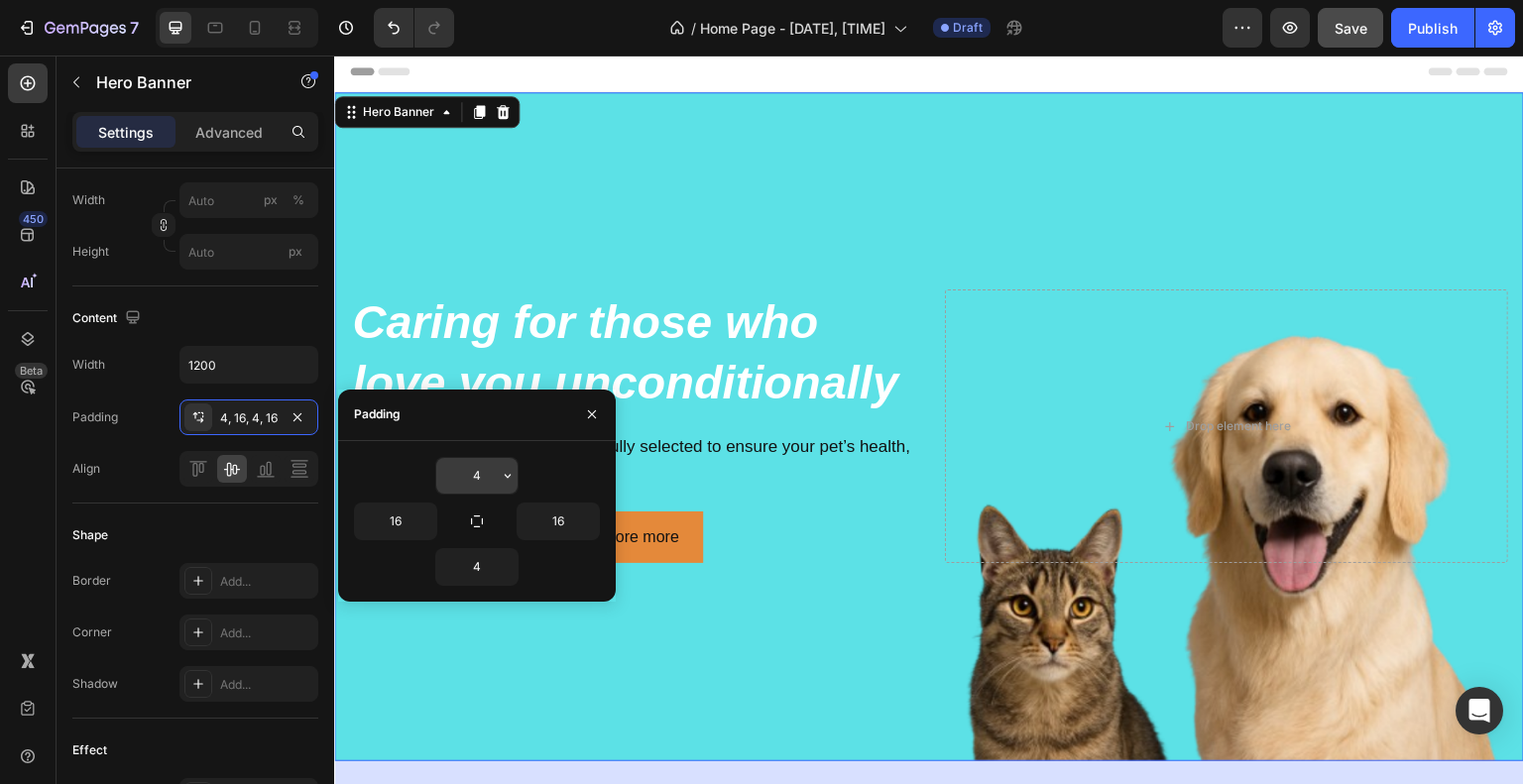 click on "4" at bounding box center (477, 476) 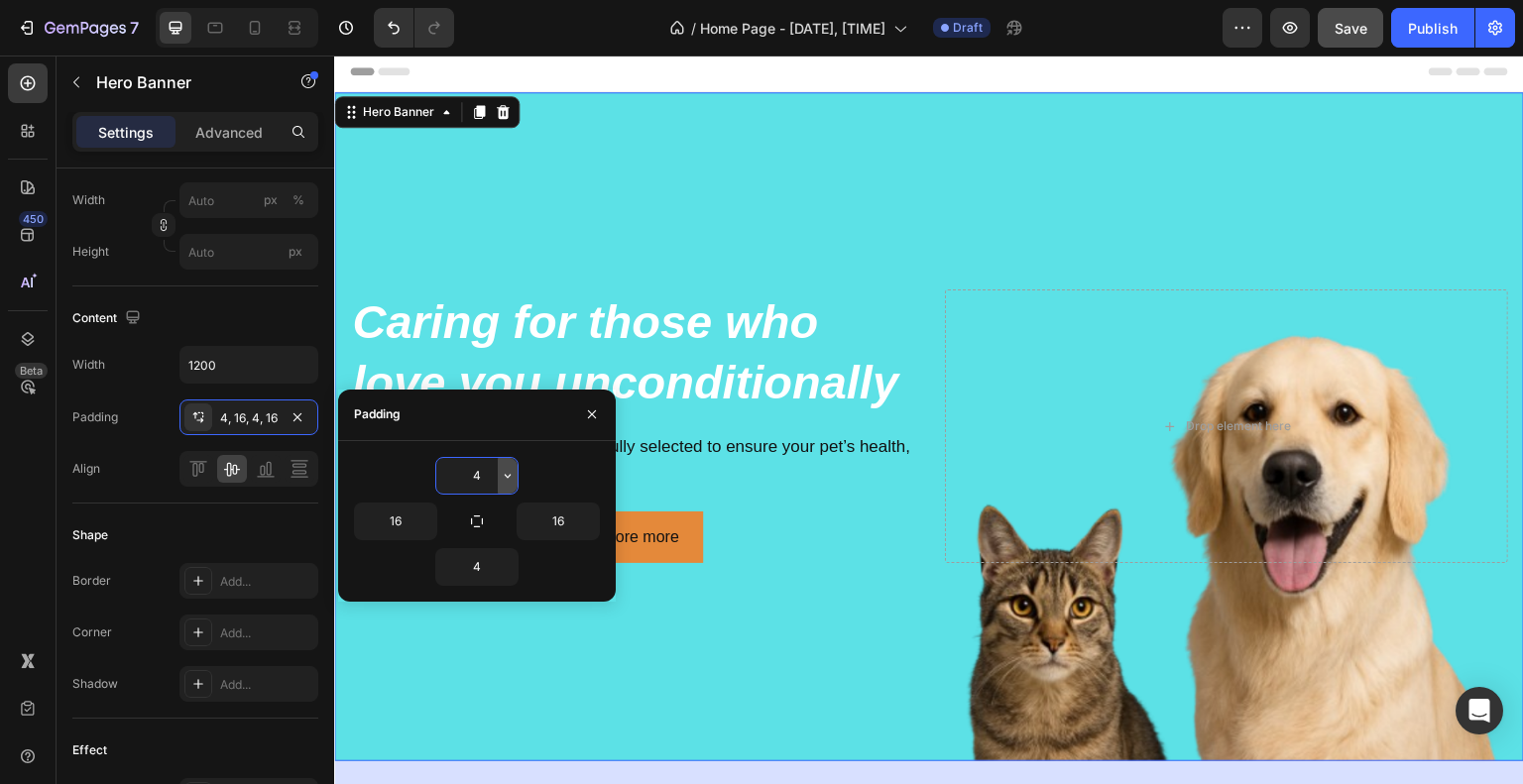click 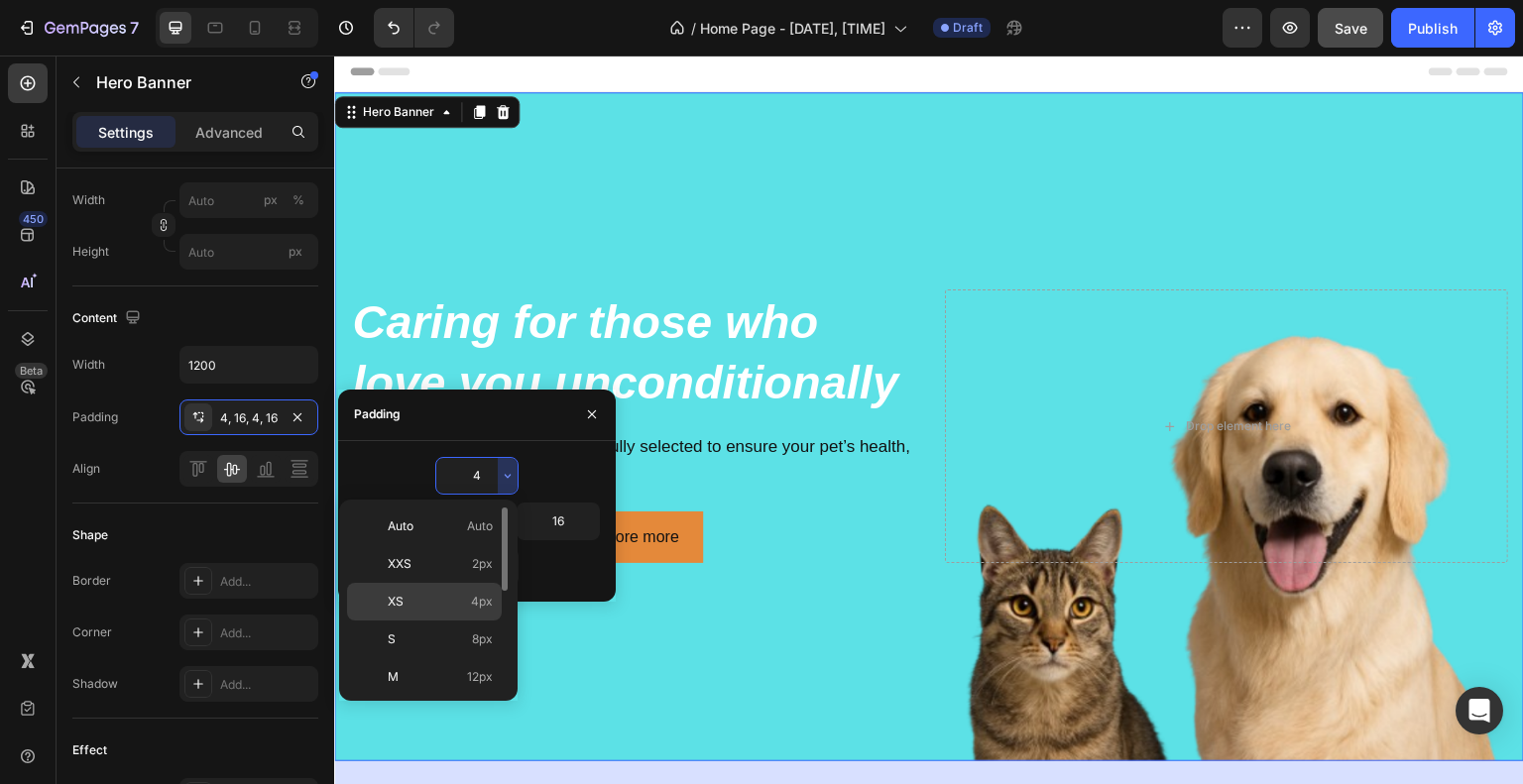 click on "XS 4px" 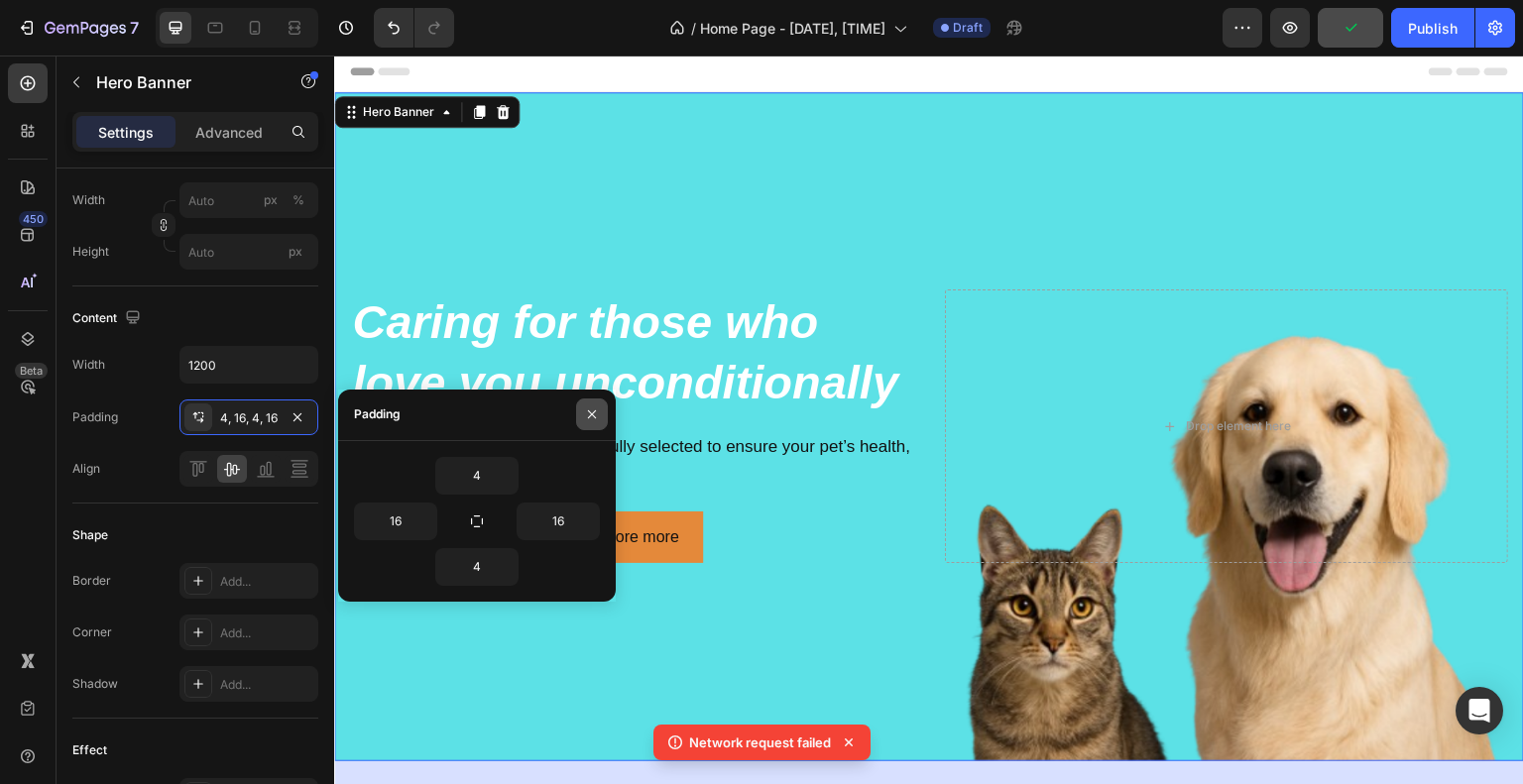 click 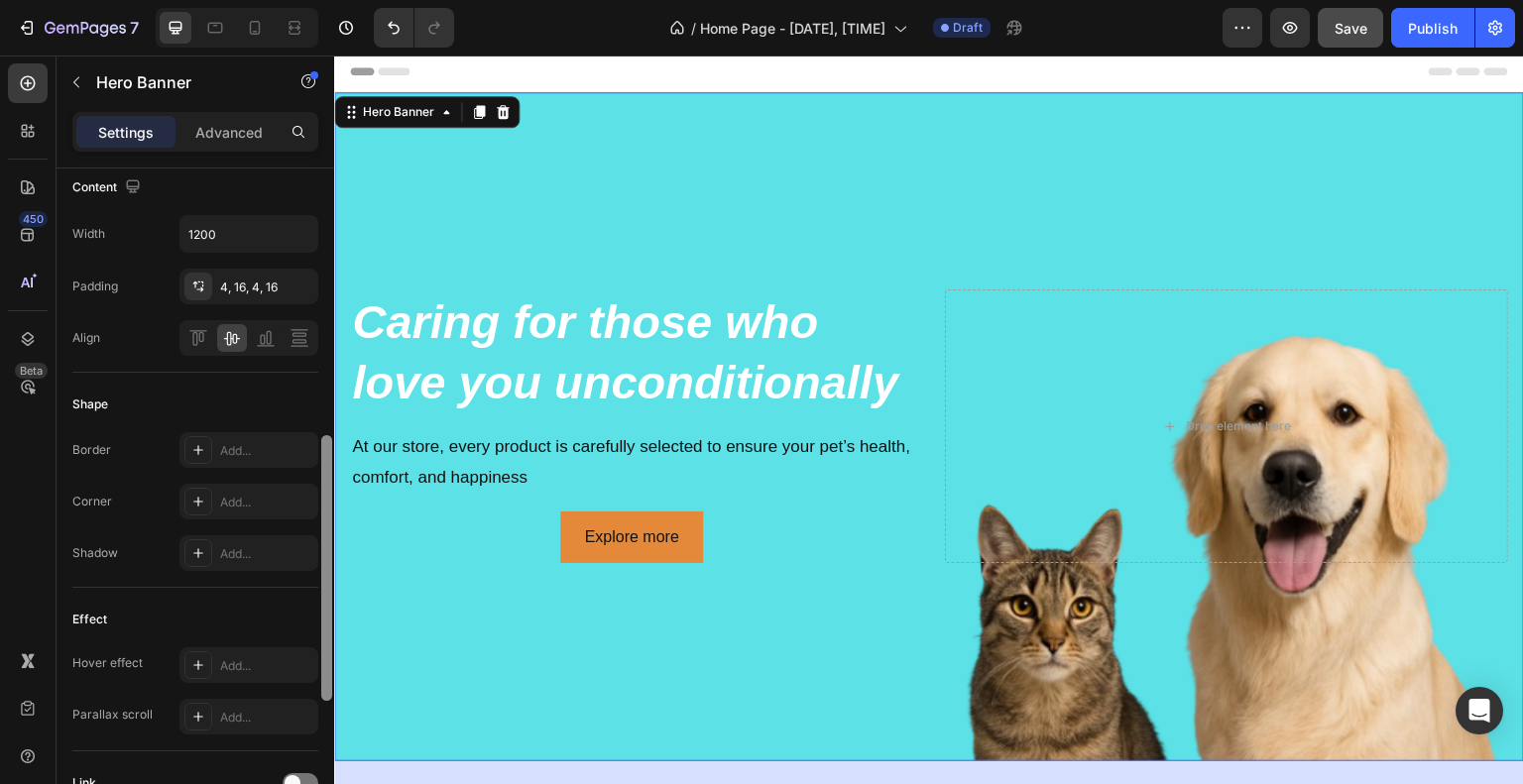 scroll, scrollTop: 690, scrollLeft: 0, axis: vertical 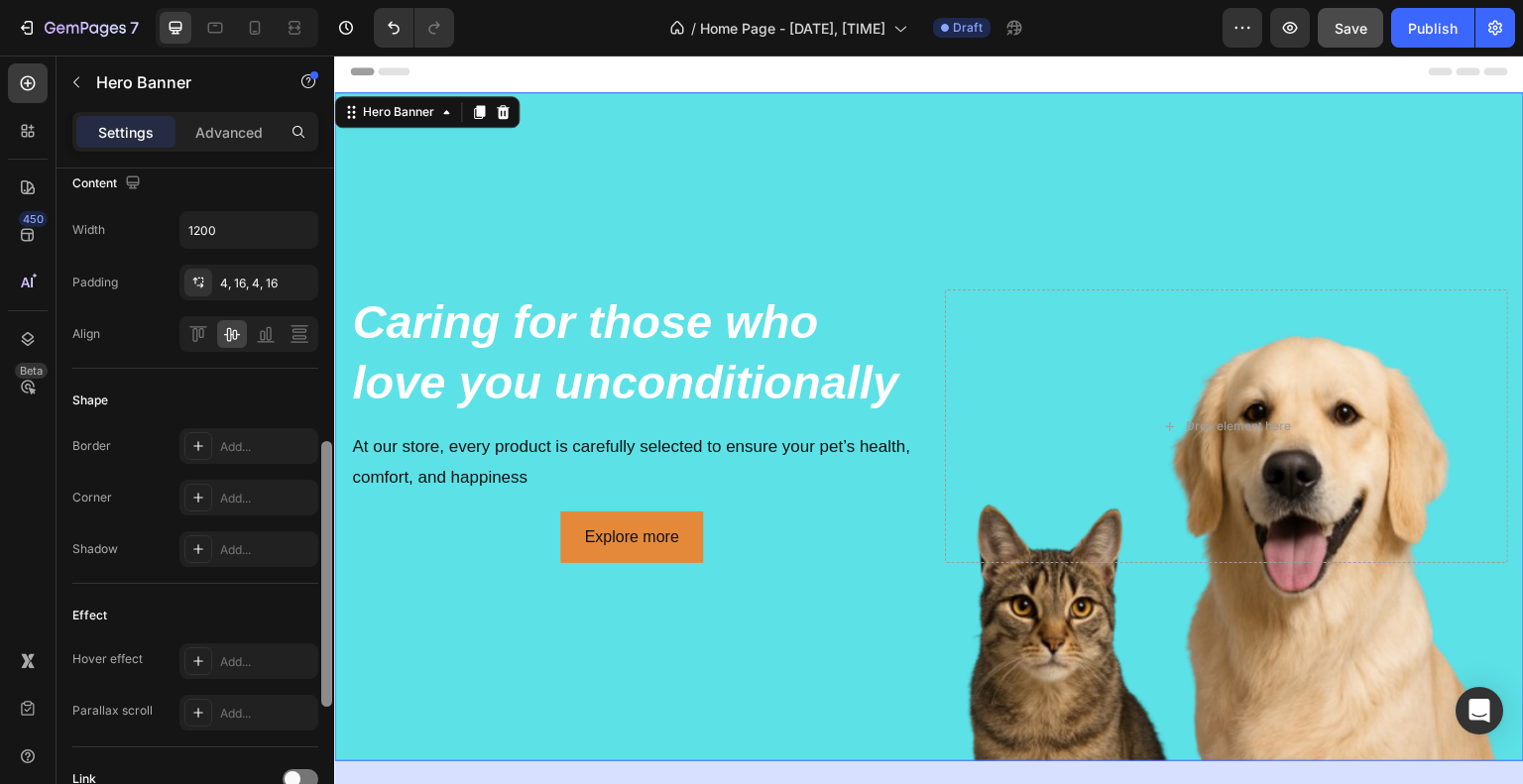 drag, startPoint x: 324, startPoint y: 417, endPoint x: 321, endPoint y: 471, distance: 54.08327 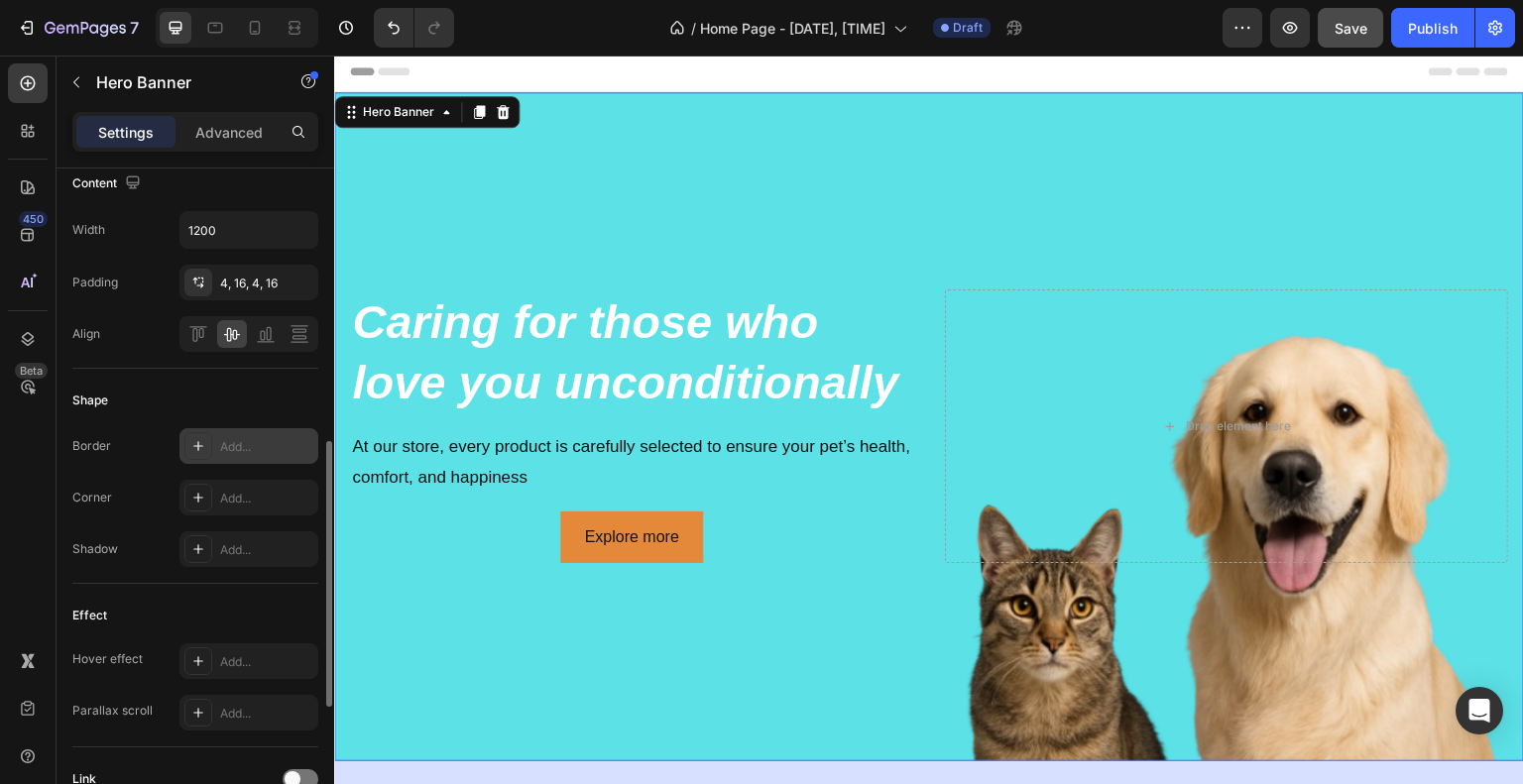 click 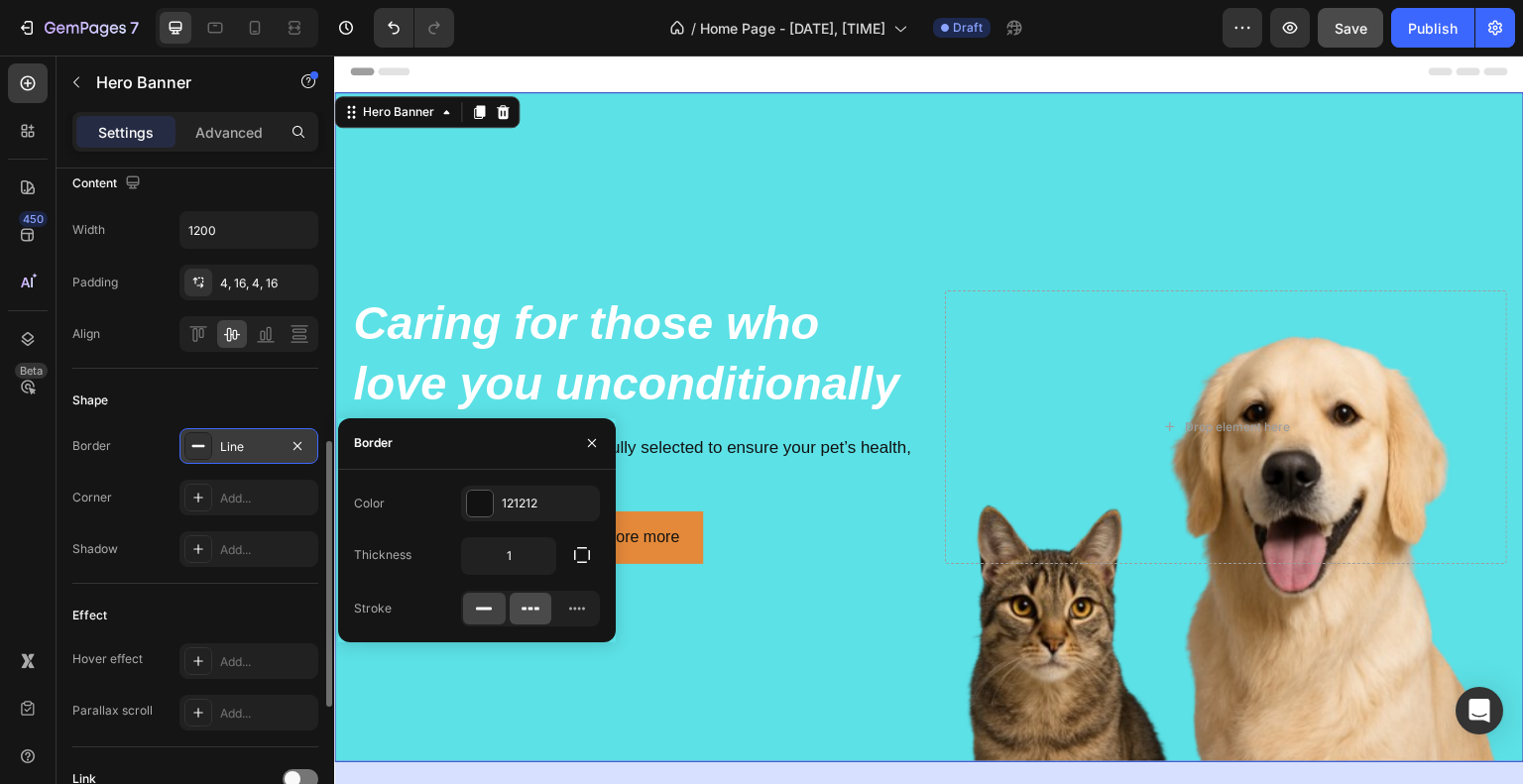 click 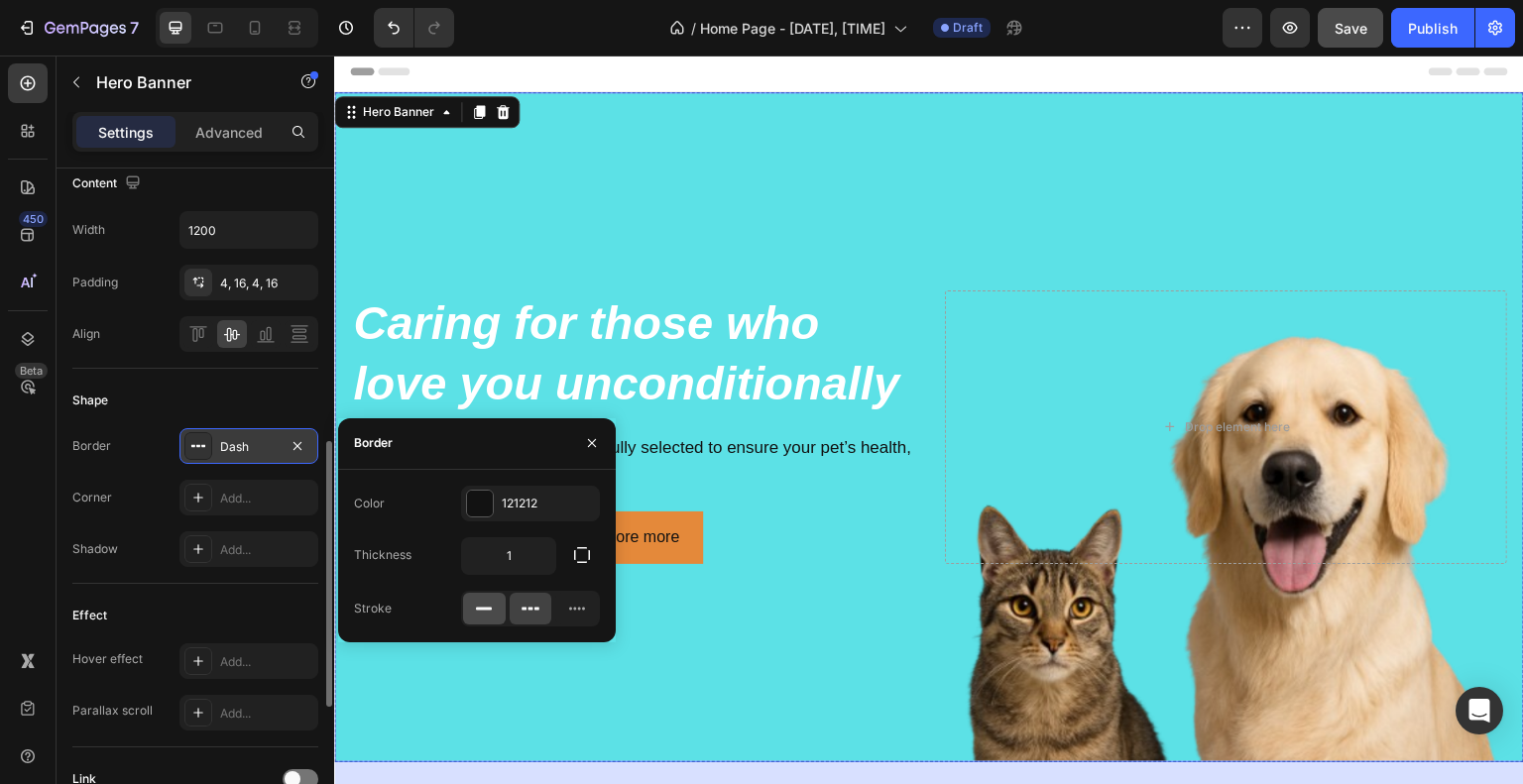 click 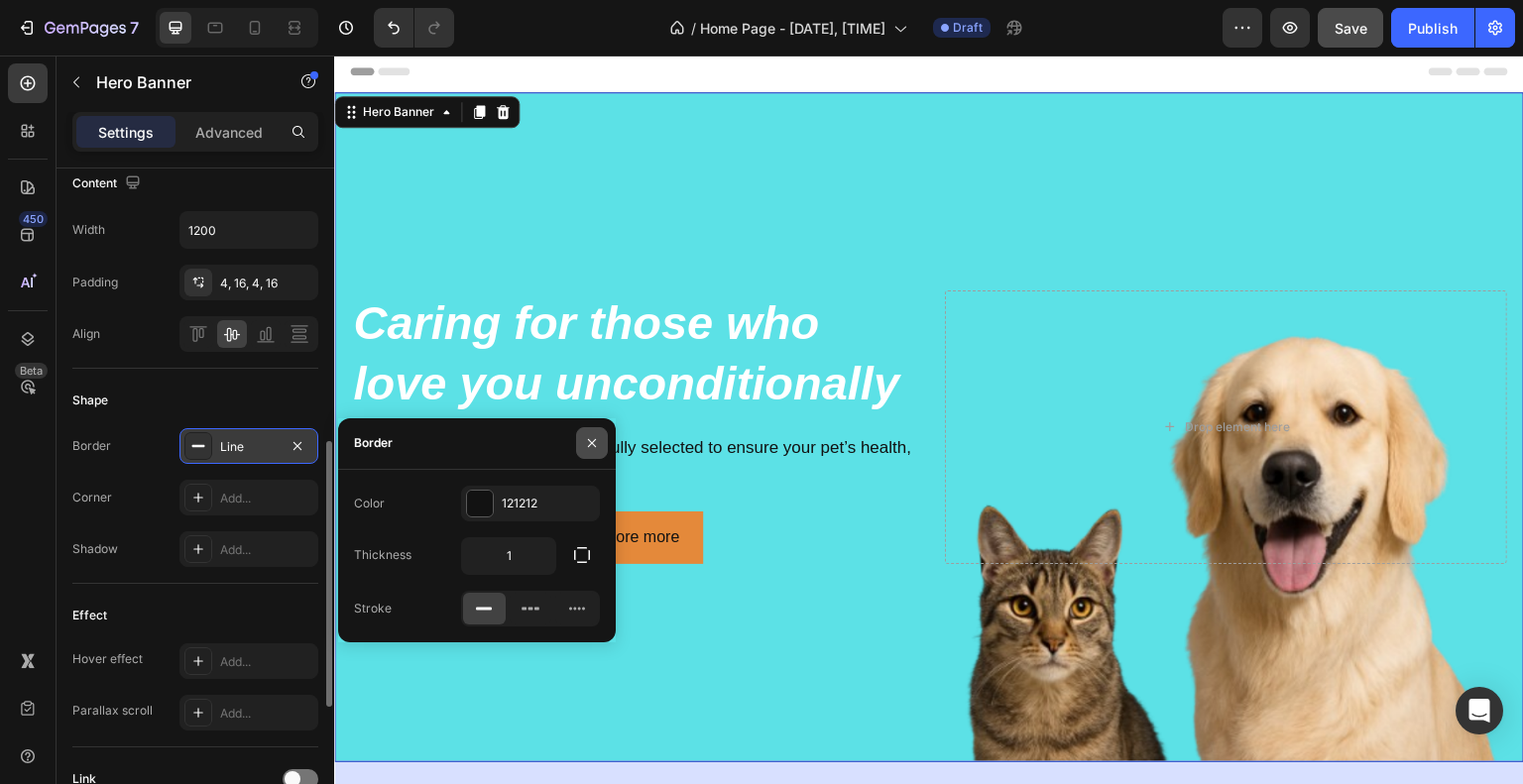 click 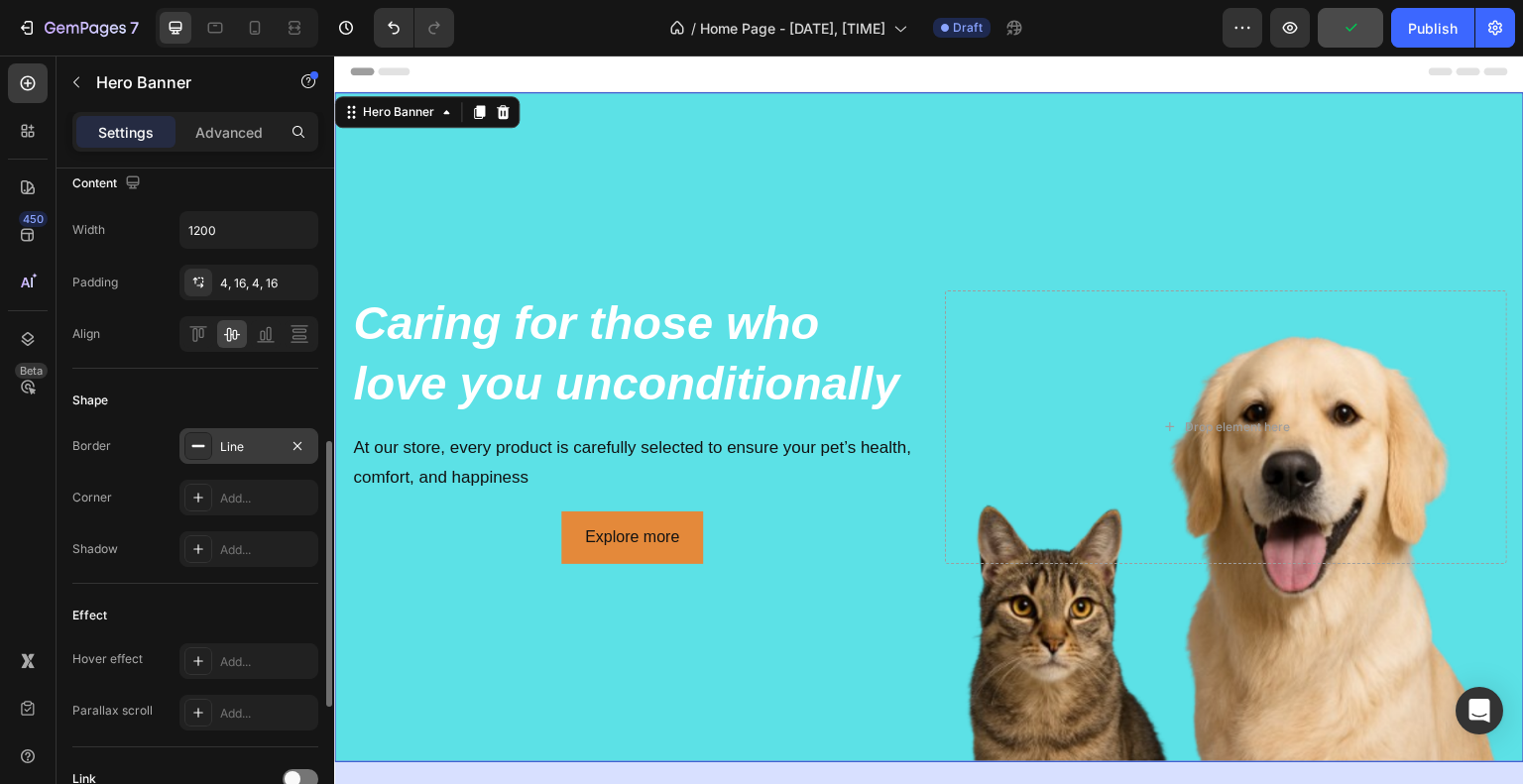 click on "Line" at bounding box center [249, 447] 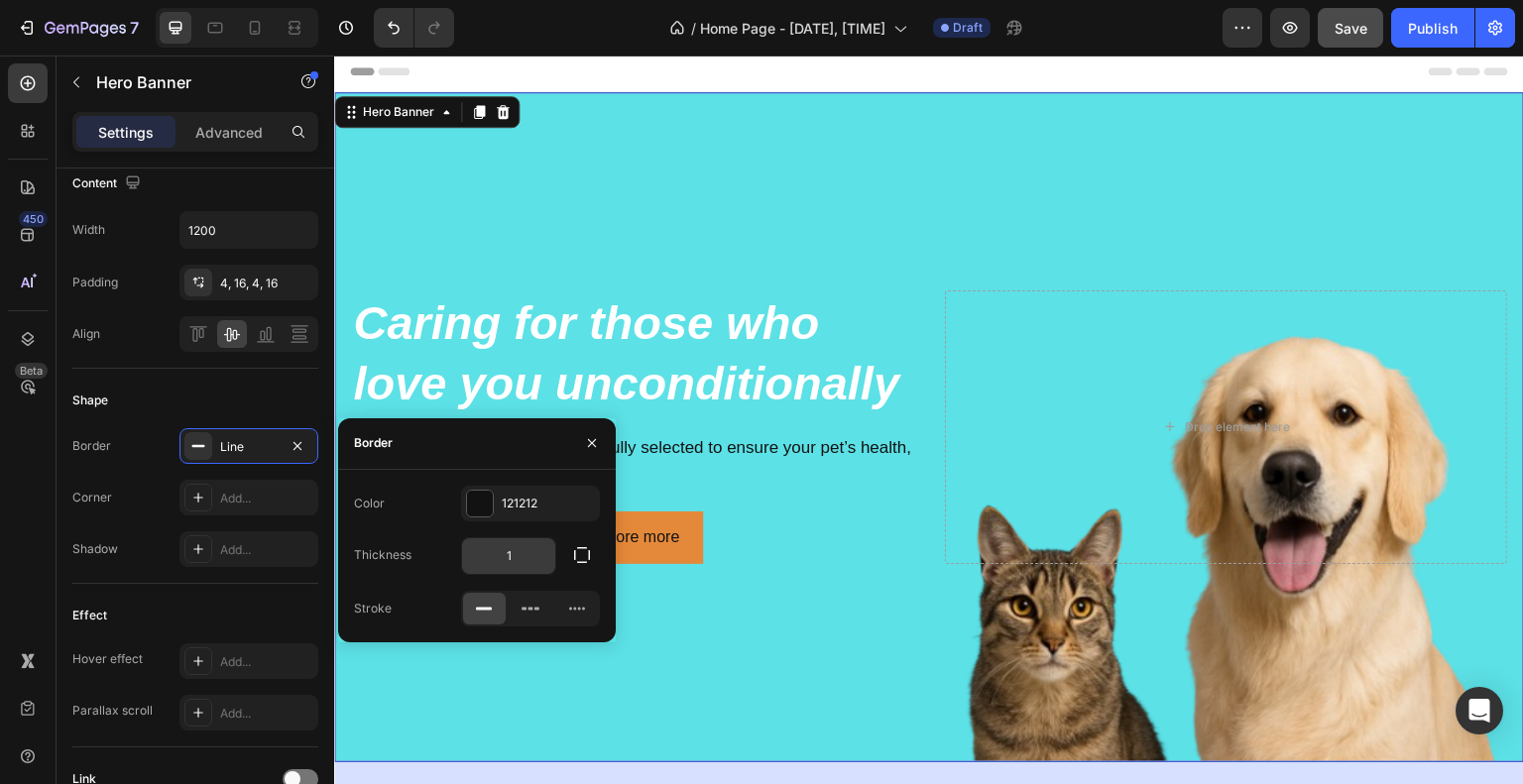 click on "1" at bounding box center [509, 556] 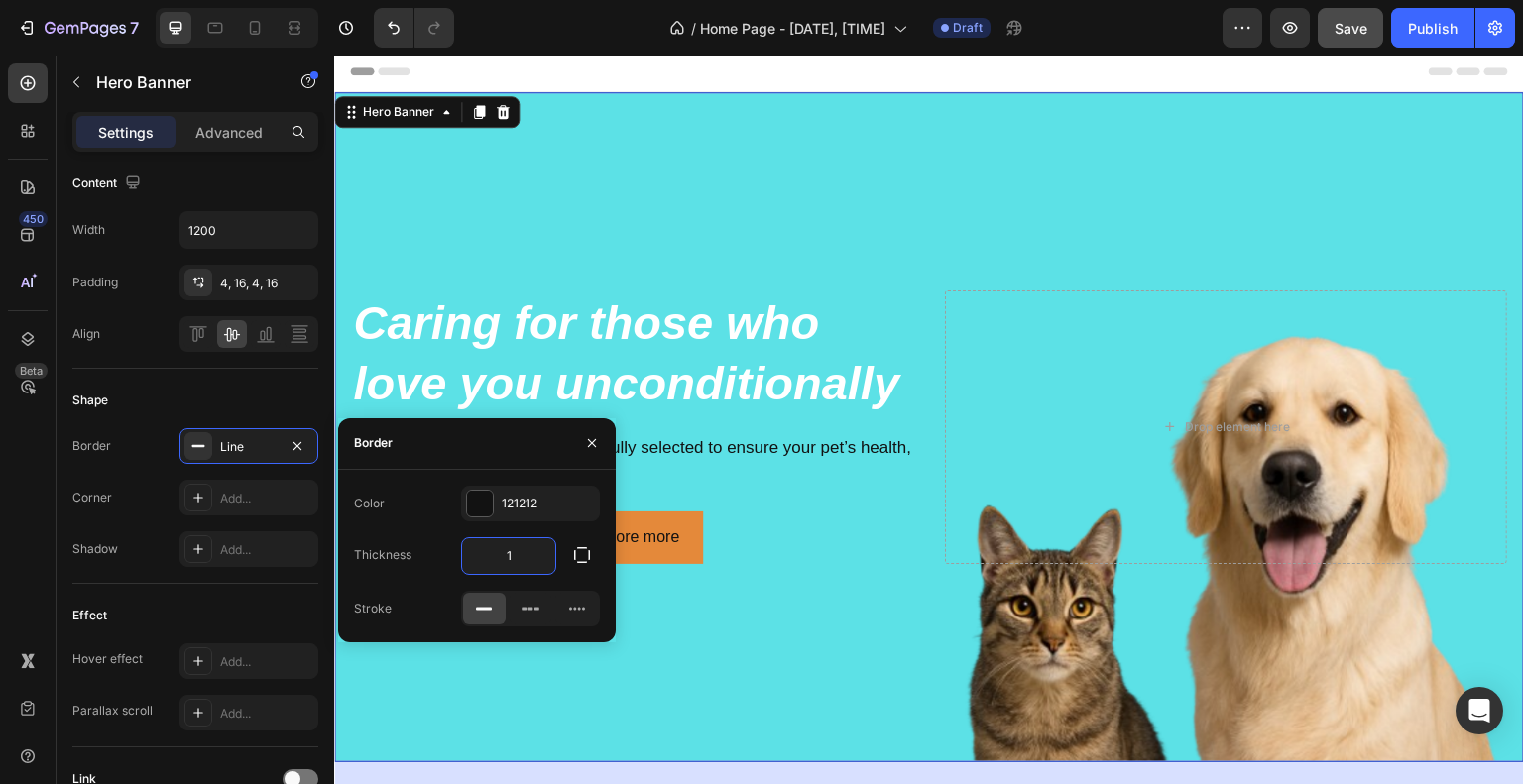 click on "1" at bounding box center [509, 556] 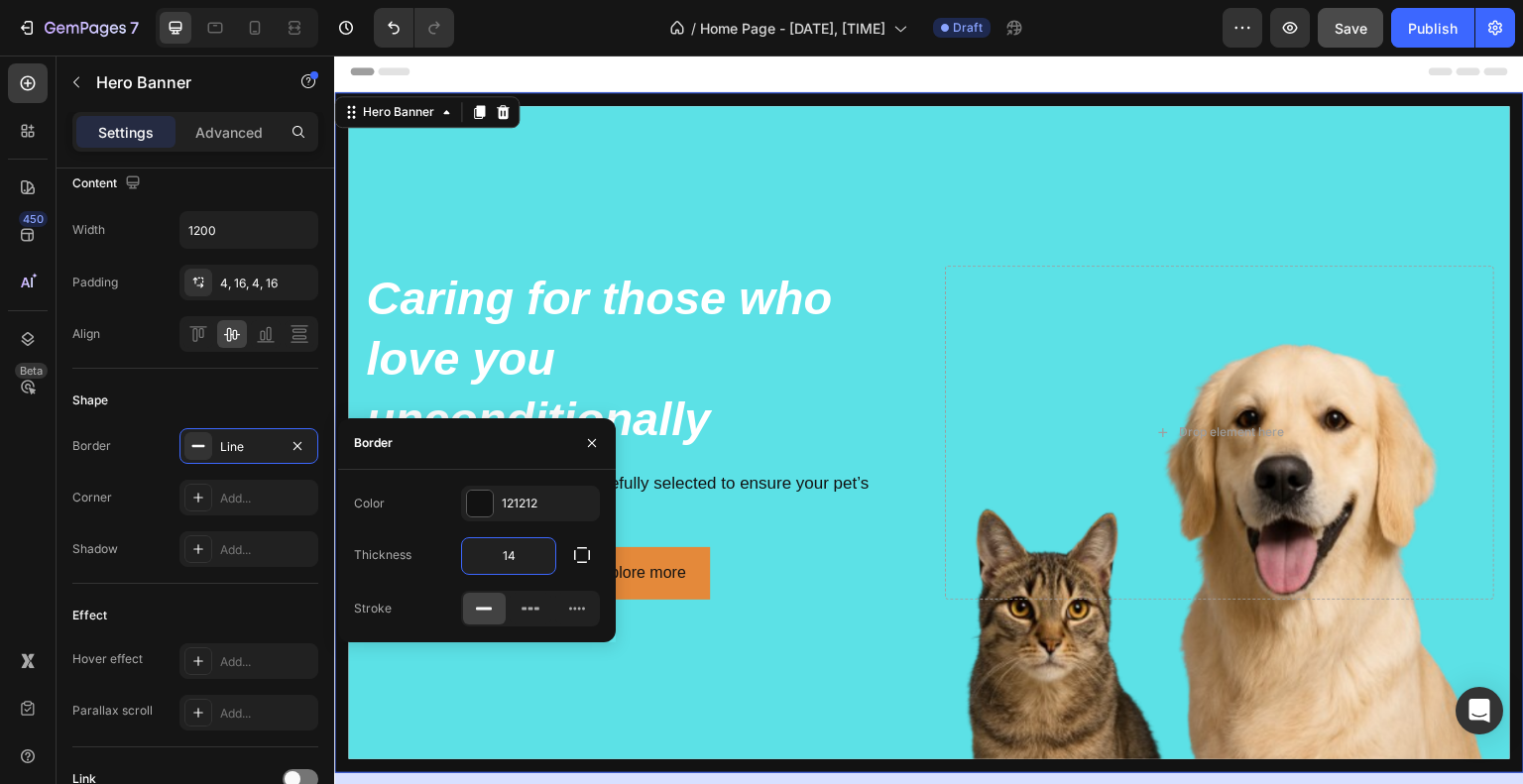 type on "1" 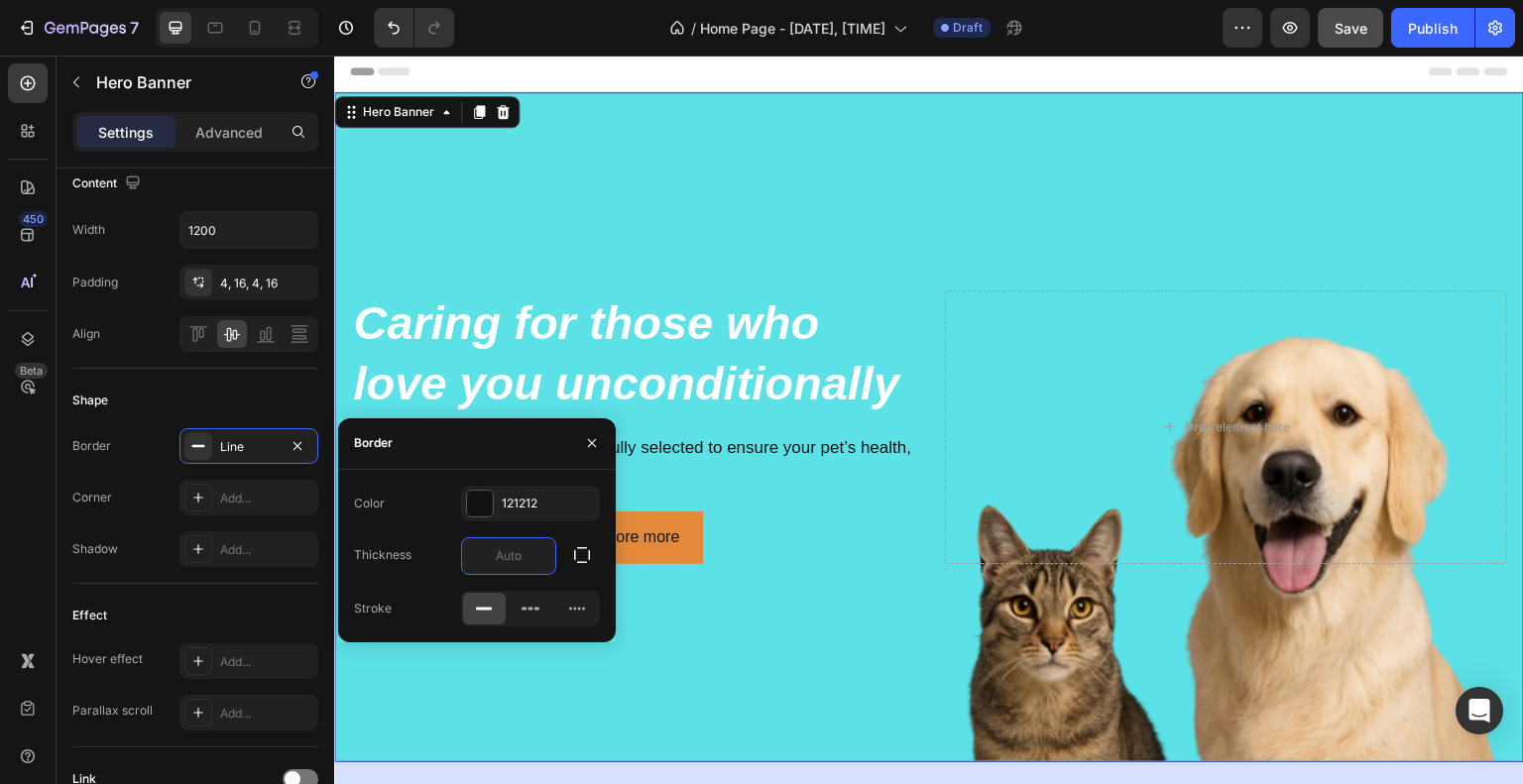 type on "5" 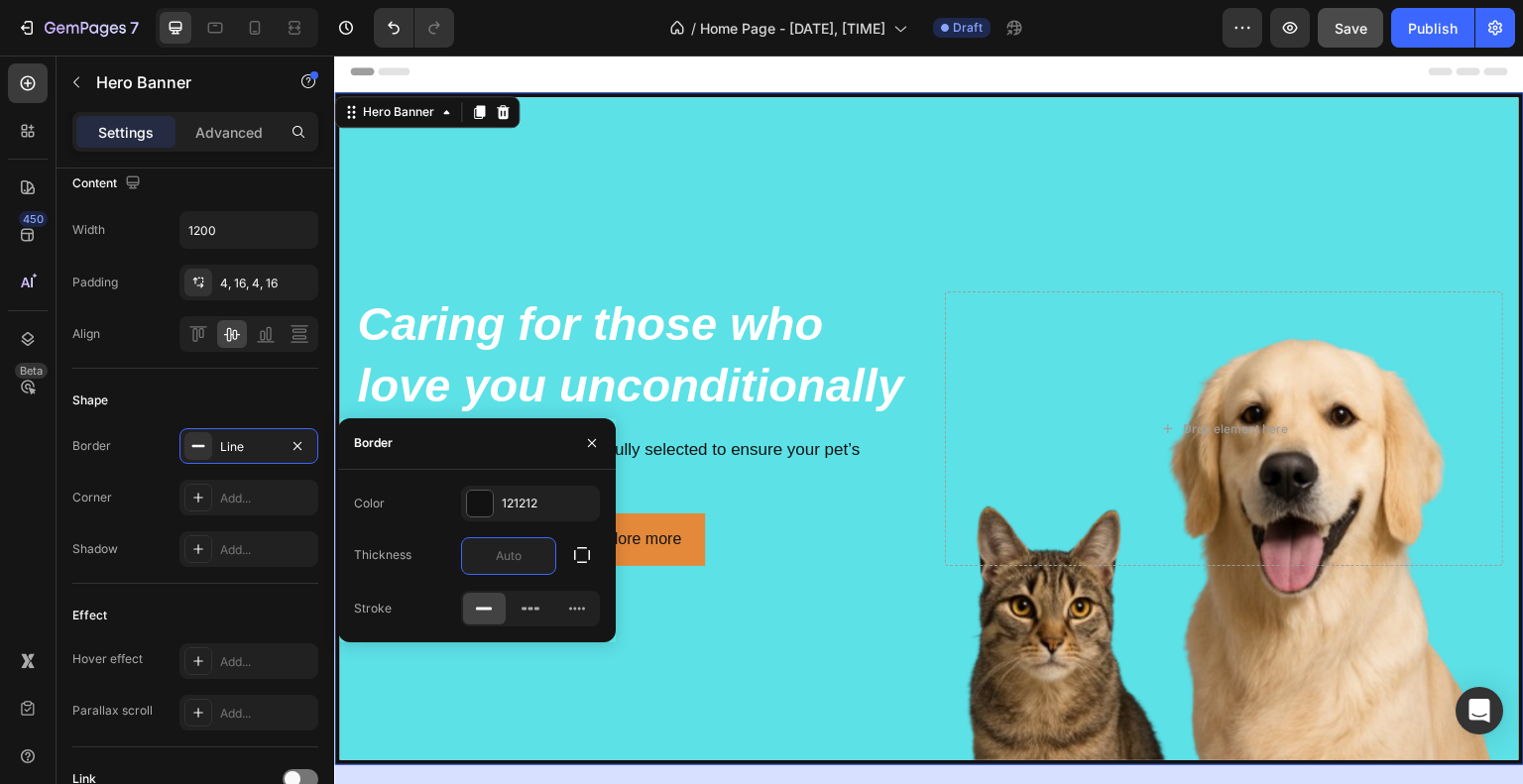 type on "6" 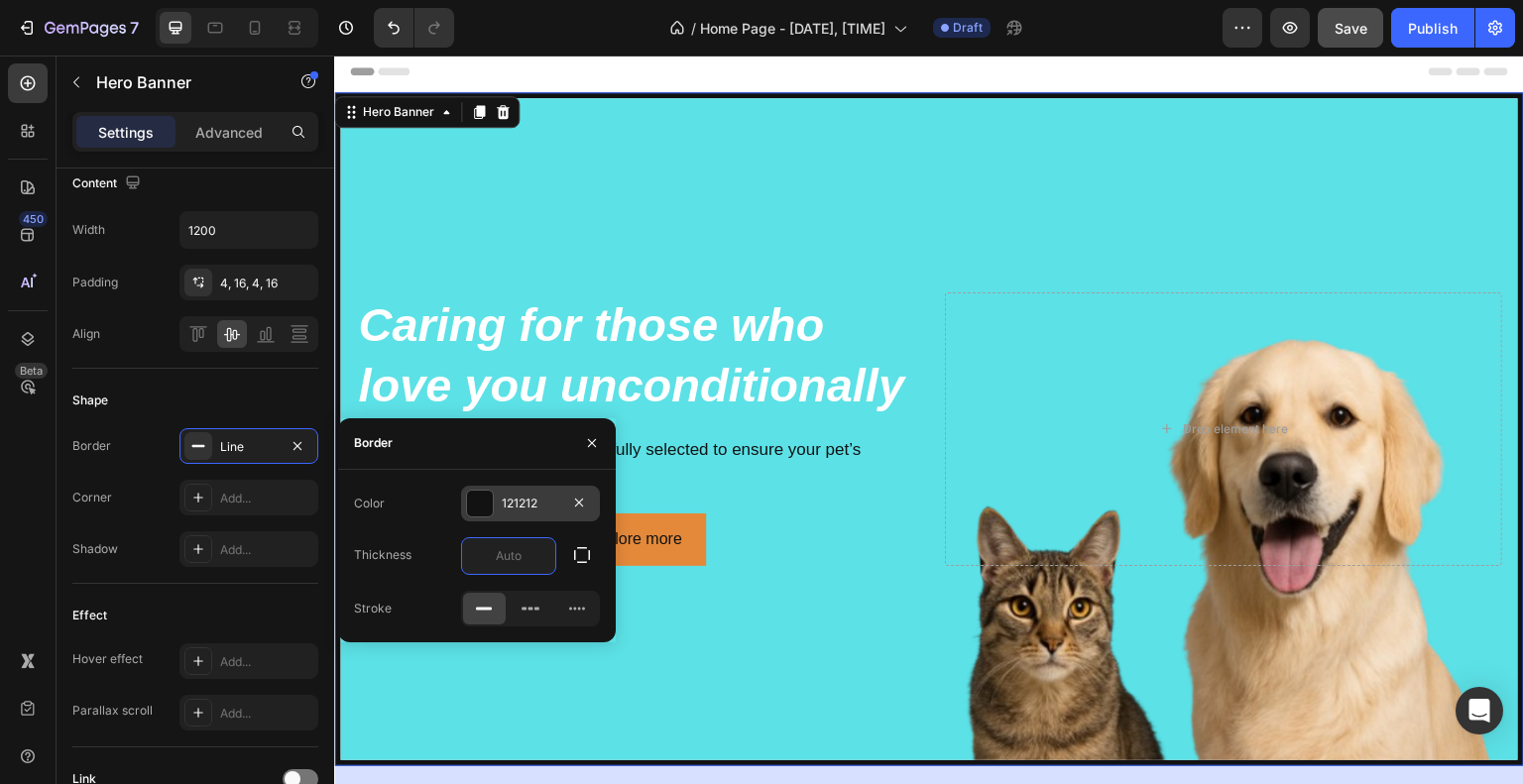 click at bounding box center [480, 504] 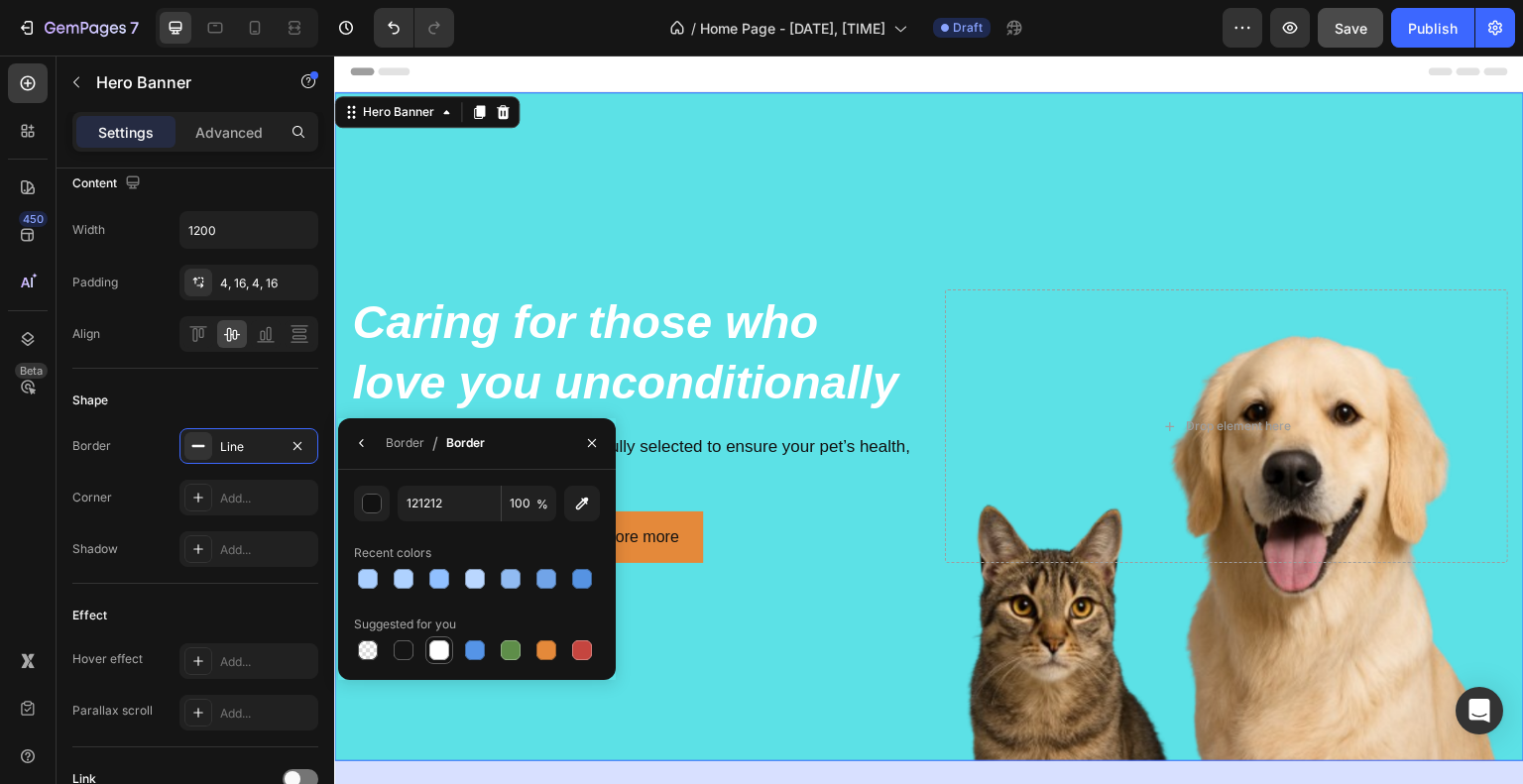 click at bounding box center [439, 650] 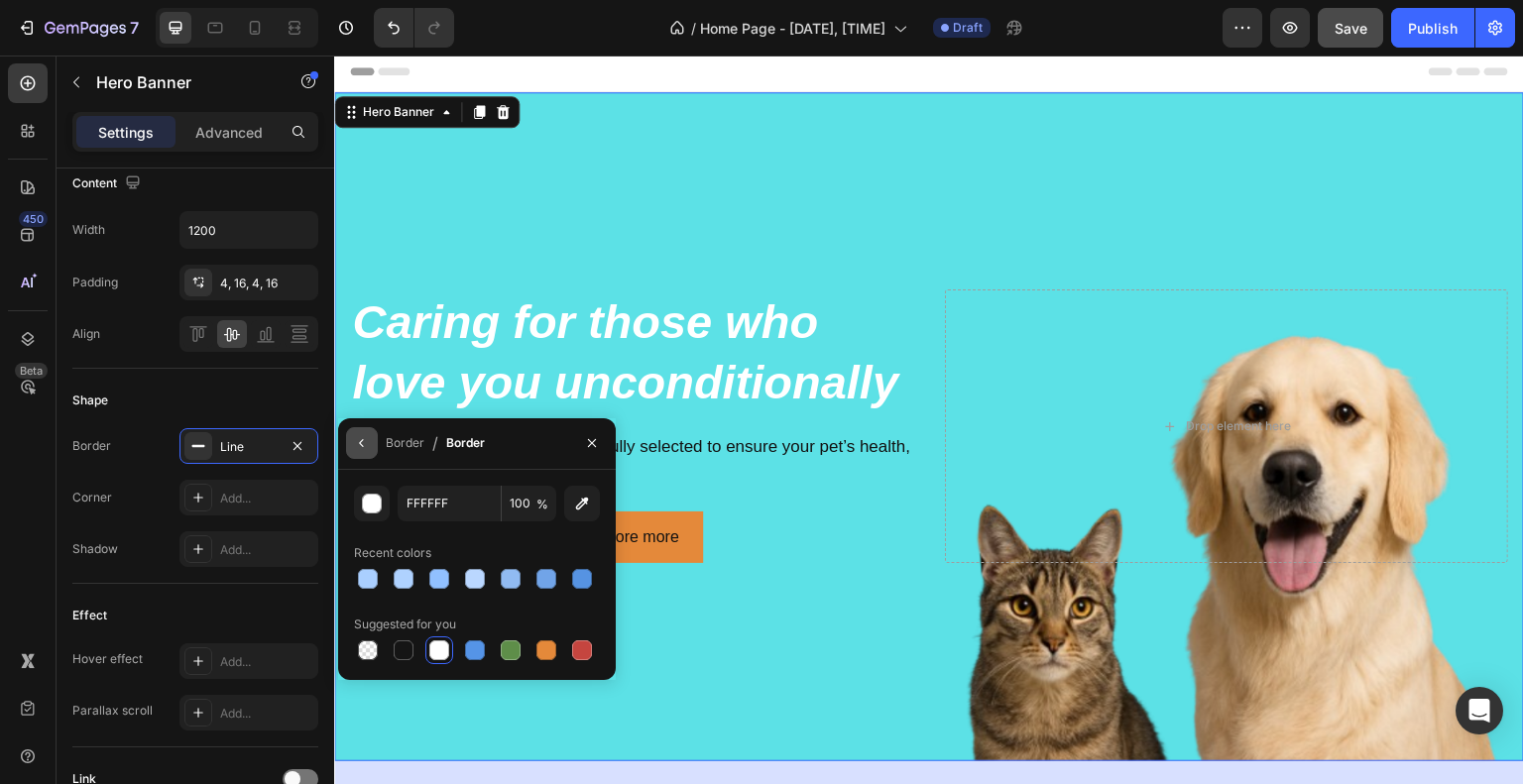 click 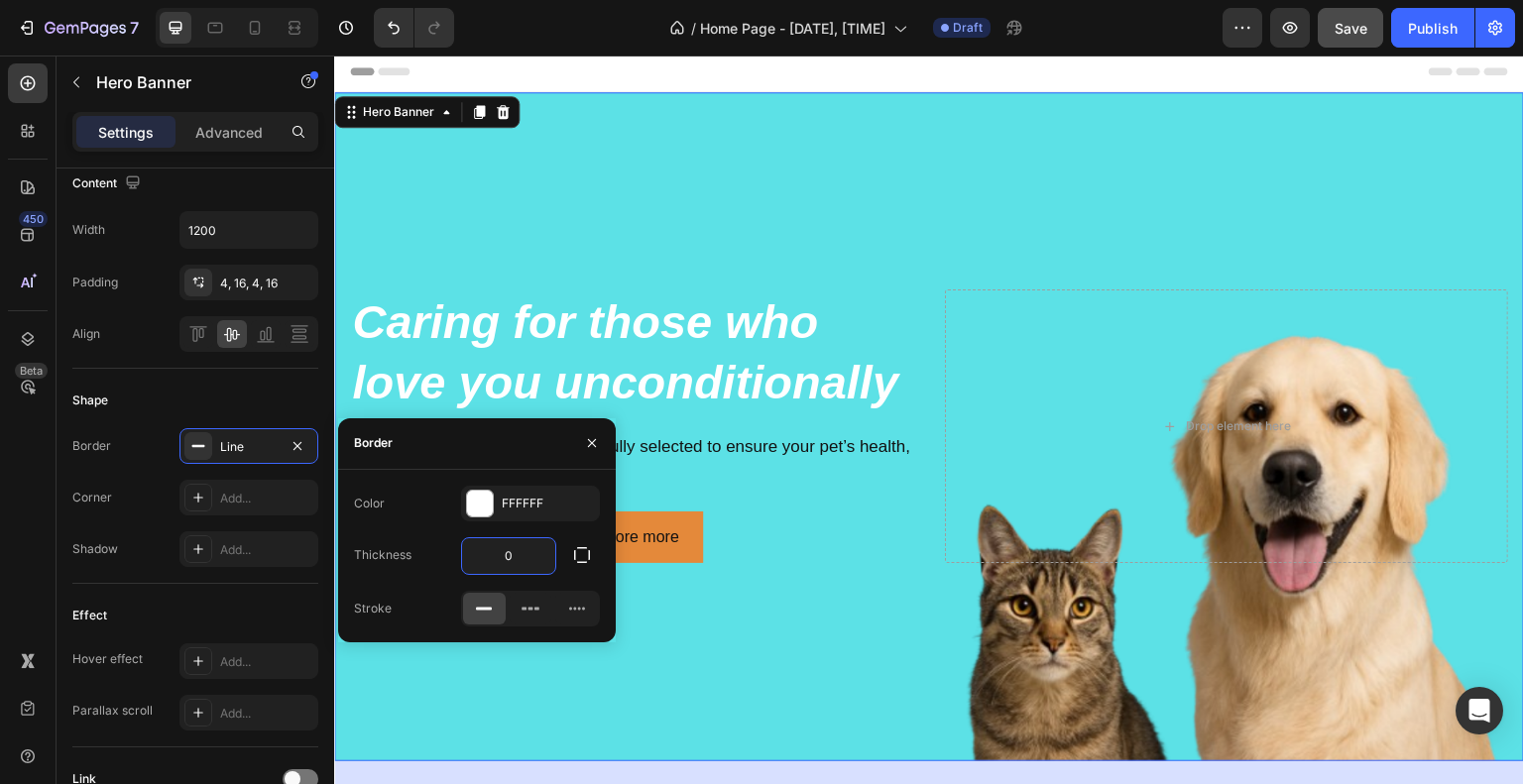 click on "0" at bounding box center (509, 556) 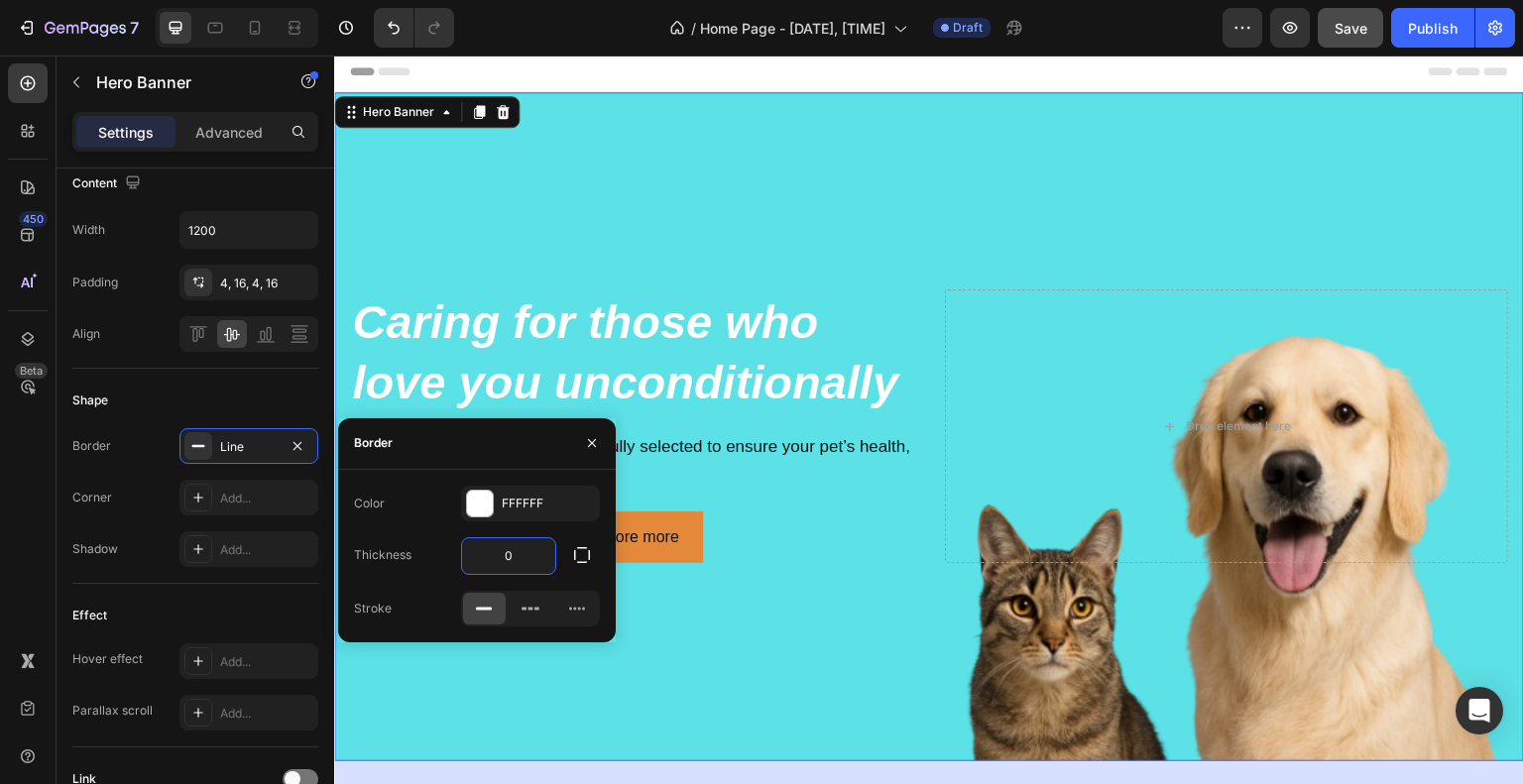 type on "6" 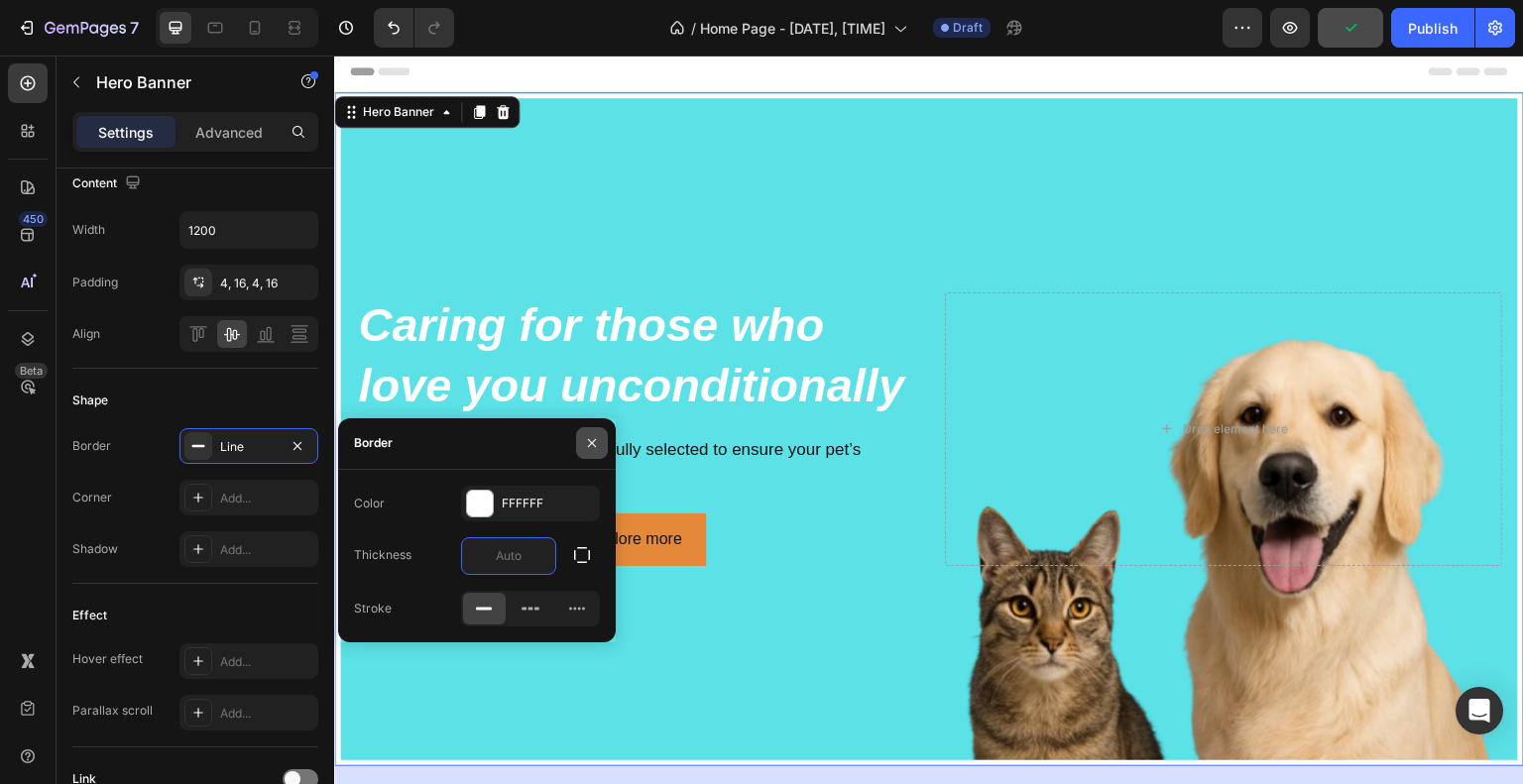 type on "0" 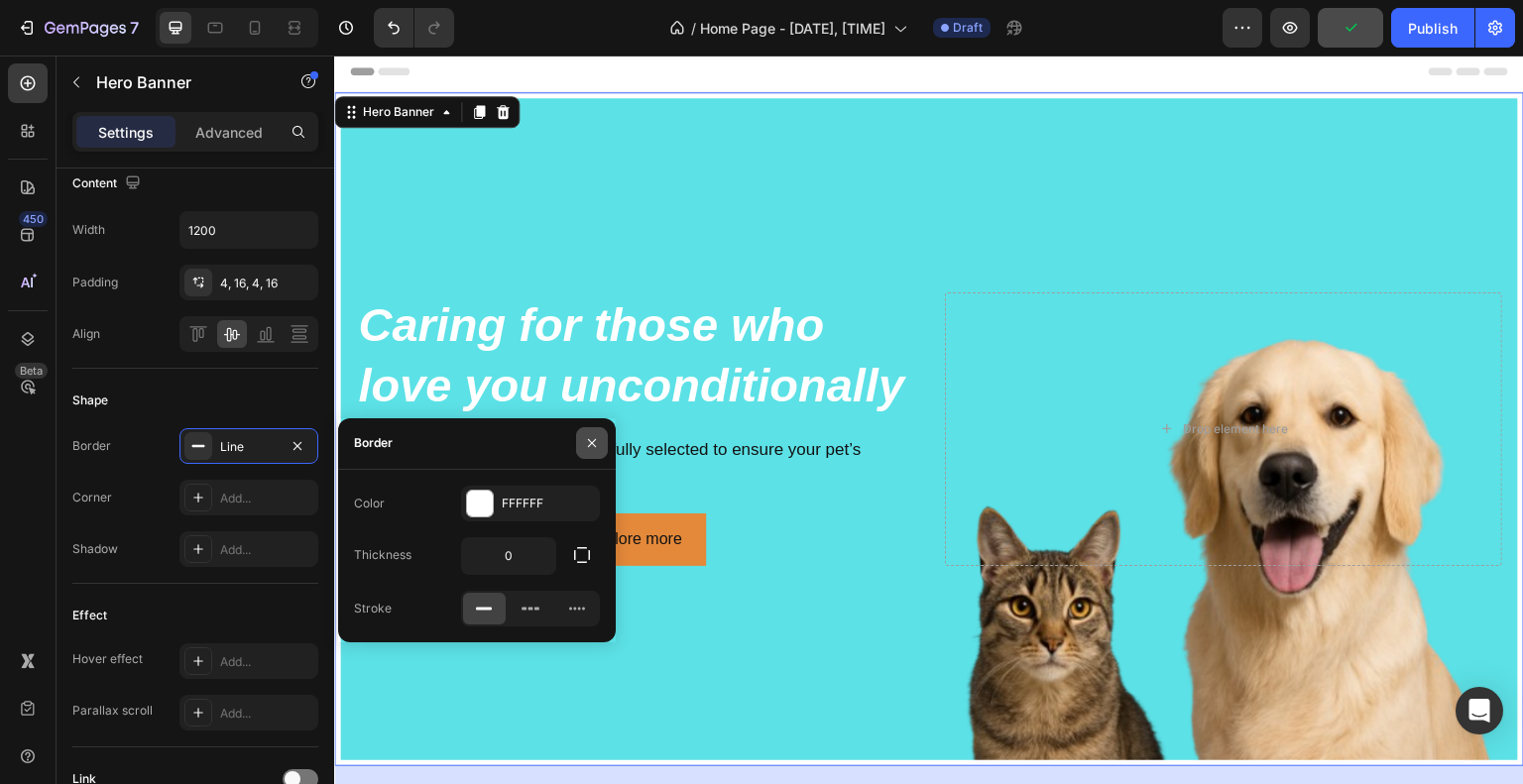 click 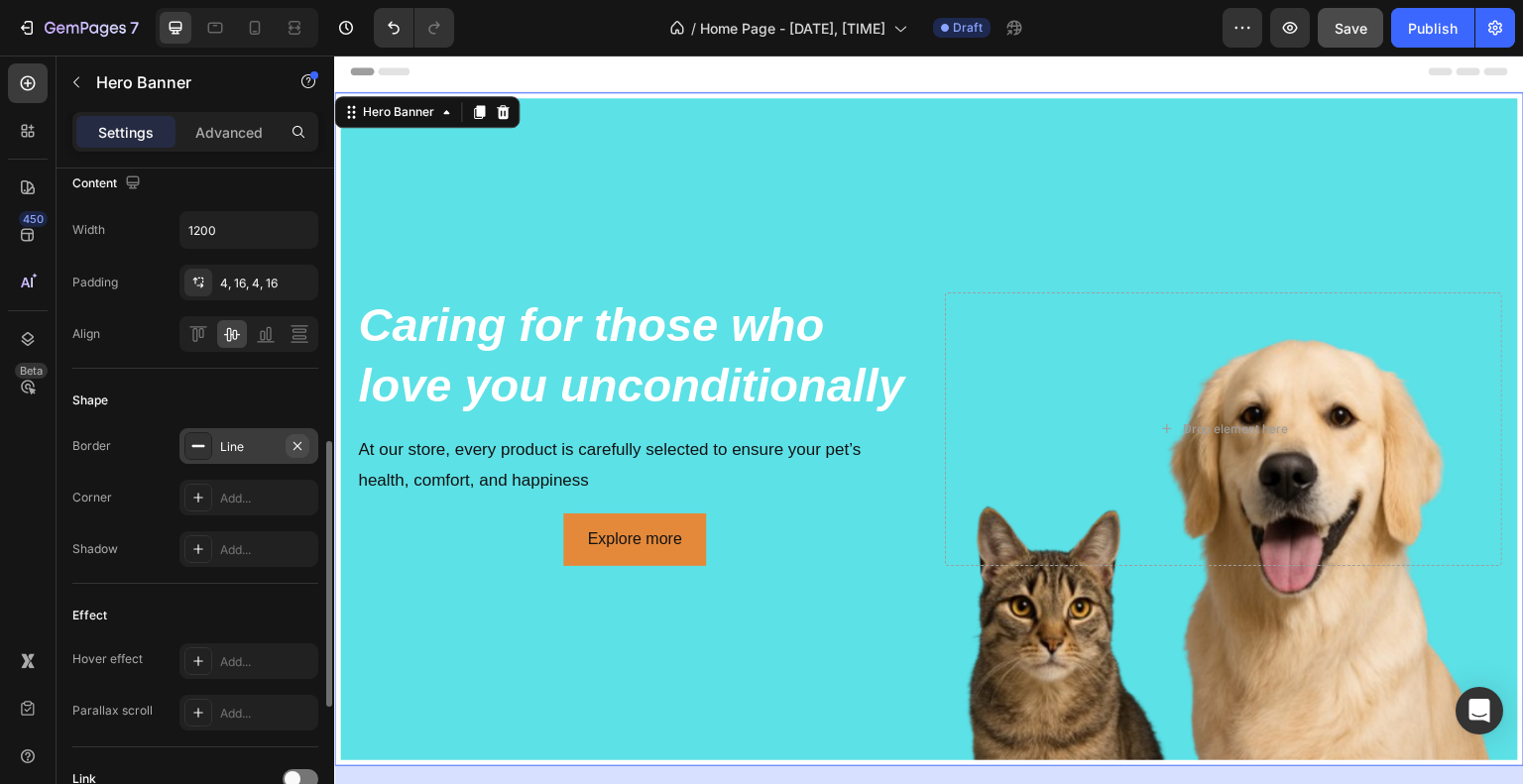 click 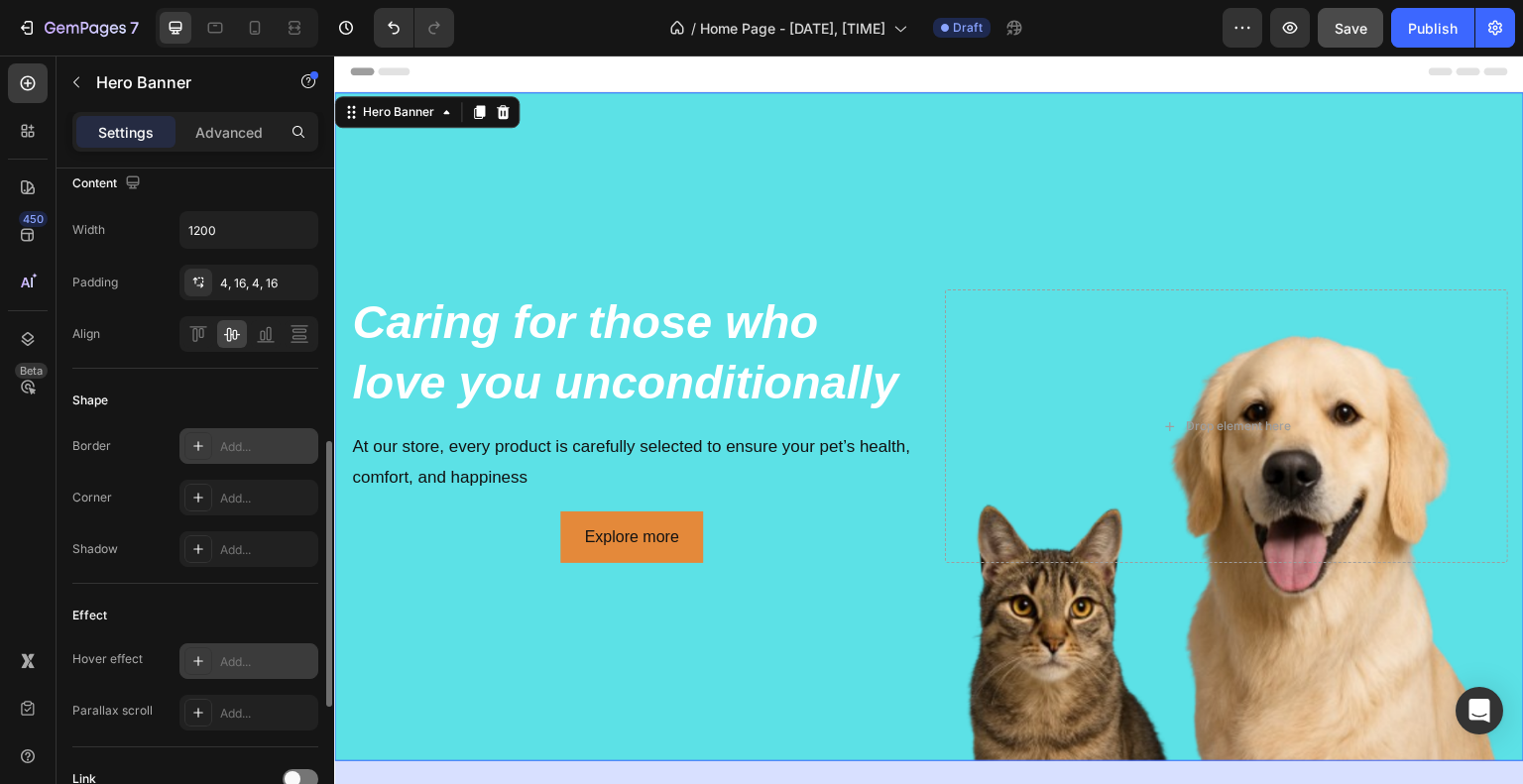 click 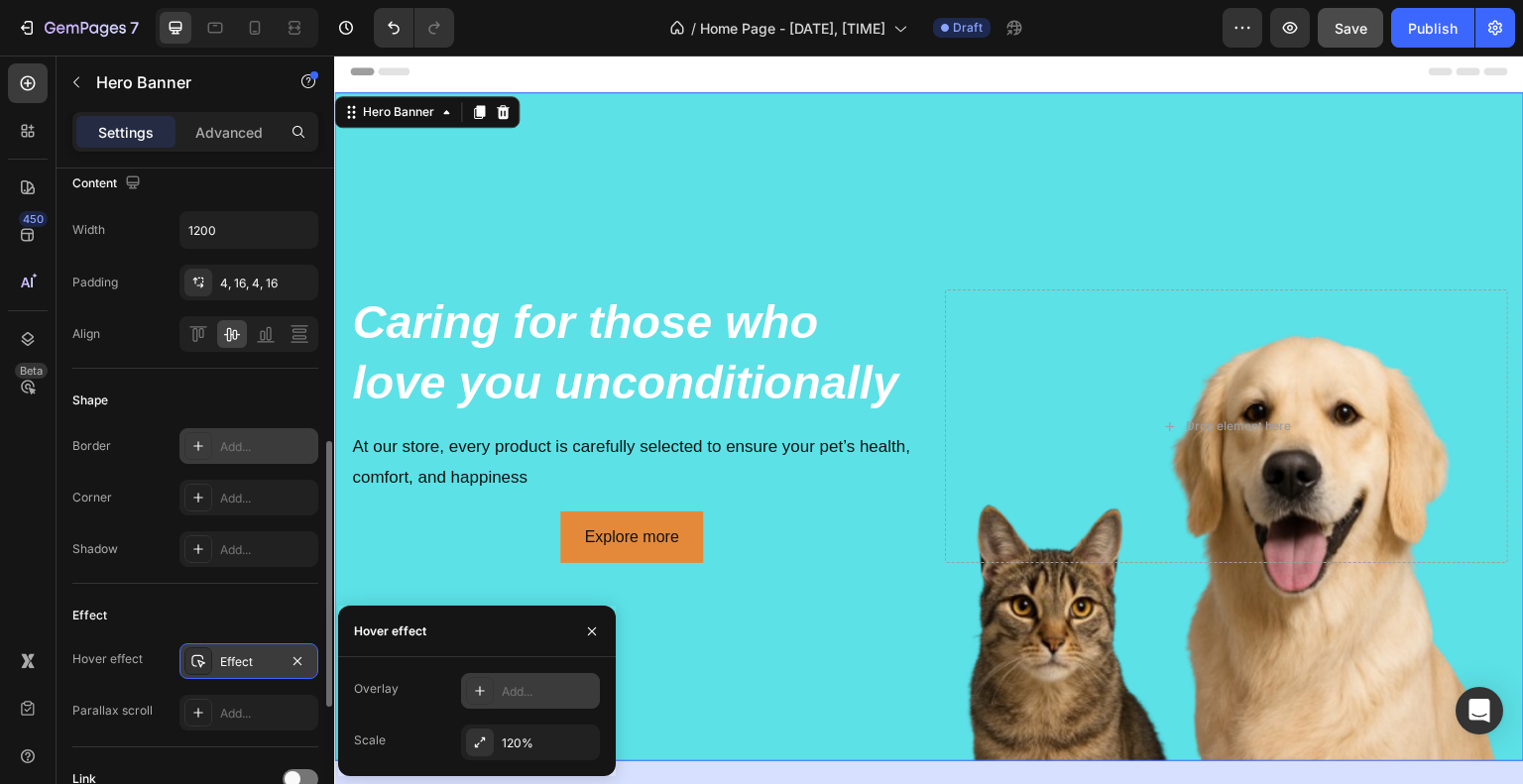 click on "Add..." at bounding box center [548, 692] 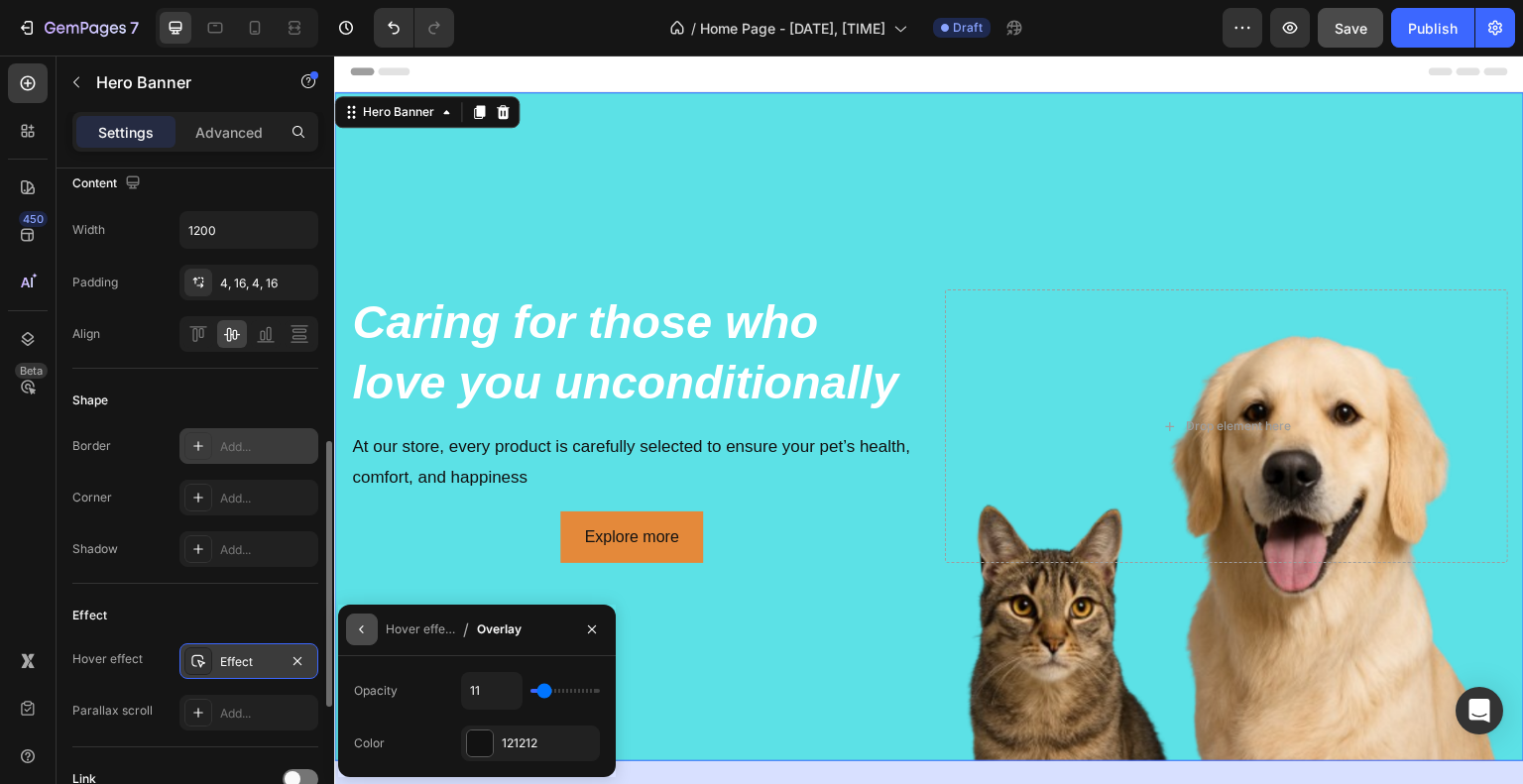 click 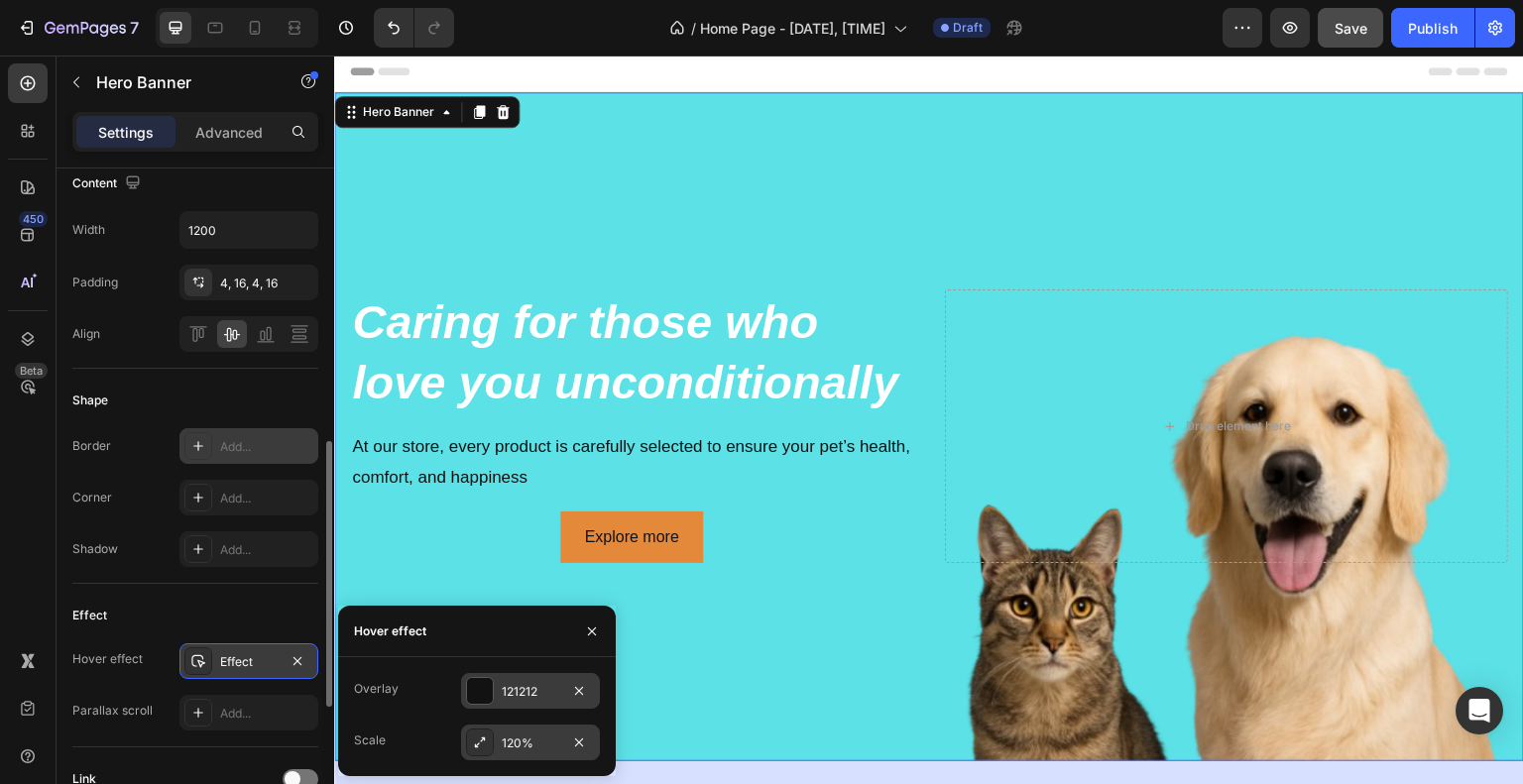 click on "120%" at bounding box center [530, 743] 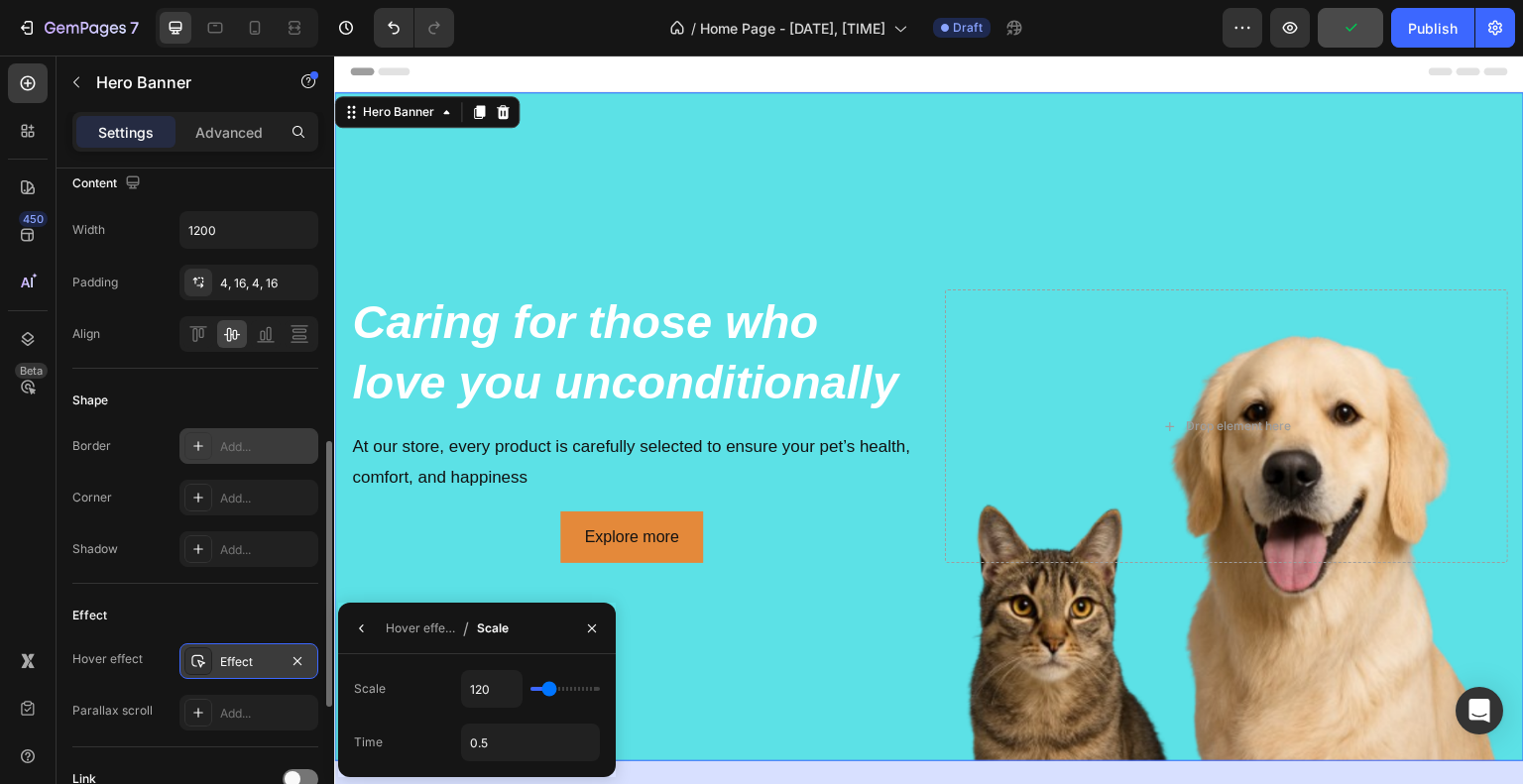 type on "130" 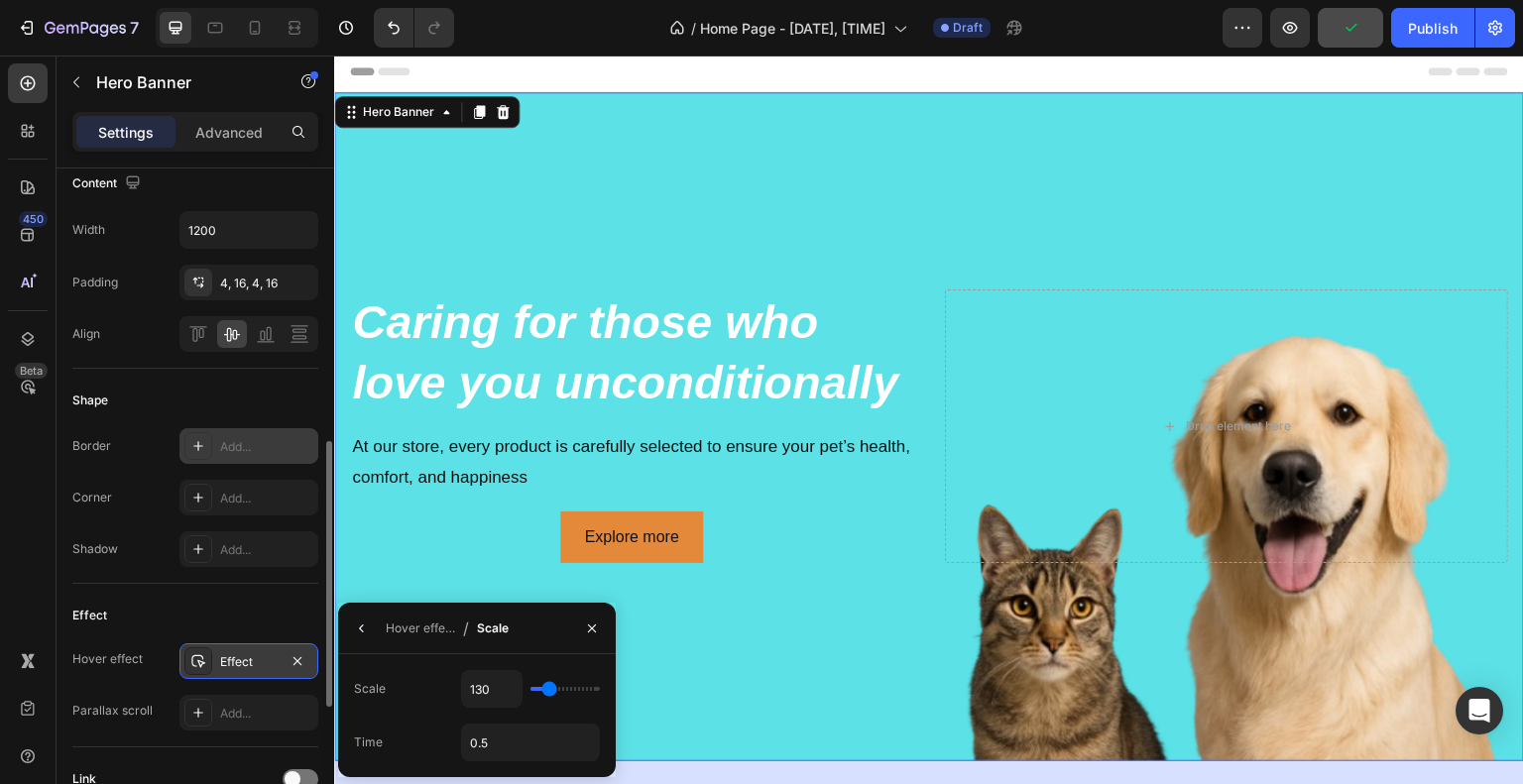 type on "130" 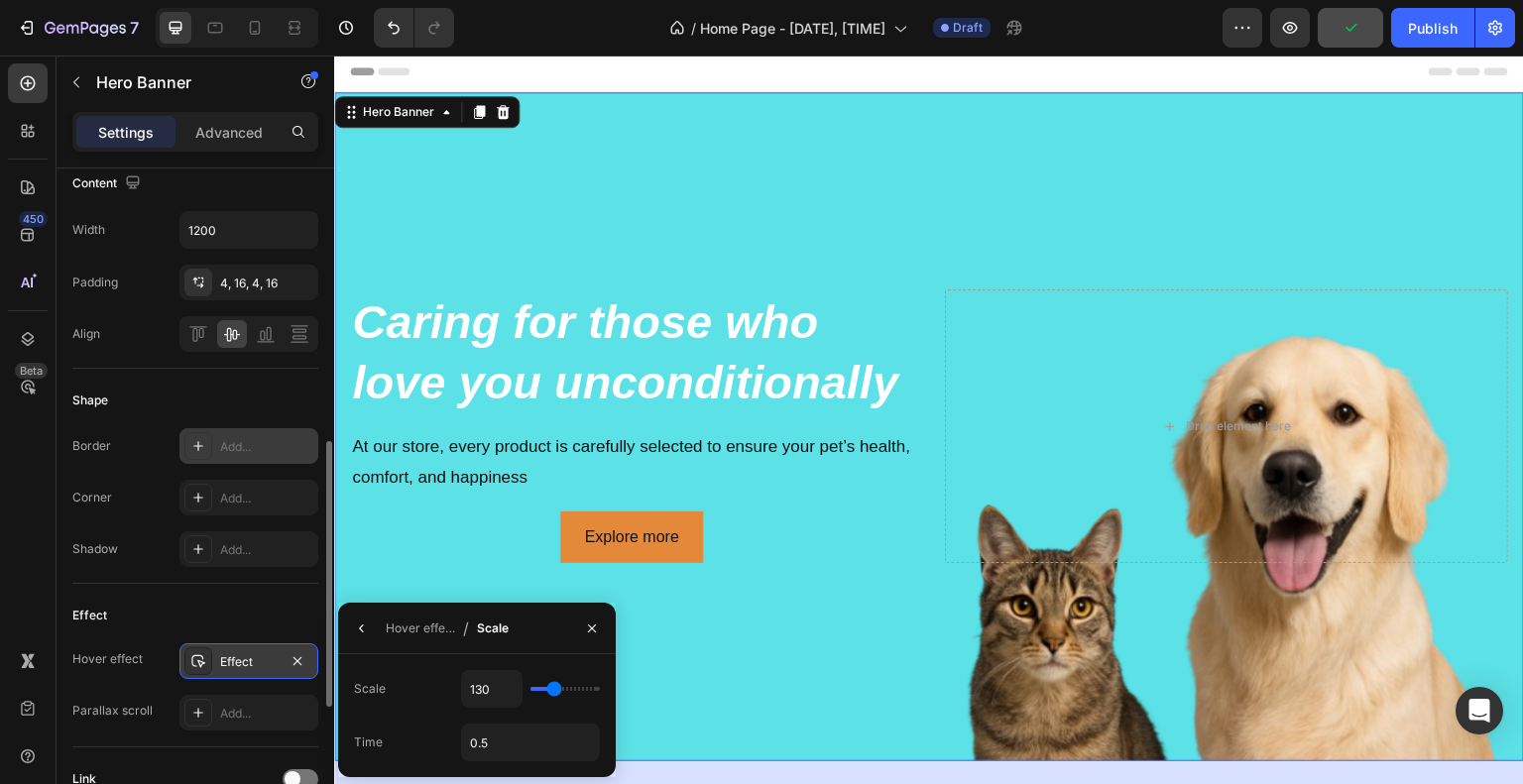 type on "135" 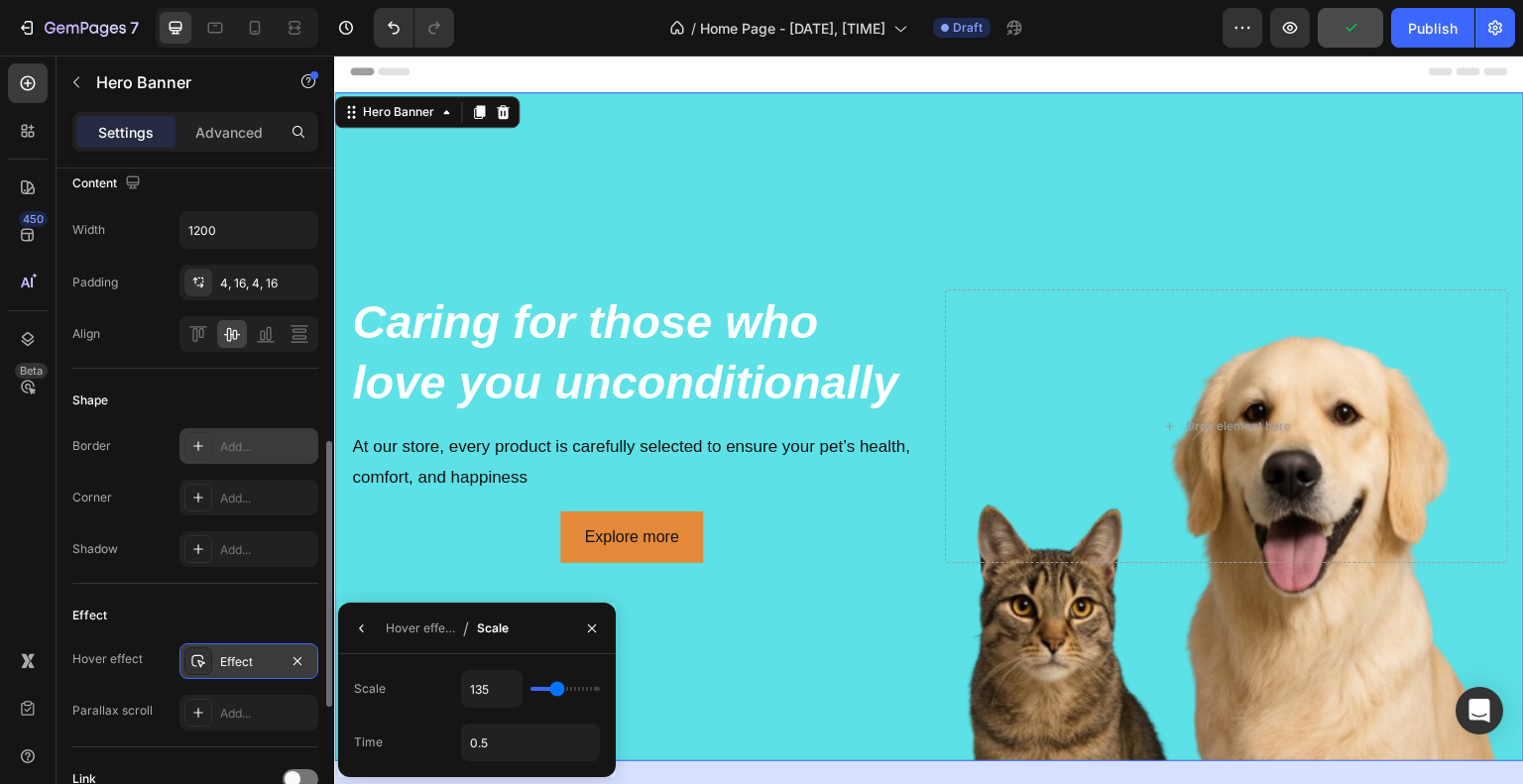 type on "140" 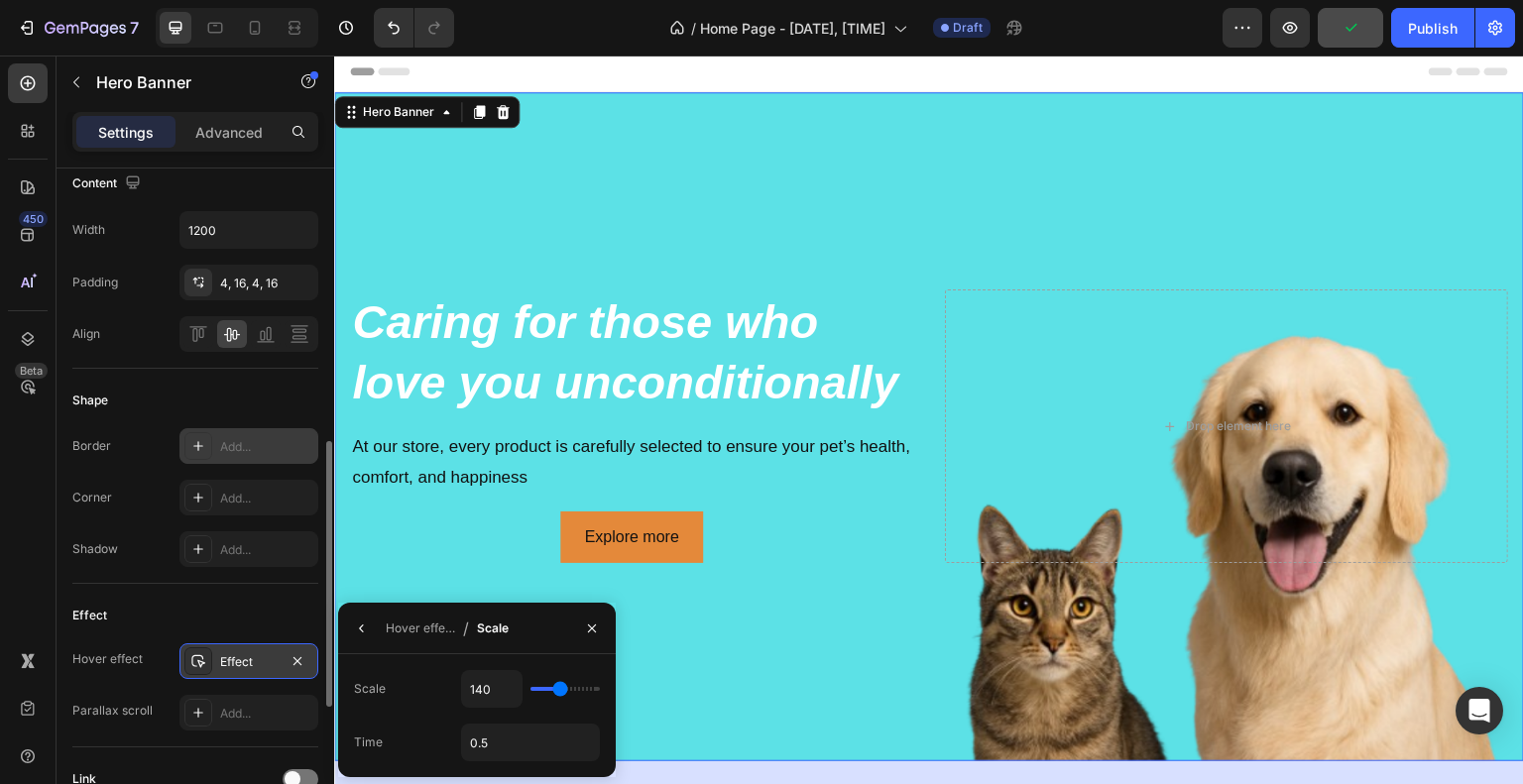 type on "145" 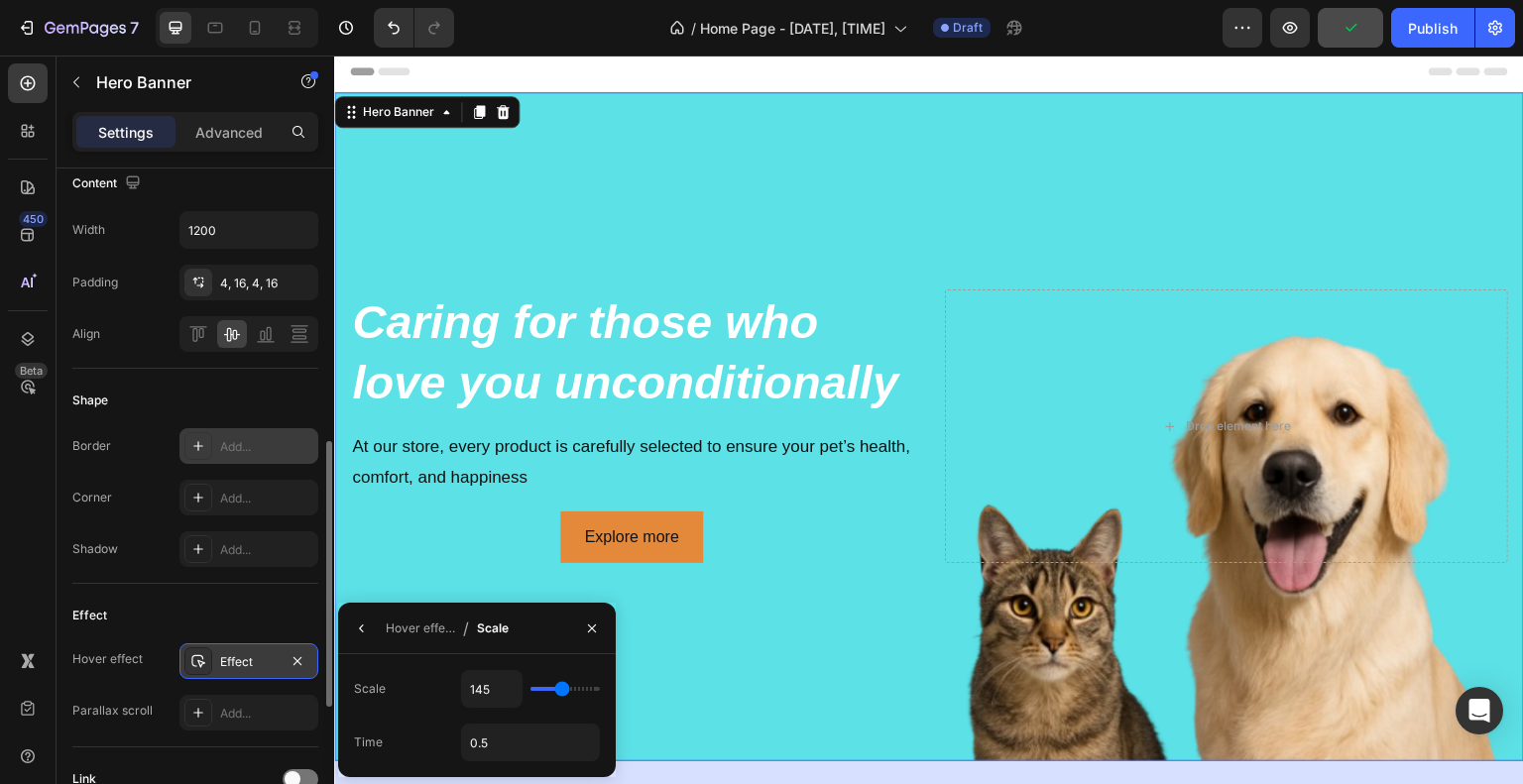 type on "150" 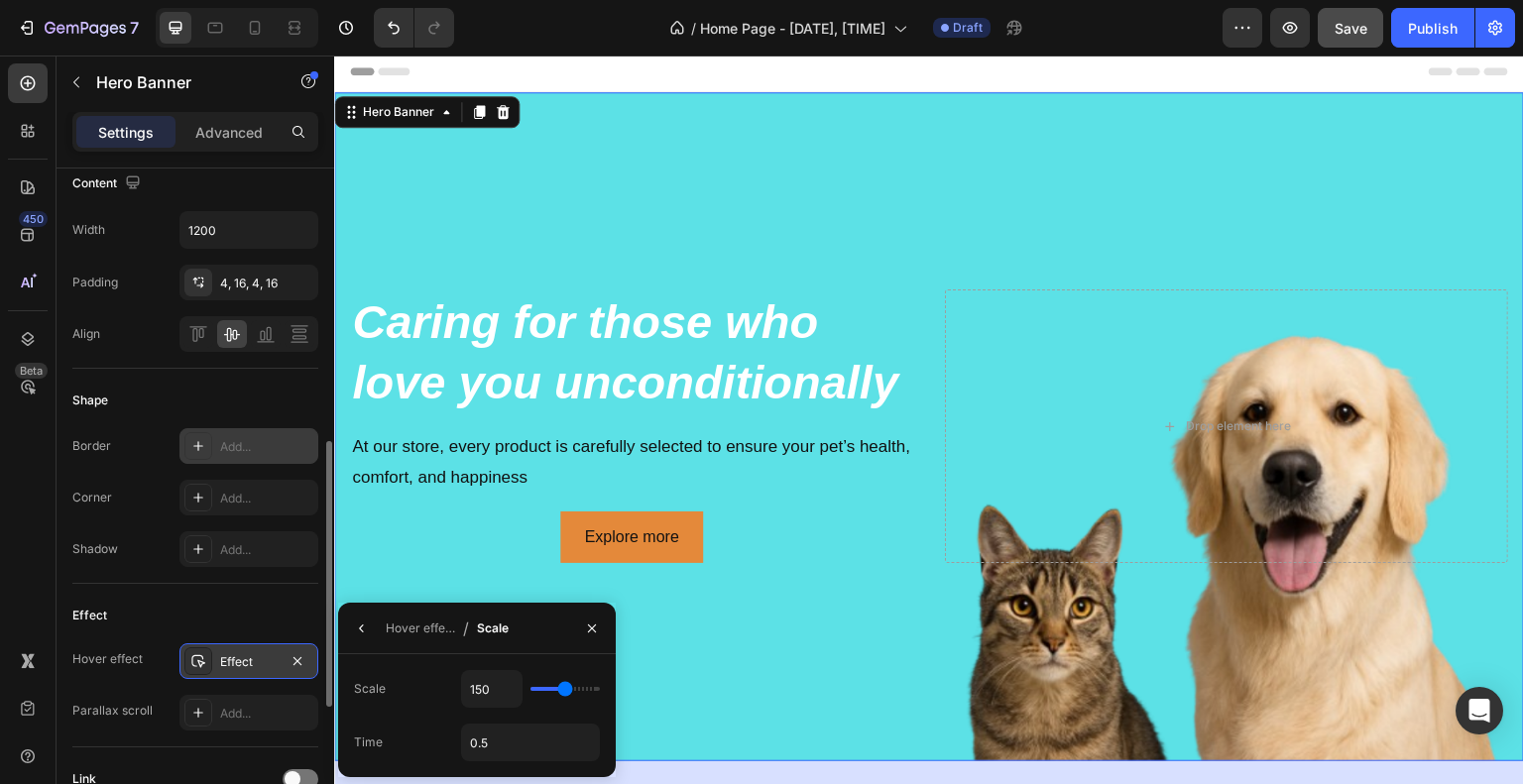 type on "155" 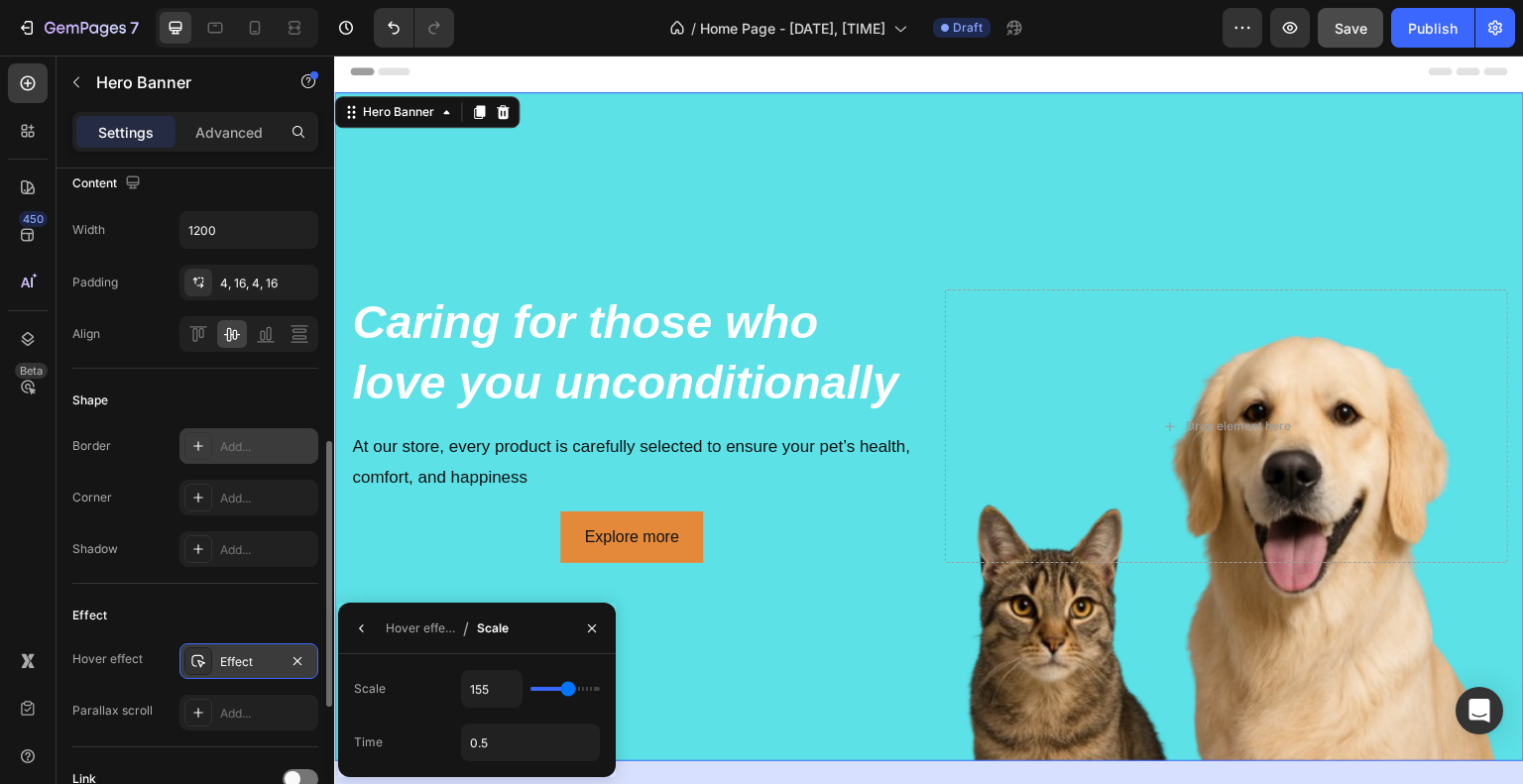 type on "160" 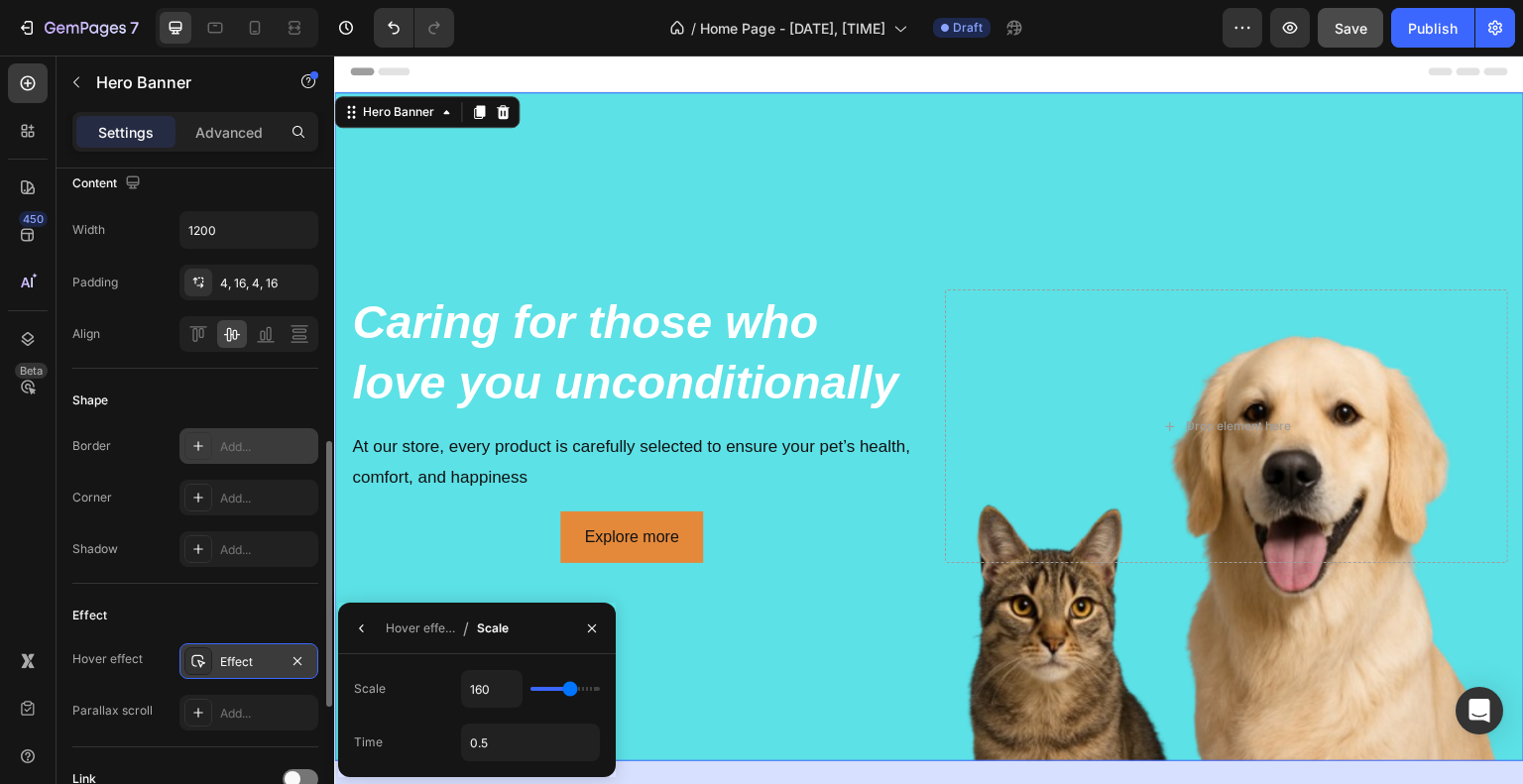 type on "165" 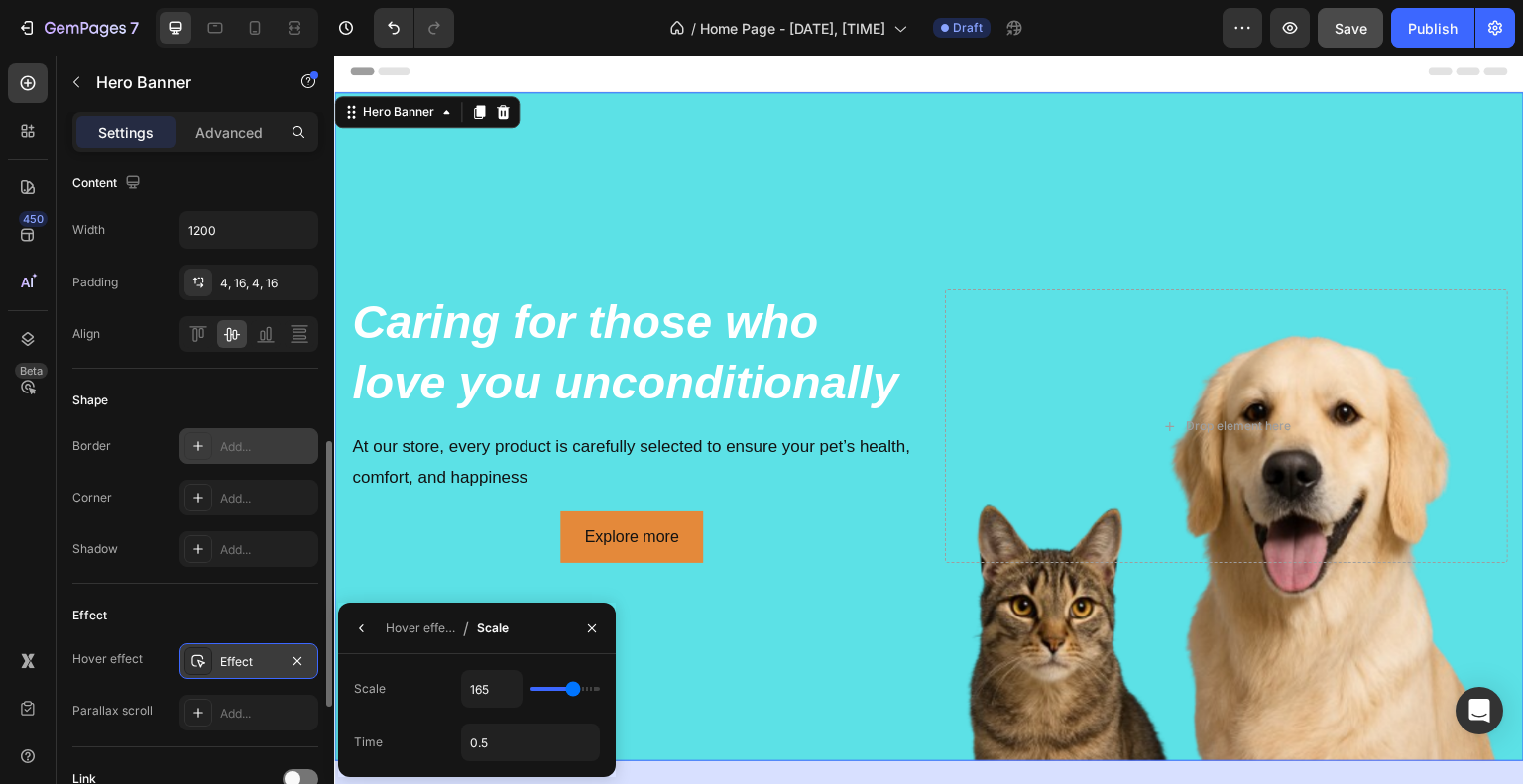 type on "170" 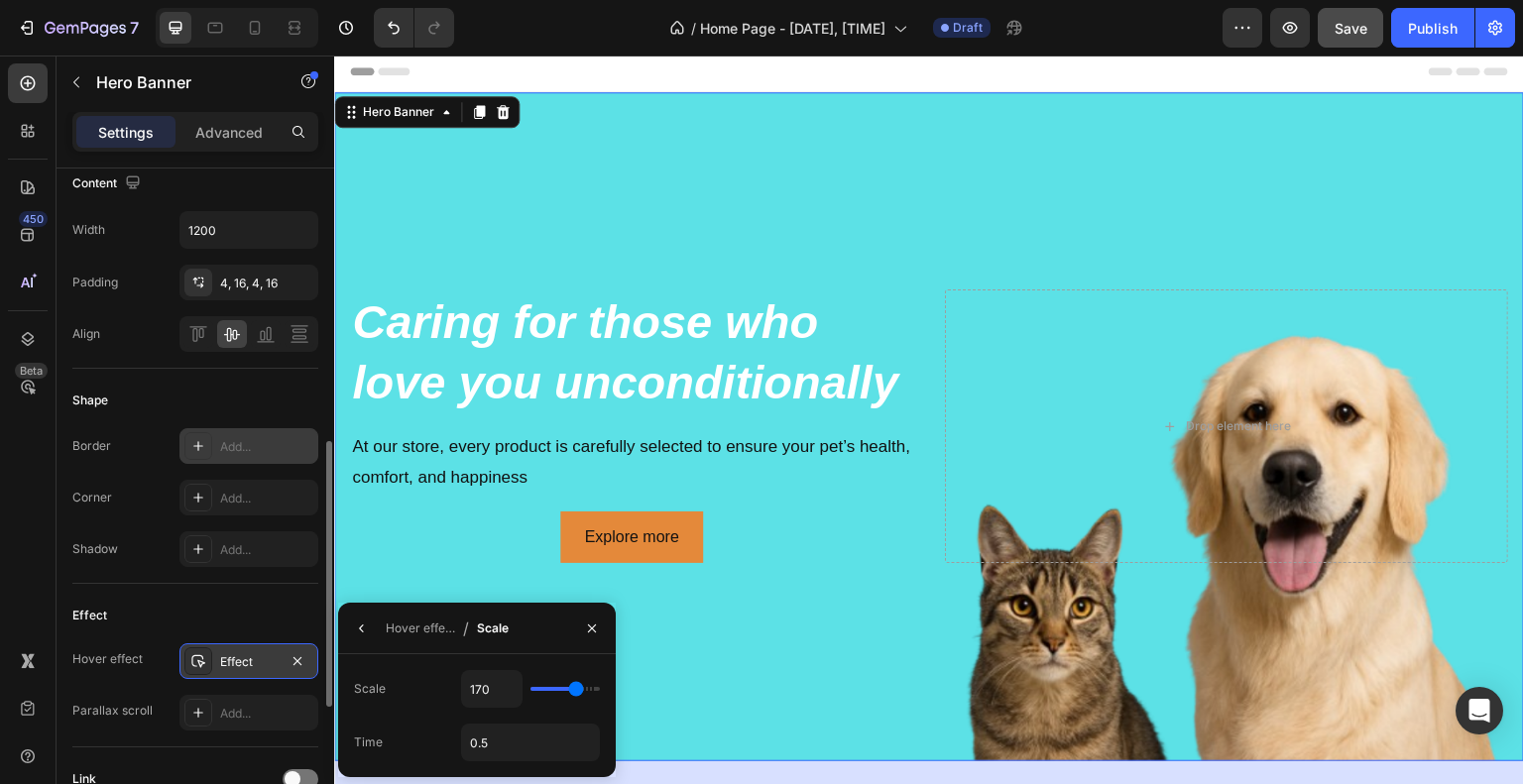 type on "175" 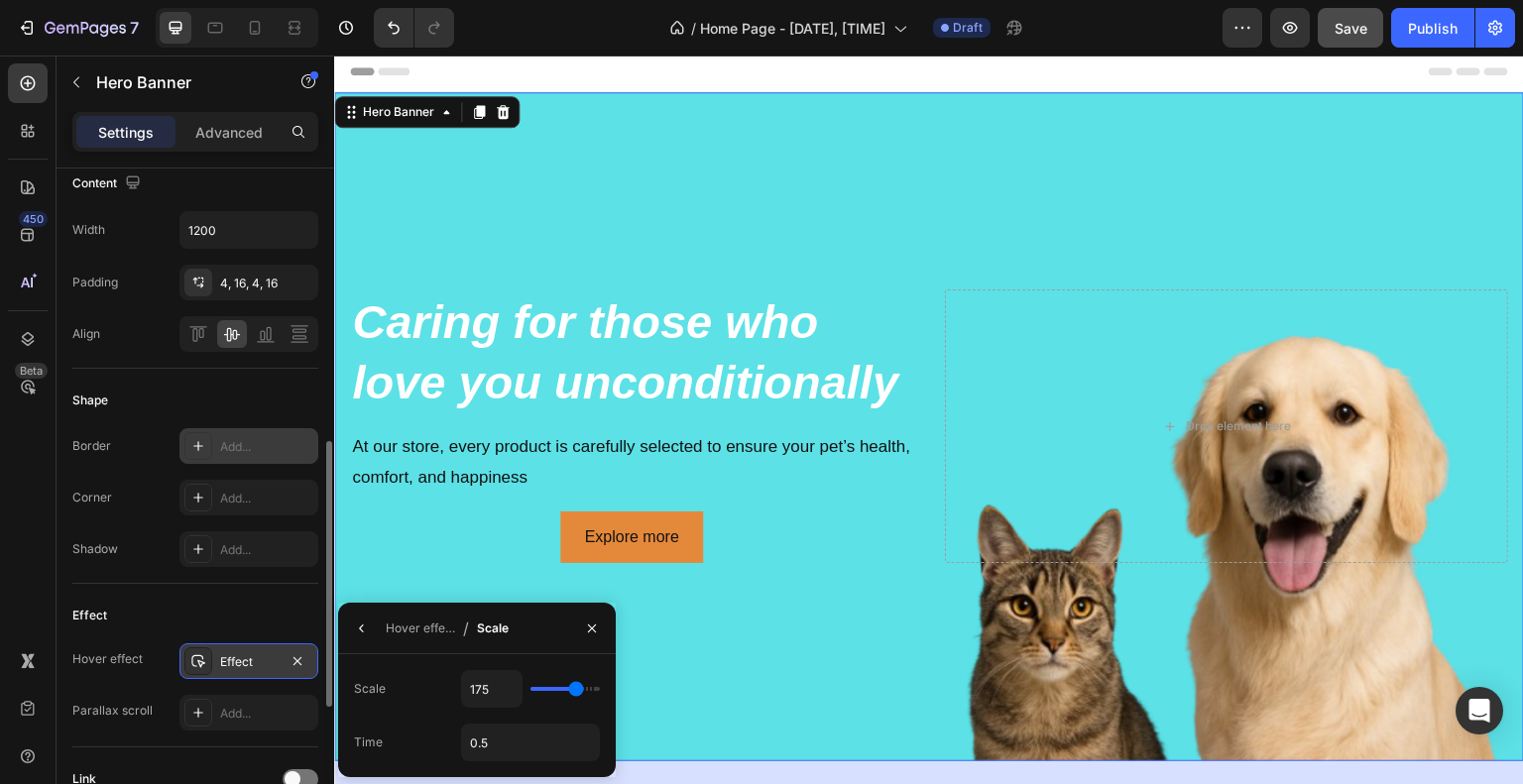 type 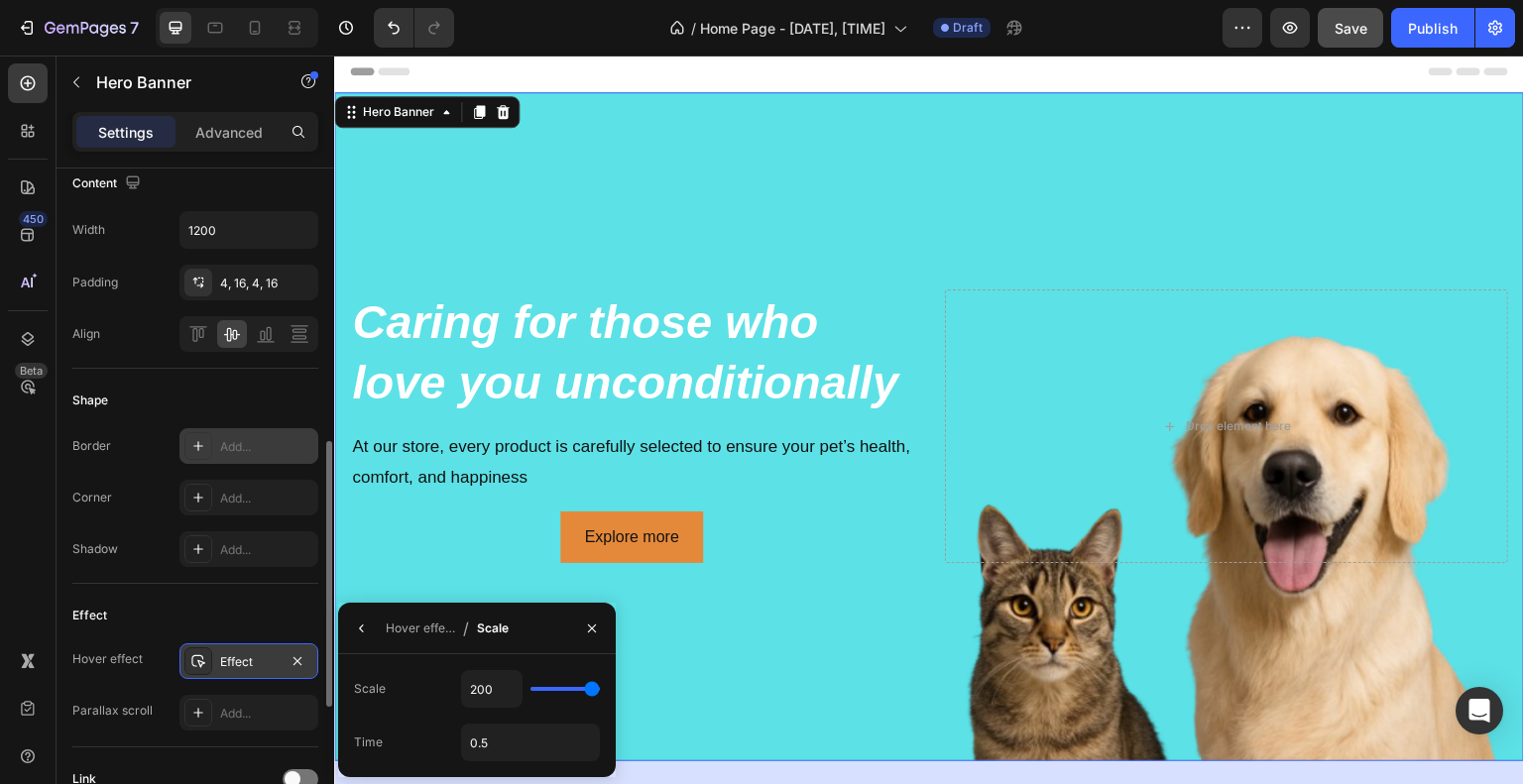 drag, startPoint x: 551, startPoint y: 687, endPoint x: 594, endPoint y: 685, distance: 43.046487 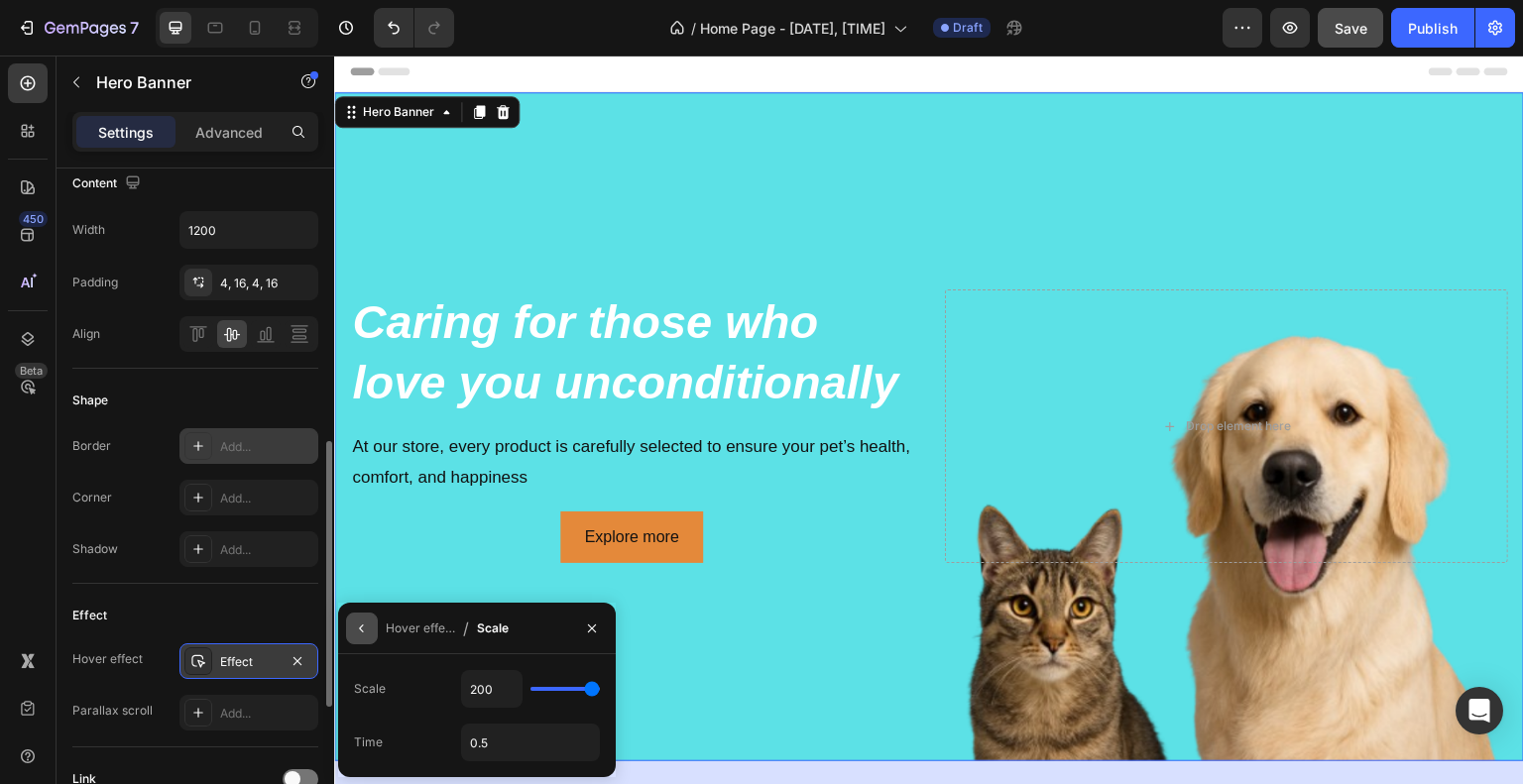 click 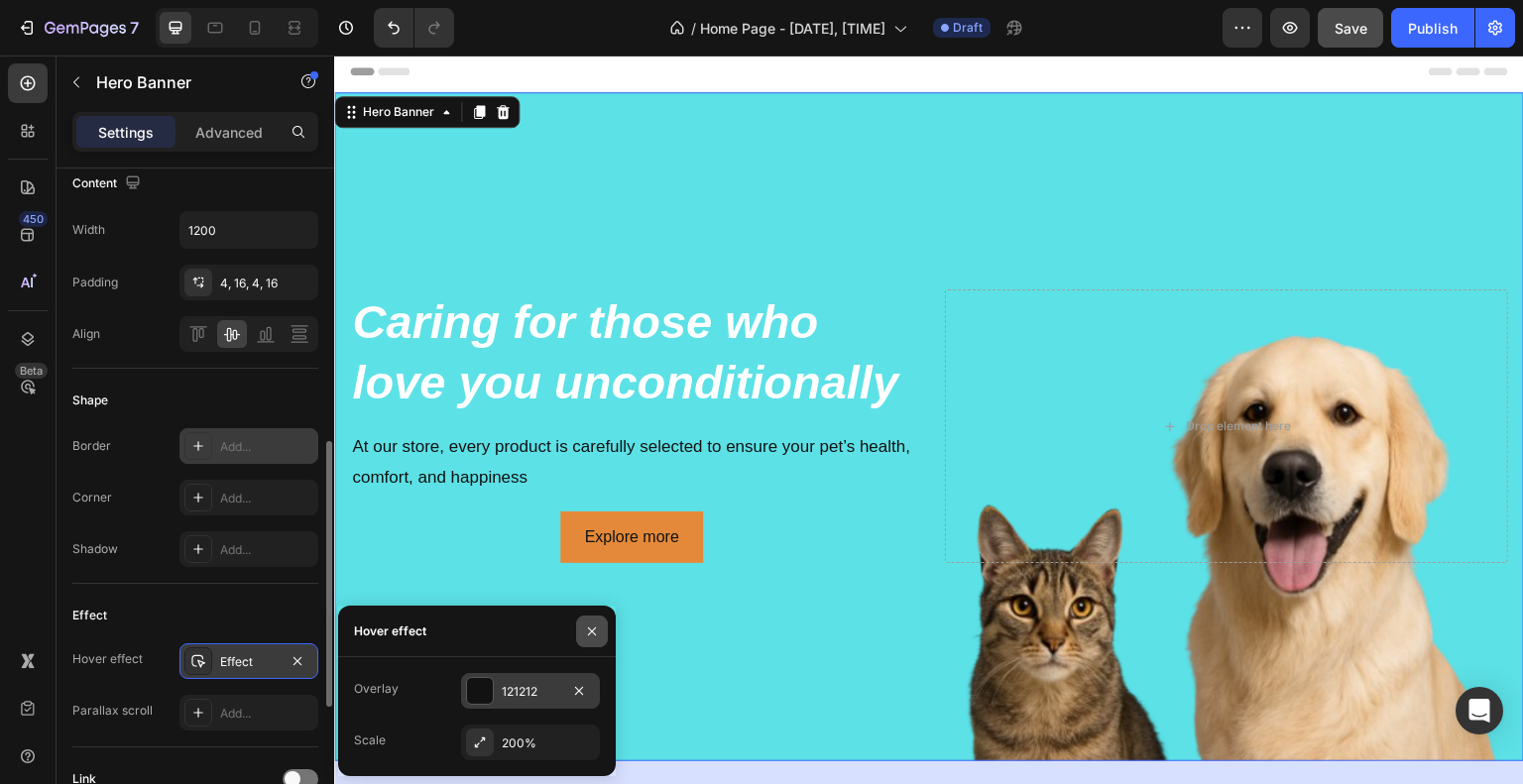 click 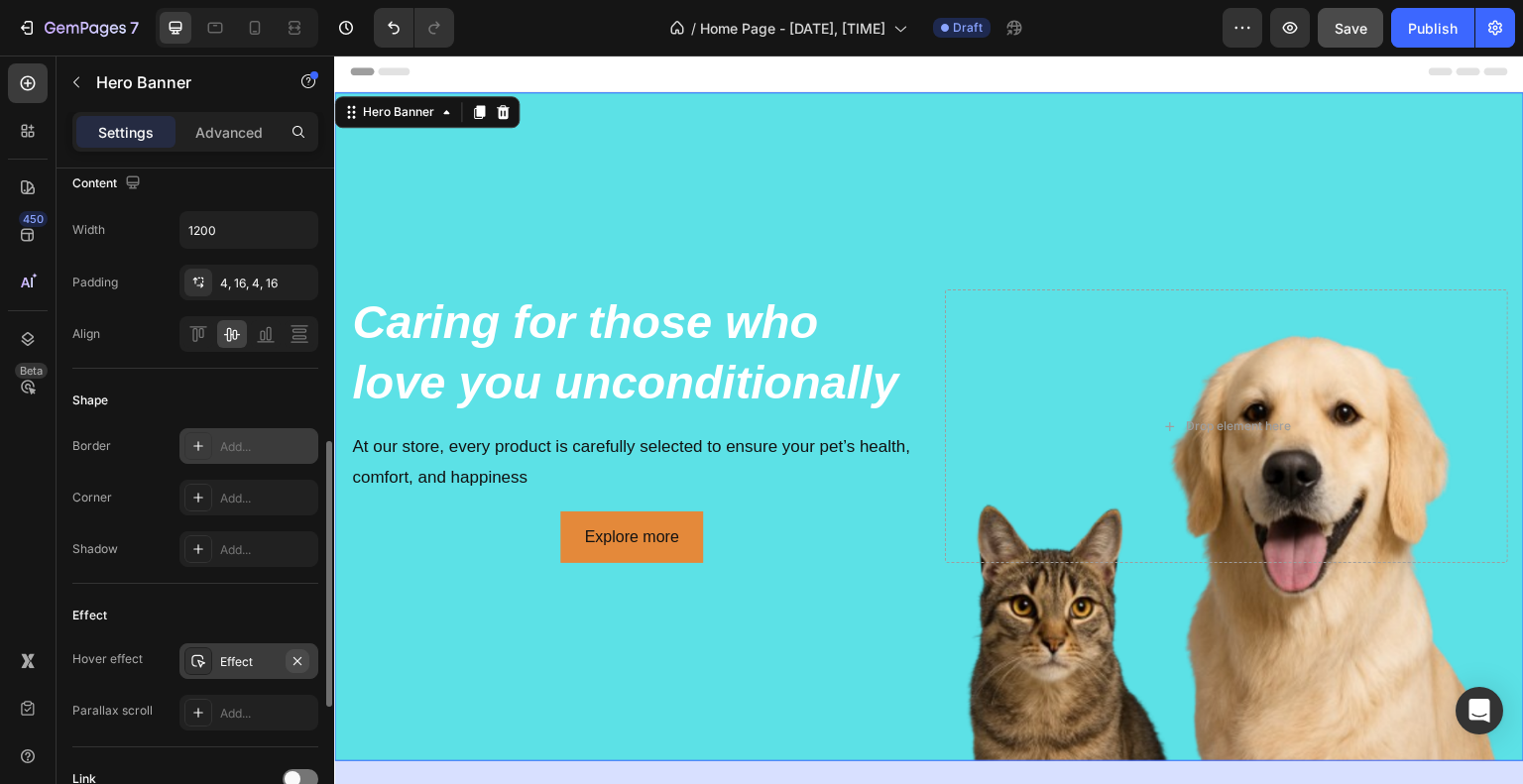 click 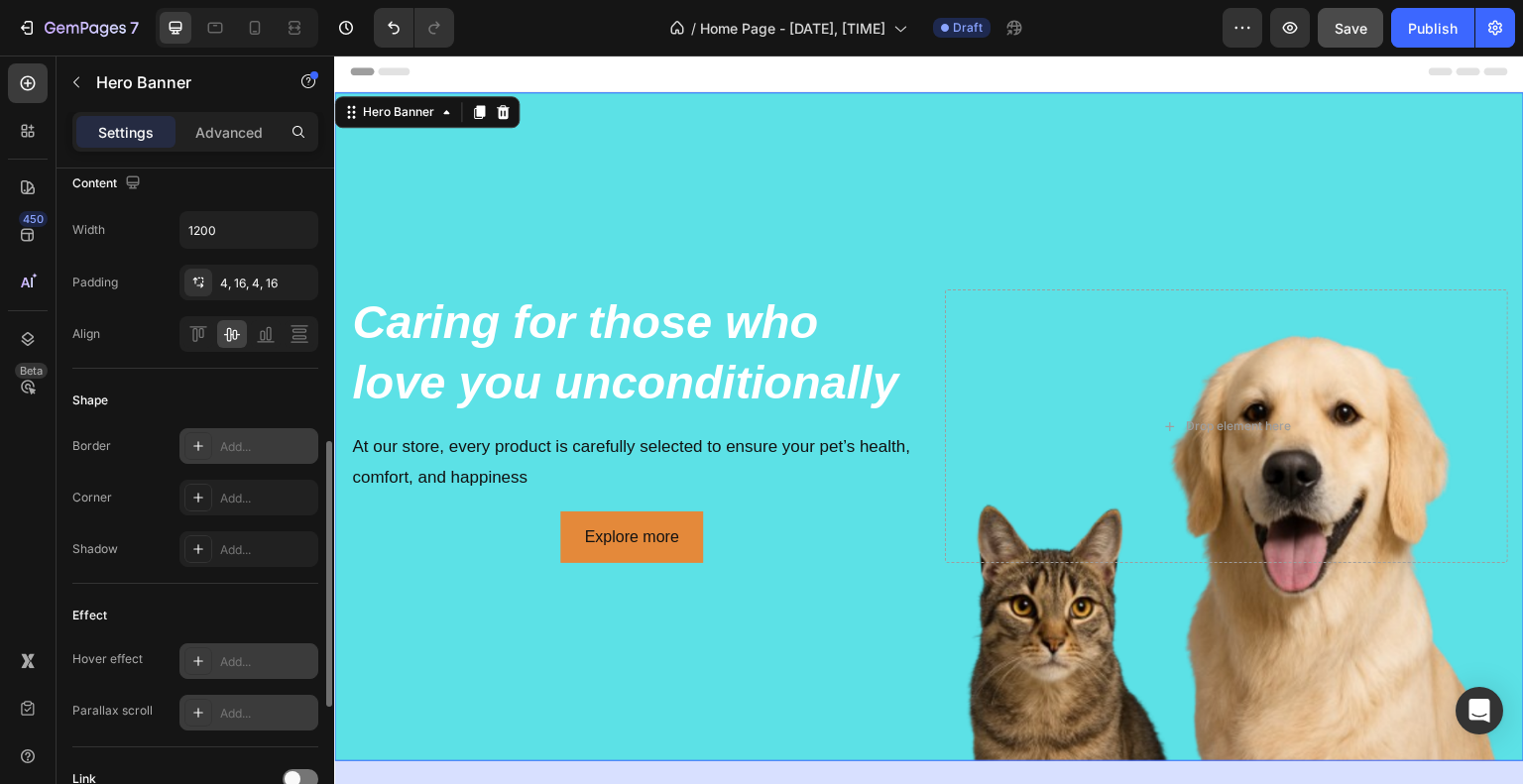 click 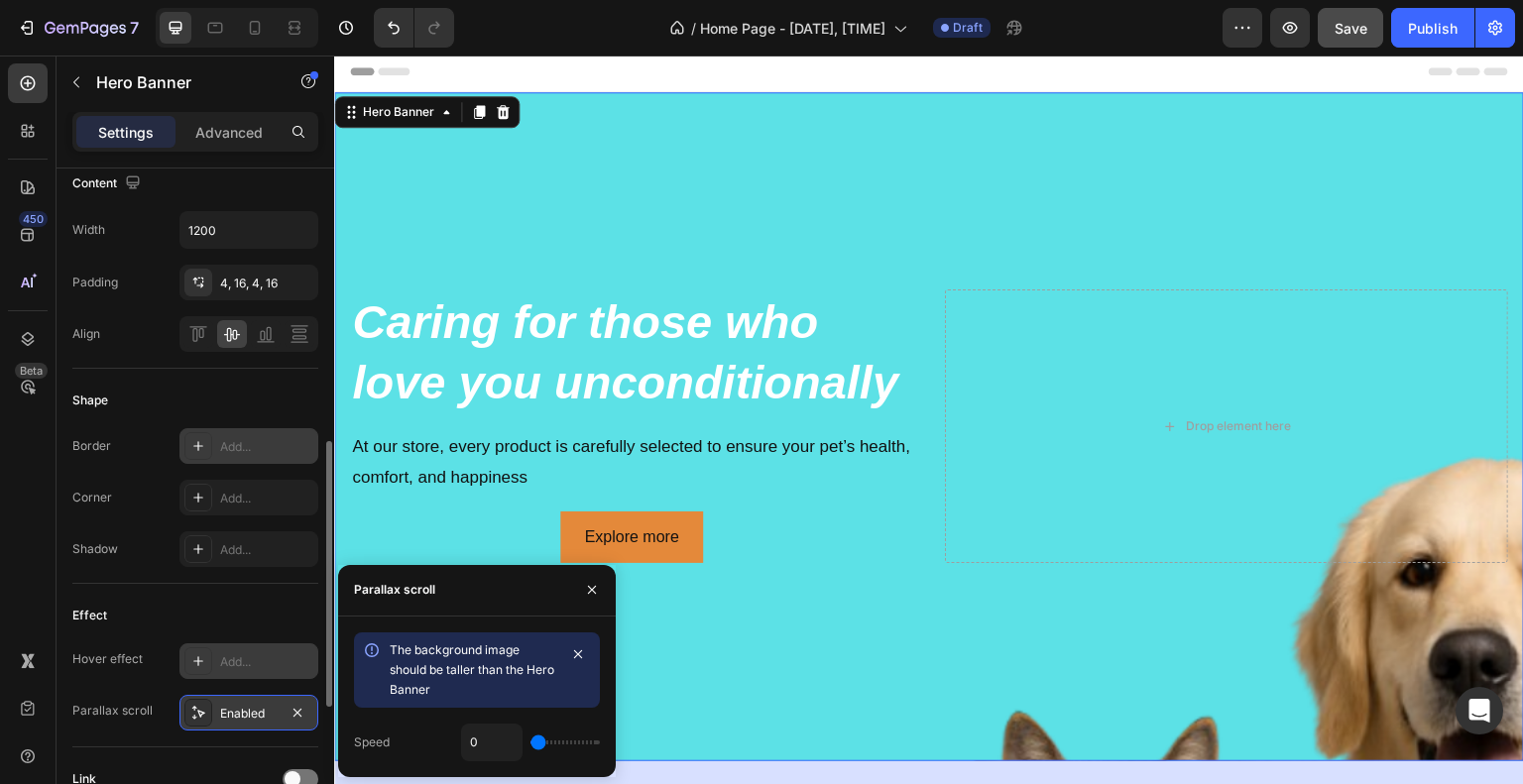 drag, startPoint x: 573, startPoint y: 742, endPoint x: 531, endPoint y: 744, distance: 42.047592 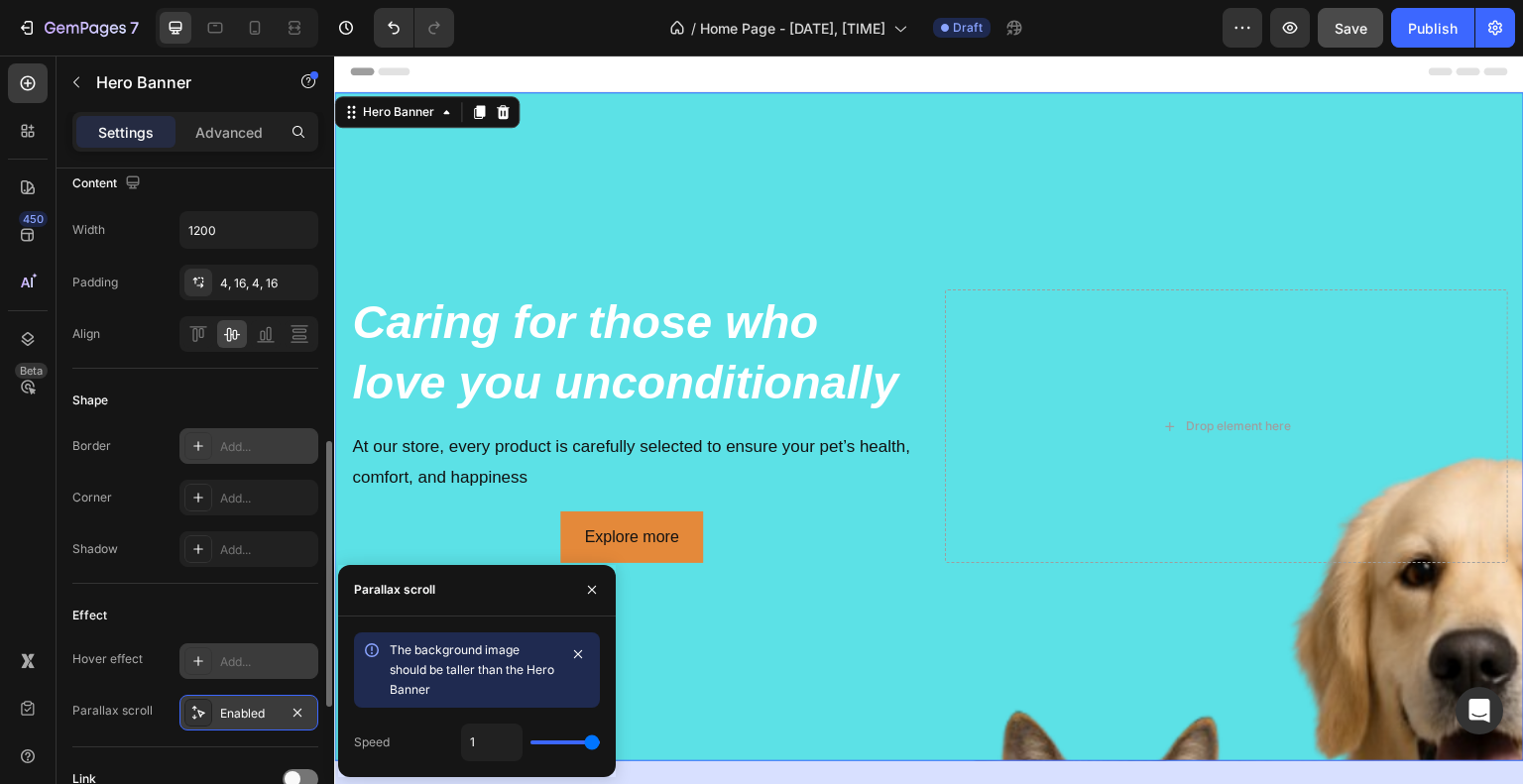 drag, startPoint x: 539, startPoint y: 743, endPoint x: 604, endPoint y: 742, distance: 65.00769 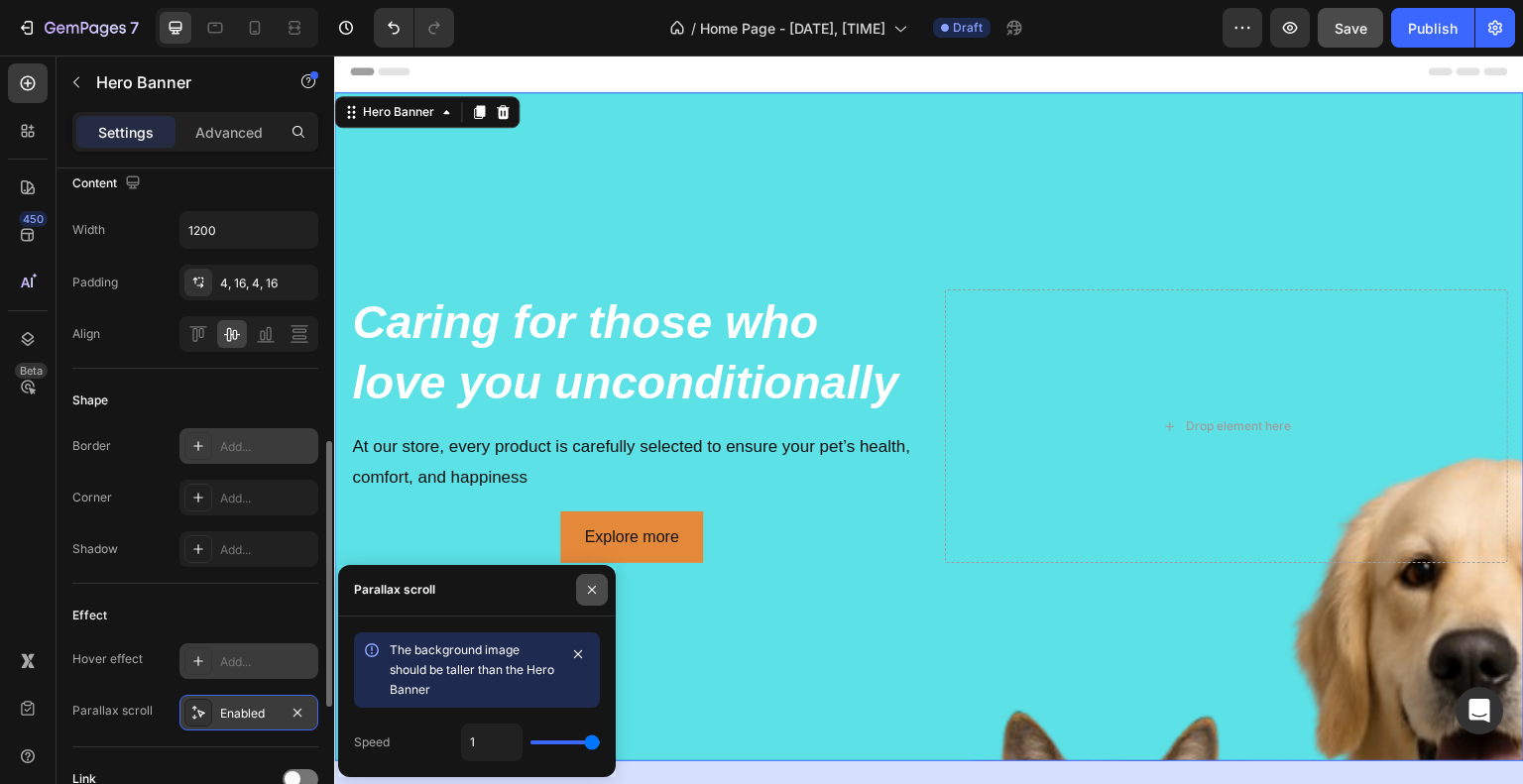 click 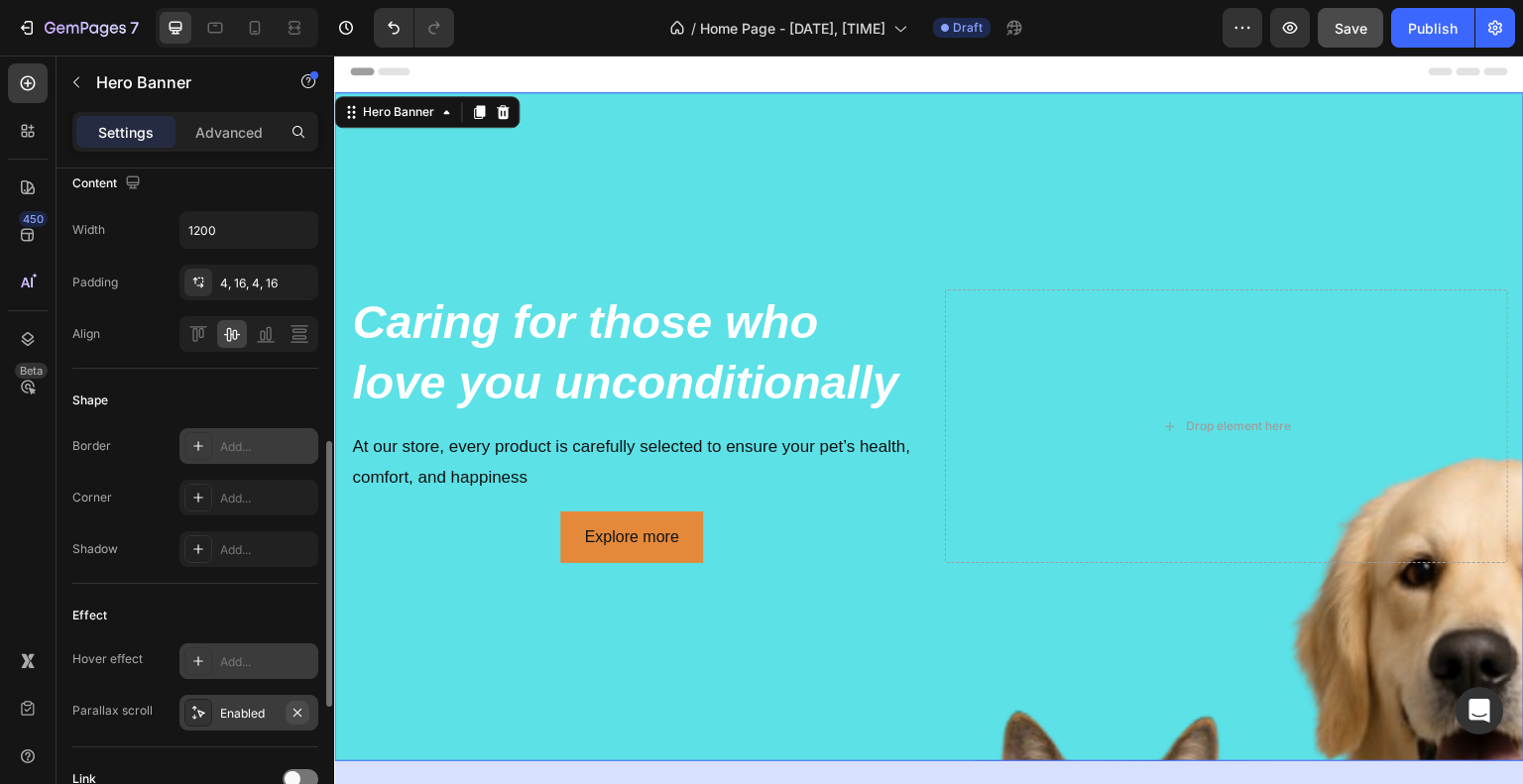 click 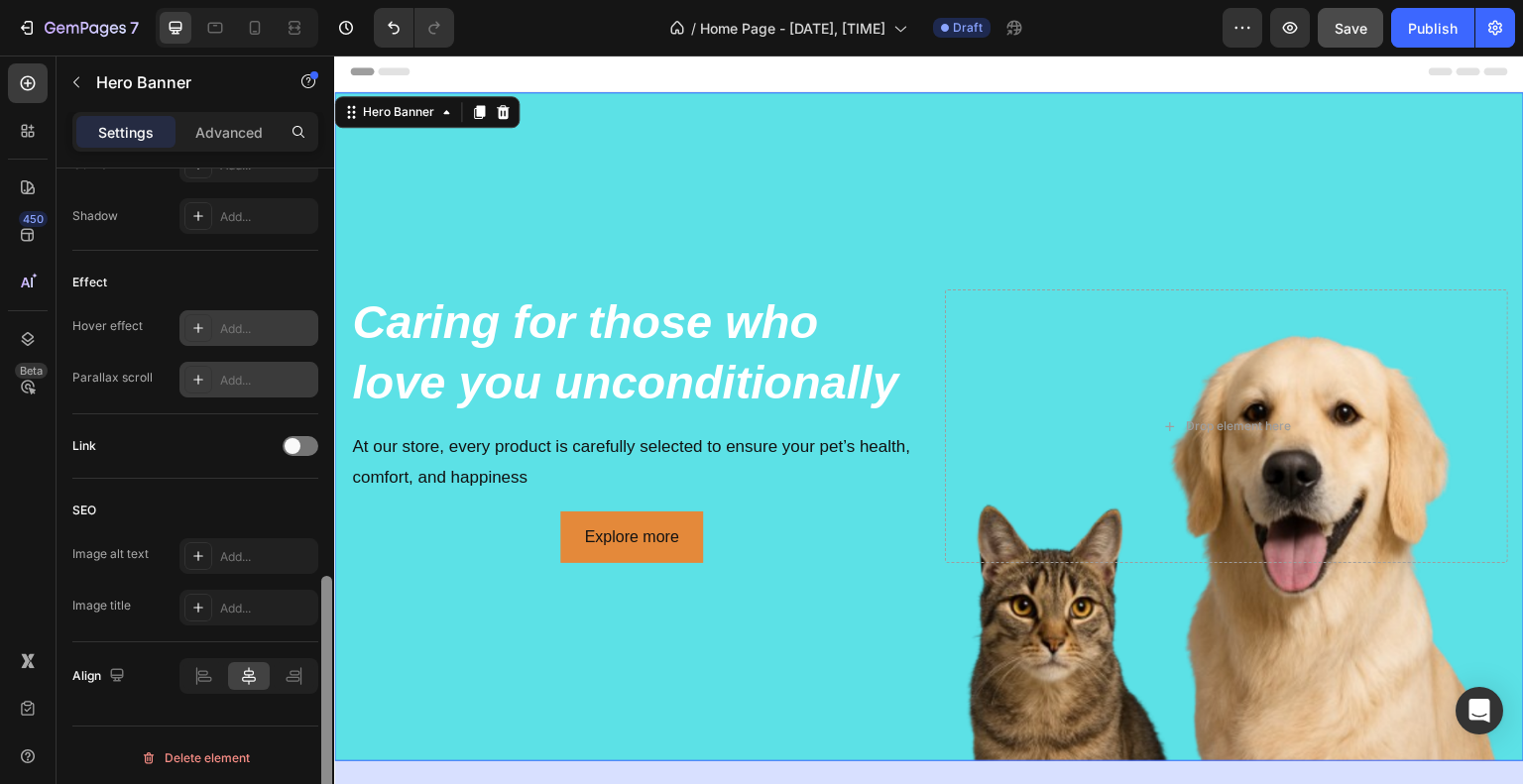 scroll, scrollTop: 1025, scrollLeft: 0, axis: vertical 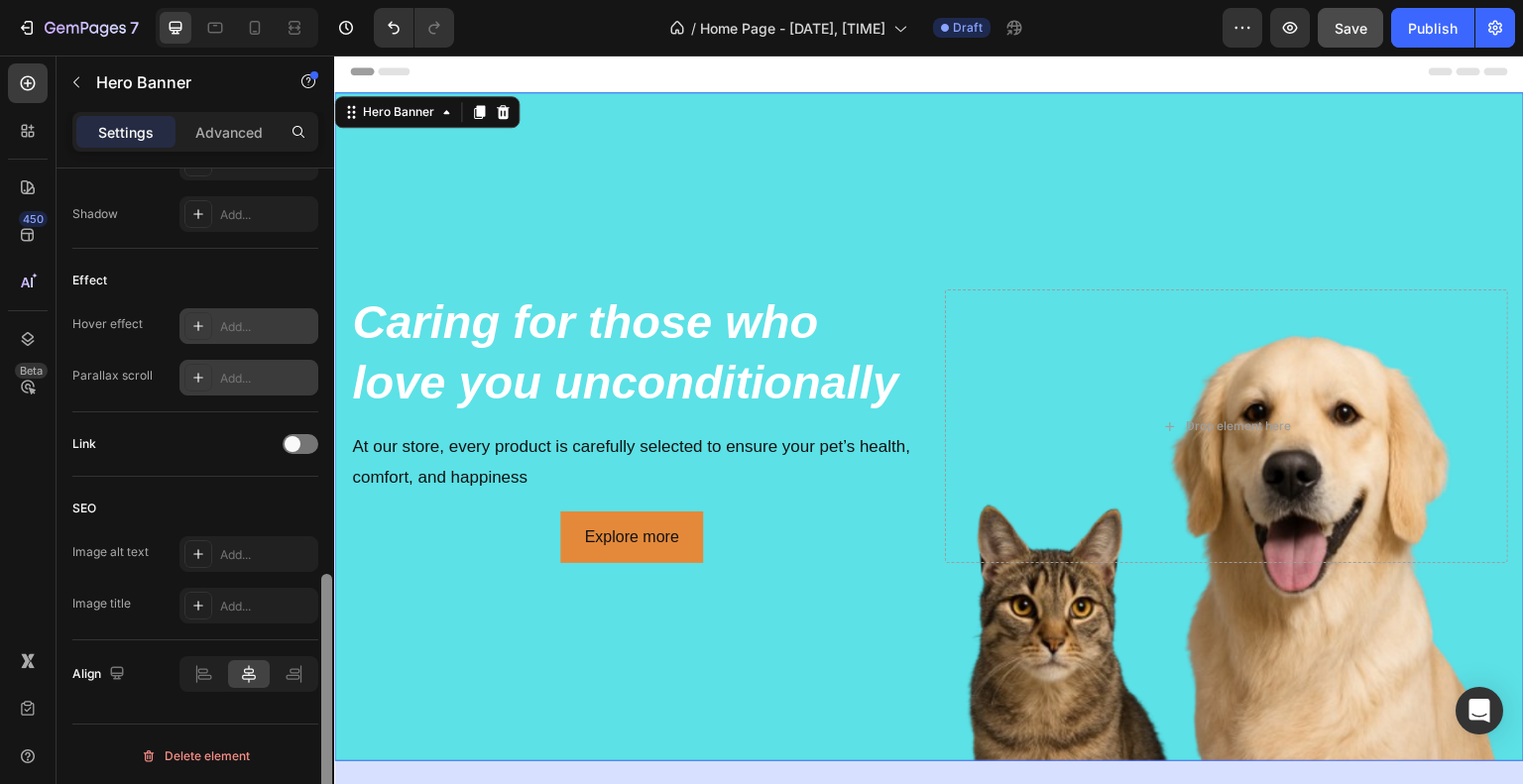 drag, startPoint x: 323, startPoint y: 587, endPoint x: 290, endPoint y: 729, distance: 145.78409 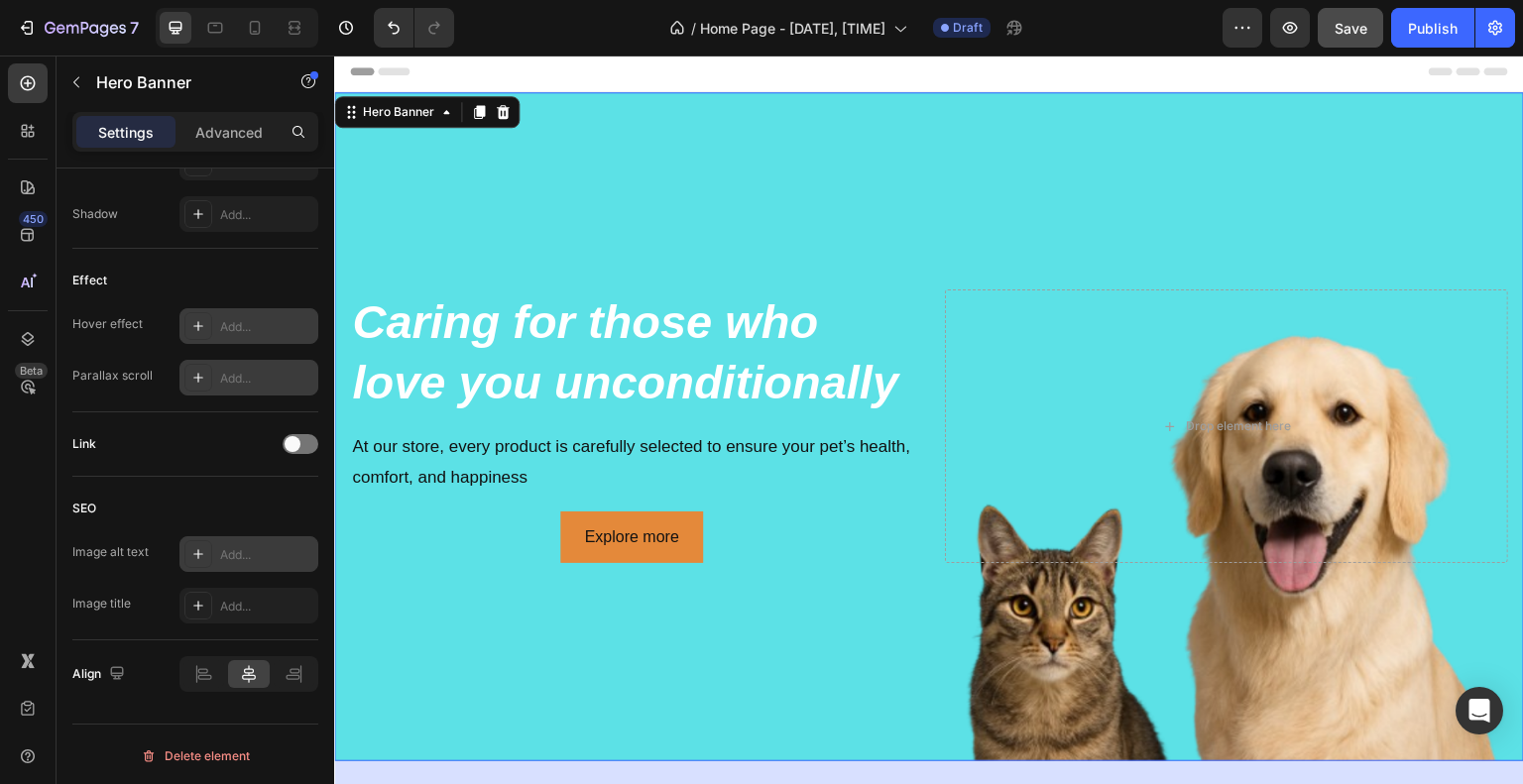 click 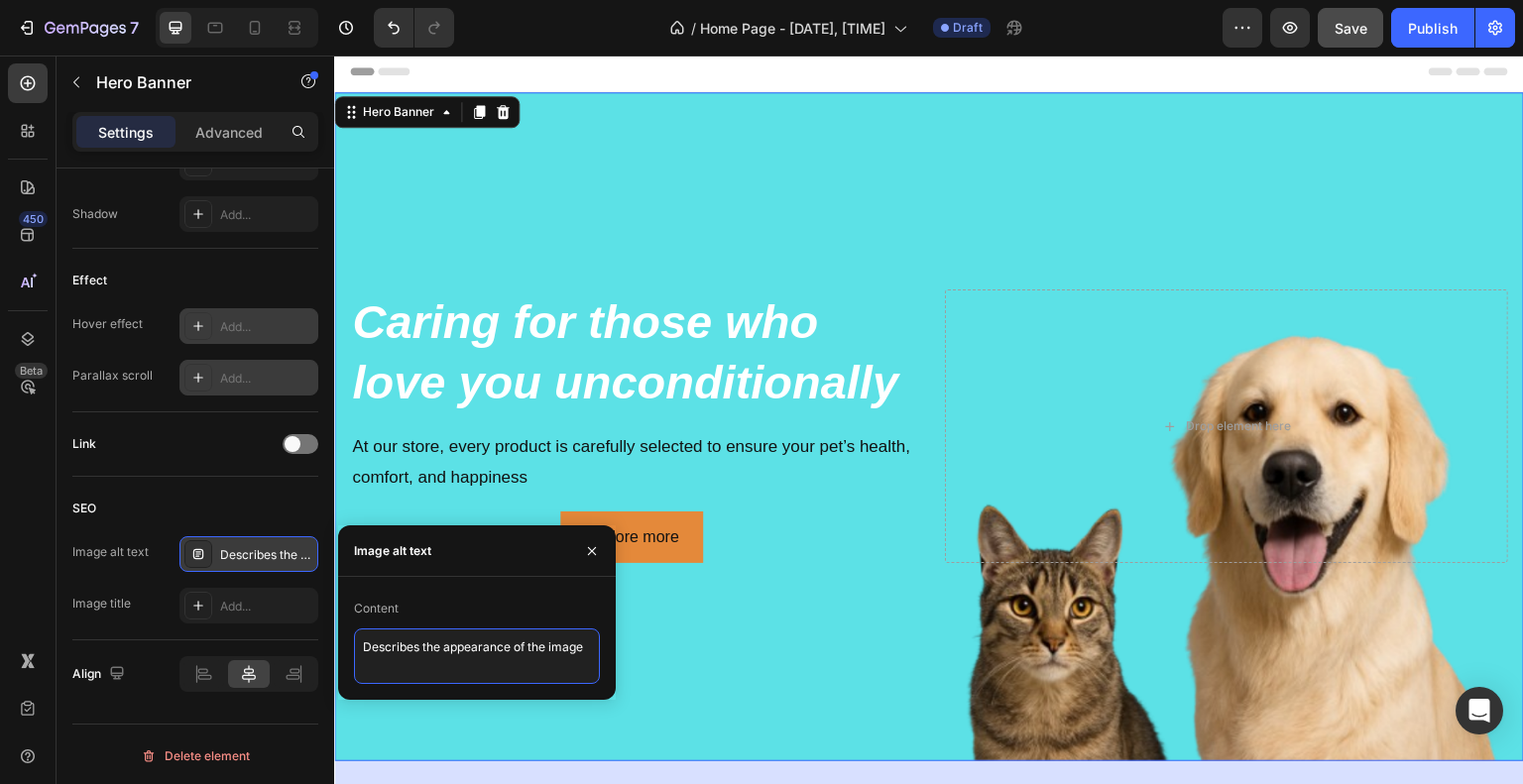drag, startPoint x: 587, startPoint y: 651, endPoint x: 350, endPoint y: 641, distance: 237.2109 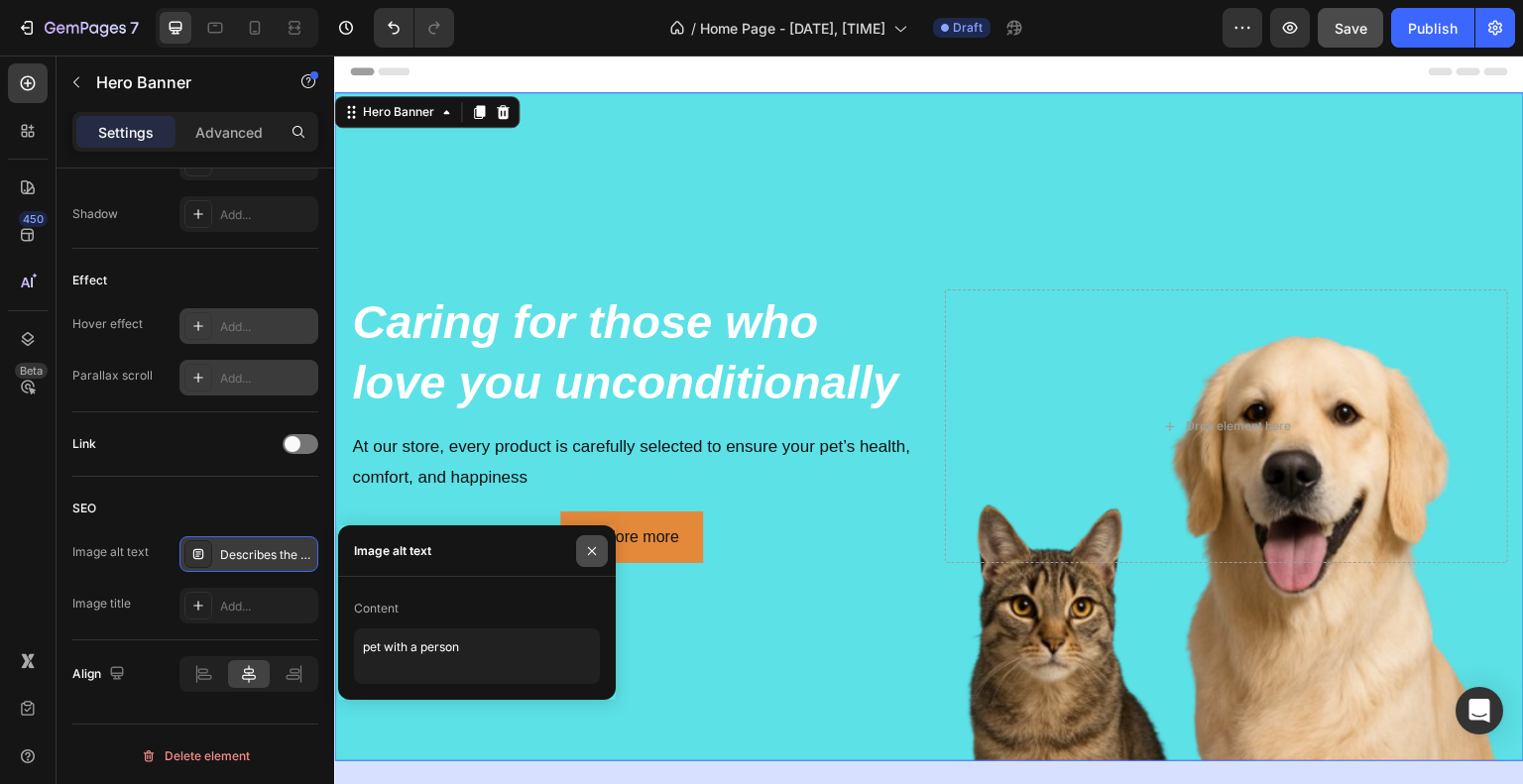 click 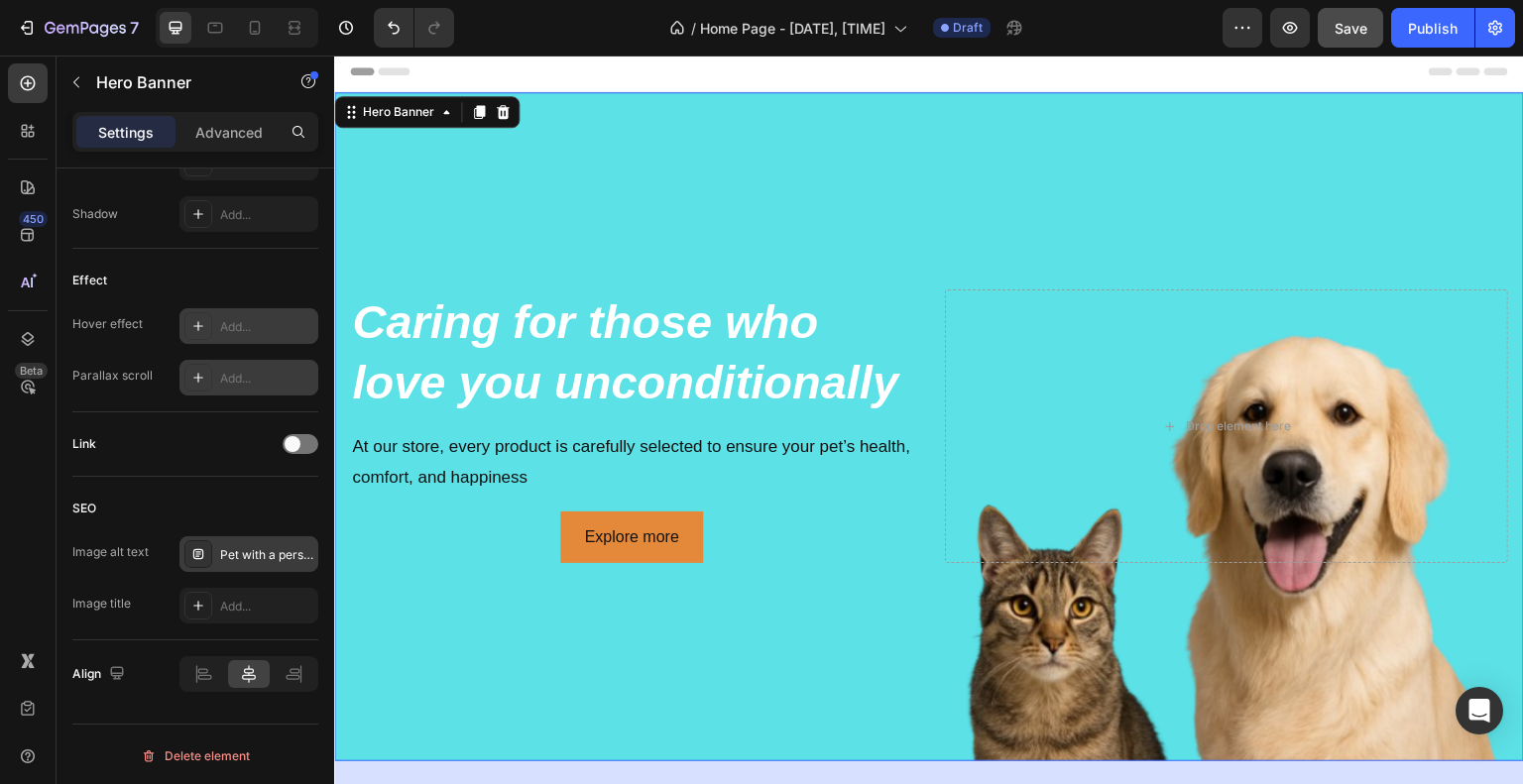 click 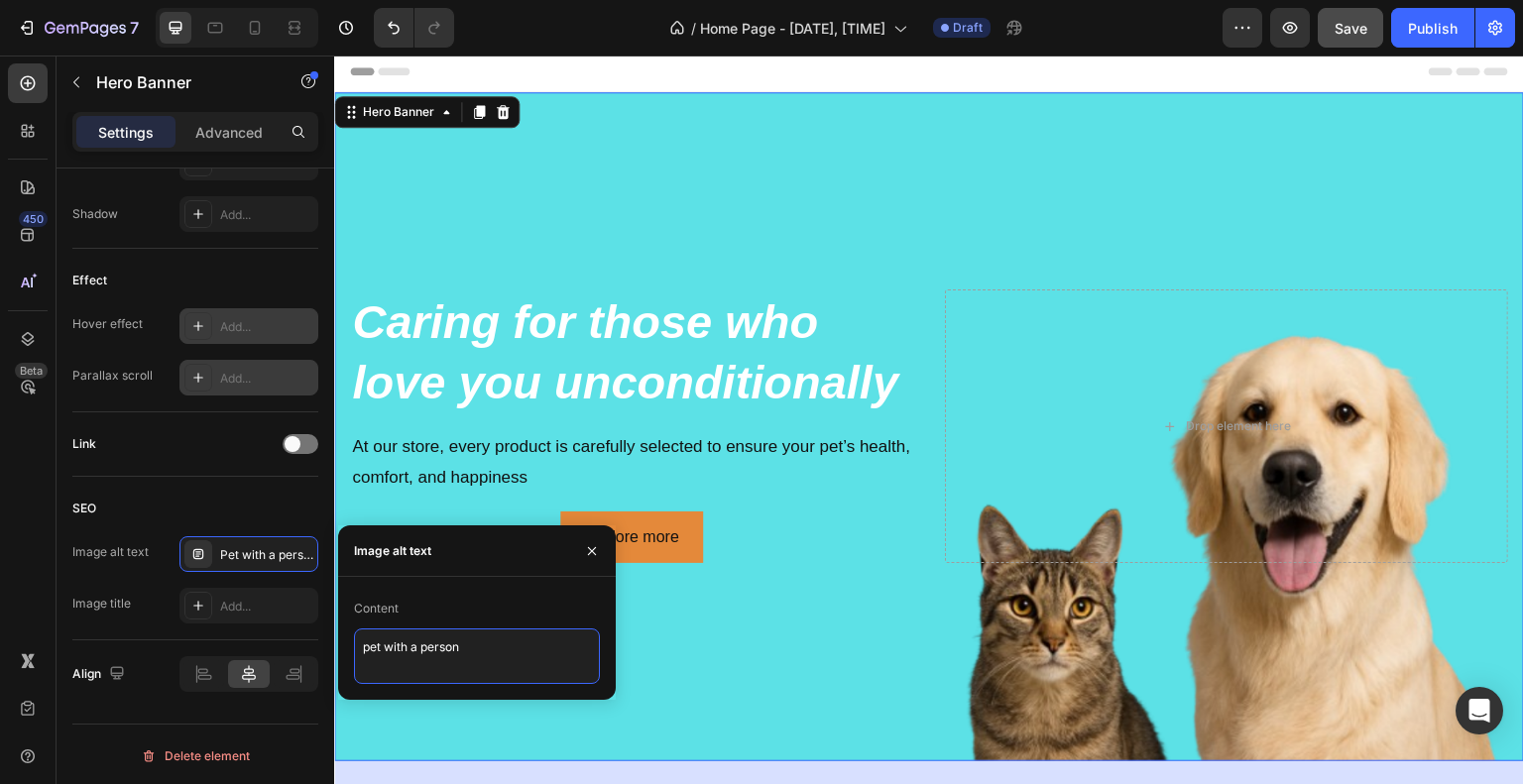 click on "pet with a person" at bounding box center [477, 656] 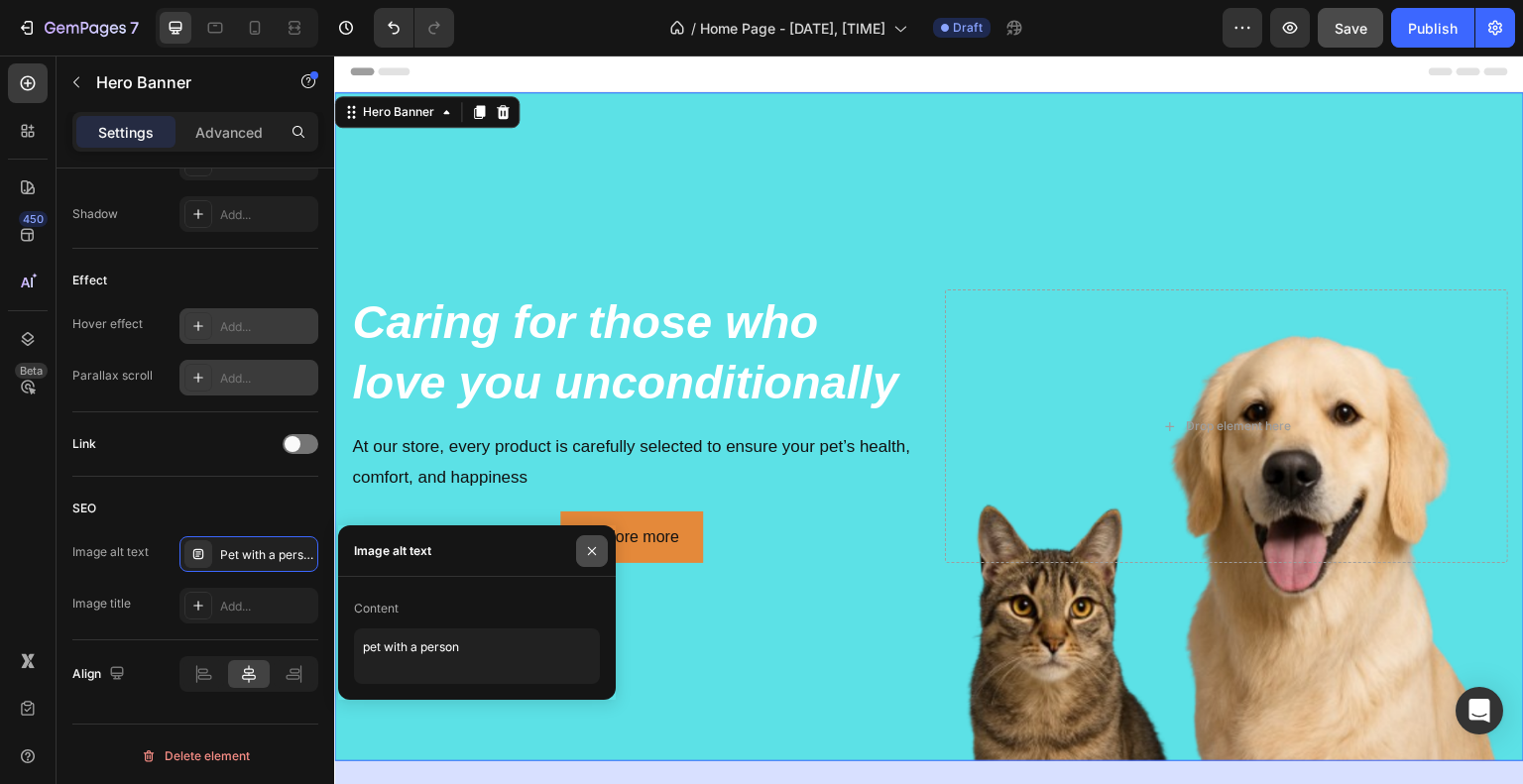 click 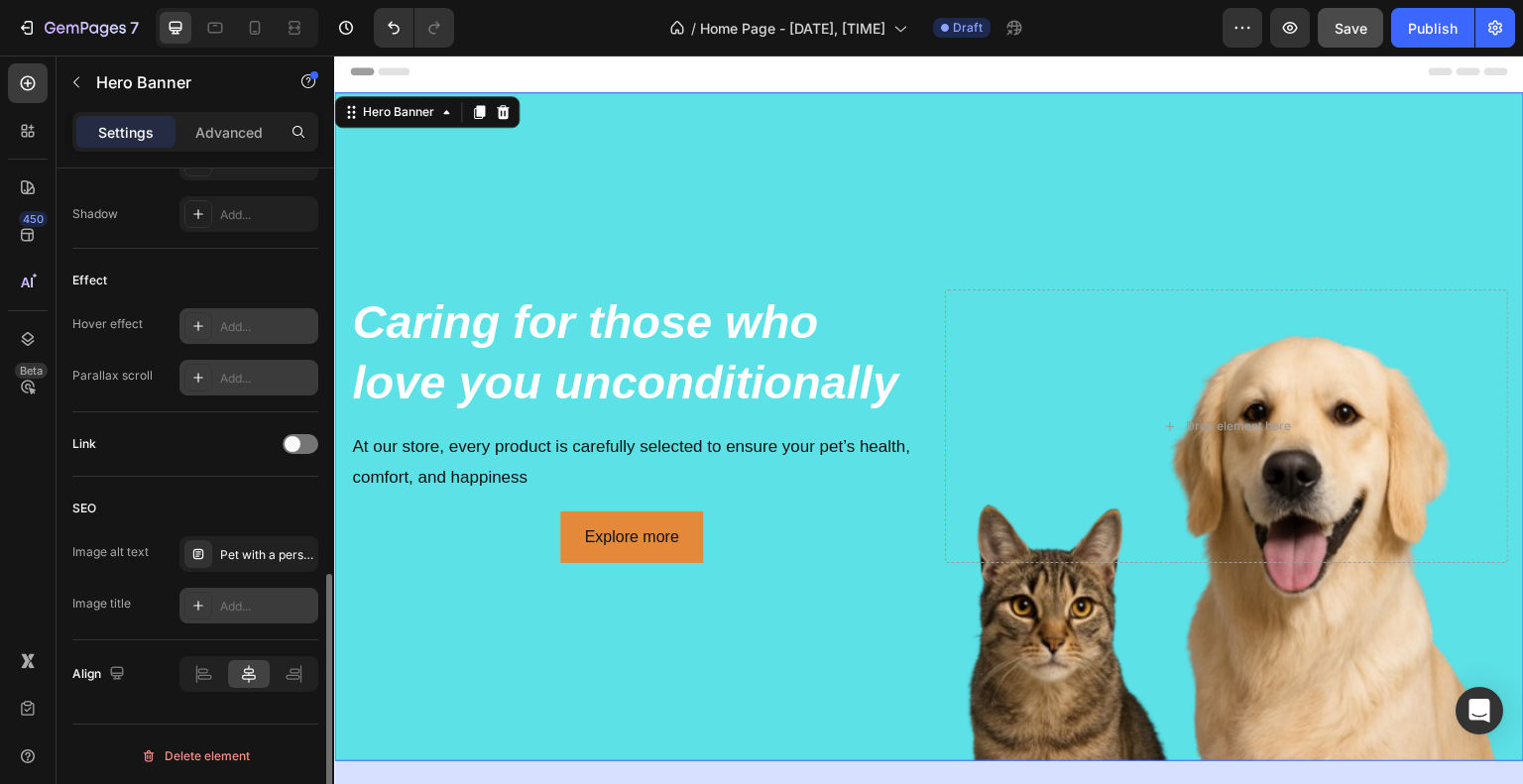 click on "Add..." at bounding box center (249, 606) 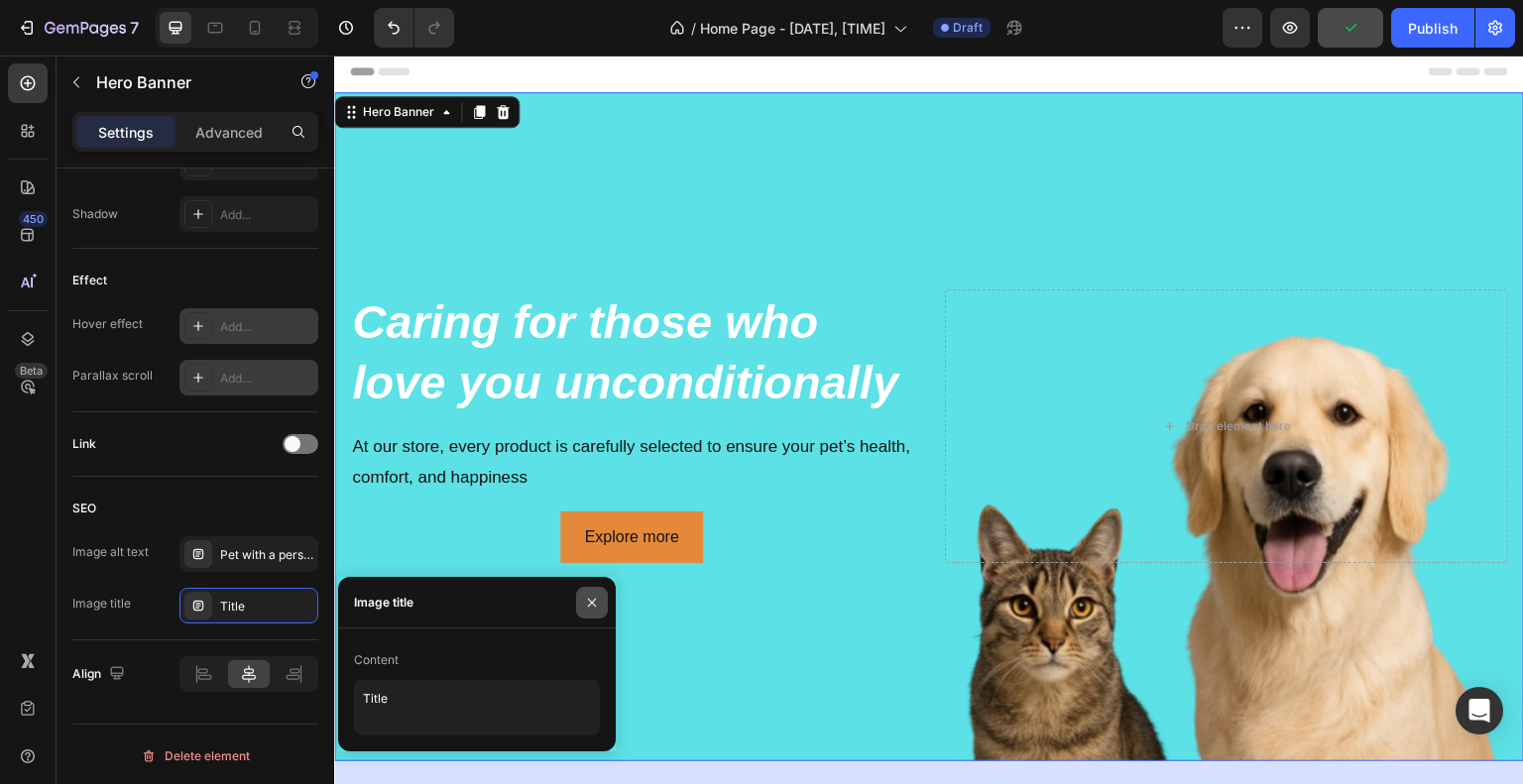 click 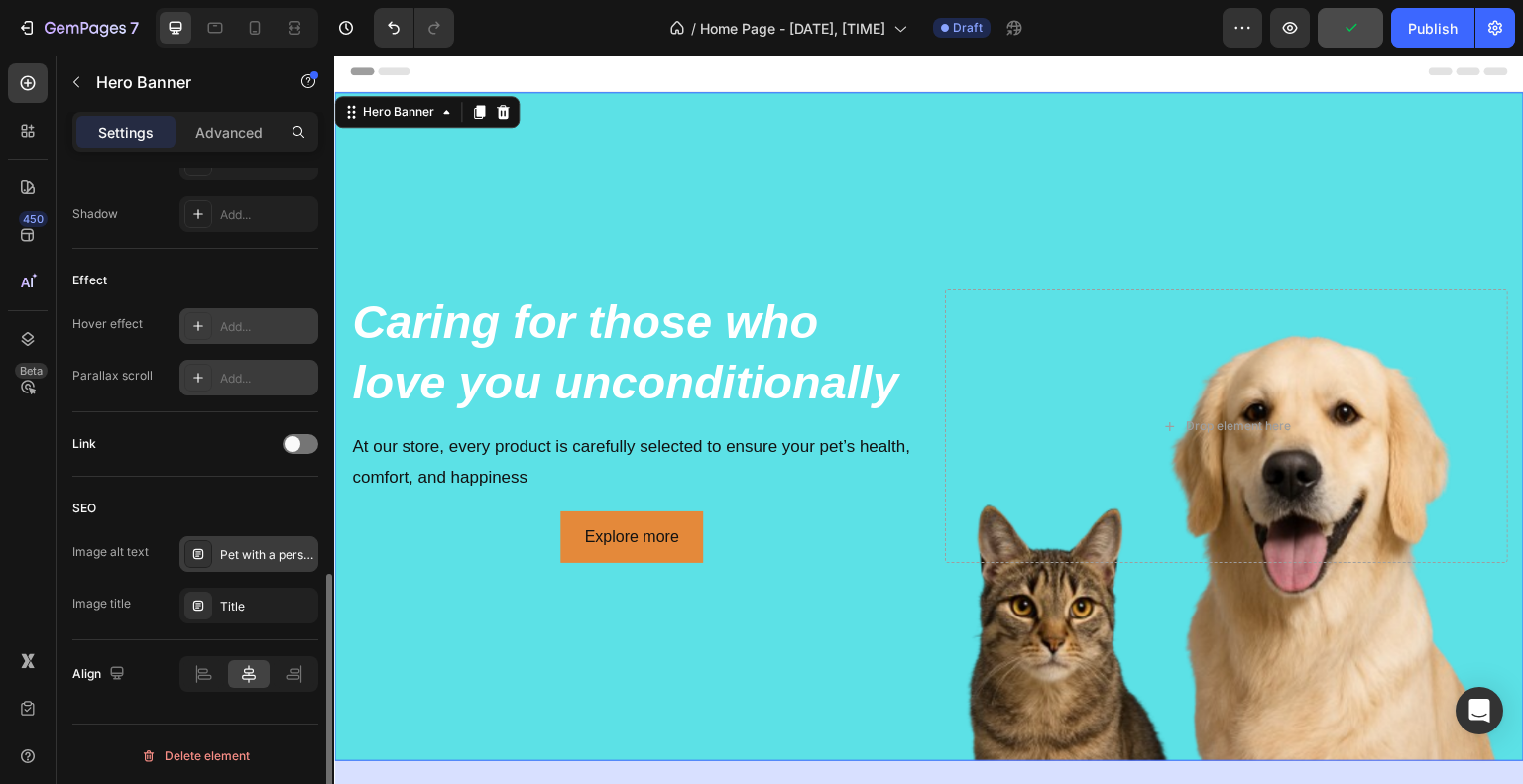 click on "Pet with a person" at bounding box center (267, 555) 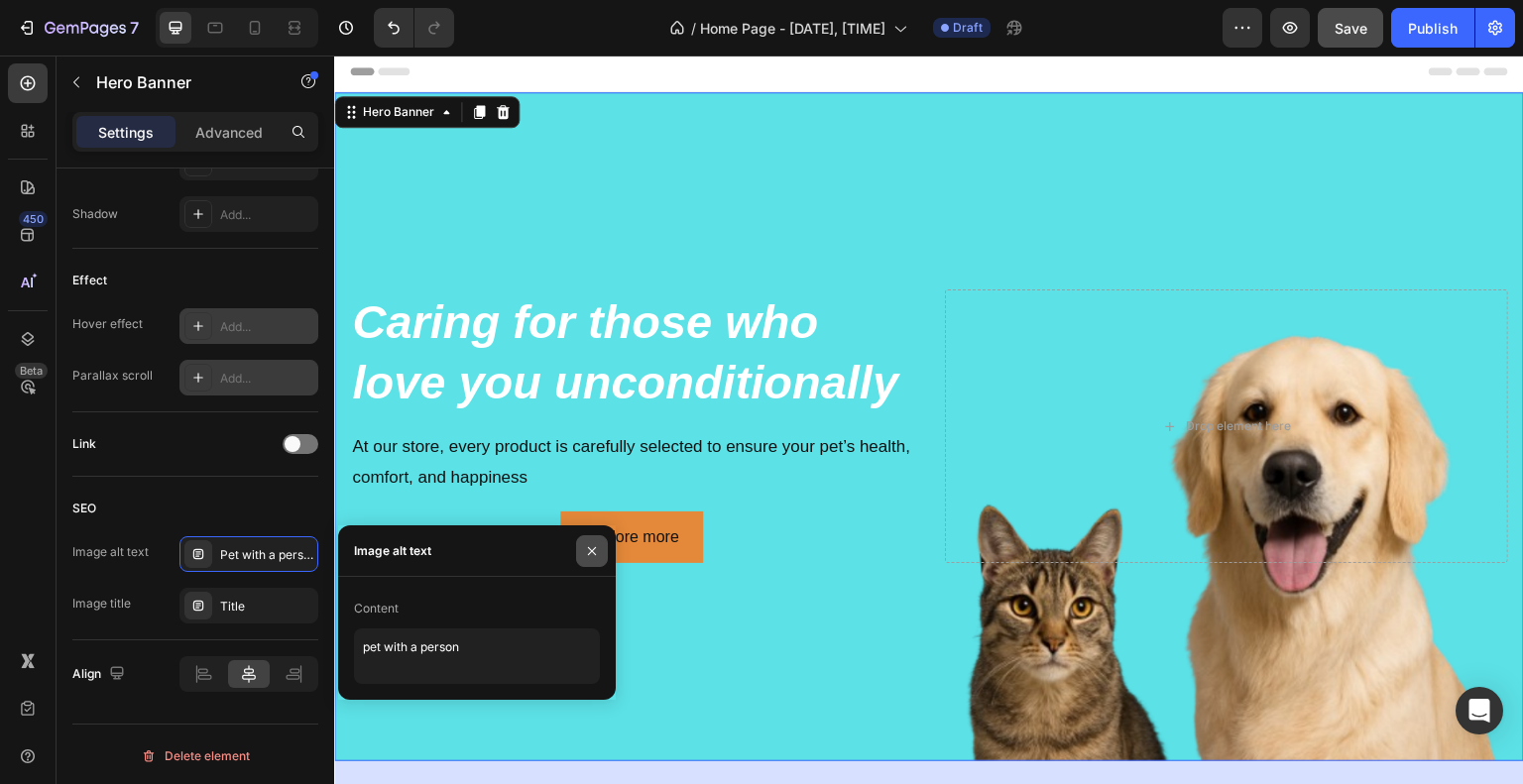 click 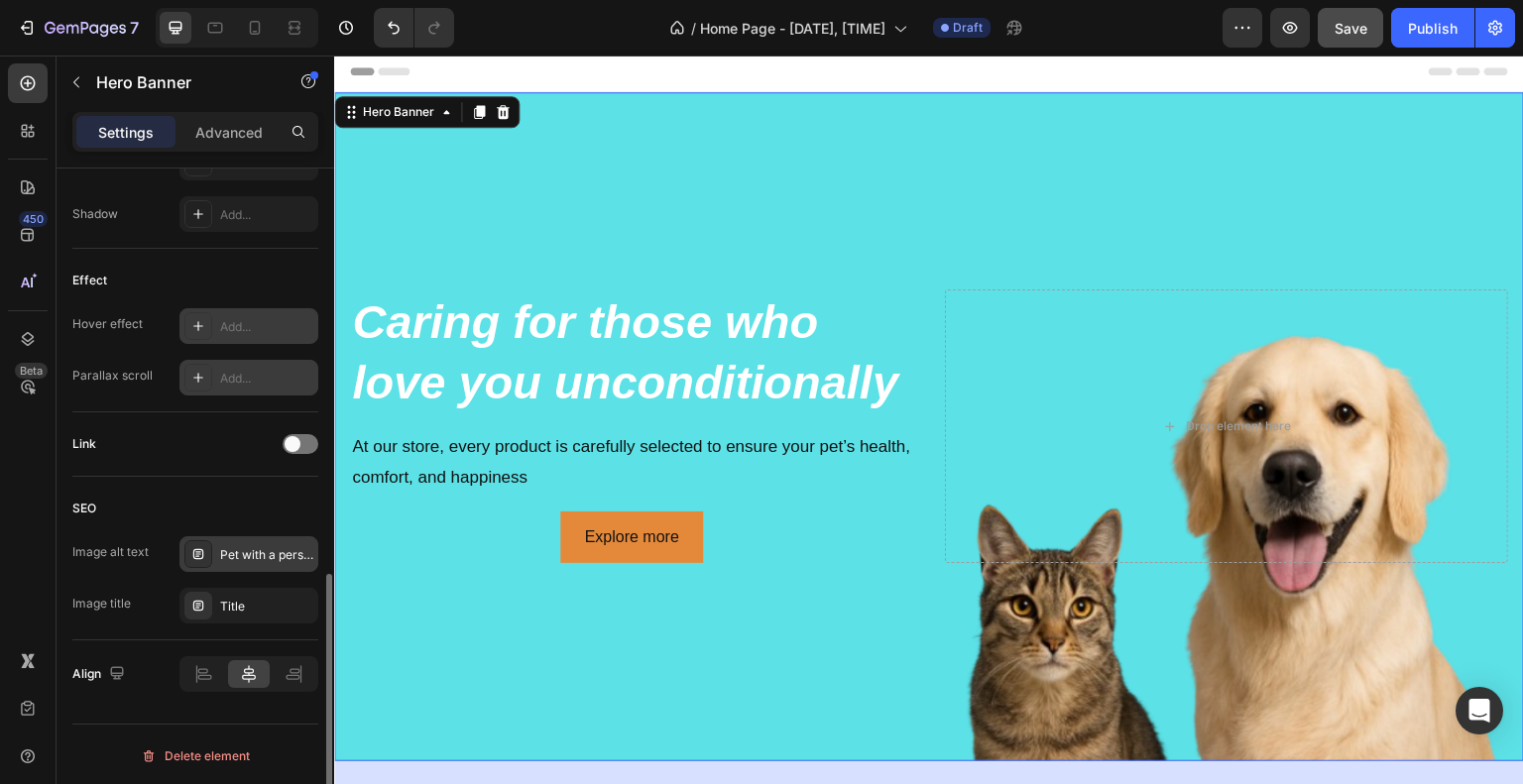 click on "Pet with a person" at bounding box center (267, 555) 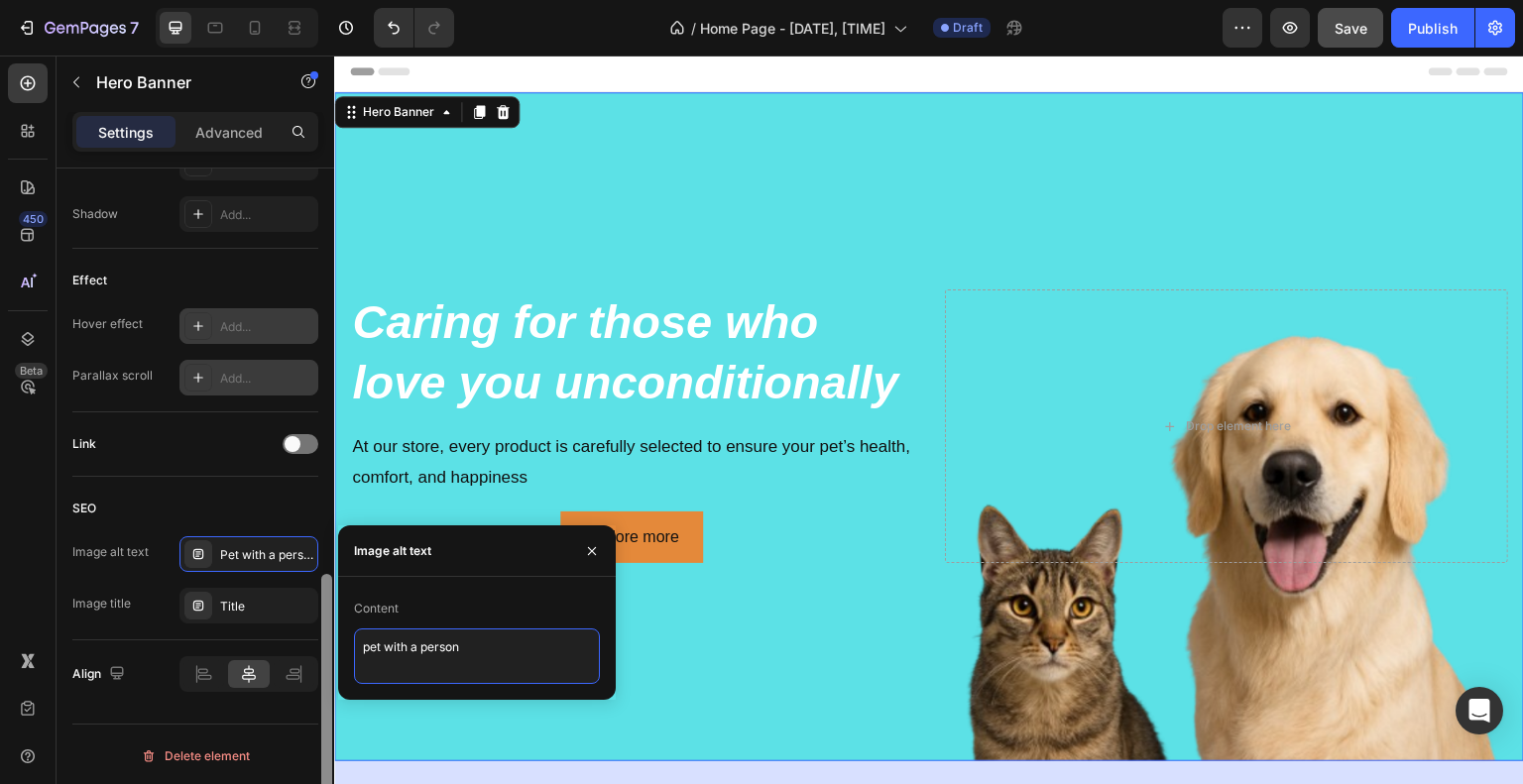drag, startPoint x: 478, startPoint y: 645, endPoint x: 333, endPoint y: 635, distance: 145.34442 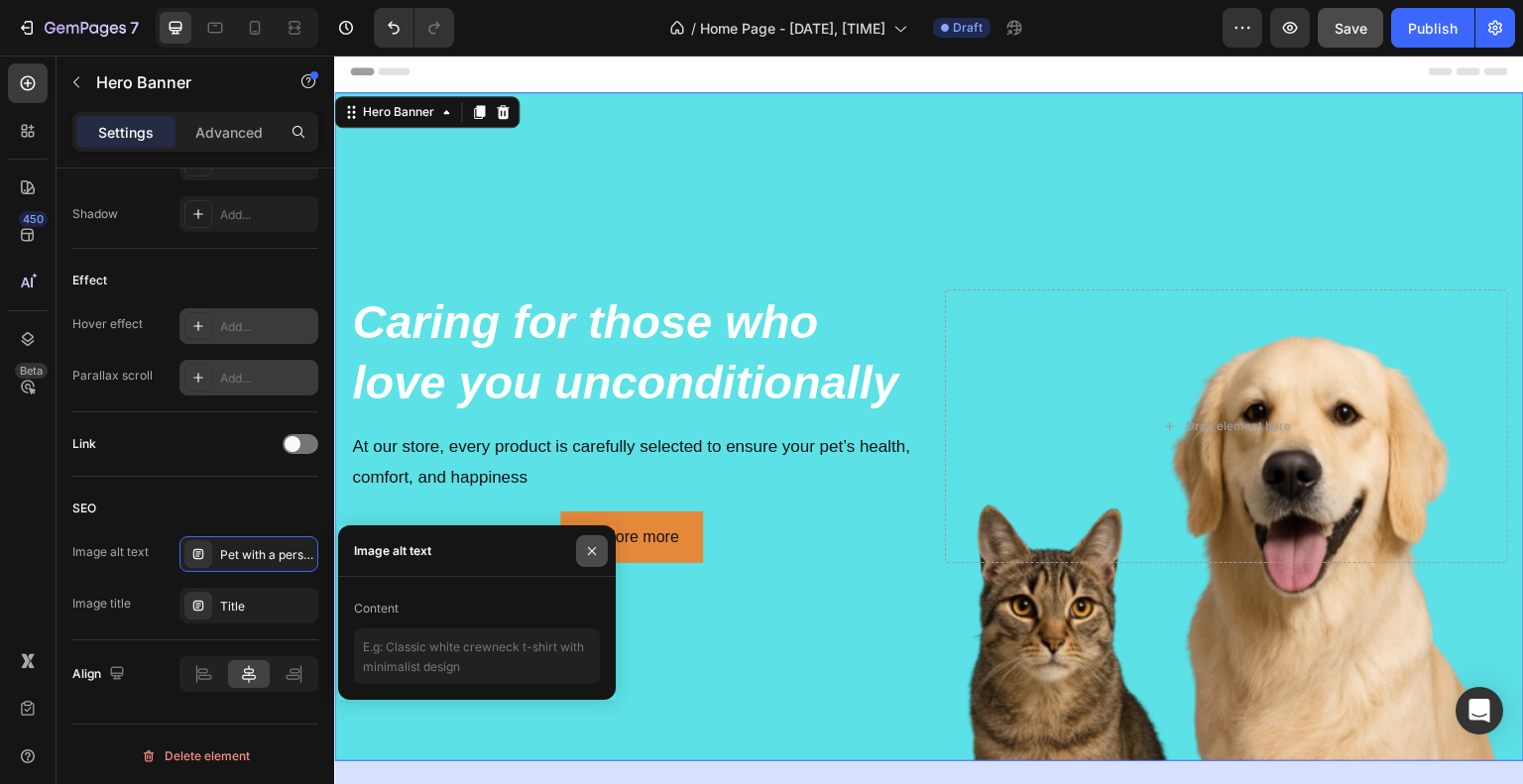 click at bounding box center (592, 551) 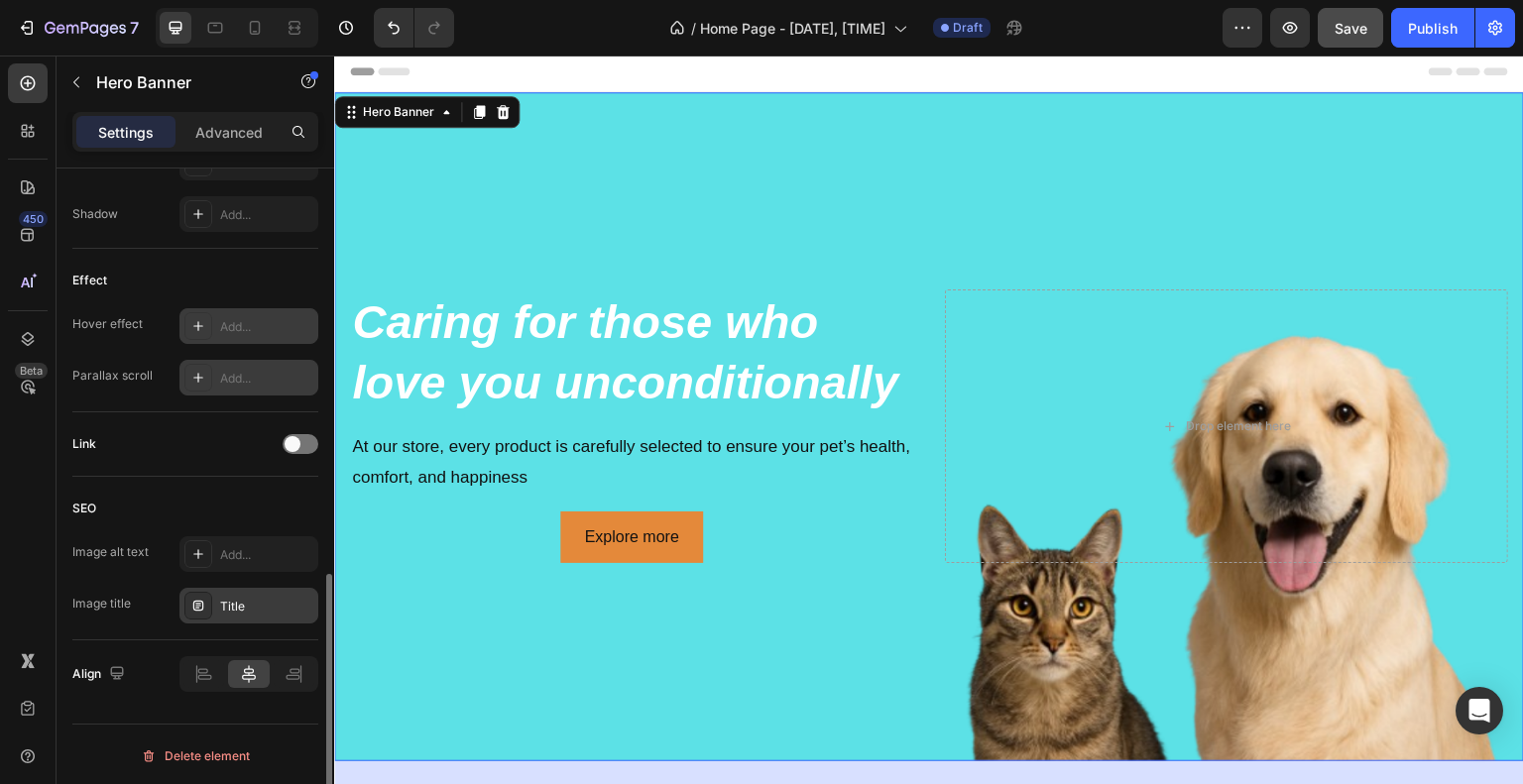 click at bounding box center (198, 606) 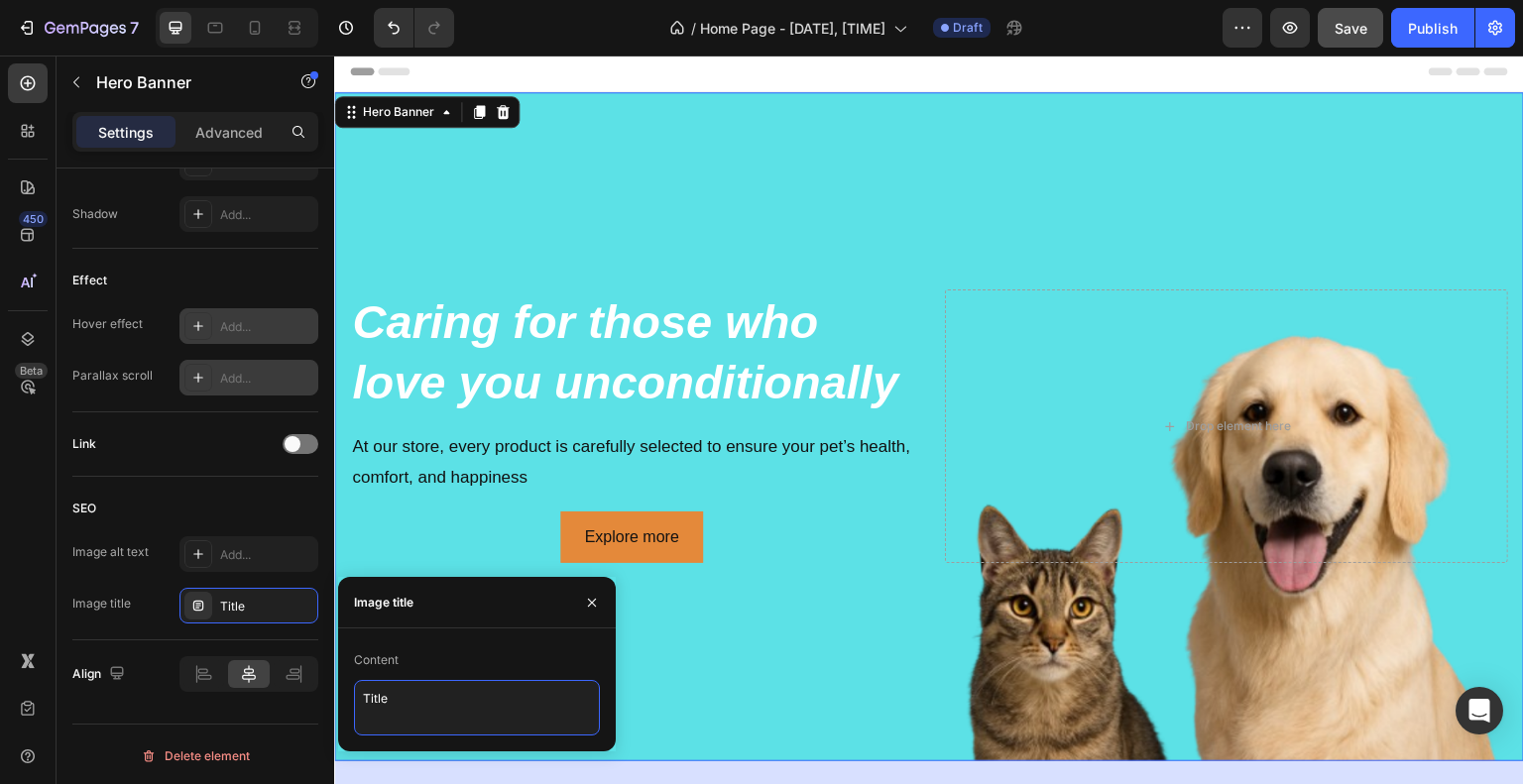 drag, startPoint x: 401, startPoint y: 701, endPoint x: 342, endPoint y: 701, distance: 59 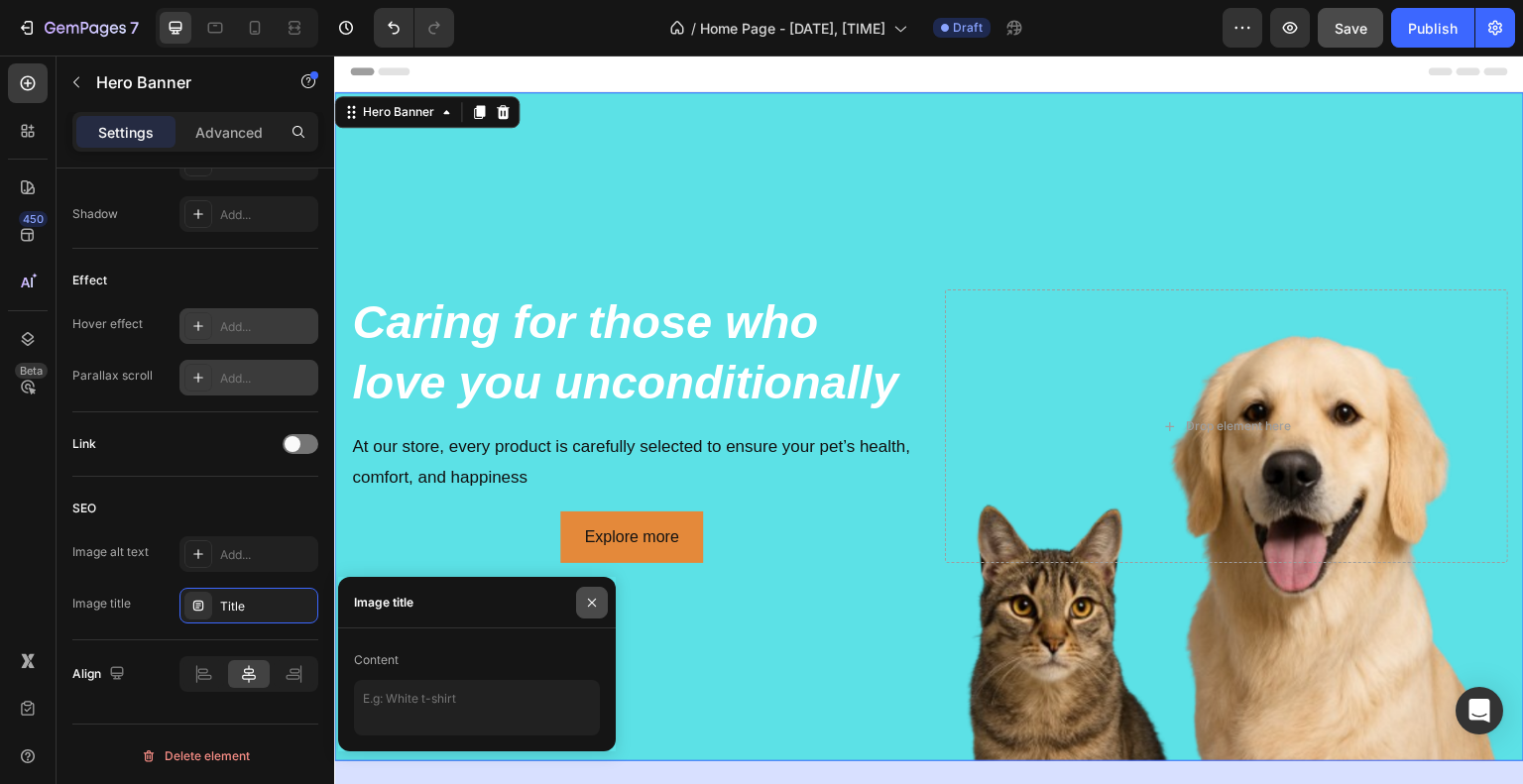 click at bounding box center [592, 603] 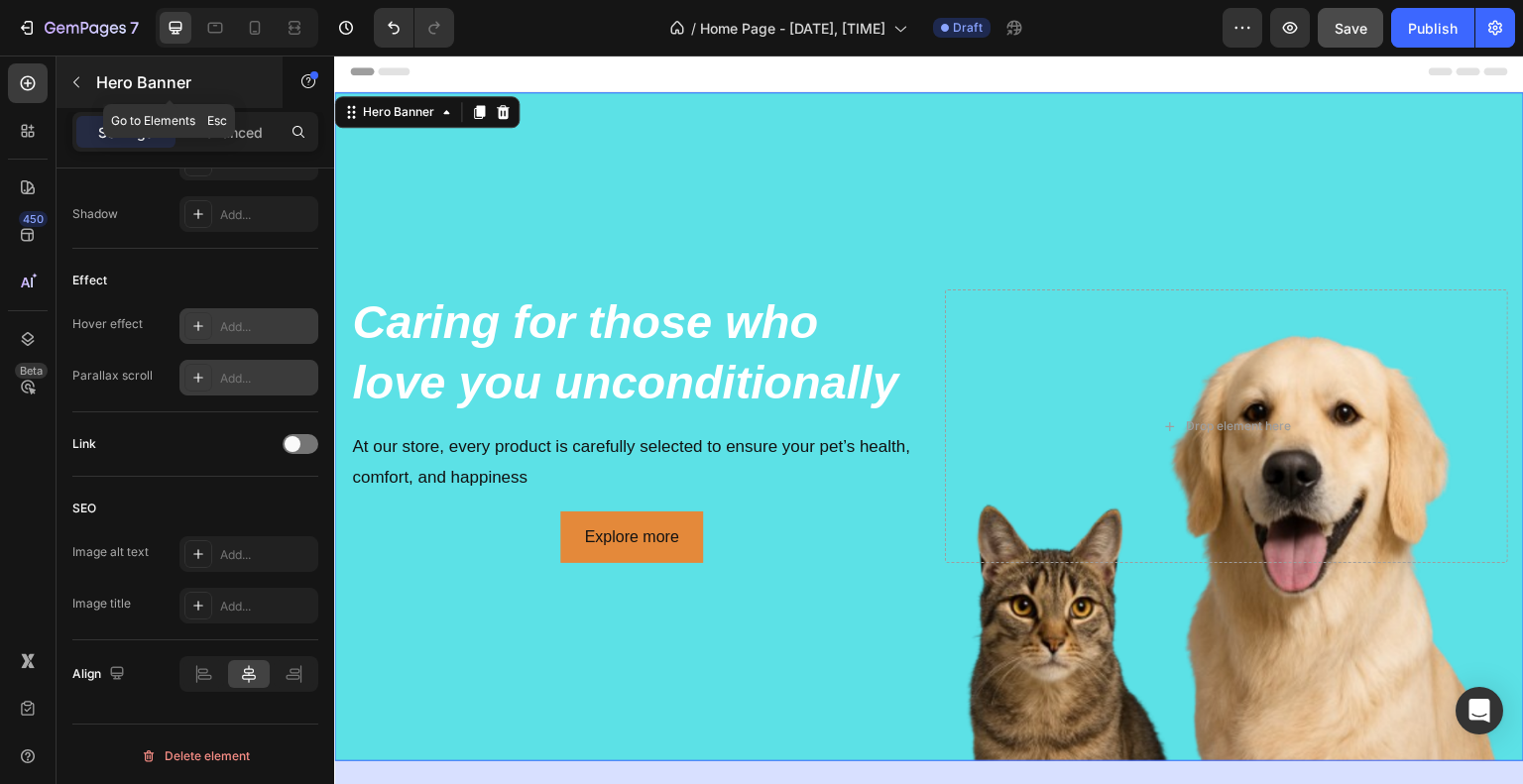 click 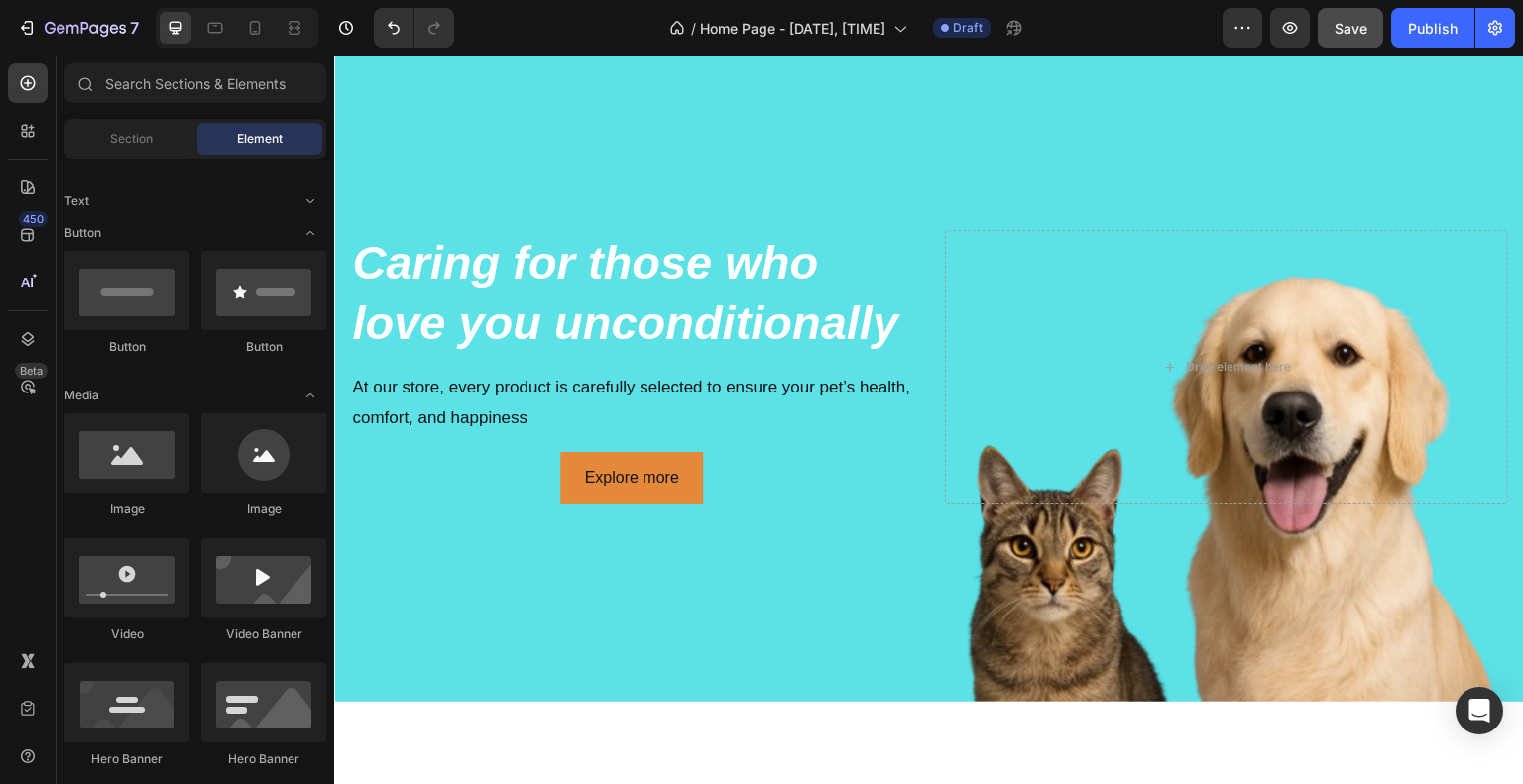 scroll, scrollTop: 0, scrollLeft: 0, axis: both 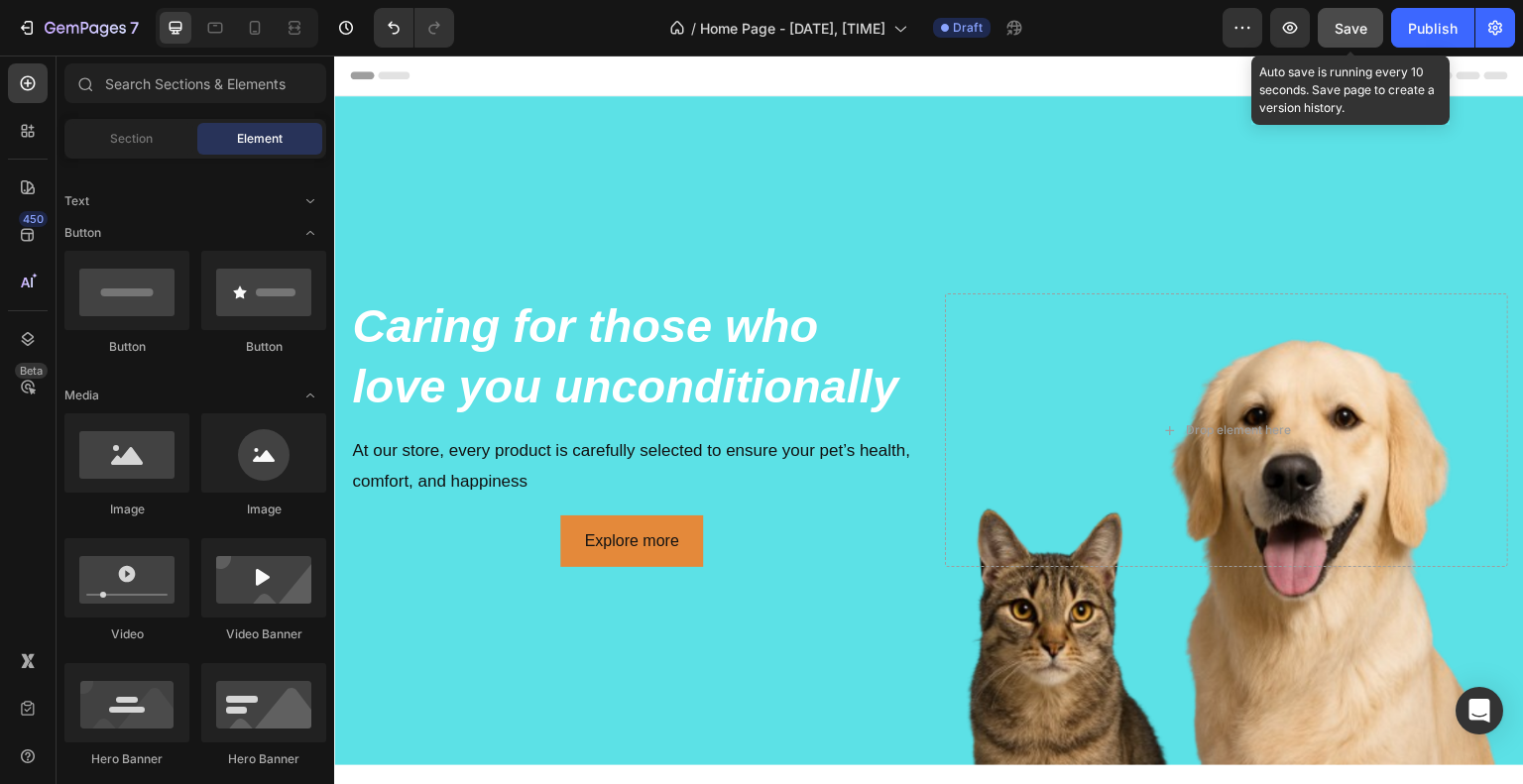 click on "Save" 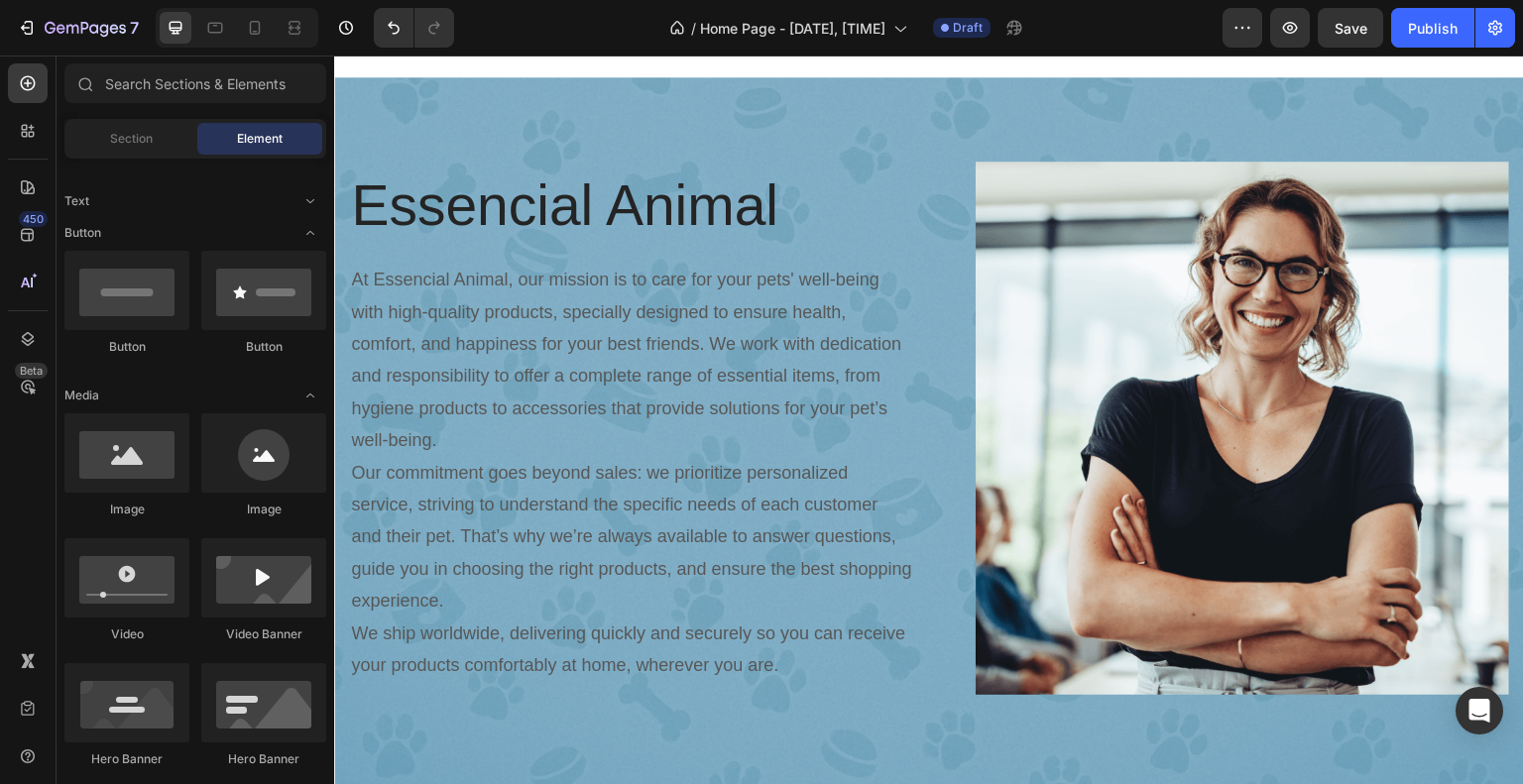 scroll, scrollTop: 1411, scrollLeft: 0, axis: vertical 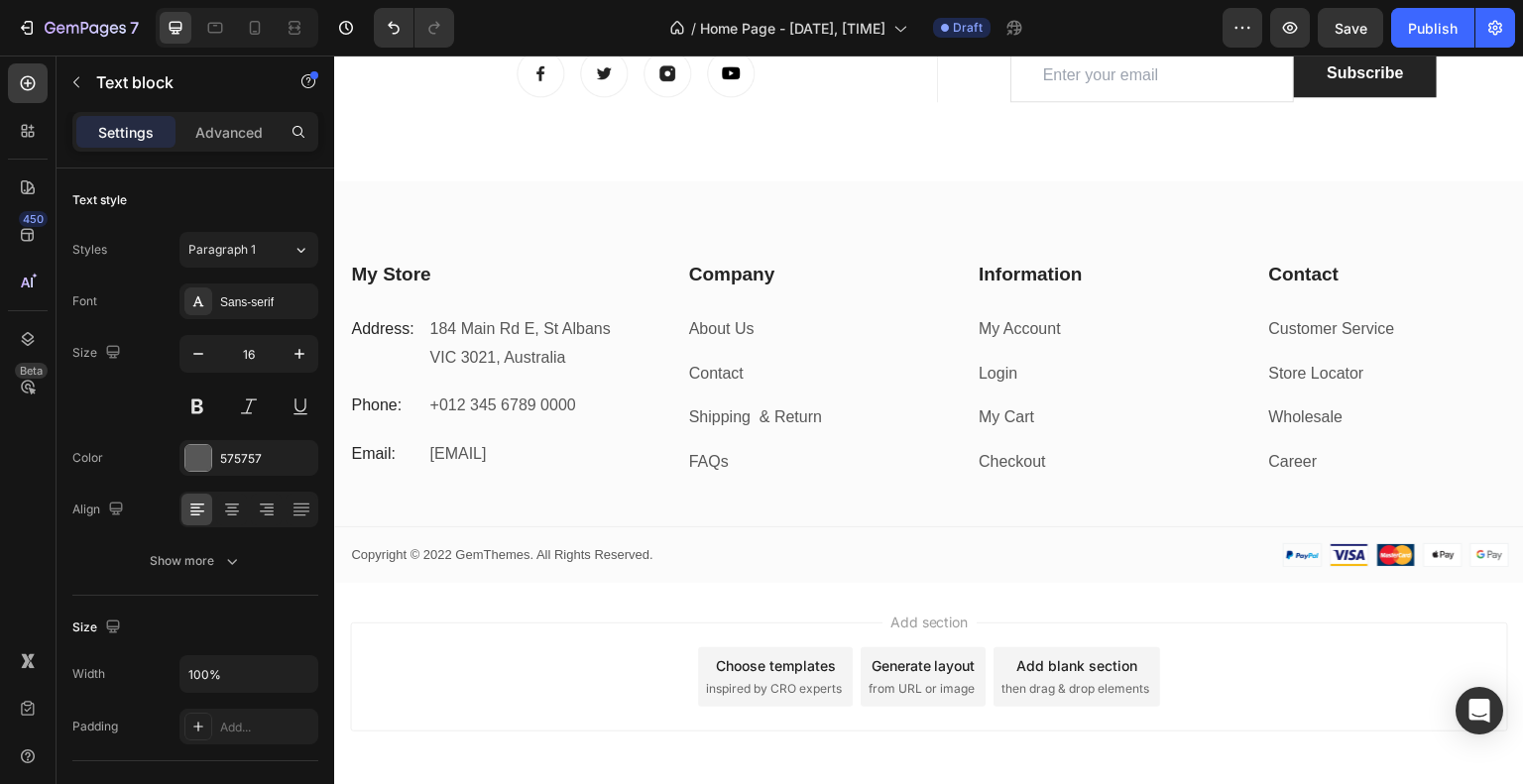 click on "Add section Choose templates inspired by CRO experts Generate layout from URL or image Add blank section then drag & drop elements" at bounding box center (929, 705) 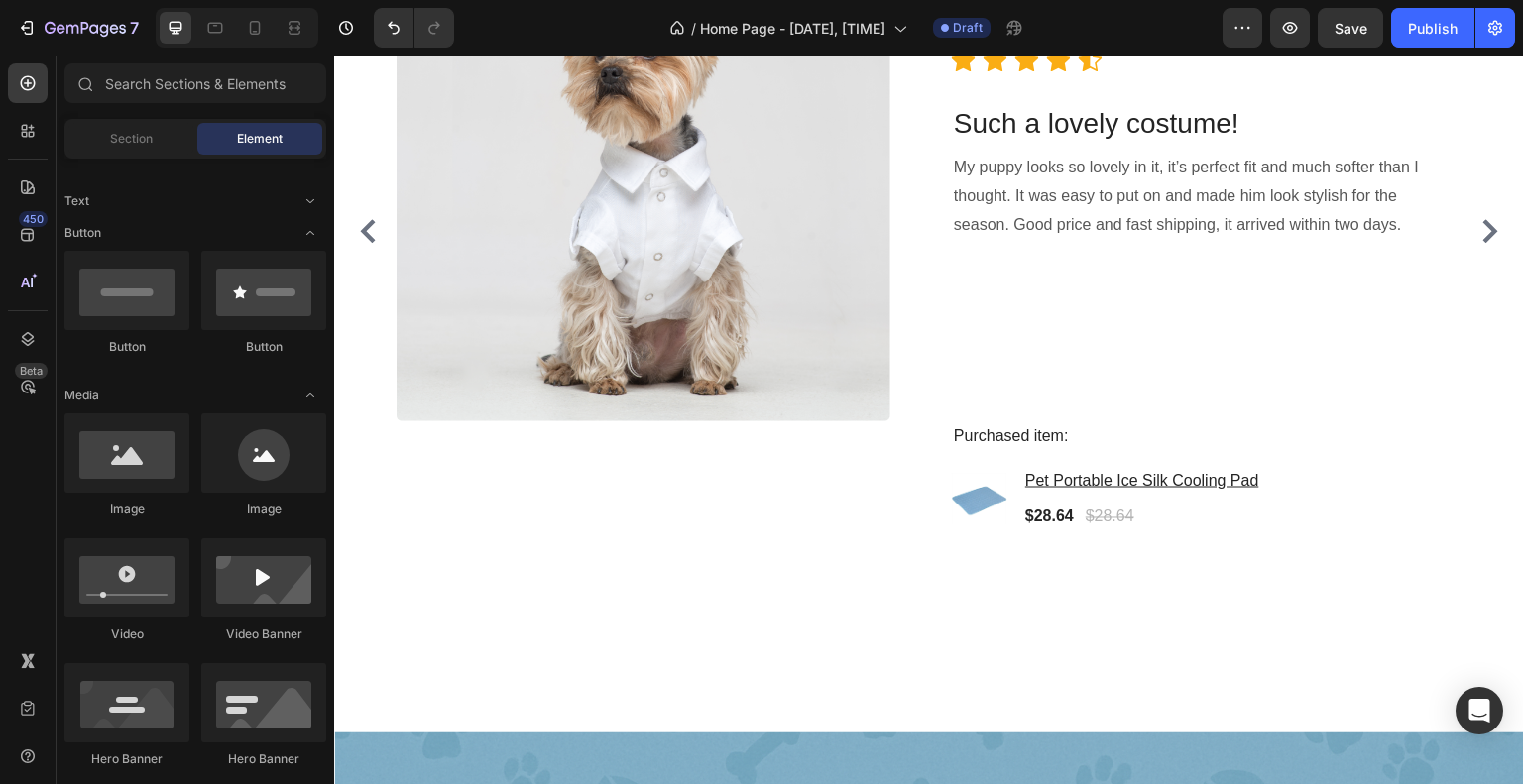 scroll, scrollTop: 2319, scrollLeft: 0, axis: vertical 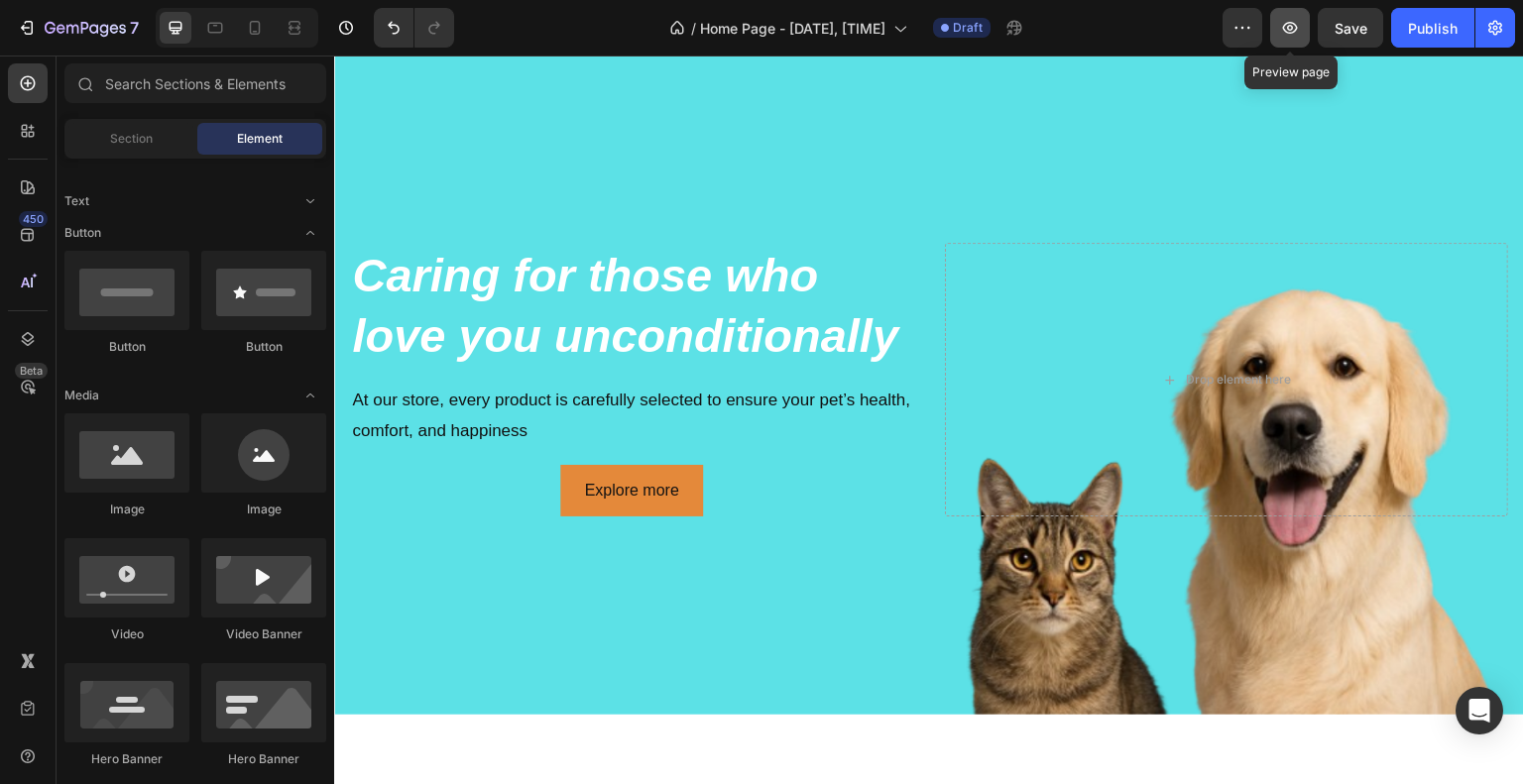 click 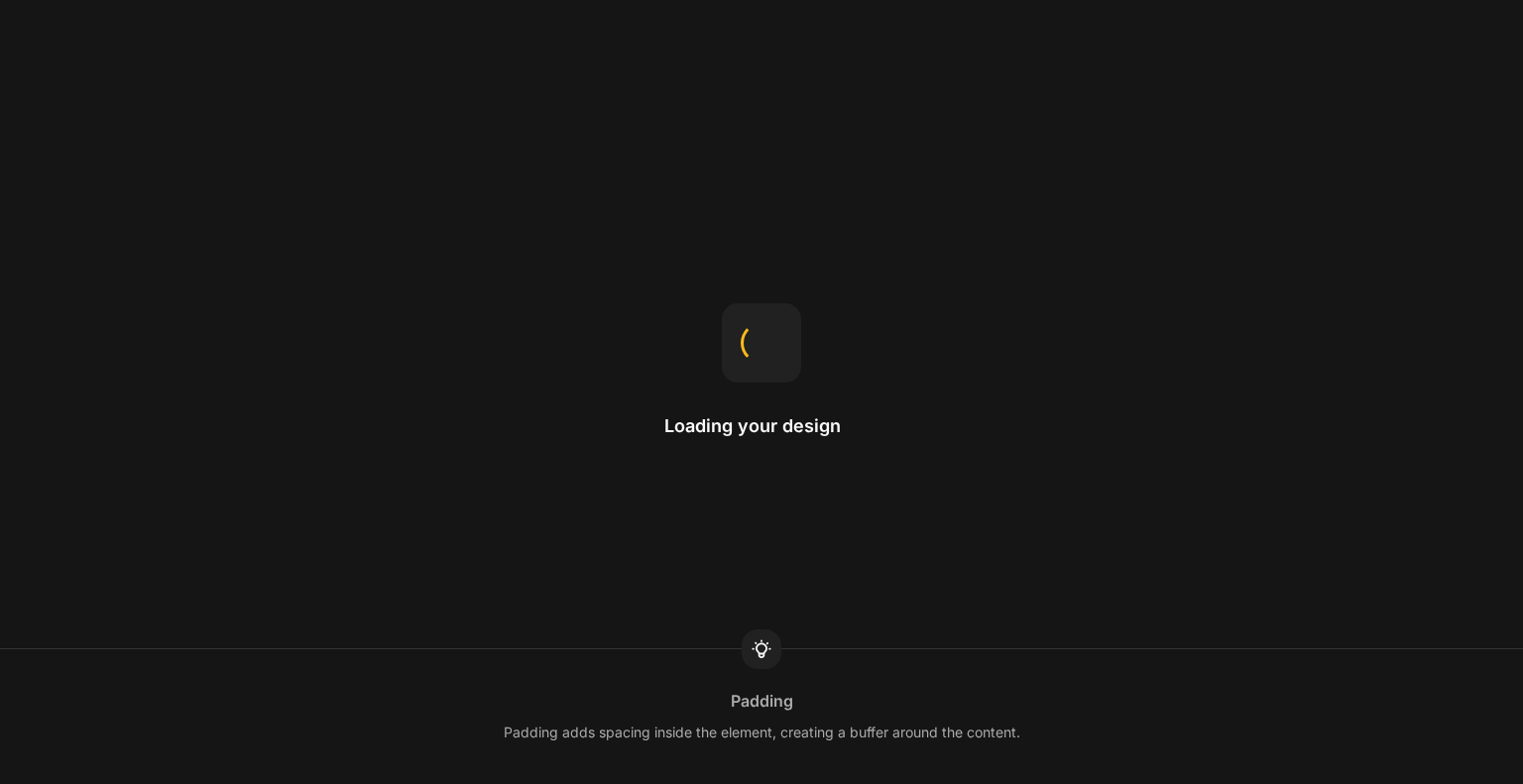 scroll, scrollTop: 0, scrollLeft: 0, axis: both 